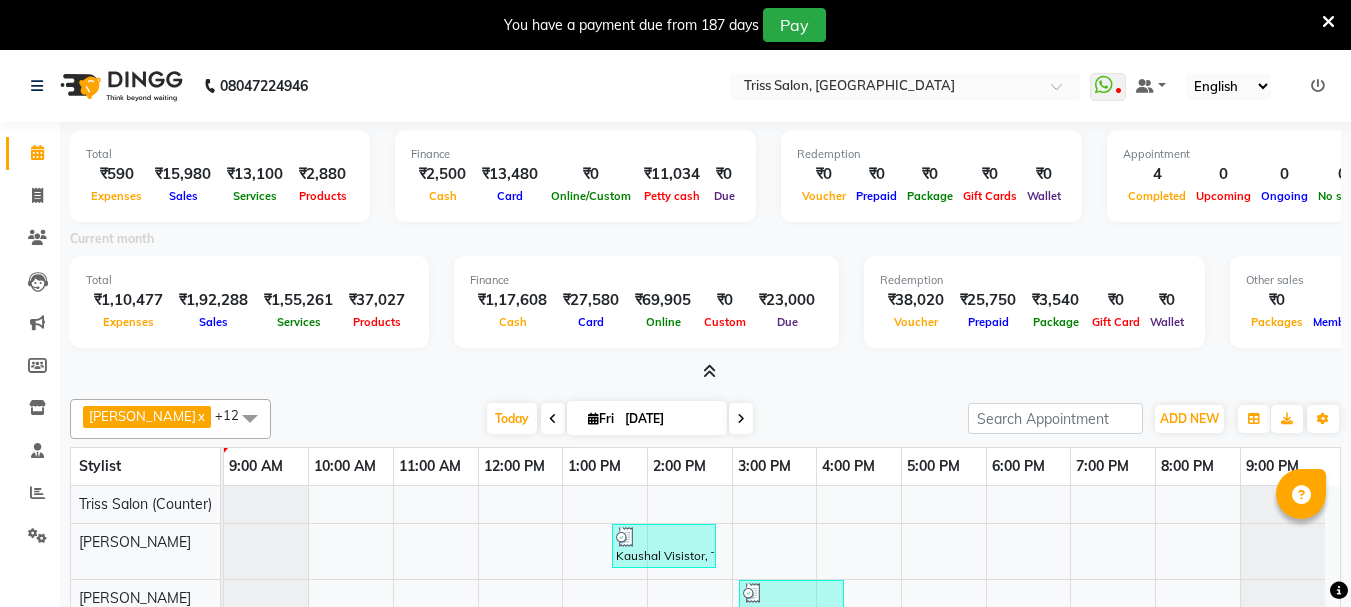 scroll, scrollTop: 0, scrollLeft: 0, axis: both 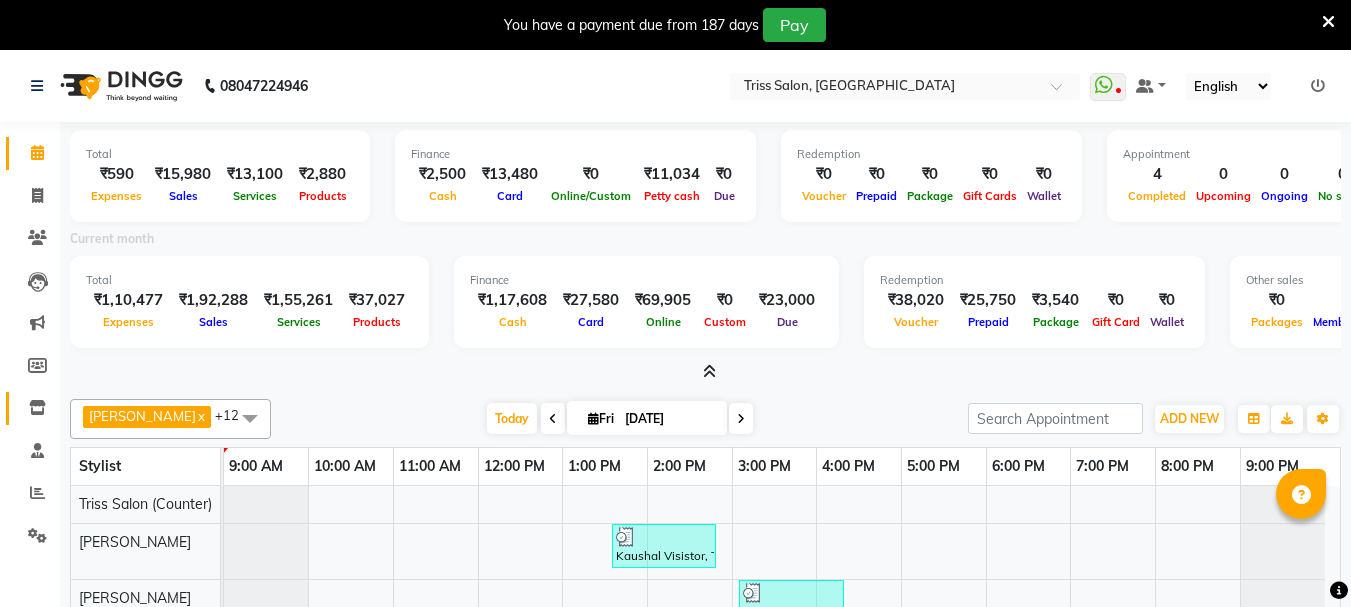 click 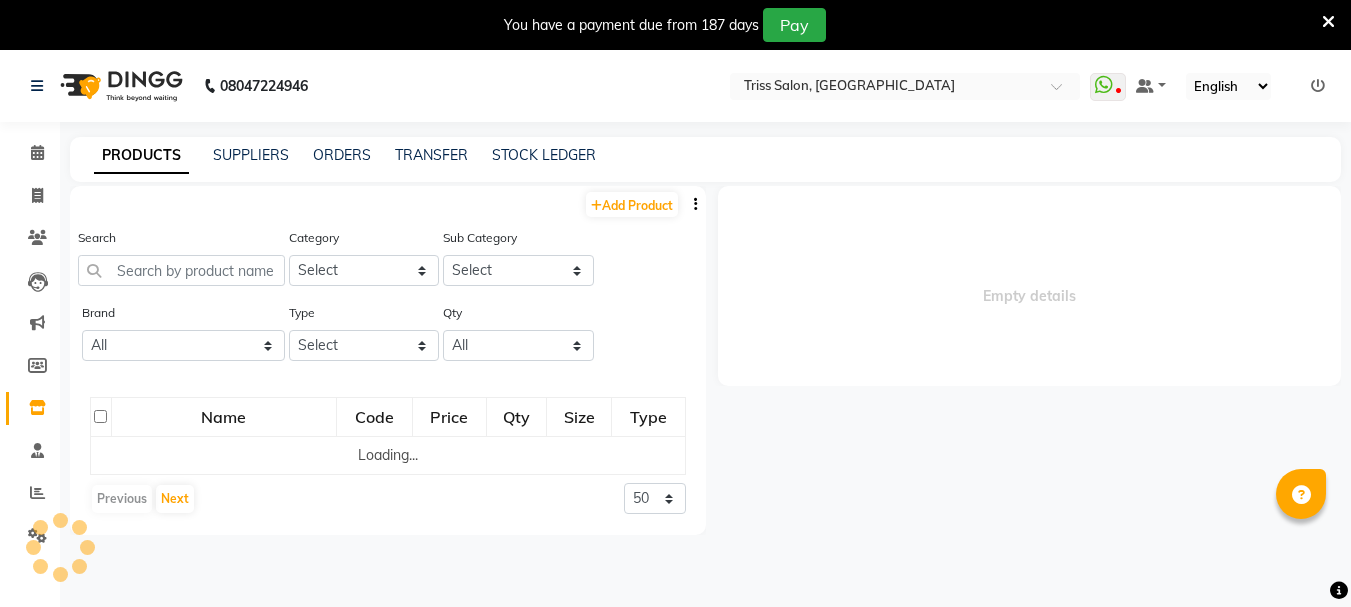 select 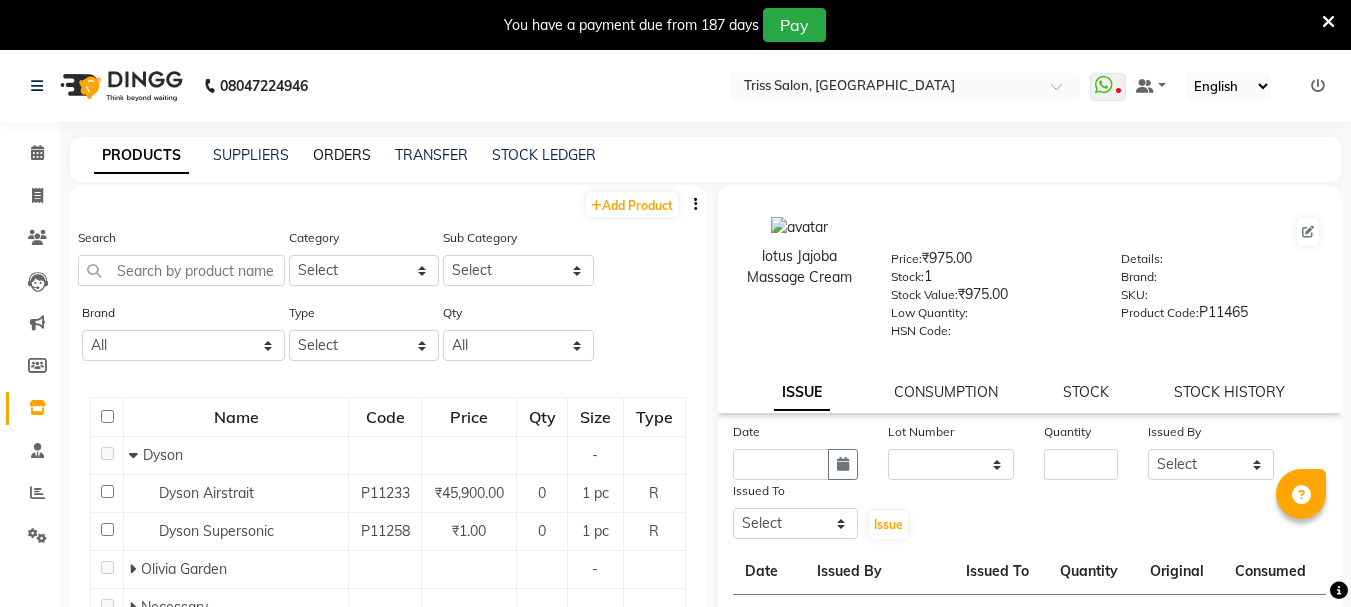 click on "ORDERS" 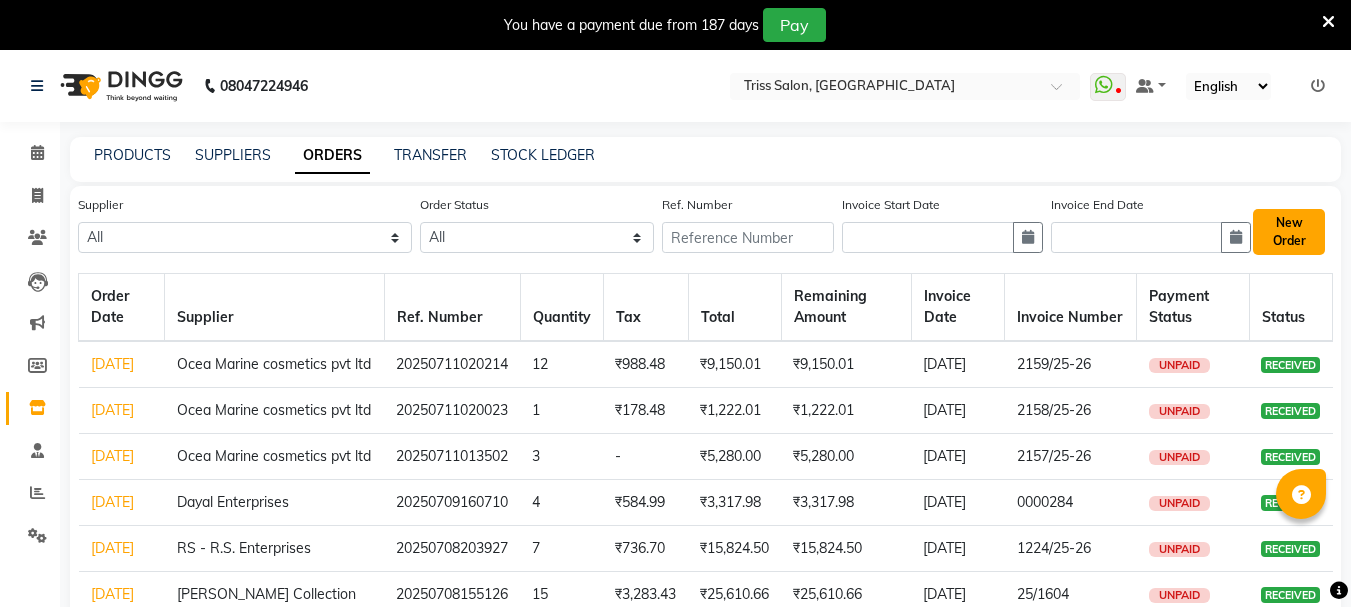 click on "New Order" 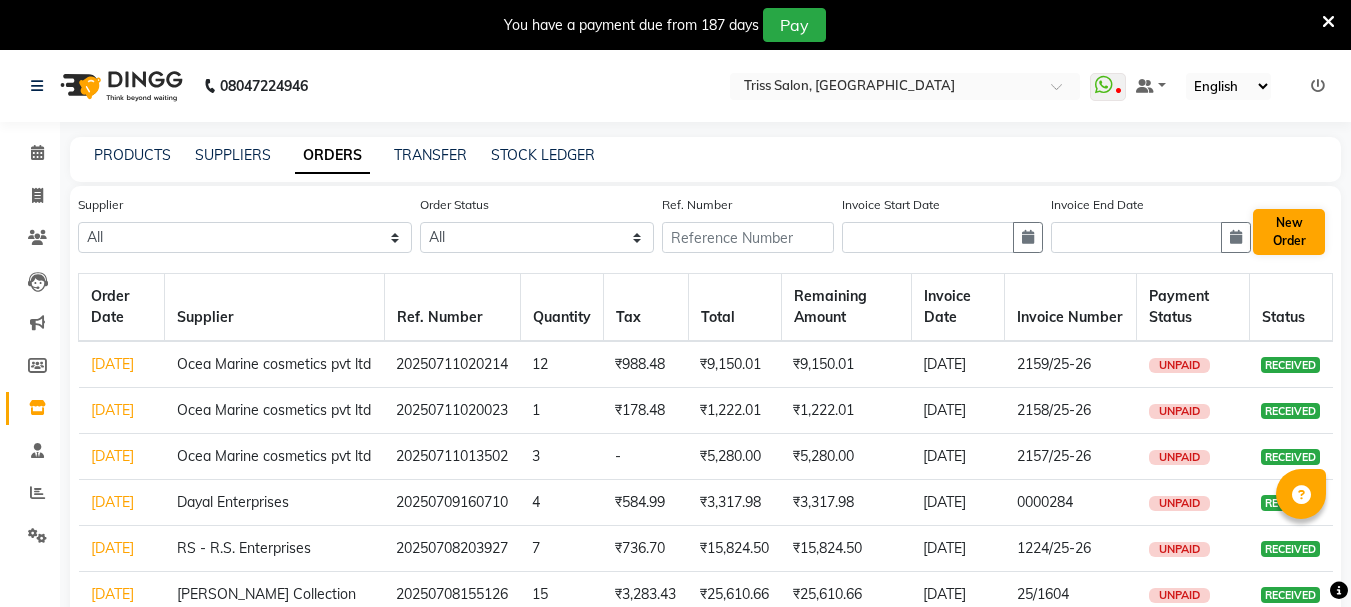 select on "true" 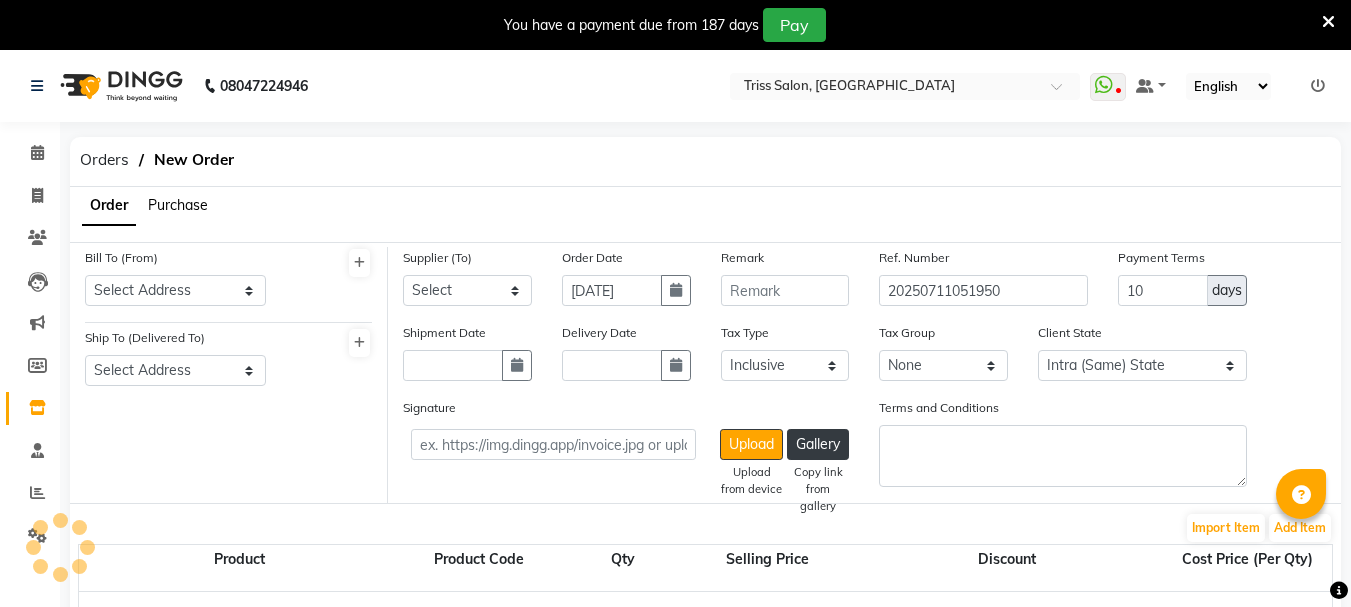 select on "1366" 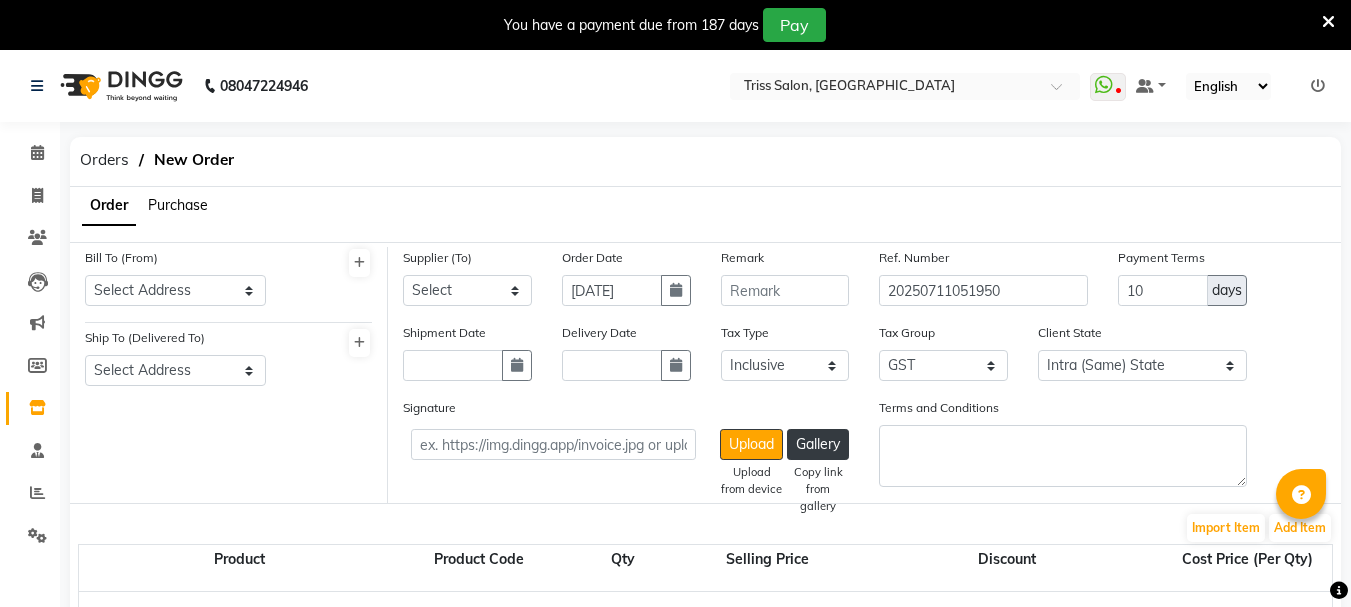click on "Purchase" 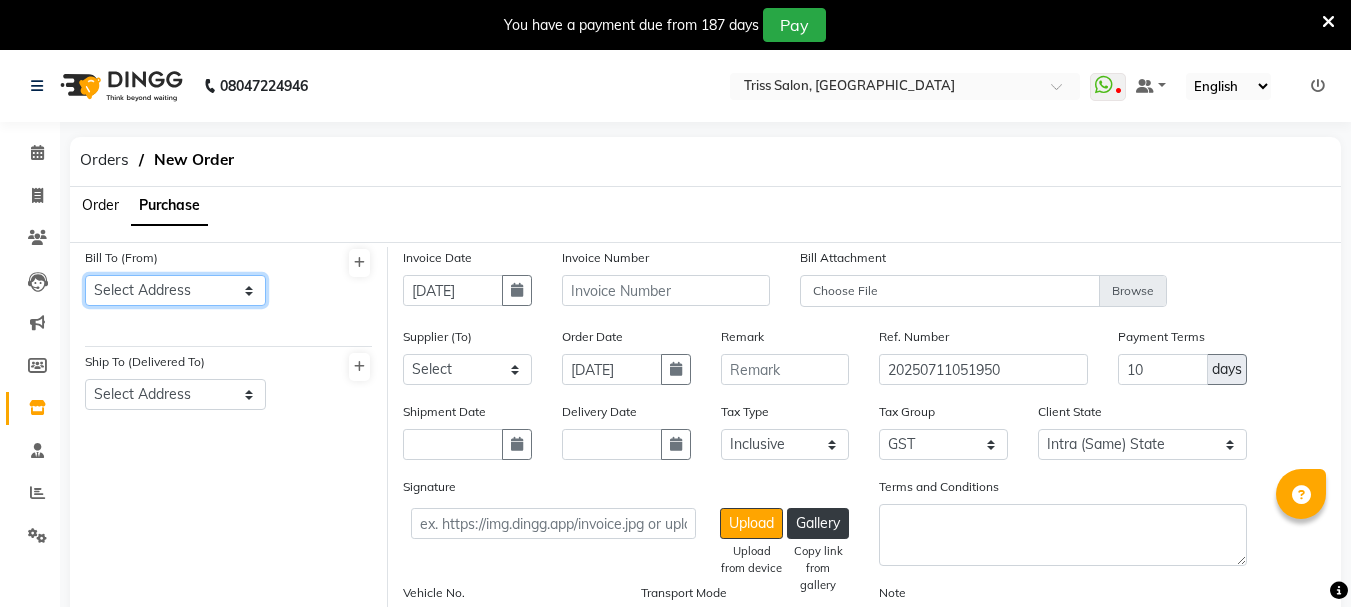 click on "Select Address  [PERSON_NAME]   [PERSON_NAME]" 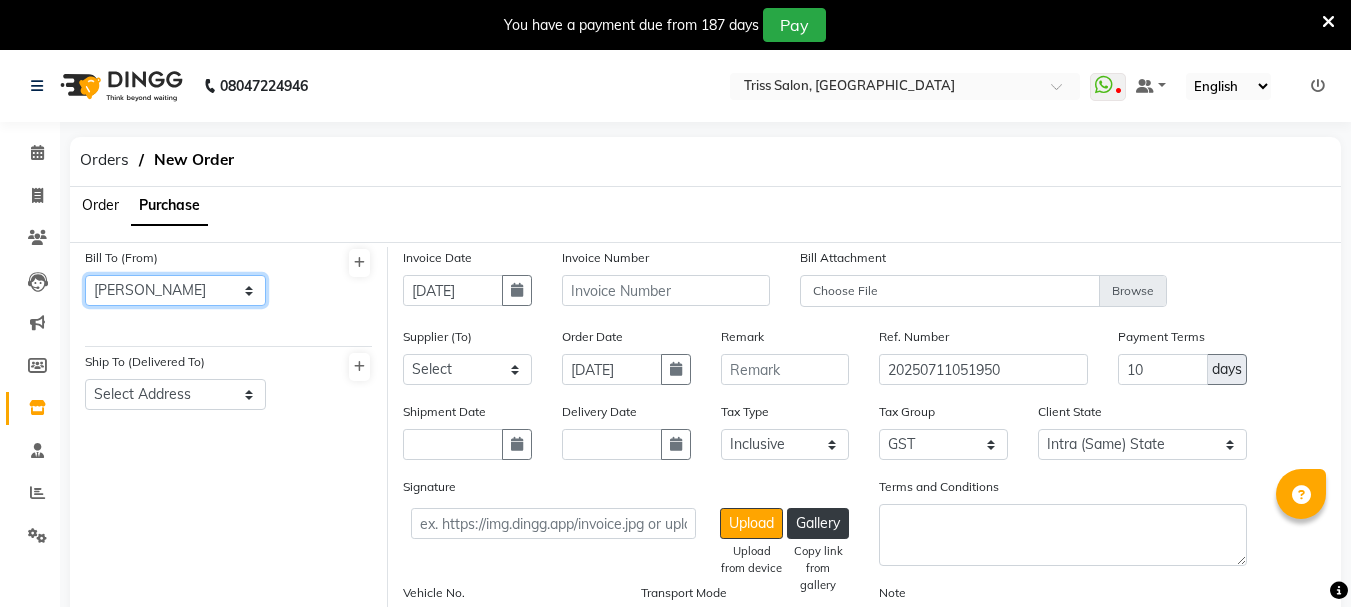 click on "Select Address  [PERSON_NAME]   [PERSON_NAME]" 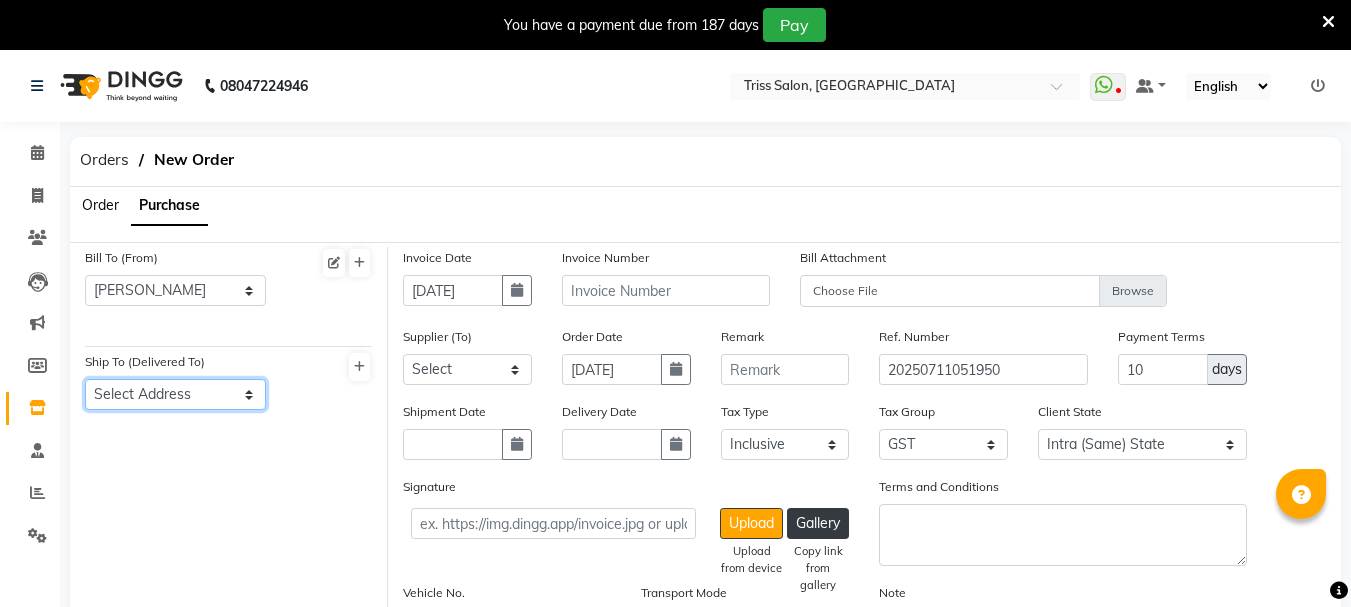 click on "Select Address  [GEOGRAPHIC_DATA]" 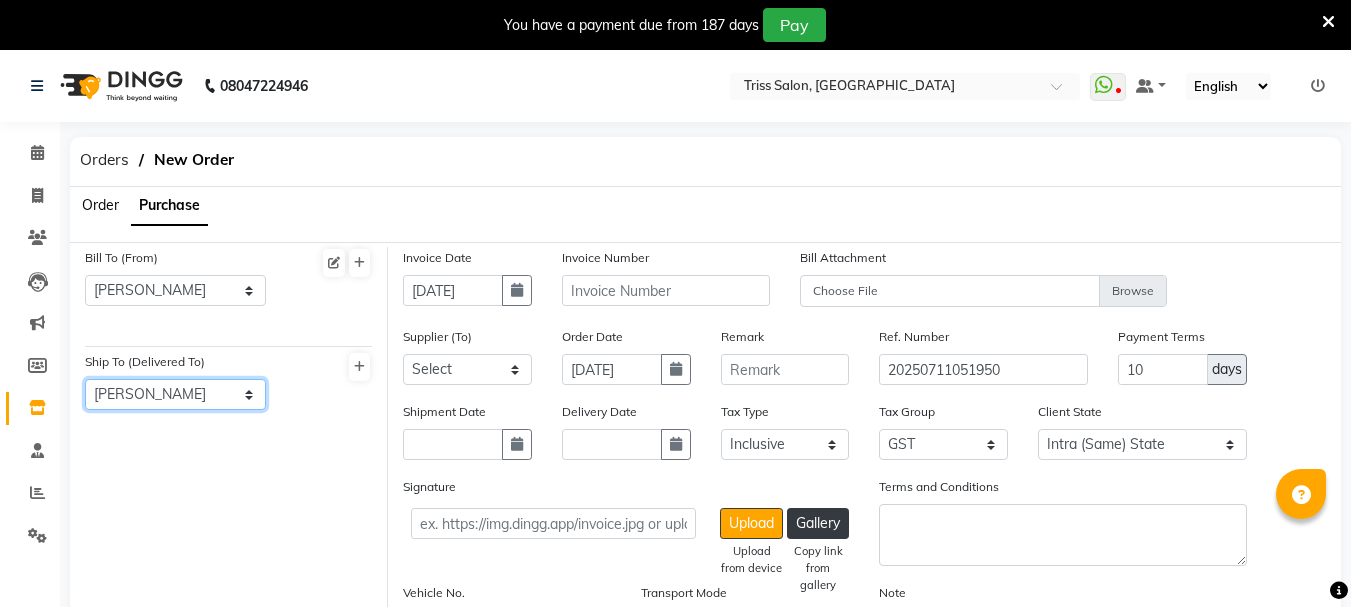 click on "Select Address  [GEOGRAPHIC_DATA]" 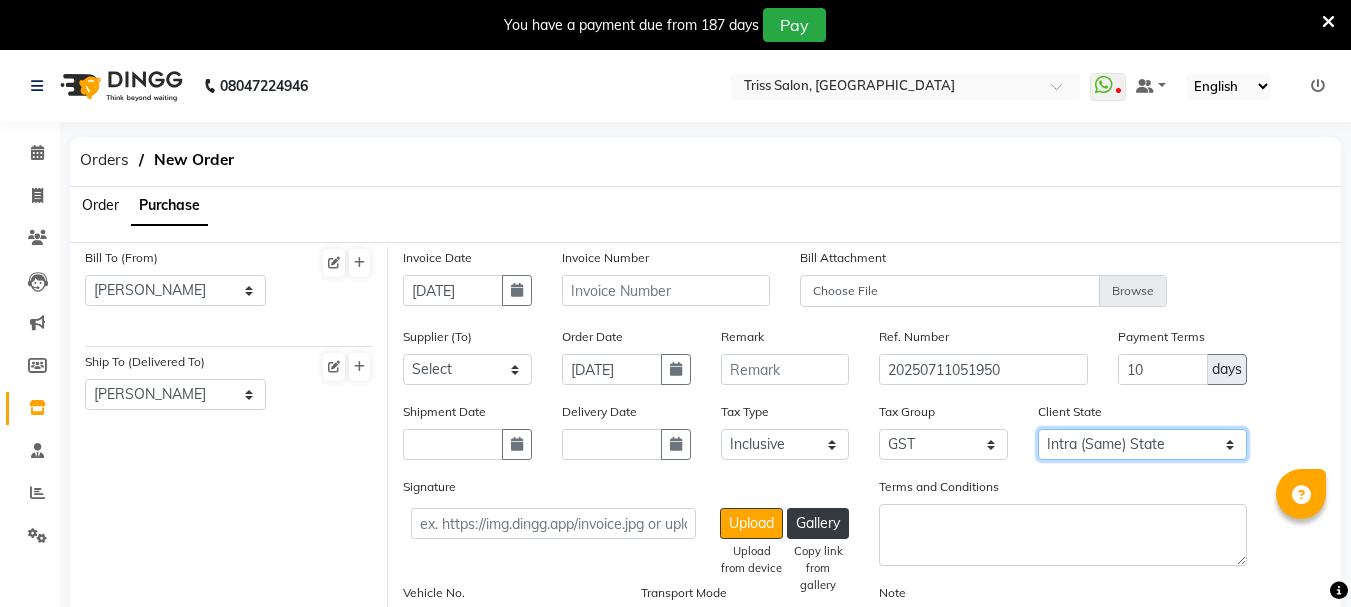 click on "Intra (Same) State Inter (Other) State" 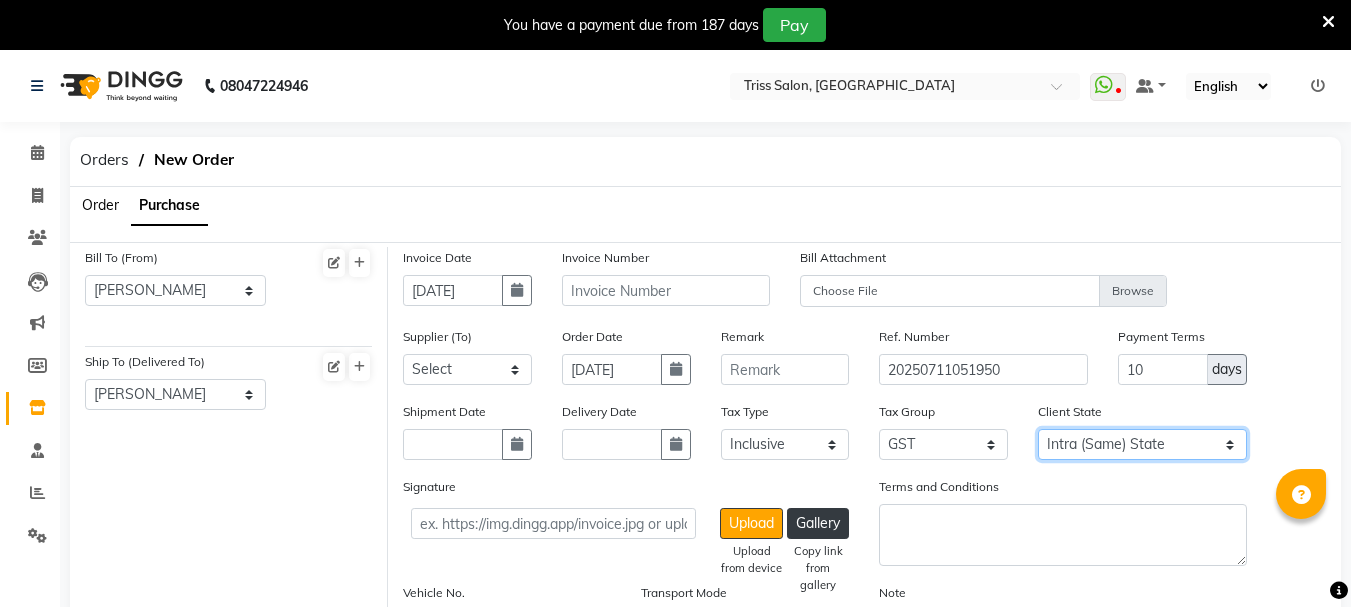 select on "false" 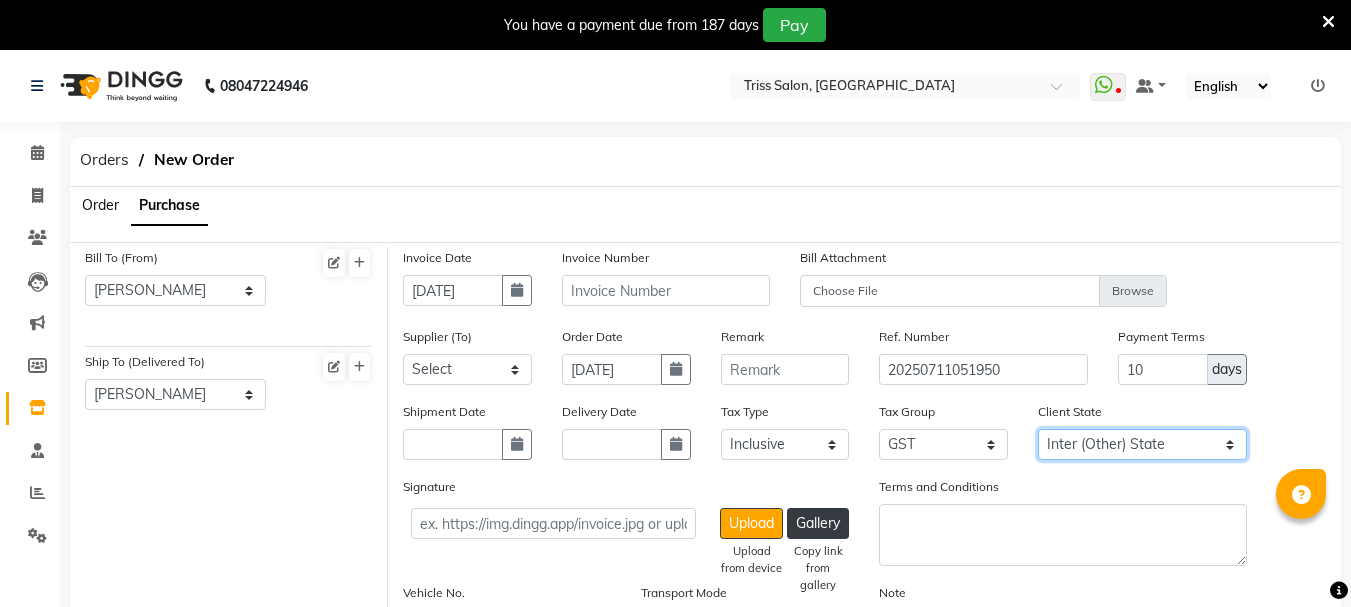 click on "Intra (Same) State Inter (Other) State" 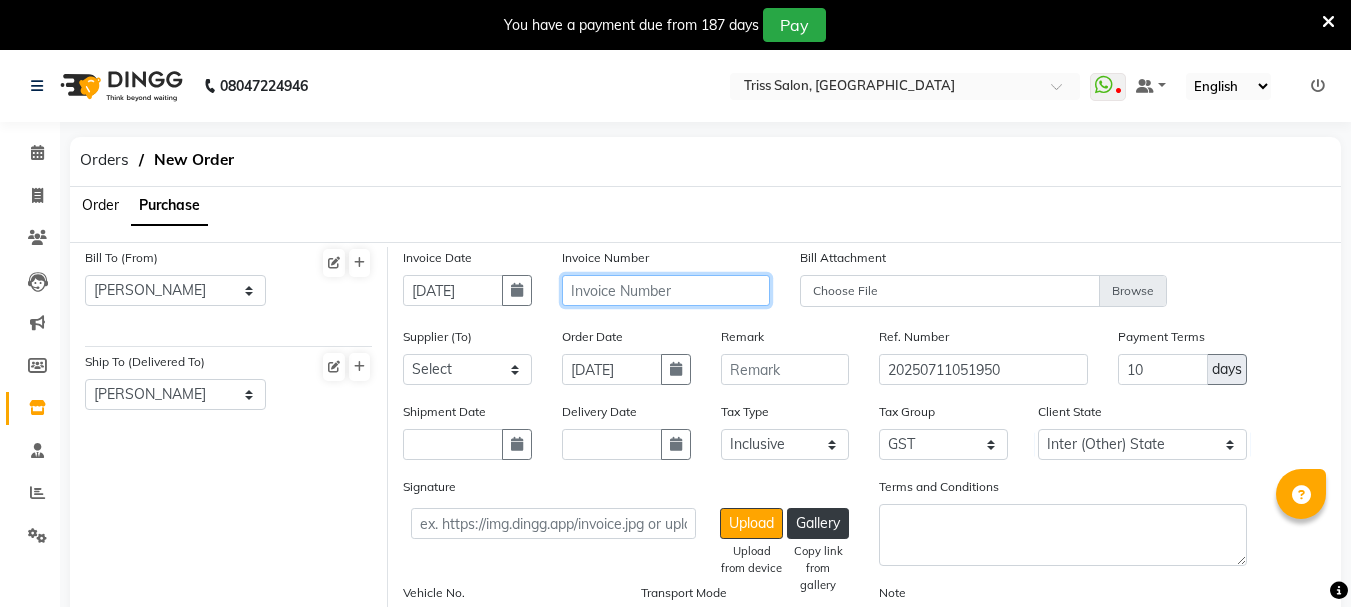 click 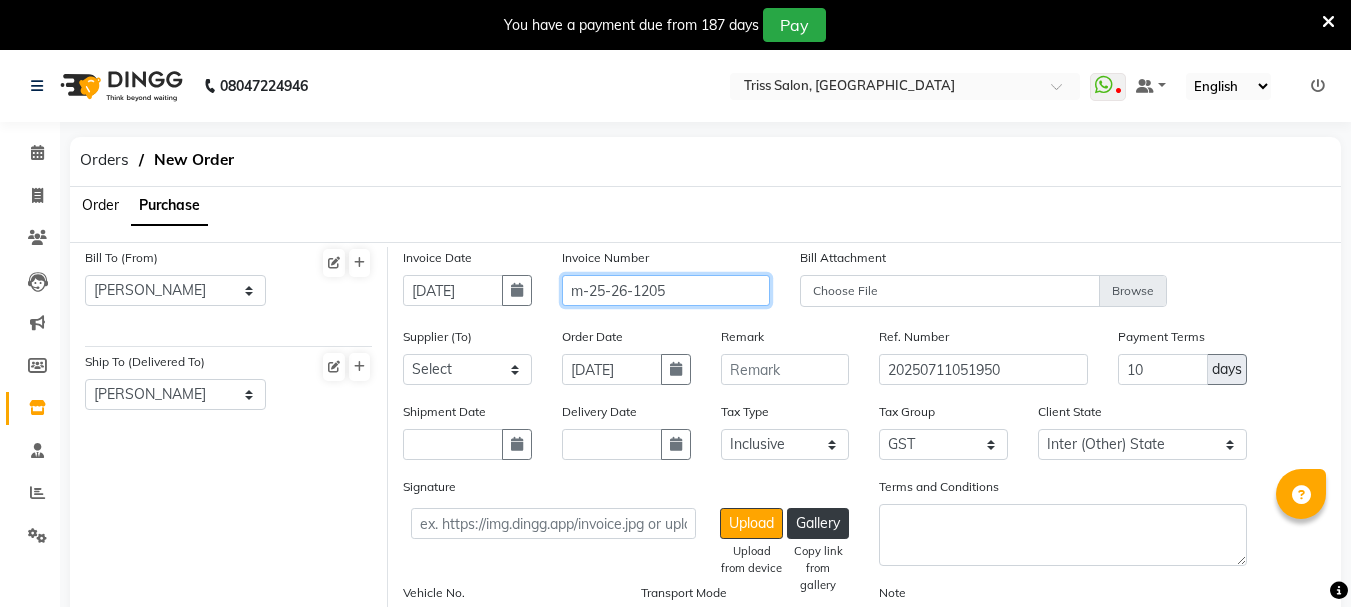 type on "m-25-26-1205" 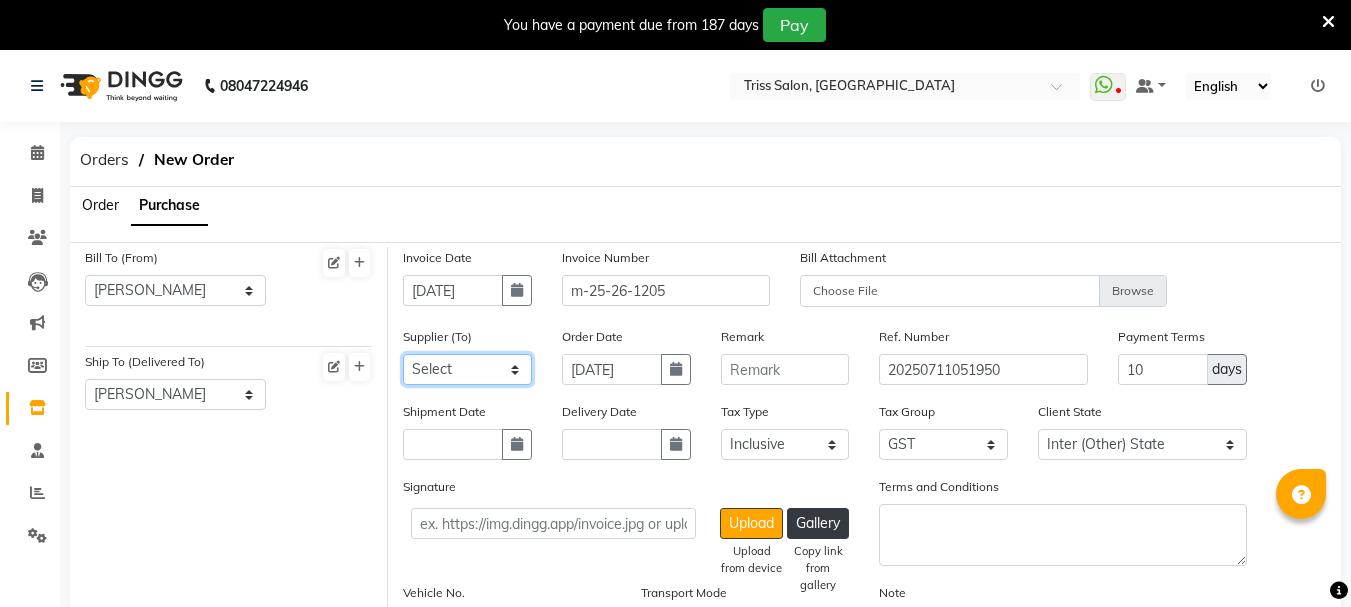 click on "Select Auraine Botanicals - Auraine Botanicals Dayal Enterprises Head Office Pooja MLS Enterprises Mintree Premier MND Nobel Pvt Ltd [PERSON_NAME] (SkinFx) Klassik Beauty Ocea Marine cosmetics pvt ltd Necessary - Necessary Beauty Accumen - Accumen Medecare AND Marketing OM Sales - OM  Sales RS - R.S. Enterprises [PERSON_NAME] Collection" 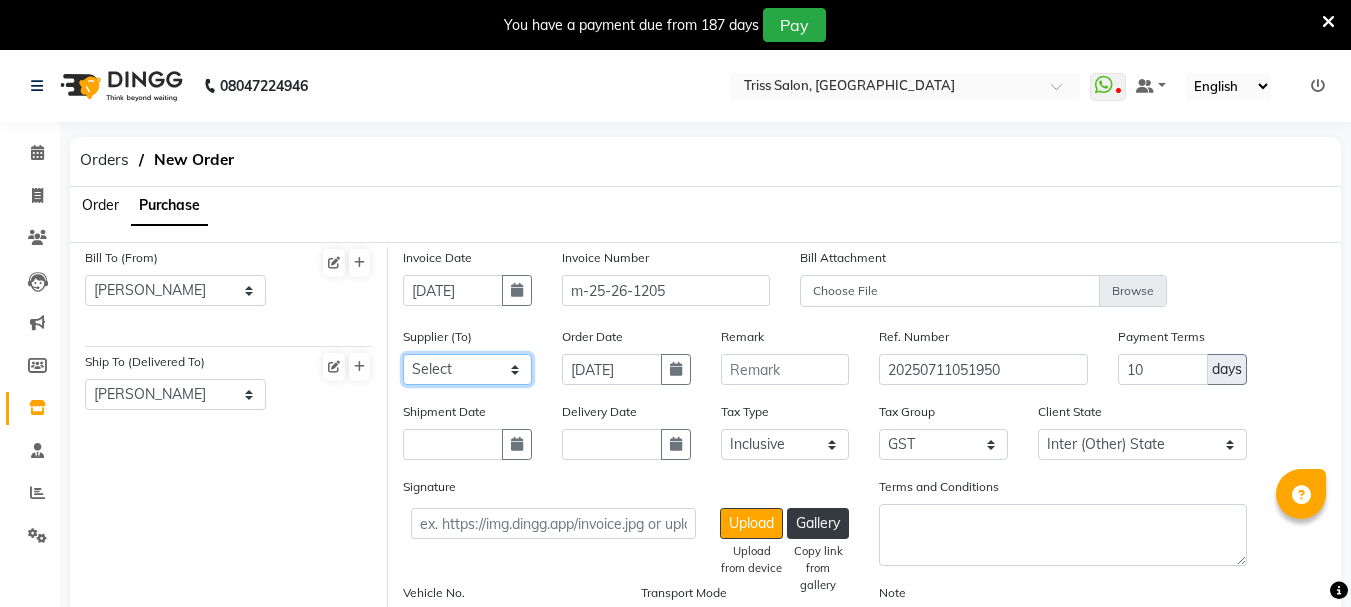 select on "1144" 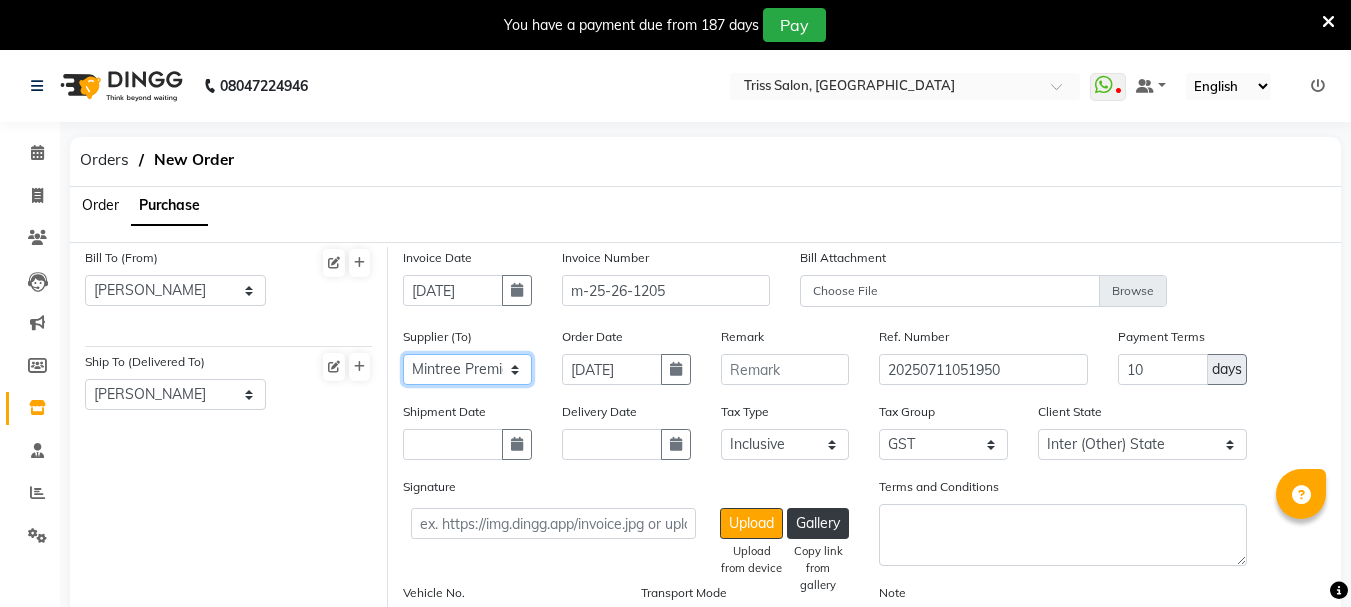 click on "Select Auraine Botanicals - Auraine Botanicals Dayal Enterprises Head Office Pooja MLS Enterprises Mintree Premier MND Nobel Pvt Ltd [PERSON_NAME] (SkinFx) Klassik Beauty Ocea Marine cosmetics pvt ltd Necessary - Necessary Beauty Accumen - Accumen Medecare AND Marketing OM Sales - OM  Sales RS - R.S. Enterprises [PERSON_NAME] Collection" 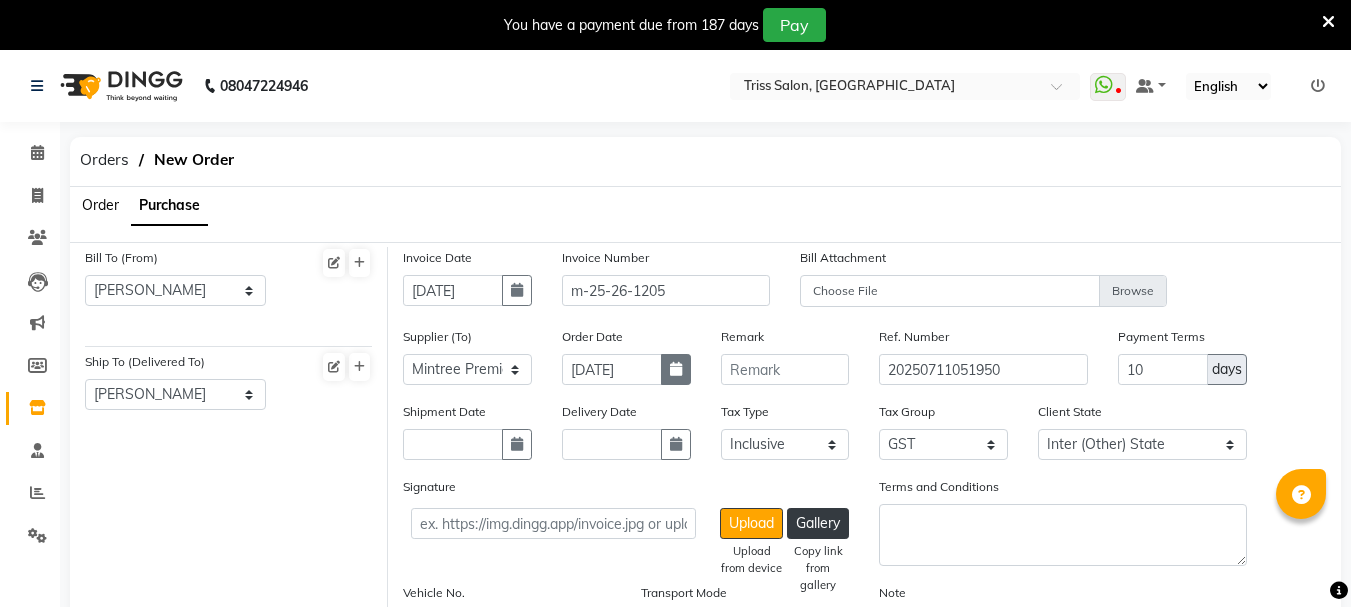 click 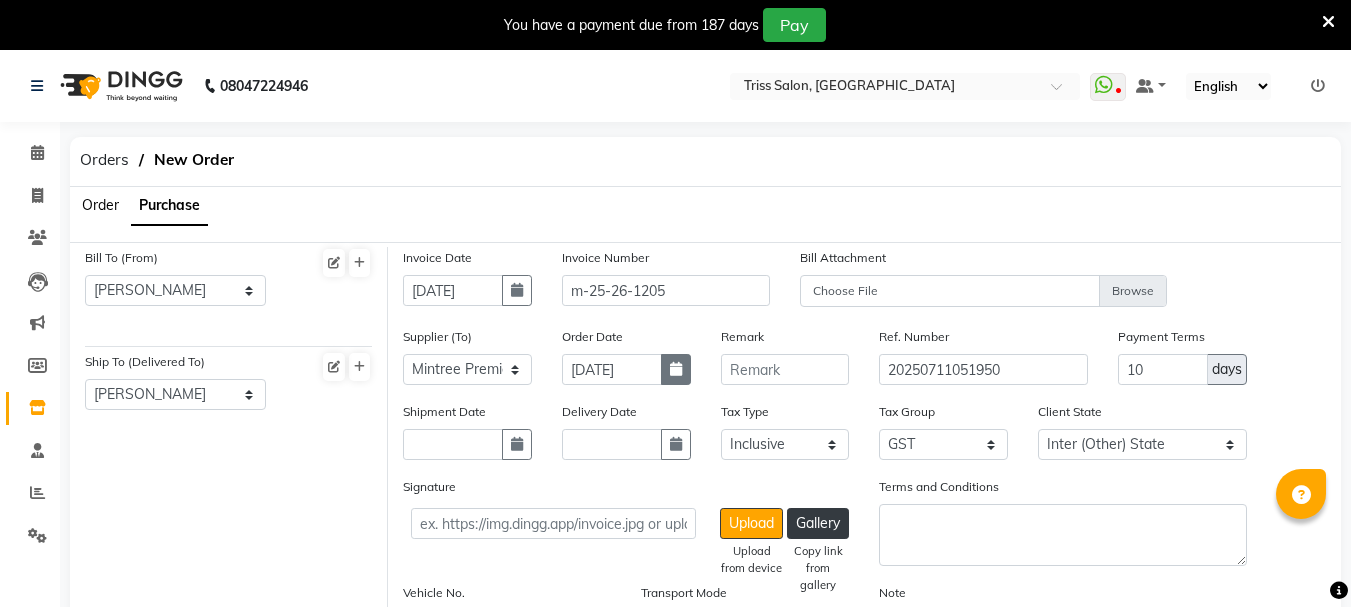 select on "7" 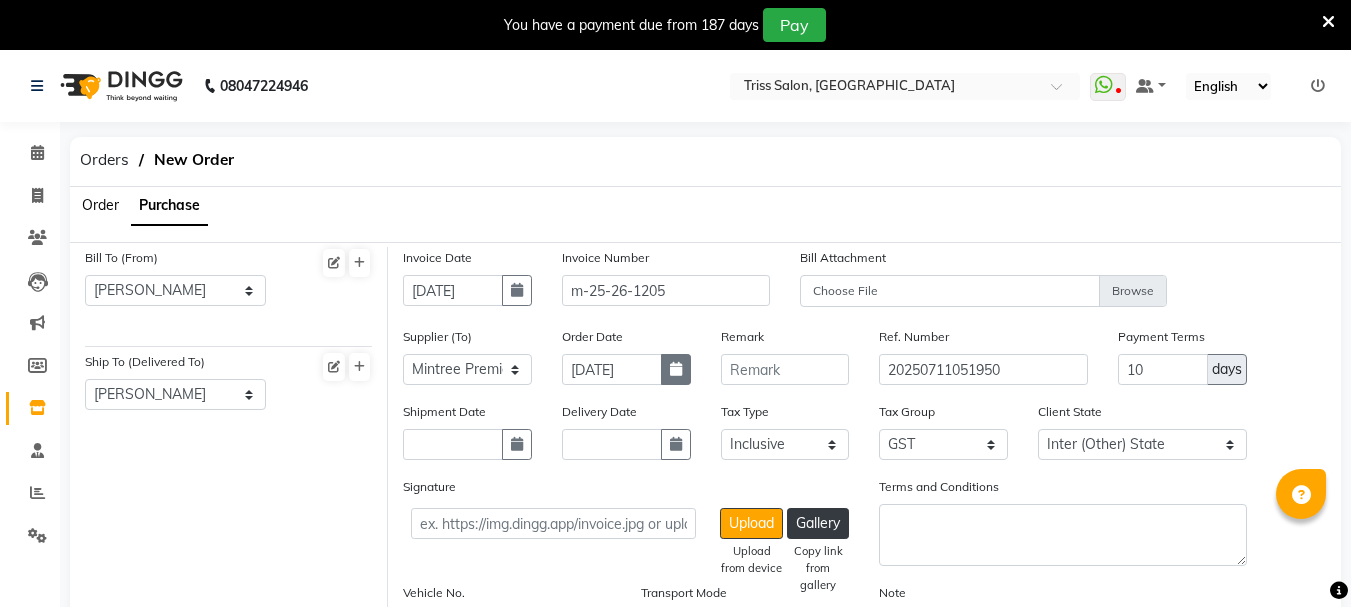 select on "2025" 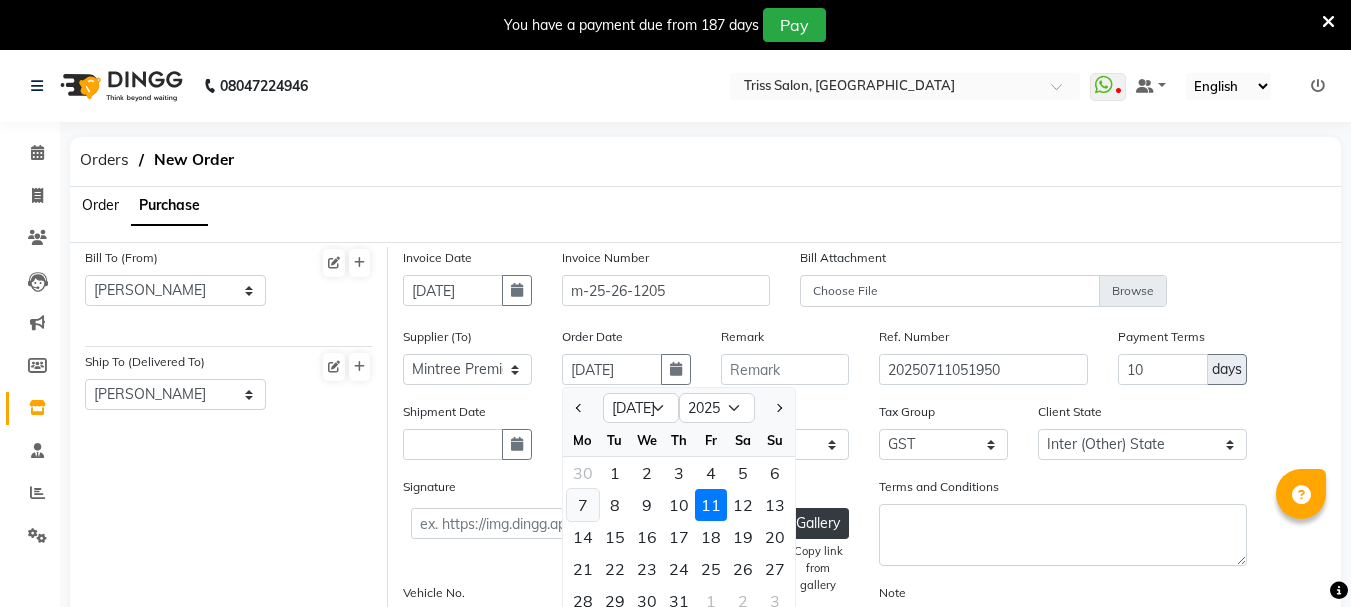 click on "7" 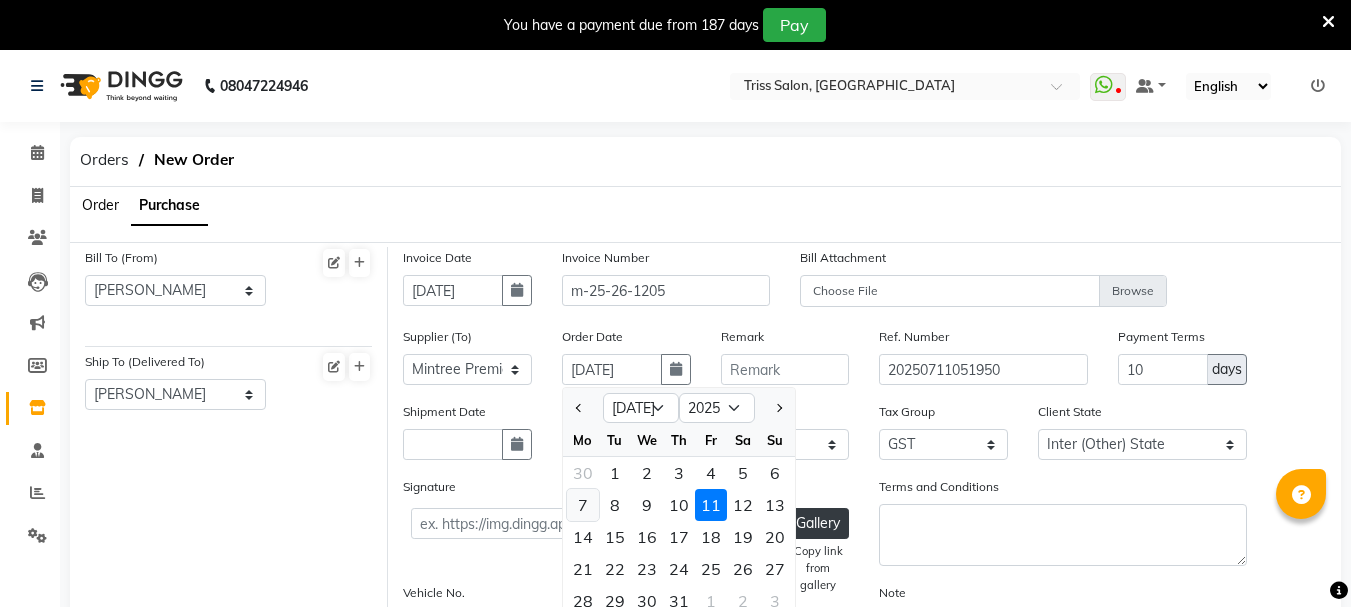 type on "[DATE]" 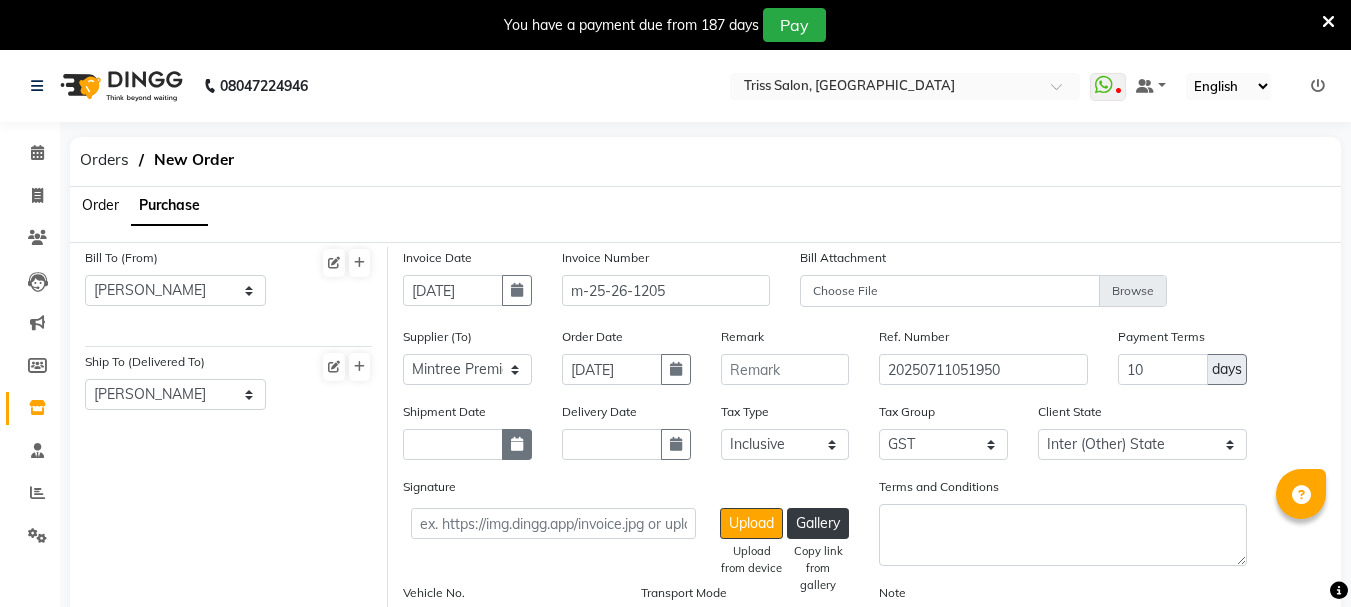 click 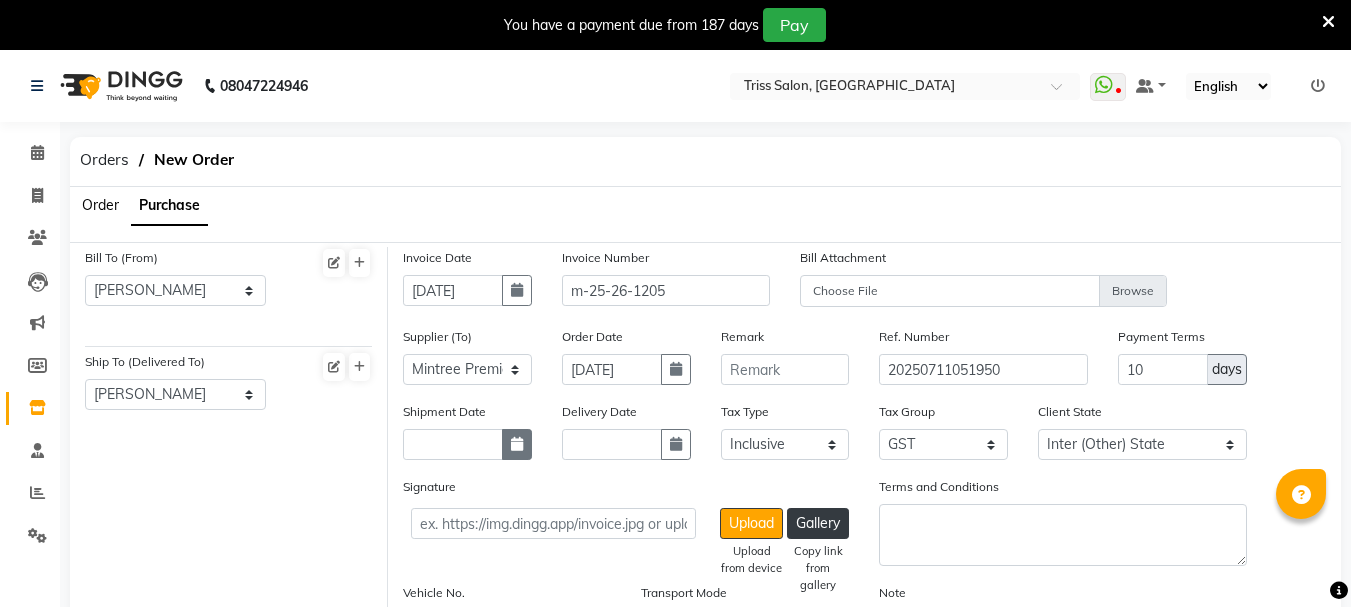 select on "7" 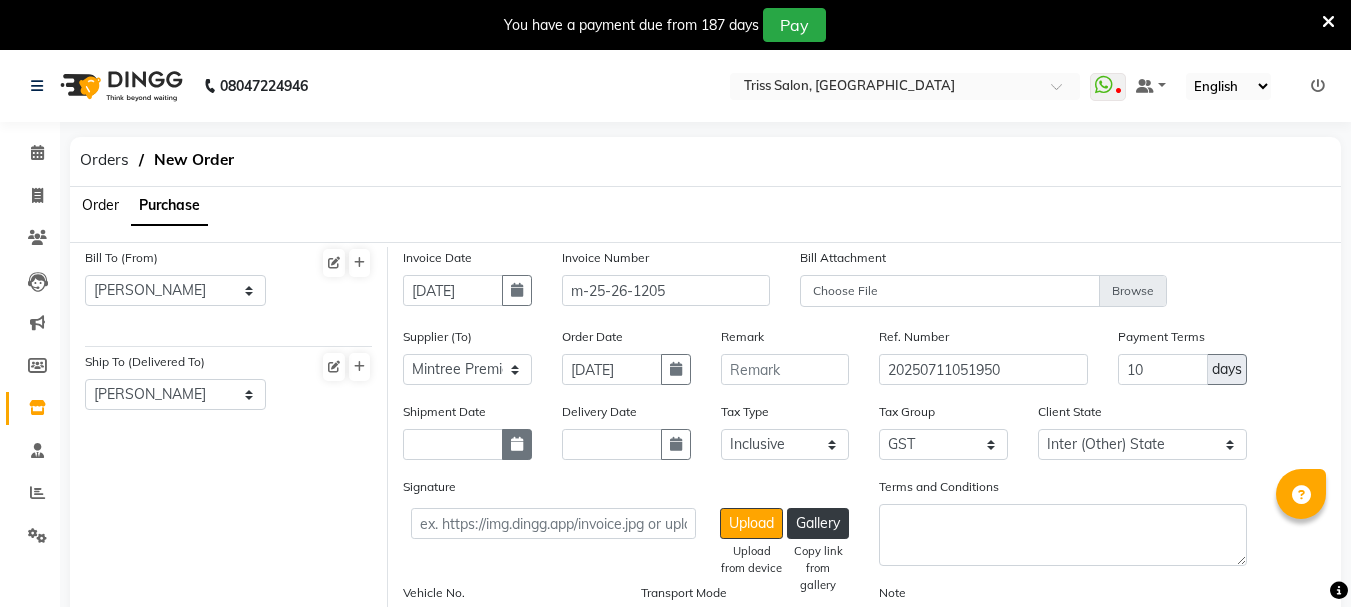 select on "2025" 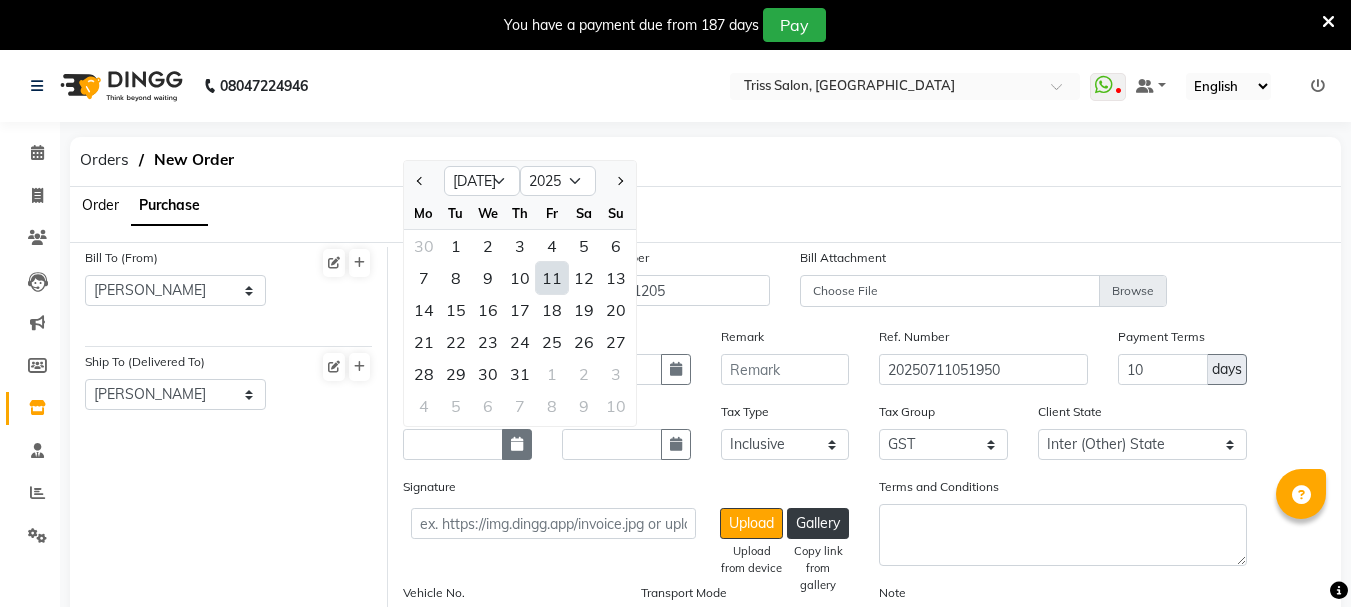 click 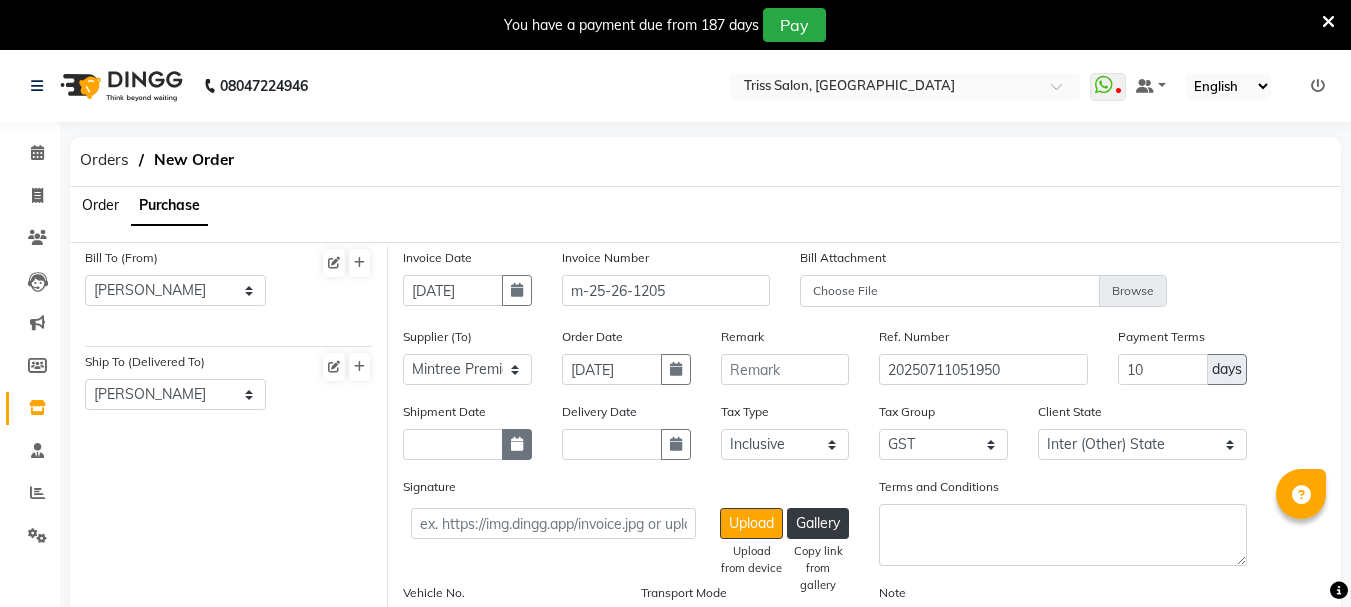 click 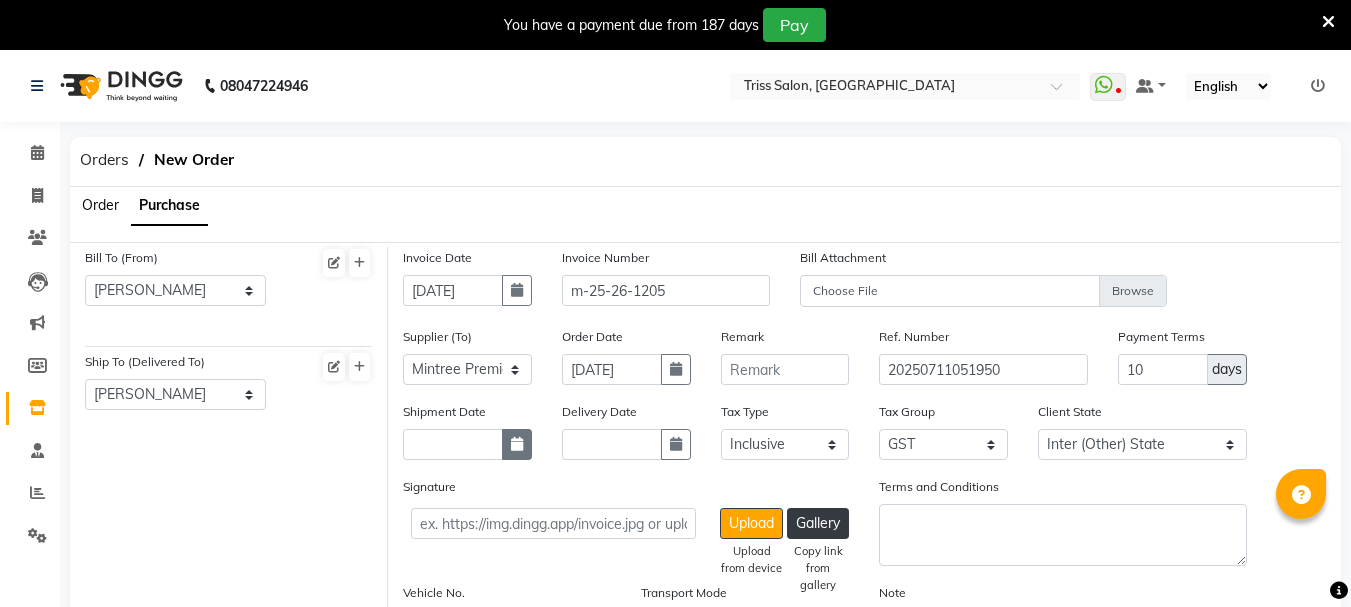 select on "7" 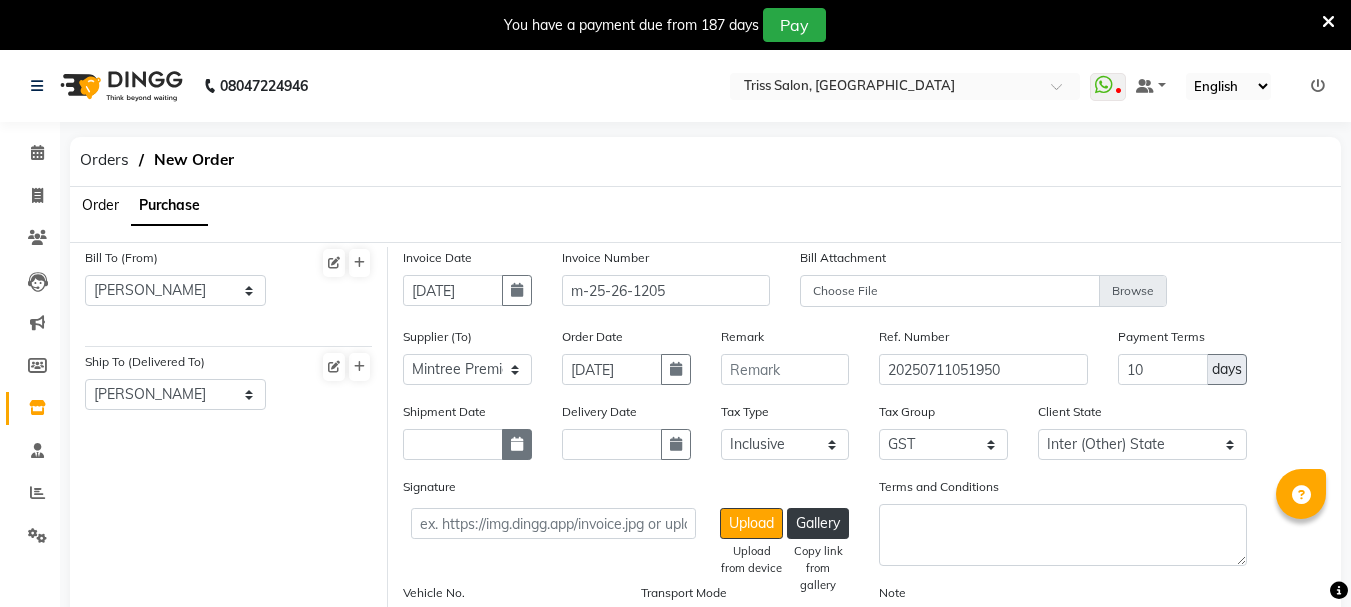 select on "2025" 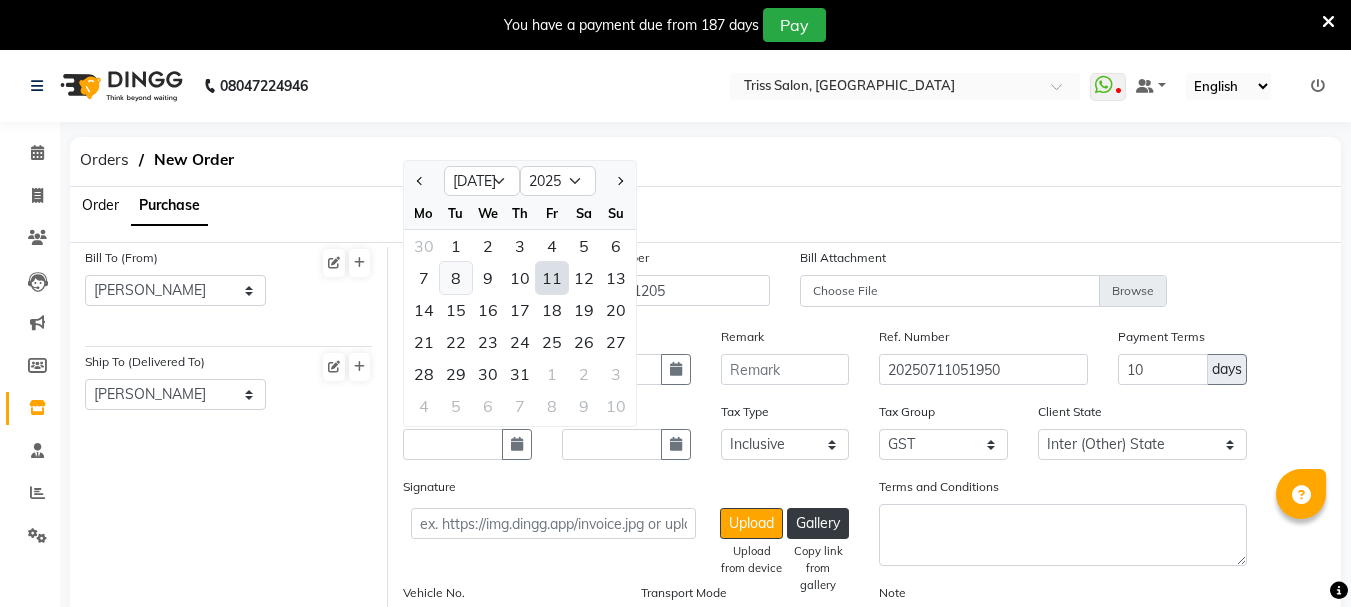 click on "8" 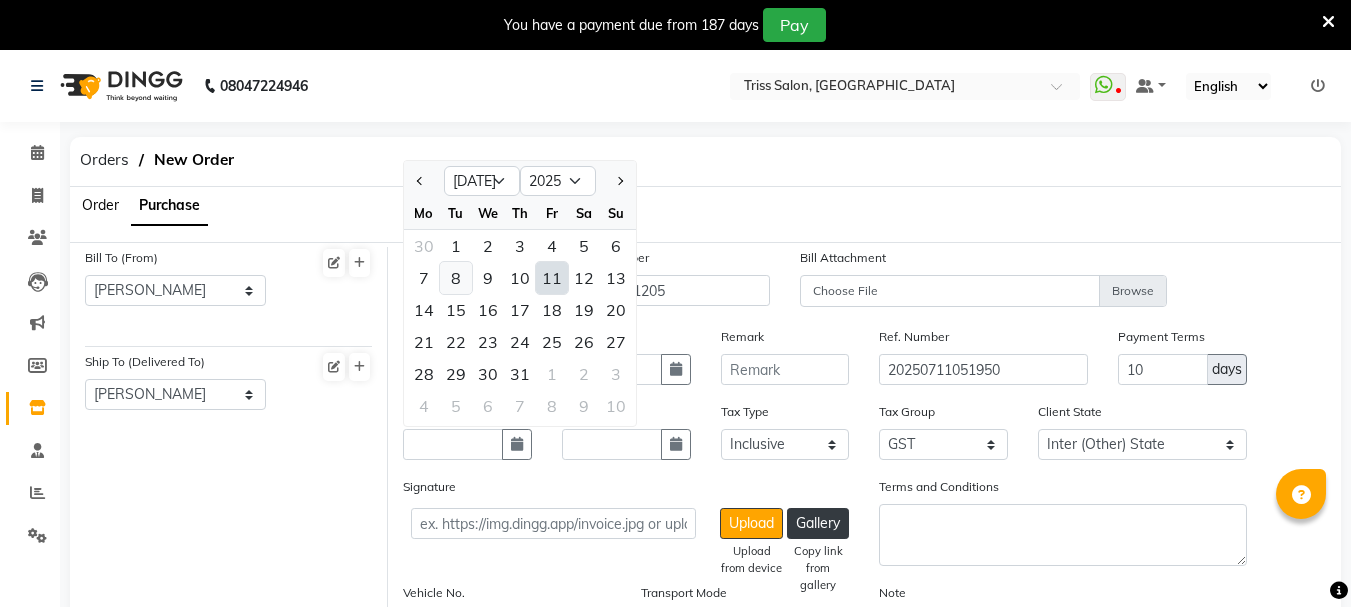 type on "[DATE]" 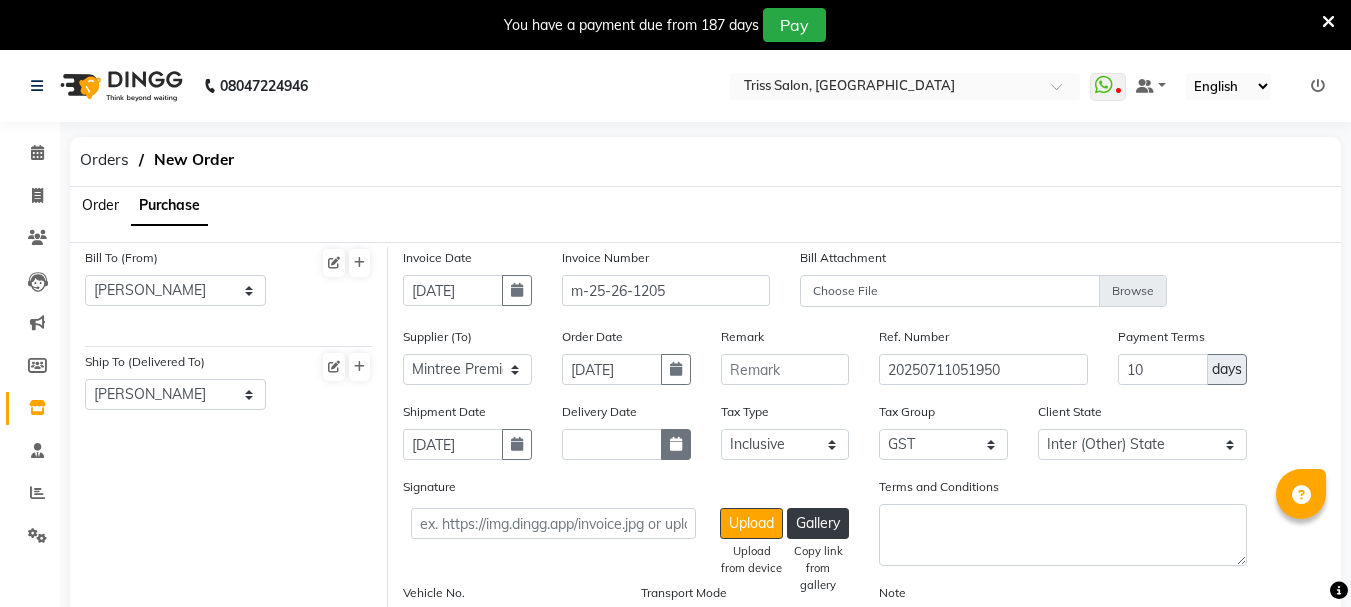 click 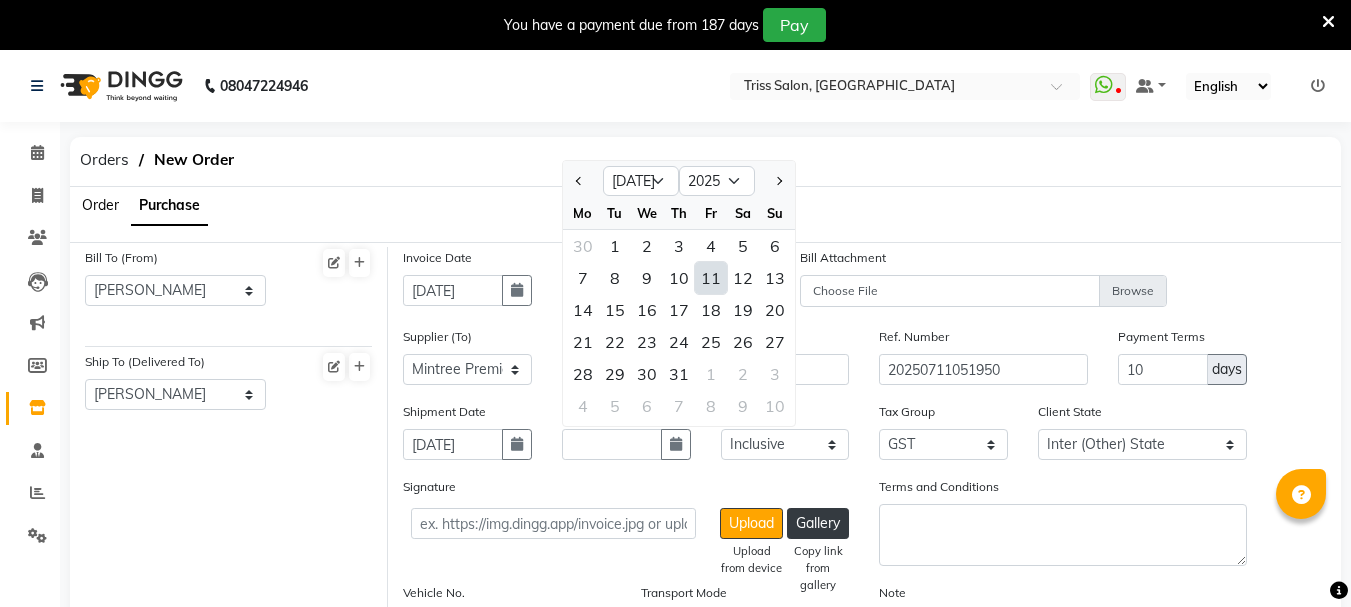 click on "11" 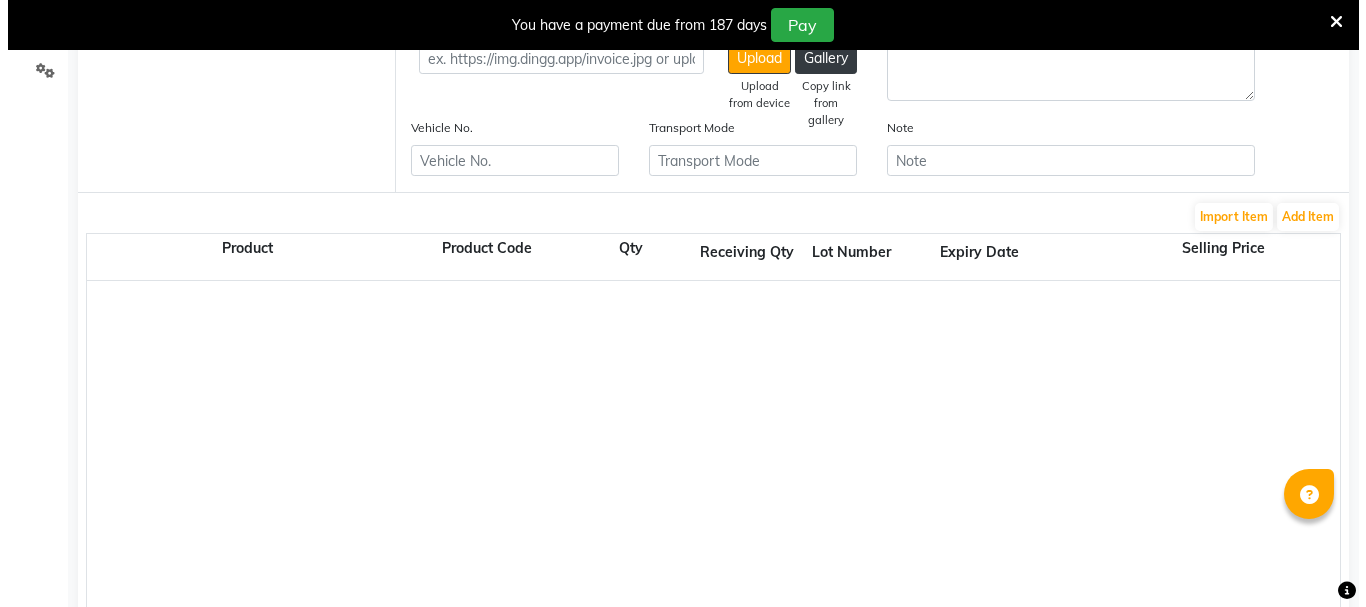 scroll, scrollTop: 467, scrollLeft: 0, axis: vertical 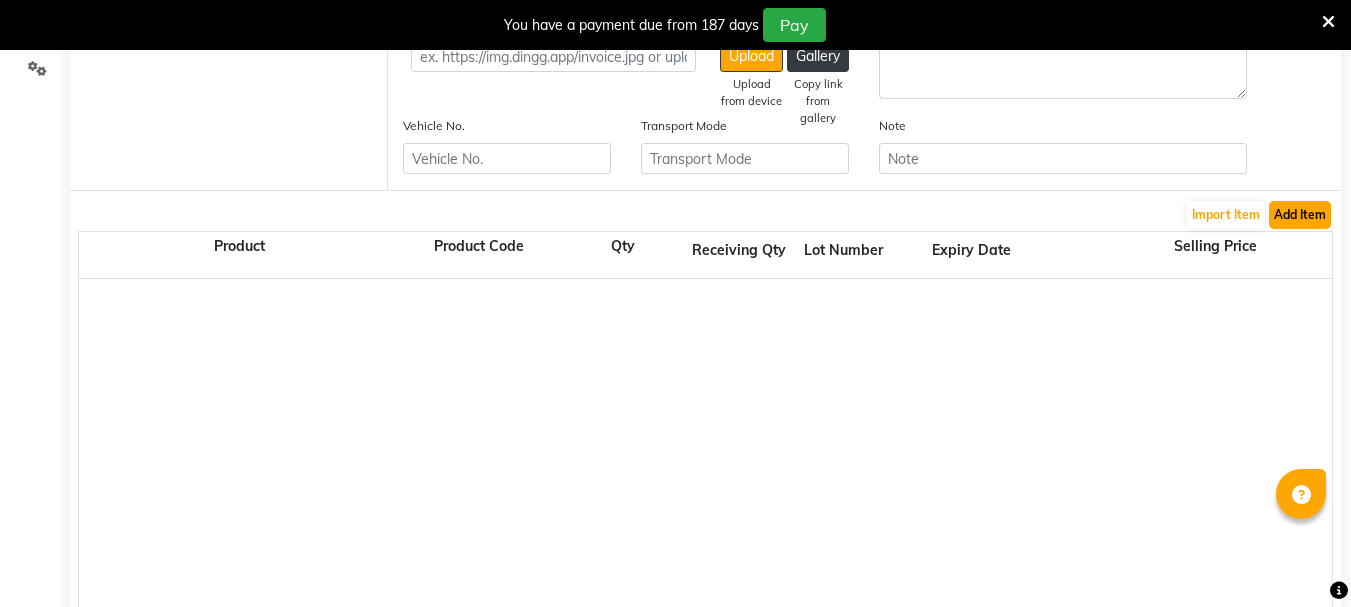 click on "Add Item" 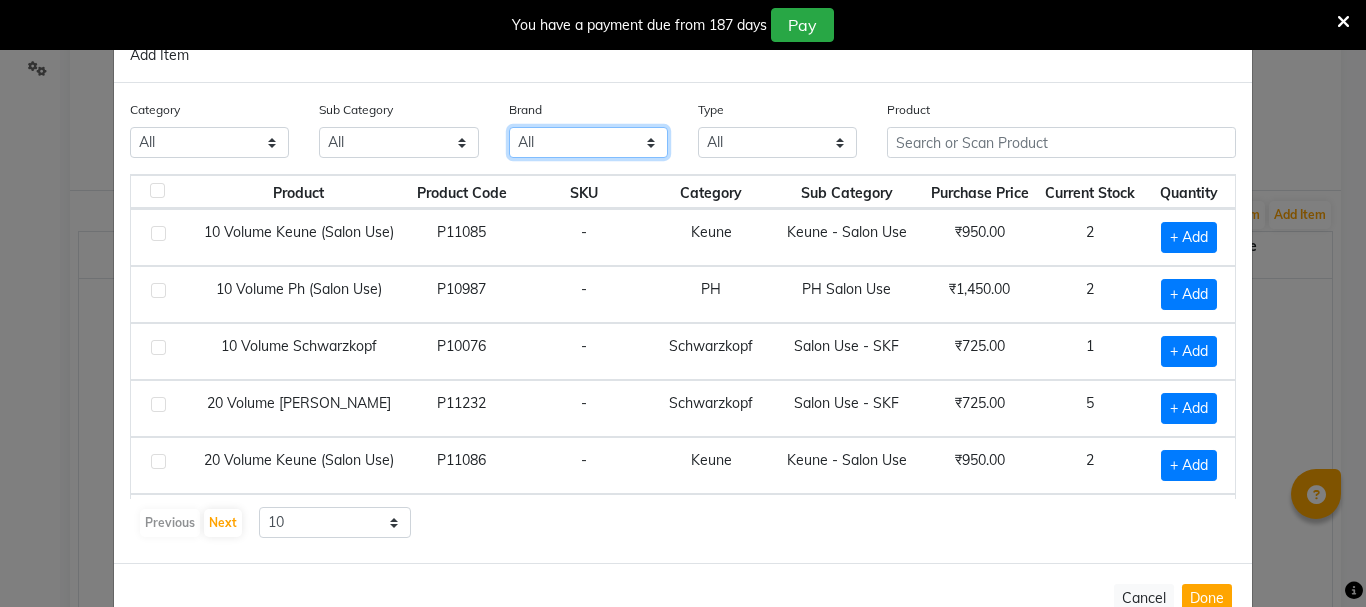 click on "All 3tenx Cc Dyson Gk Kanpeki Keune Mac Mintree Moraccanoil Moroccanoil Necessary O3+ Olivia Garden Other Perron Rigot Ph Schwarzkopf Skinfx Thalgo Tibolli Vedic Valley" 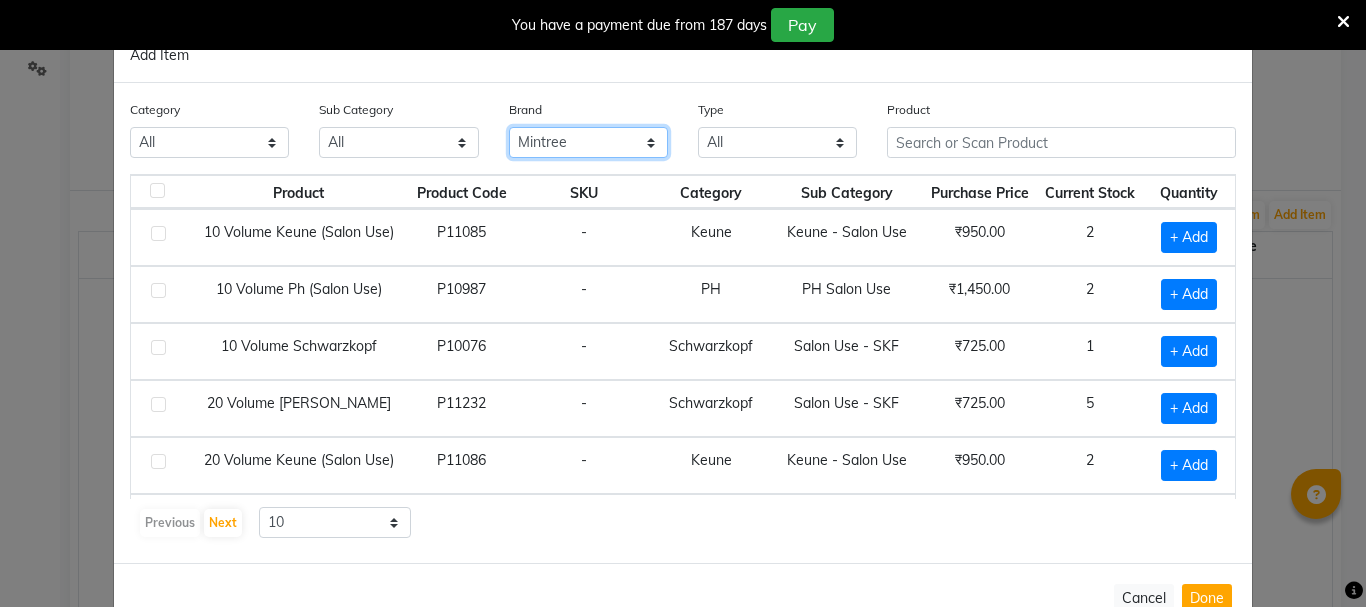 click on "All 3tenx Cc Dyson Gk Kanpeki Keune Mac Mintree Moraccanoil Moroccanoil Necessary O3+ Olivia Garden Other Perron Rigot Ph Schwarzkopf Skinfx Thalgo Tibolli Vedic Valley" 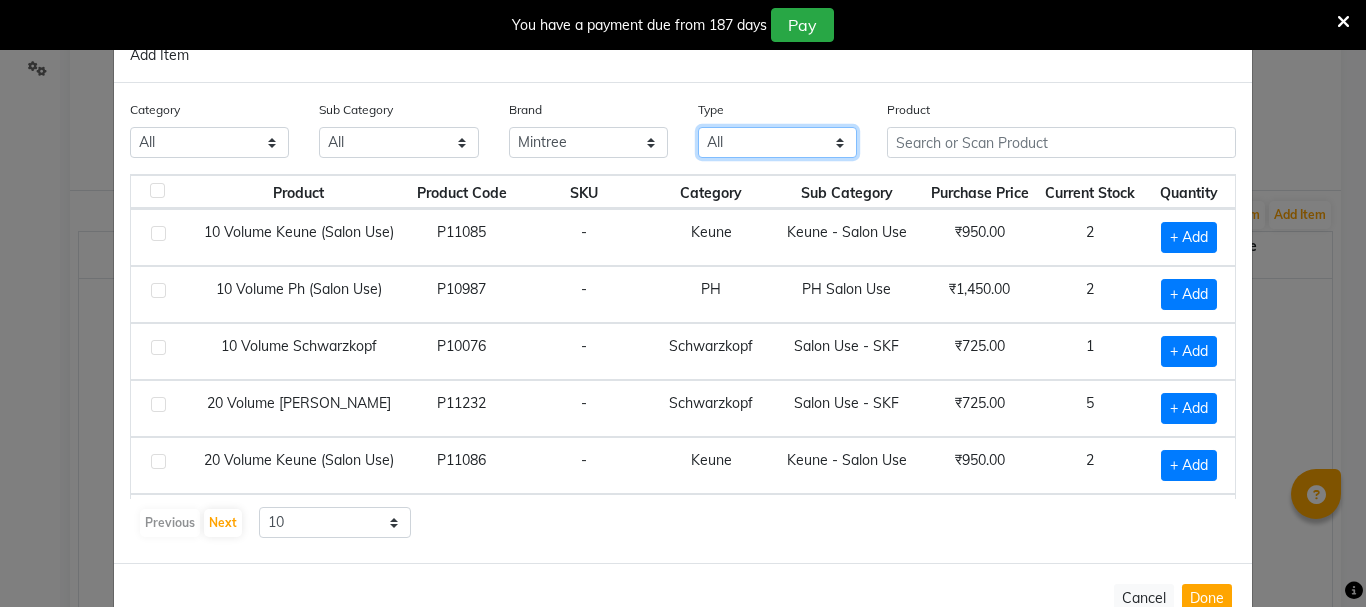 click on "All Both Consumable Retail" 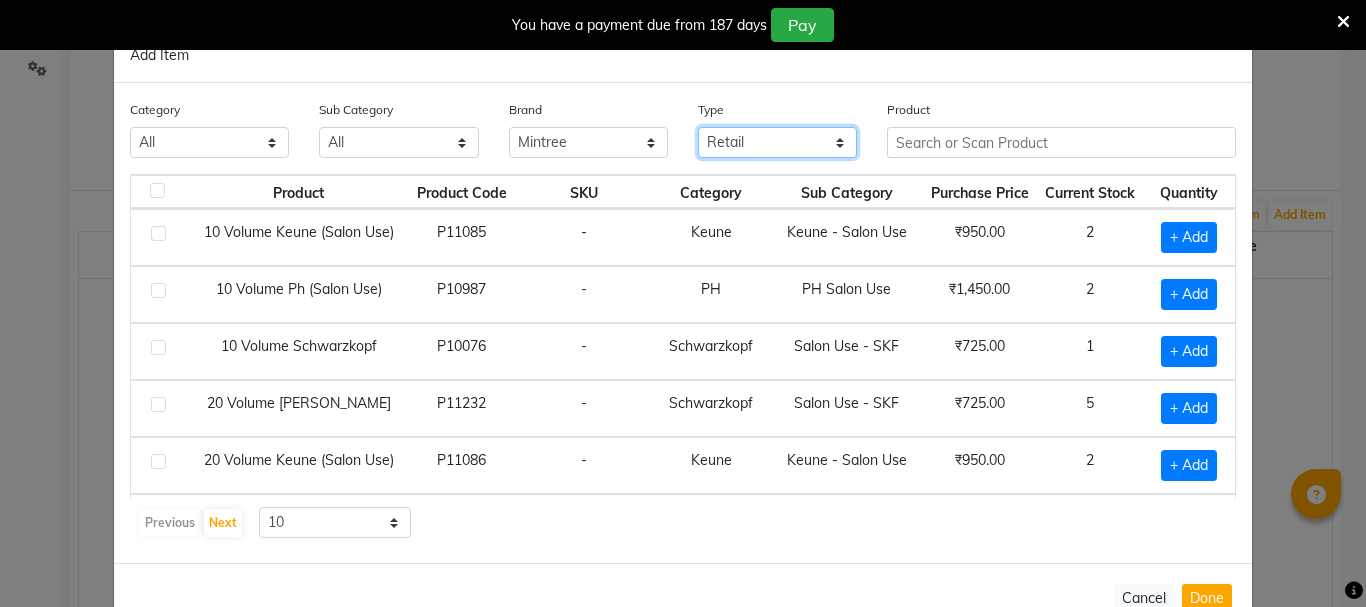 click on "All Both Consumable Retail" 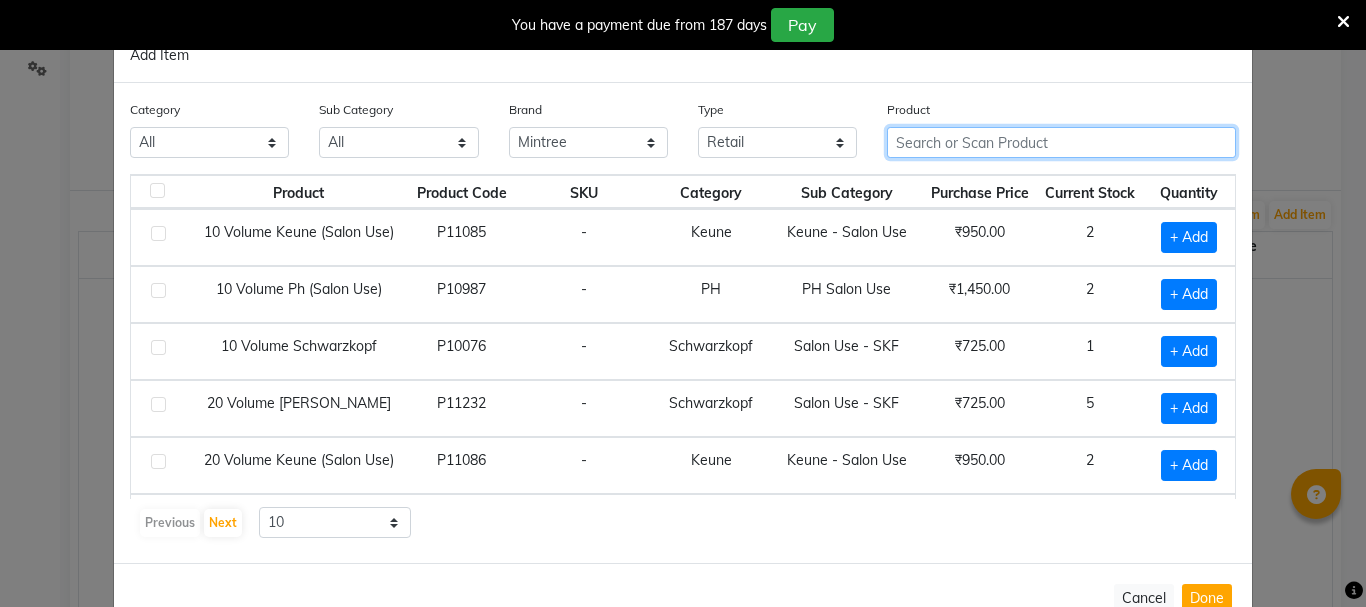click 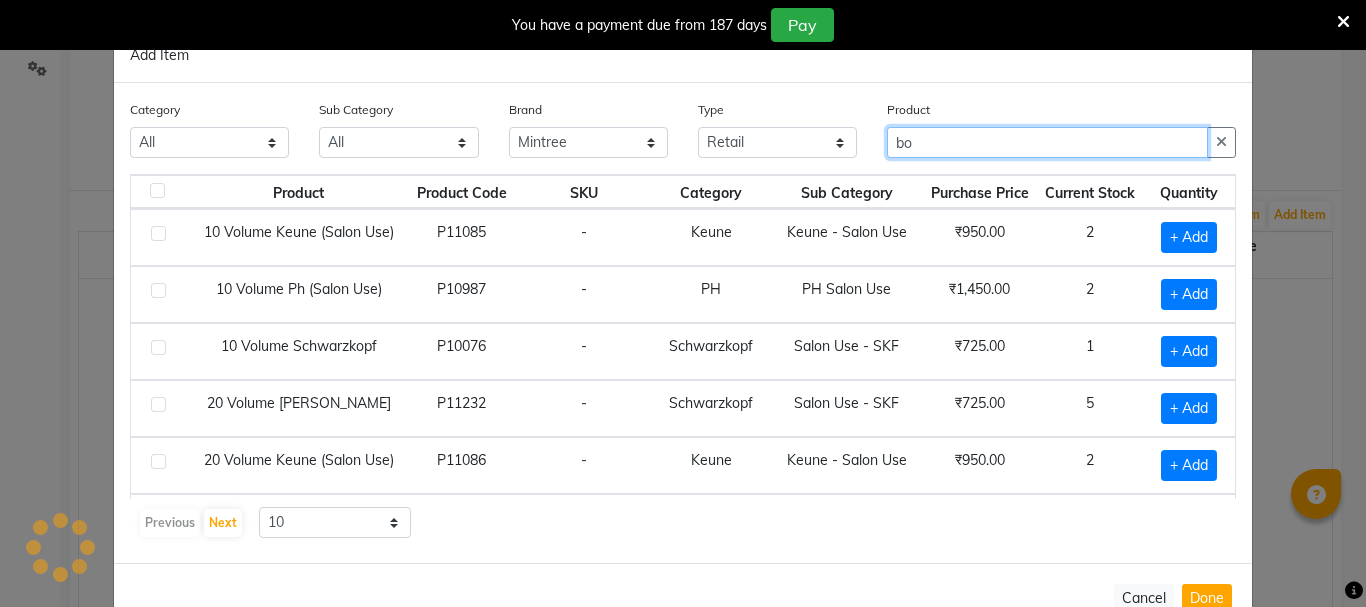 type on "b" 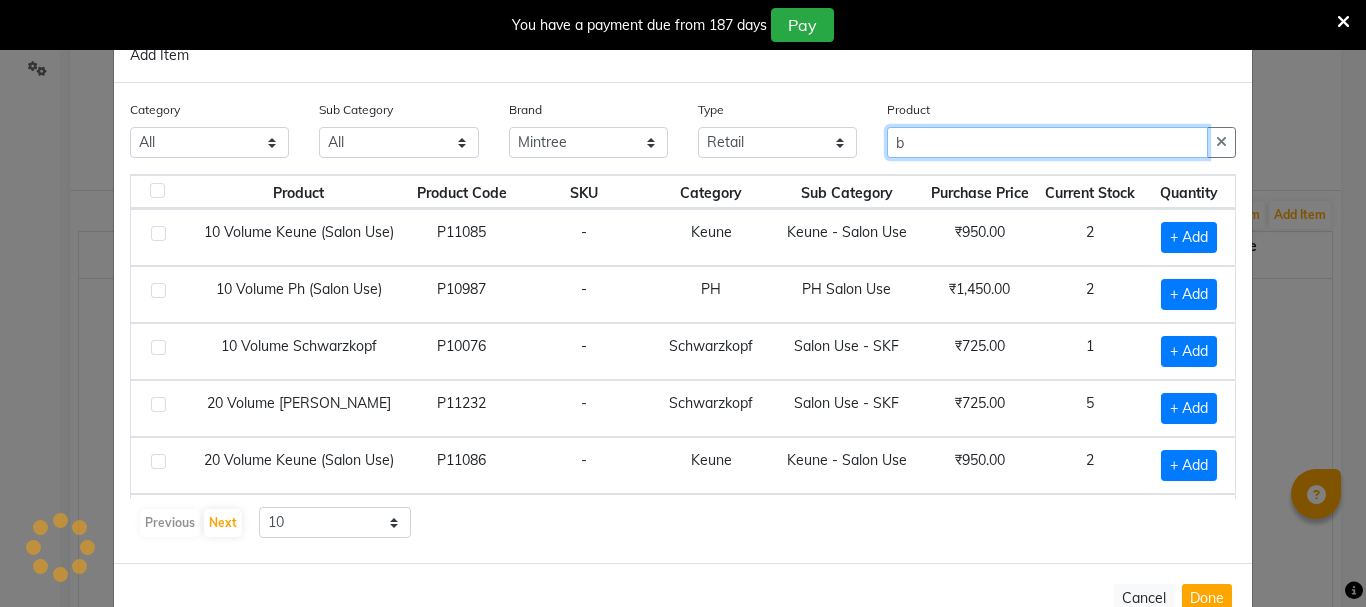 type 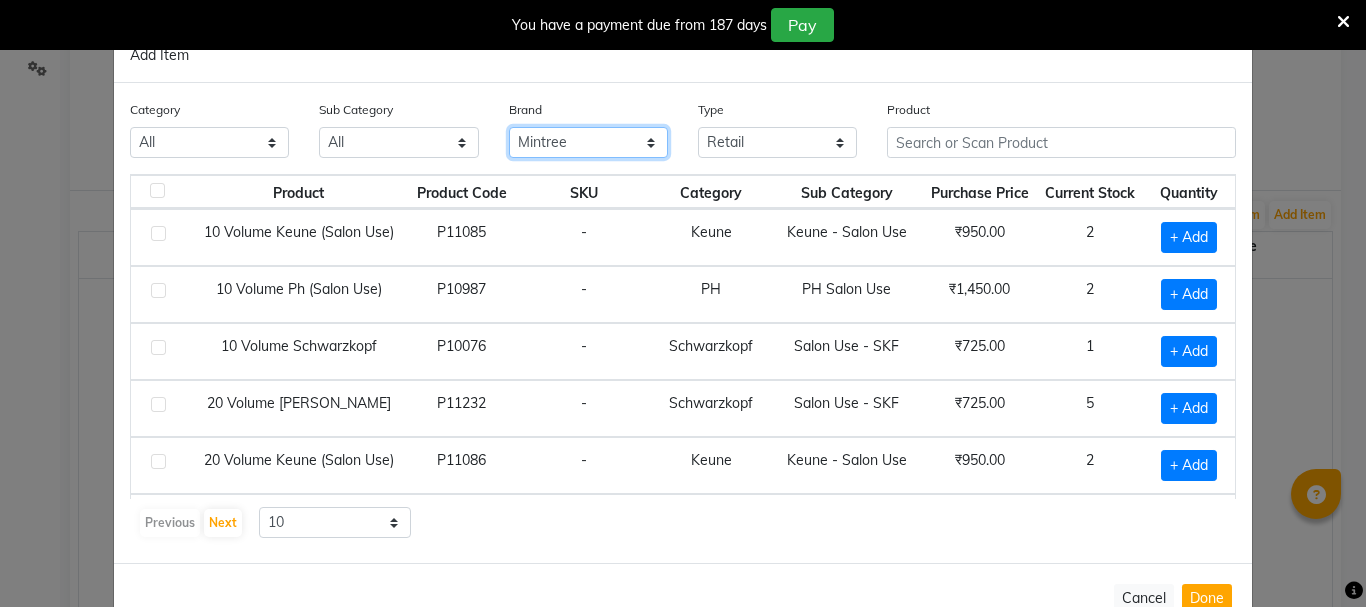 click on "All 3tenx Cc Dyson Gk Kanpeki Keune Mac Mintree Moraccanoil Moroccanoil Necessary O3+ Olivia Garden Other Perron Rigot Ph Schwarzkopf Skinfx Thalgo Tibolli Vedic Valley" 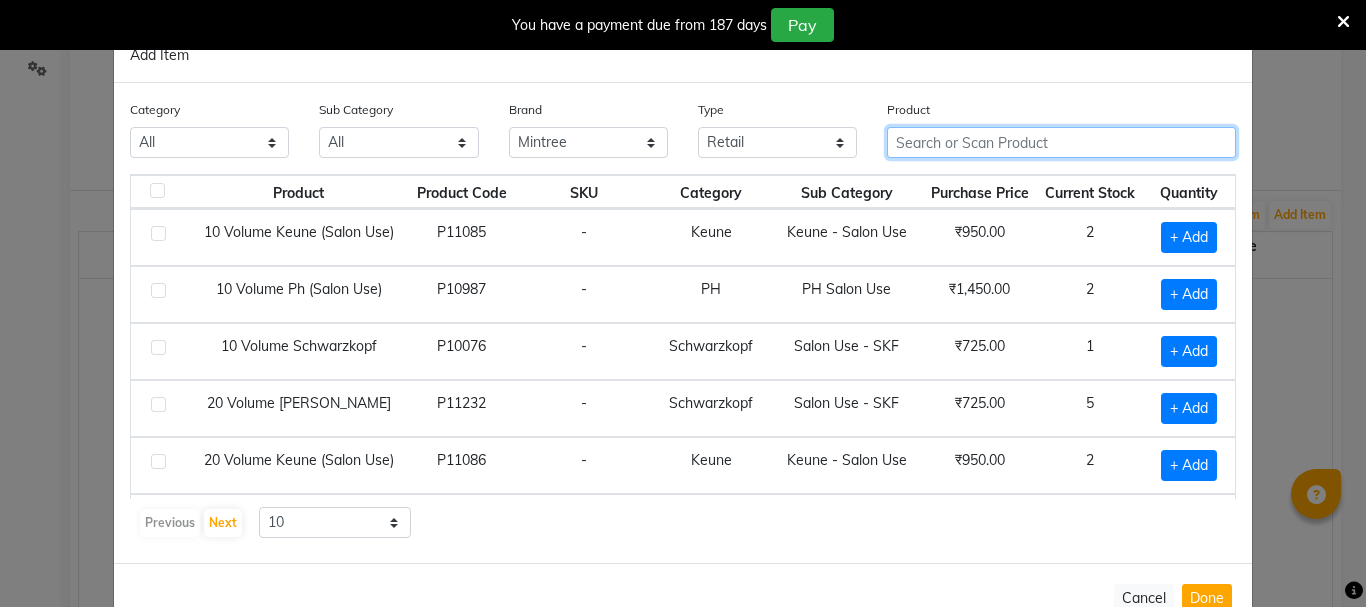 click 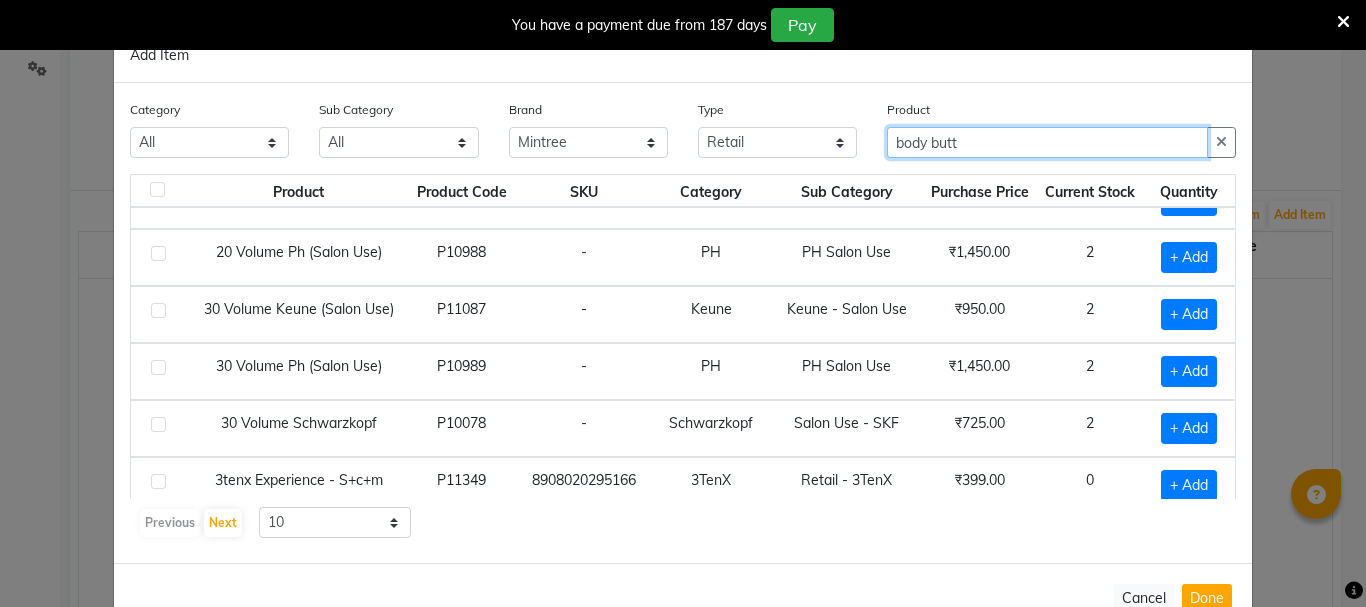 scroll, scrollTop: 281, scrollLeft: 0, axis: vertical 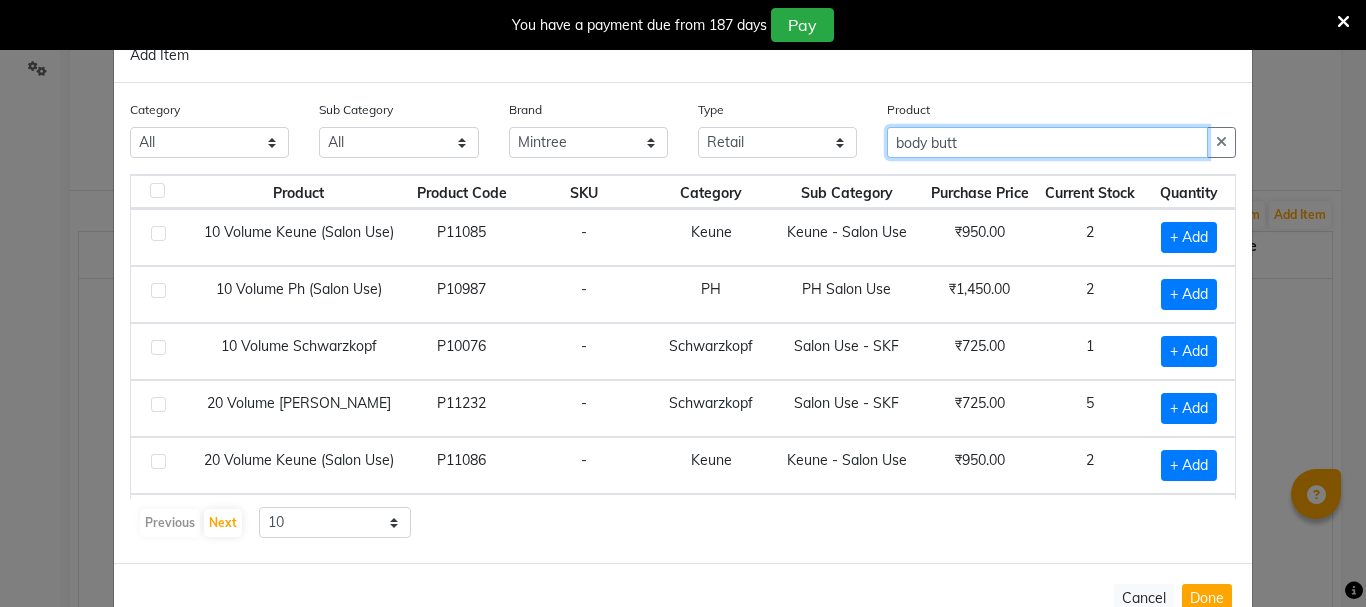 type on "body butt" 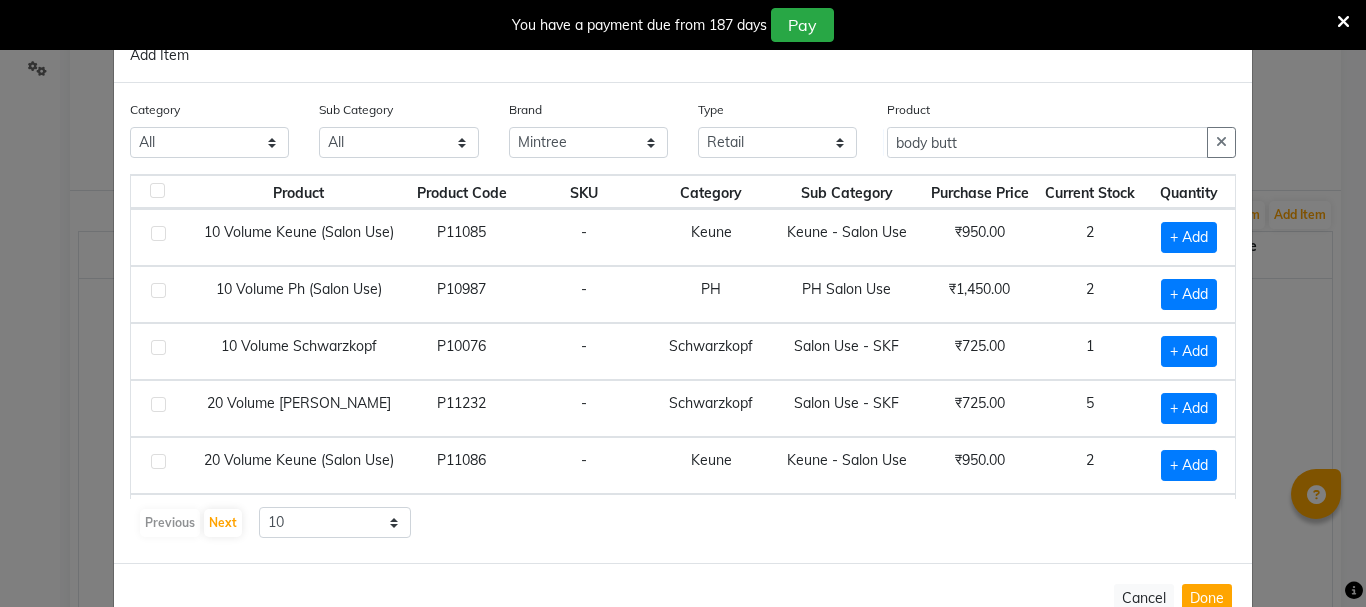 click on "Keune" 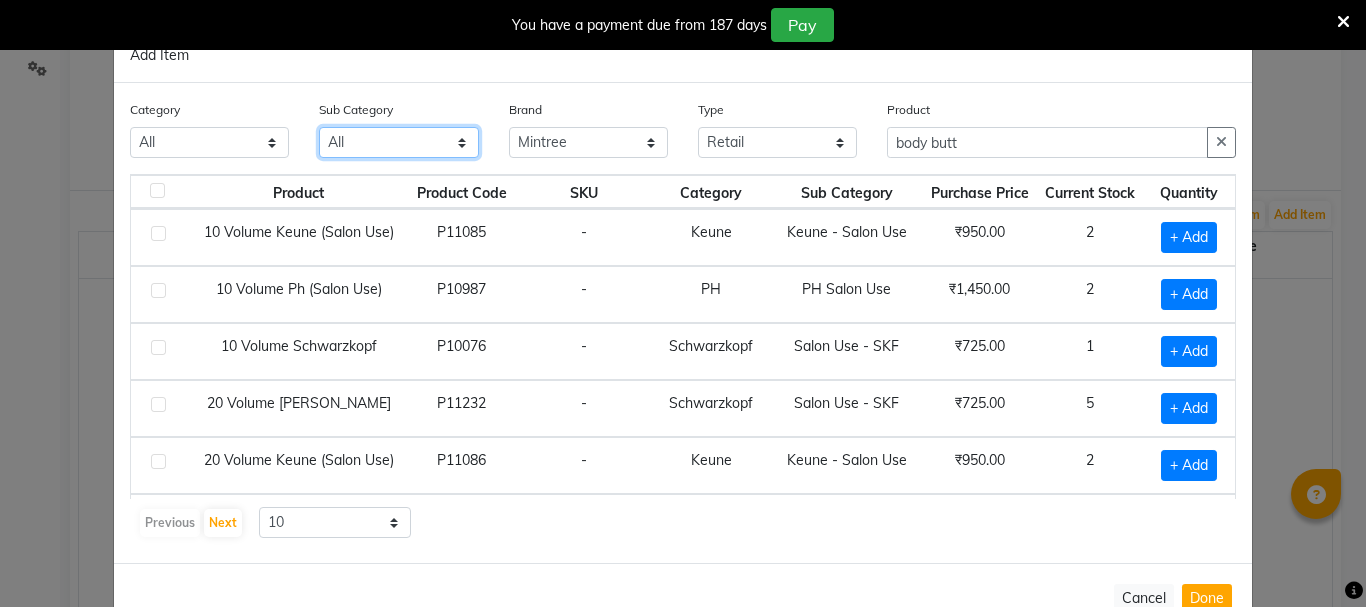 click on "All Dyson GK Salon Use PH Salon Use Salon Use - SKF Salon Use - Thalgo Salon Use - Kanpeki Pedicure Salon Use Keune - Salon Use Retail - K18 Retail - Thalgo Keune - Retail GK Retail Retail - SKF Salon Use - K18 PH Retail Body Care Retail Retail - Kanpeki Retail - Moroccanoil Retail - 3TenX Olivia Garden Salon Use - Loreal Floractive Salon Use - Moroccanoil Salon Use - 3TenX Necessary SkinFx Retail - Mintree MAC Hair Accessories Other" 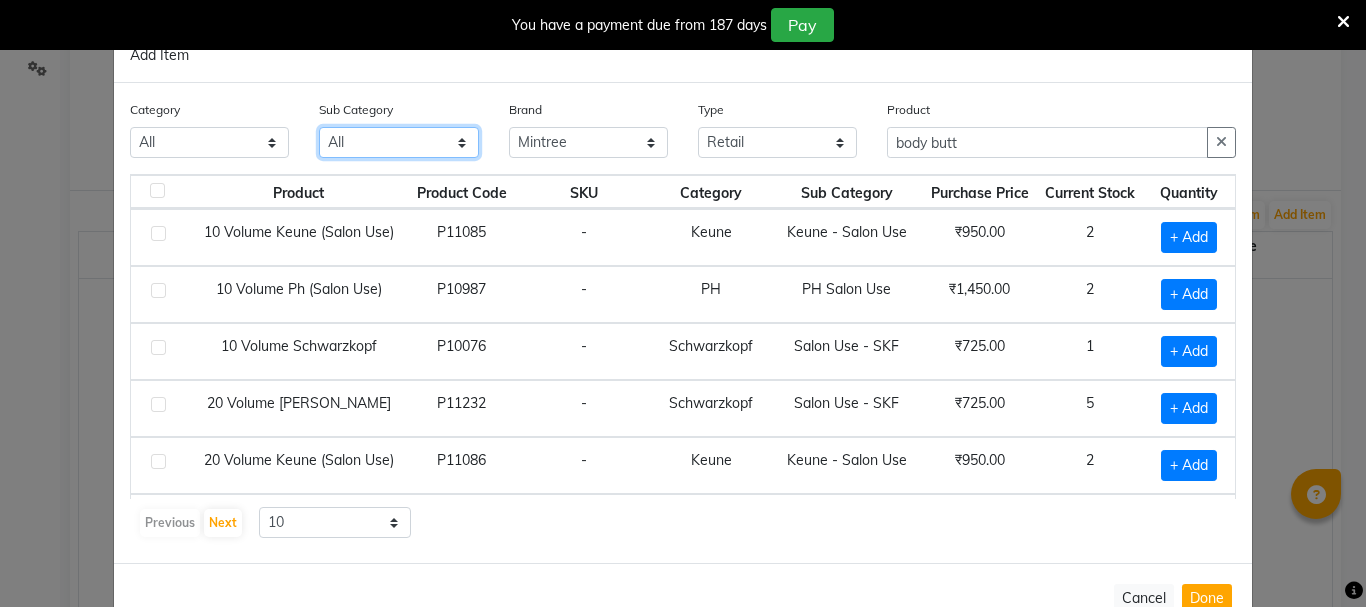 select on "3673022505" 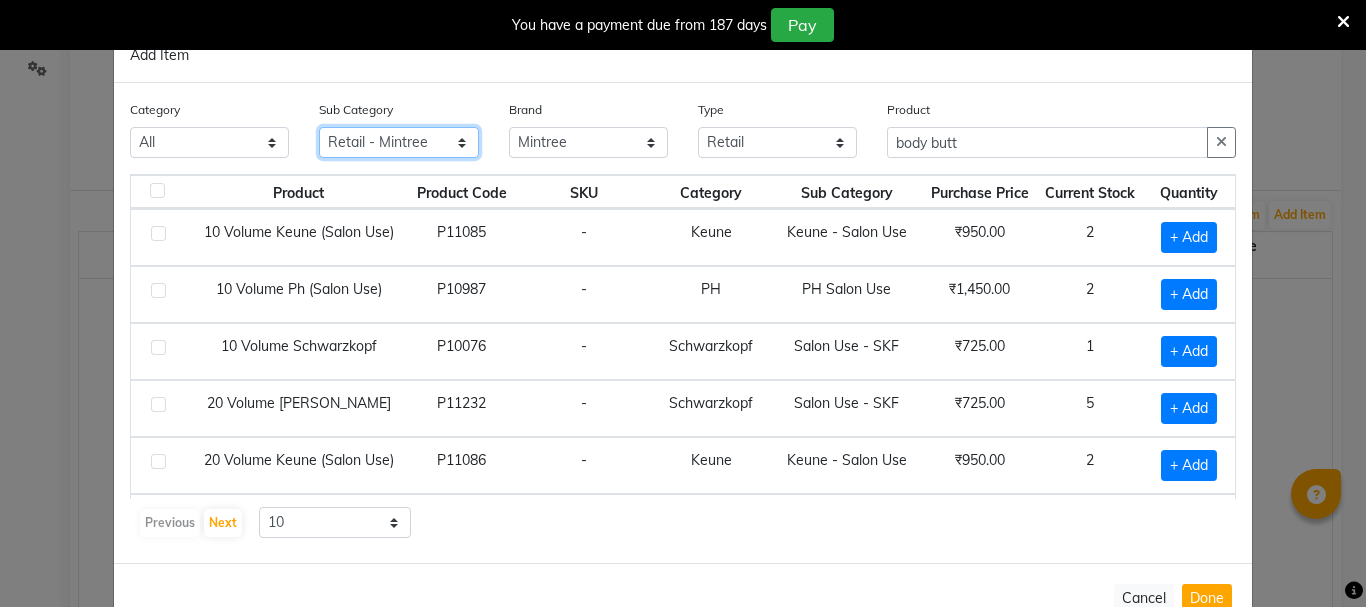 click on "All Dyson GK Salon Use PH Salon Use Salon Use - SKF Salon Use - Thalgo Salon Use - Kanpeki Pedicure Salon Use Keune - Salon Use Retail - K18 Retail - Thalgo Keune - Retail GK Retail Retail - SKF Salon Use - K18 PH Retail Body Care Retail Retail - Kanpeki Retail - Moroccanoil Retail - 3TenX Olivia Garden Salon Use - Loreal Floractive Salon Use - Moroccanoil Salon Use - 3TenX Necessary SkinFx Retail - Mintree MAC Hair Accessories Other" 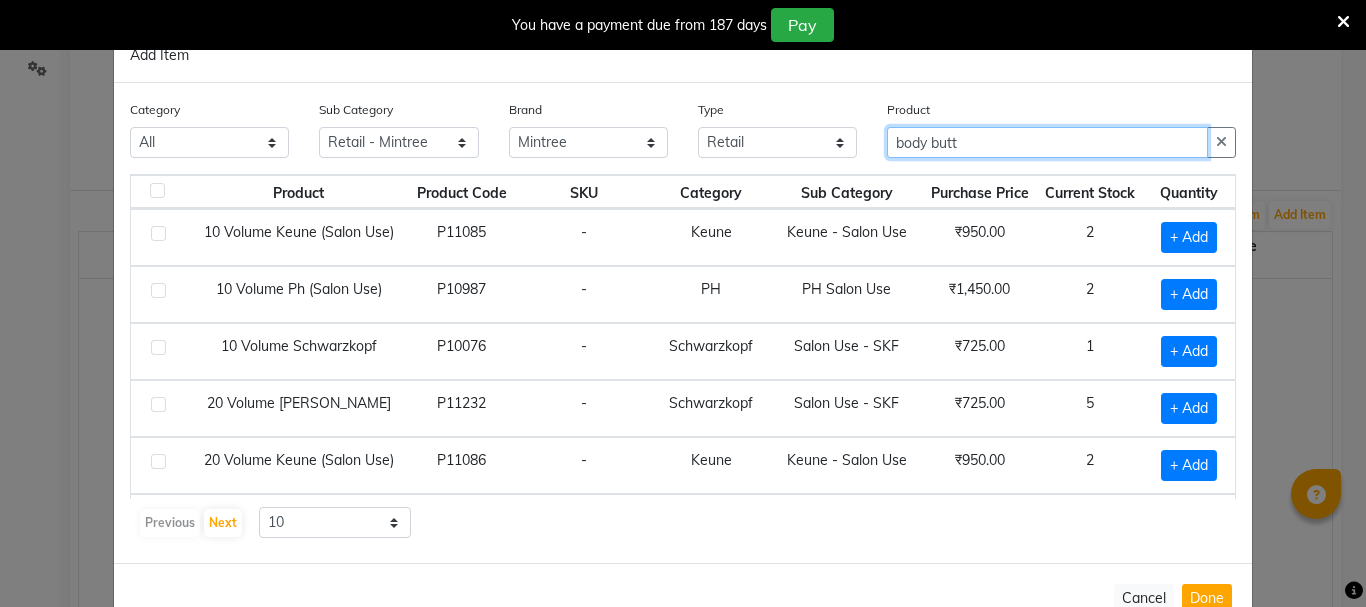 click on "body butt" 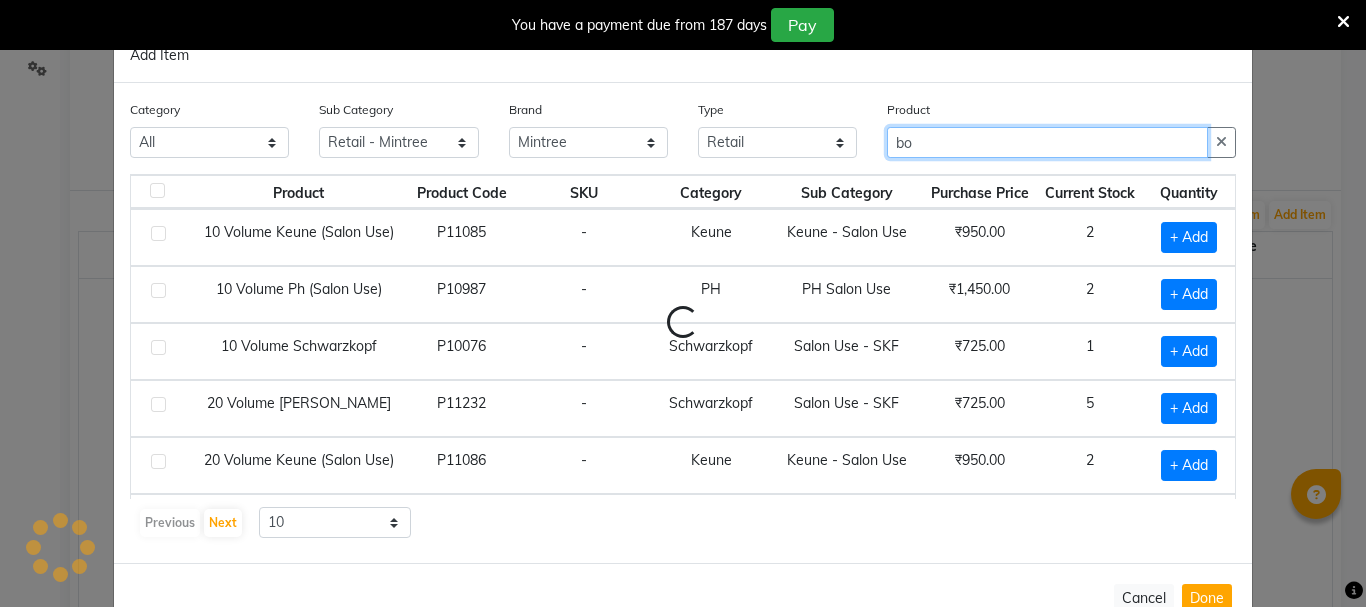 type on "b" 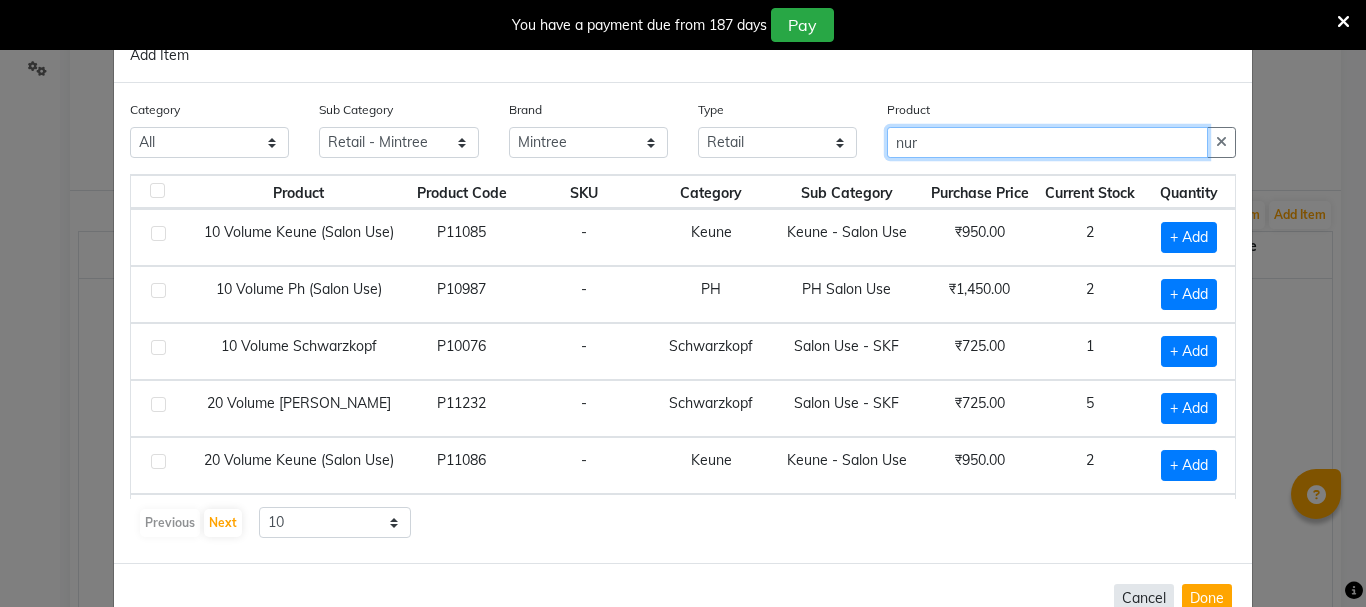 type on "nur" 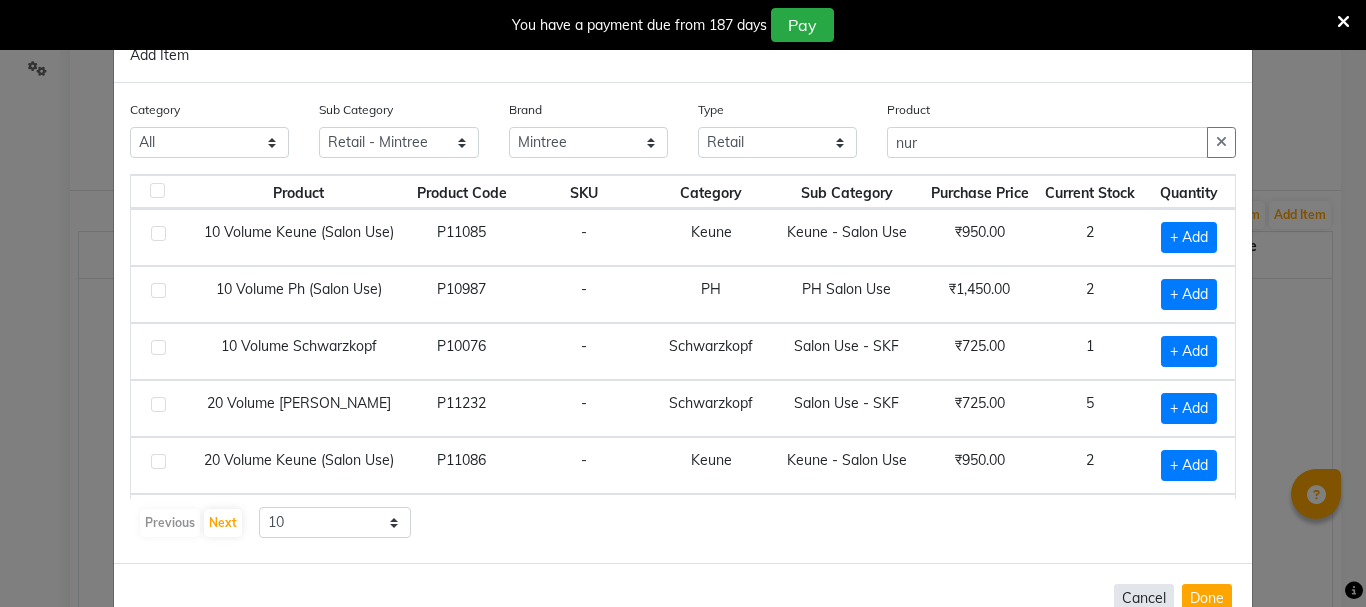 click on "Cancel" 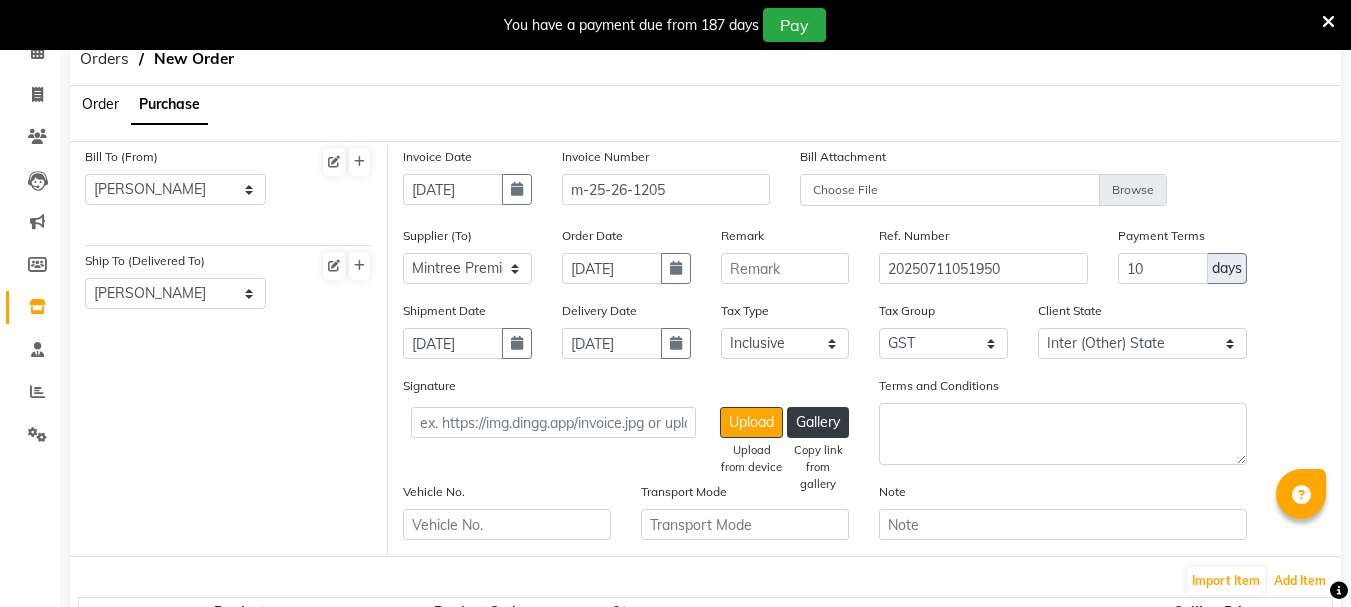 scroll, scrollTop: 100, scrollLeft: 0, axis: vertical 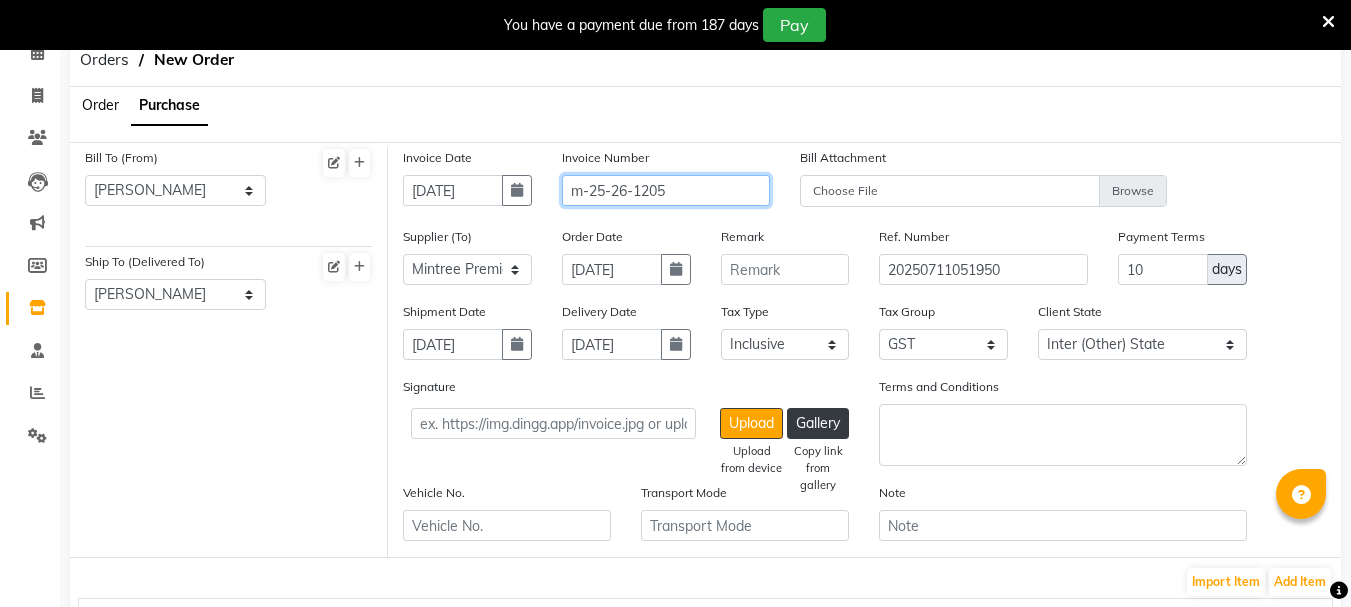 click on "m-25-26-1205" 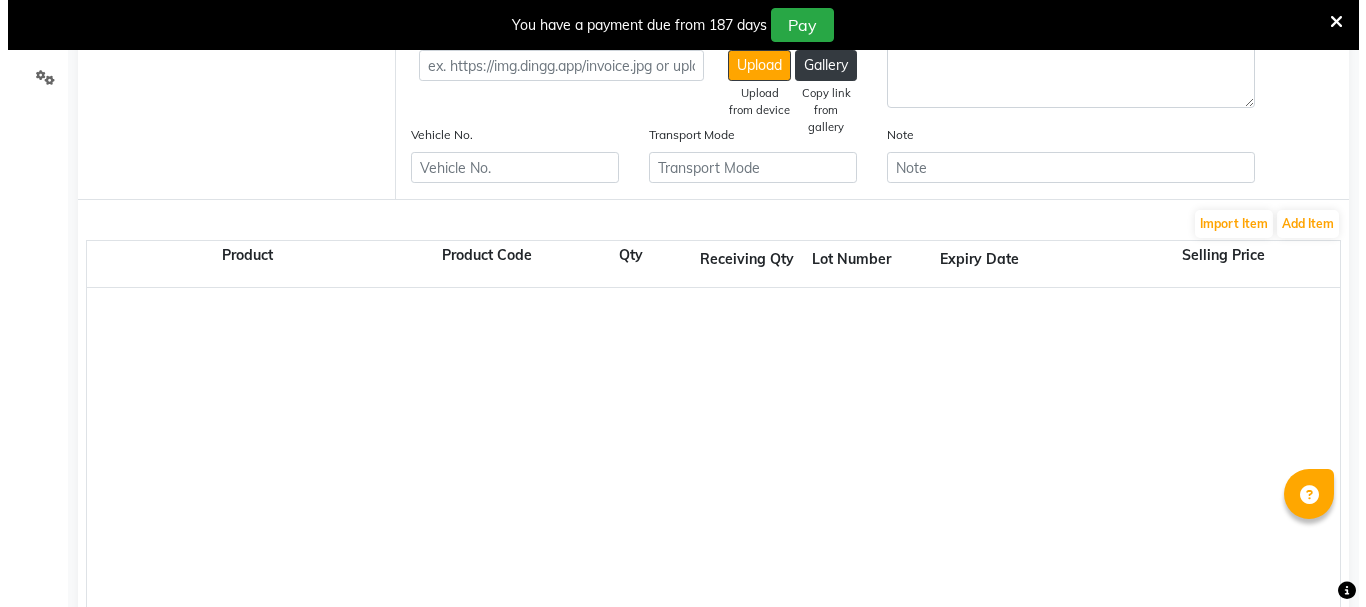 scroll, scrollTop: 467, scrollLeft: 0, axis: vertical 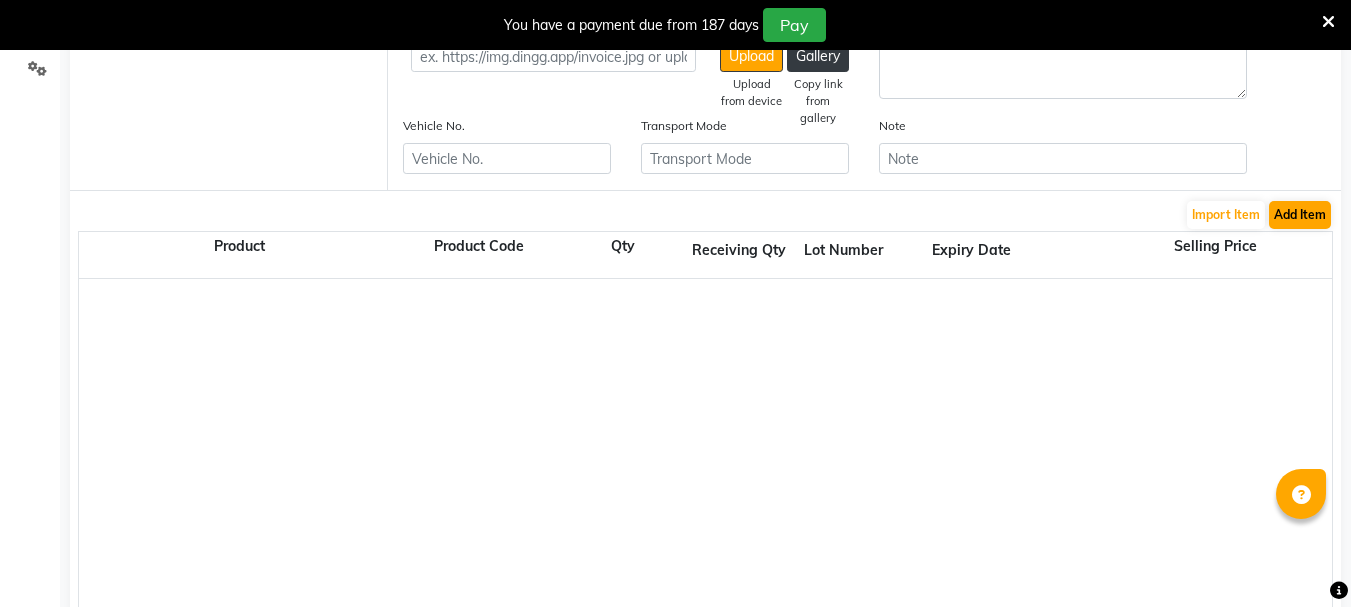 type on "M-25-26-1205" 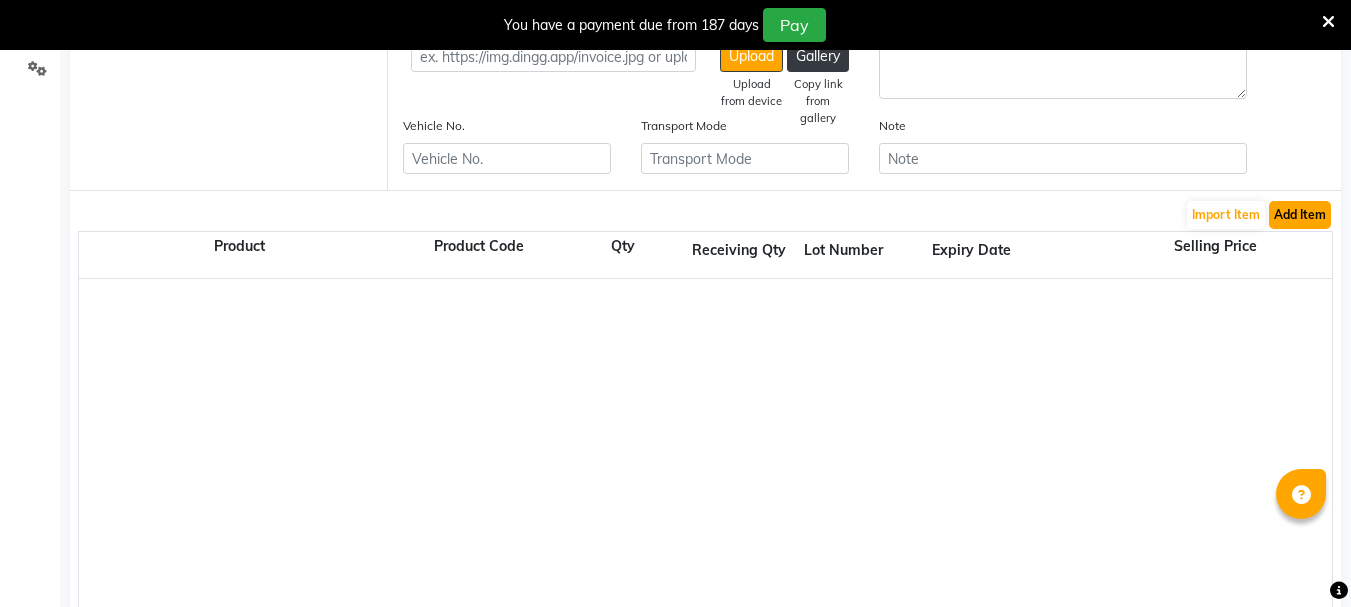 click on "Add Item" 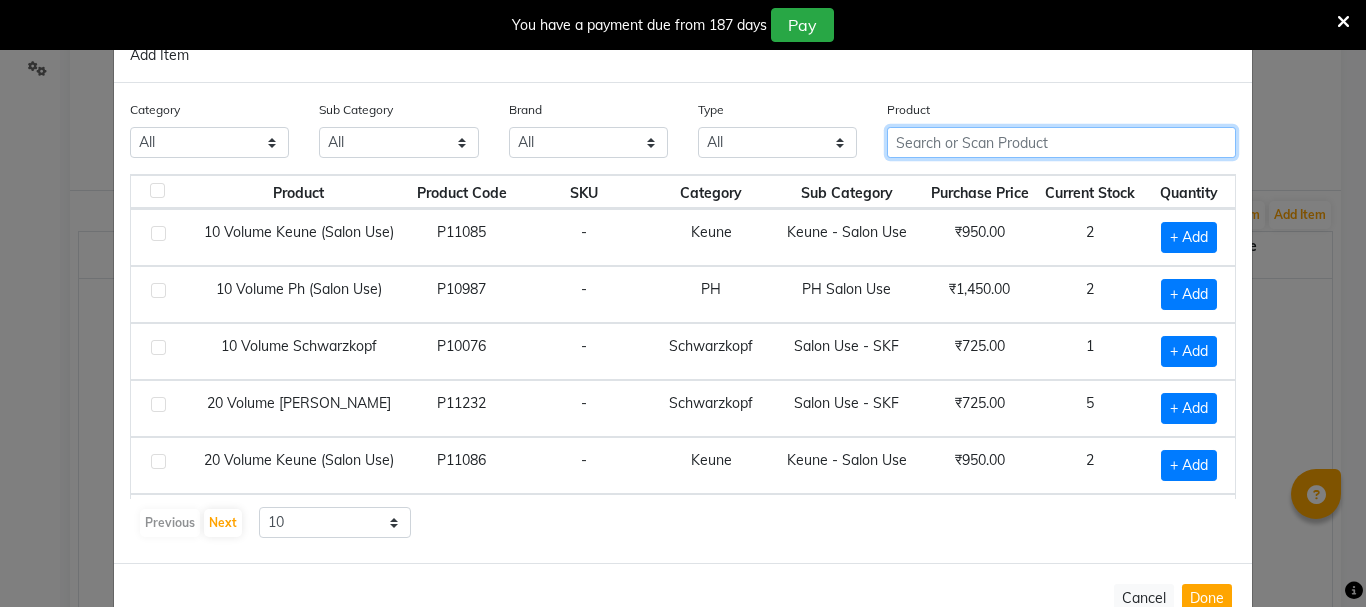 click 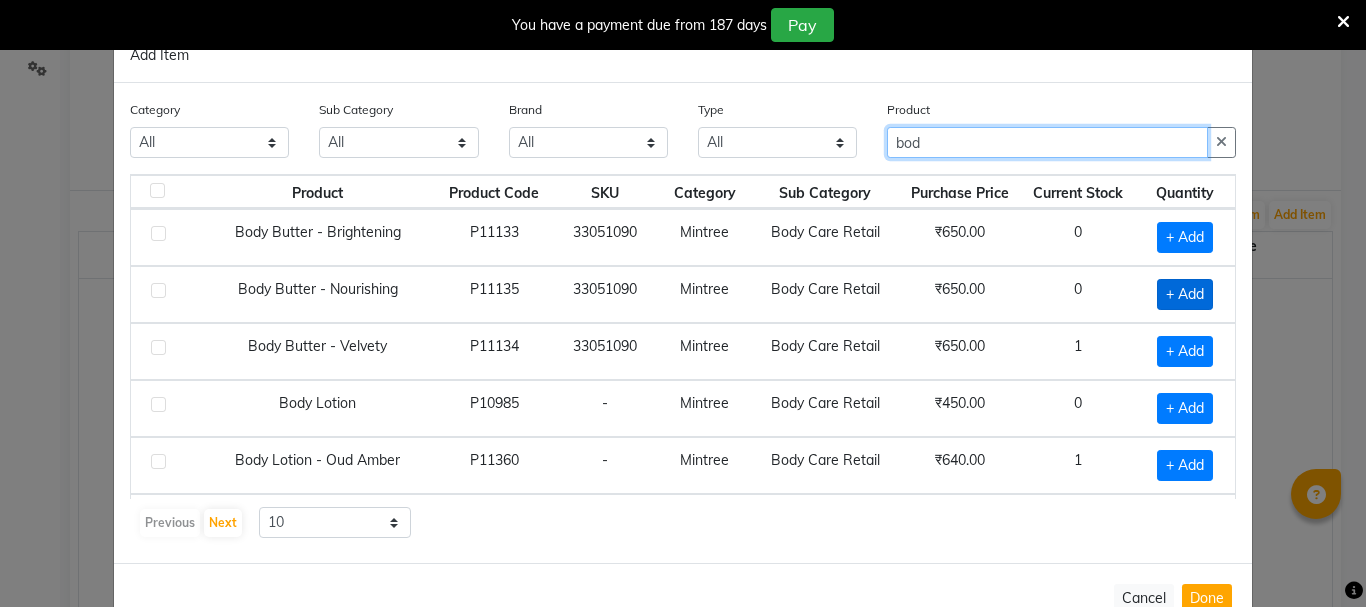 type on "bod" 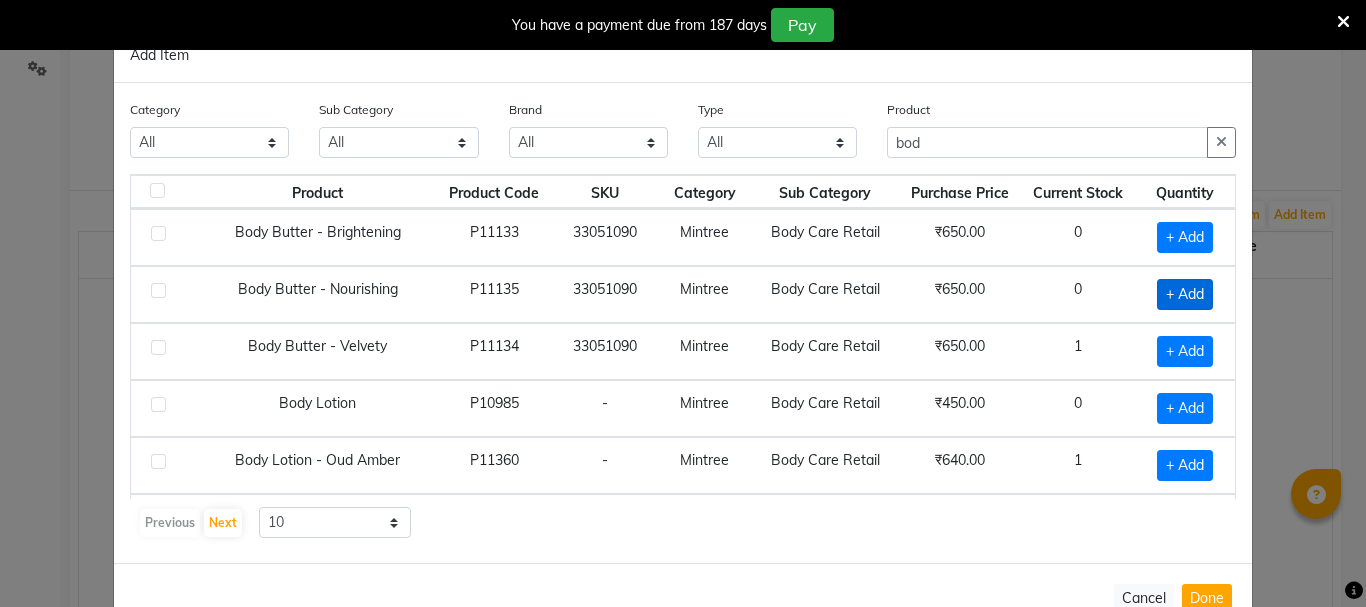 click on "+ Add" 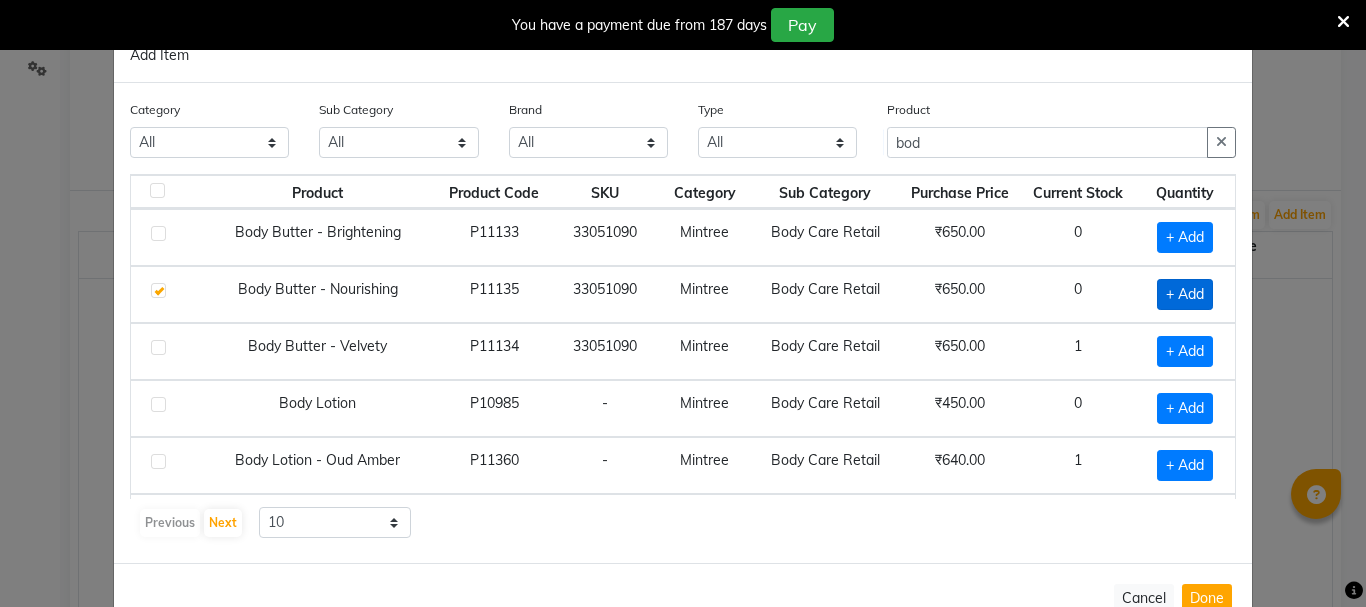 checkbox on "true" 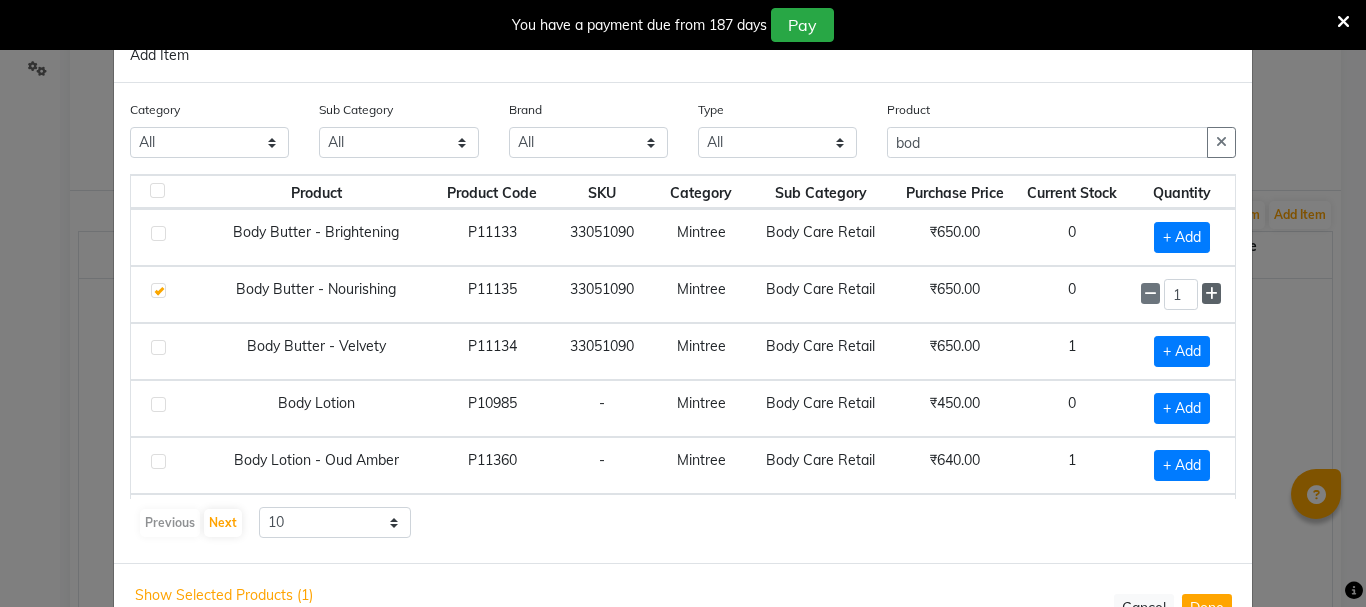 click 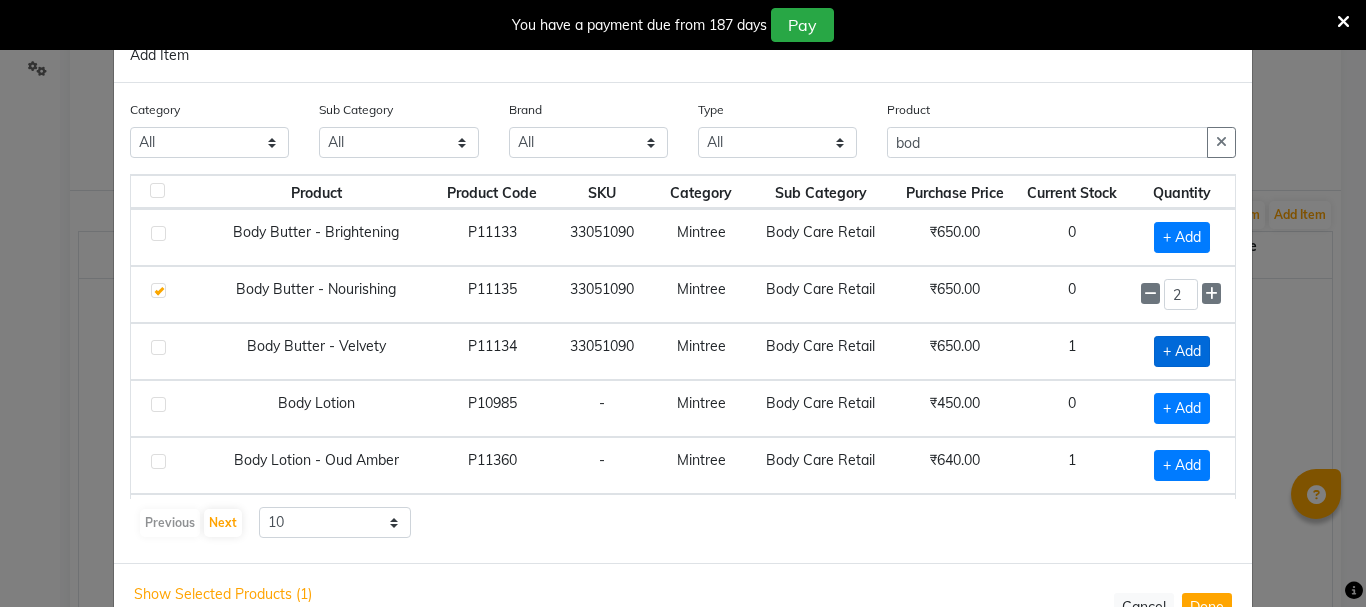 click on "+ Add" 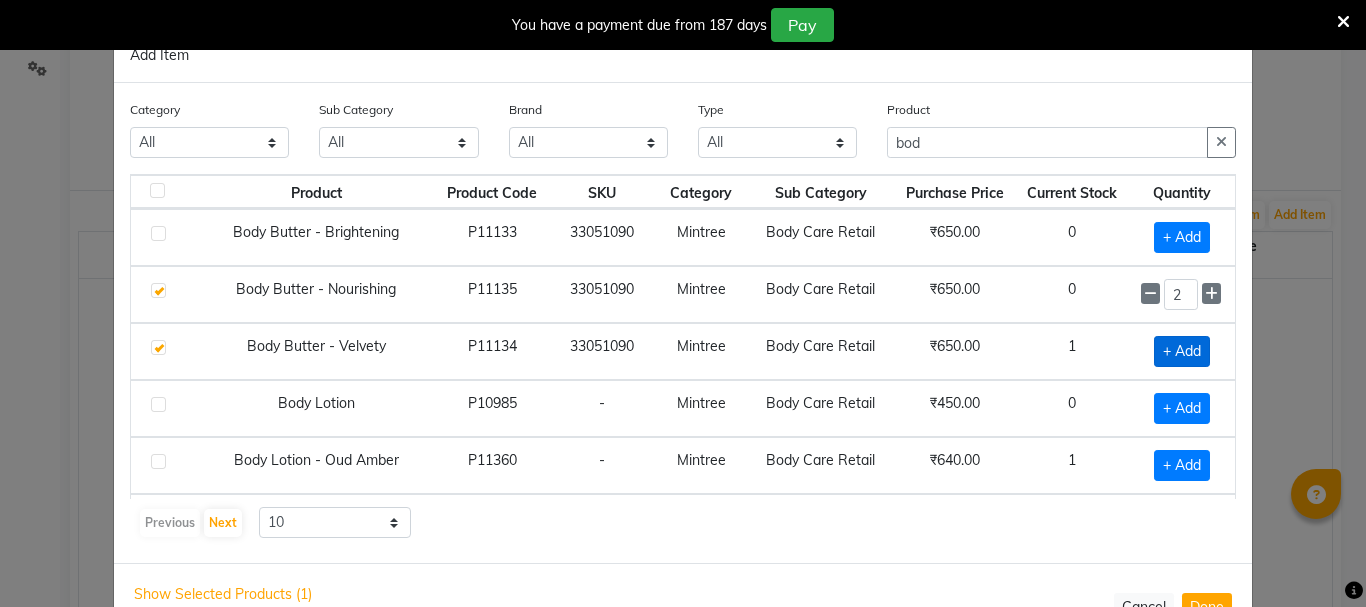 checkbox on "true" 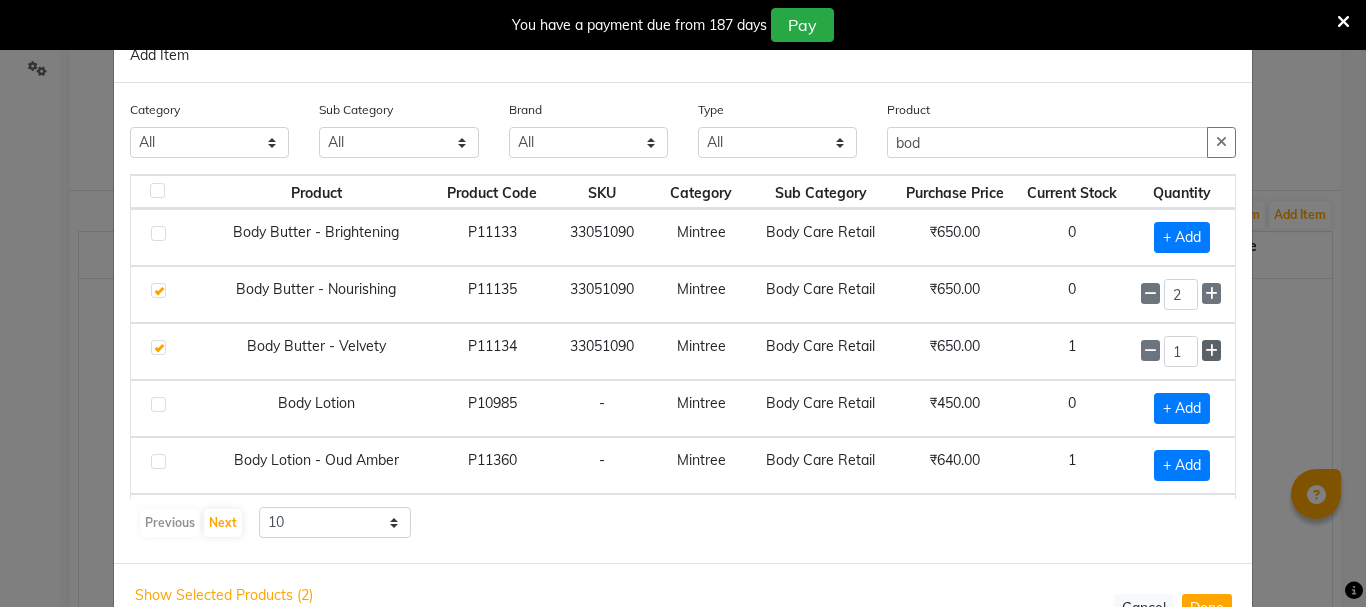 click 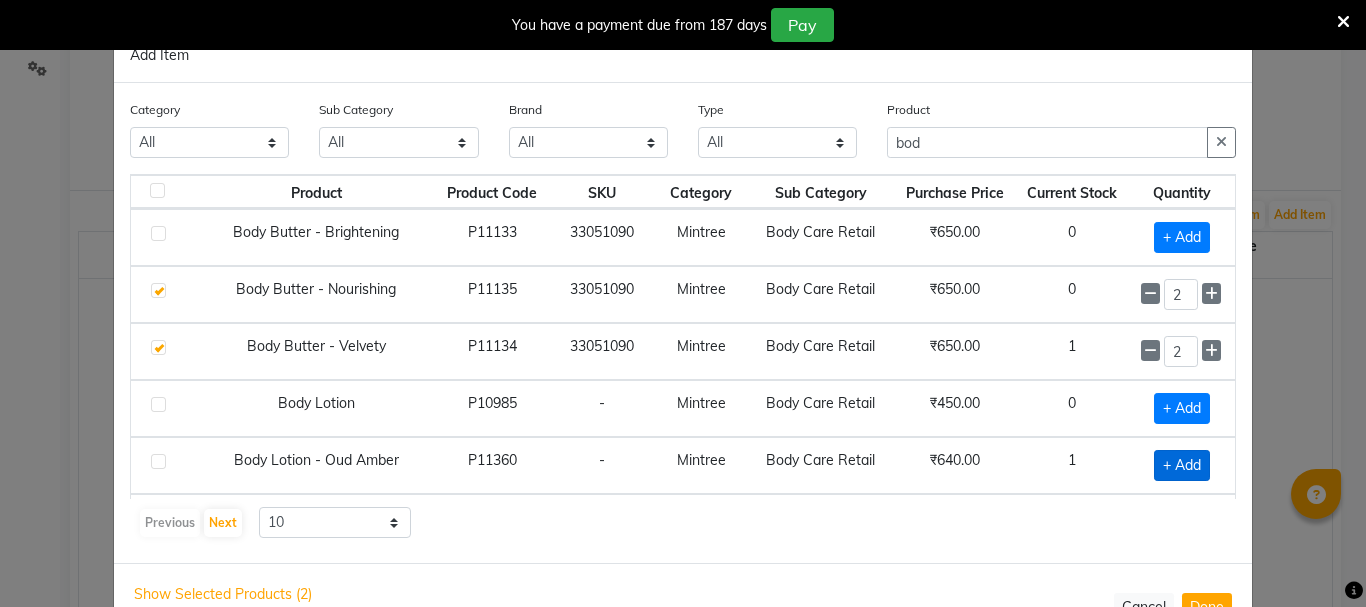 click on "+ Add" 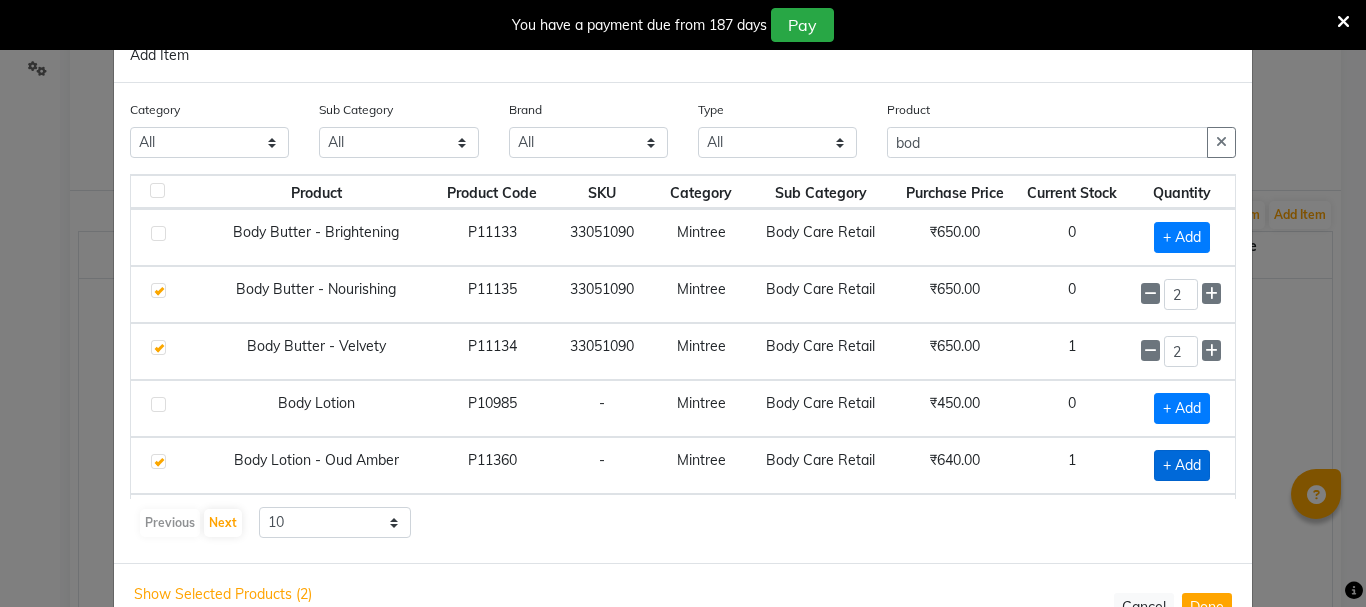 checkbox on "true" 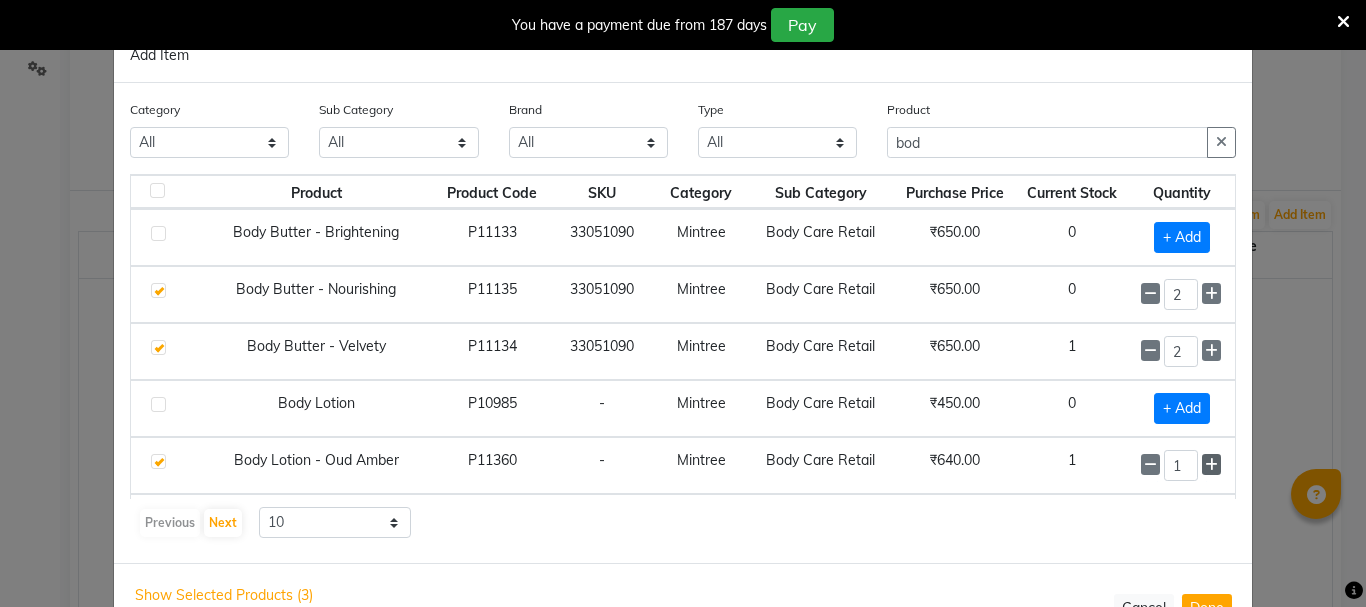 click 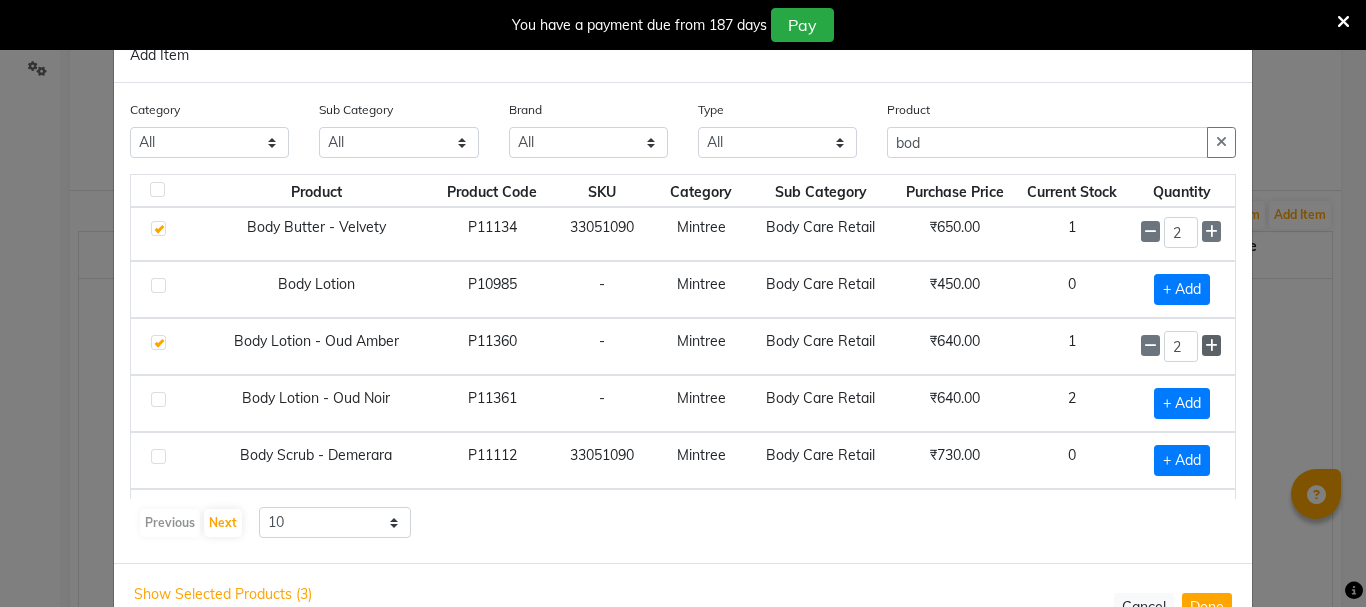 scroll, scrollTop: 123, scrollLeft: 0, axis: vertical 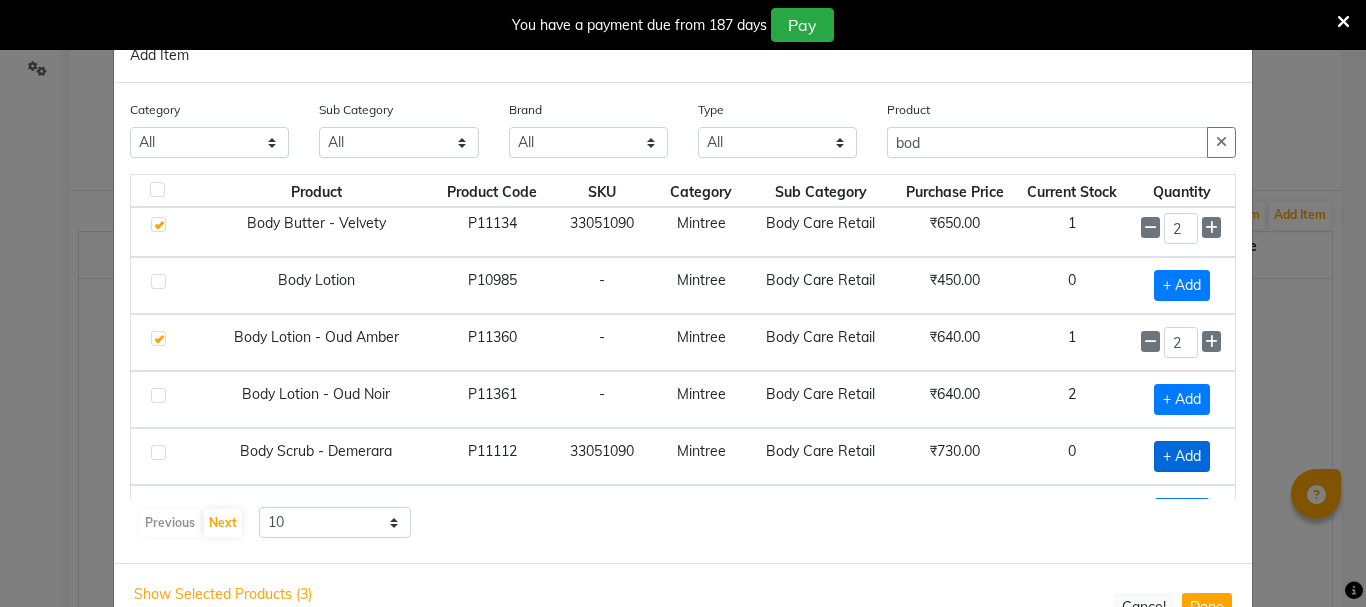 click on "+ Add" 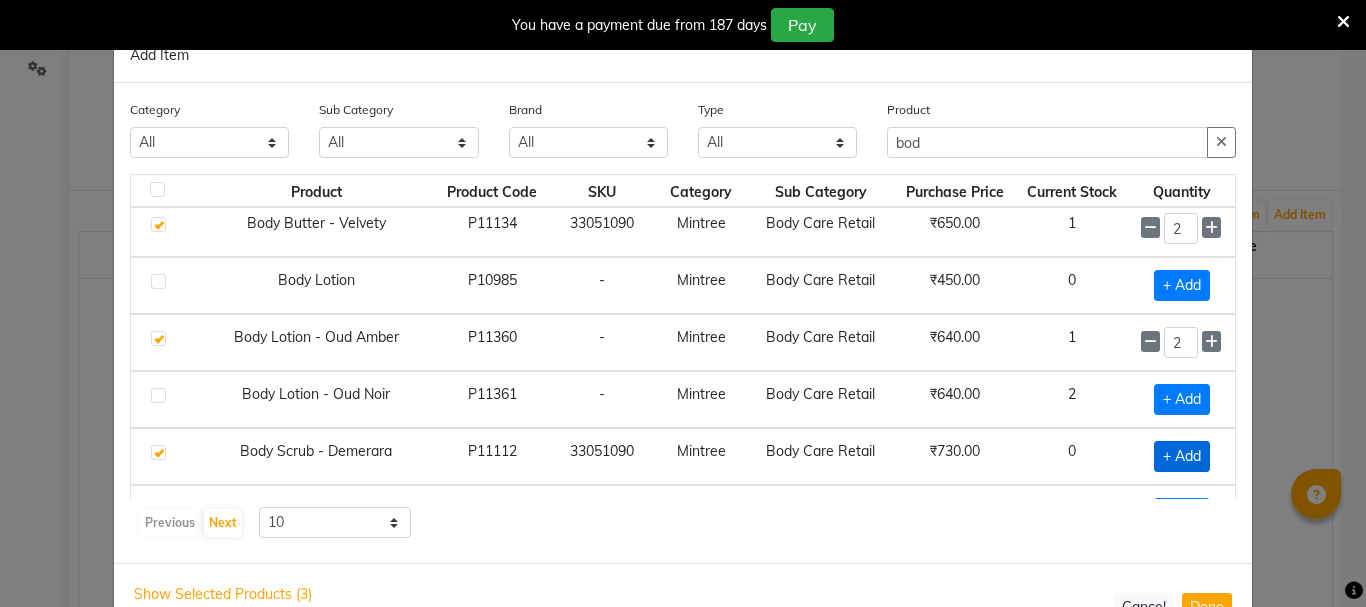 checkbox on "true" 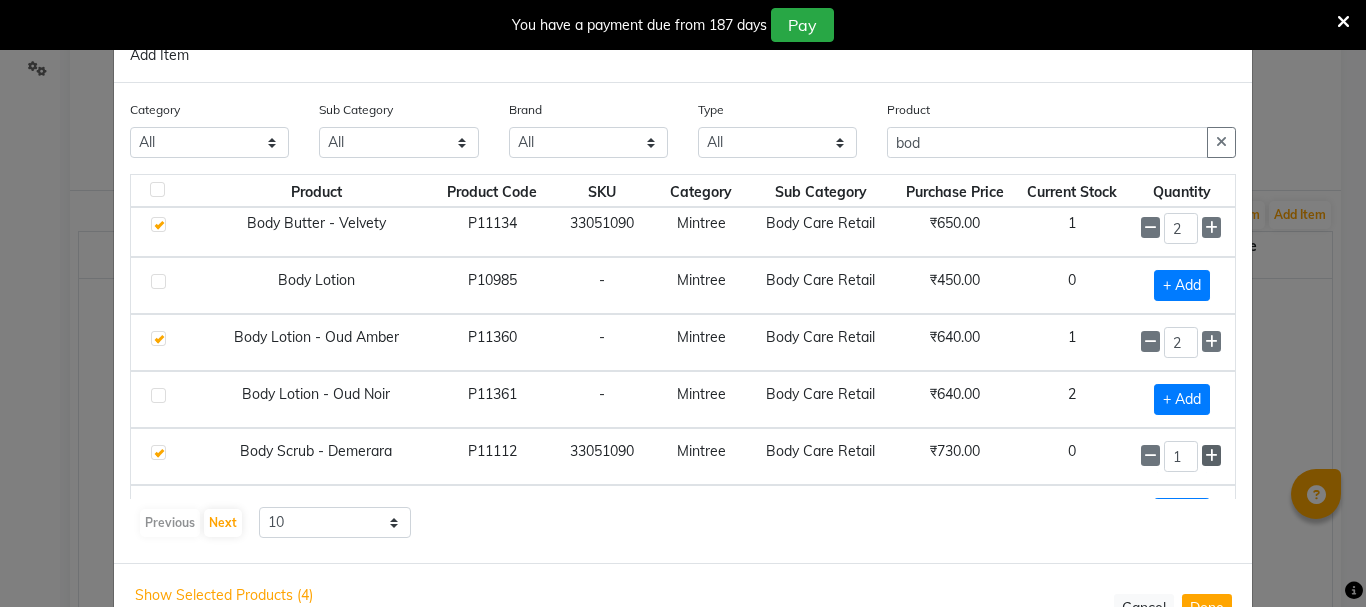click 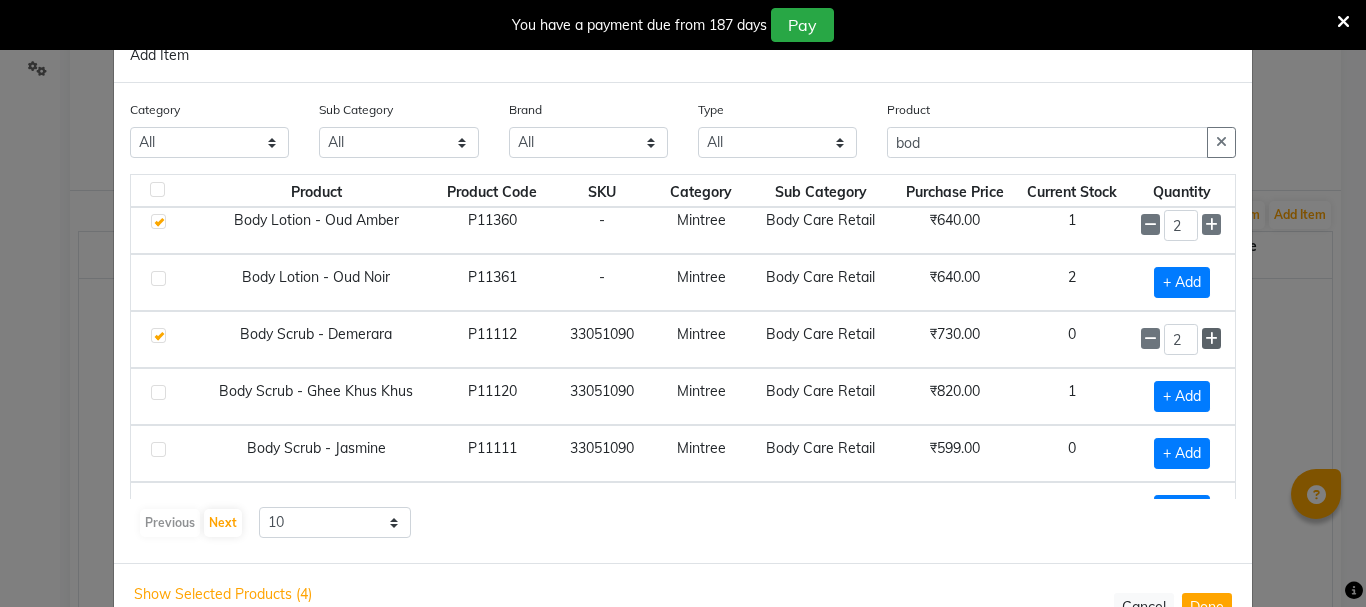 scroll, scrollTop: 254, scrollLeft: 0, axis: vertical 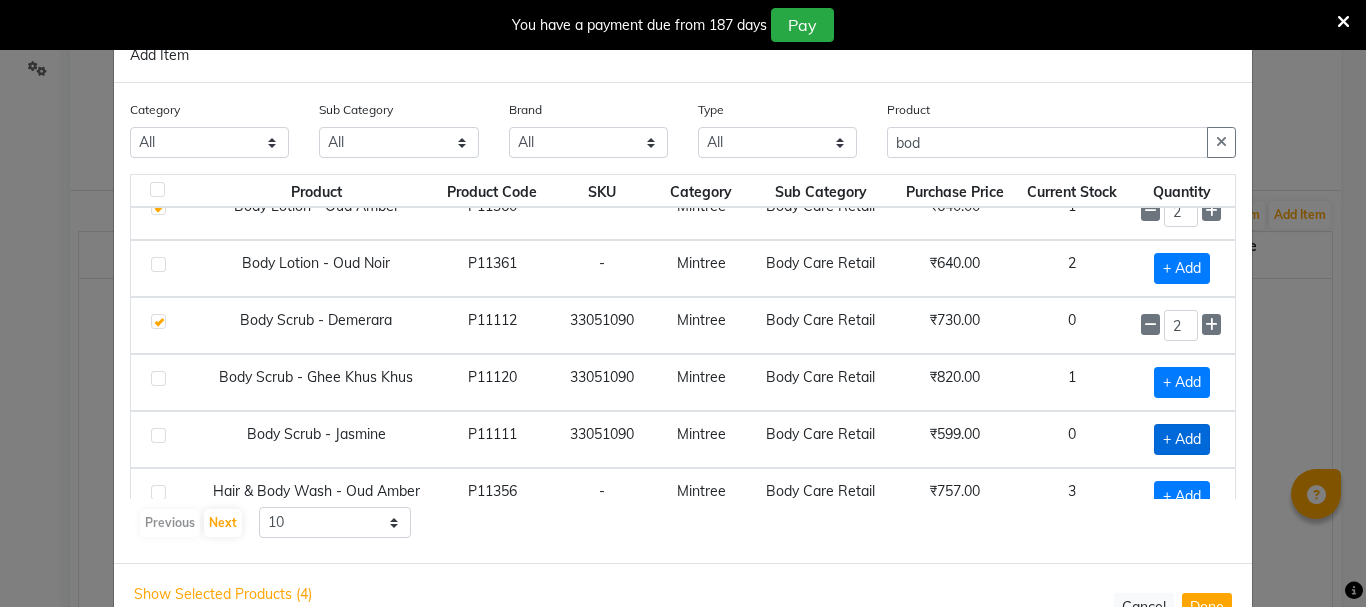 click on "+ Add" 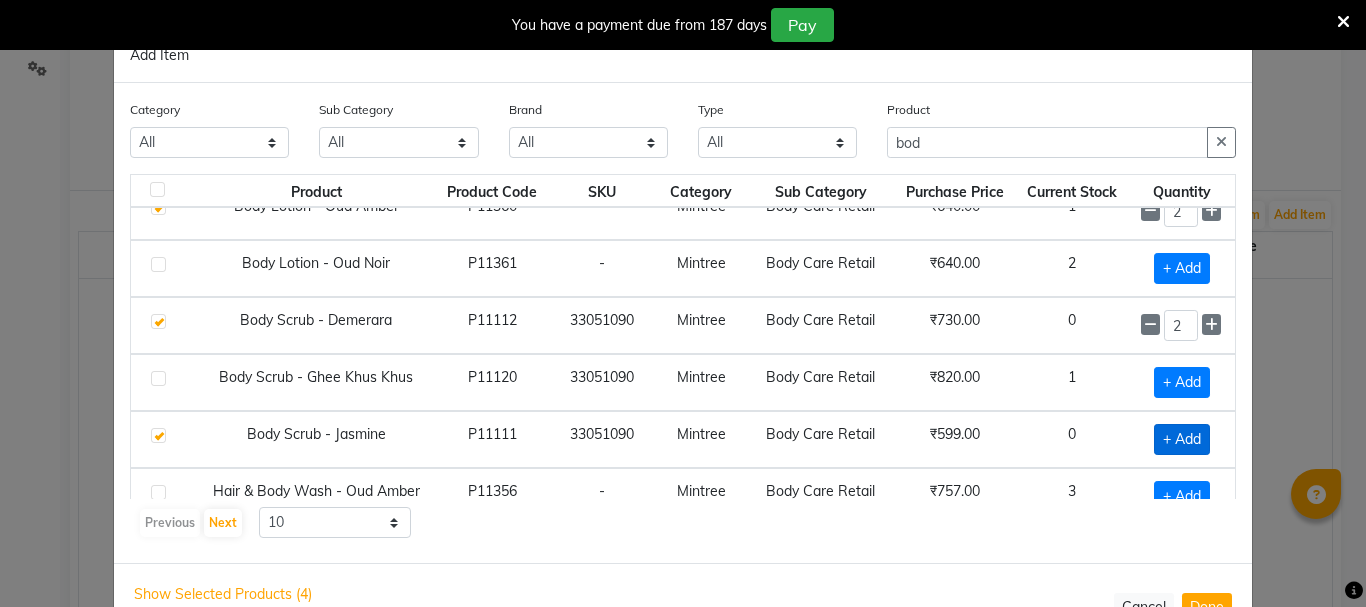 checkbox on "true" 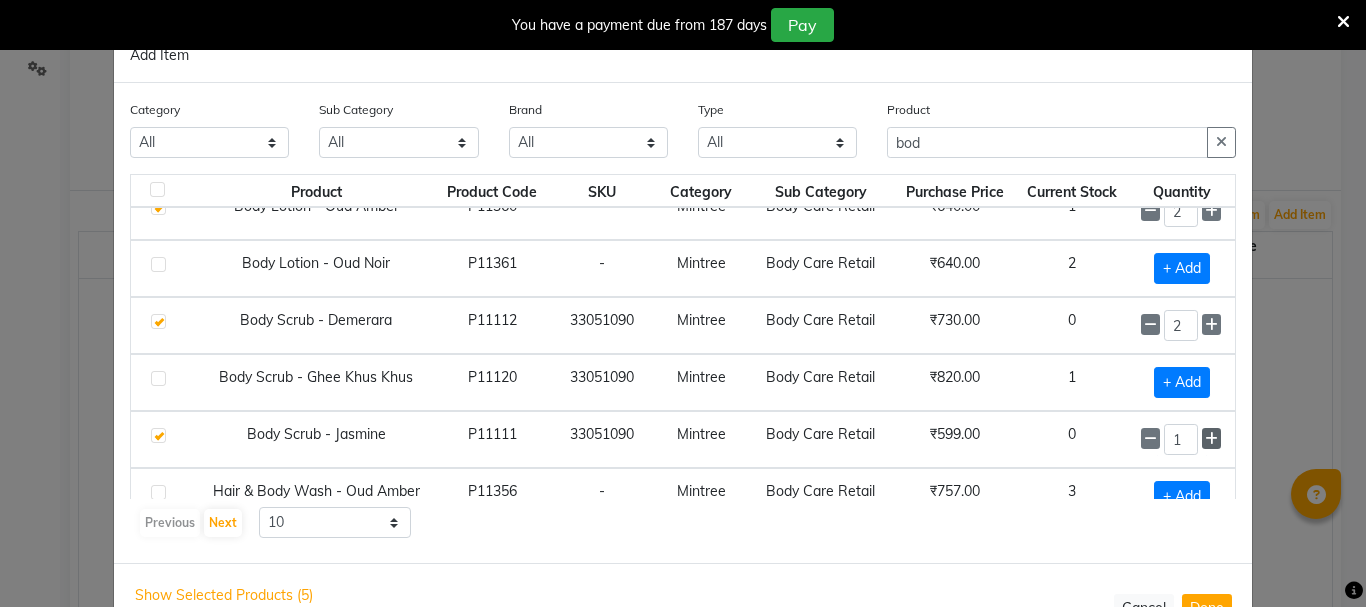 click 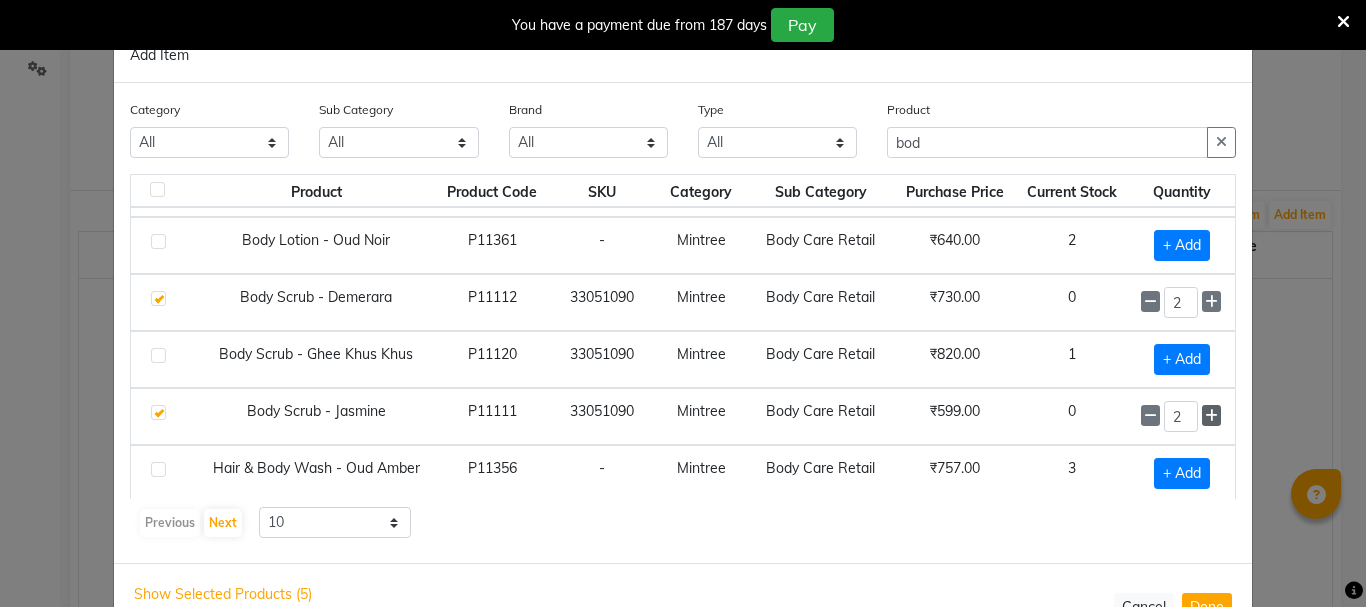 scroll, scrollTop: 281, scrollLeft: 0, axis: vertical 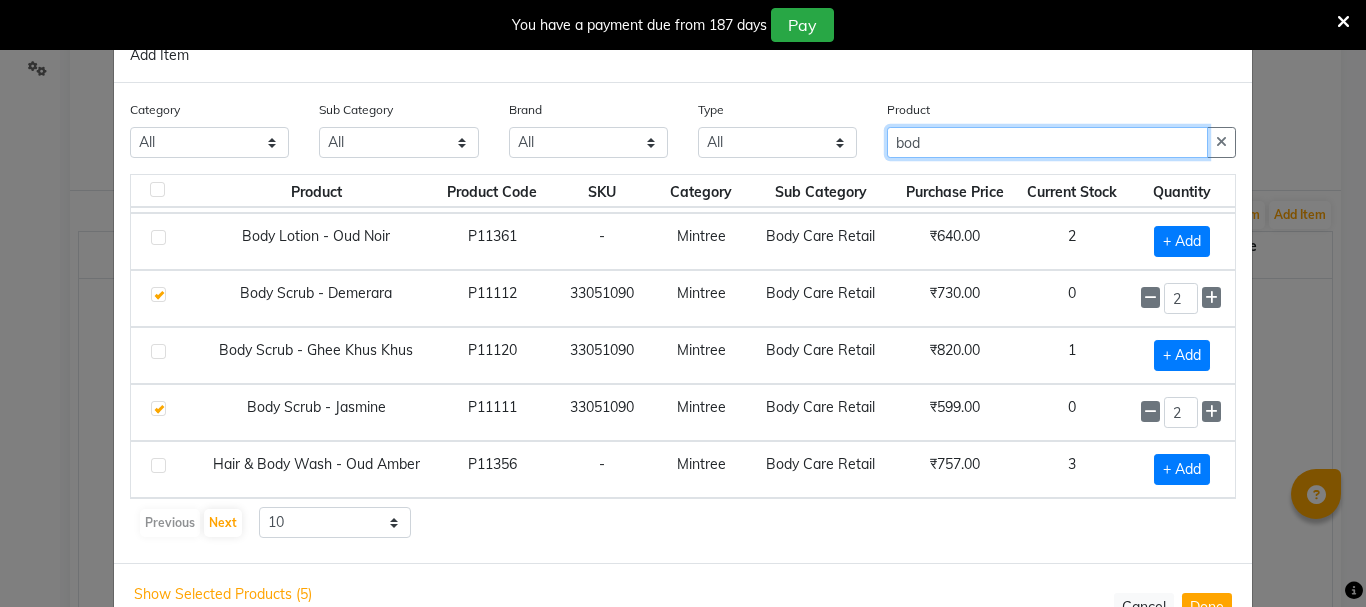 click on "bod" 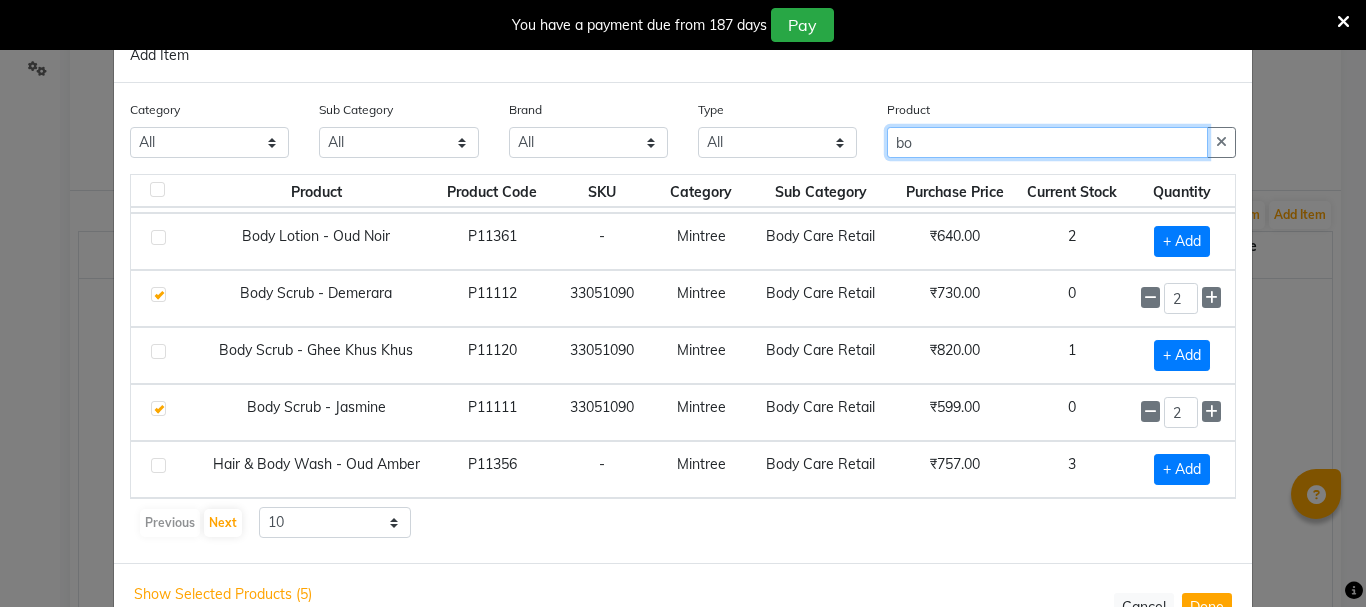 type on "b" 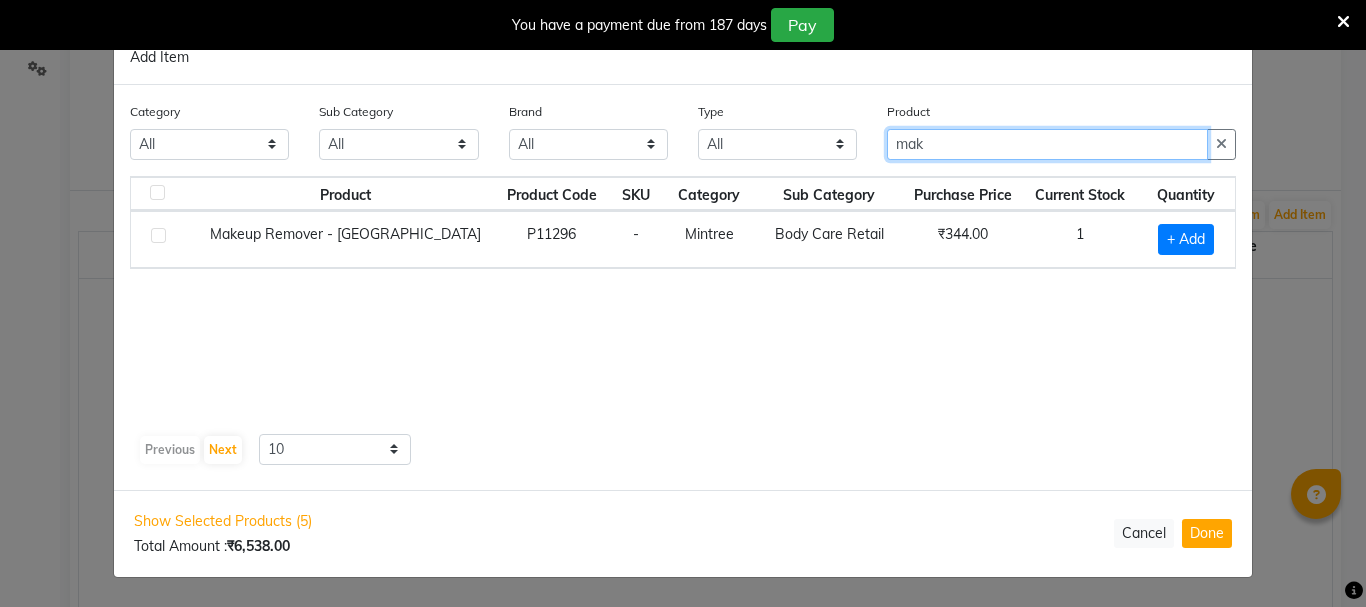 scroll, scrollTop: 0, scrollLeft: 0, axis: both 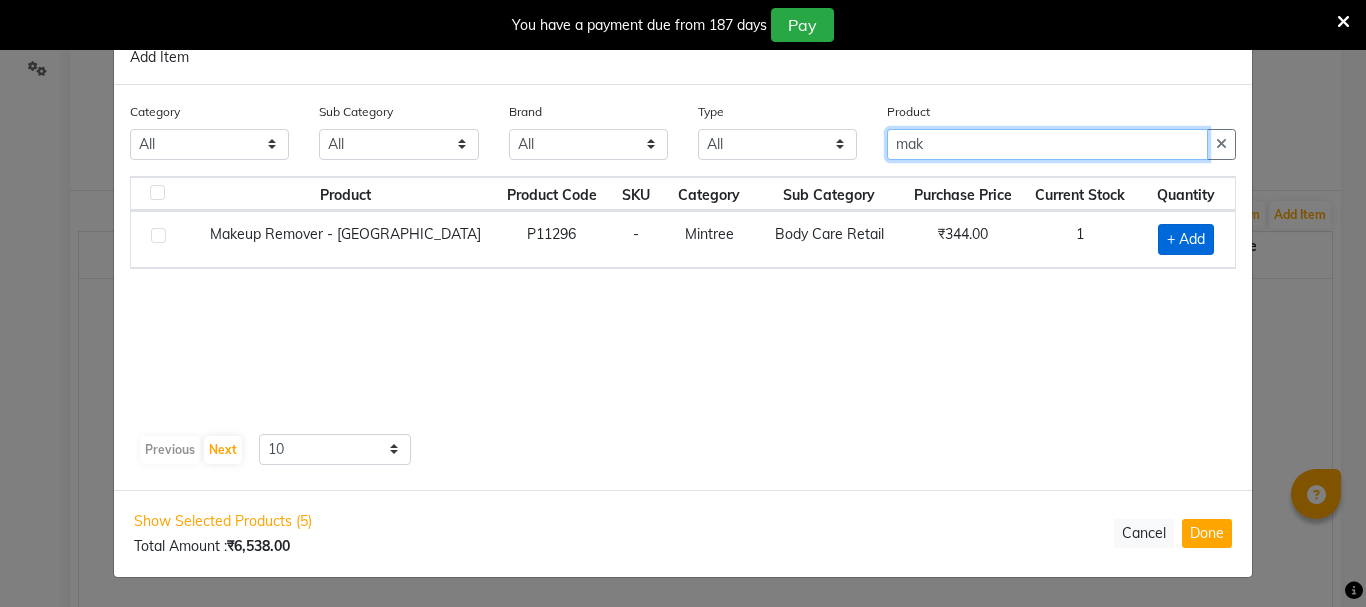 type on "mak" 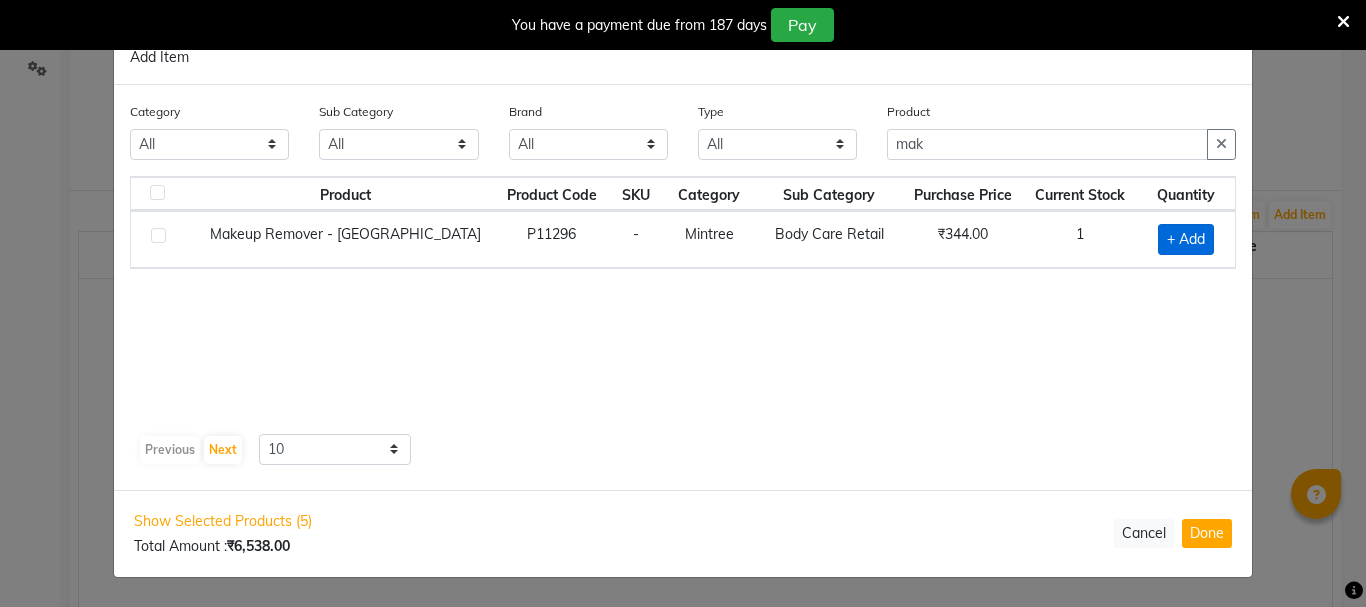 click on "+ Add" 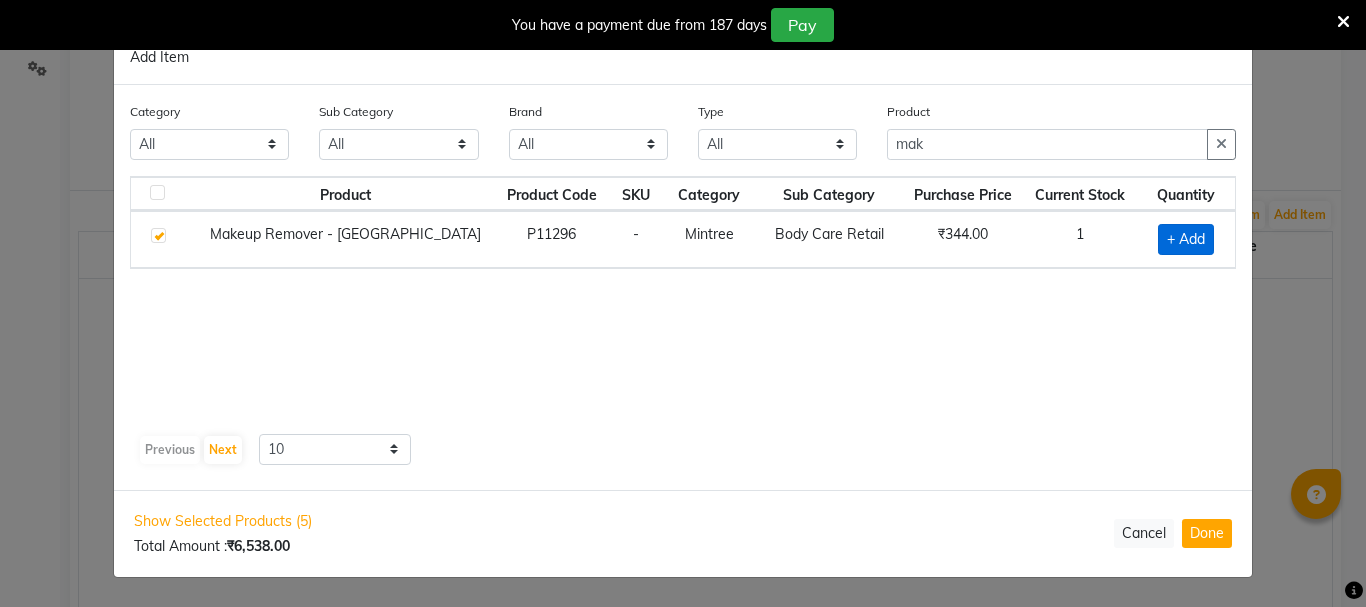 checkbox on "true" 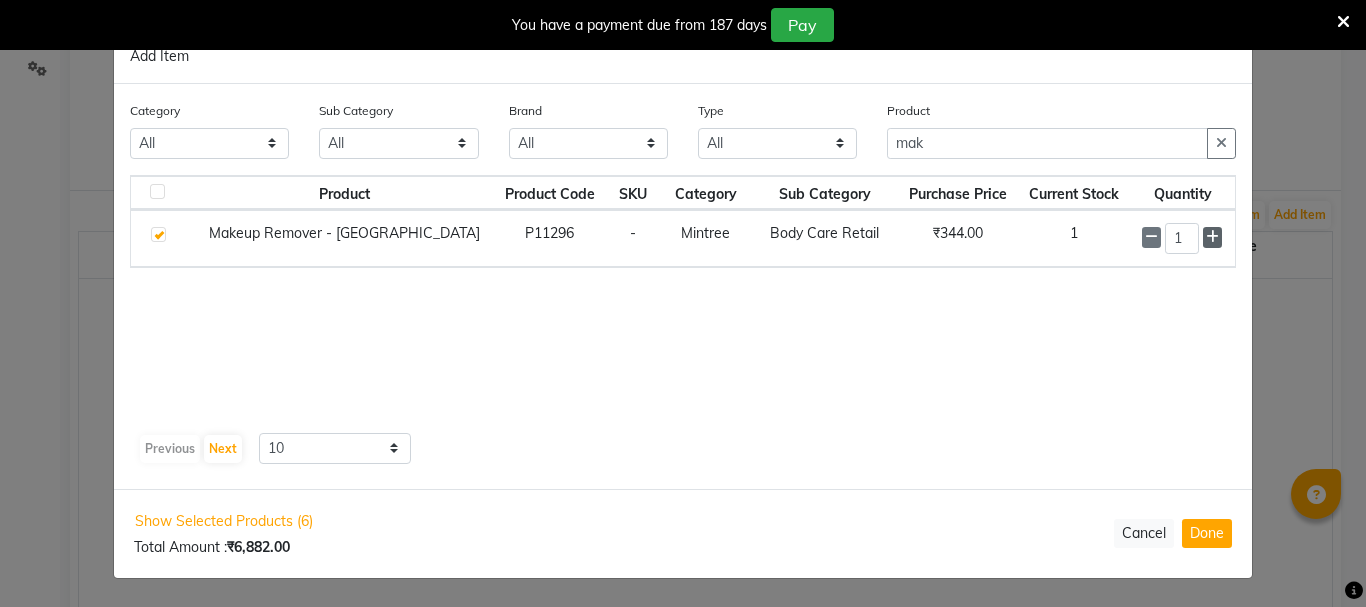 click 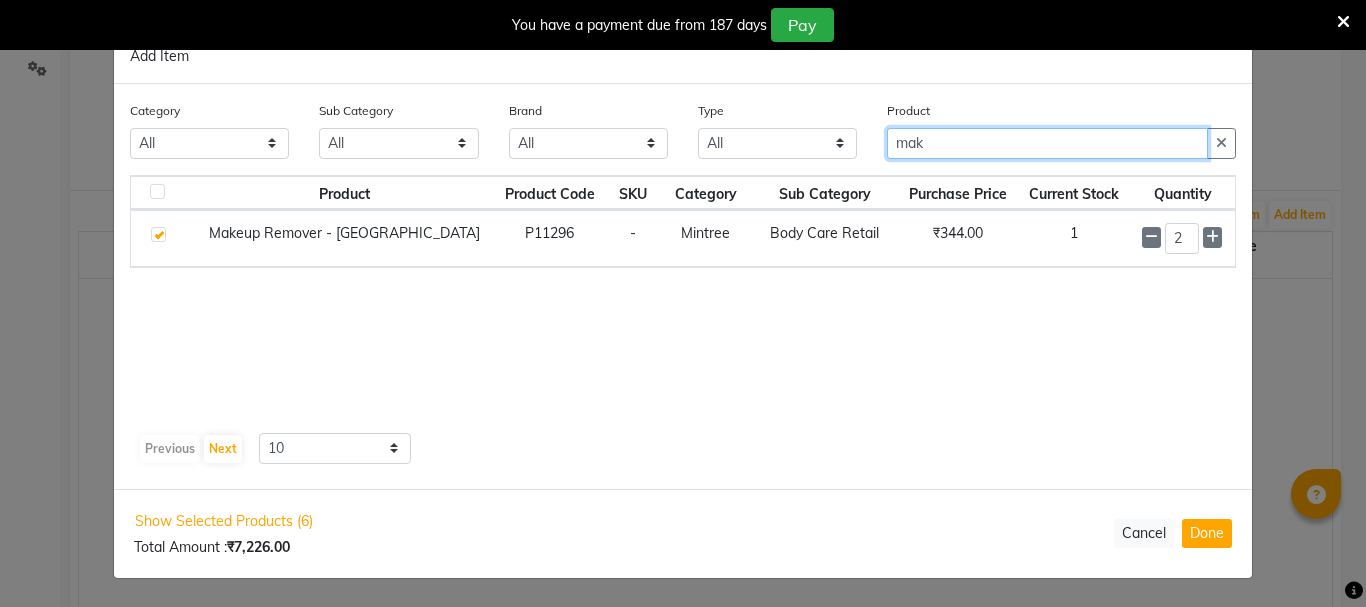 click on "mak" 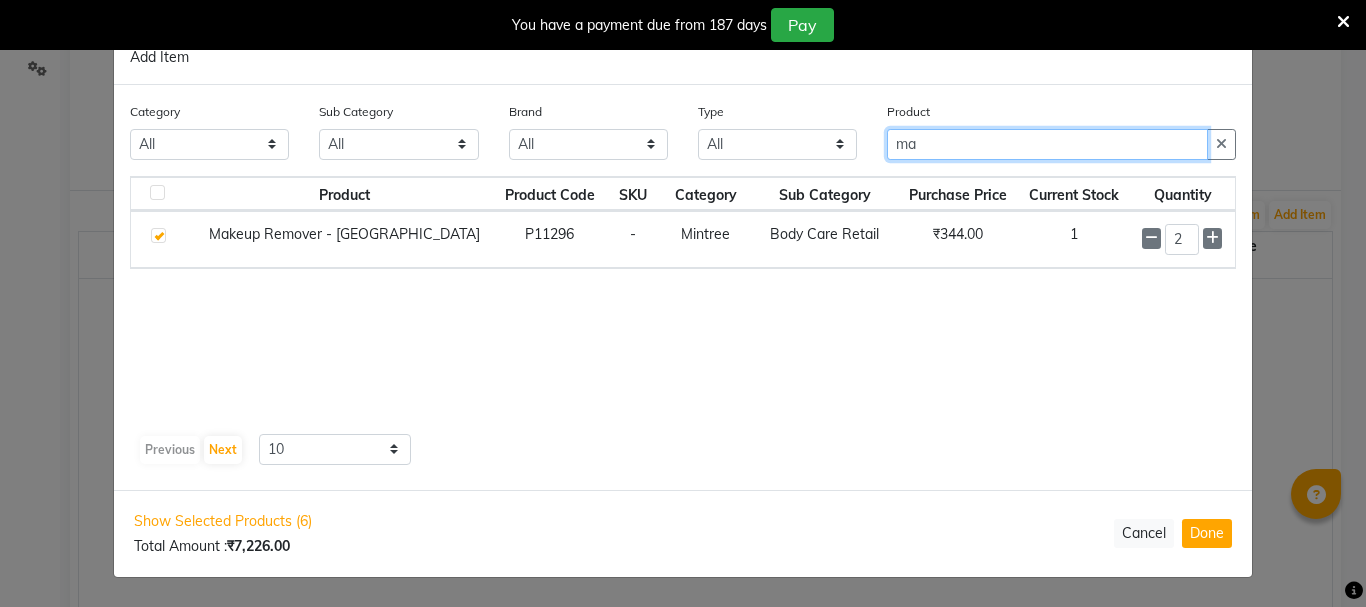 type on "m" 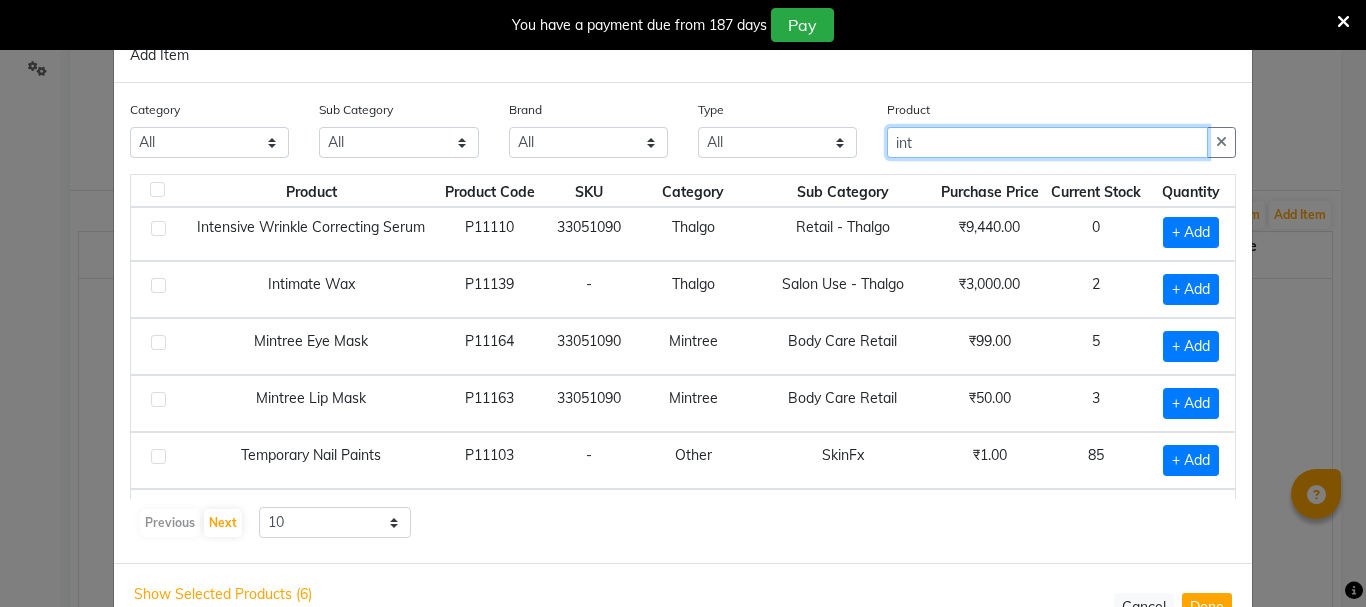 scroll, scrollTop: 86, scrollLeft: 0, axis: vertical 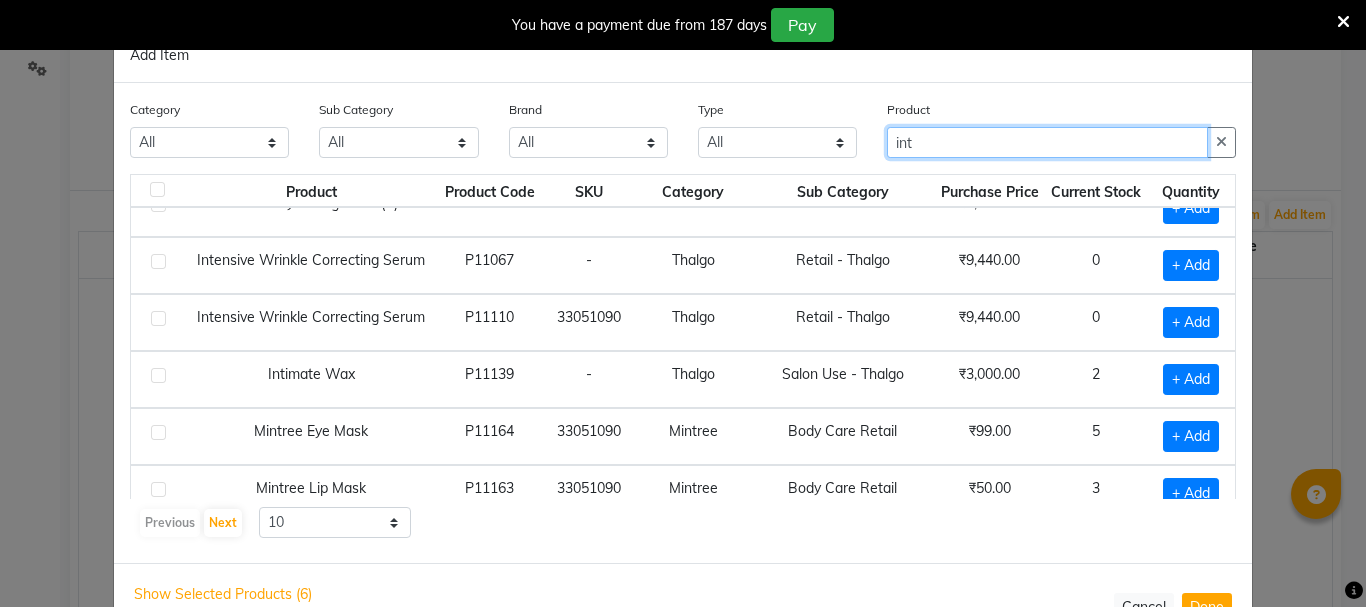 click on "int" 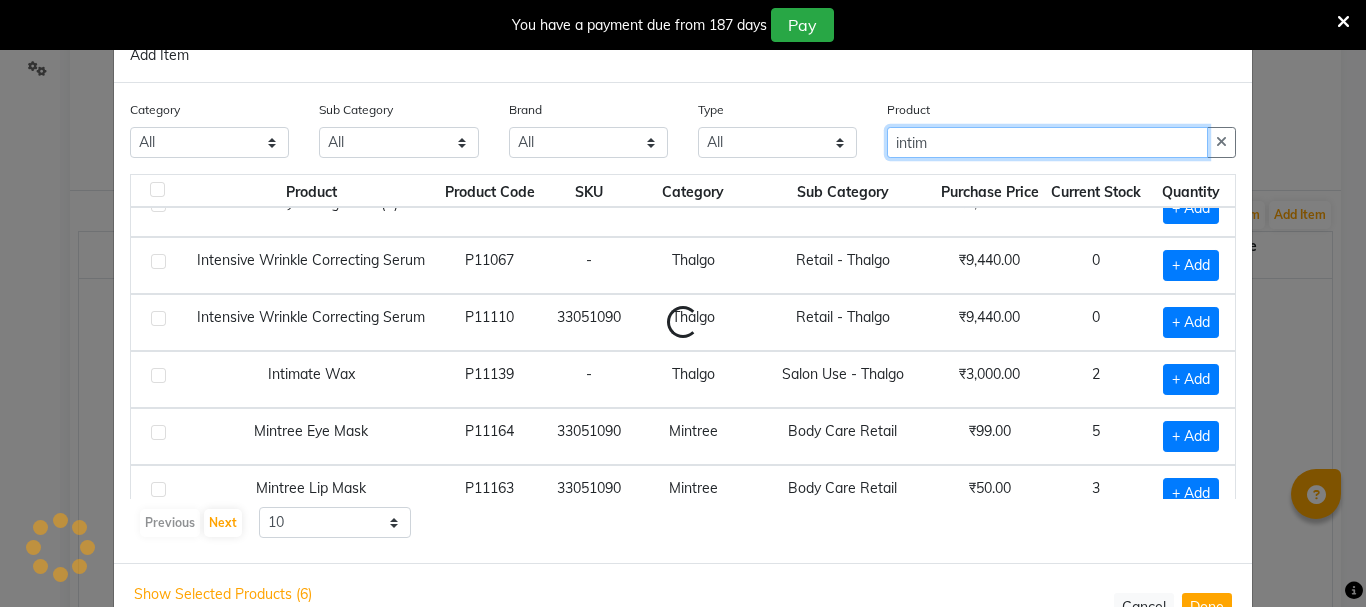 scroll, scrollTop: 0, scrollLeft: 0, axis: both 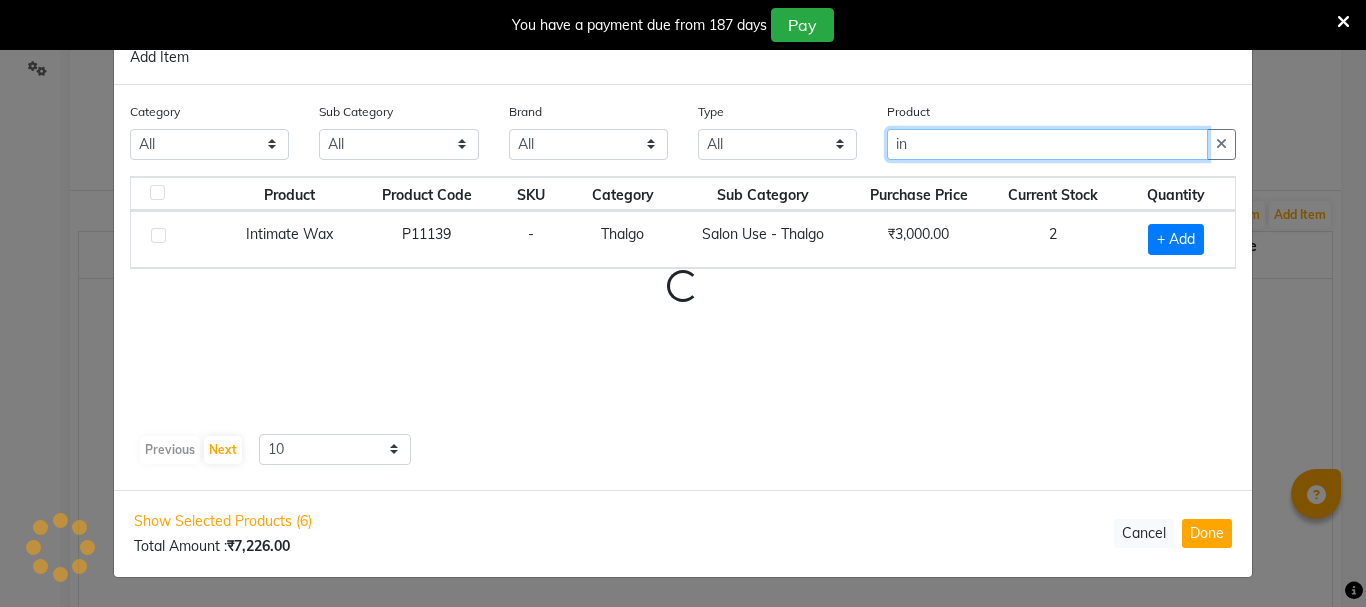 type on "i" 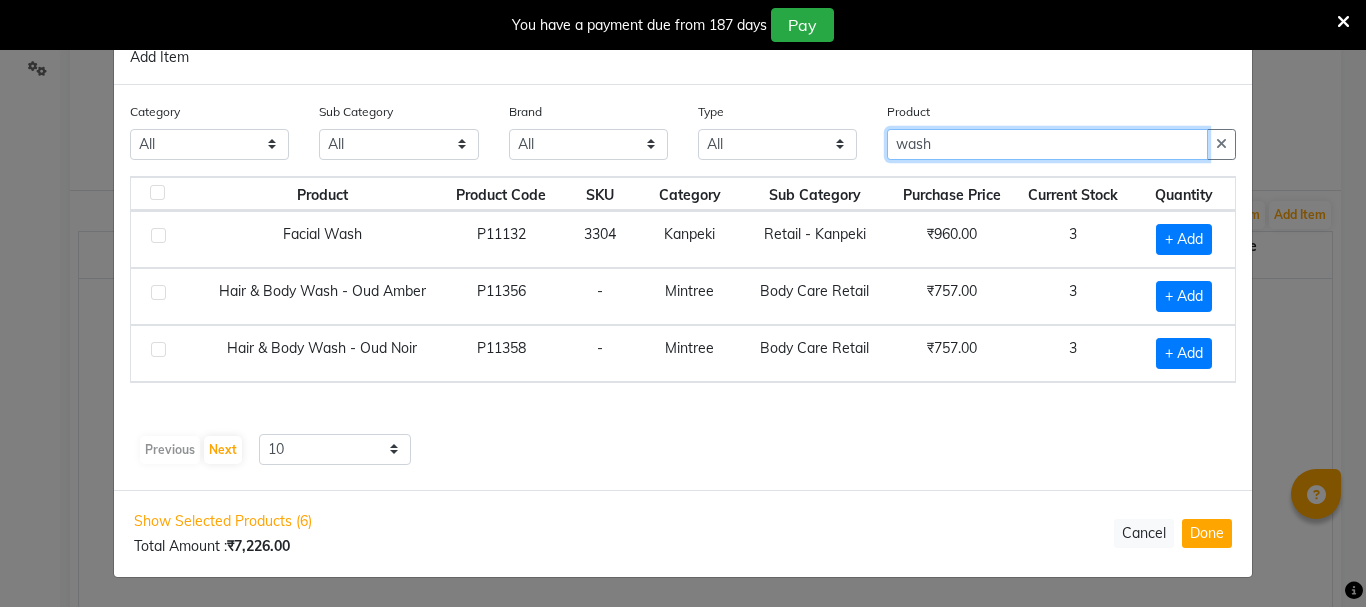 click on "wash" 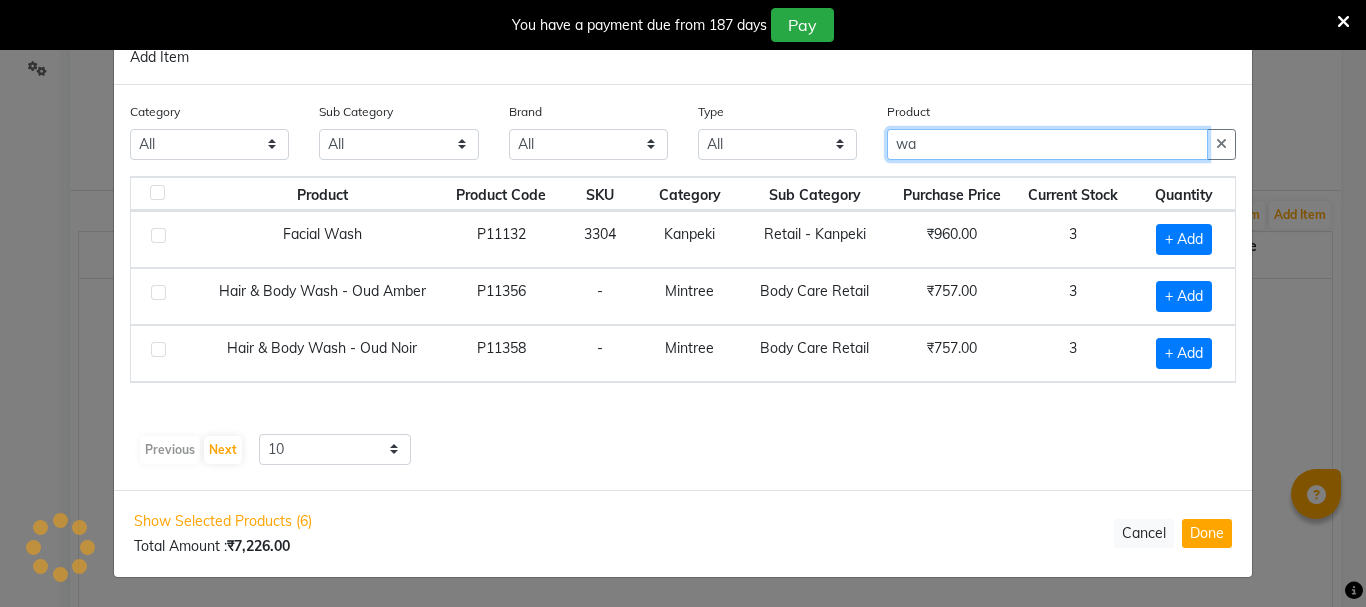 type on "w" 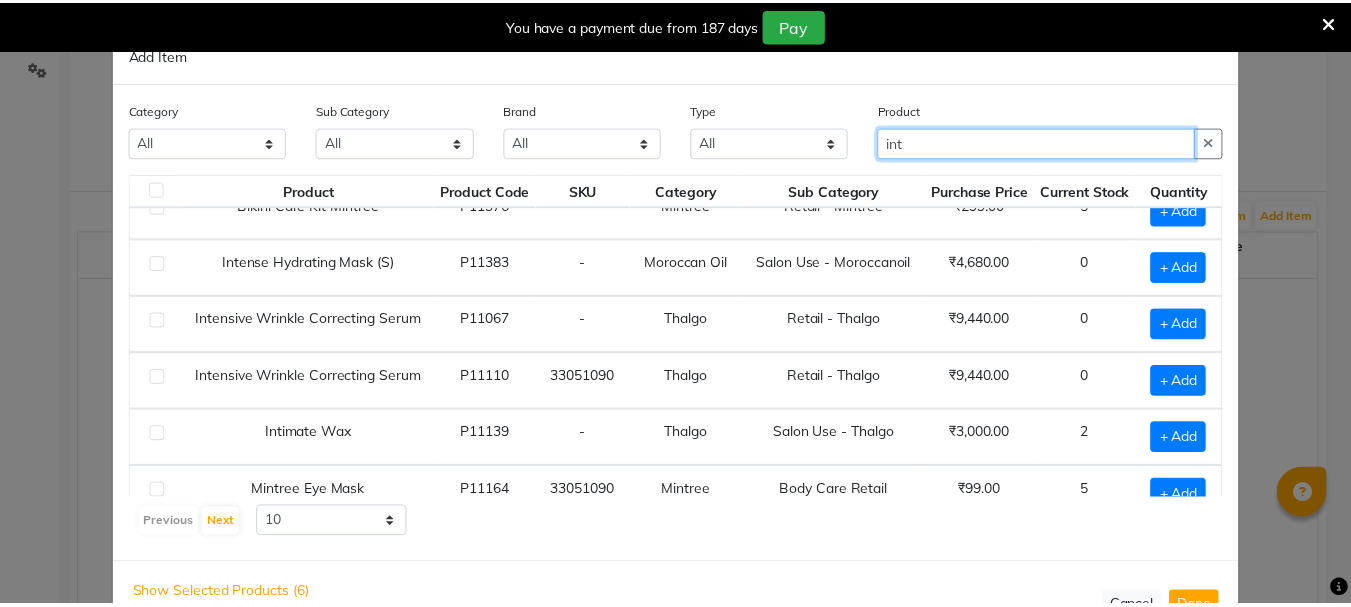 scroll, scrollTop: 0, scrollLeft: 0, axis: both 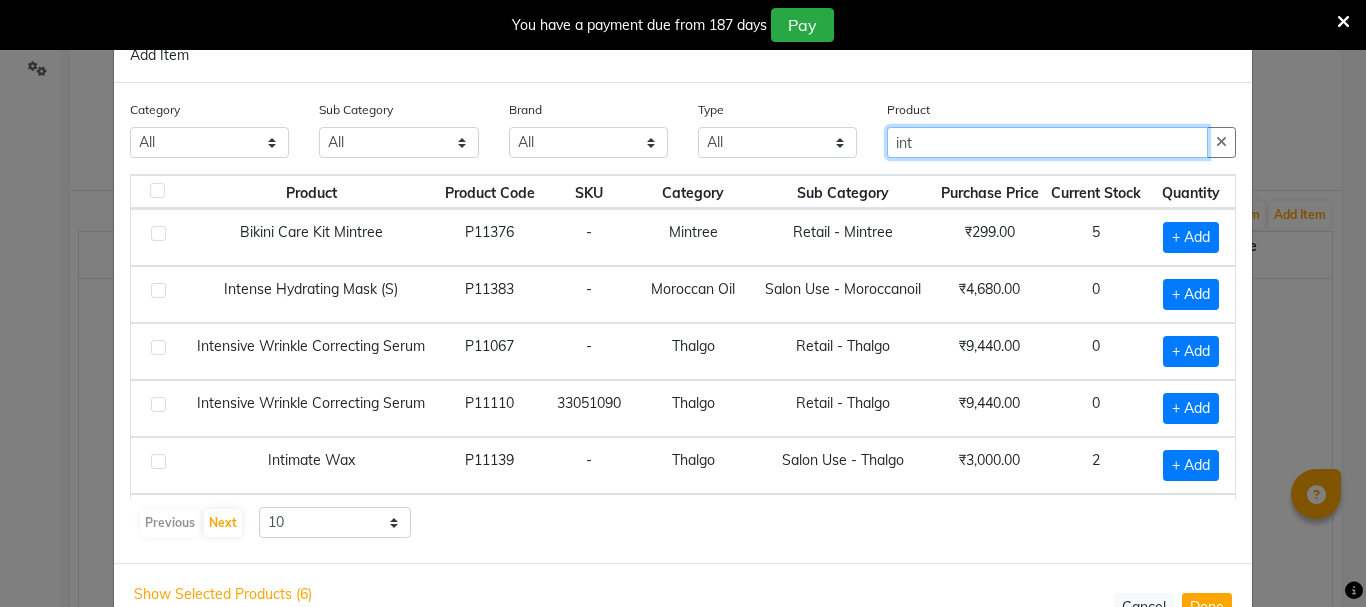 type on "int" 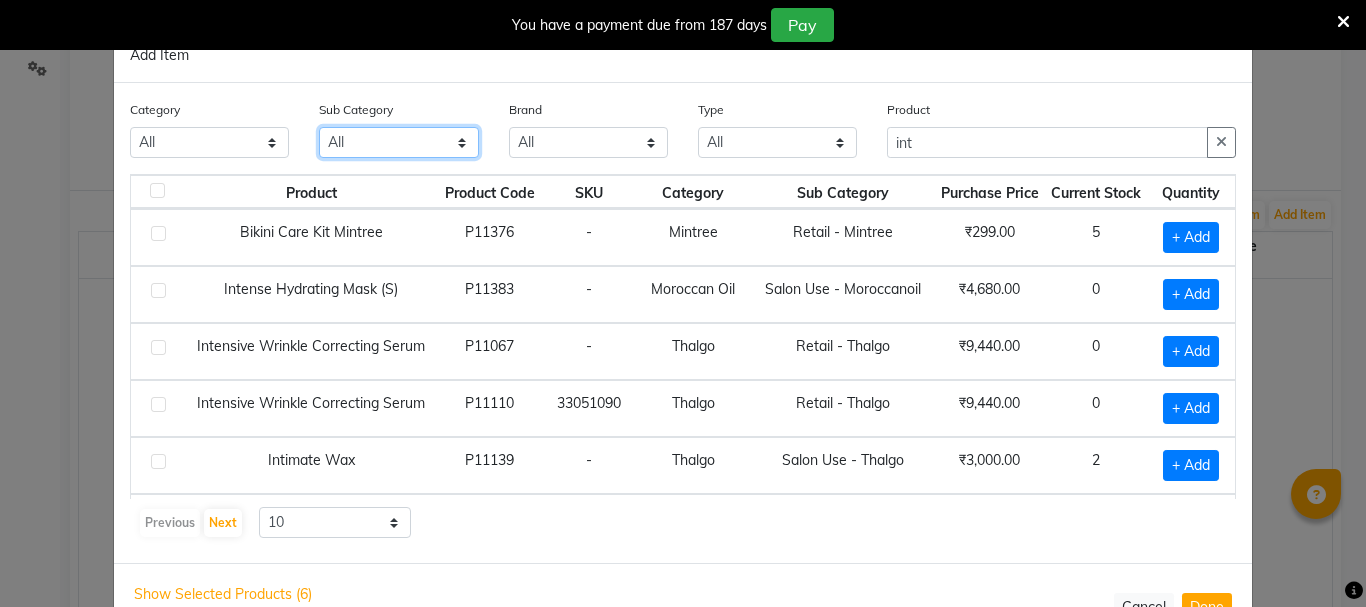 click on "All Dyson GK Salon Use PH Salon Use Salon Use - SKF Salon Use - Thalgo Salon Use - Kanpeki Pedicure Salon Use Keune - Salon Use Retail - K18 Retail - Thalgo Keune - Retail GK Retail Retail - SKF Salon Use - K18 PH Retail Body Care Retail Retail - Kanpeki Retail - Moroccanoil Retail - 3TenX Olivia Garden Salon Use - Loreal Floractive Salon Use - Moroccanoil Salon Use - 3TenX Necessary SkinFx Retail - Mintree MAC Hair Accessories Other" 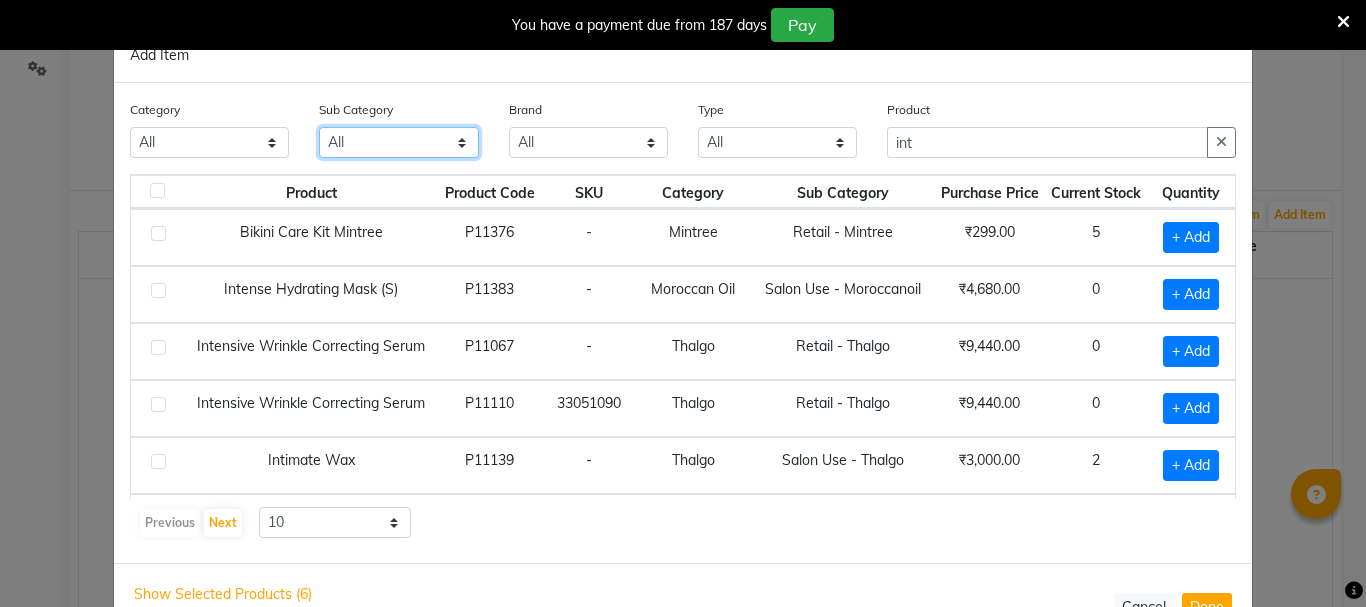 select on "3673022505" 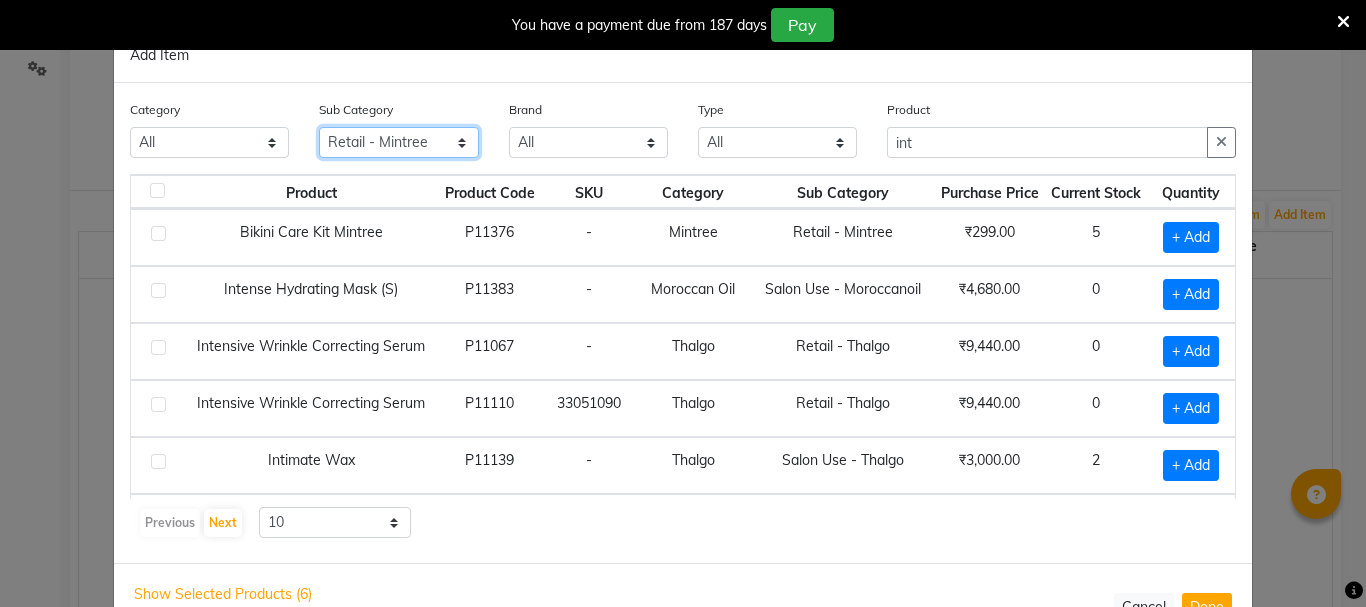 click on "All Dyson GK Salon Use PH Salon Use Salon Use - SKF Salon Use - Thalgo Salon Use - Kanpeki Pedicure Salon Use Keune - Salon Use Retail - K18 Retail - Thalgo Keune - Retail GK Retail Retail - SKF Salon Use - K18 PH Retail Body Care Retail Retail - Kanpeki Retail - Moroccanoil Retail - 3TenX Olivia Garden Salon Use - Loreal Floractive Salon Use - Moroccanoil Salon Use - 3TenX Necessary SkinFx Retail - Mintree MAC Hair Accessories Other" 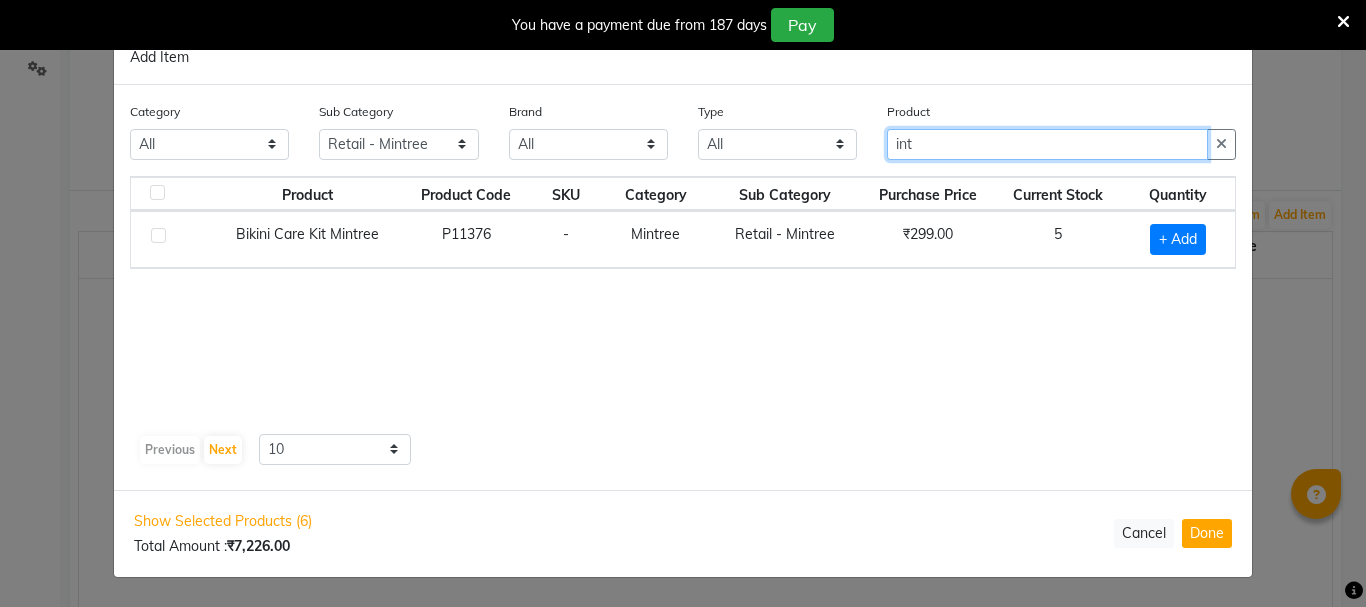 click on "int" 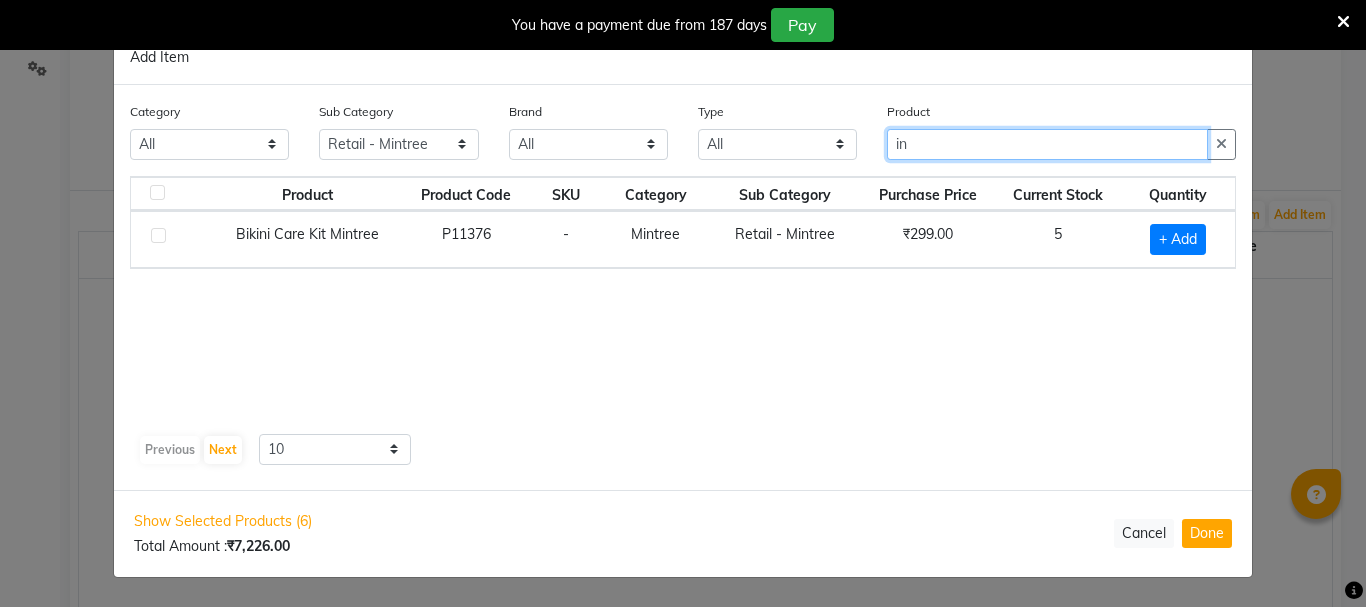 type on "i" 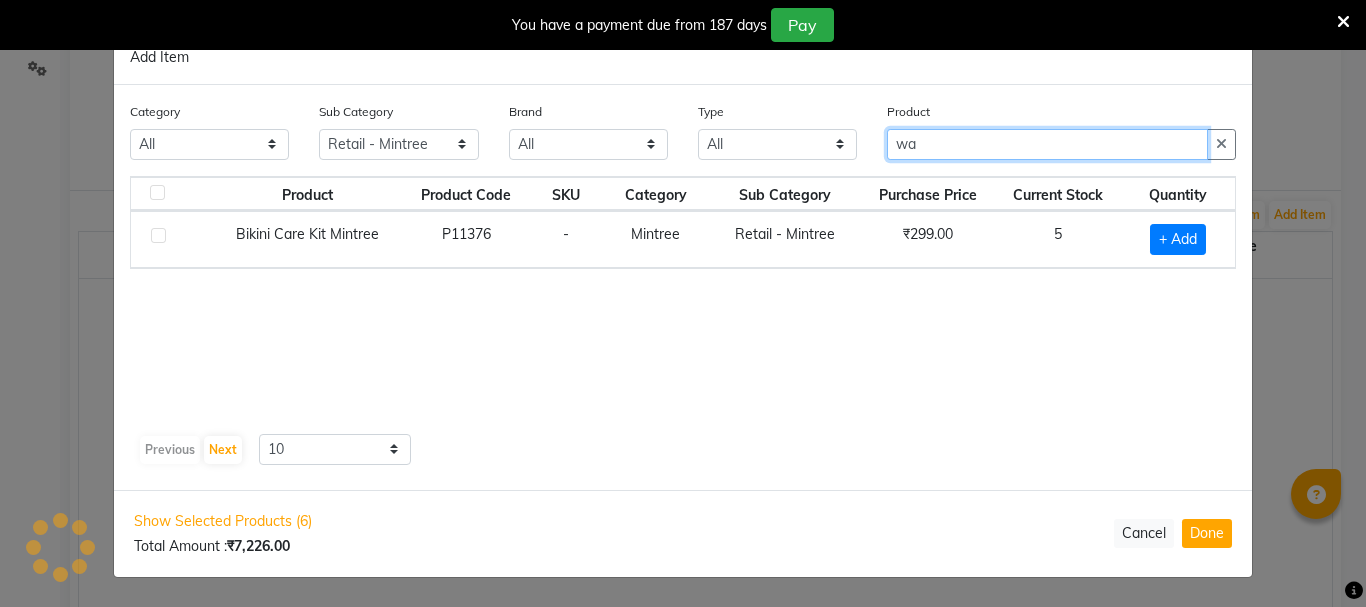 type on "w" 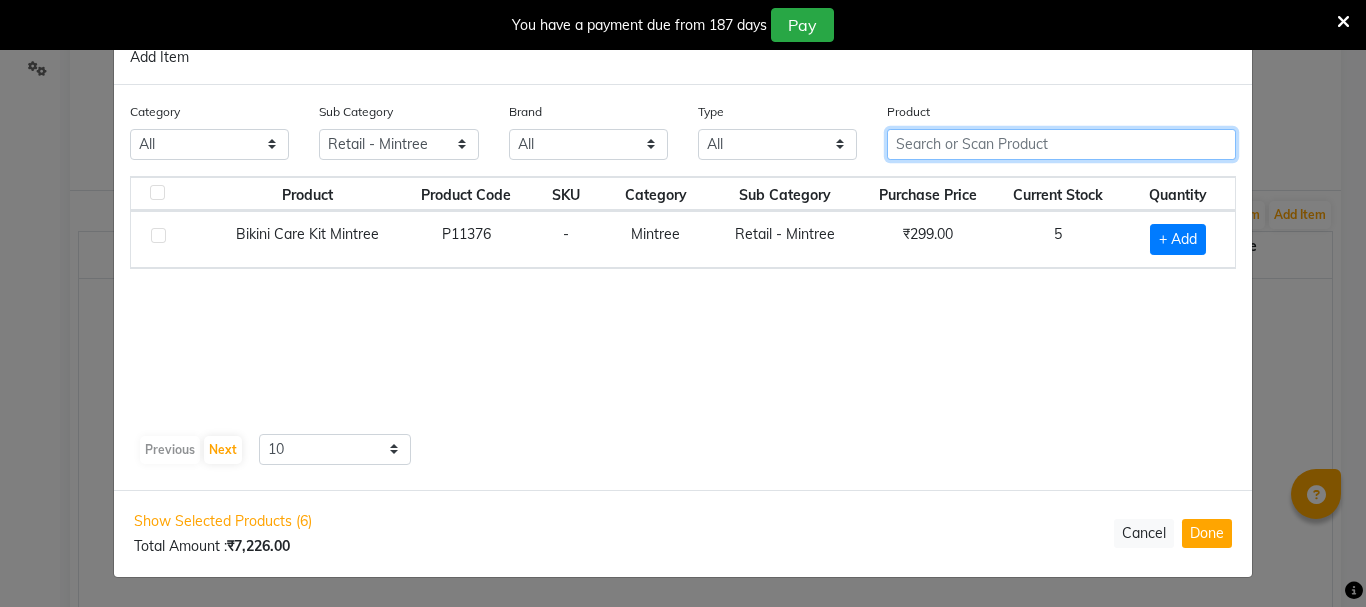 type 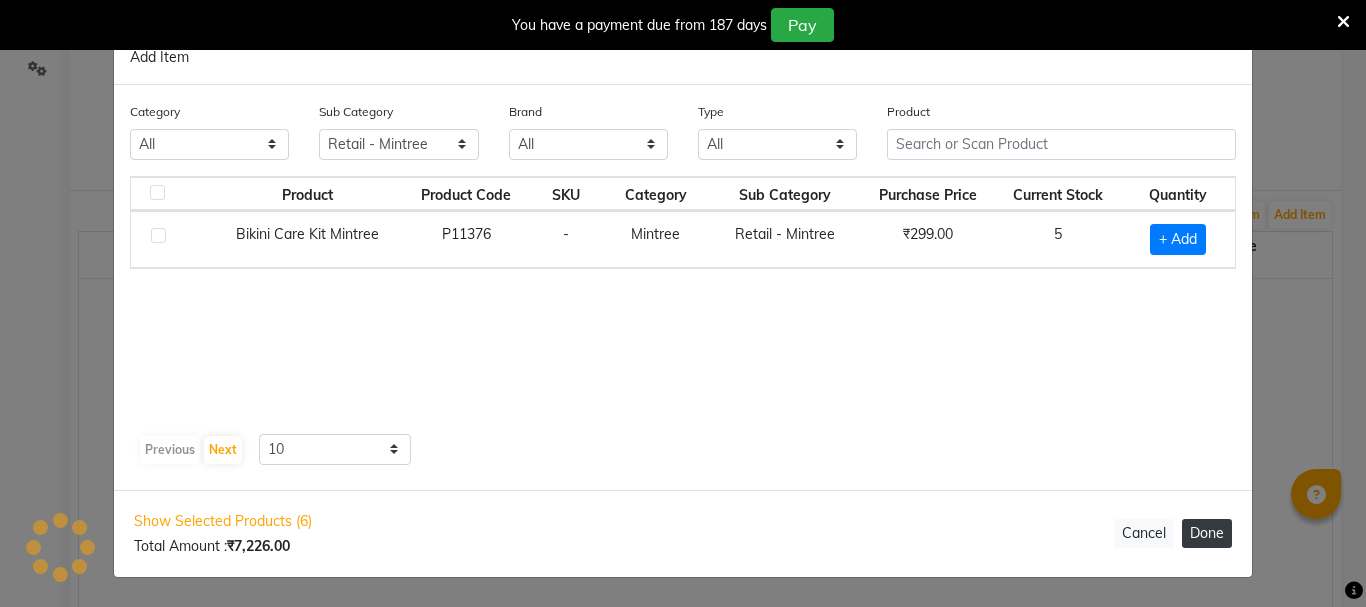 click on "Done" 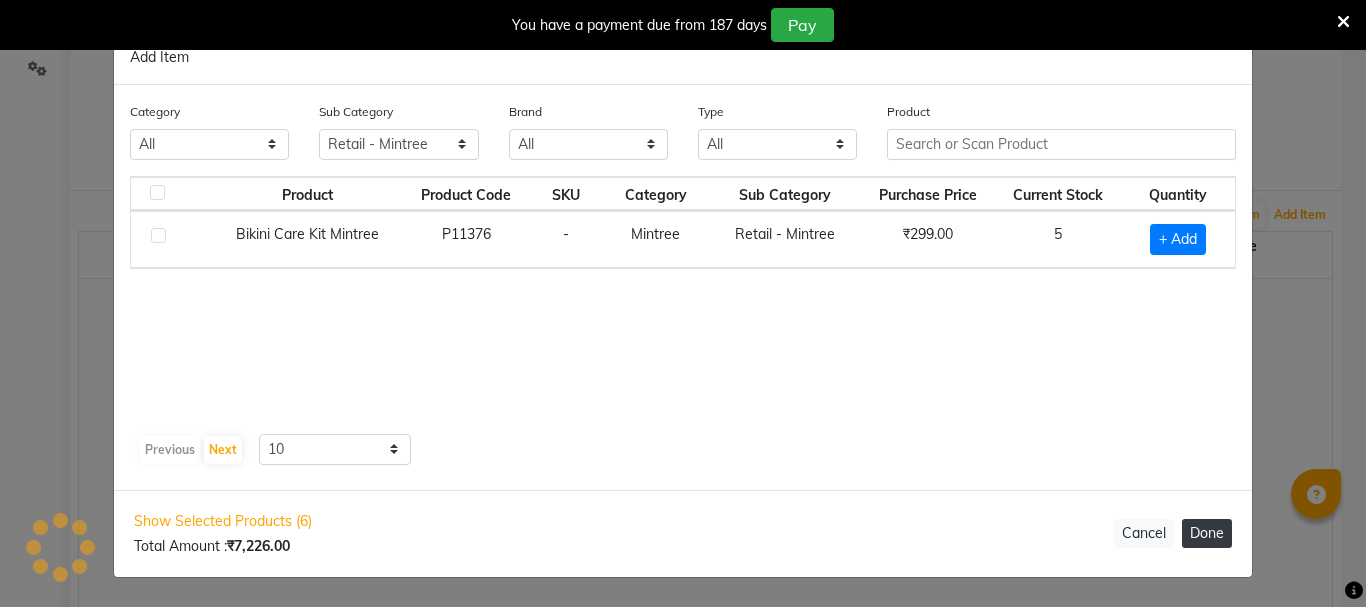 select on "1366" 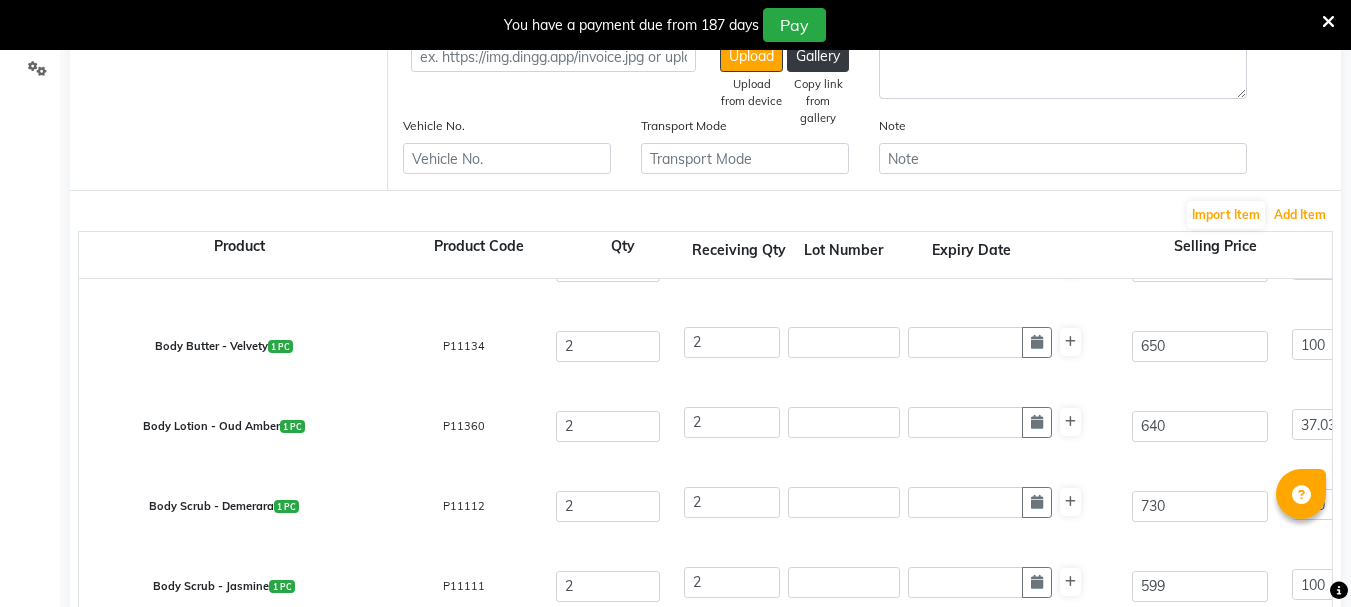 scroll, scrollTop: 85, scrollLeft: 0, axis: vertical 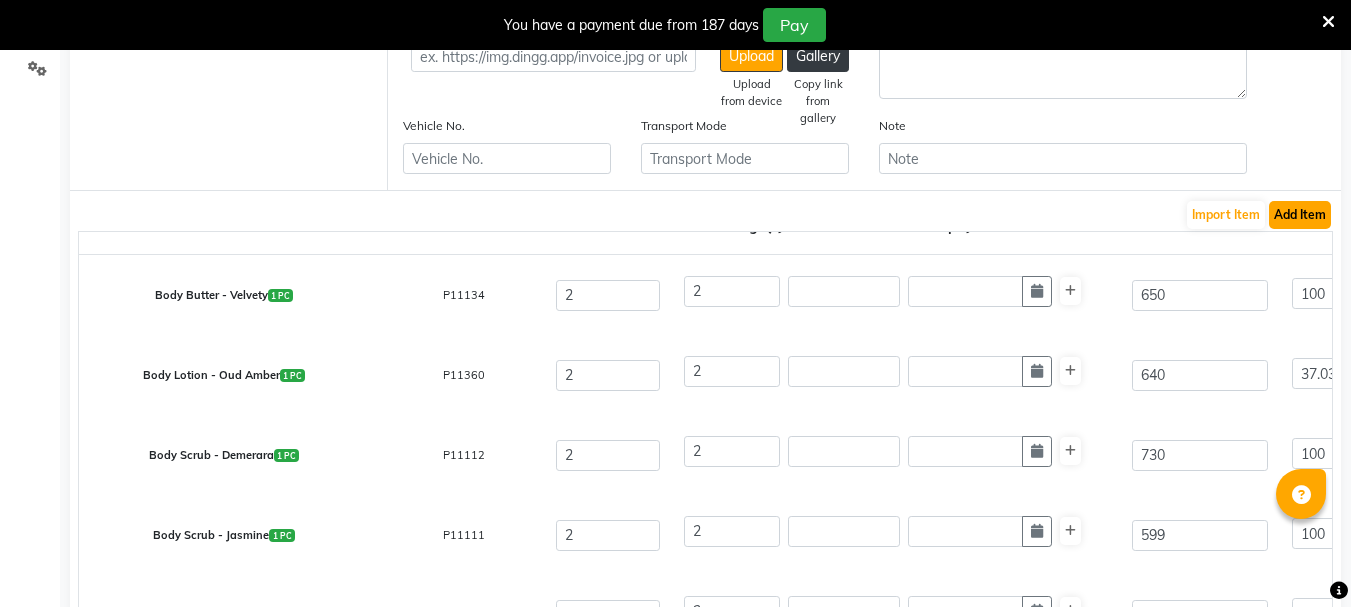 click on "Add Item" 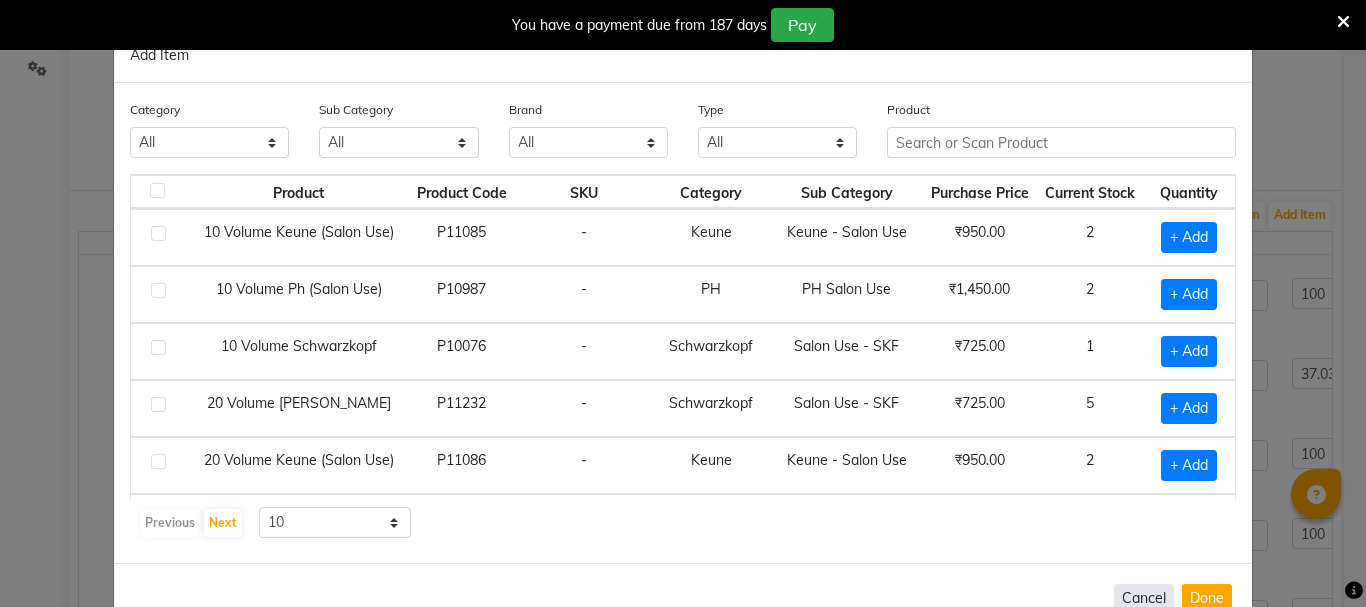 click on "Cancel" 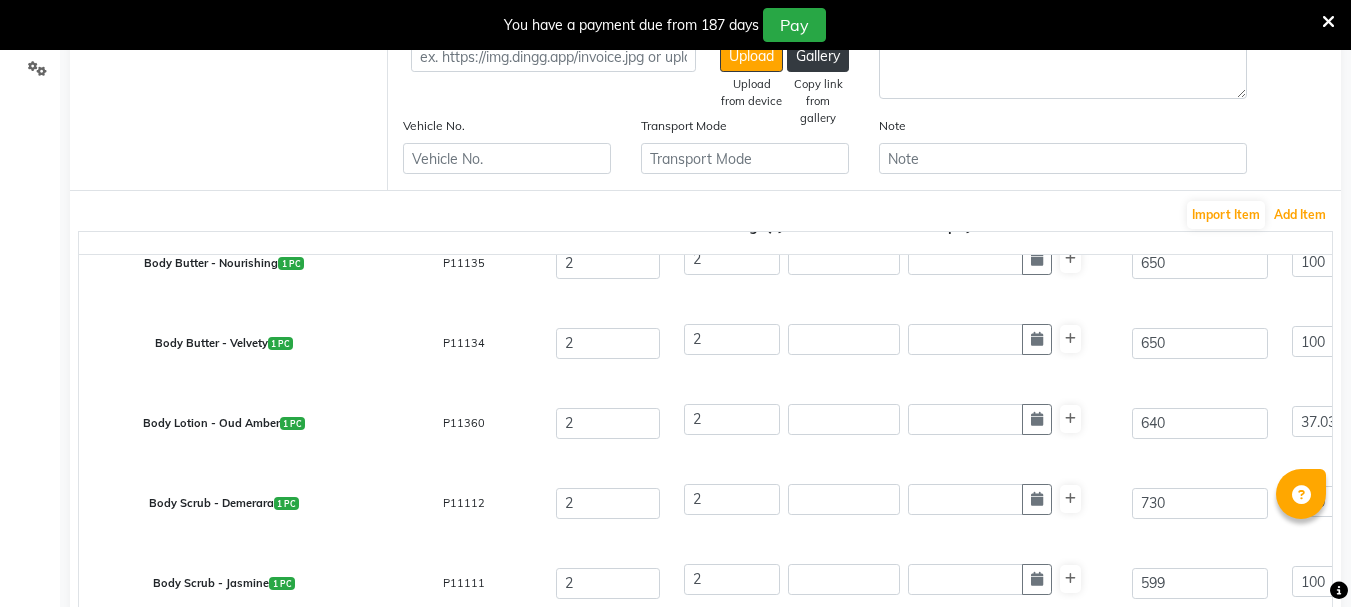scroll, scrollTop: 85, scrollLeft: 0, axis: vertical 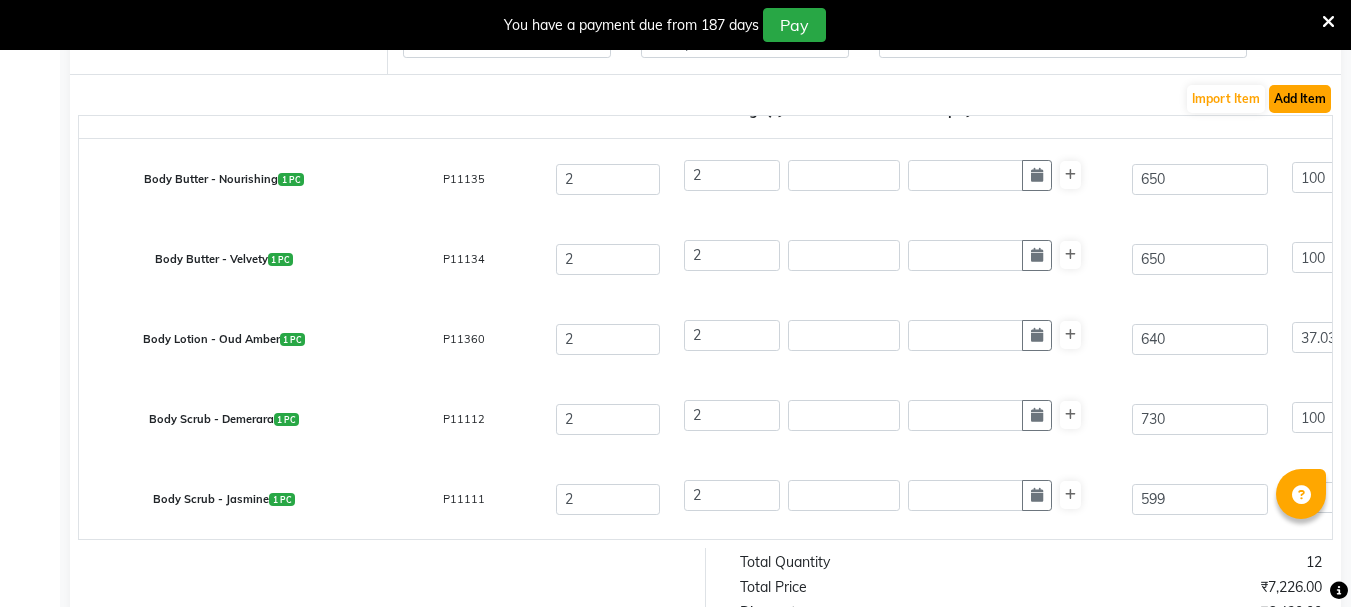 click on "Add Item" 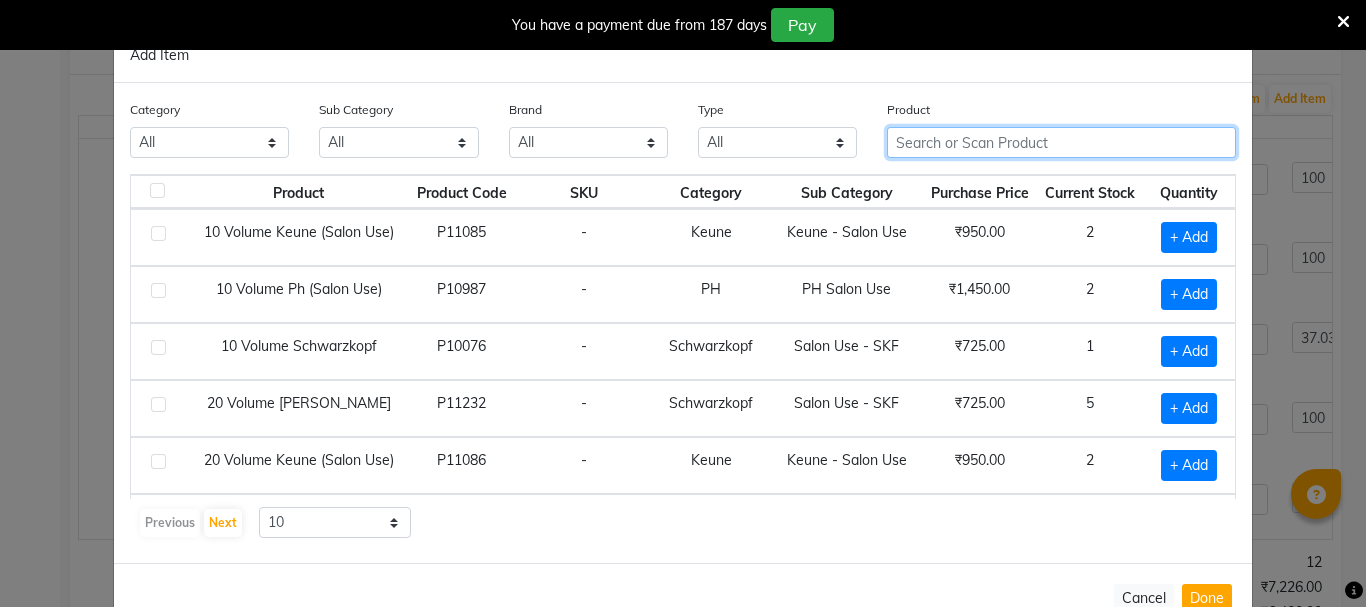 click 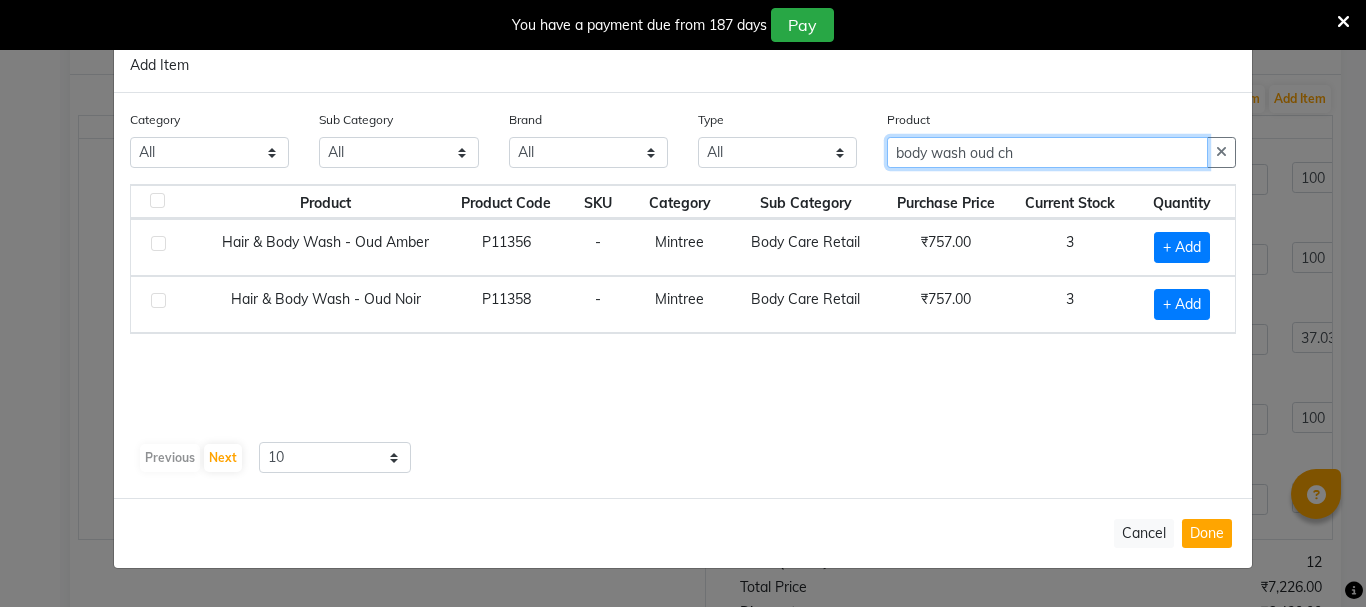 click on "body wash oud ch" 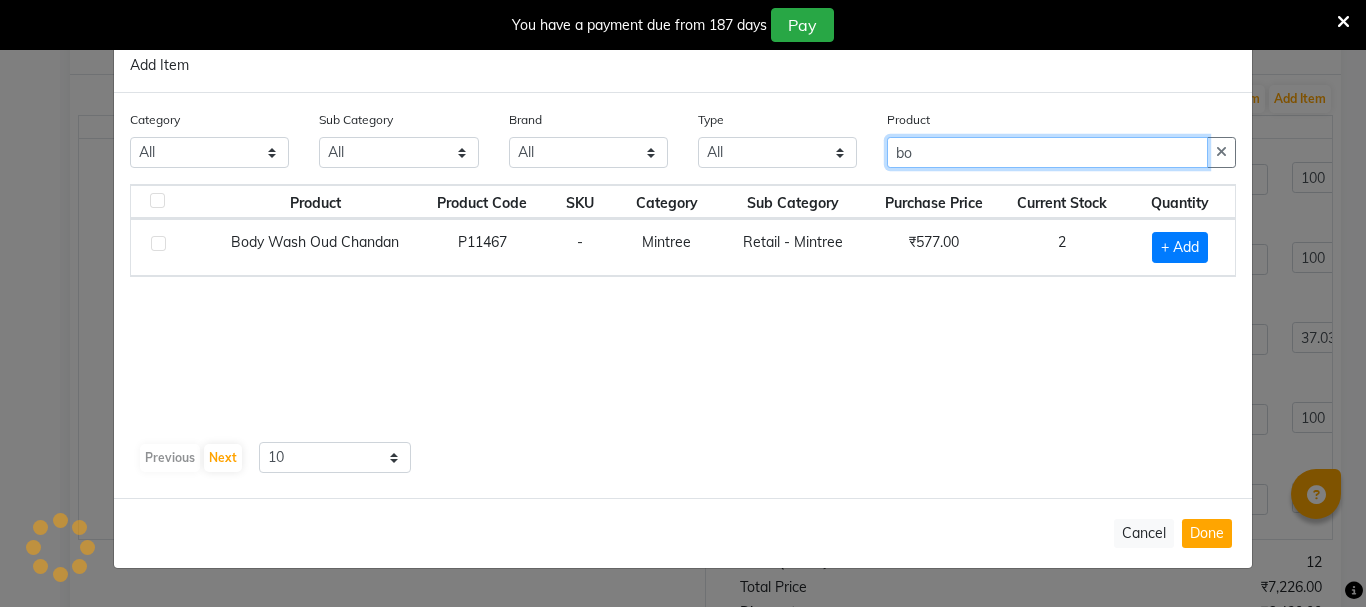type on "b" 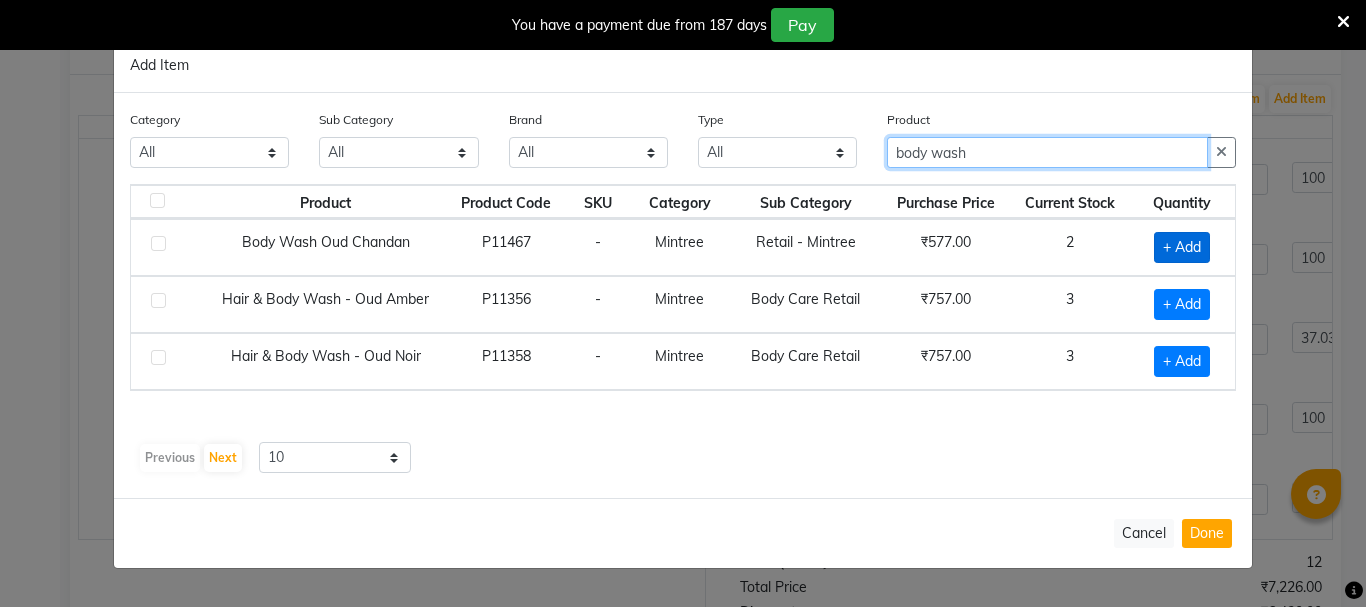 type on "body wash" 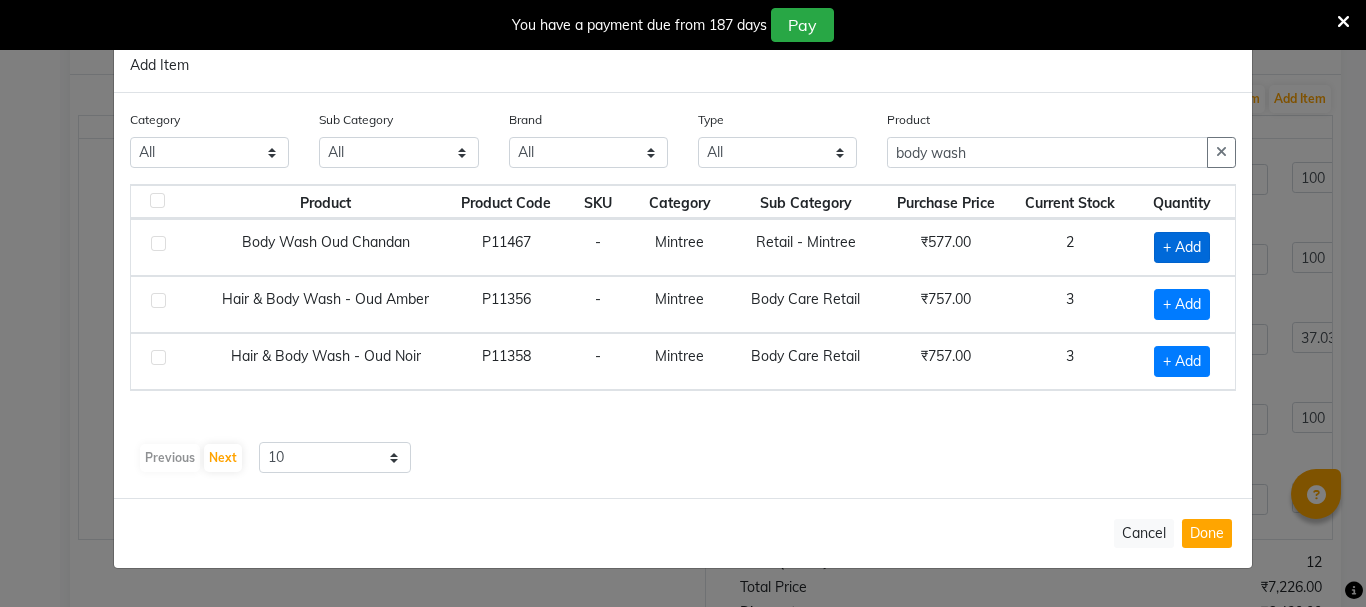 click on "+ Add" 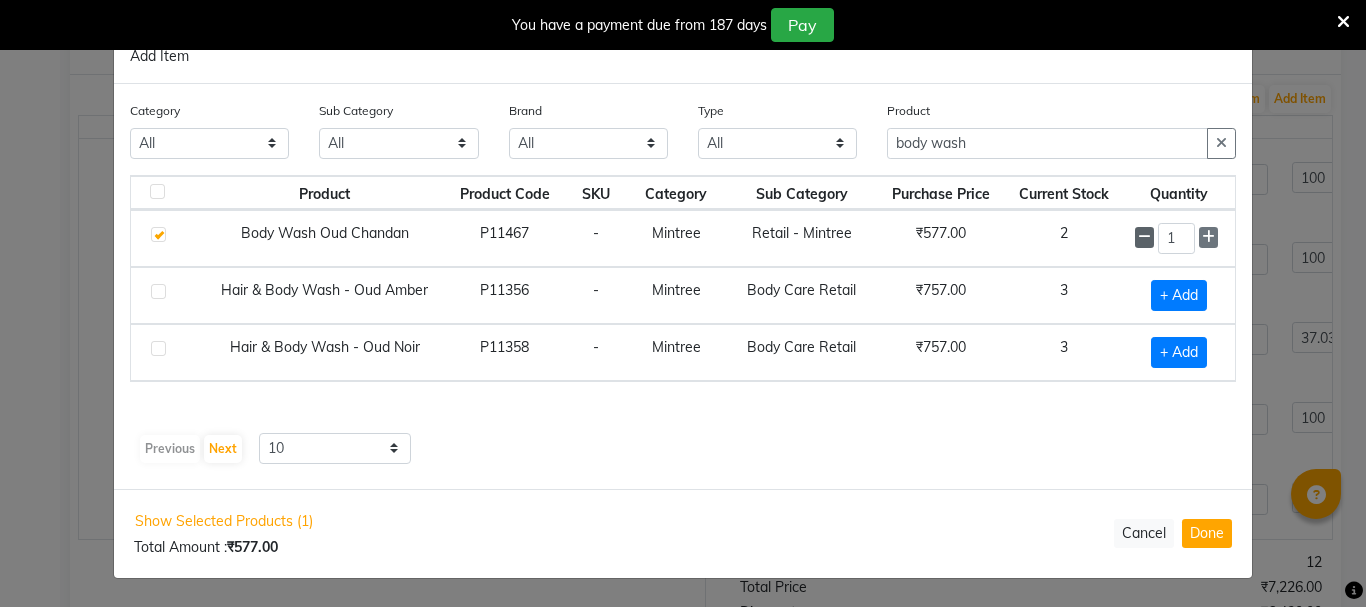 click 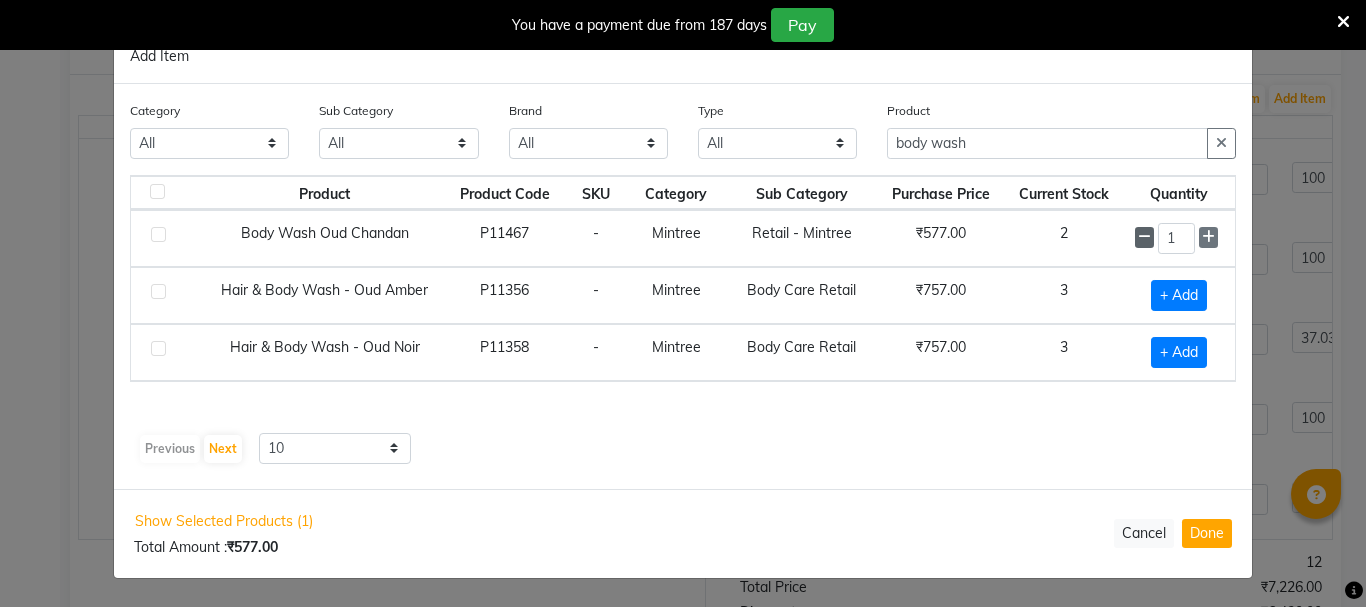 checkbox on "false" 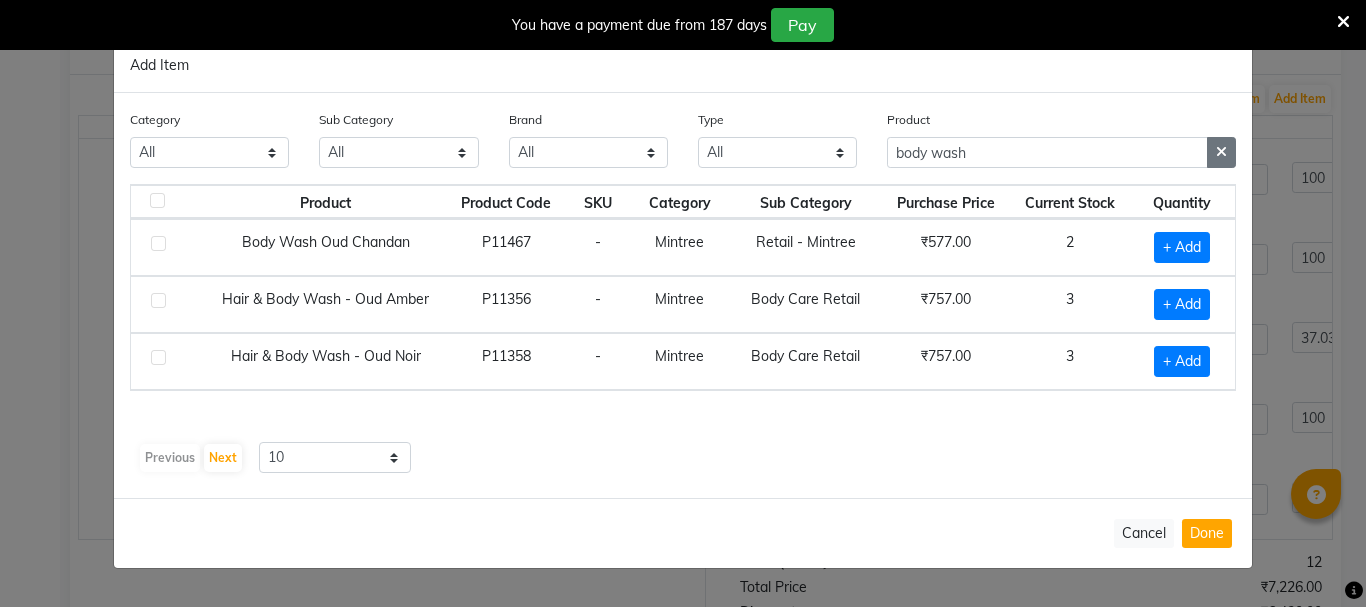 click 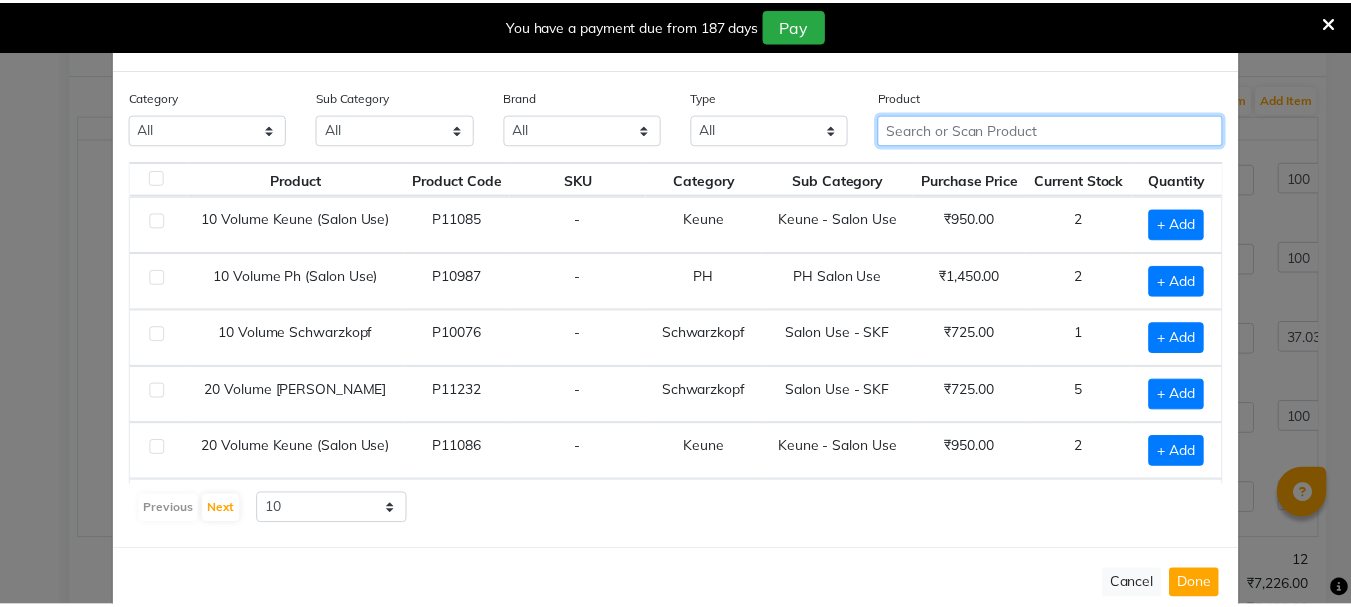 scroll, scrollTop: 0, scrollLeft: 0, axis: both 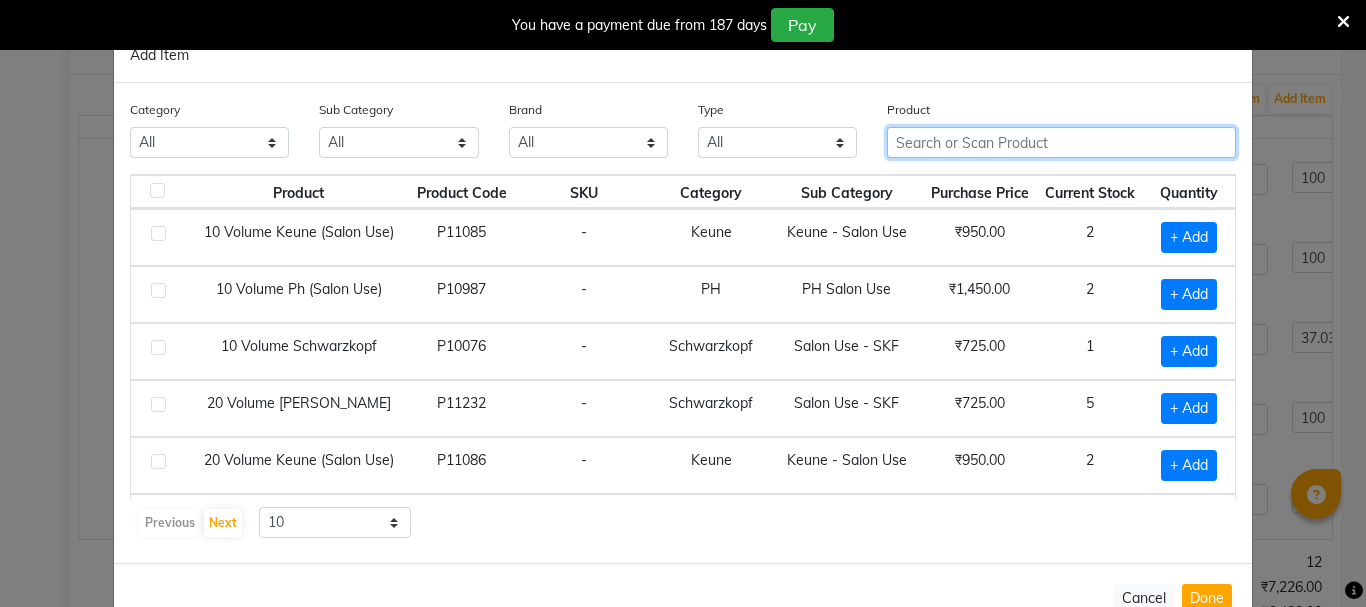 click 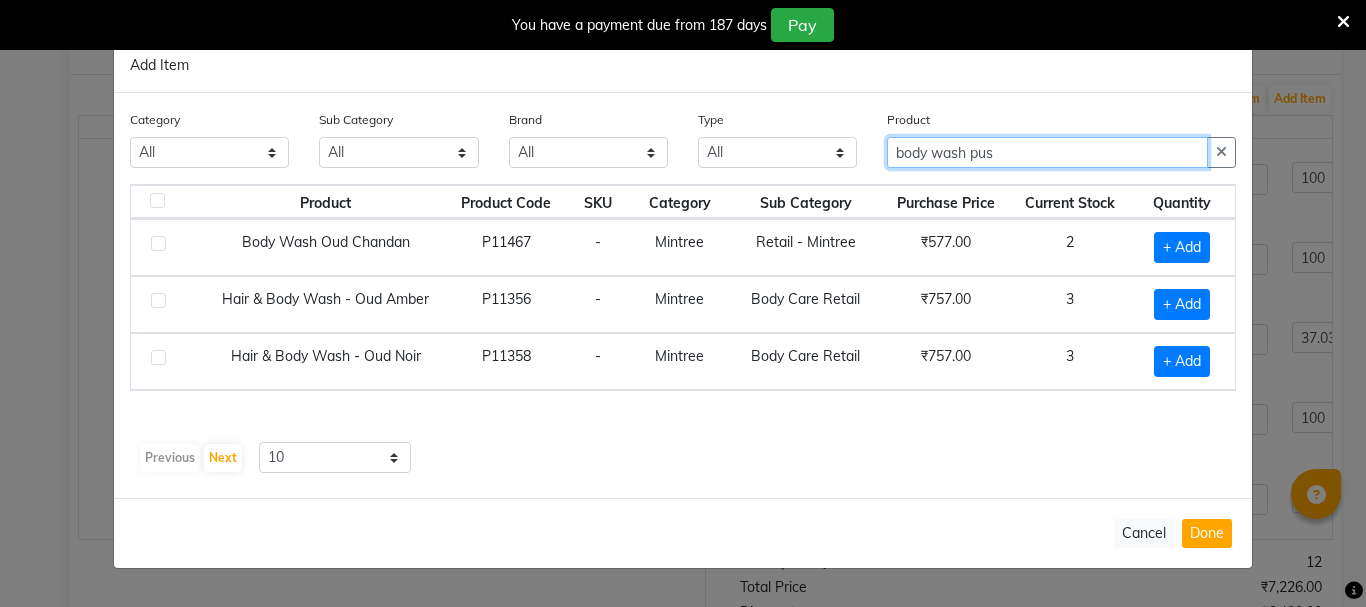 click on "body wash pus" 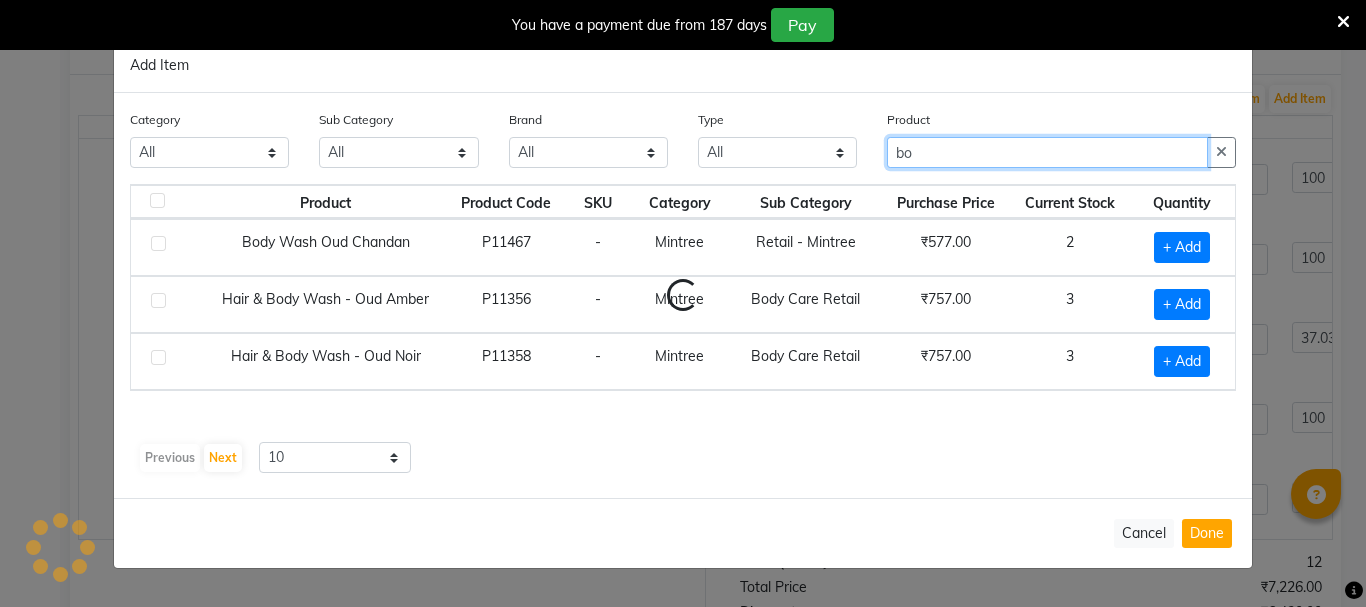 type on "b" 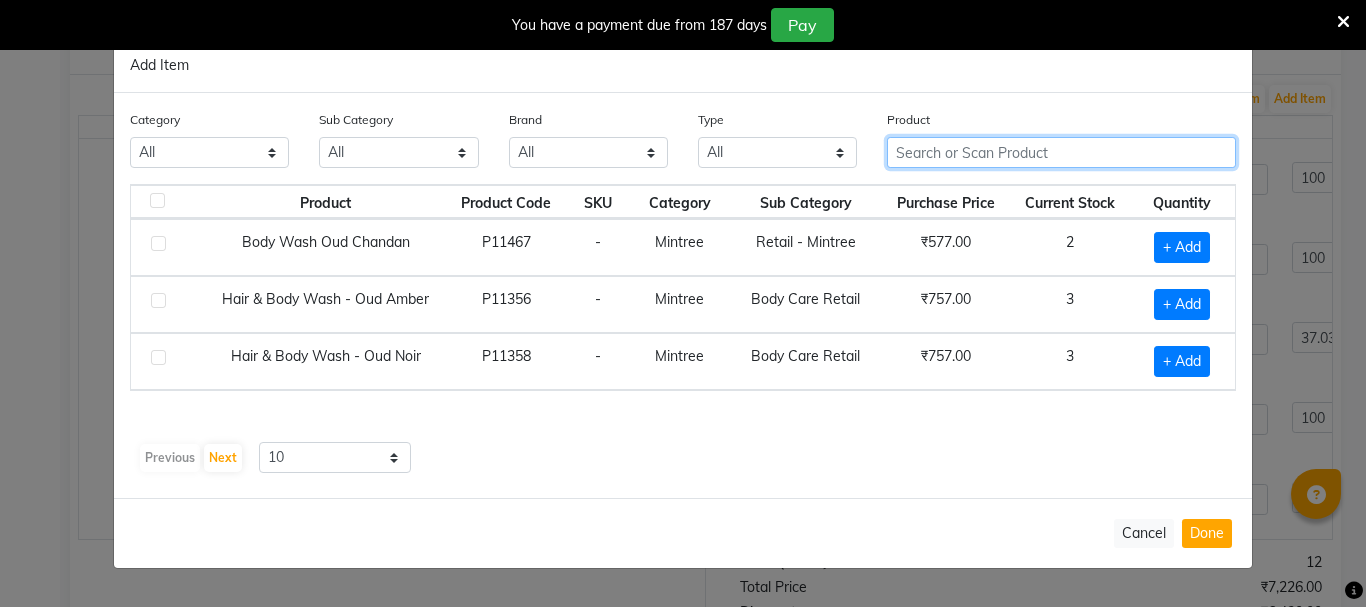 click 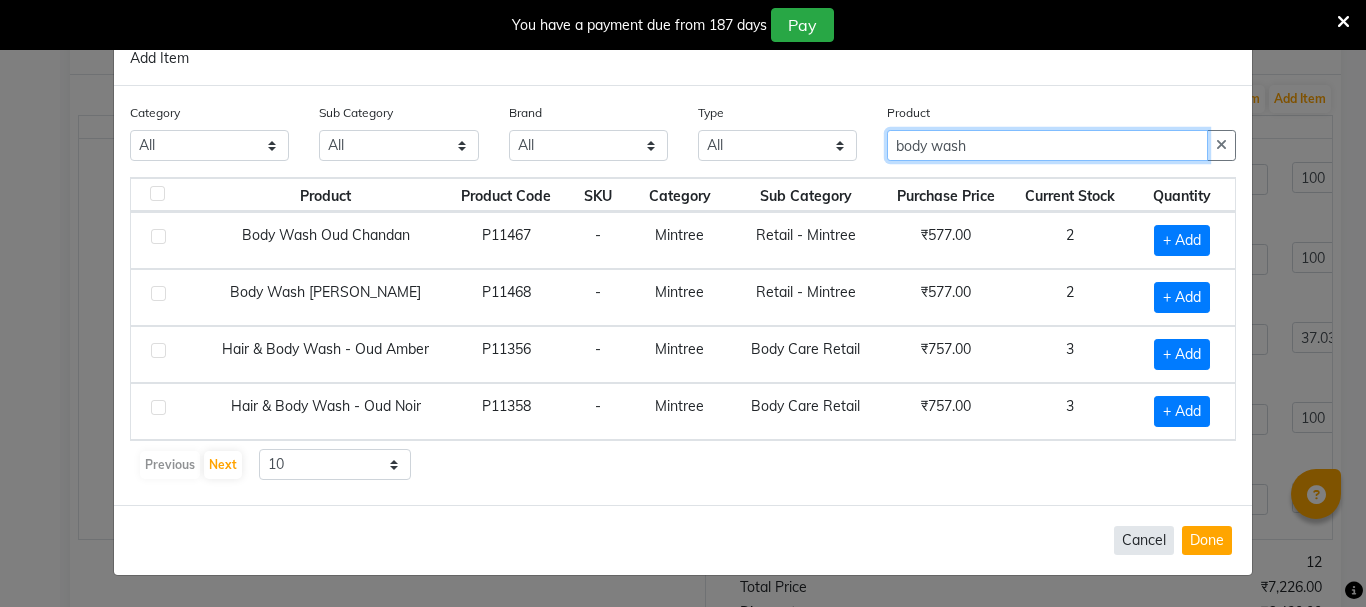 type on "body wash" 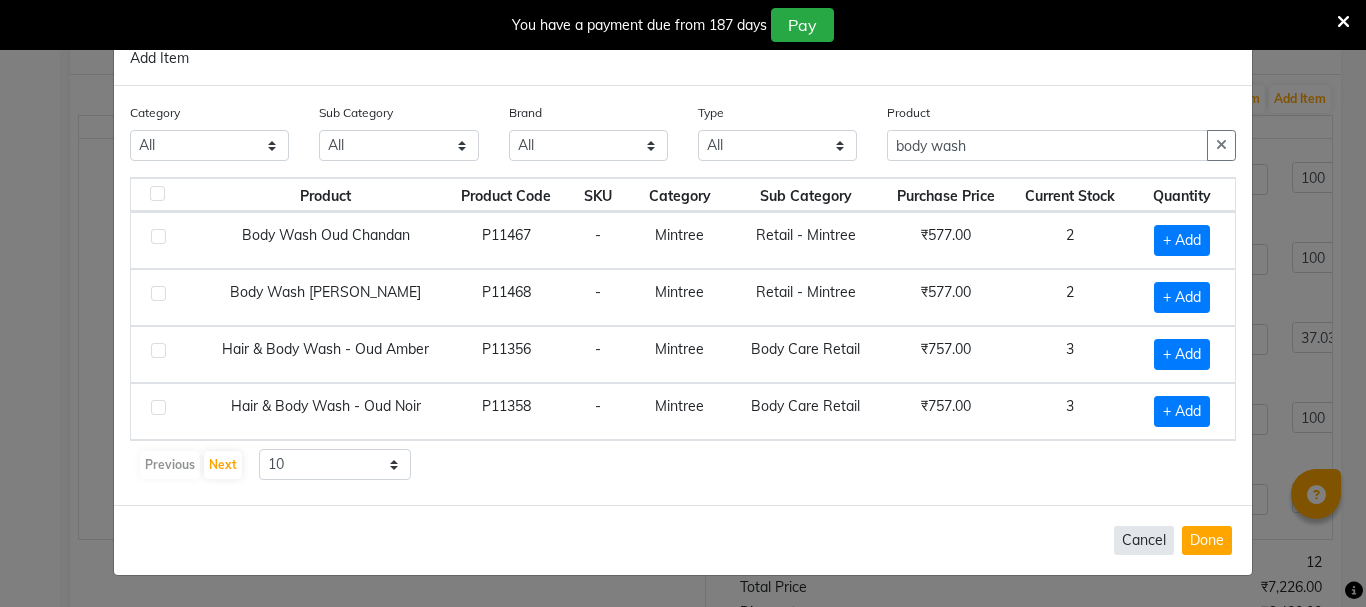 click on "Cancel" 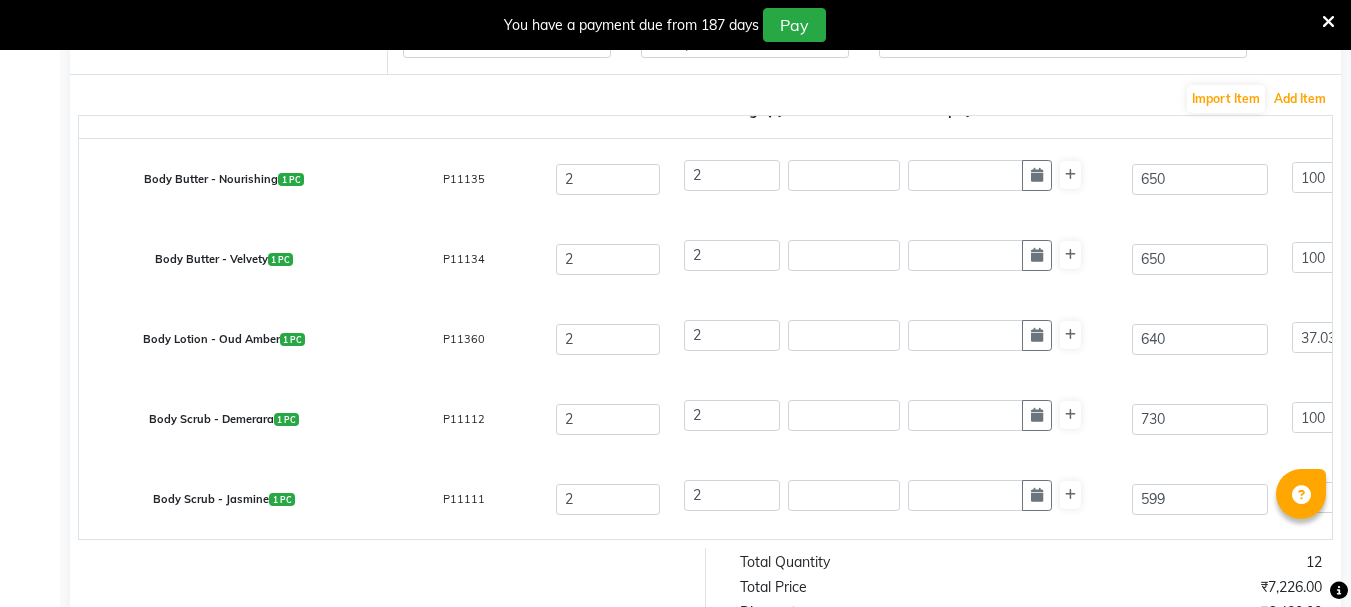 scroll, scrollTop: 0, scrollLeft: 0, axis: both 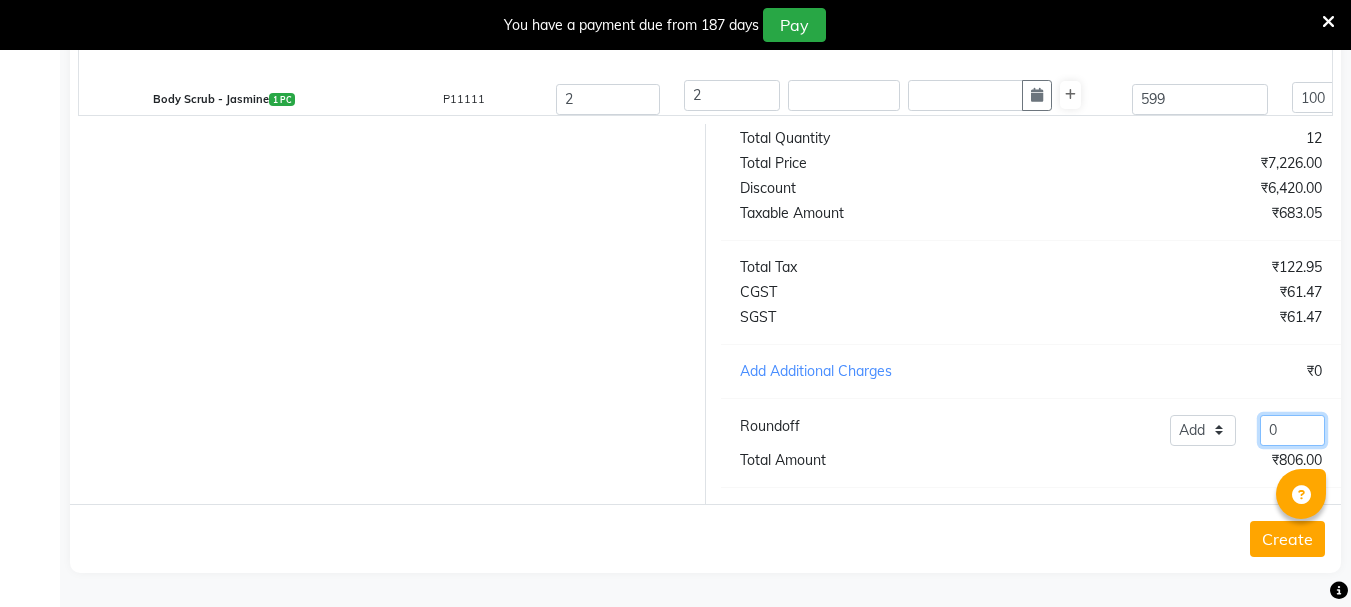 click on "0" 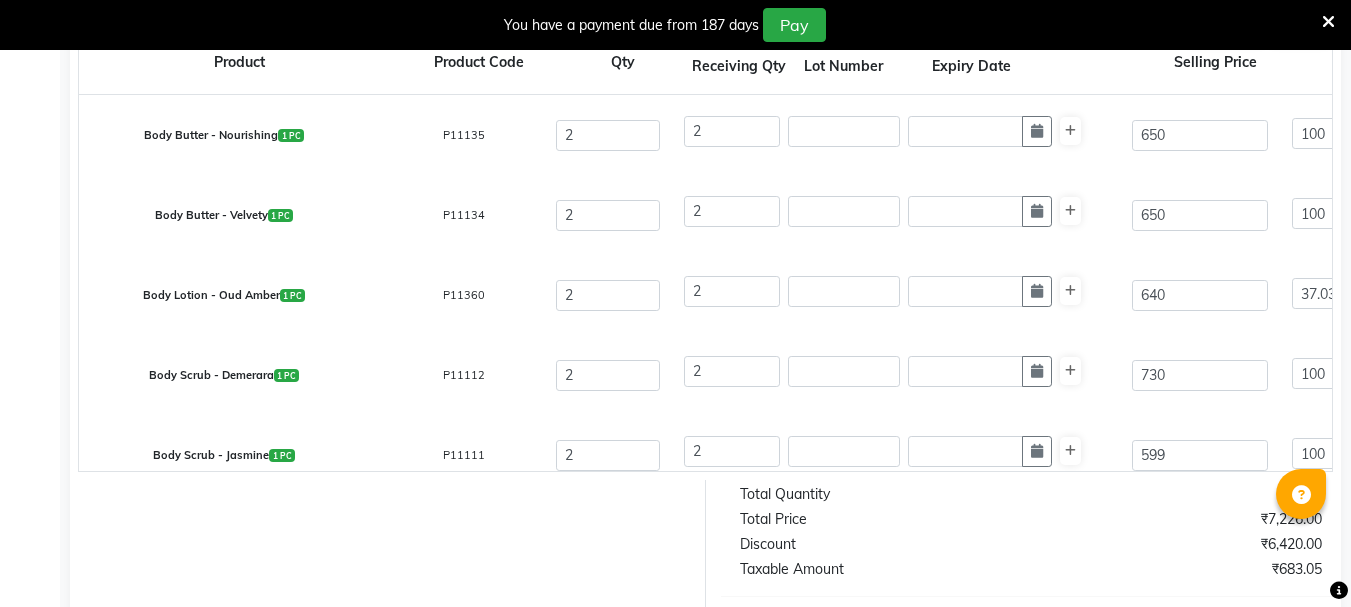 scroll, scrollTop: 649, scrollLeft: 0, axis: vertical 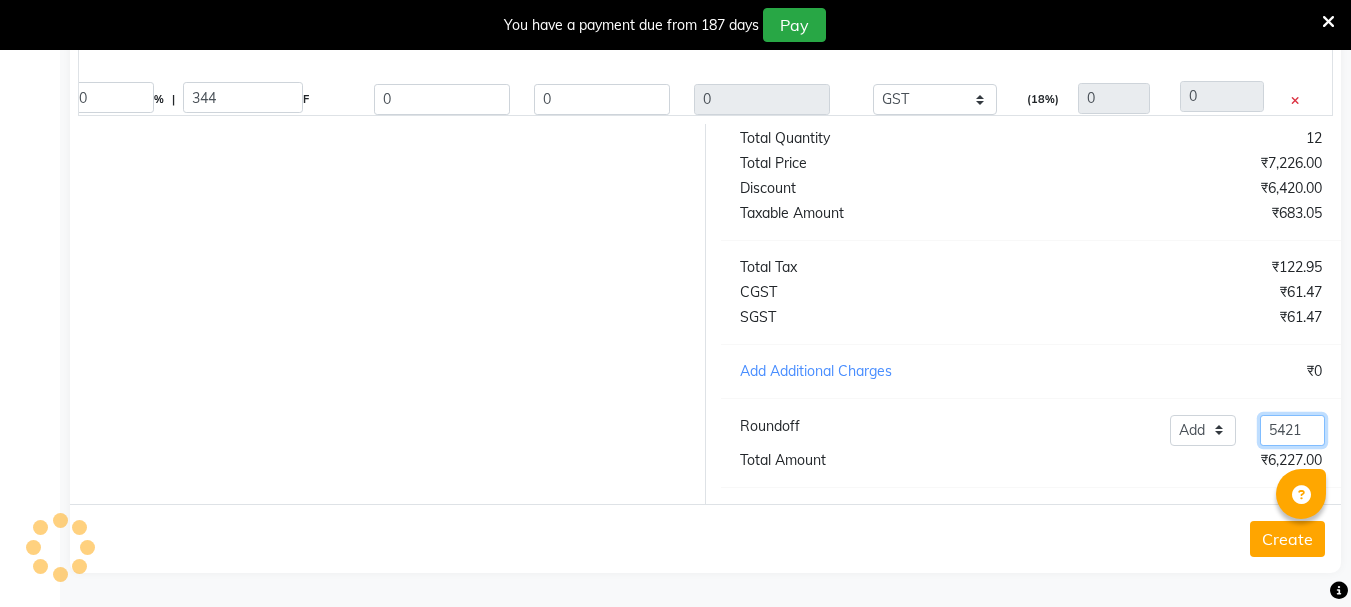 type on "5421" 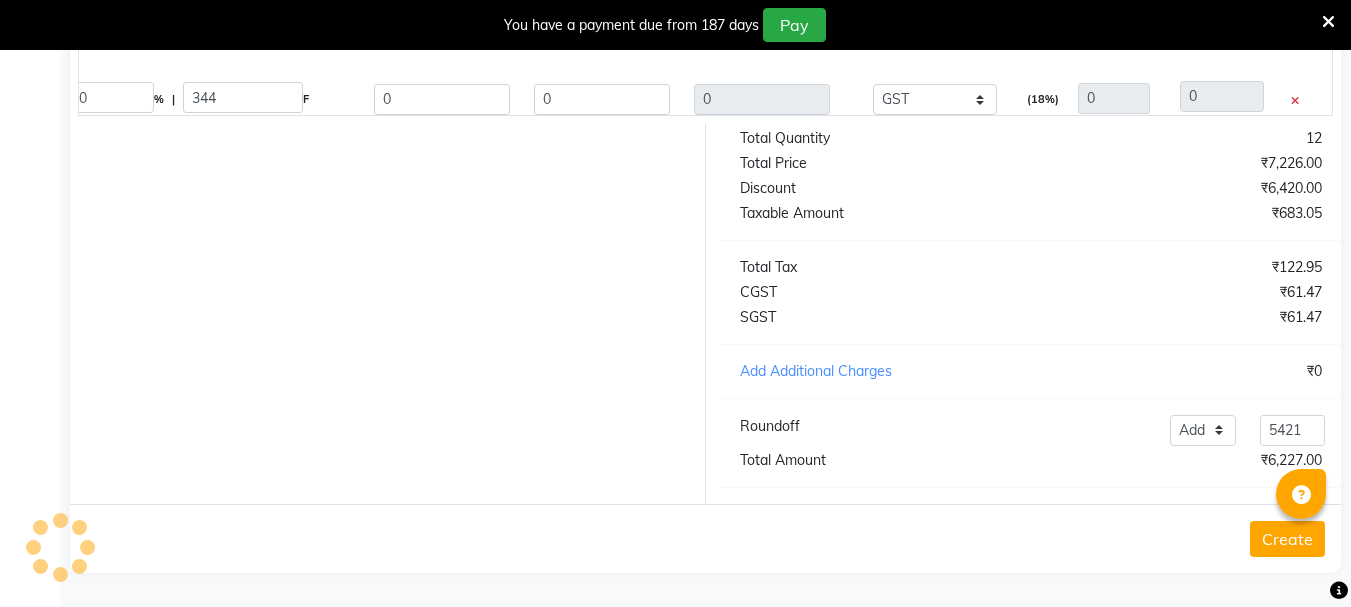 click on "Create" 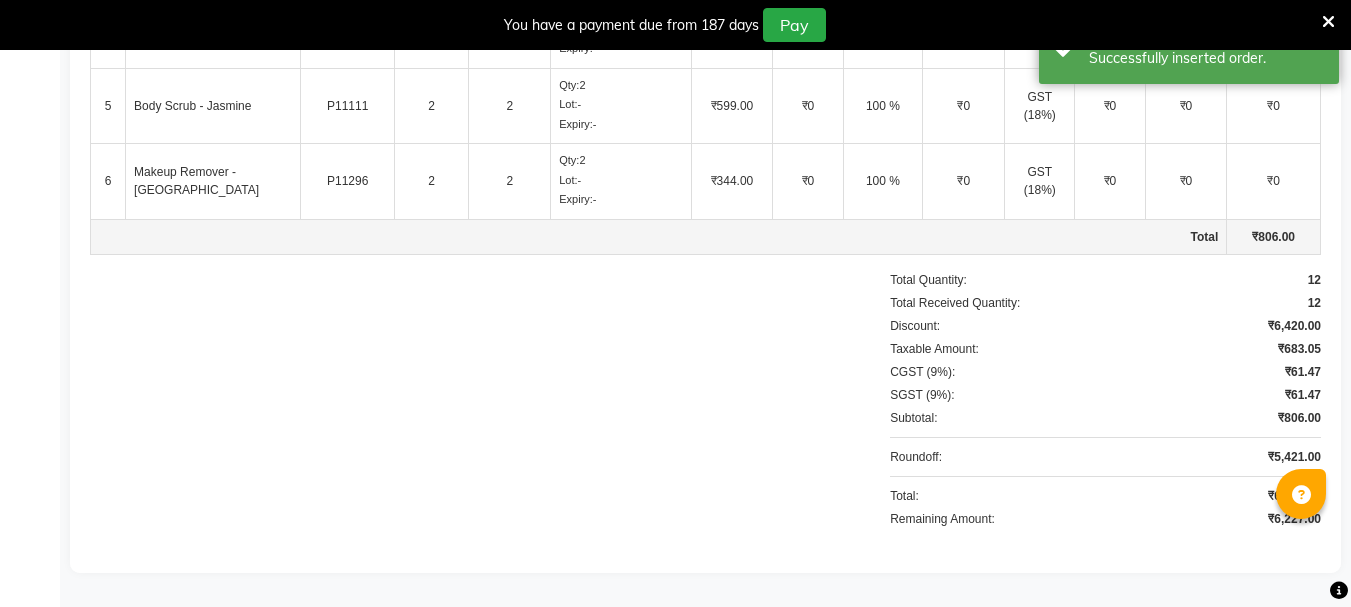 scroll, scrollTop: 0, scrollLeft: 0, axis: both 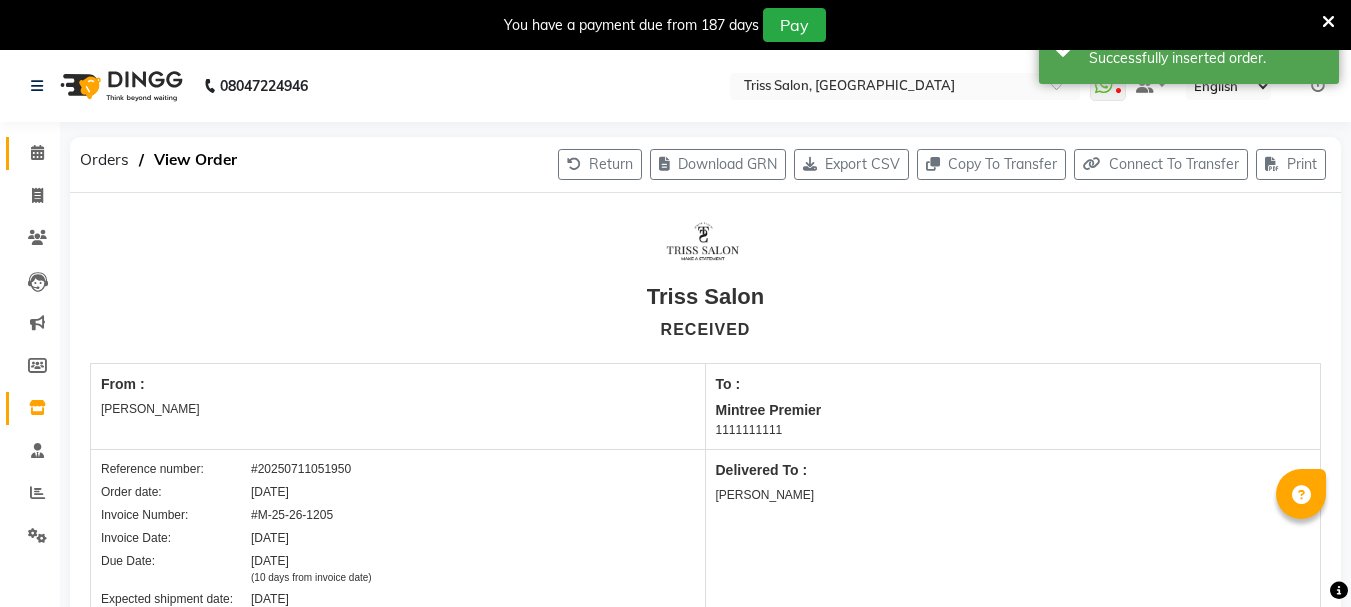 click 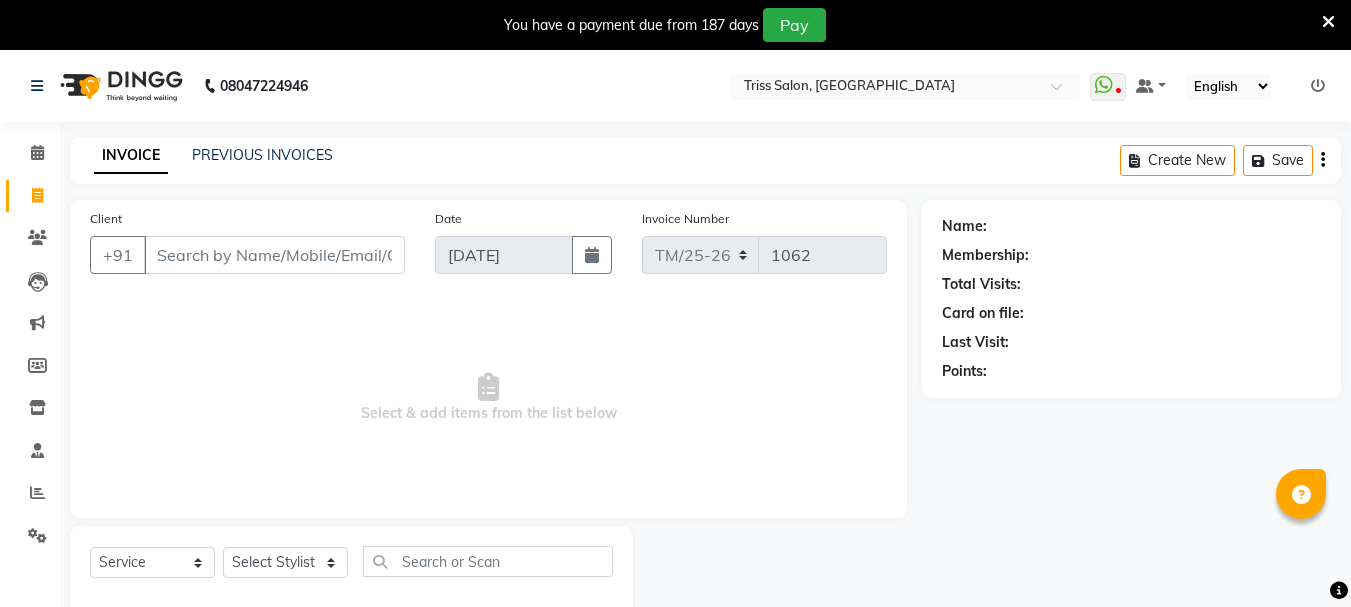 select on "service" 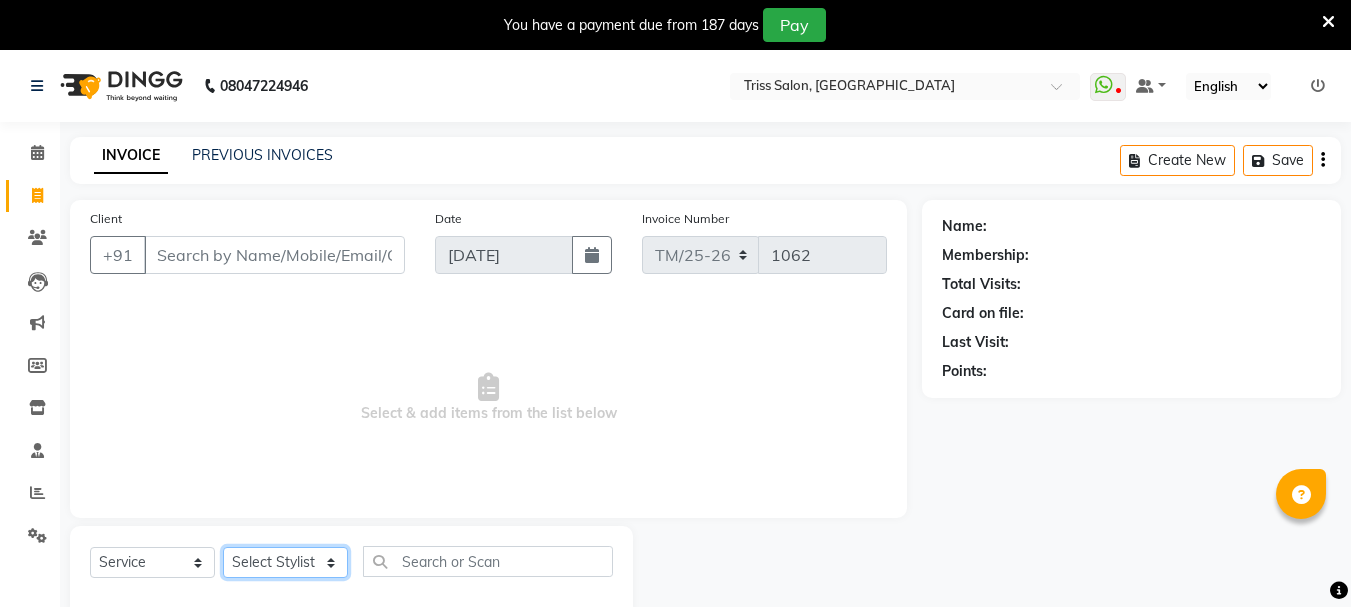 click on "Select Stylist" 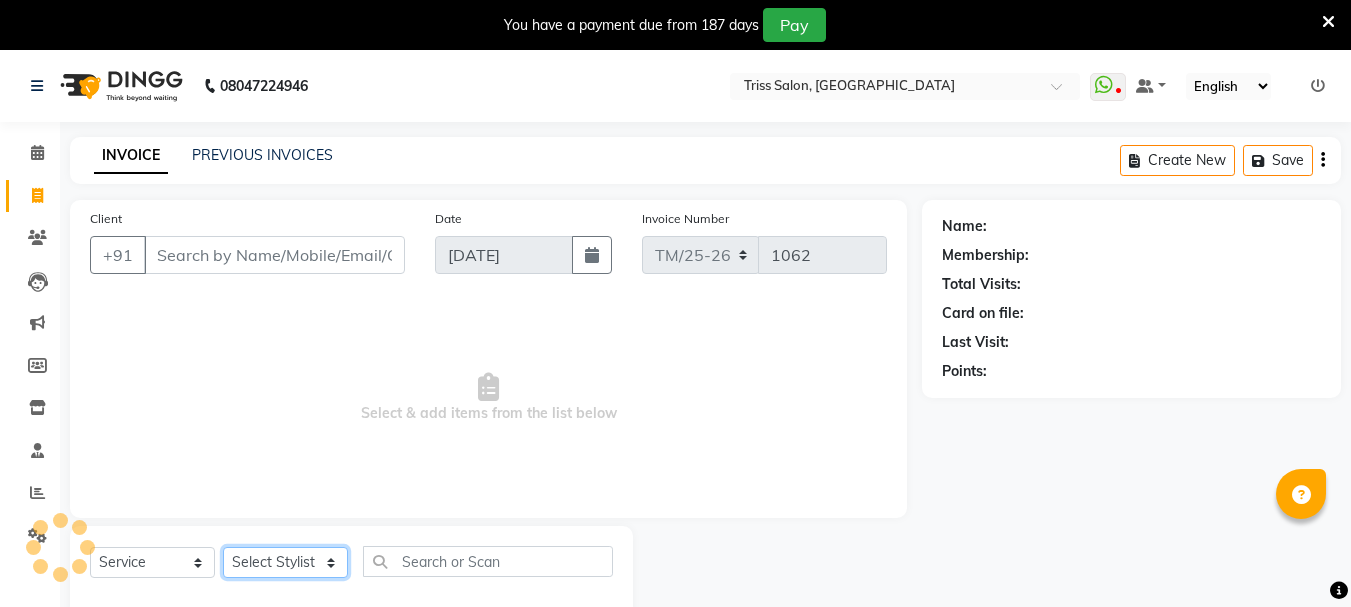 click on "Select Stylist" 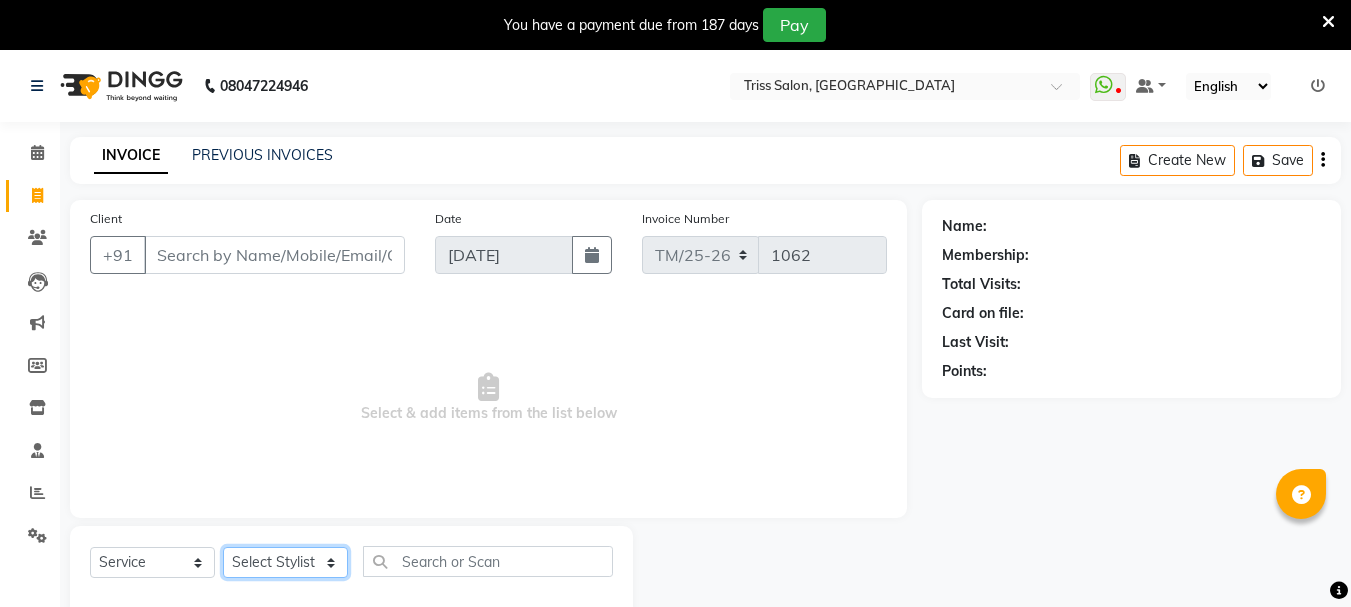 click on "Select Stylist Bhim Ram Brajesh Jeetu Shah Jitendra Jyoti (Pooja) Khushboo Kuldeep Naeem Ravi Sahil  Sneha Triss Salon (Counter) Tushar" 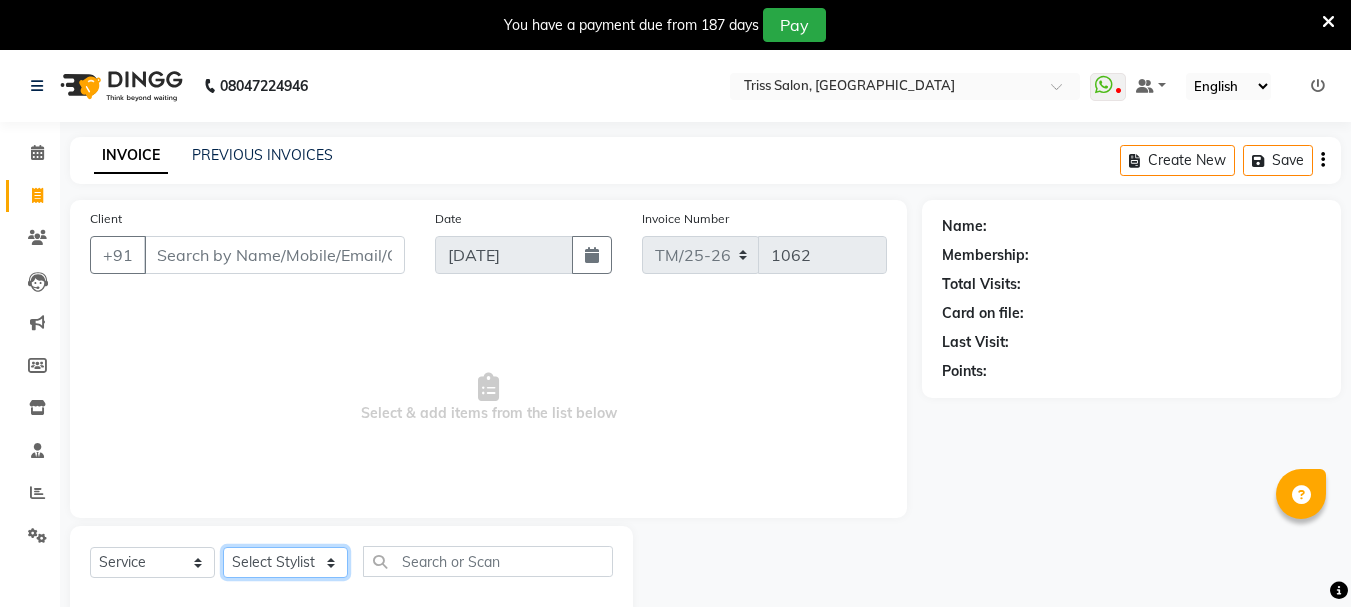 select on "62900" 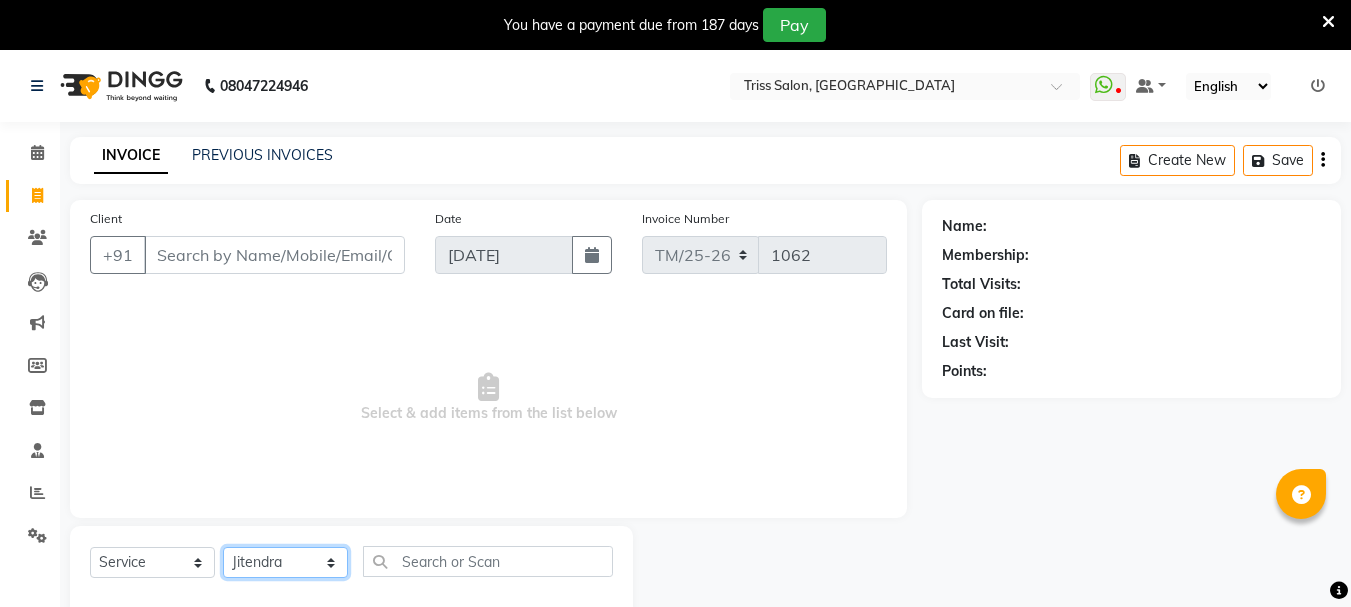 click on "Select Stylist Bhim Ram Brajesh Jeetu Shah Jitendra Jyoti (Pooja) Khushboo Kuldeep Naeem Ravi Sahil  Sneha Triss Salon (Counter) Tushar" 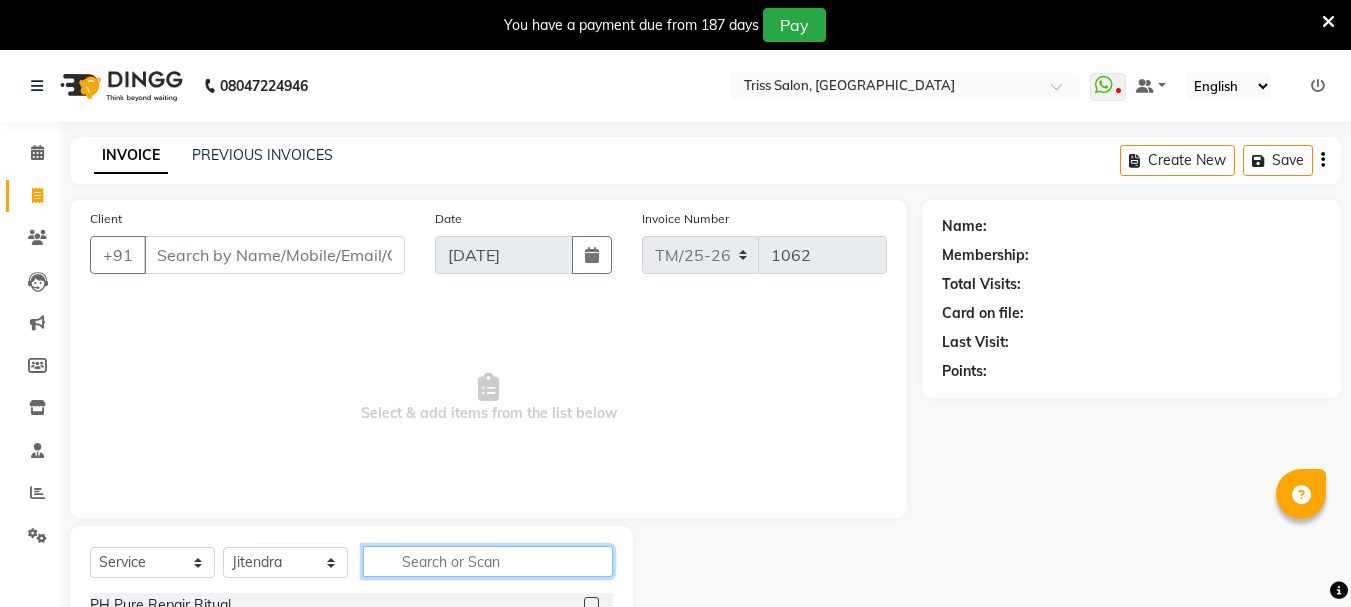 click 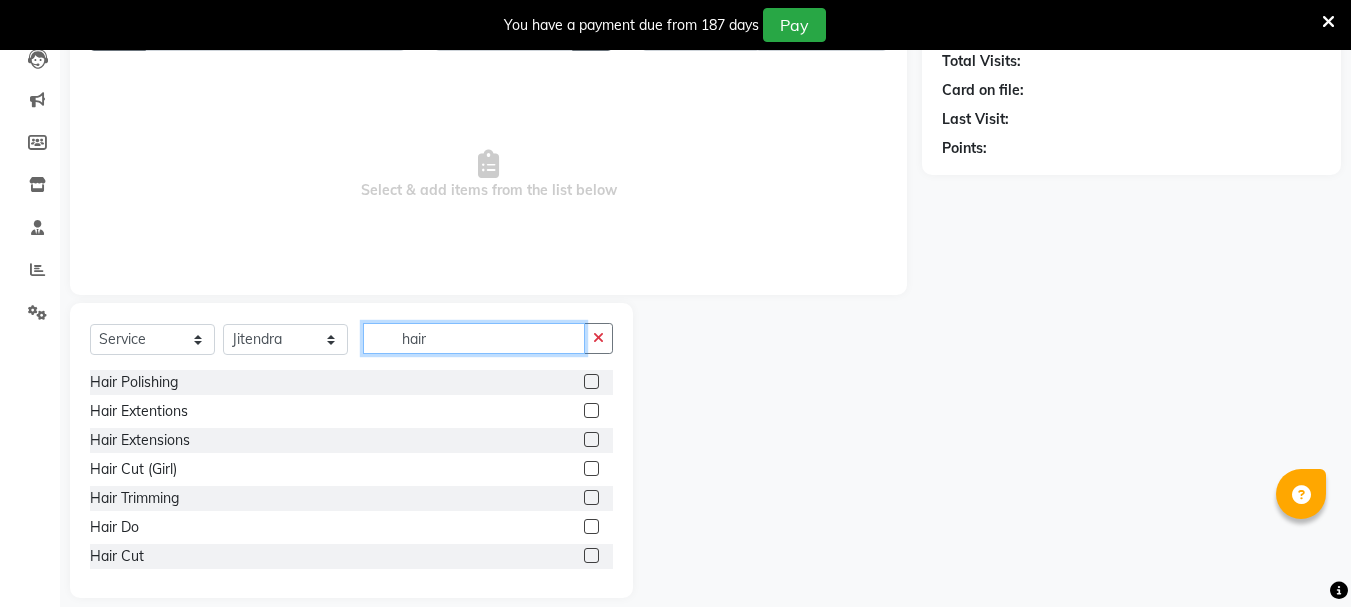 scroll, scrollTop: 244, scrollLeft: 0, axis: vertical 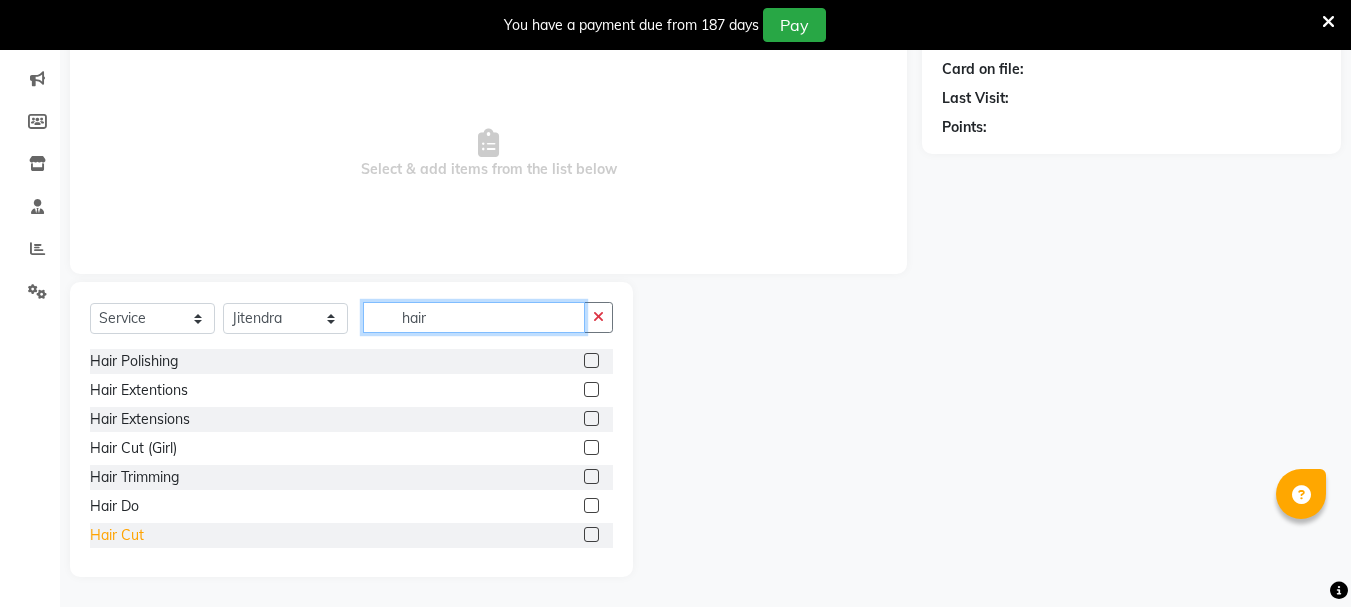 type on "hair" 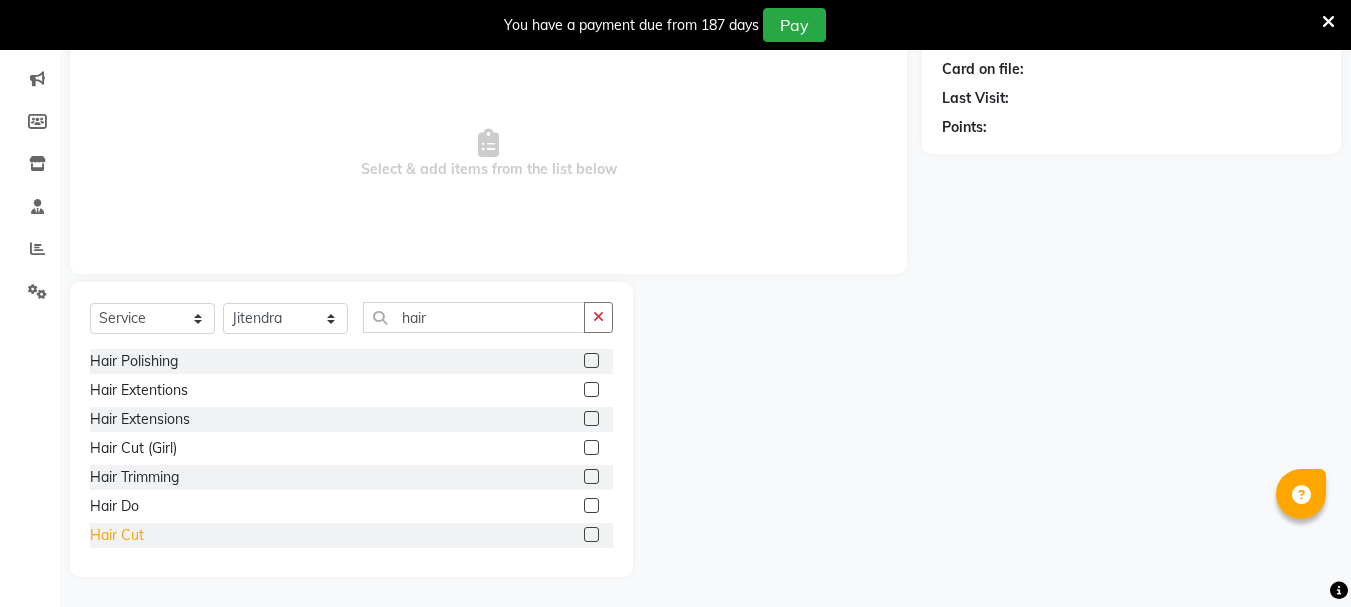 click on "Hair Cut" 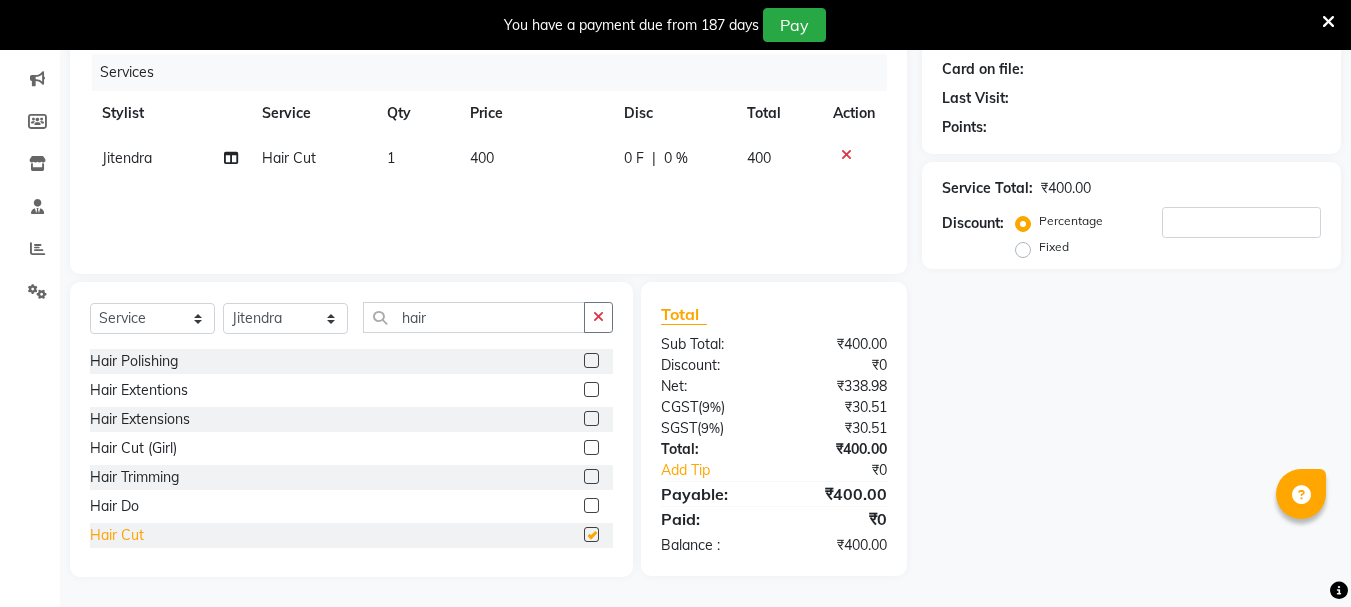 checkbox on "false" 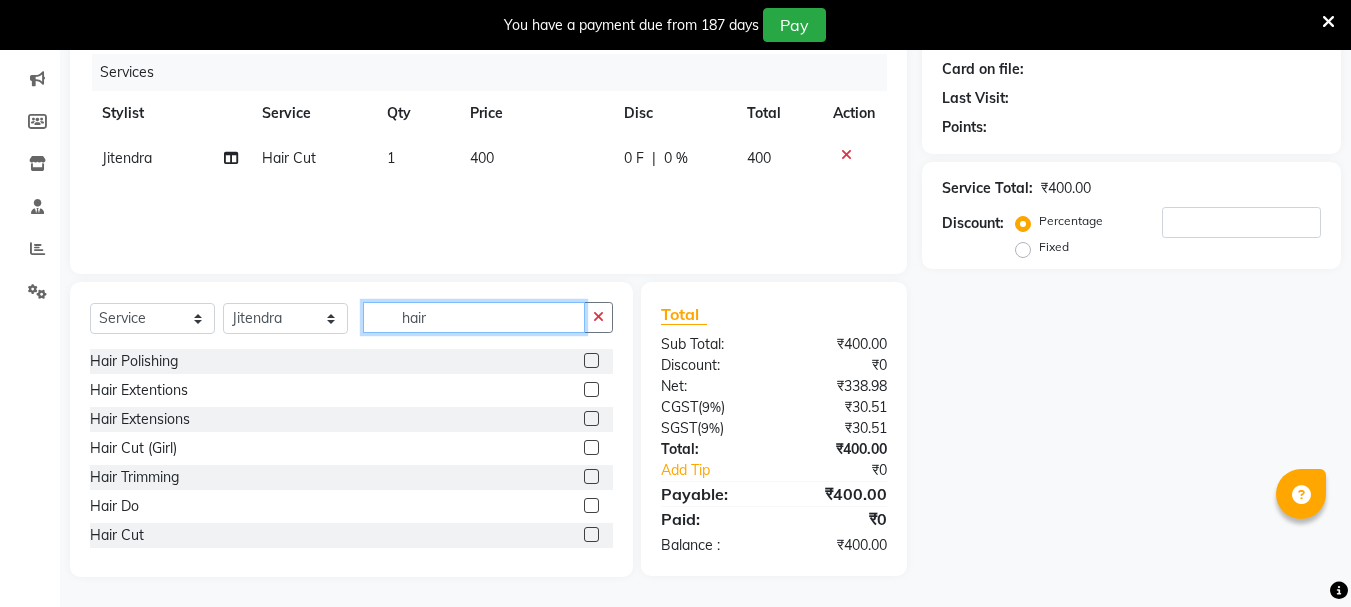 click on "hair" 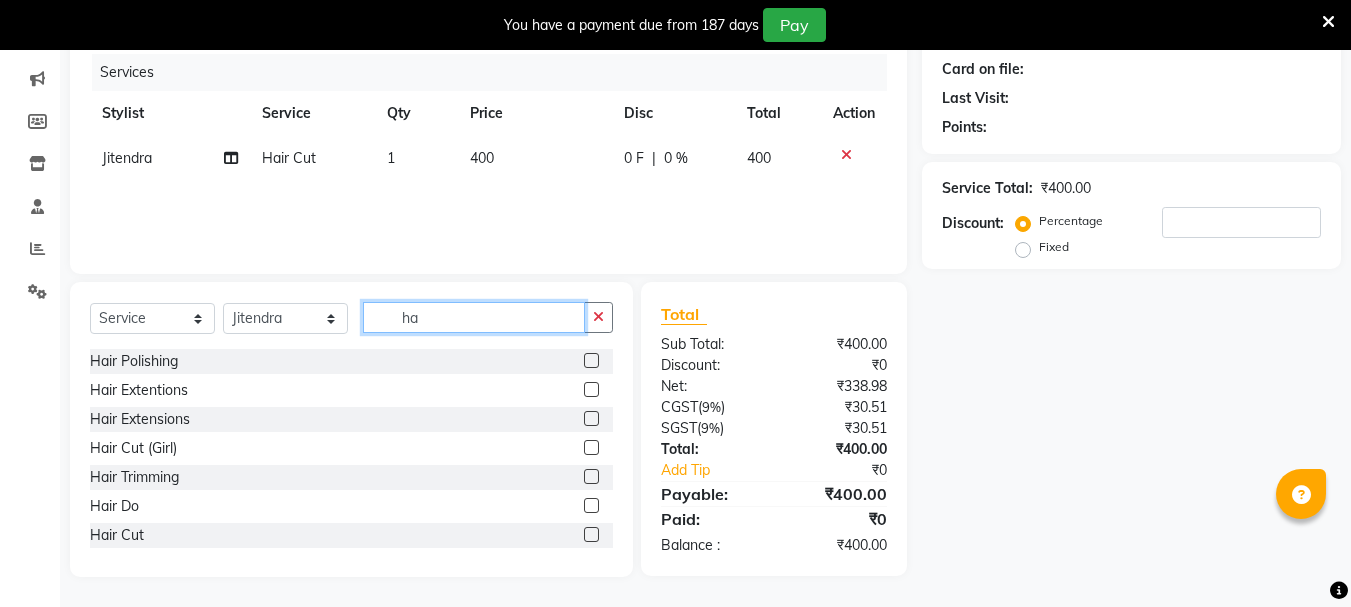 type on "h" 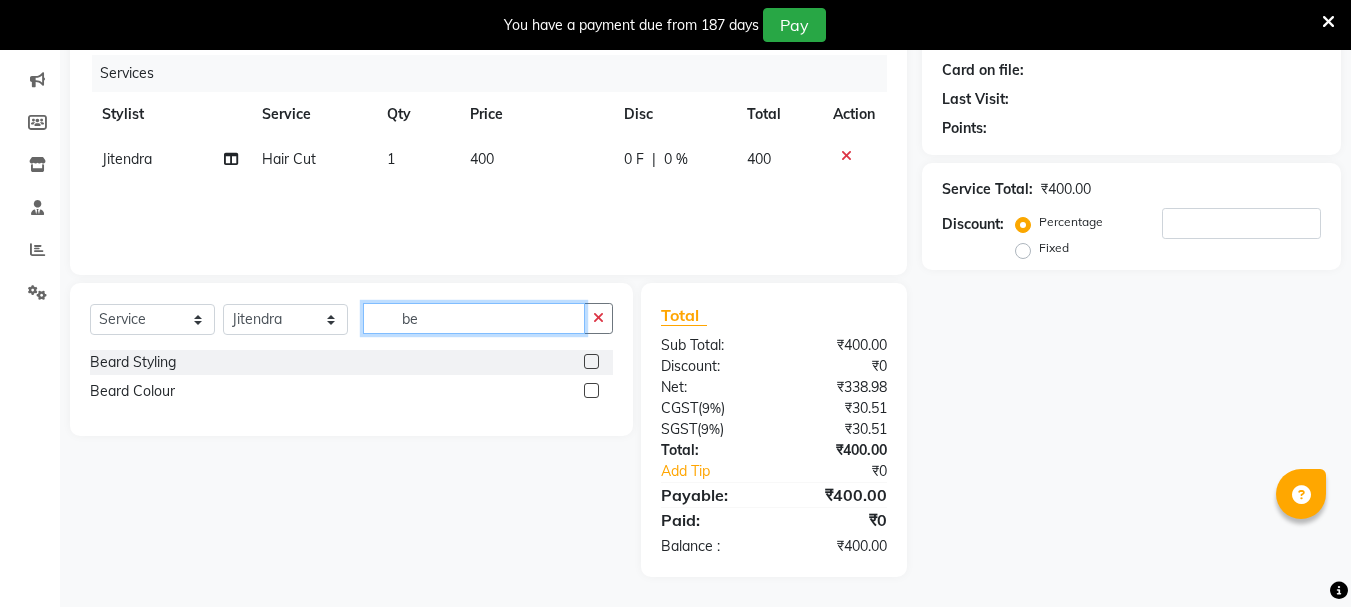 scroll, scrollTop: 243, scrollLeft: 0, axis: vertical 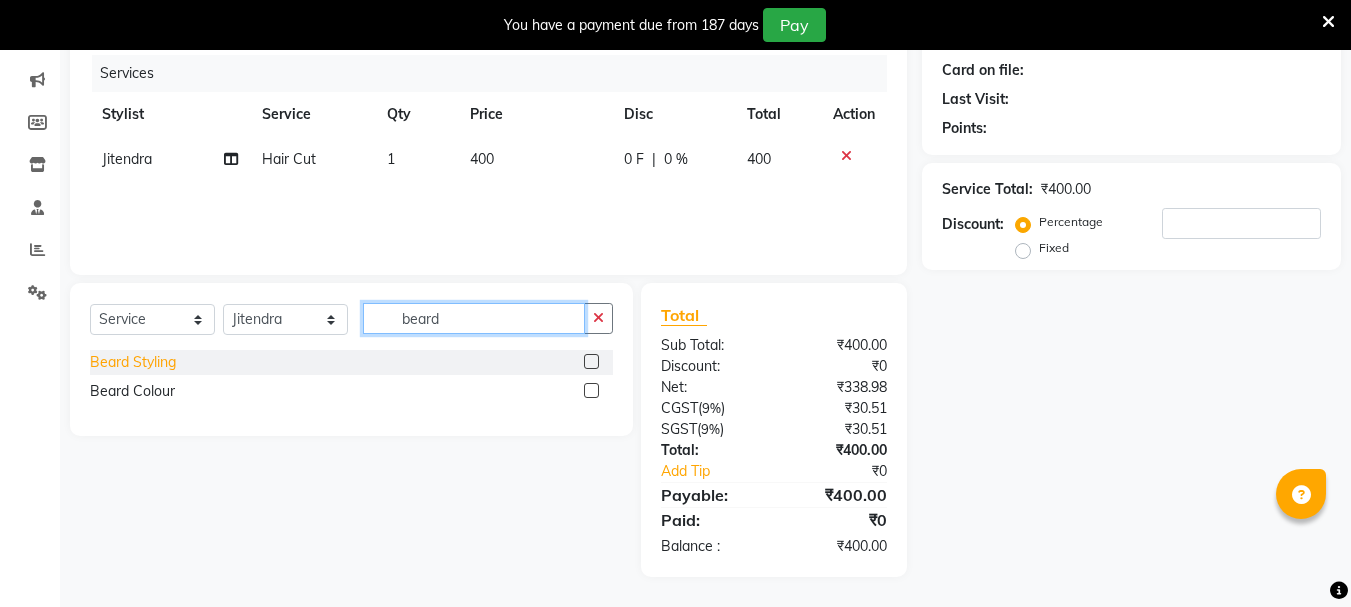 type on "beard" 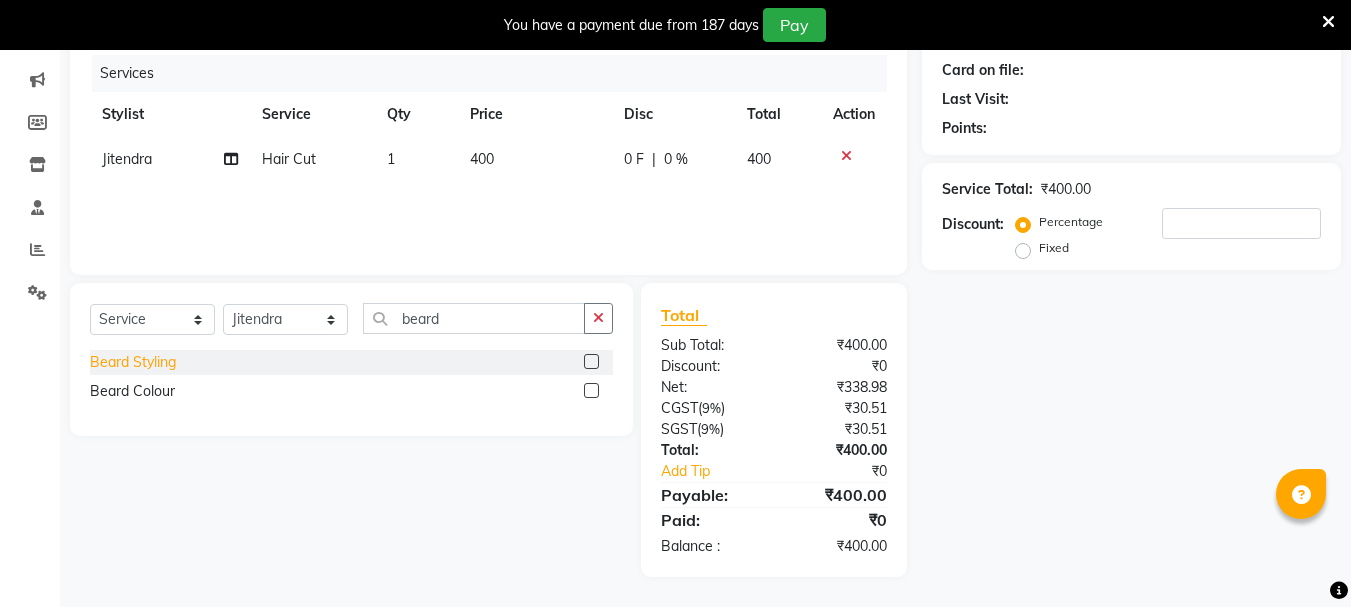 click on "Beard Styling" 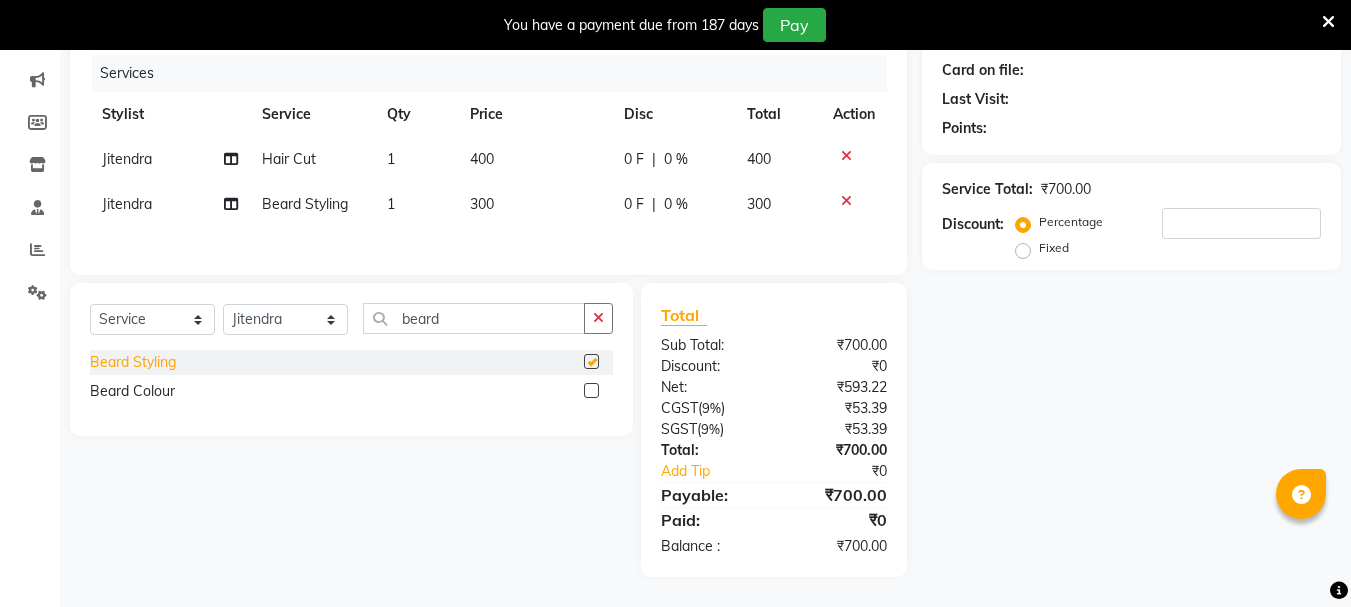 checkbox on "false" 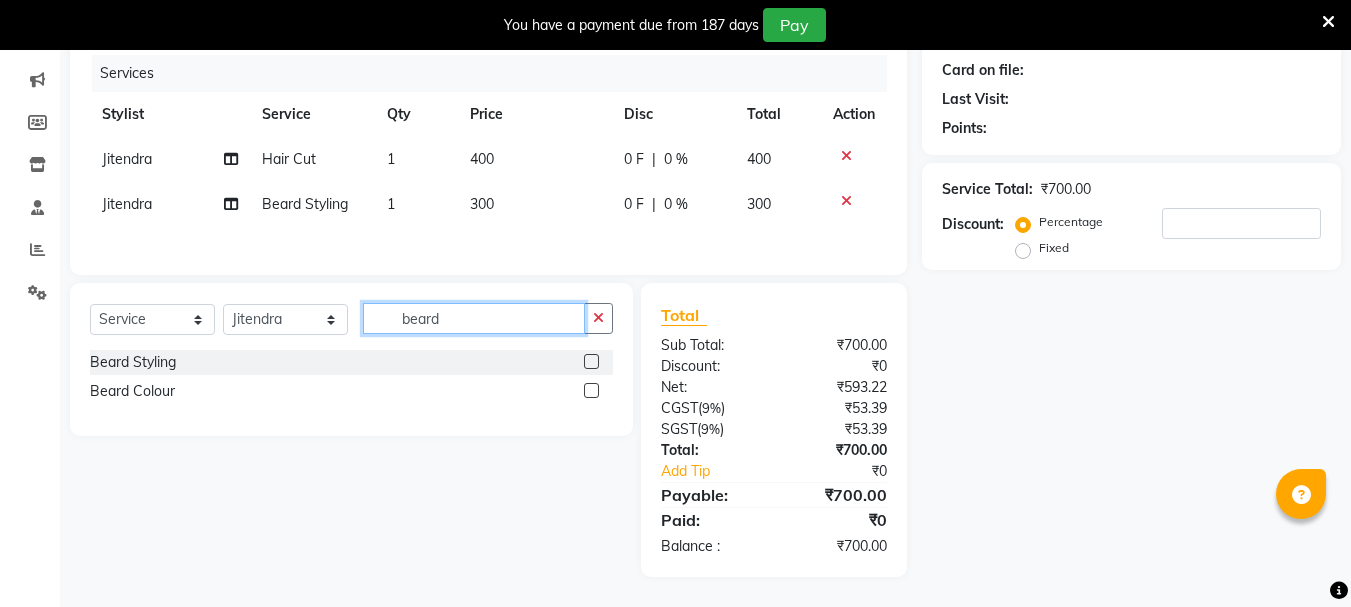 click on "beard" 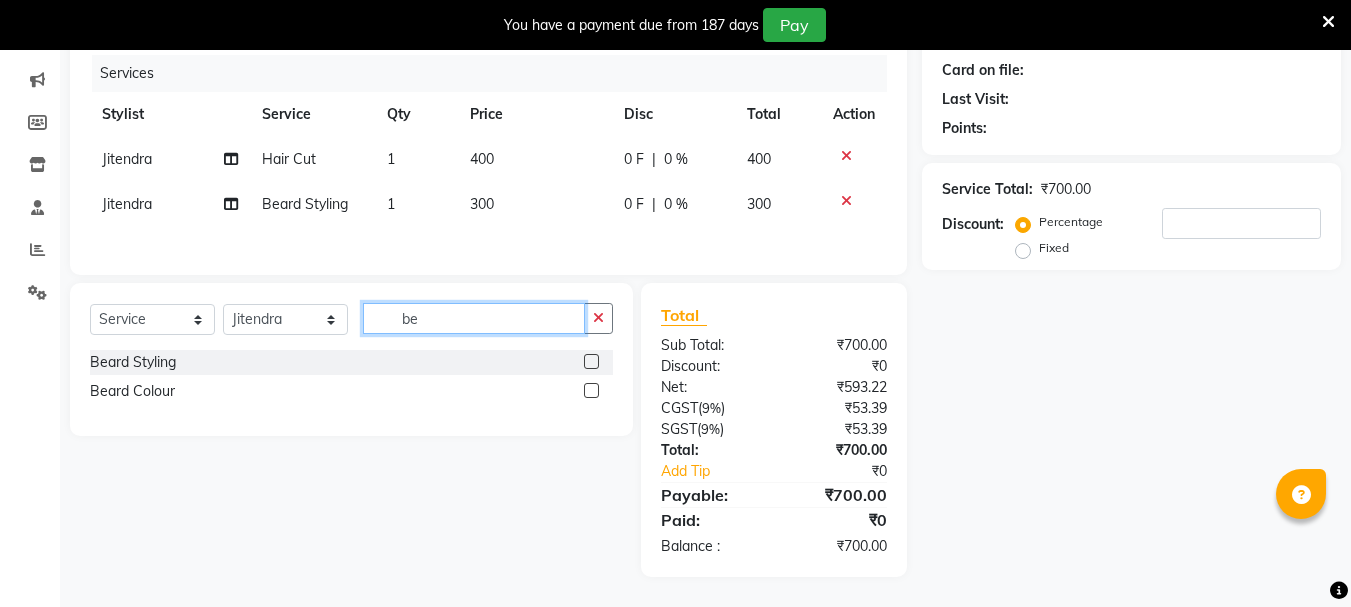 type on "b" 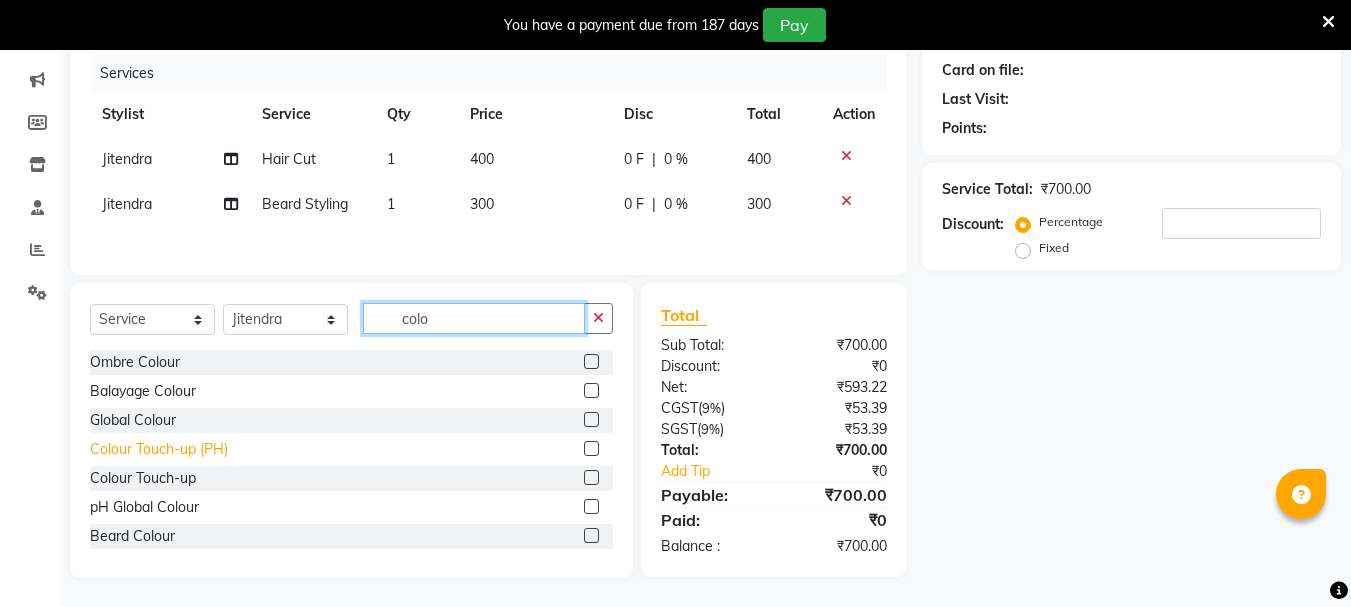type on "colo" 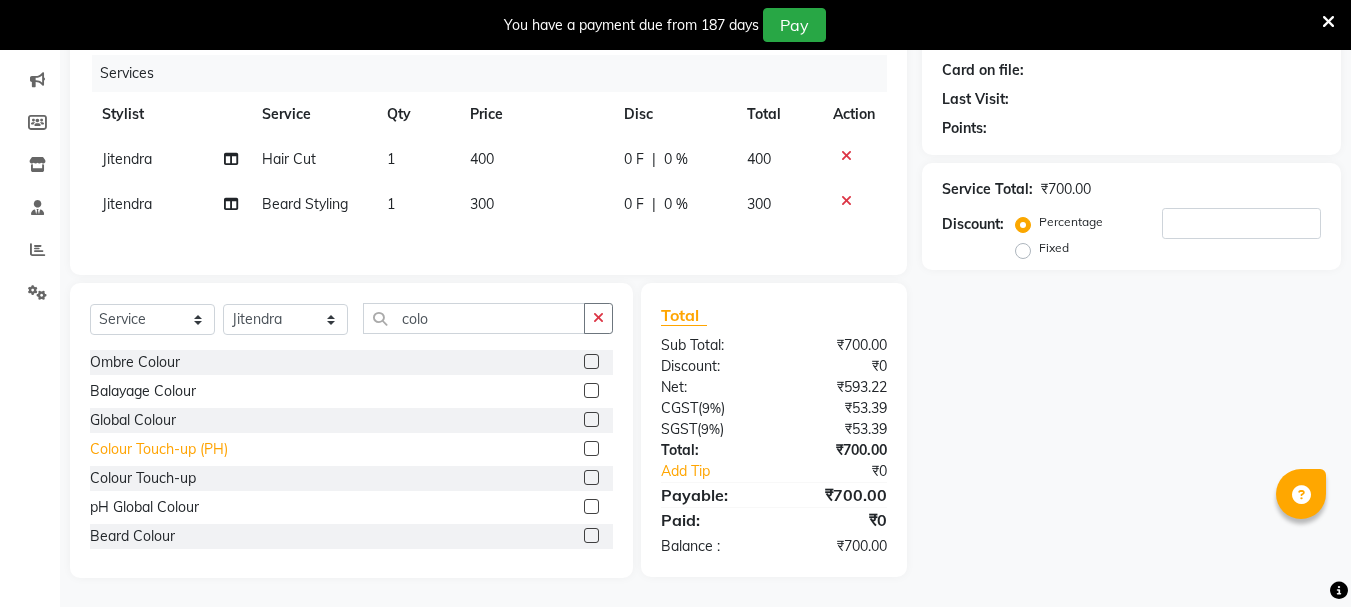 click on "Colour Touch-up (PH)" 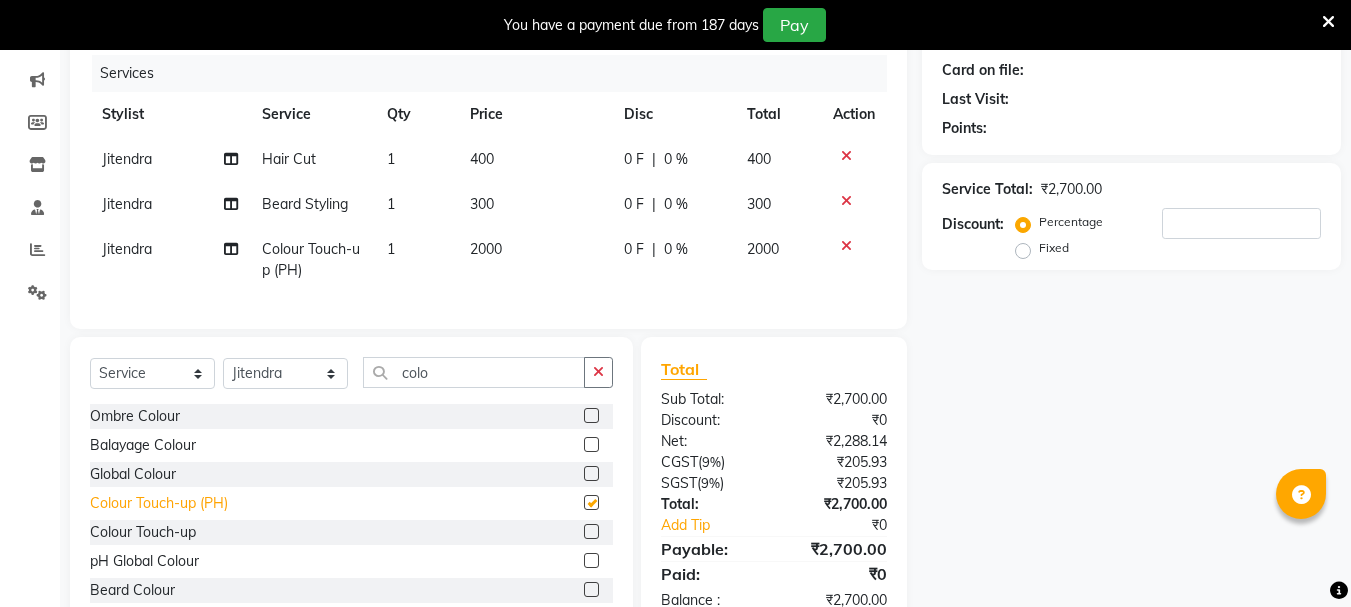 checkbox on "false" 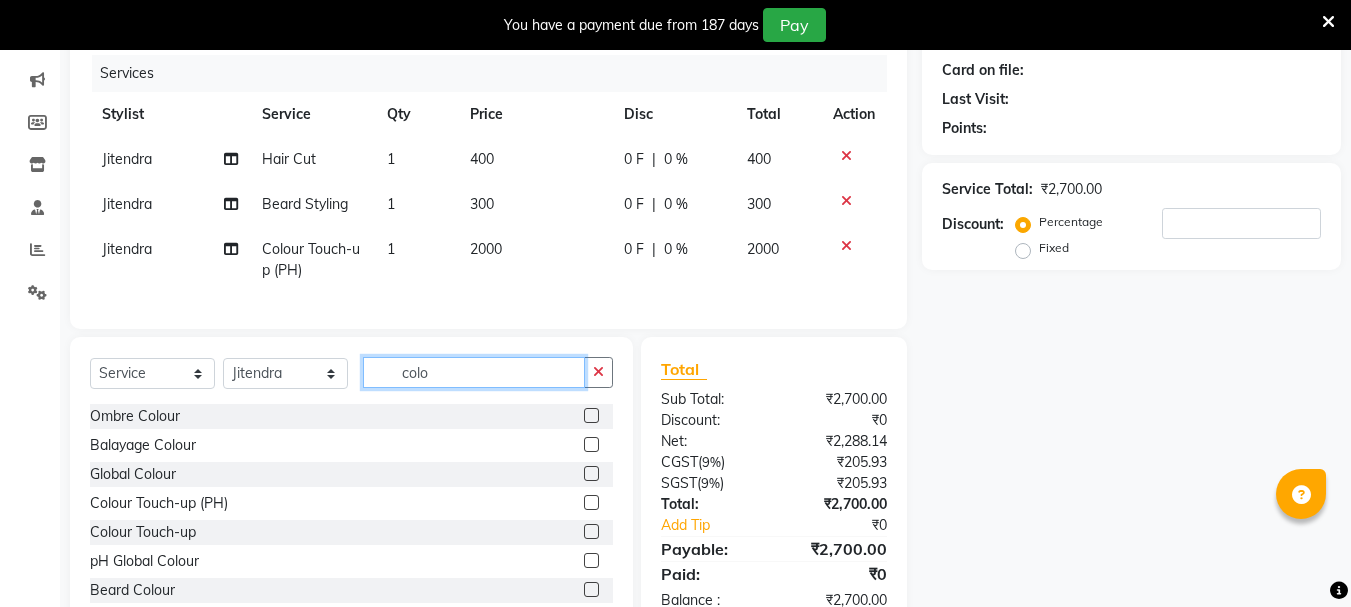 click on "colo" 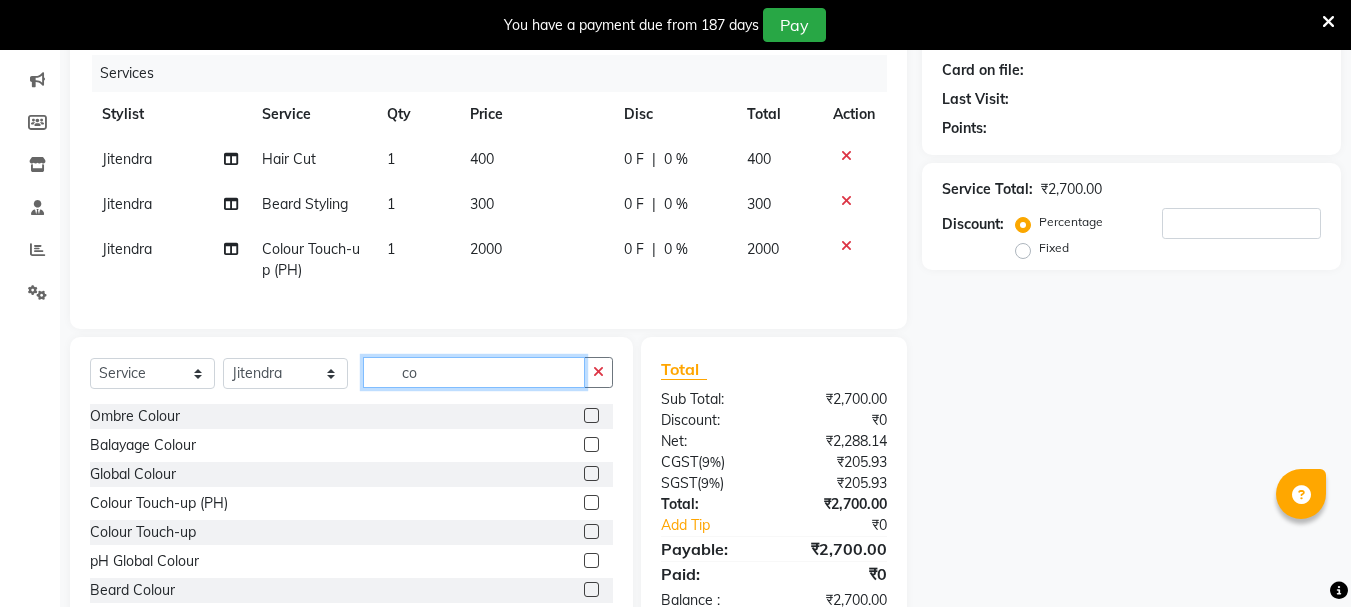type on "c" 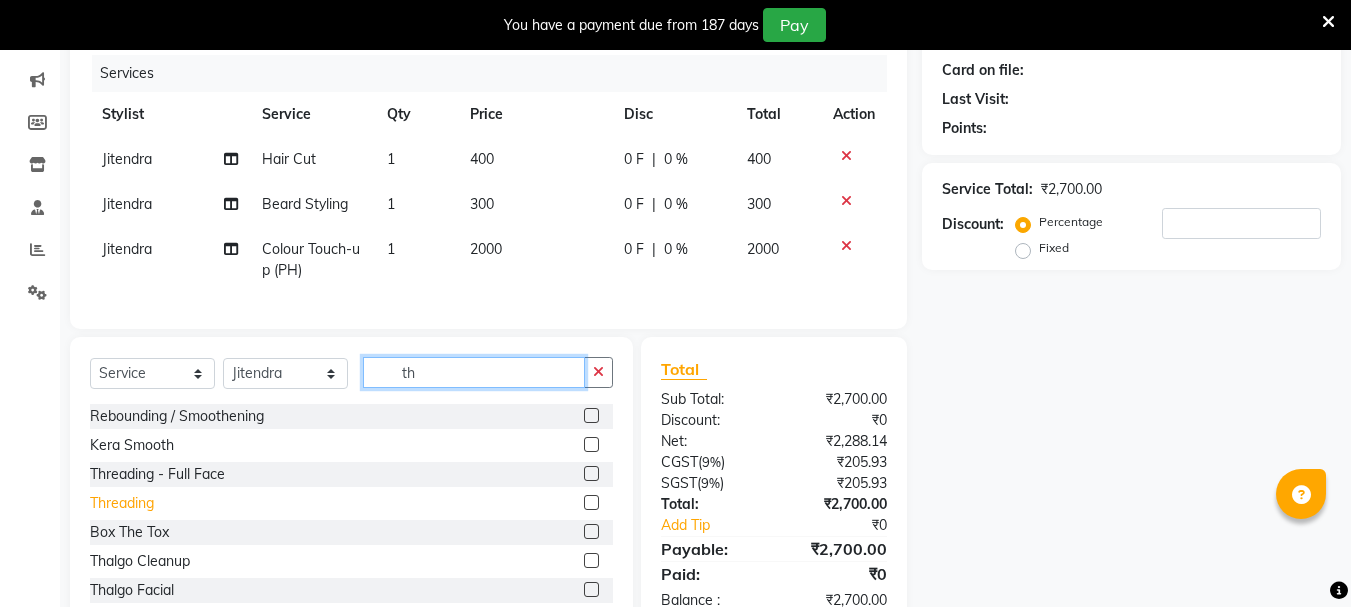 type on "th" 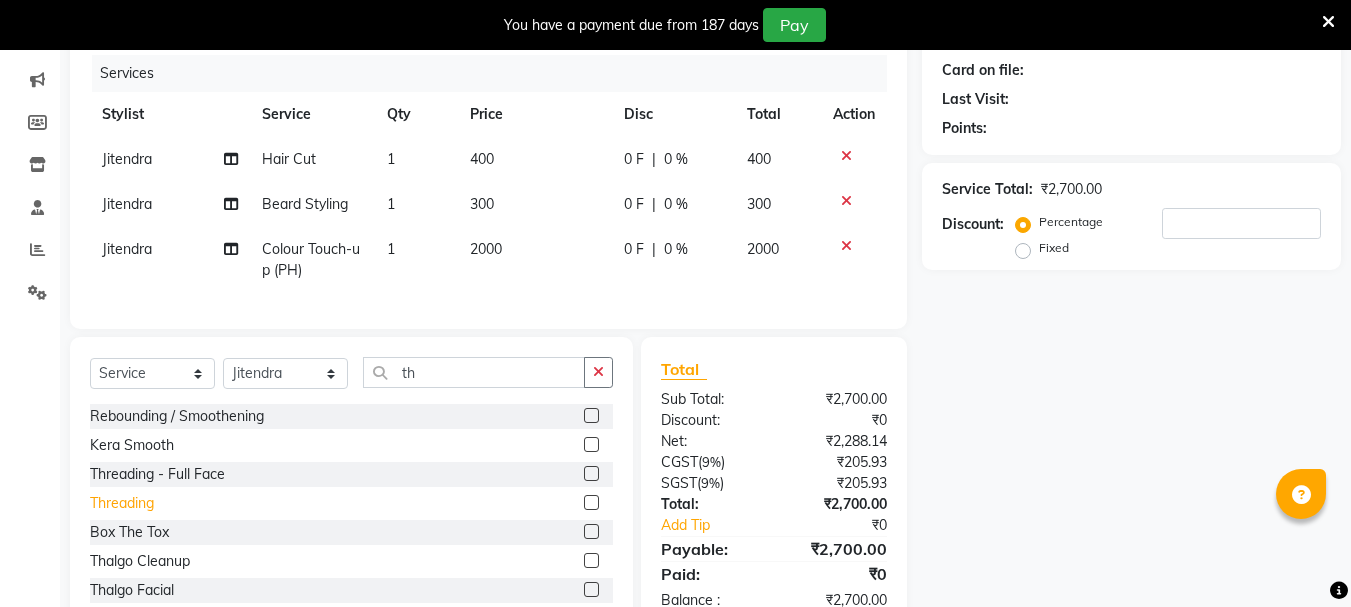 click on "Threading" 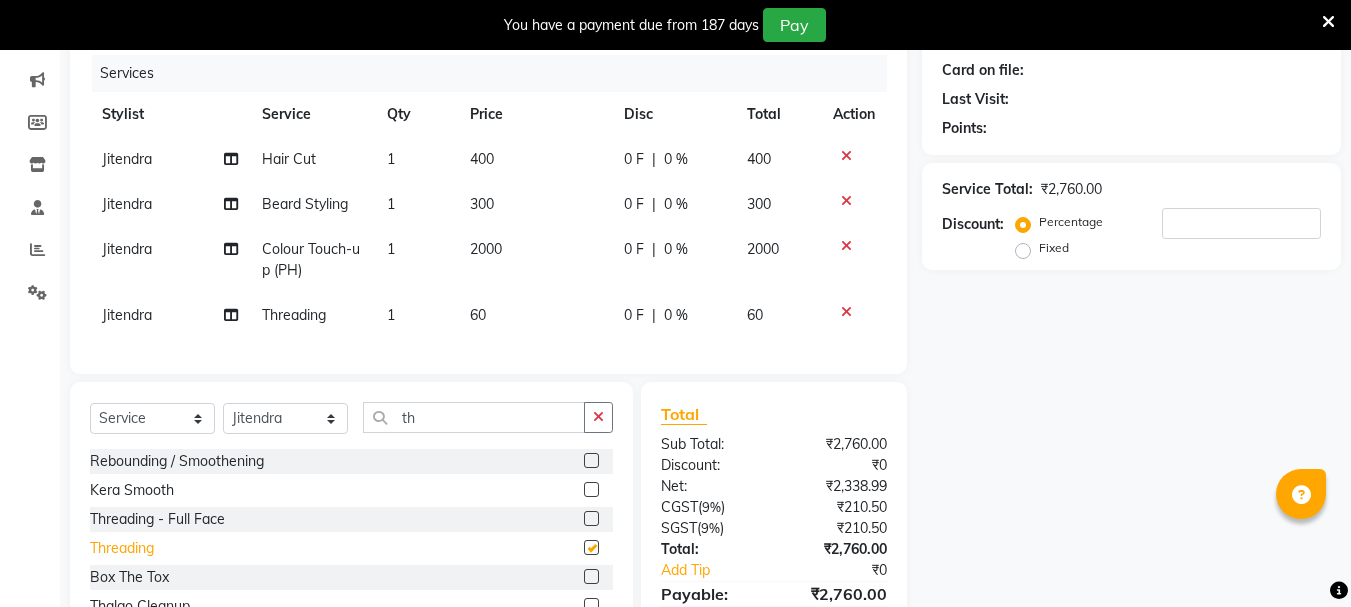 checkbox on "false" 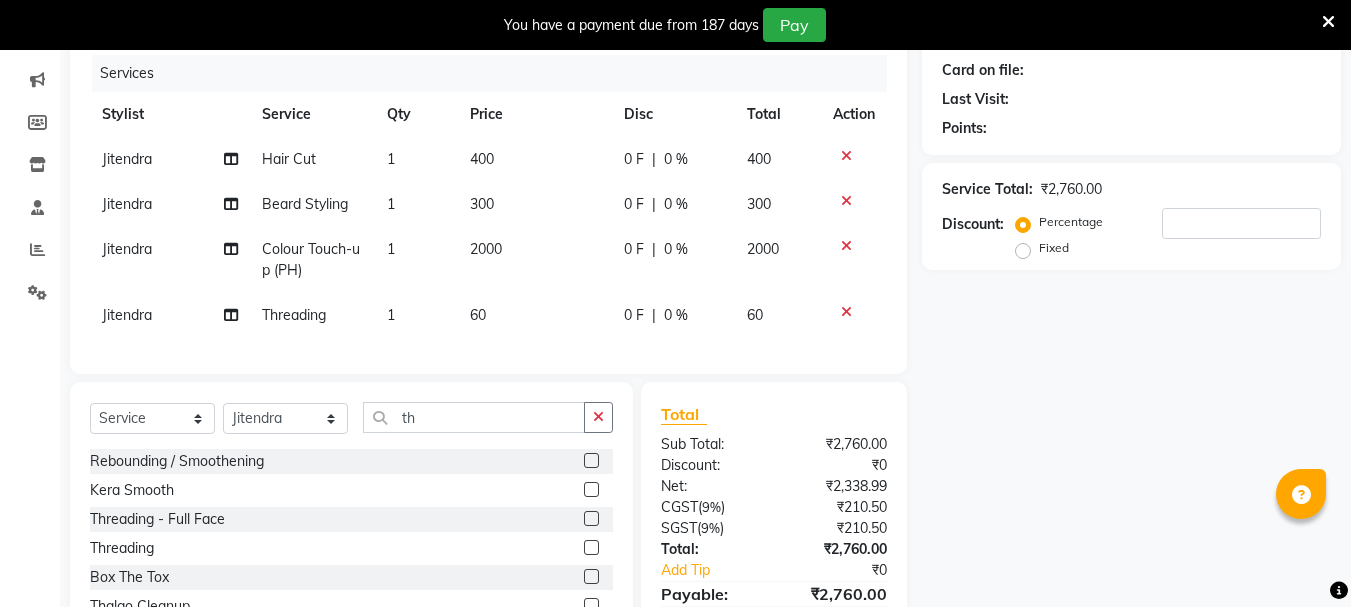click on "60" 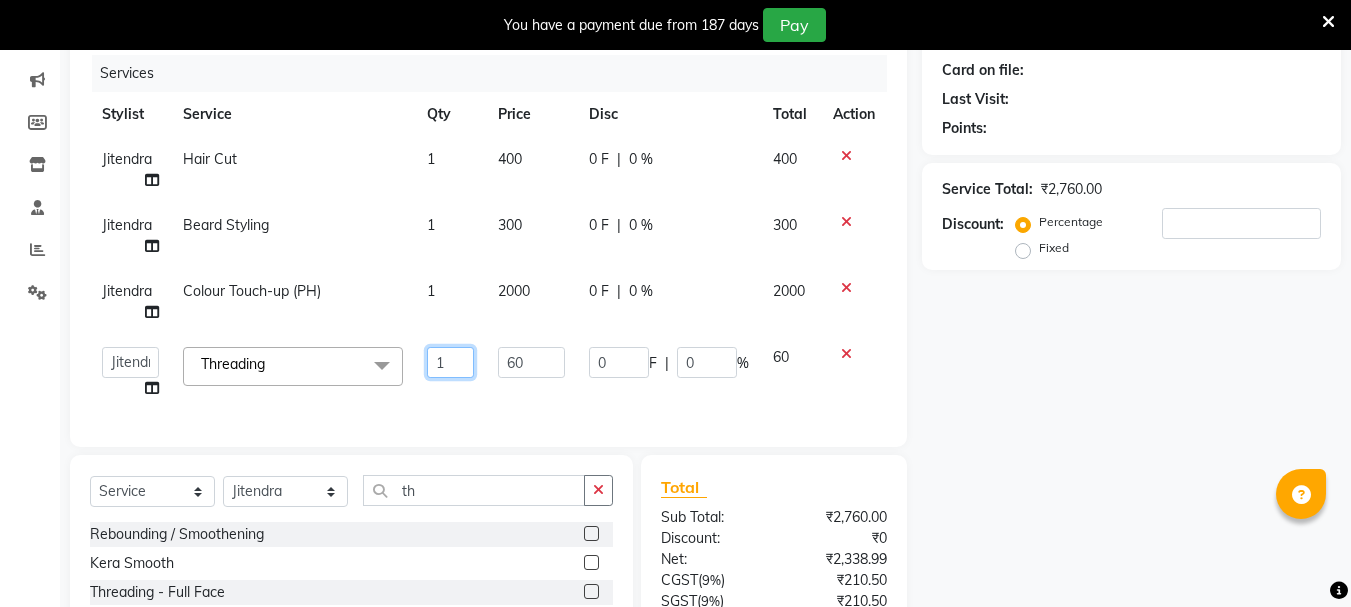 click on "1" 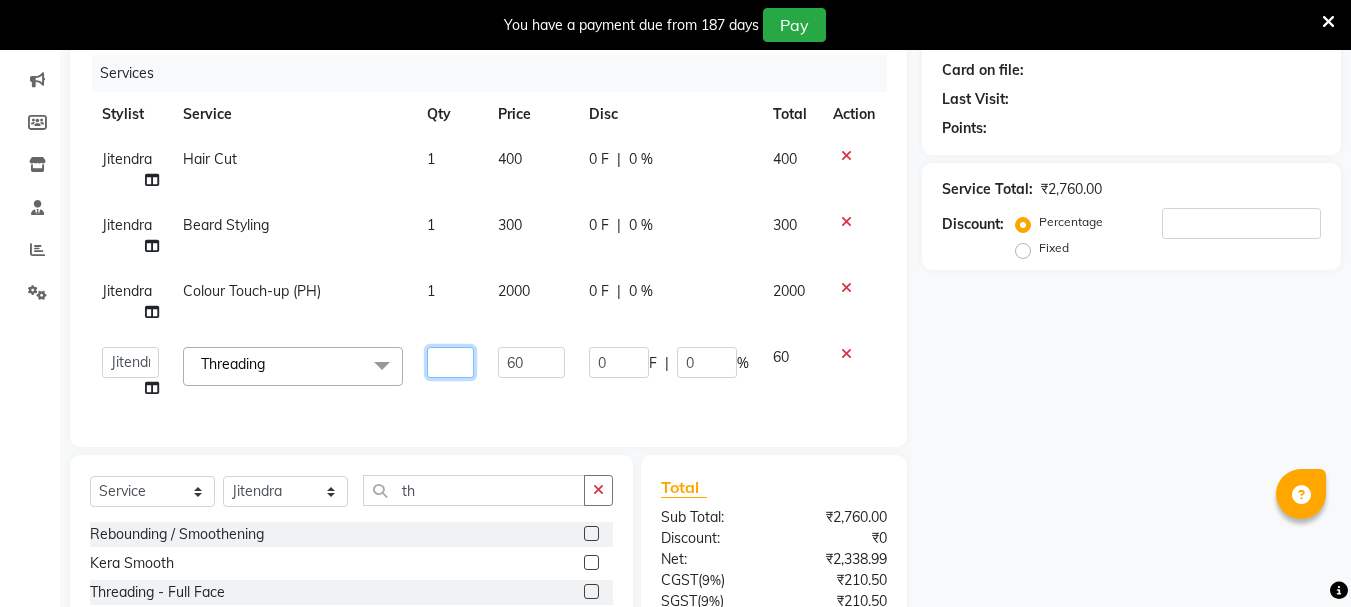 type on "3" 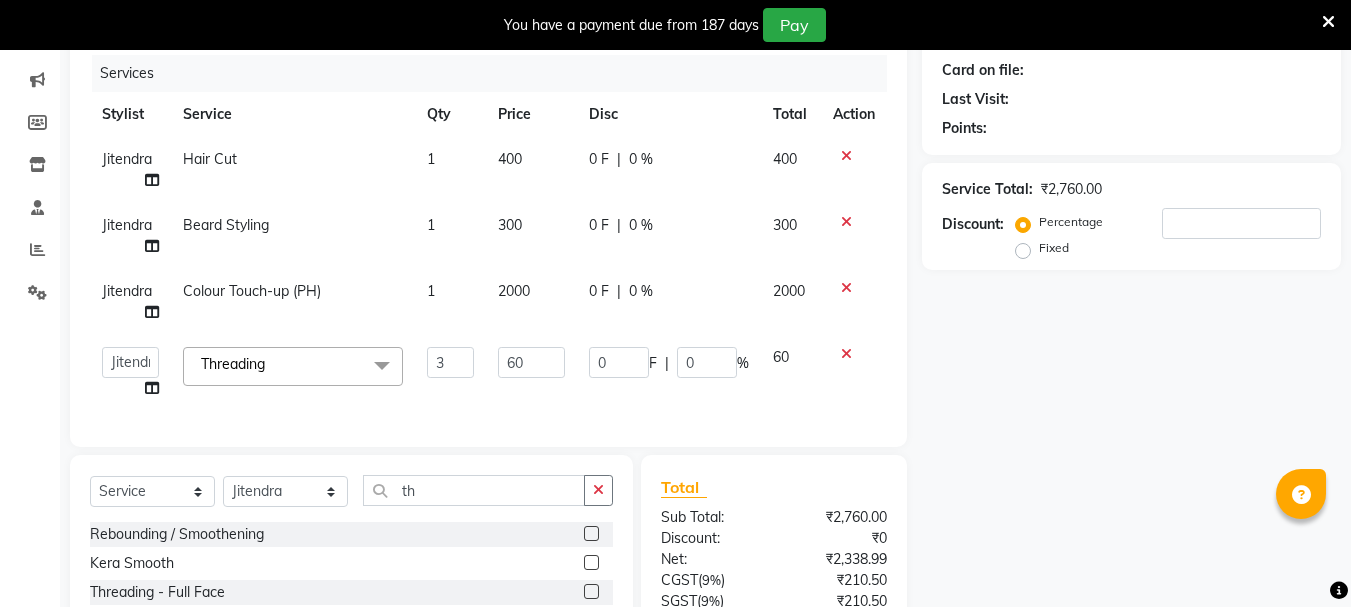 click on "Name: Membership: Total Visits: Card on file: Last Visit:  Points:  Service Total:  ₹2,760.00  Discount:  Percentage   Fixed" 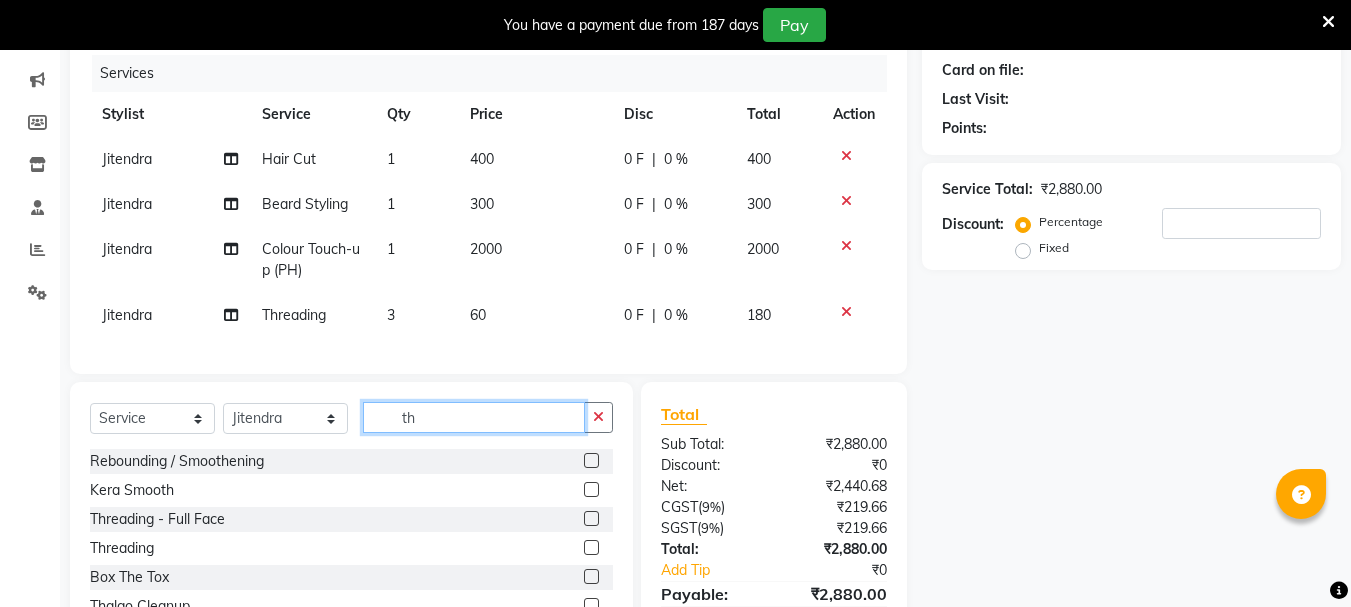 click on "th" 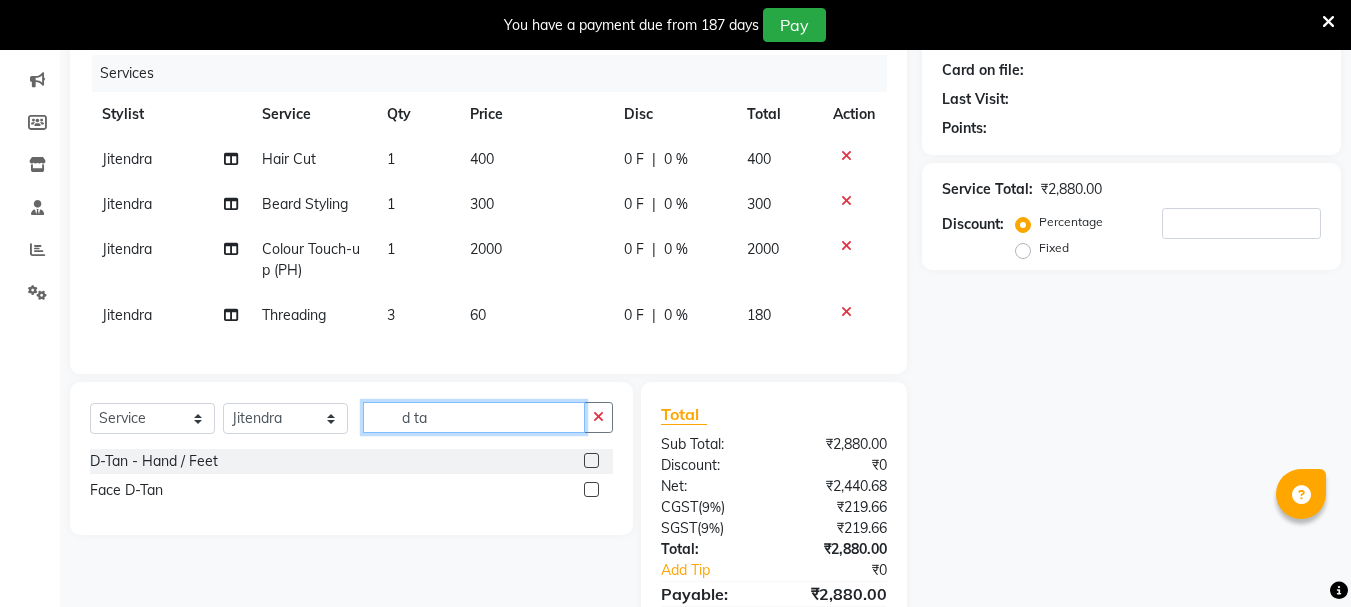 type on "d ta" 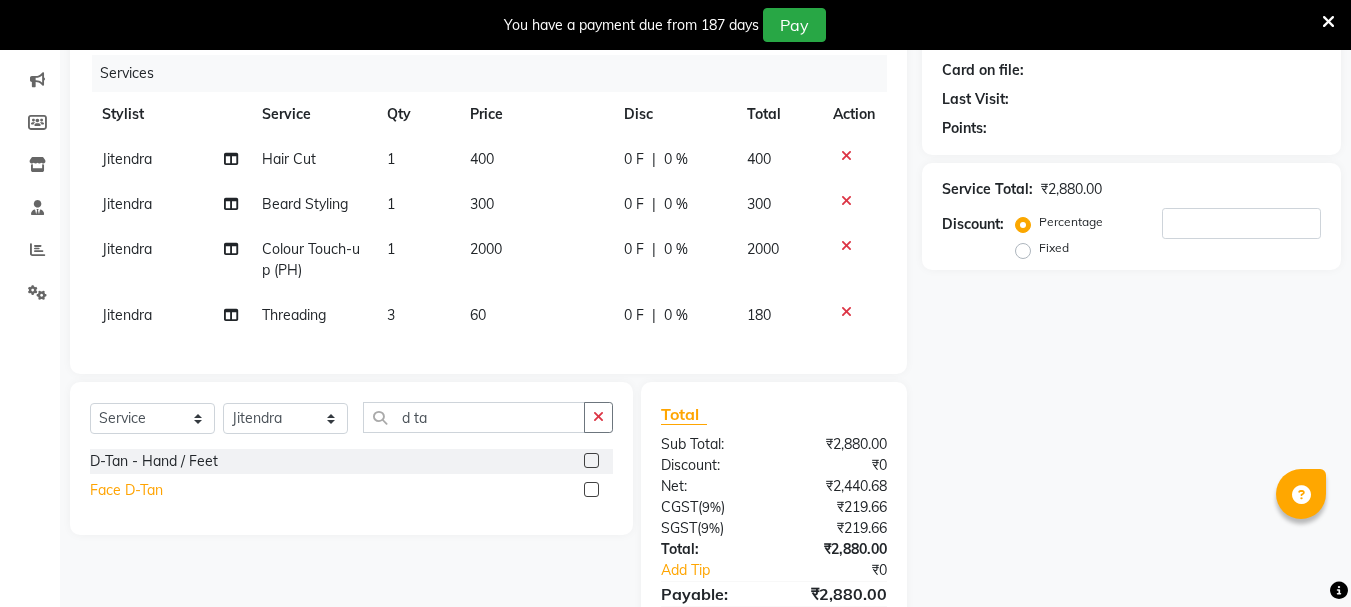 click on "Face D-Tan" 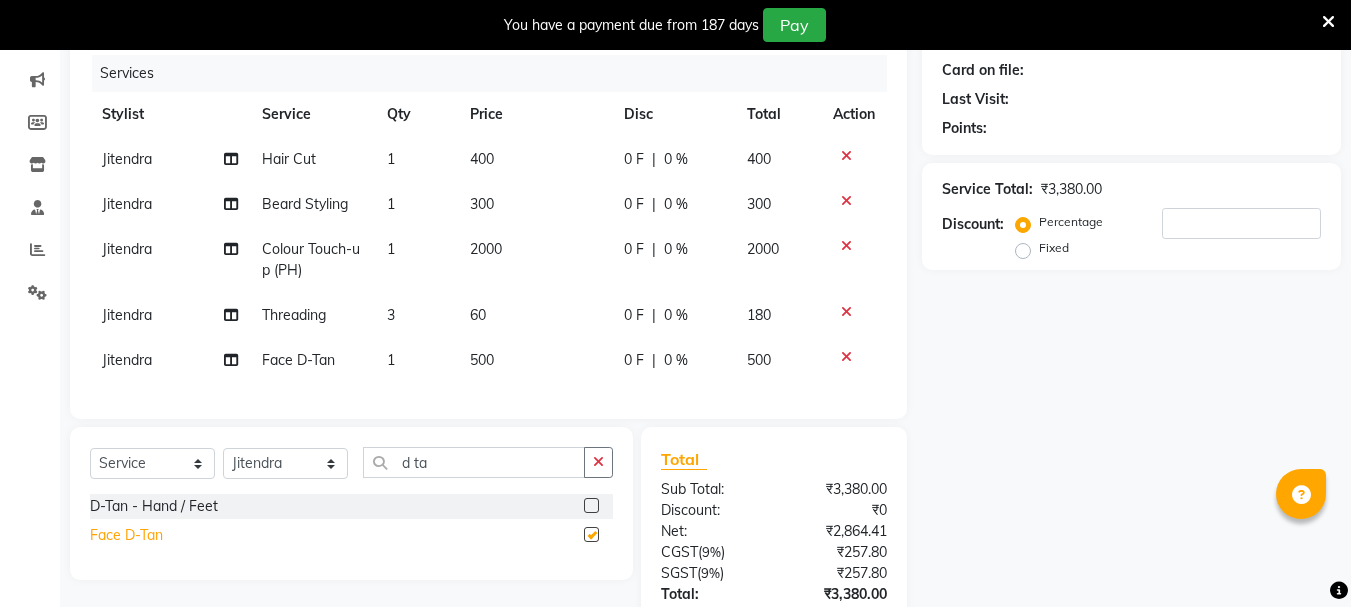 checkbox on "false" 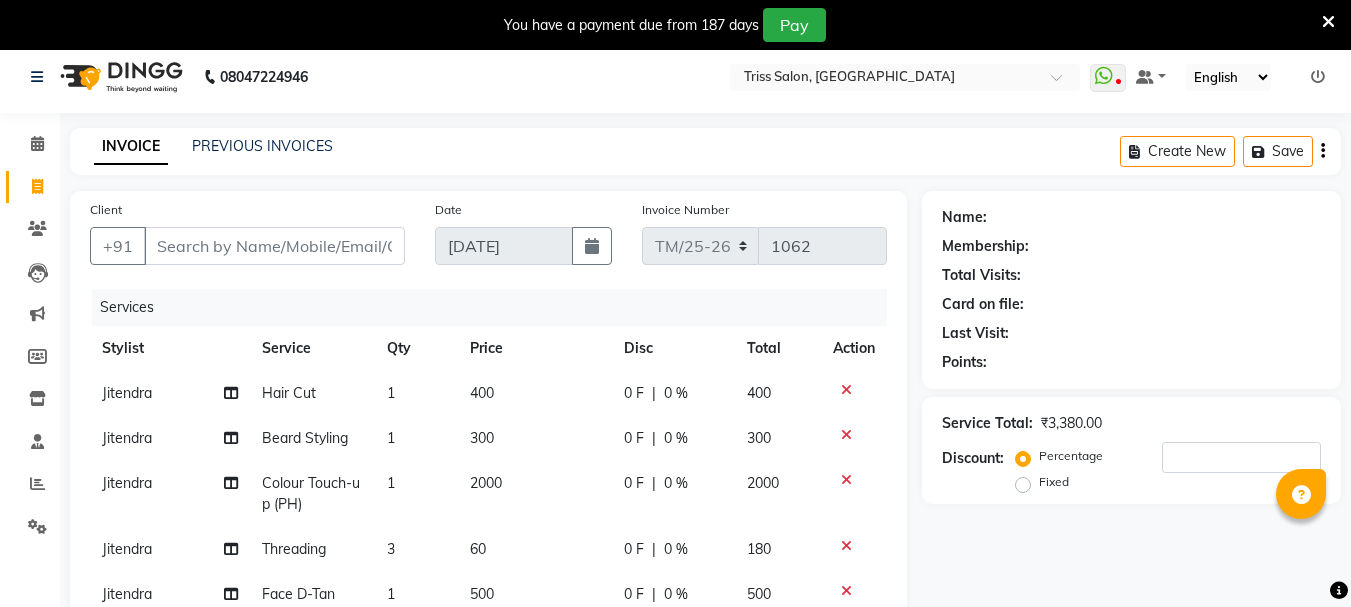 scroll, scrollTop: 0, scrollLeft: 0, axis: both 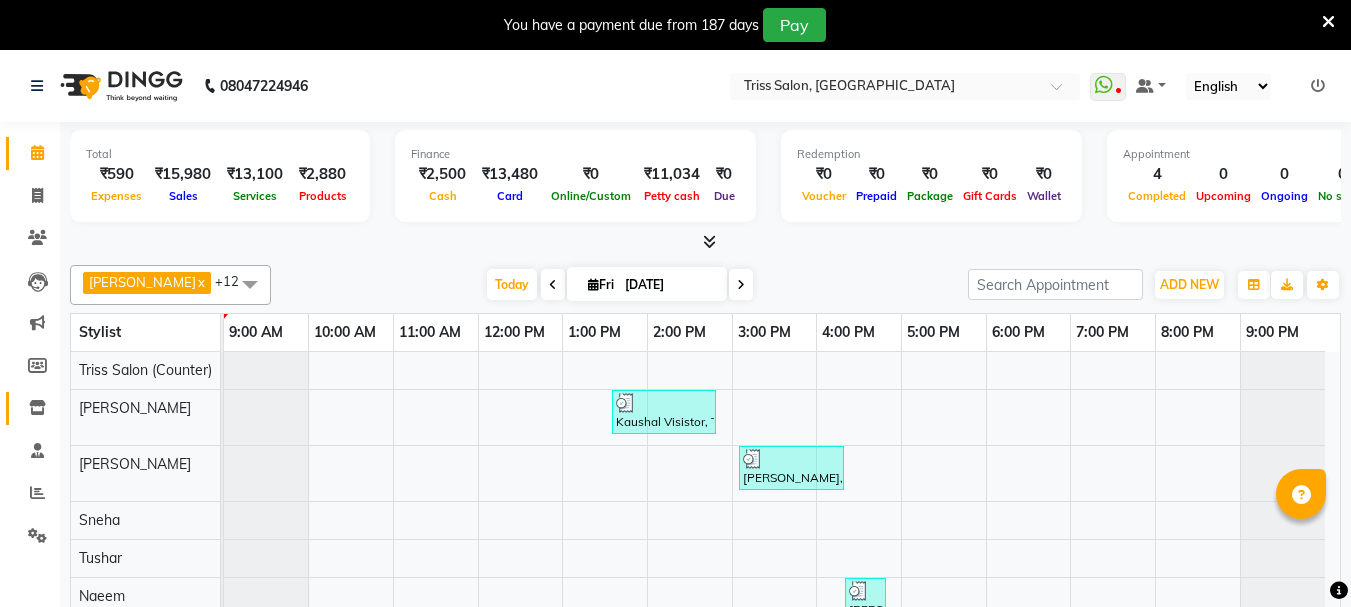 click 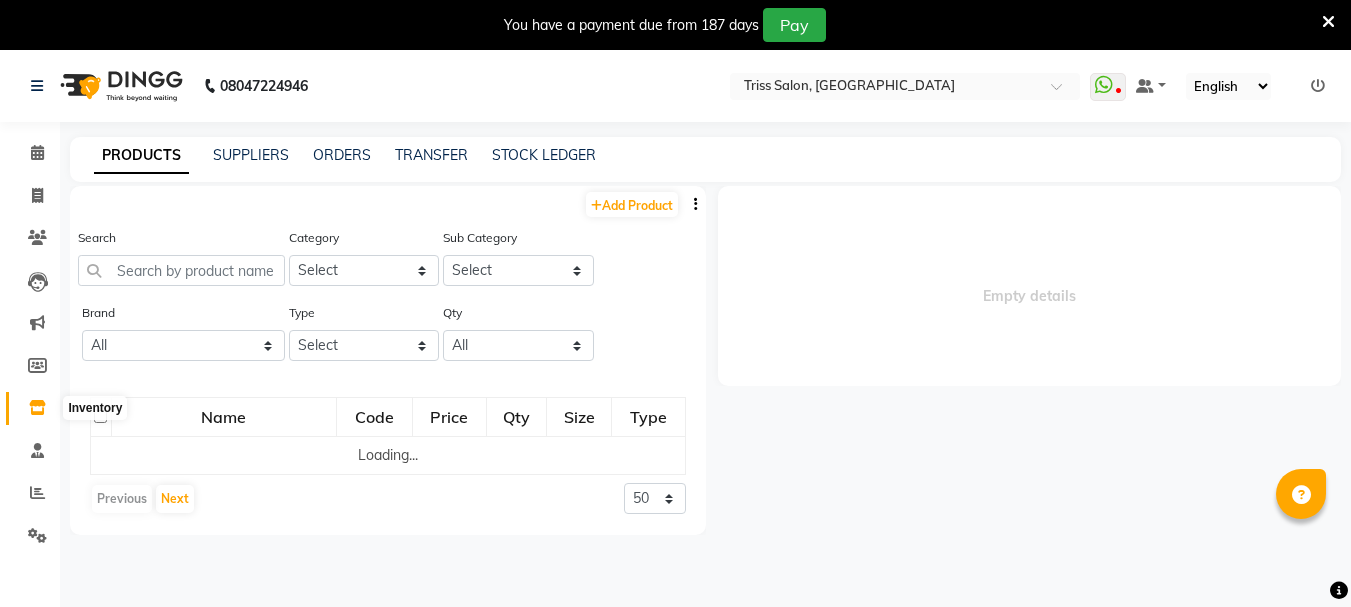 select 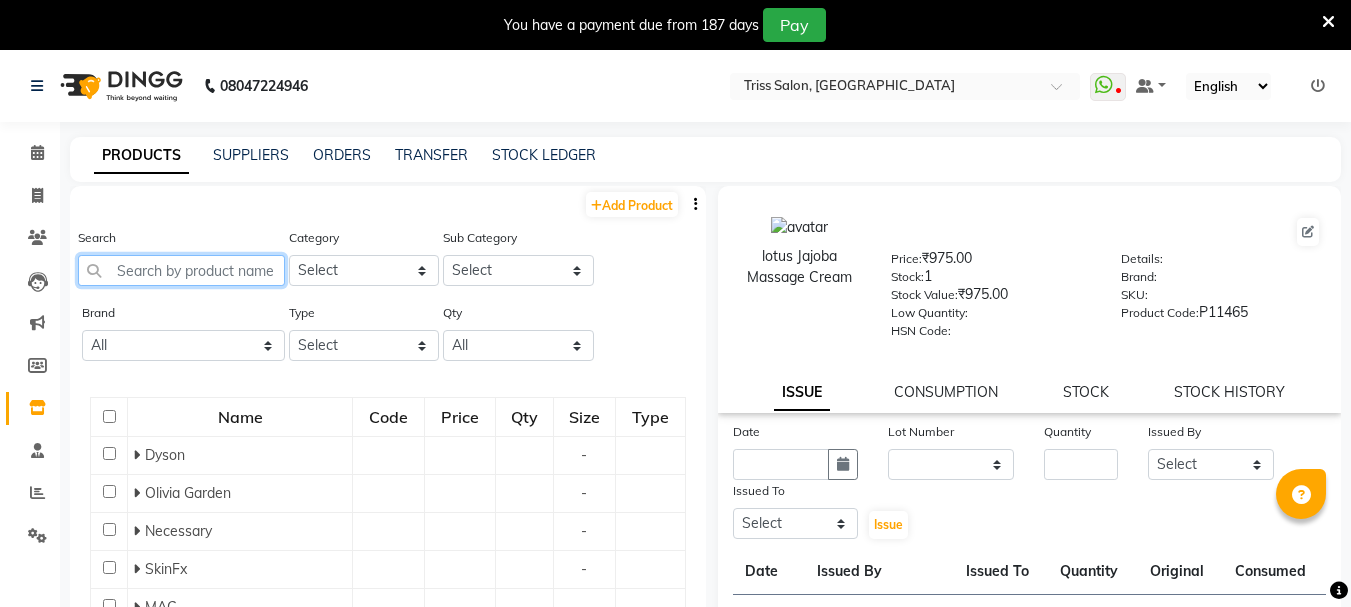 click 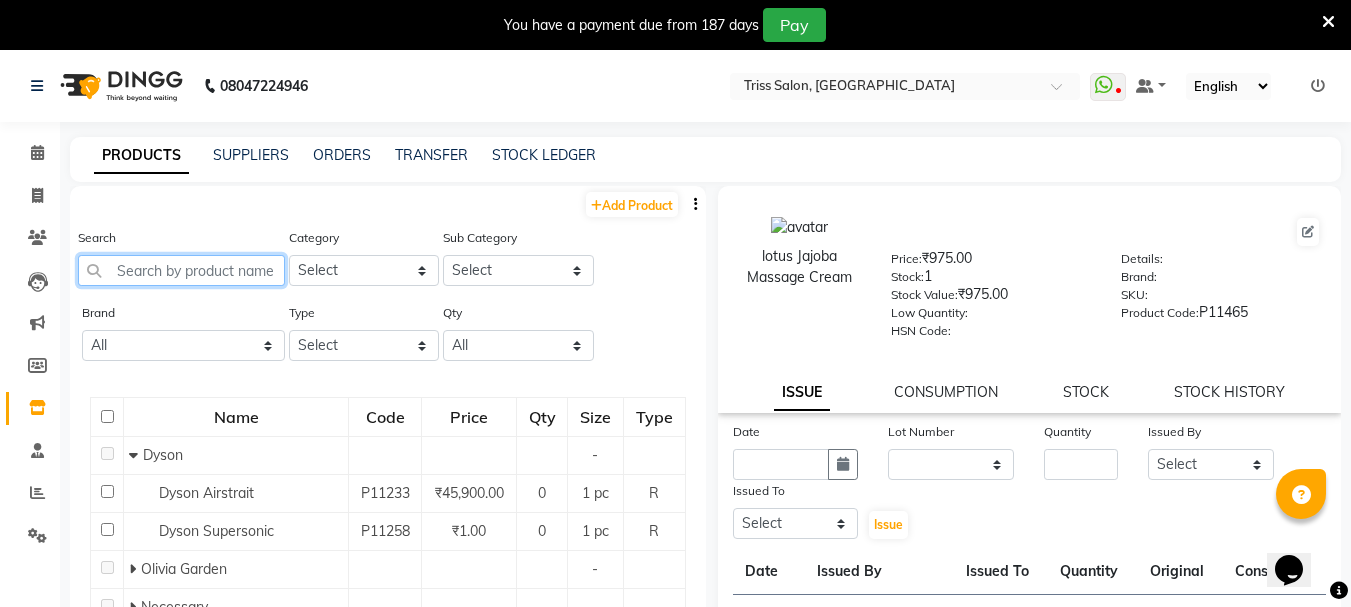 scroll, scrollTop: 0, scrollLeft: 0, axis: both 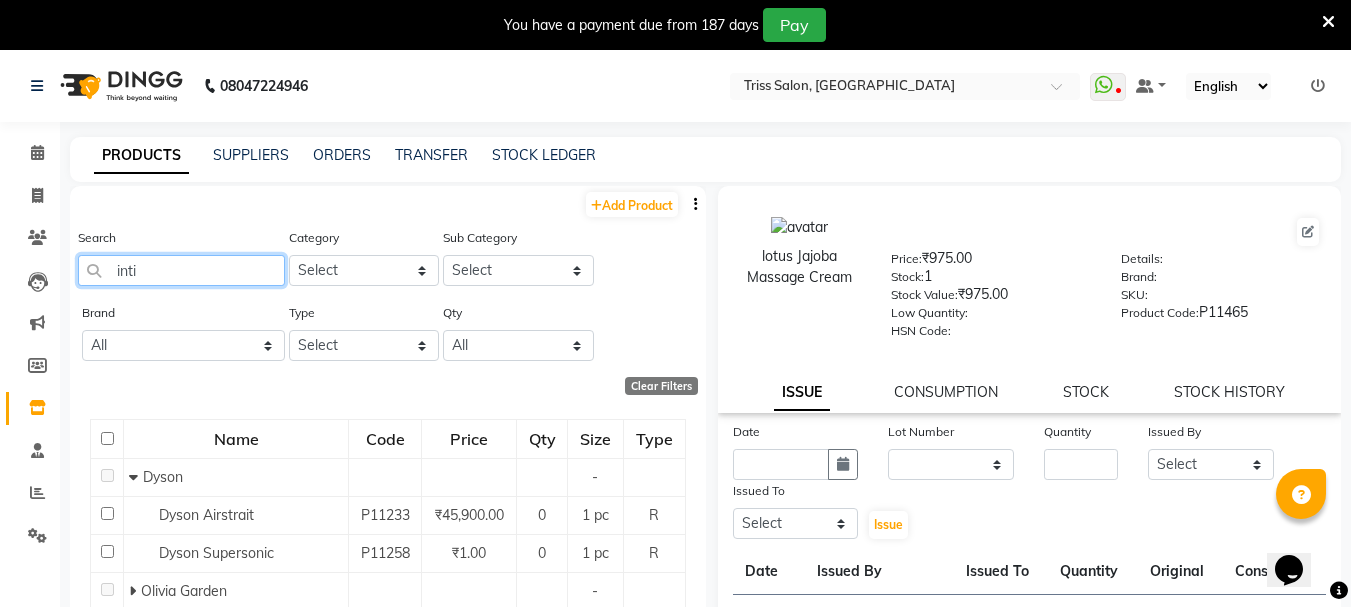 type on "intim" 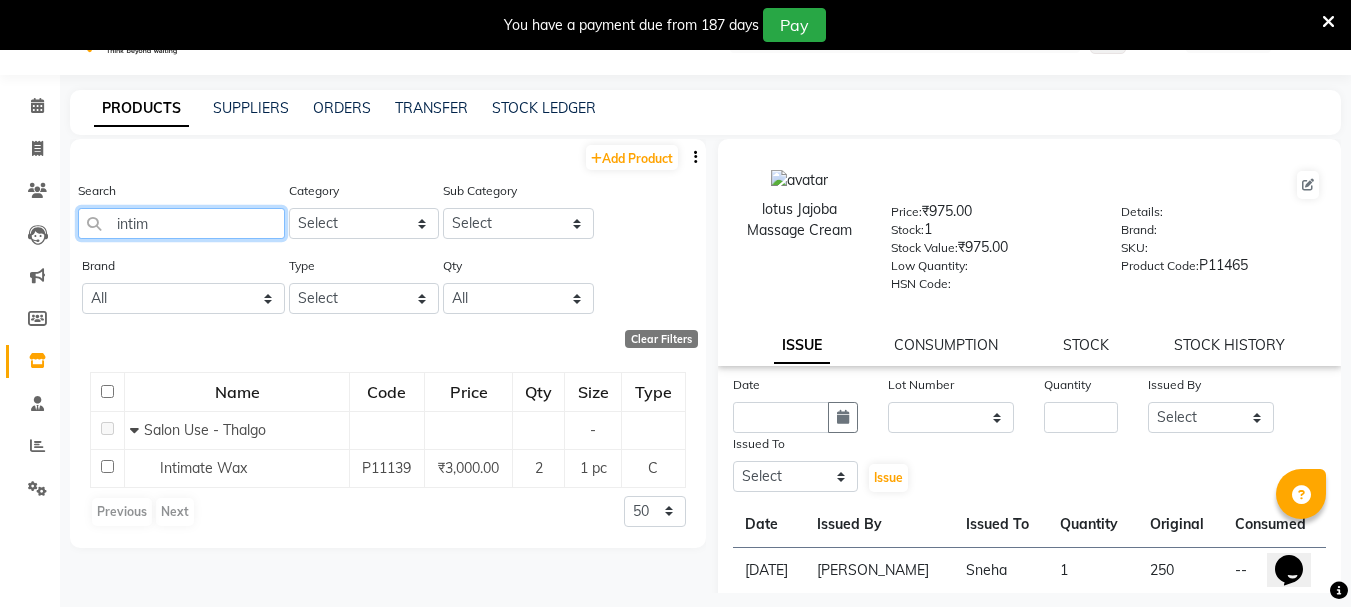 scroll, scrollTop: 63, scrollLeft: 0, axis: vertical 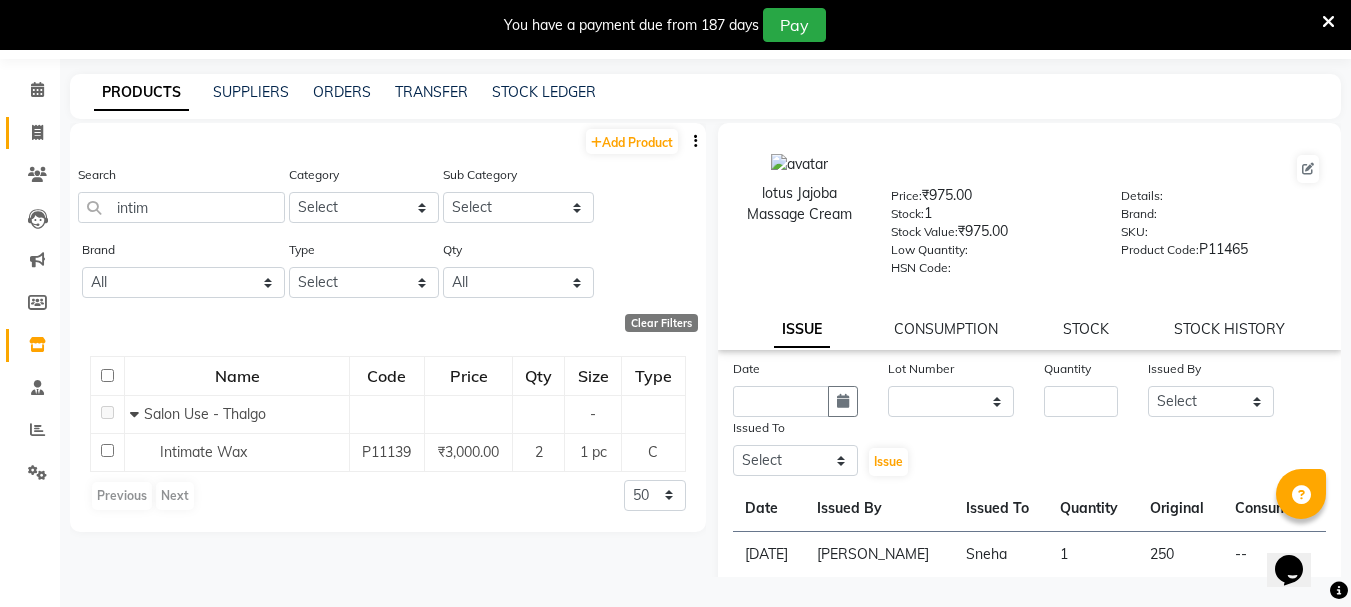 click 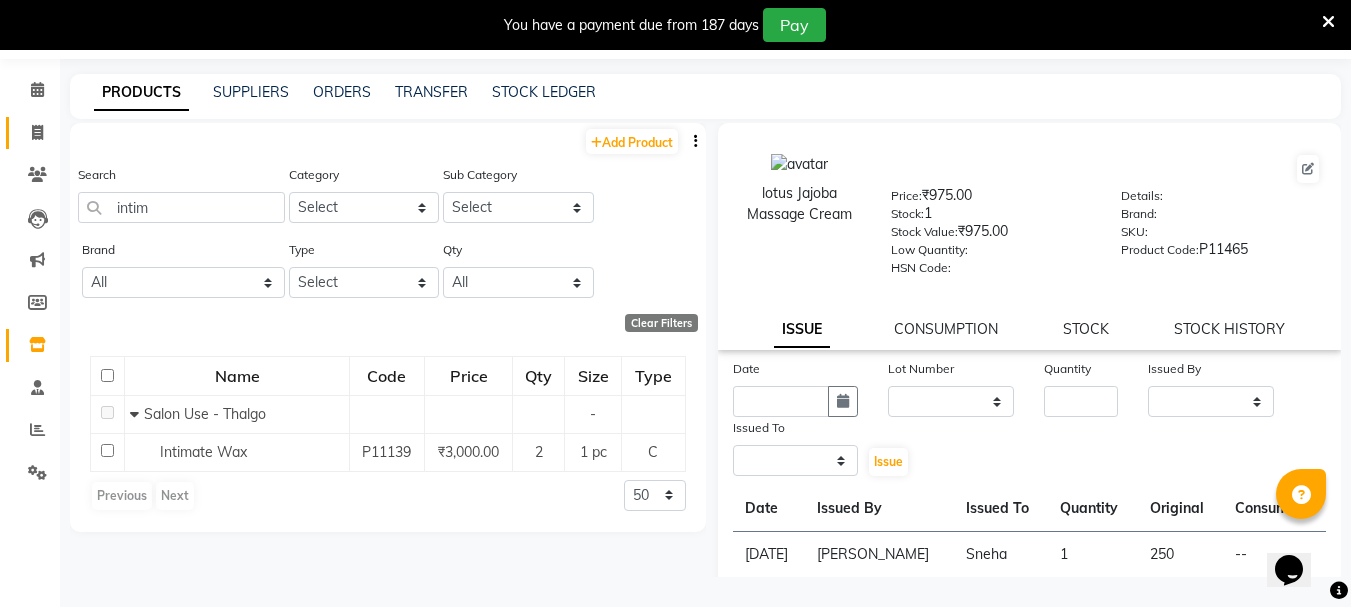 select on "service" 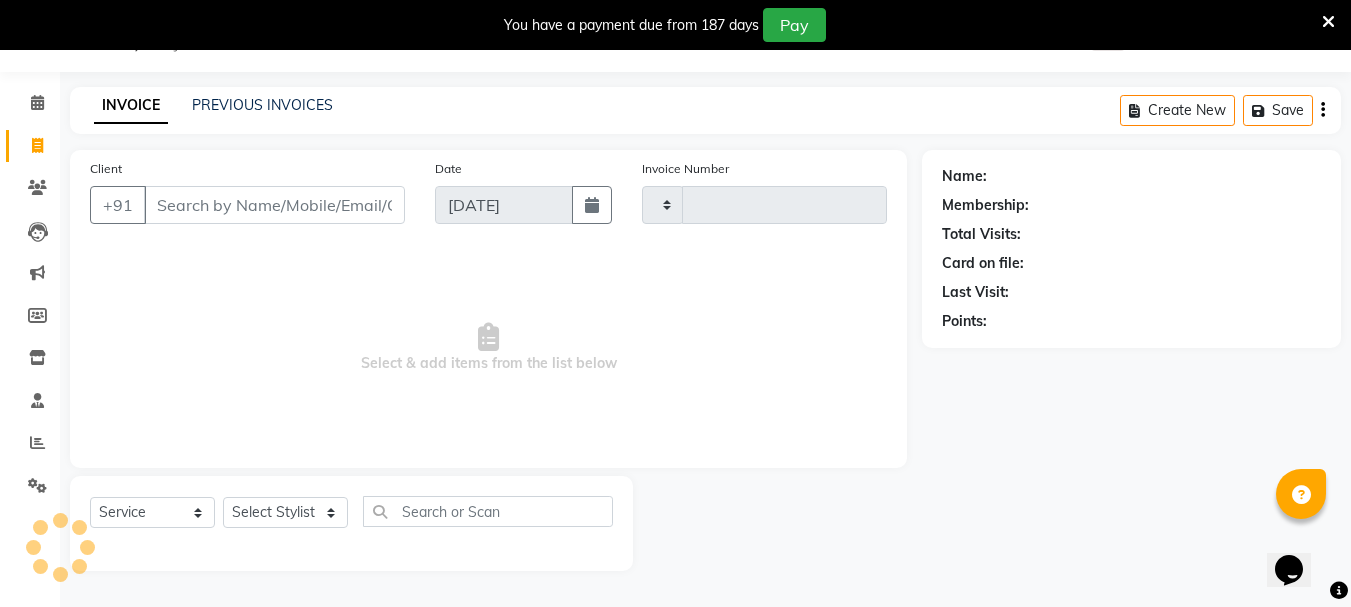 type on "1062" 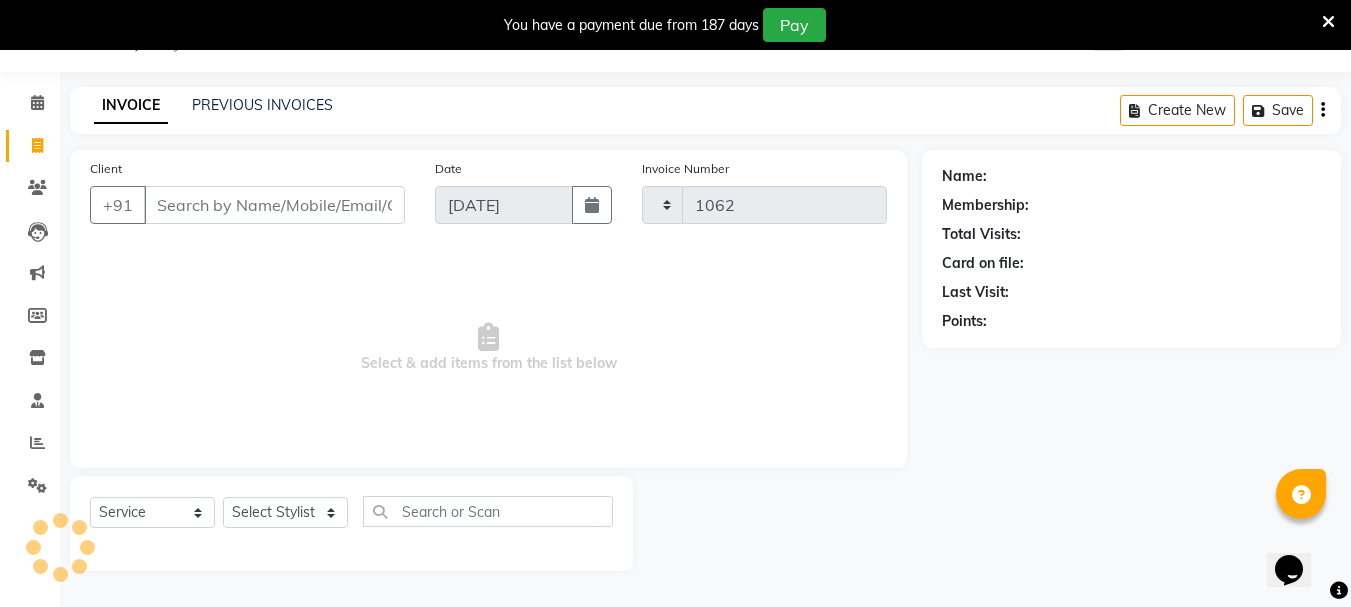 select on "4304" 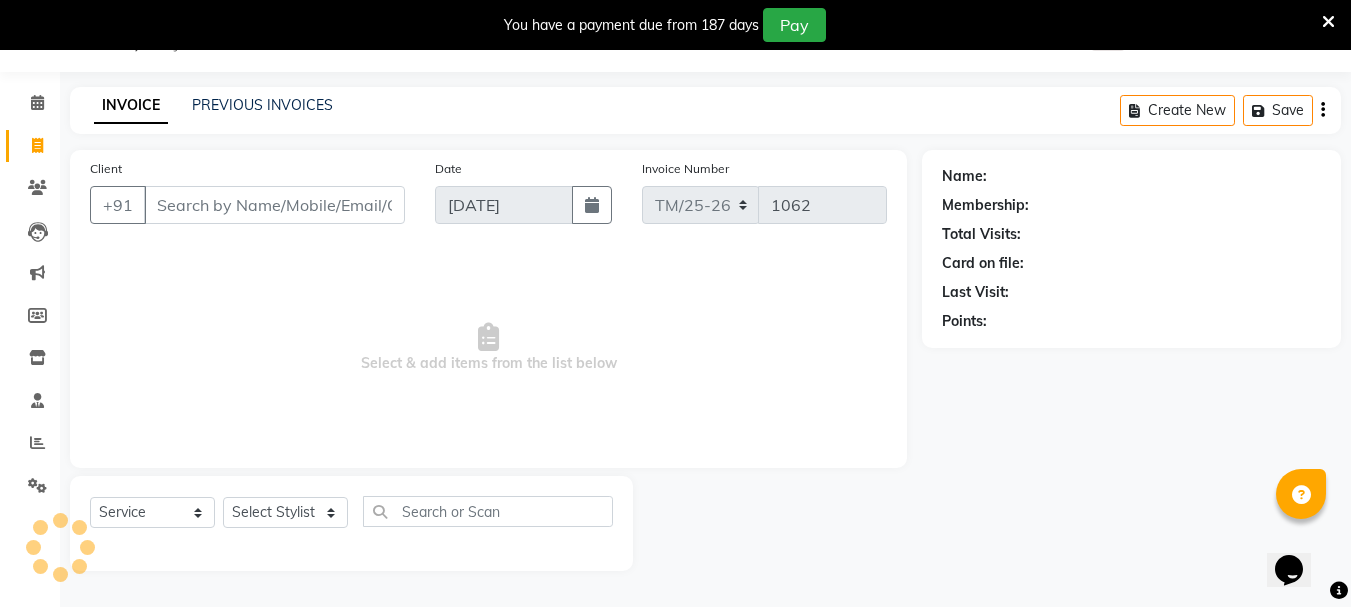 scroll, scrollTop: 50, scrollLeft: 0, axis: vertical 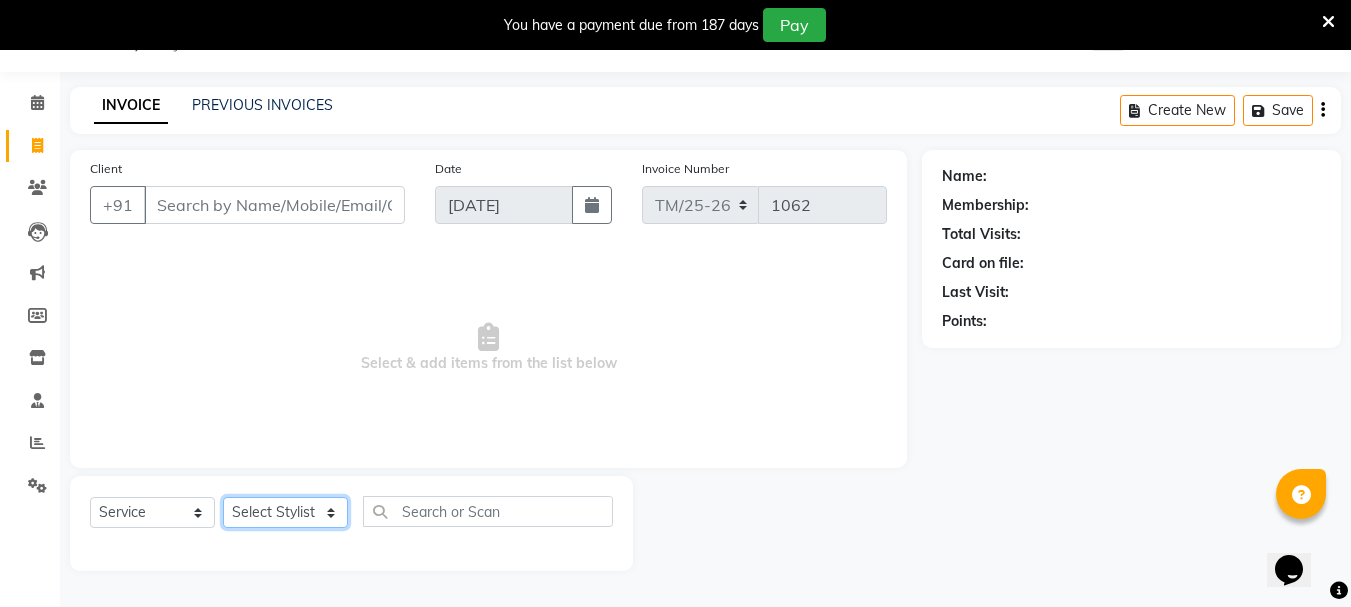 click on "Select Stylist Bhim Ram Brajesh Jeetu Shah Jitendra Jyoti (Pooja) Khushboo Kuldeep Naeem Ravi Sahil  Sneha Triss Salon (Counter) Tushar" 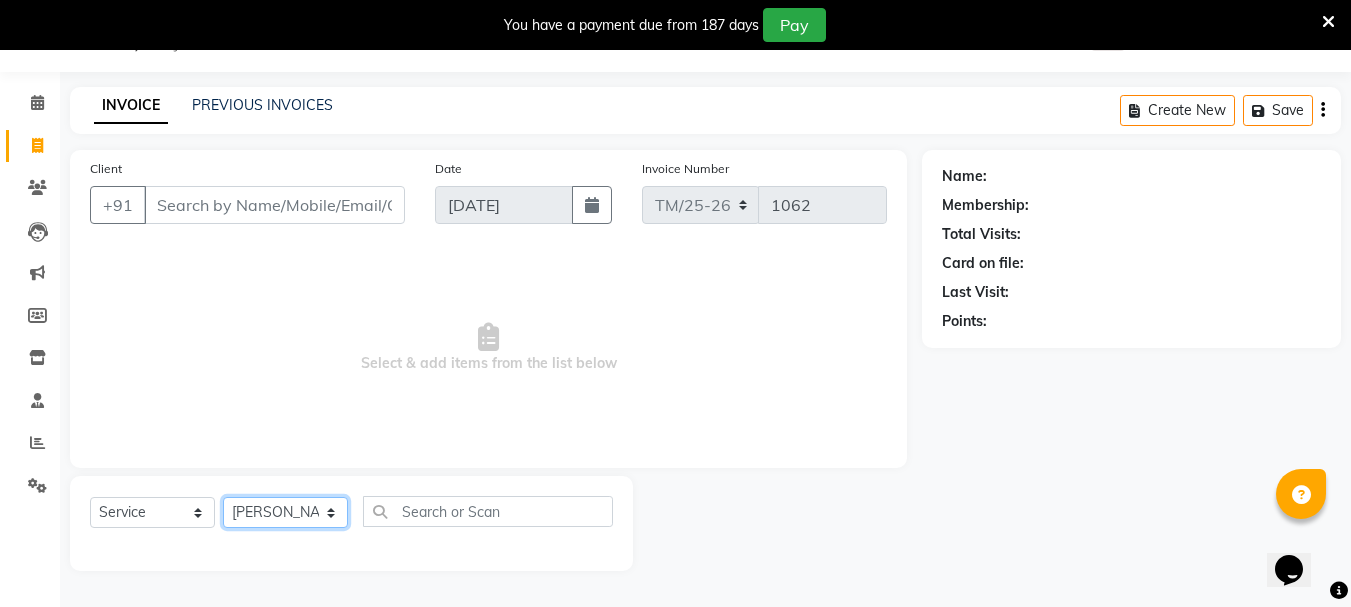 click on "Select Stylist Bhim Ram Brajesh Jeetu Shah Jitendra Jyoti (Pooja) Khushboo Kuldeep Naeem Ravi Sahil  Sneha Triss Salon (Counter) Tushar" 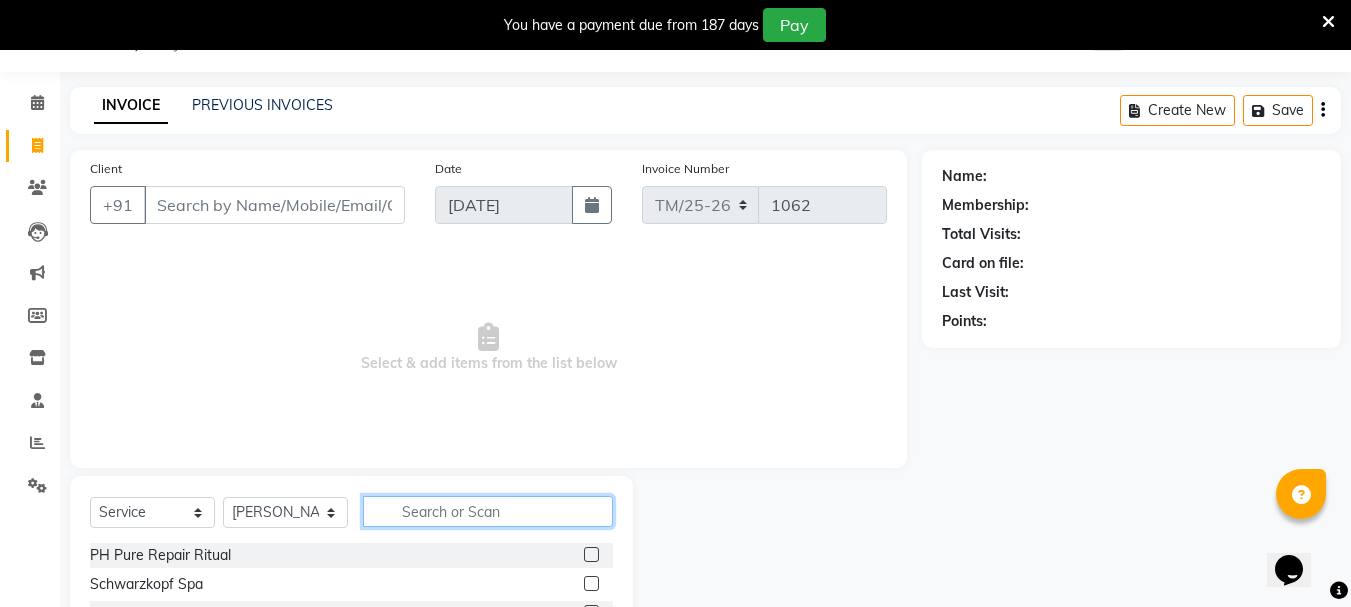 click 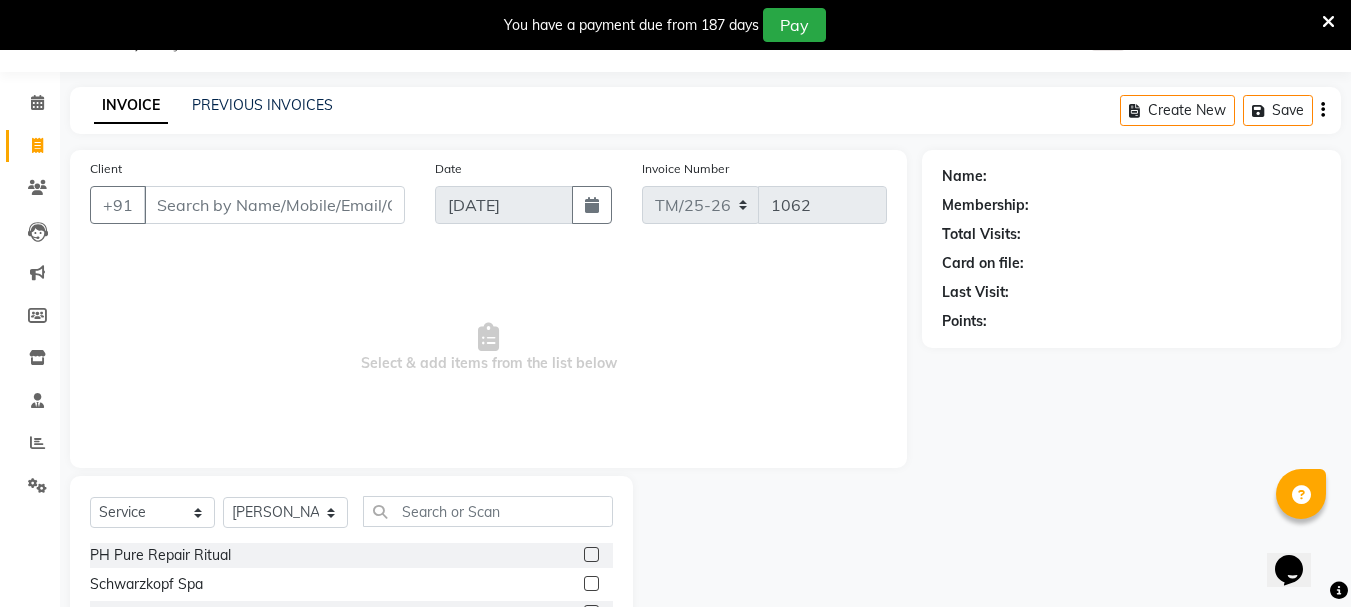 click on "Name: Membership: Total Visits: Card on file: Last Visit:  Points:" 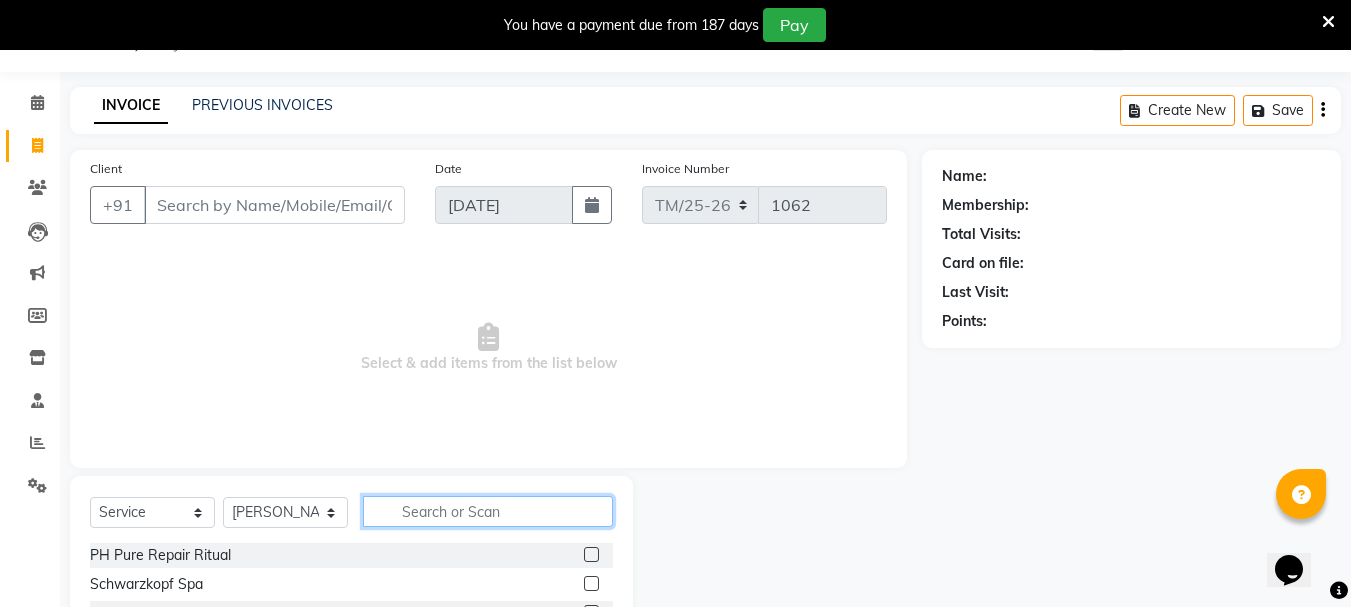 click 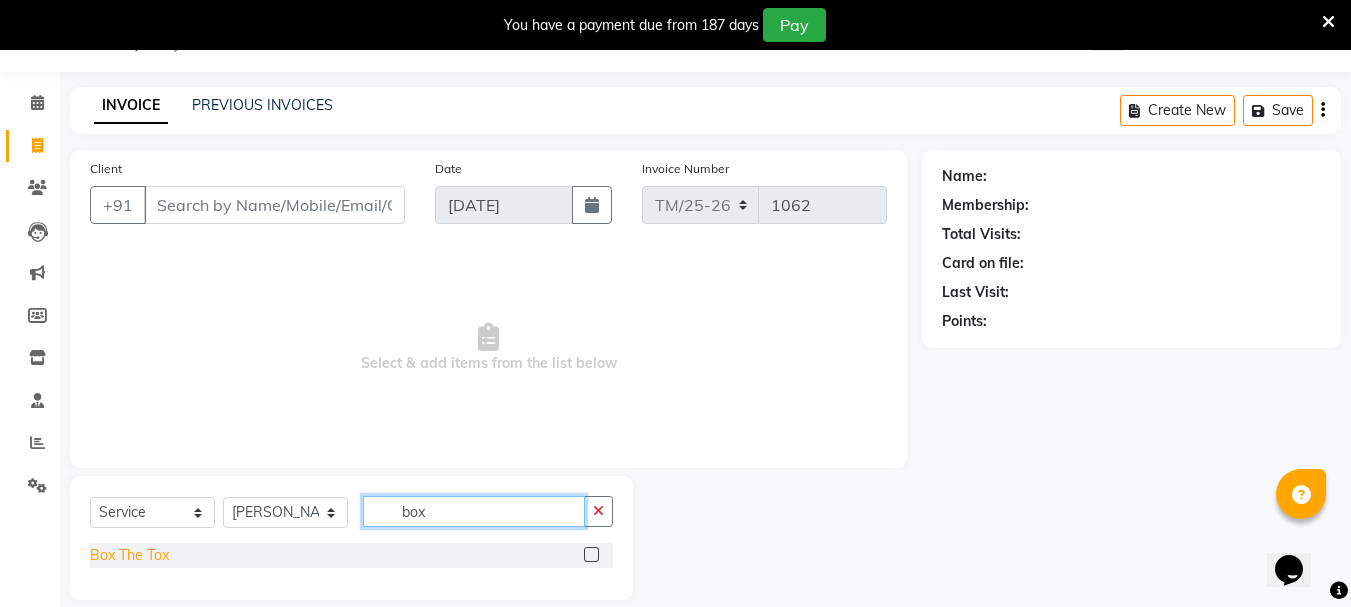 type on "box" 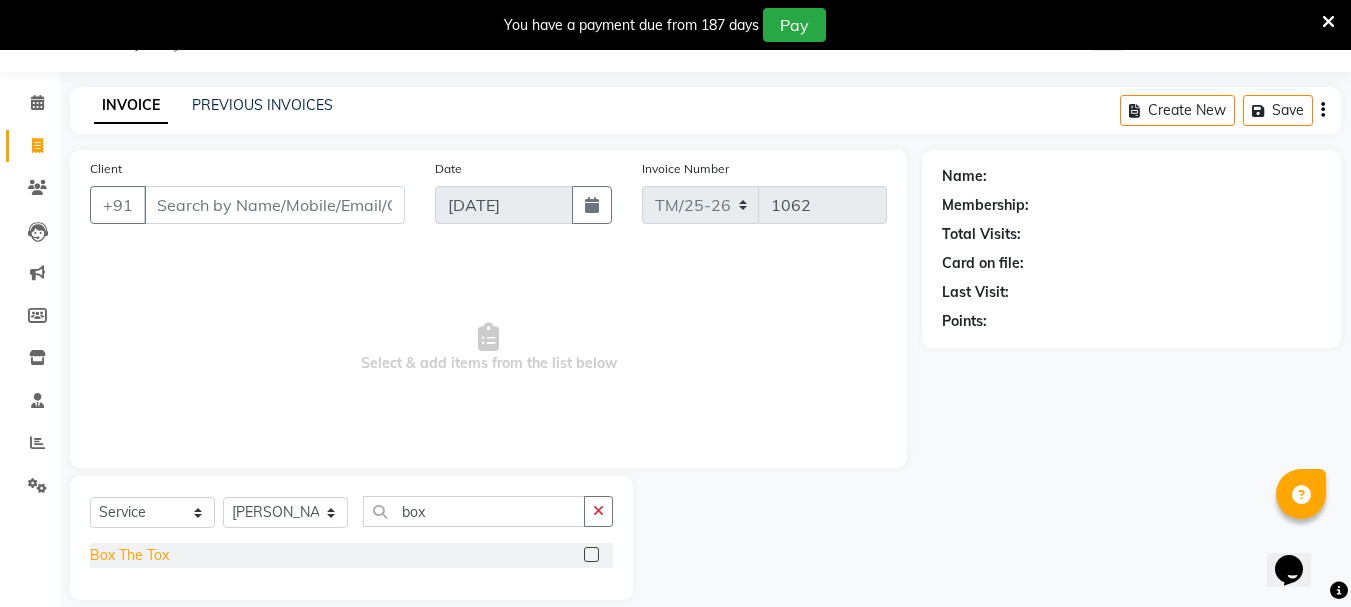 click on "Box The Tox" 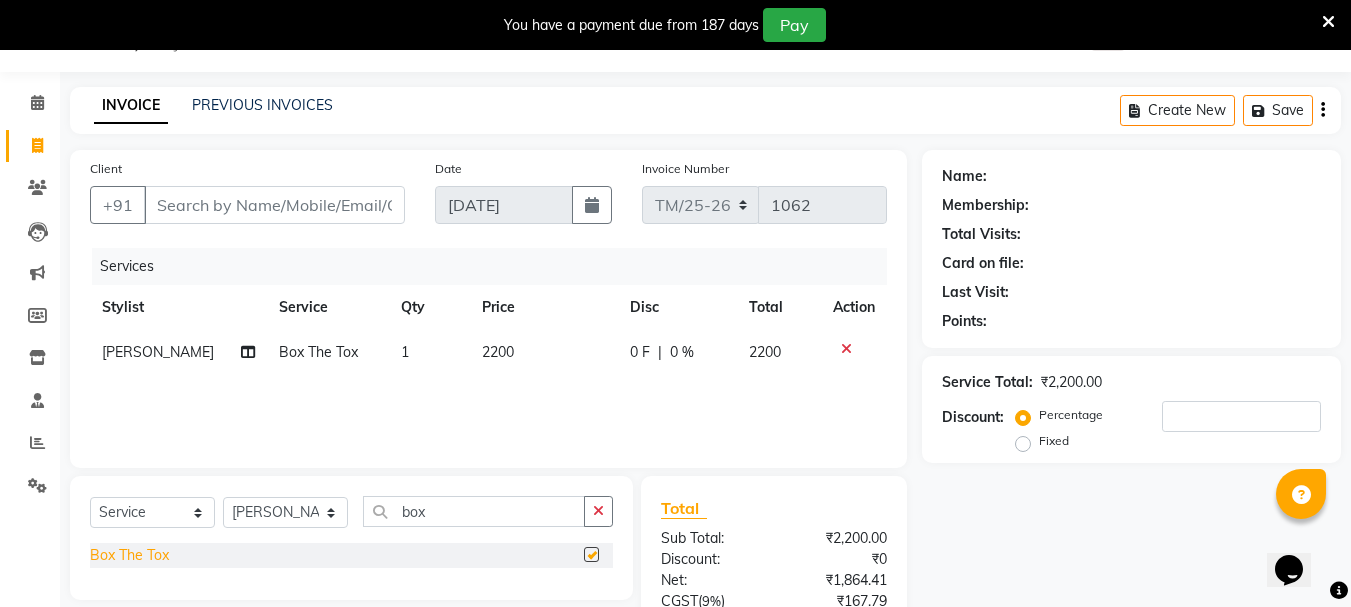 checkbox on "false" 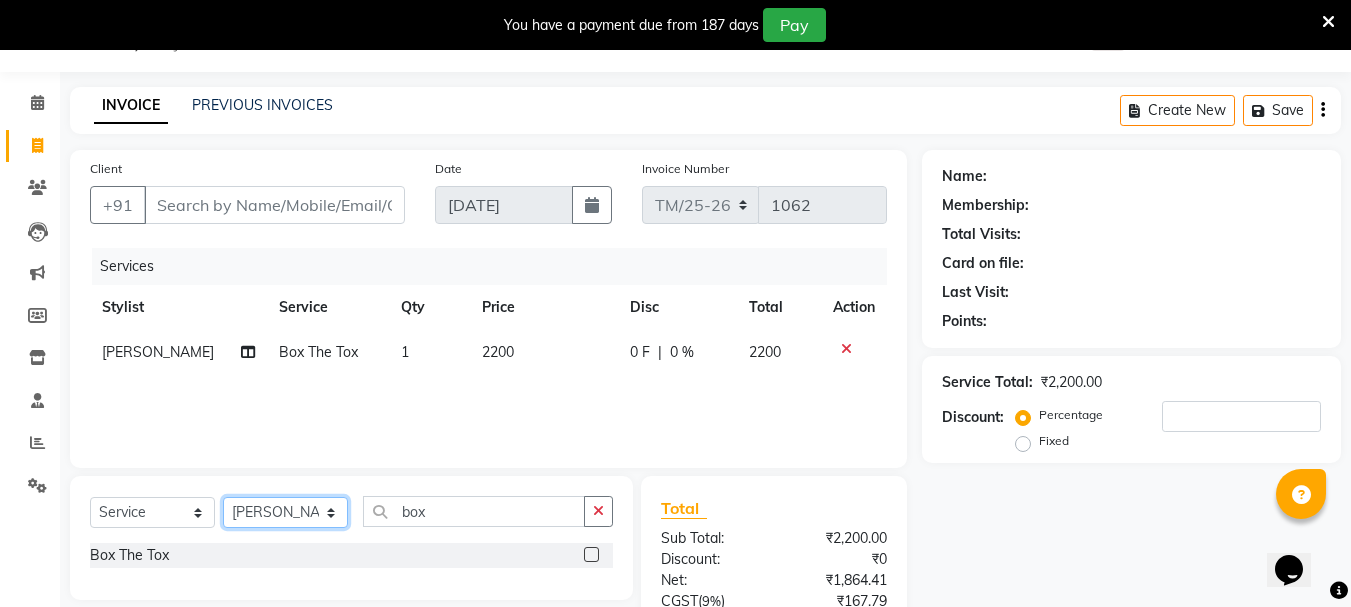 click on "Select Stylist Bhim Ram Brajesh Jeetu Shah Jitendra Jyoti (Pooja) Khushboo Kuldeep Naeem Ravi Sahil  Sneha Triss Salon (Counter) Tushar" 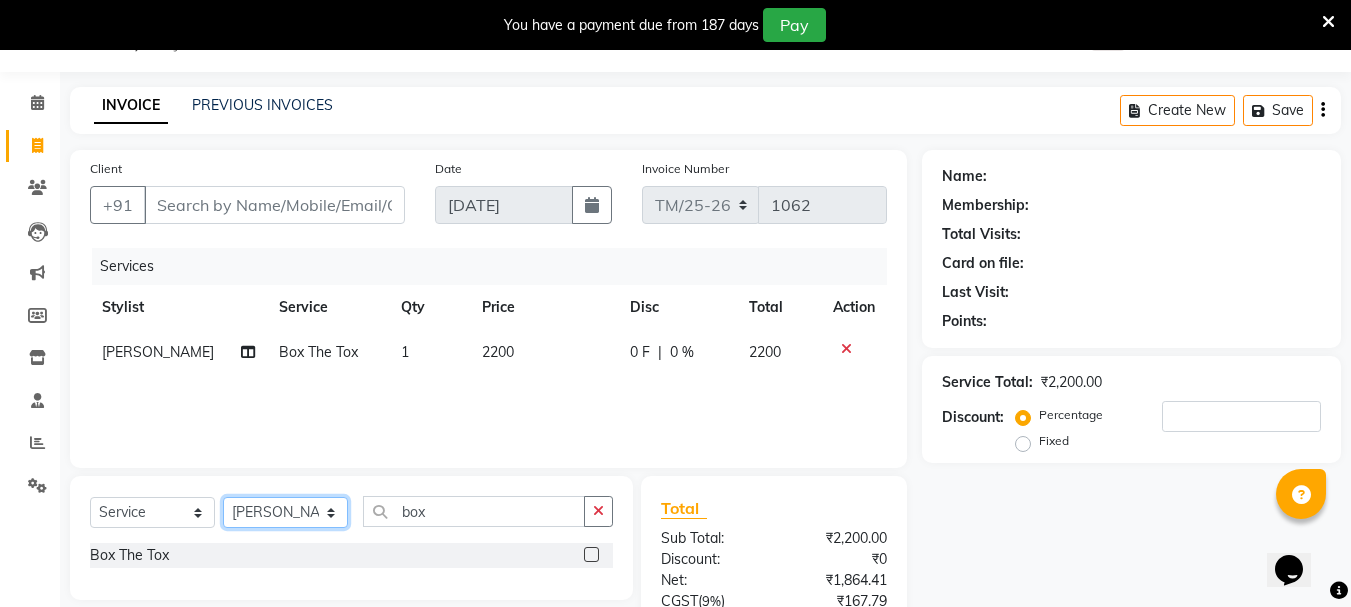 select on "65478" 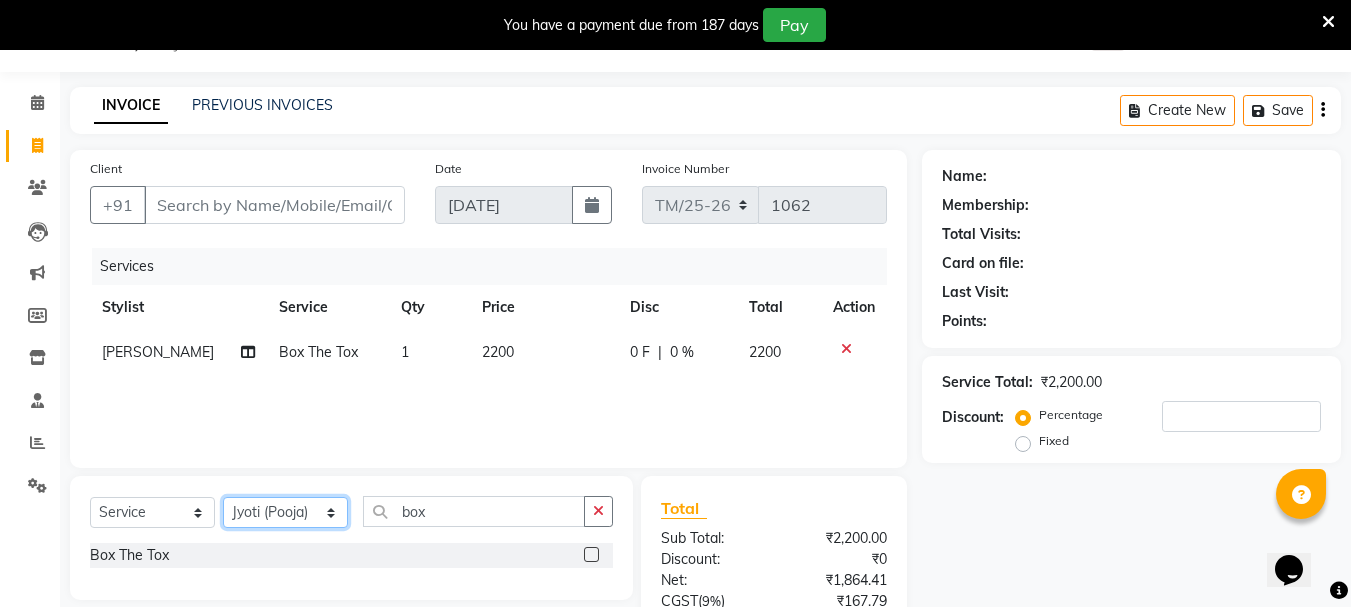 click on "Select Stylist Bhim Ram [PERSON_NAME] [PERSON_NAME] Jyoti (Pooja) [PERSON_NAME] [PERSON_NAME] [PERSON_NAME] [PERSON_NAME]  [PERSON_NAME] Salon (Counter) Tushar" 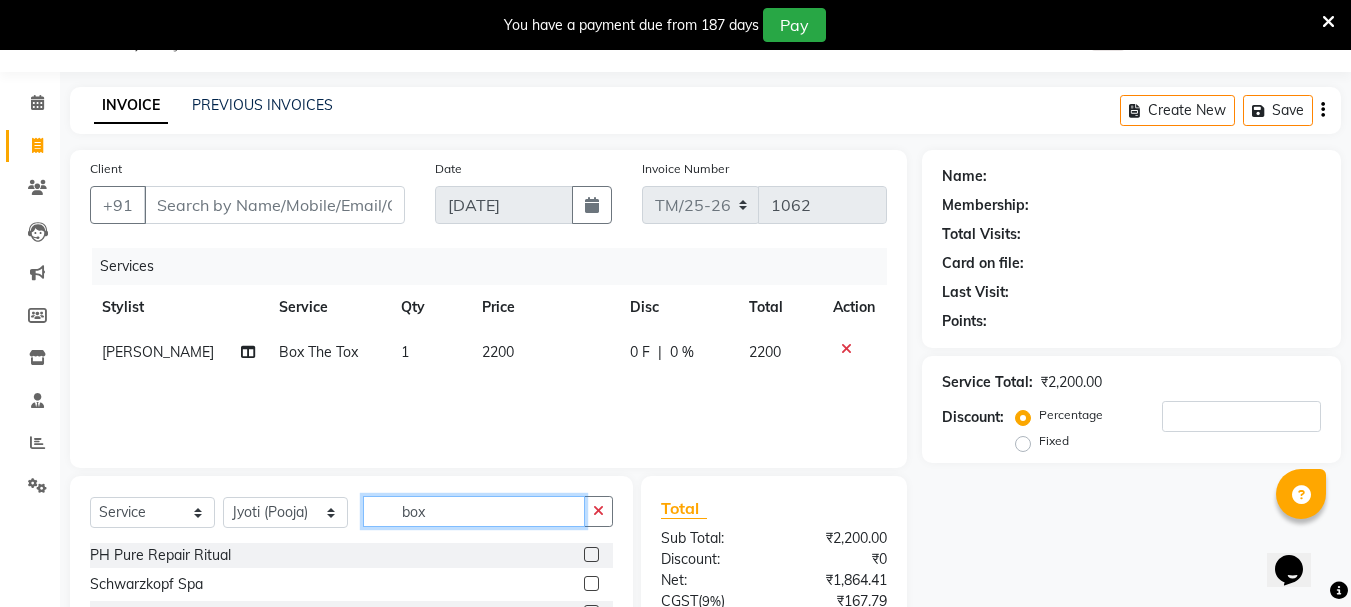 click on "box" 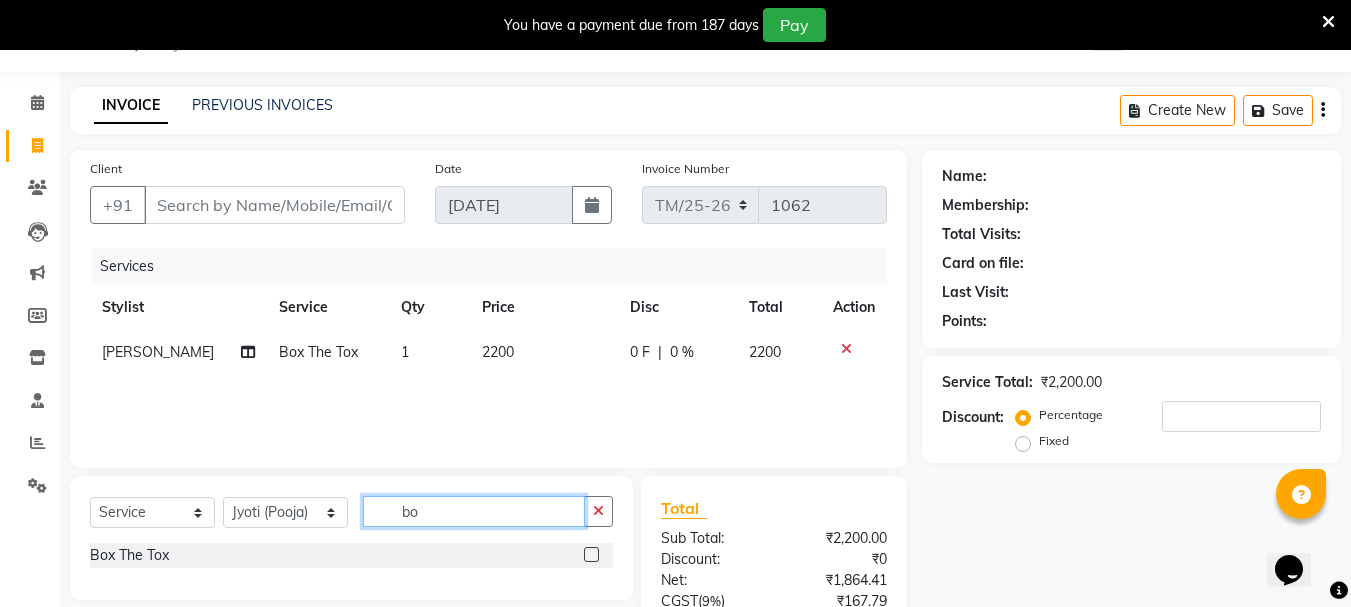 type on "b" 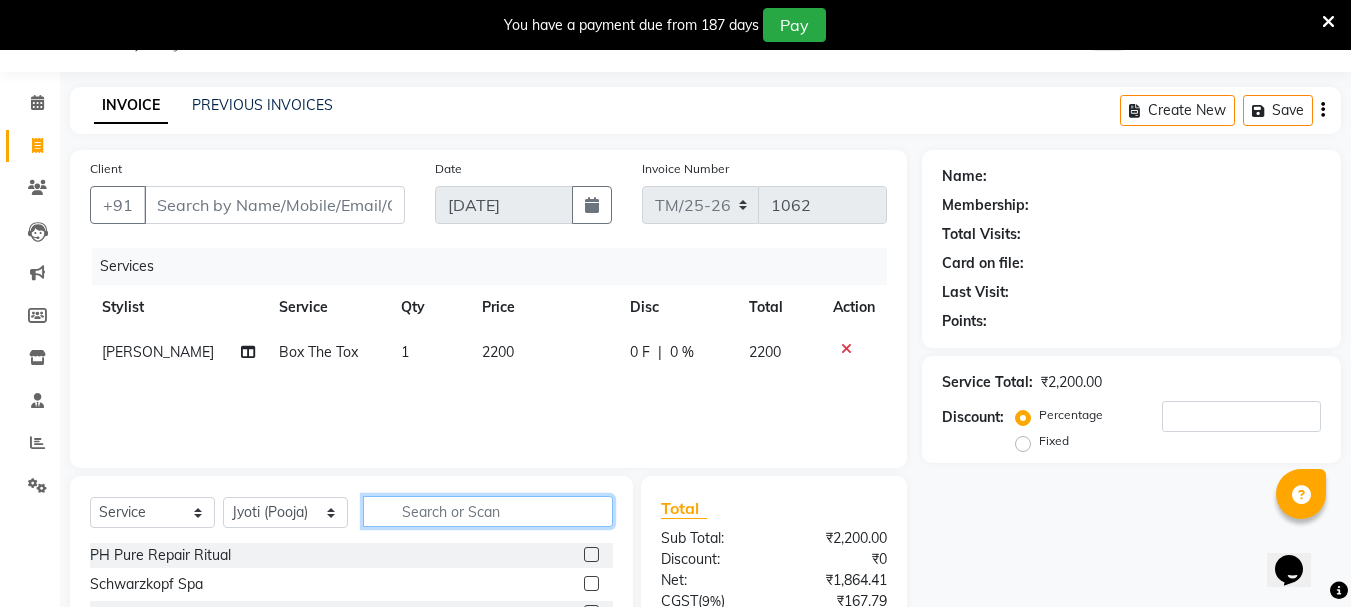 type 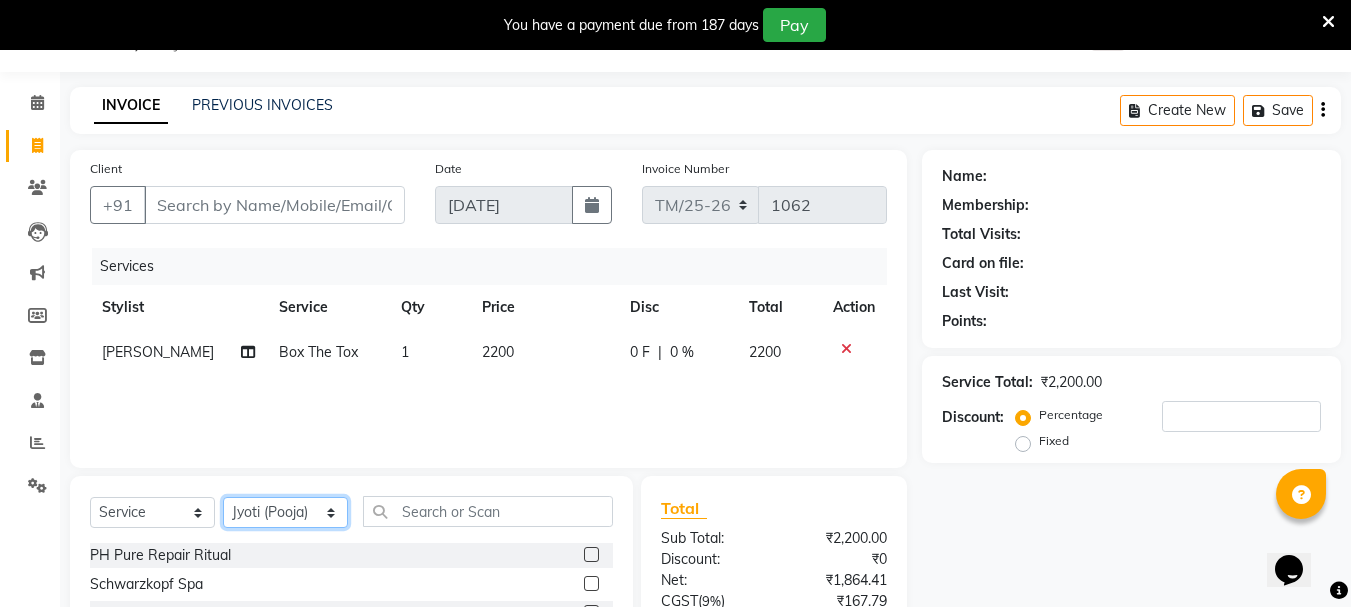 click on "Select Stylist Bhim Ram [PERSON_NAME] [PERSON_NAME] Jyoti (Pooja) [PERSON_NAME] [PERSON_NAME] [PERSON_NAME] [PERSON_NAME]  [PERSON_NAME] Salon (Counter) Tushar" 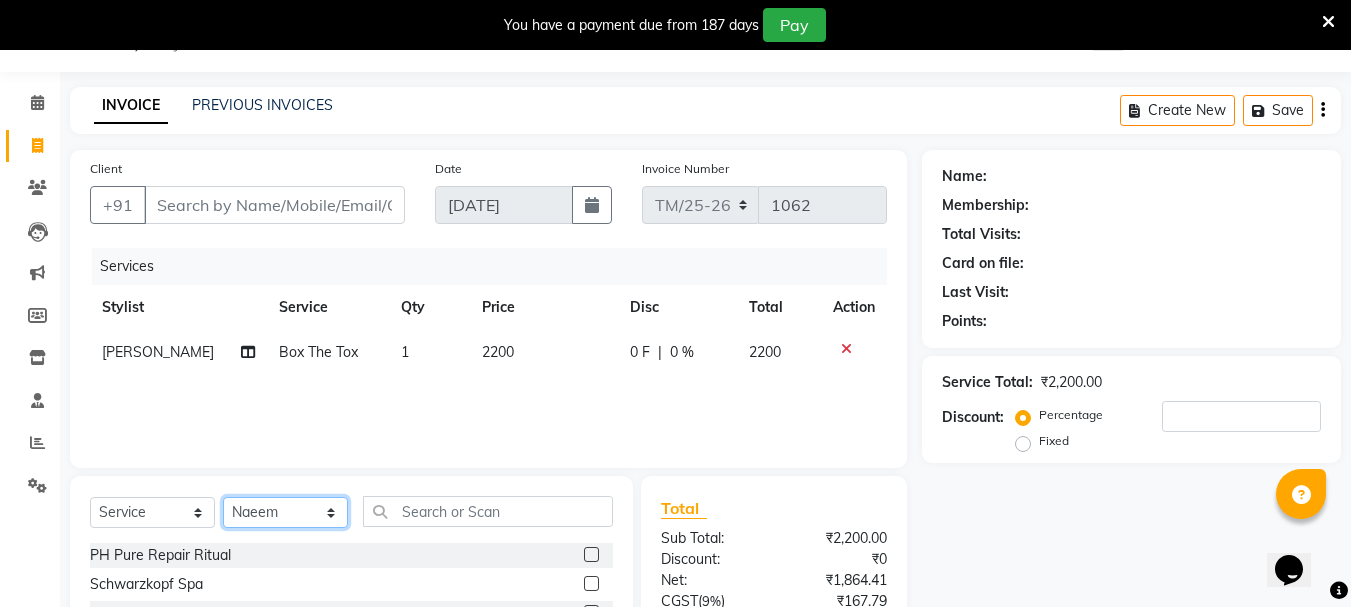 click on "Select Stylist Bhim Ram [PERSON_NAME] [PERSON_NAME] Jyoti (Pooja) [PERSON_NAME] [PERSON_NAME] [PERSON_NAME] [PERSON_NAME]  [PERSON_NAME] Salon (Counter) Tushar" 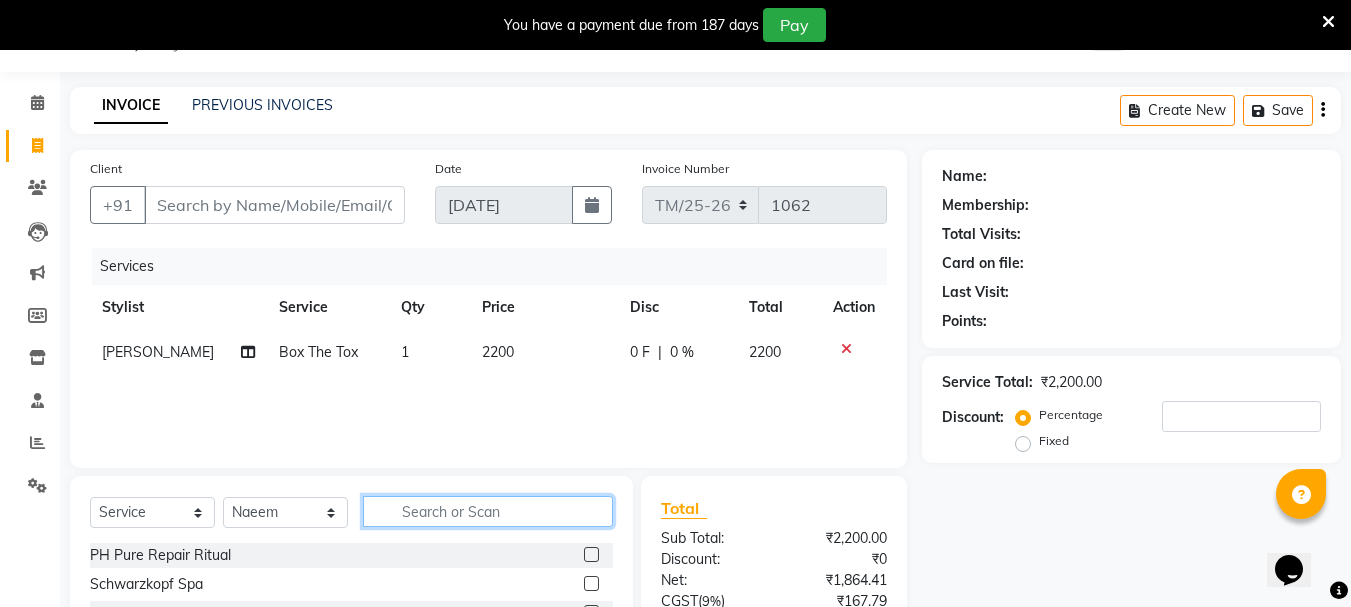 click 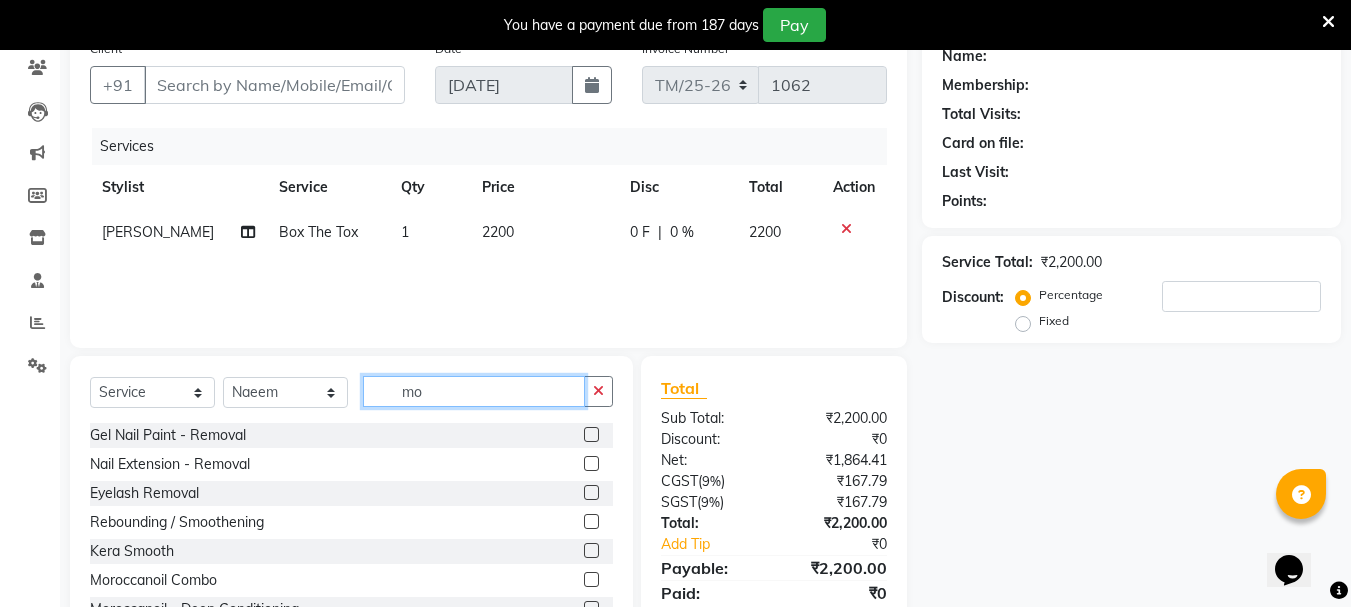 scroll, scrollTop: 167, scrollLeft: 0, axis: vertical 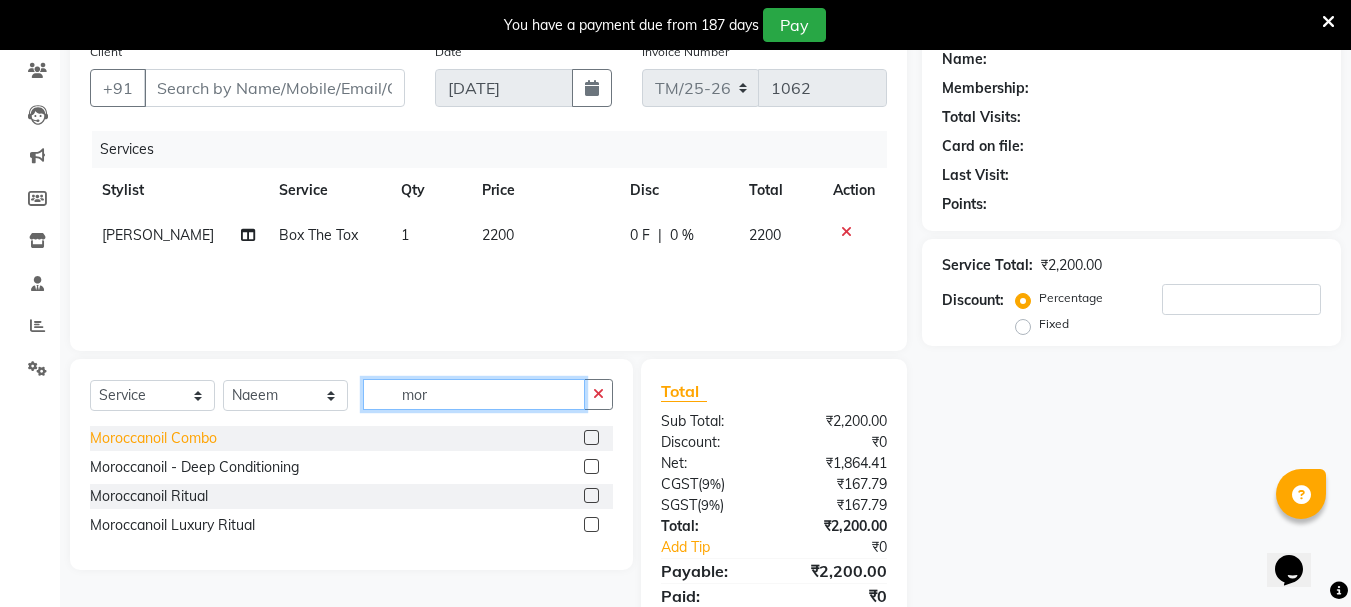 type on "mor" 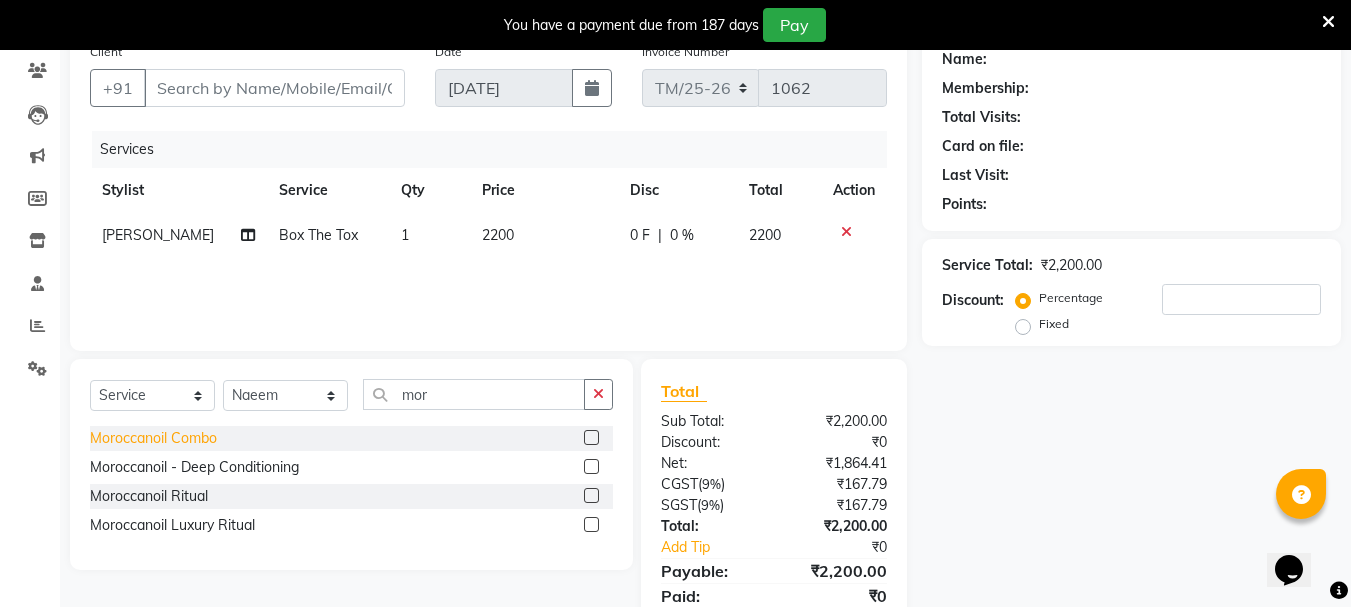click on "Moroccanoil Combo" 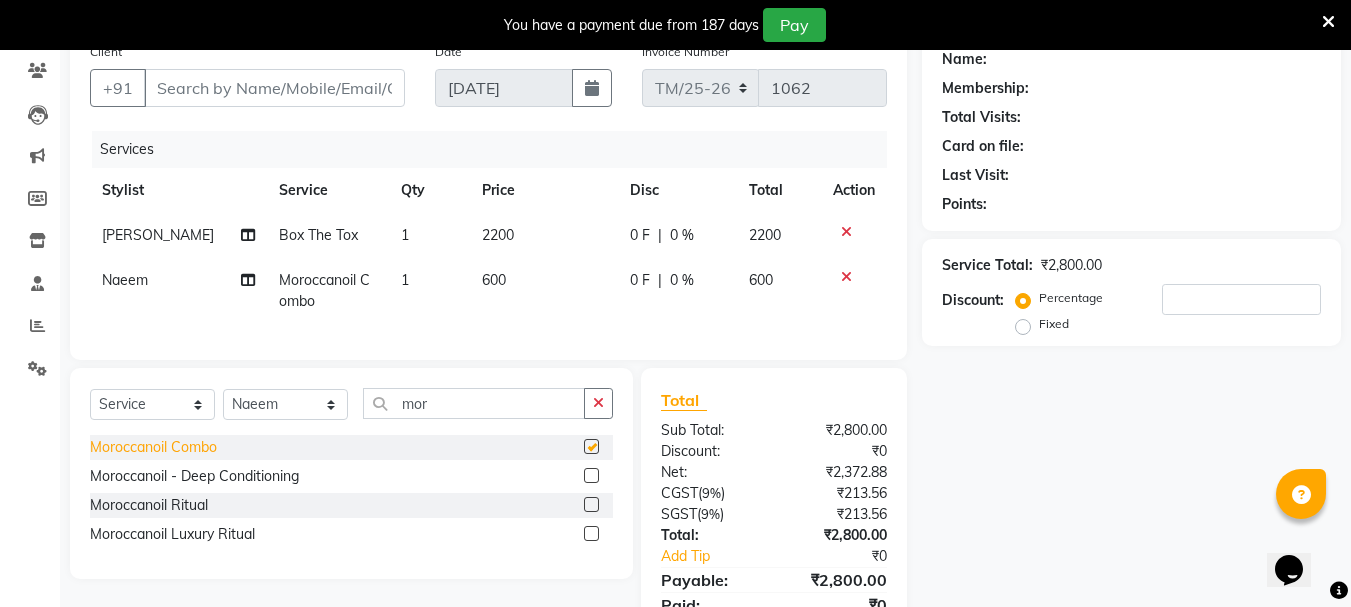 checkbox on "false" 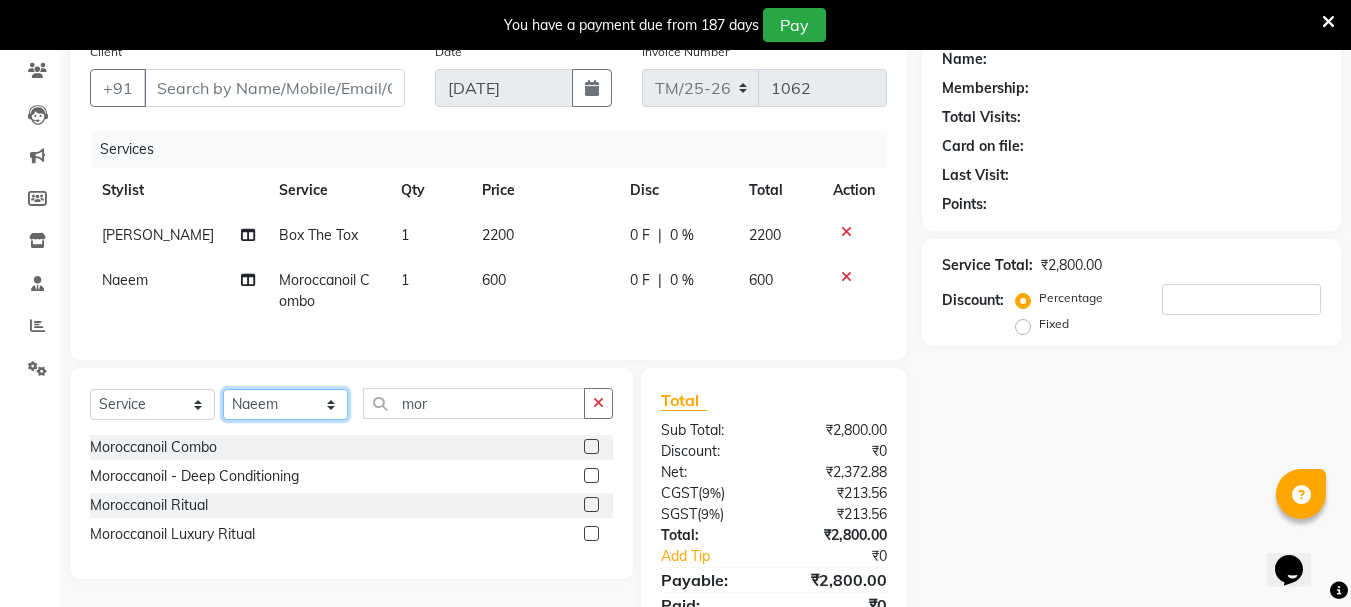 click on "Select Stylist Bhim Ram [PERSON_NAME] [PERSON_NAME] Jyoti (Pooja) [PERSON_NAME] [PERSON_NAME] [PERSON_NAME] [PERSON_NAME]  [PERSON_NAME] Salon (Counter) Tushar" 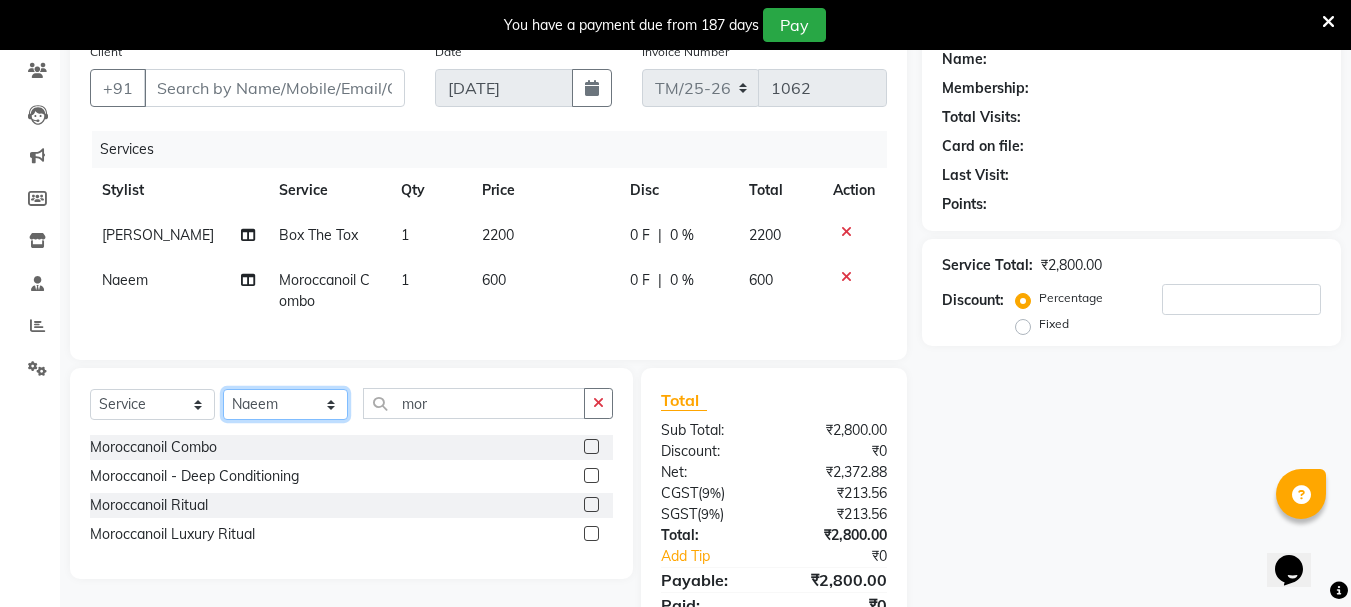 select on "72759" 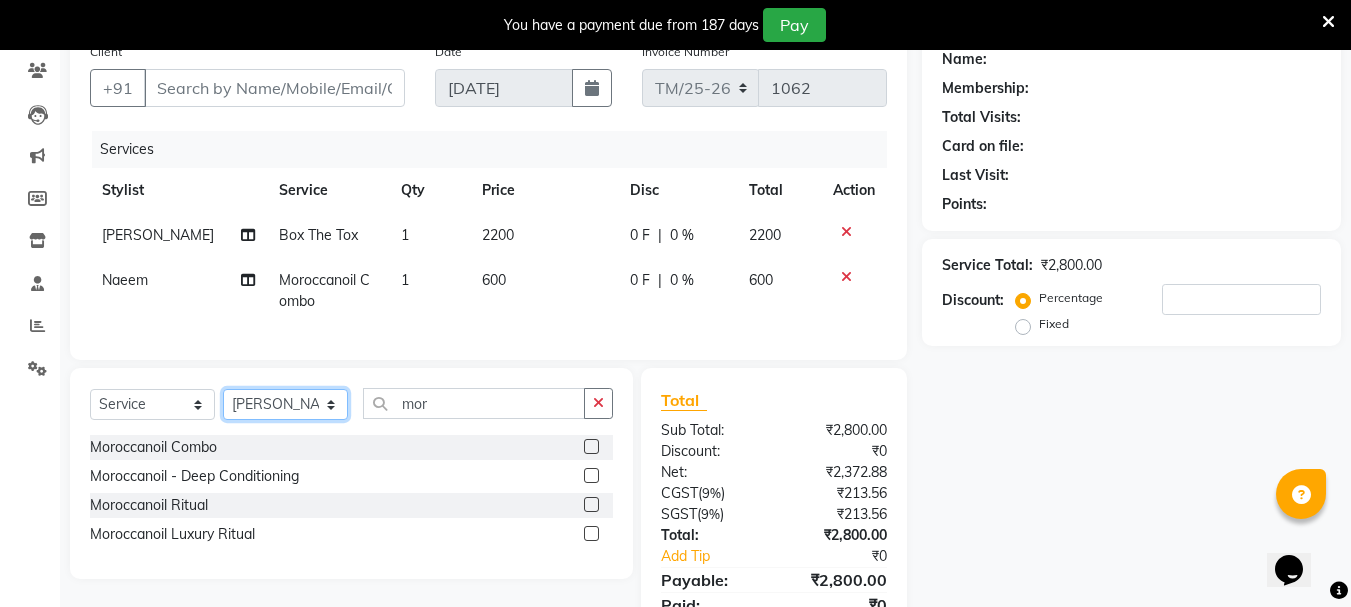 click on "Select Stylist Bhim Ram [PERSON_NAME] [PERSON_NAME] Jyoti (Pooja) [PERSON_NAME] [PERSON_NAME] [PERSON_NAME] [PERSON_NAME]  [PERSON_NAME] Salon (Counter) Tushar" 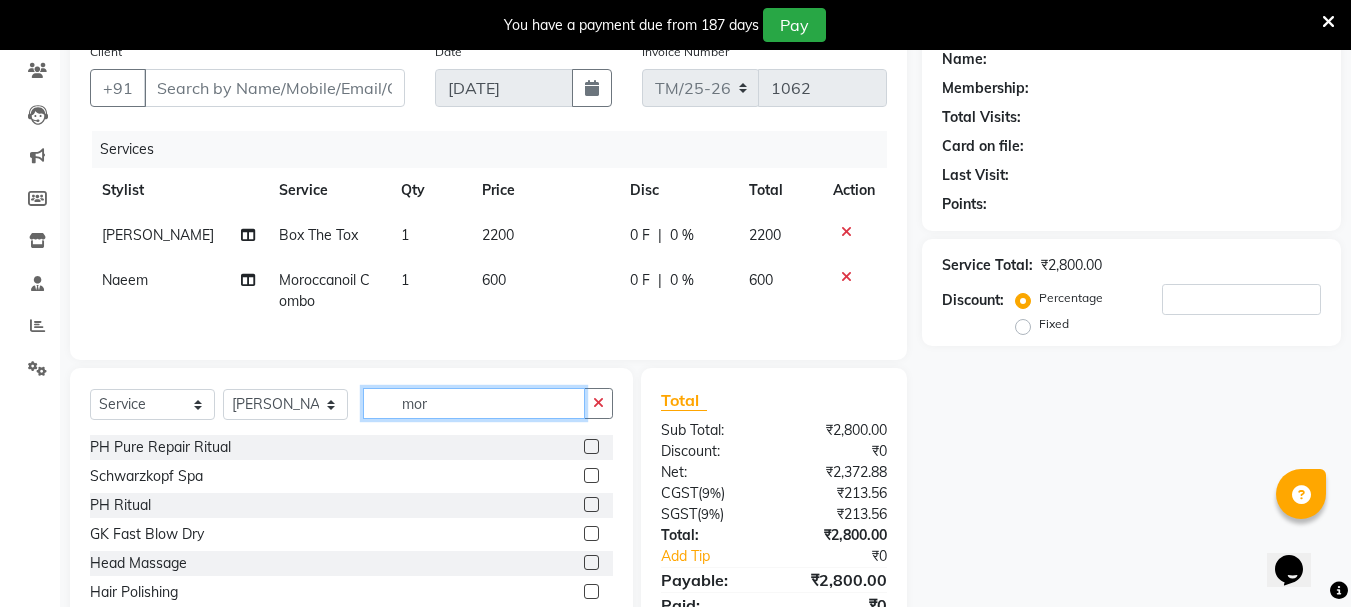 click on "mor" 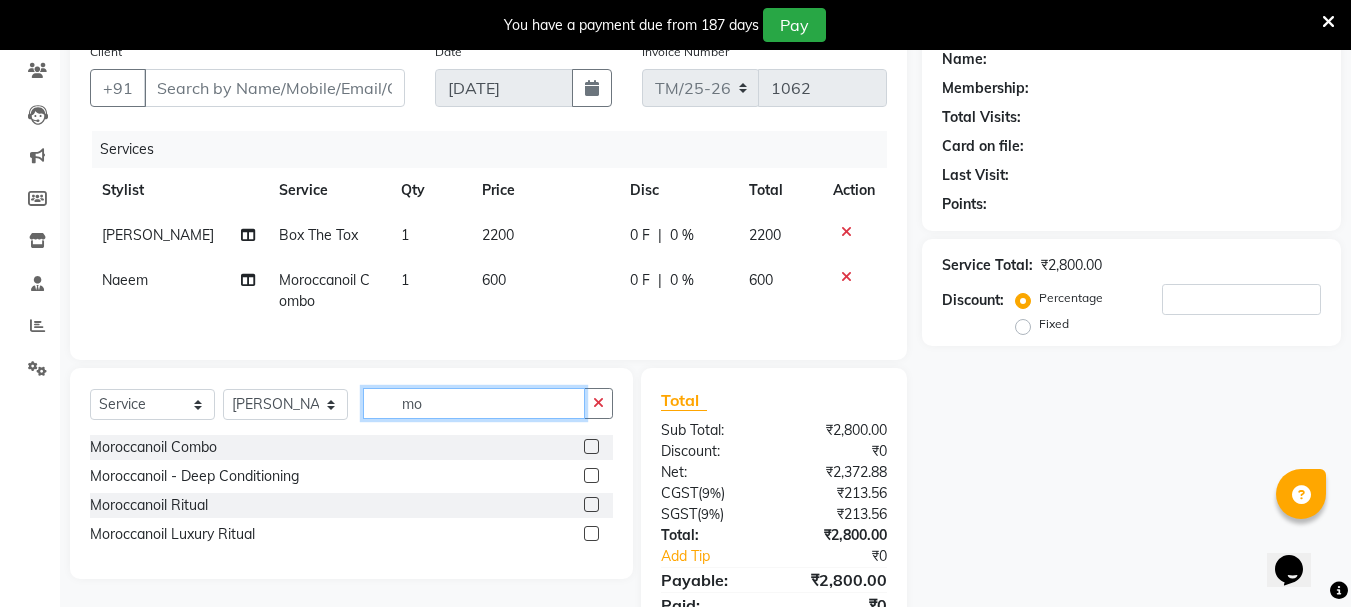 type on "m" 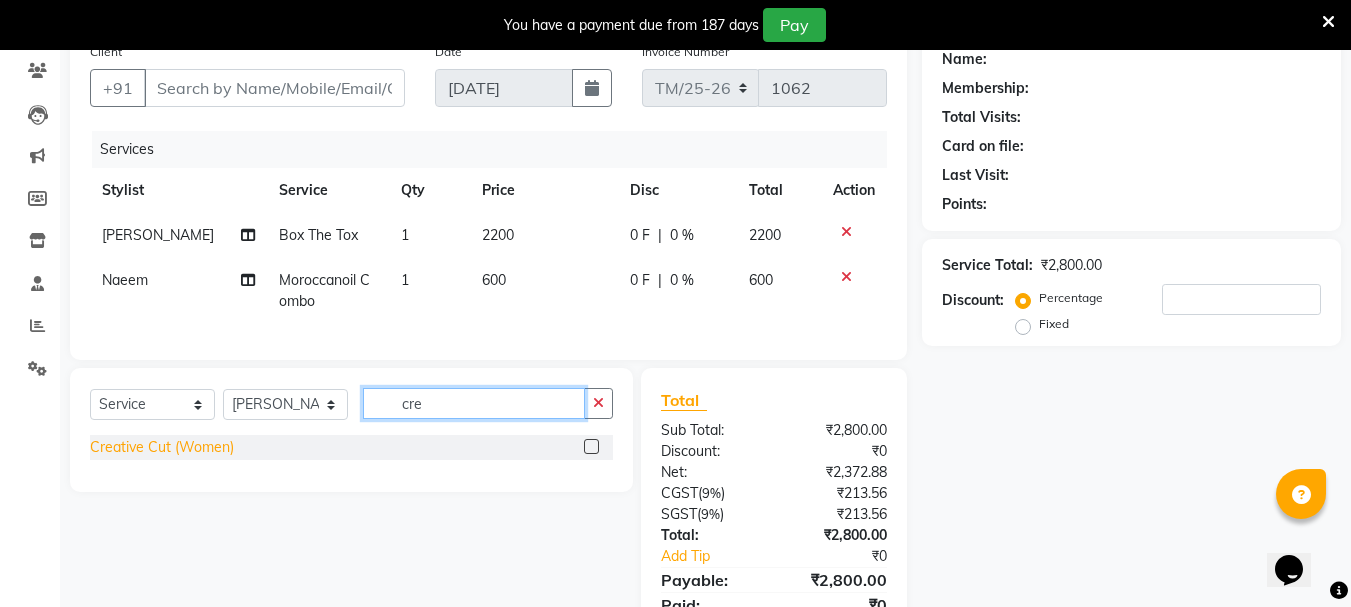 type on "cre" 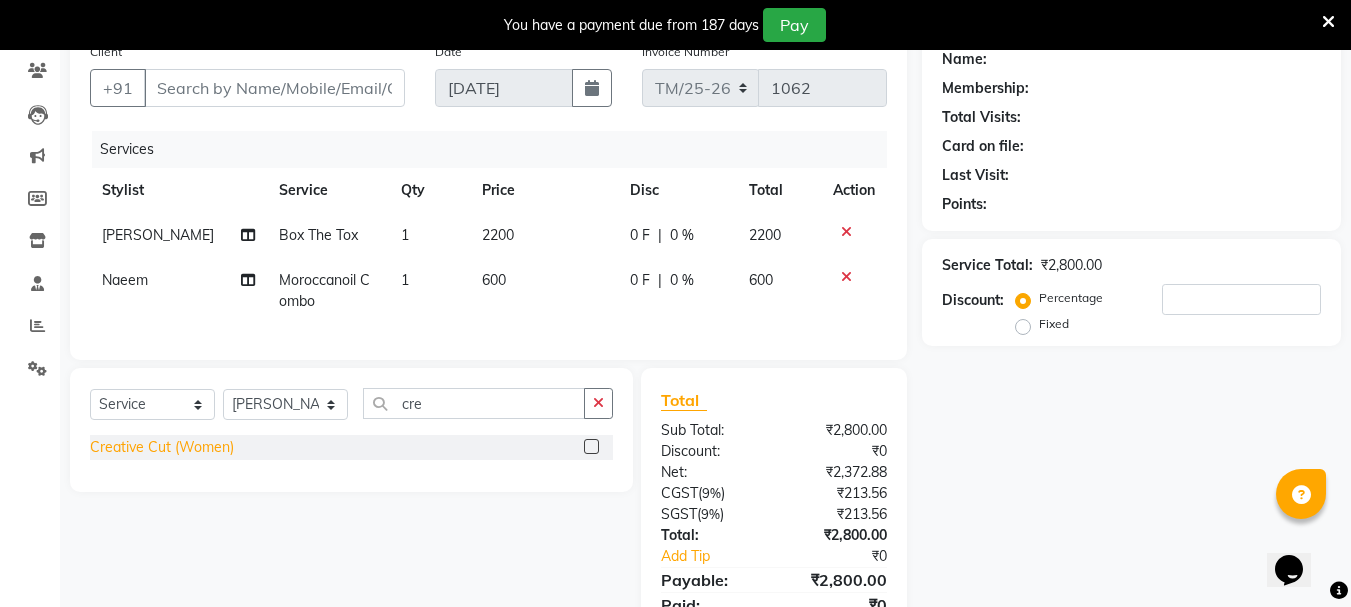 click on "Creative Cut (Women)" 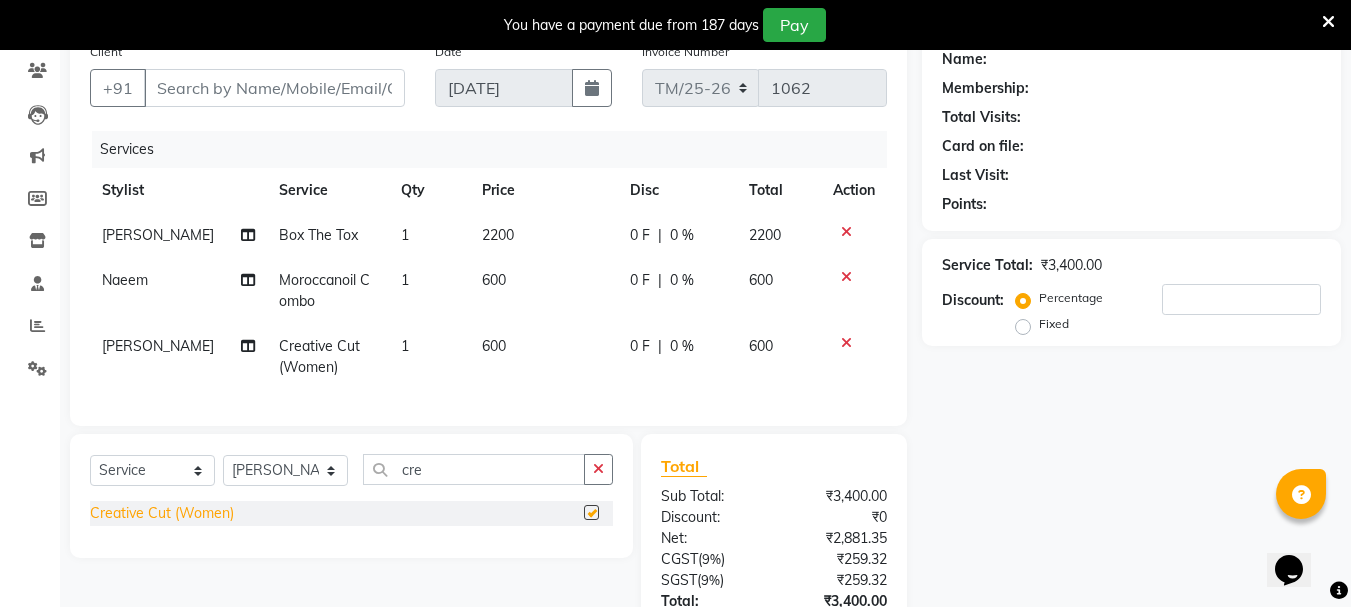 checkbox on "false" 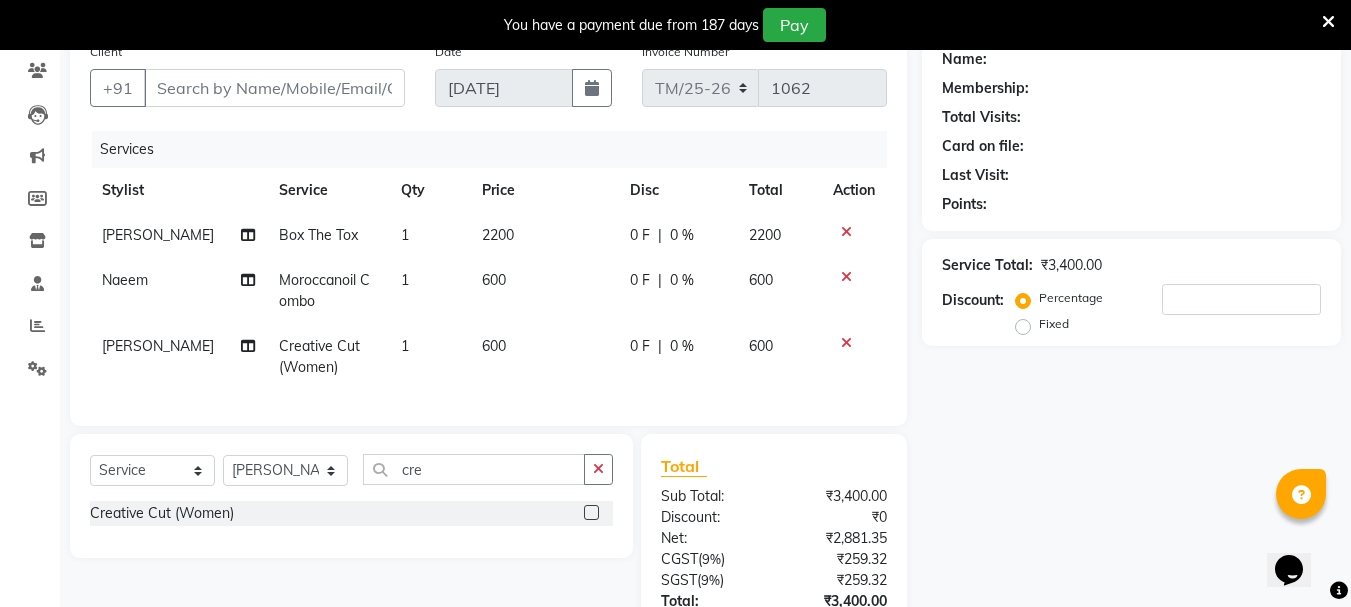 click on "600" 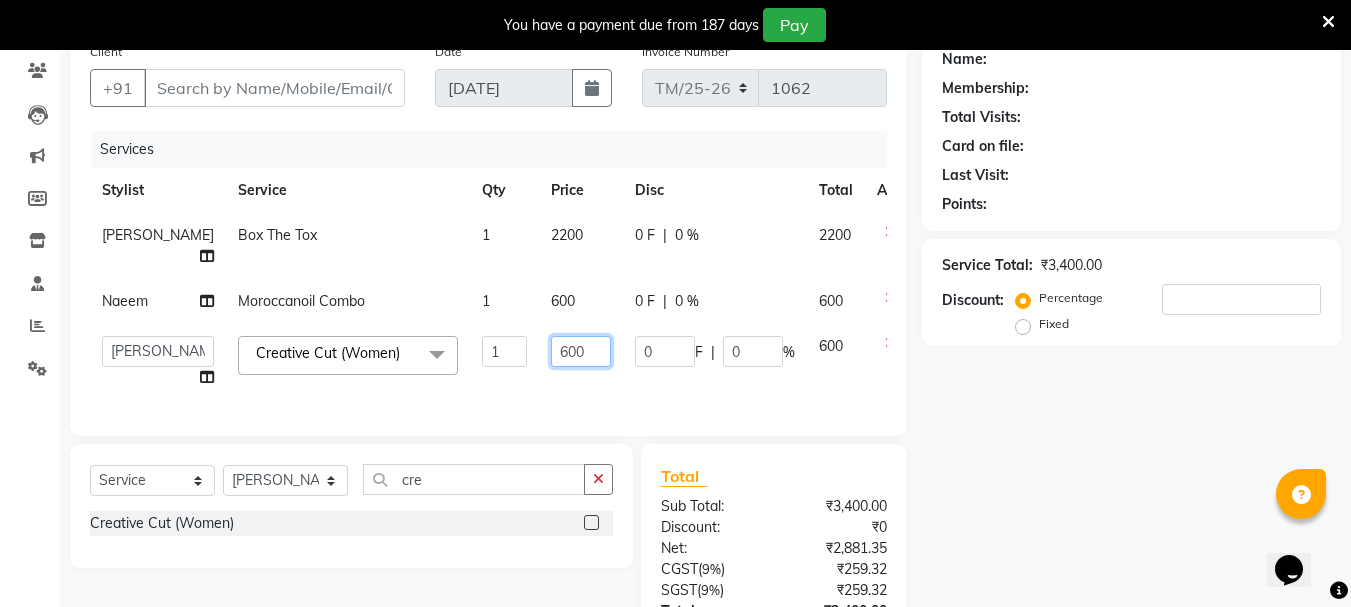 click on "600" 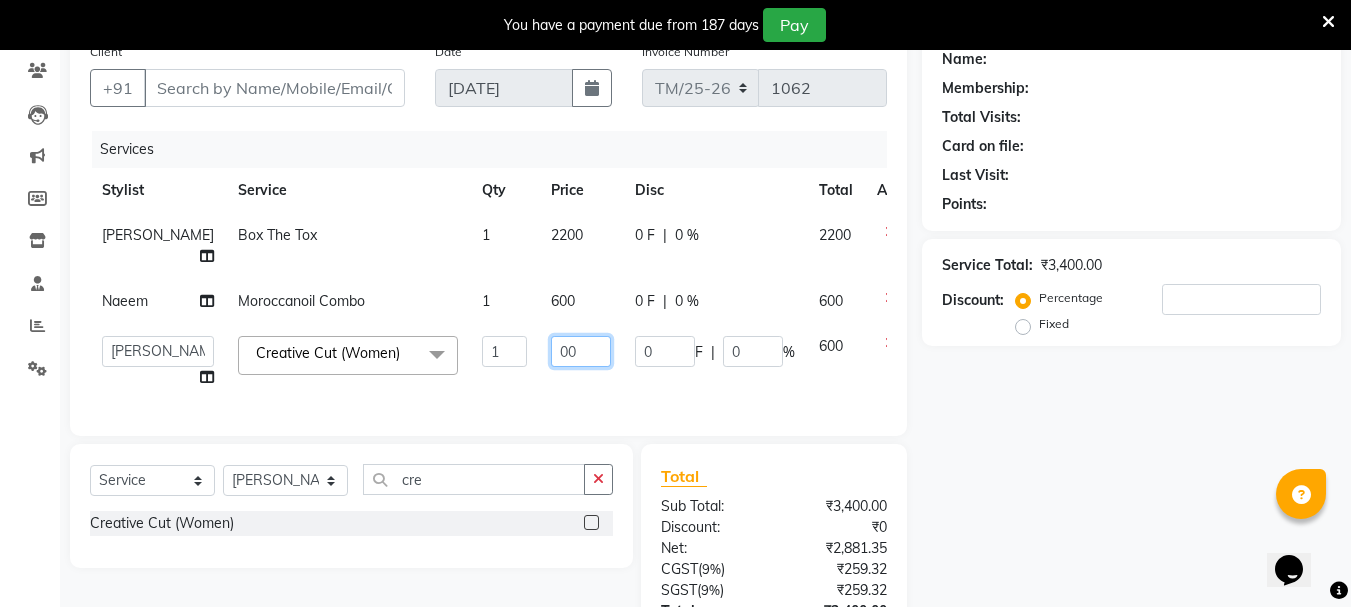 type on "800" 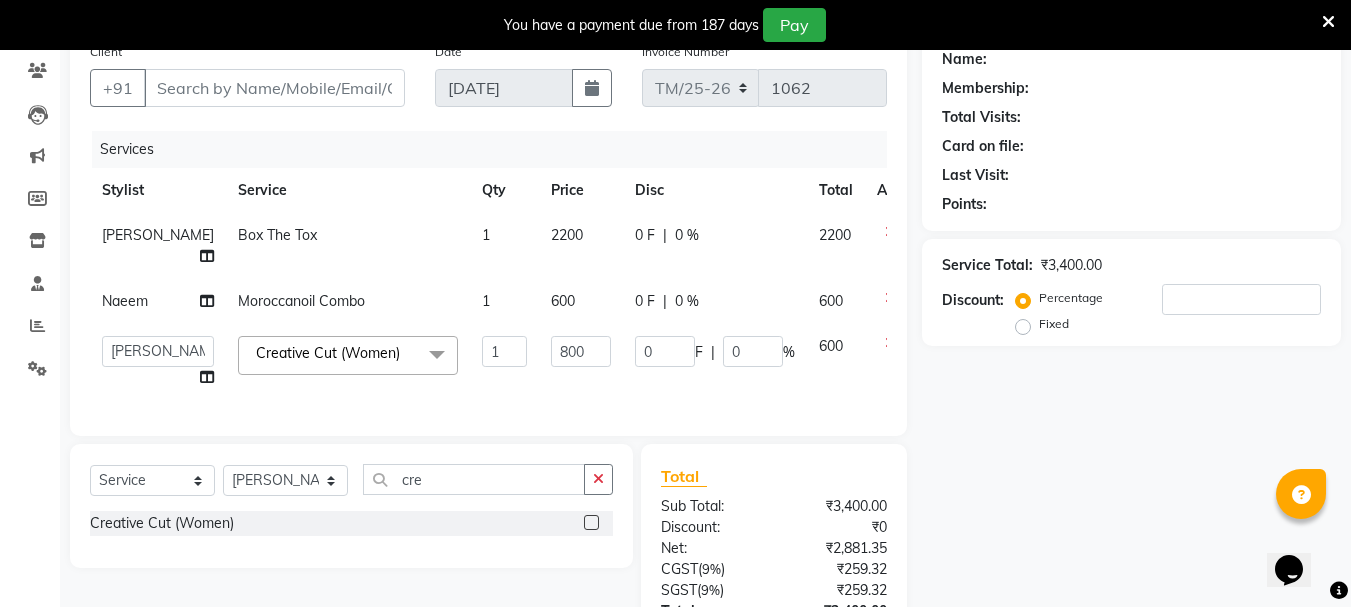 click on "Name: Membership: Total Visits: Card on file: Last Visit:  Points:  Service Total:  ₹3,400.00  Discount:  Percentage   Fixed" 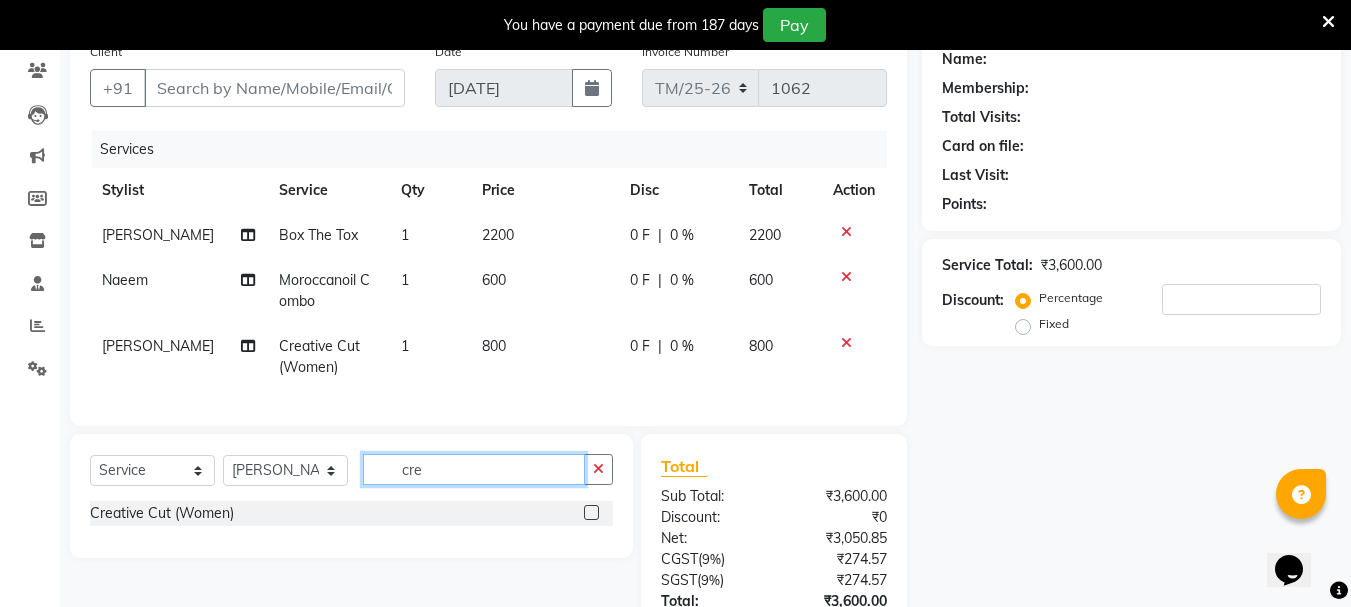 click on "cre" 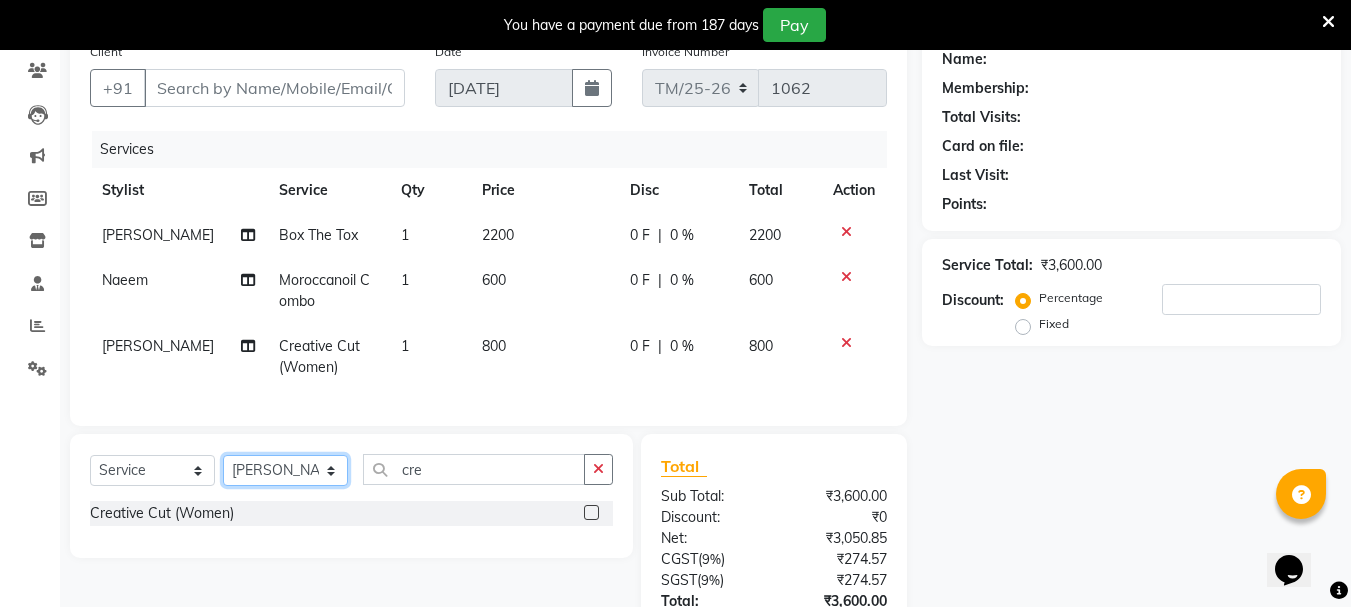click on "Select Stylist Bhim Ram [PERSON_NAME] [PERSON_NAME] Jyoti (Pooja) [PERSON_NAME] [PERSON_NAME] [PERSON_NAME] [PERSON_NAME]  [PERSON_NAME] Salon (Counter) Tushar" 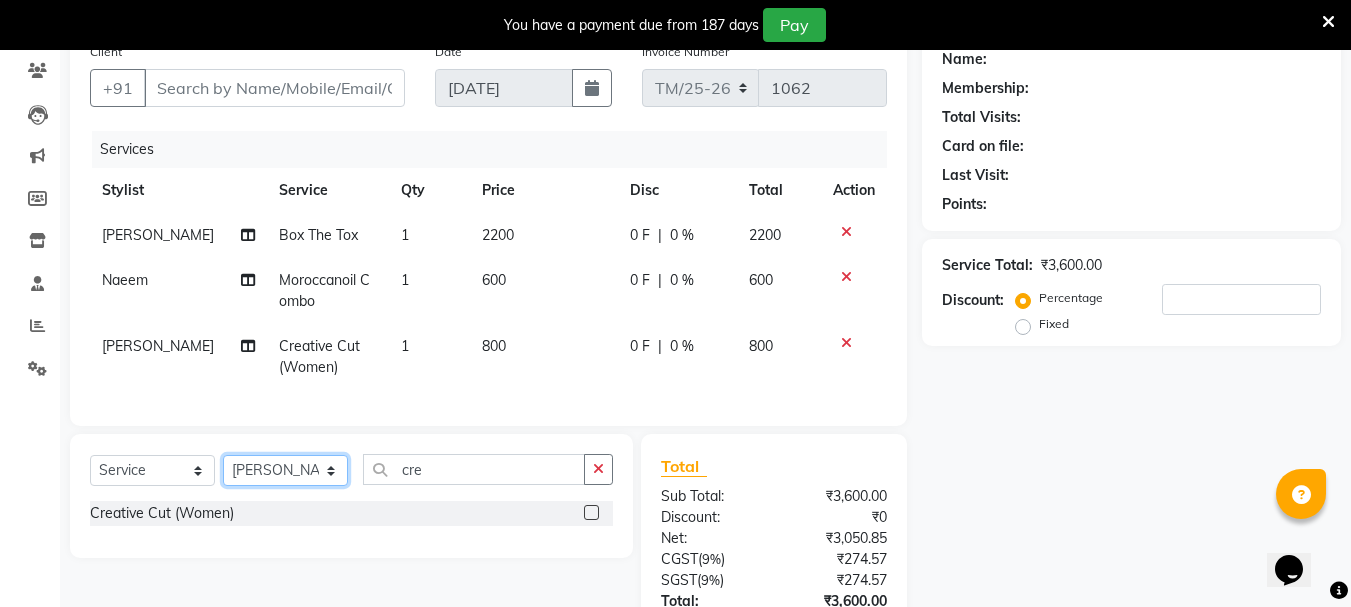 select on "65478" 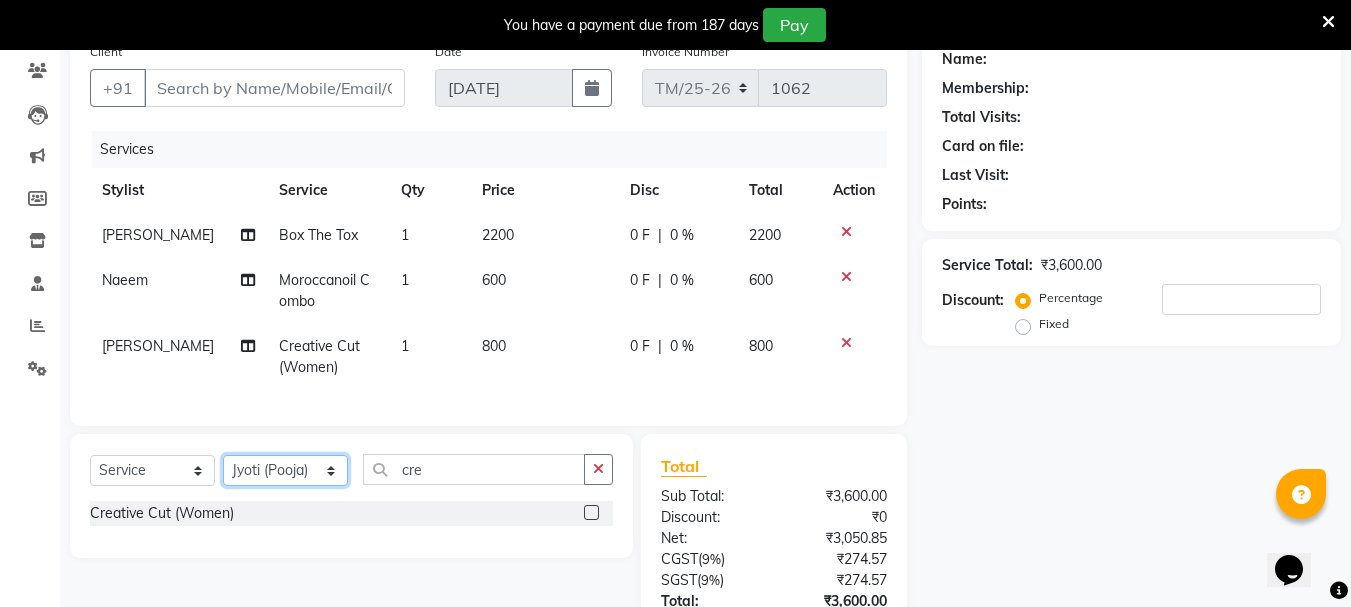 click on "Select Stylist Bhim Ram [PERSON_NAME] [PERSON_NAME] Jyoti (Pooja) [PERSON_NAME] [PERSON_NAME] [PERSON_NAME] [PERSON_NAME]  [PERSON_NAME] Salon (Counter) Tushar" 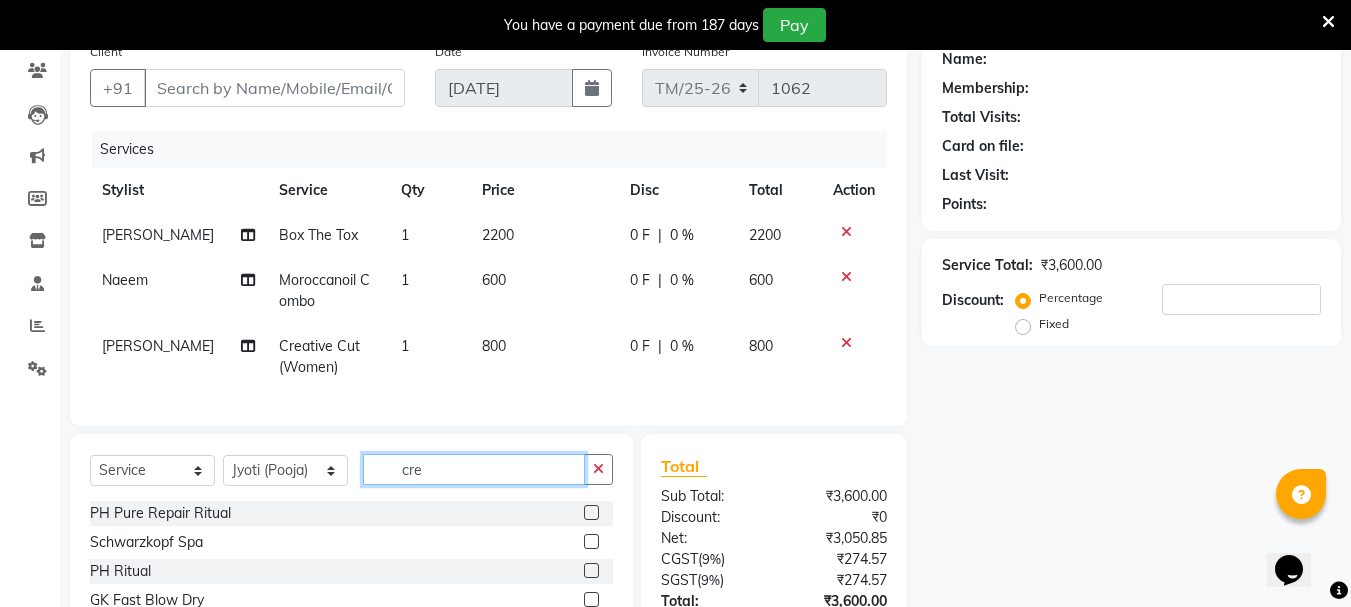 click on "cre" 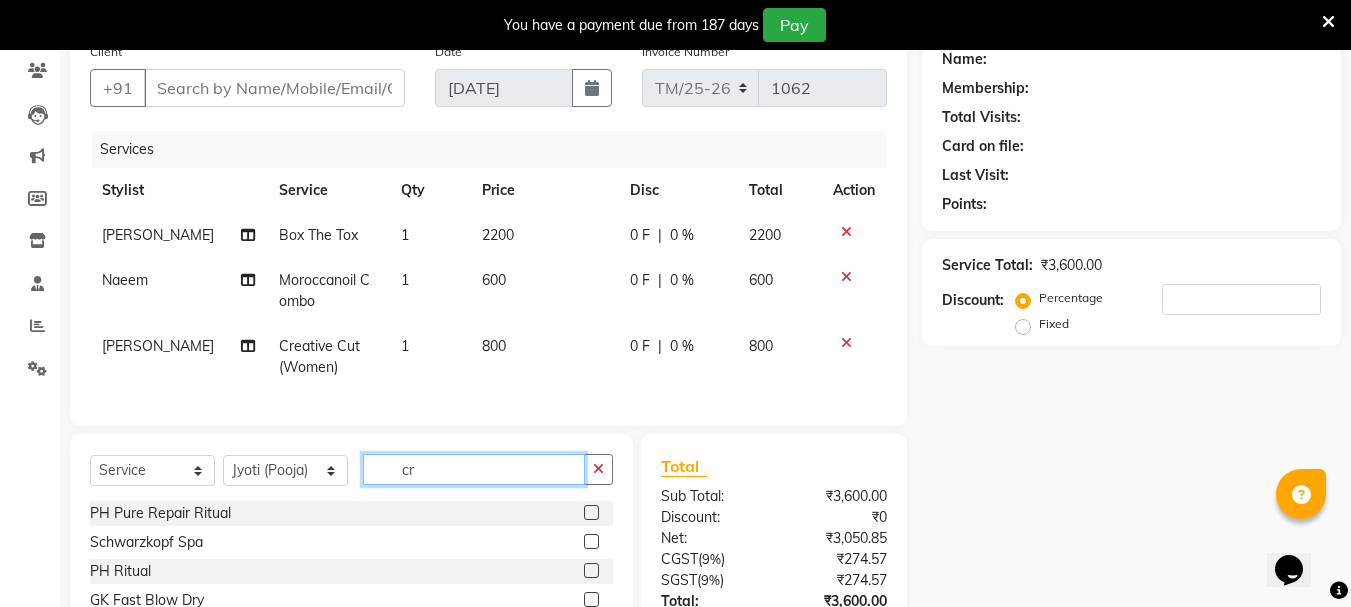 type on "c" 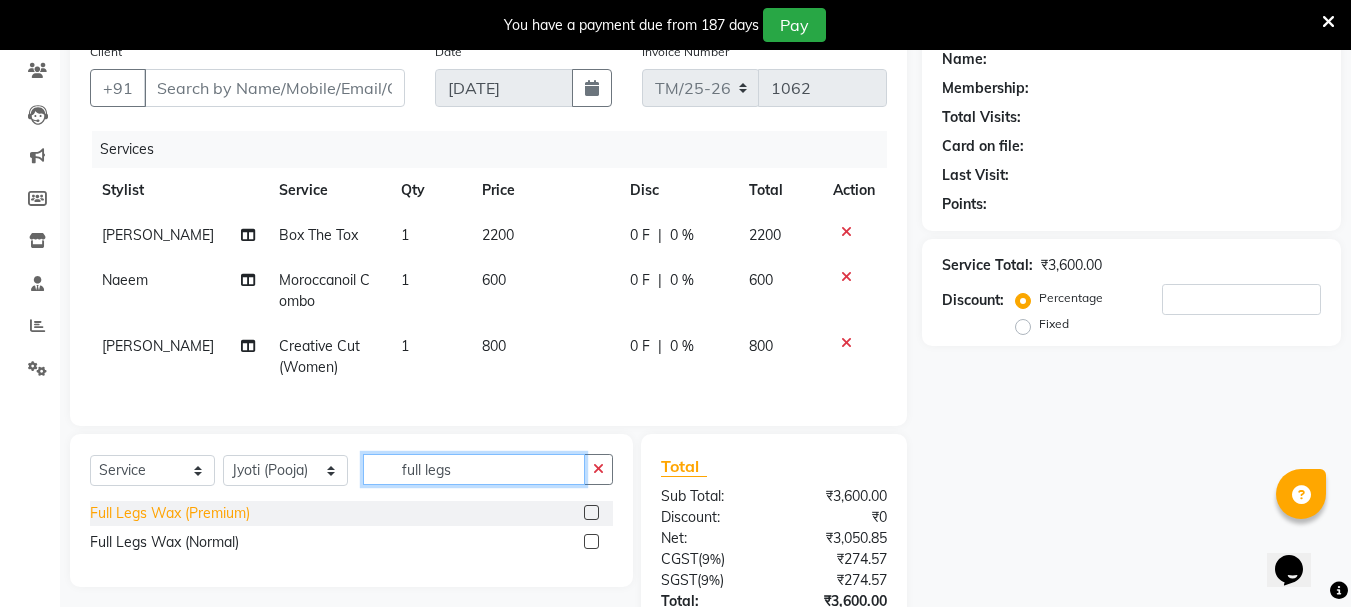 type on "full legs" 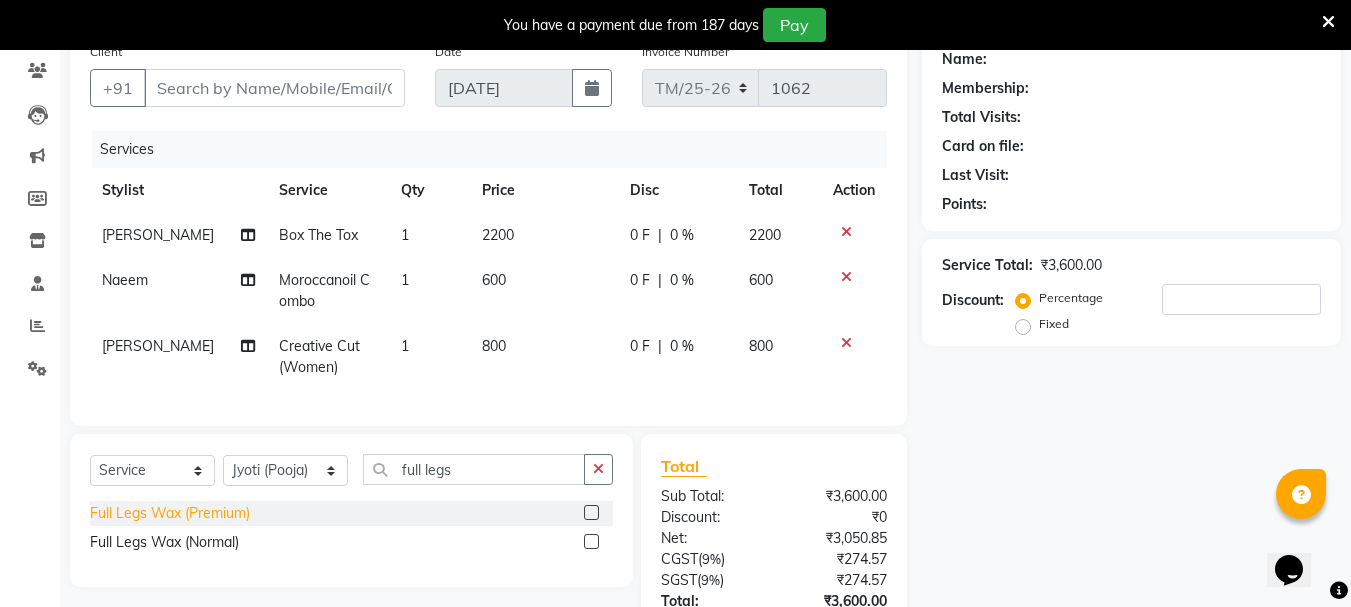 click on "Full Legs Wax (Premium)" 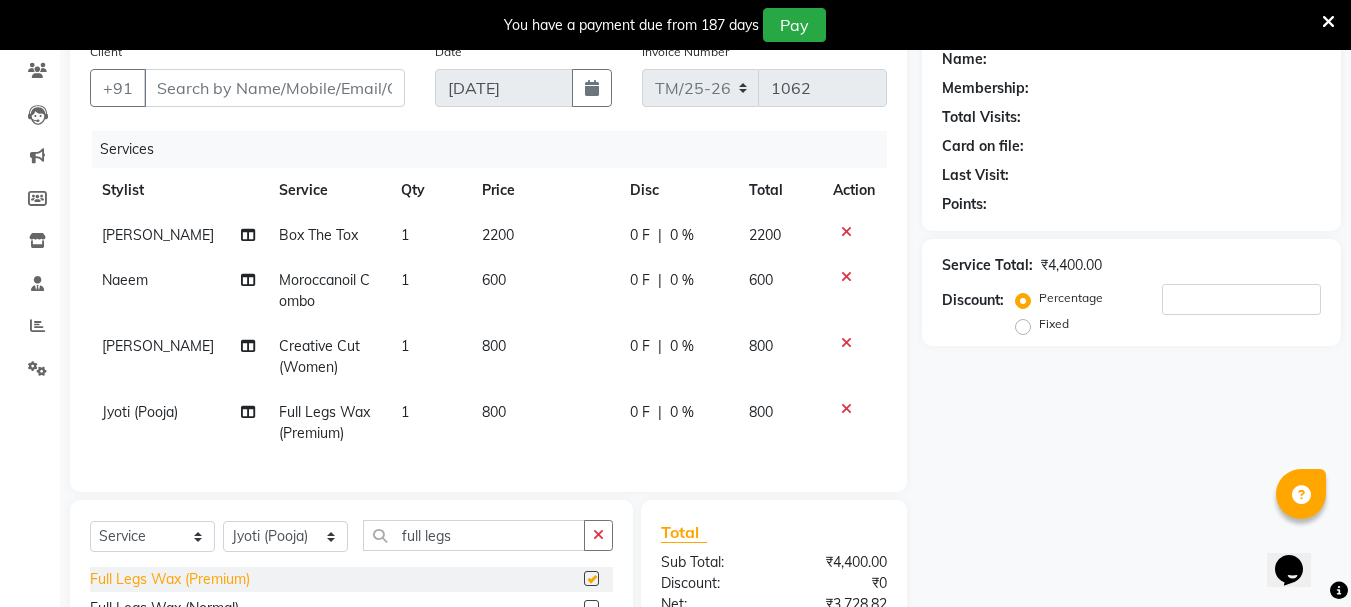 checkbox on "false" 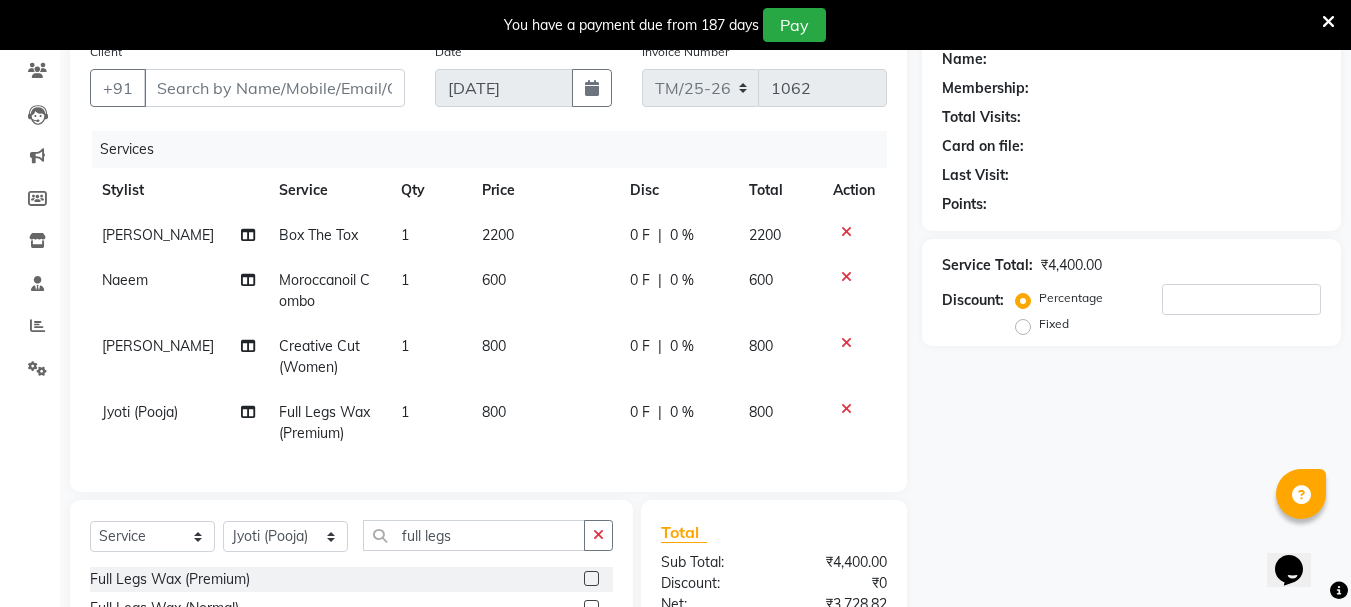 click on "Client +91 Date 11-07-2025 Invoice Number TM/25-26 1062 Services Stylist Service Qty Price Disc Total Action Bhim Ram Box The Tox 1 2200 0 F | 0 % 2200 Naeem Moroccanoil Combo 1 600 0 F | 0 % 600 Brajesh Creative Cut (Women) 1 800 0 F | 0 % 800 Jyoti (Pooja) Full Legs Wax (Premium) 1 800 0 F | 0 % 800" 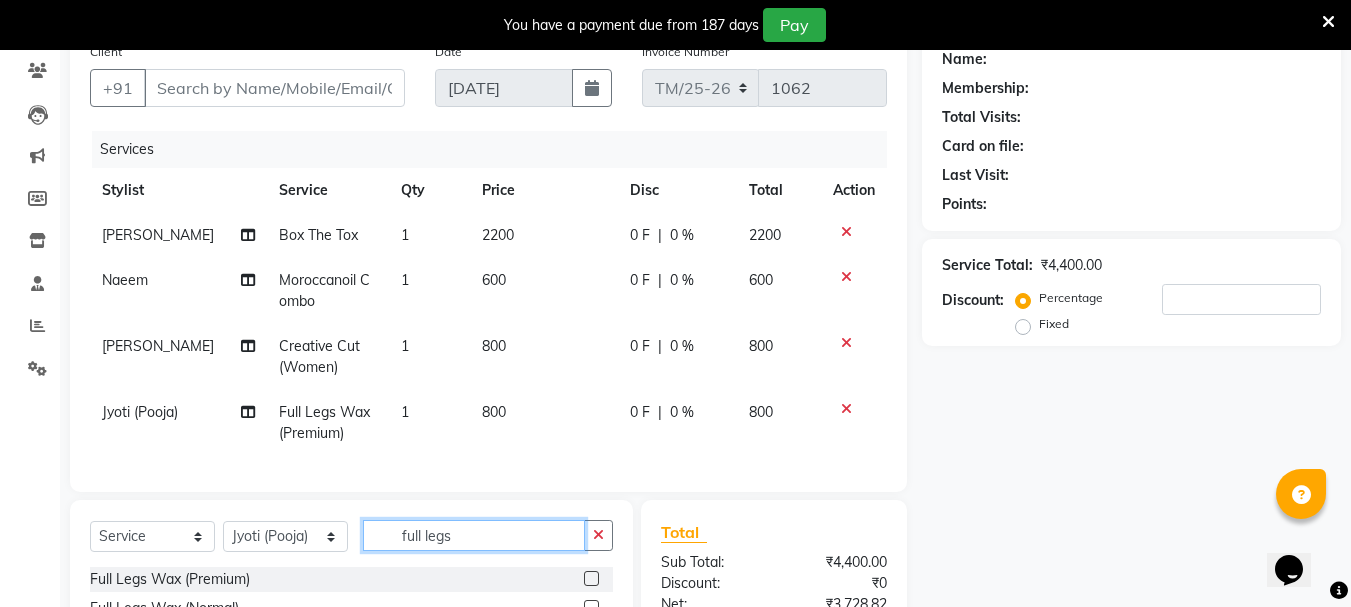 click on "full legs" 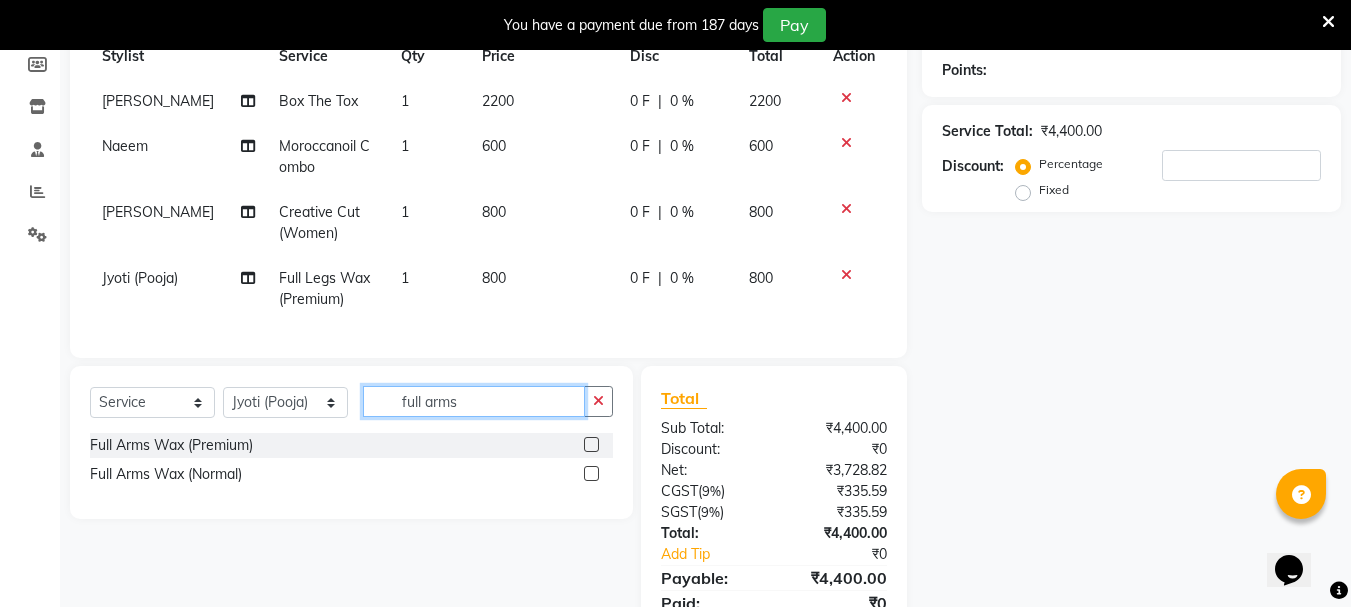 scroll, scrollTop: 302, scrollLeft: 0, axis: vertical 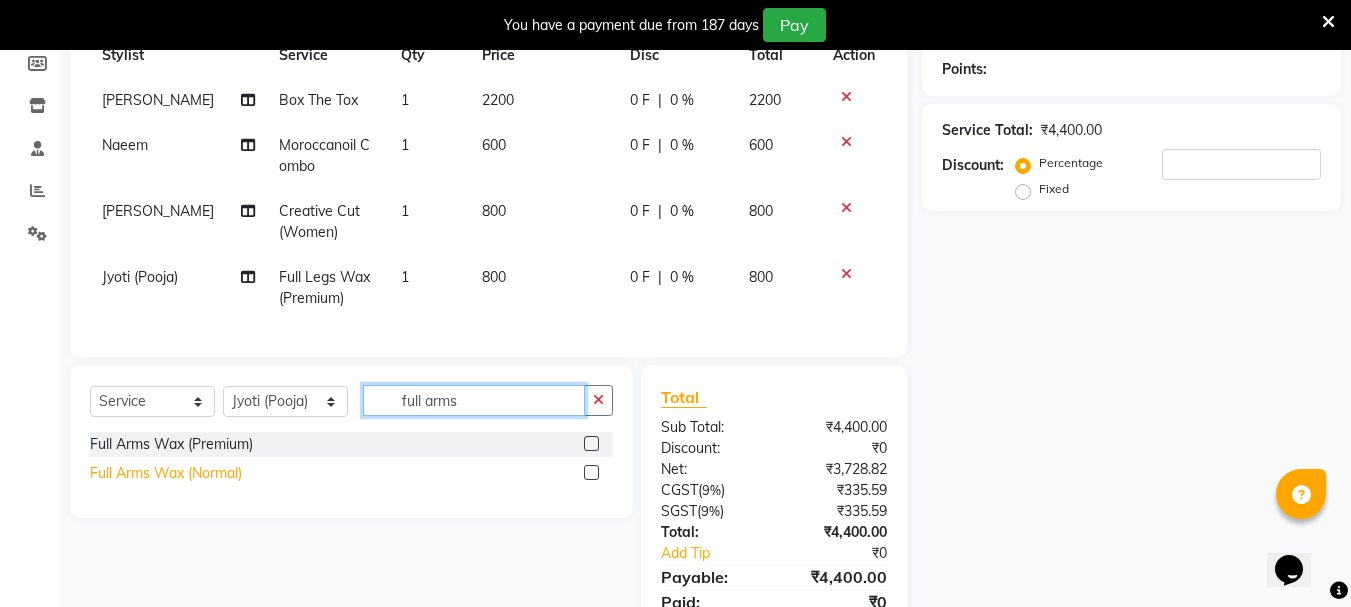 type on "full arms" 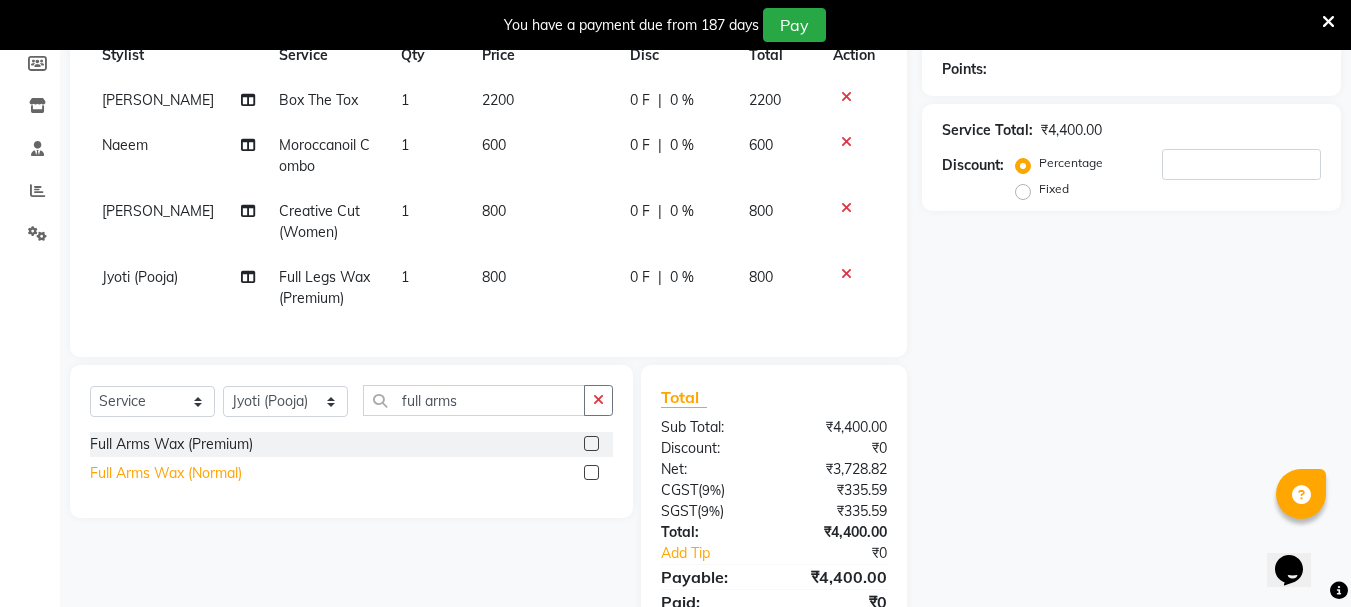 click on "Full Arms Wax (Normal)" 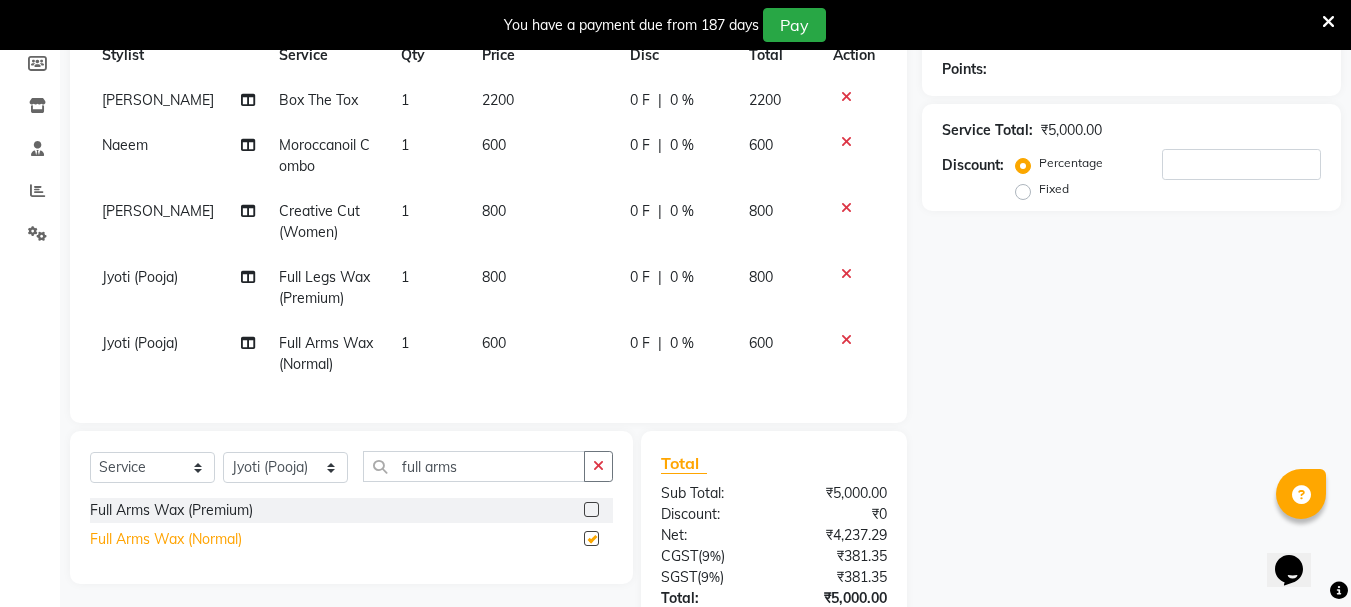 checkbox on "false" 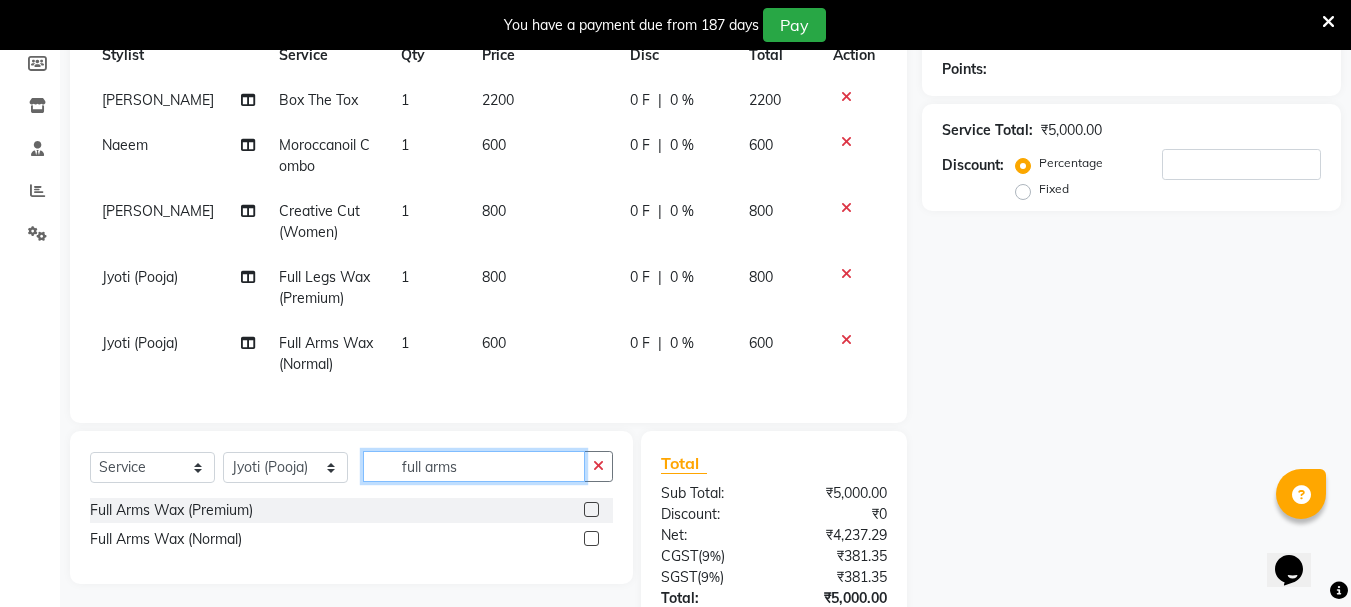 click on "full arms" 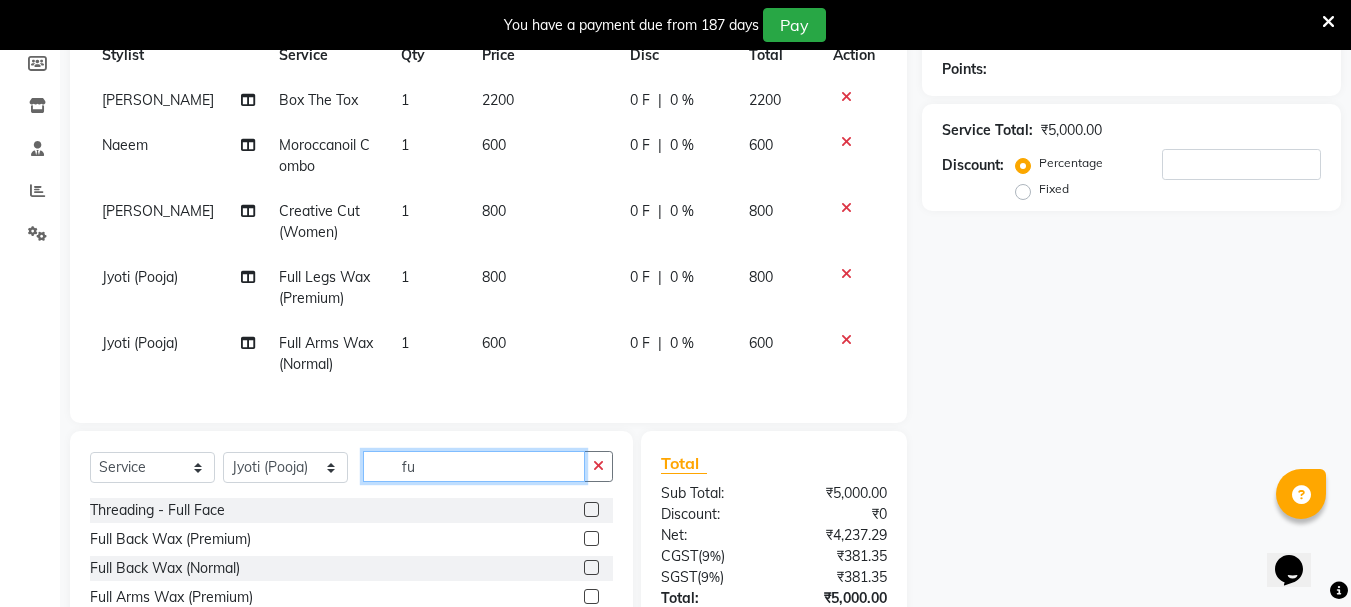 type on "f" 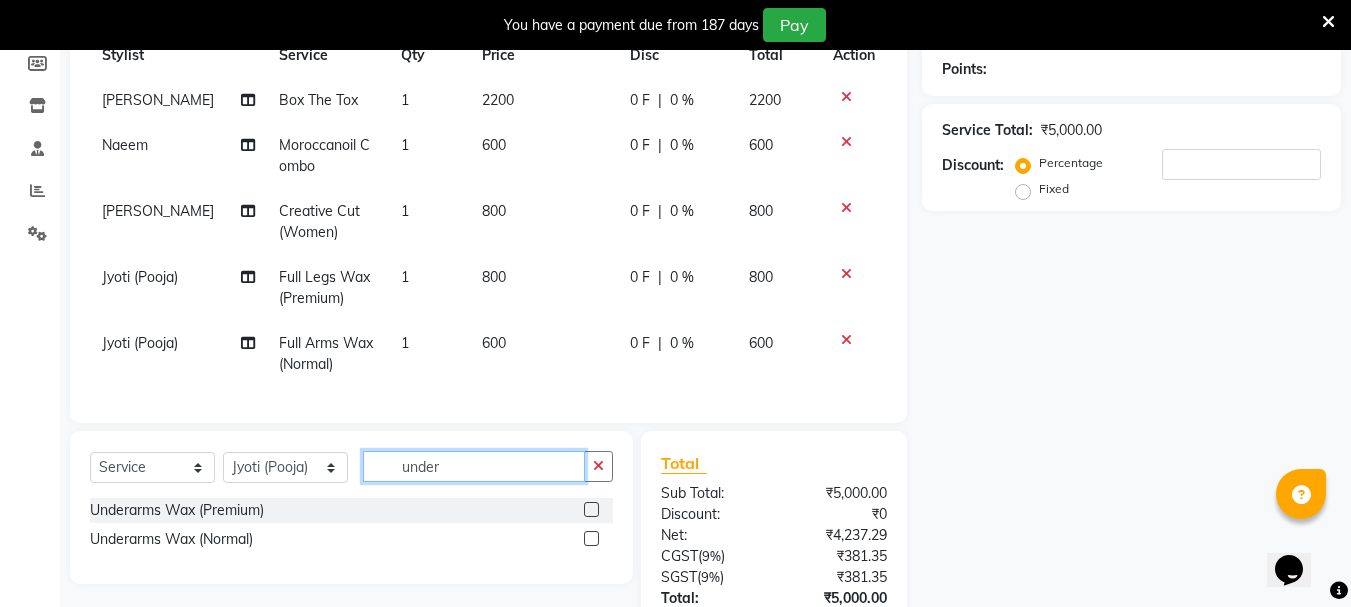 type on "under" 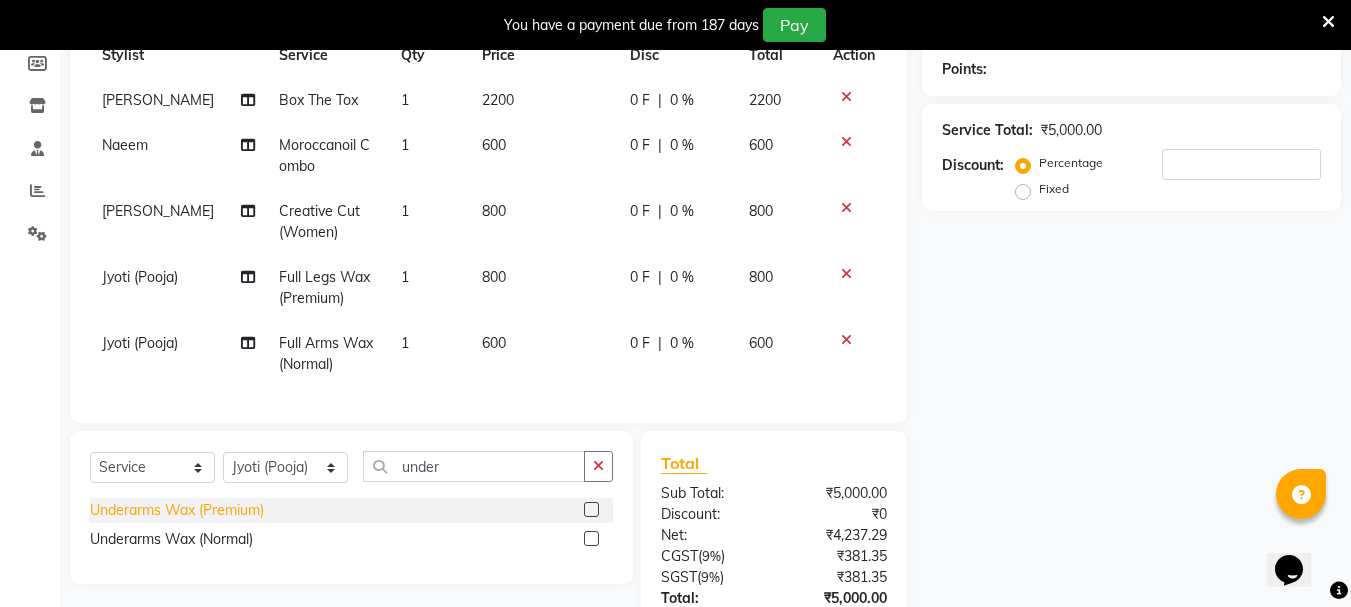 click on "Underarms Wax (Premium)" 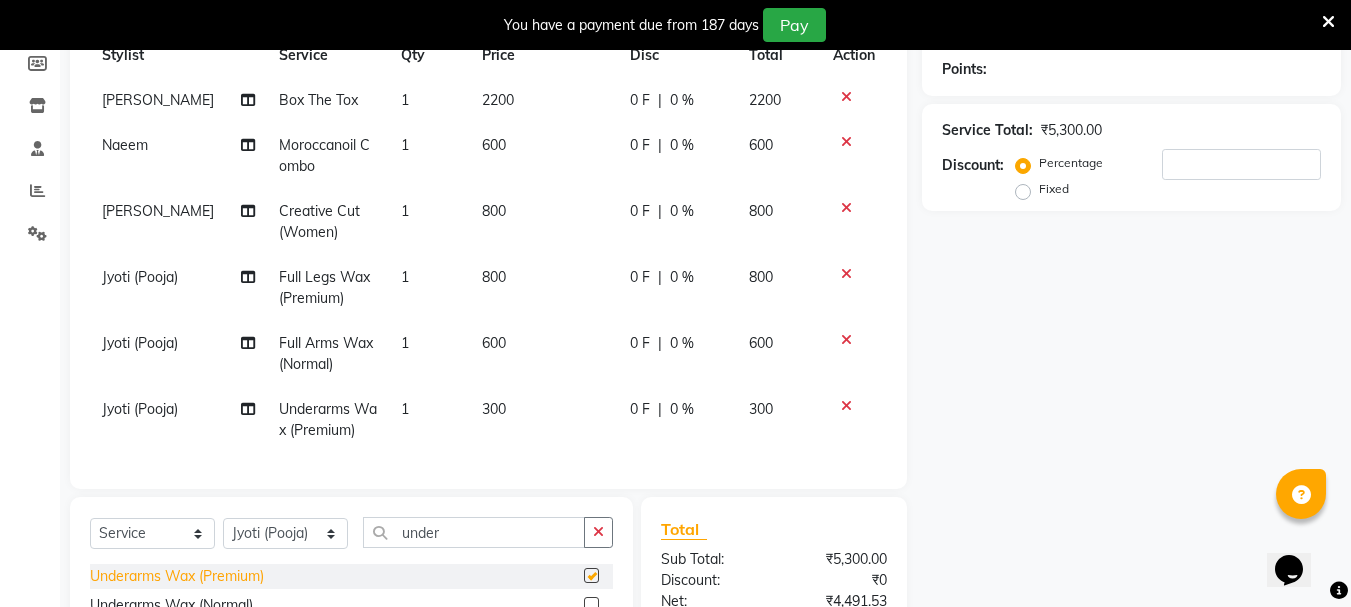 checkbox on "false" 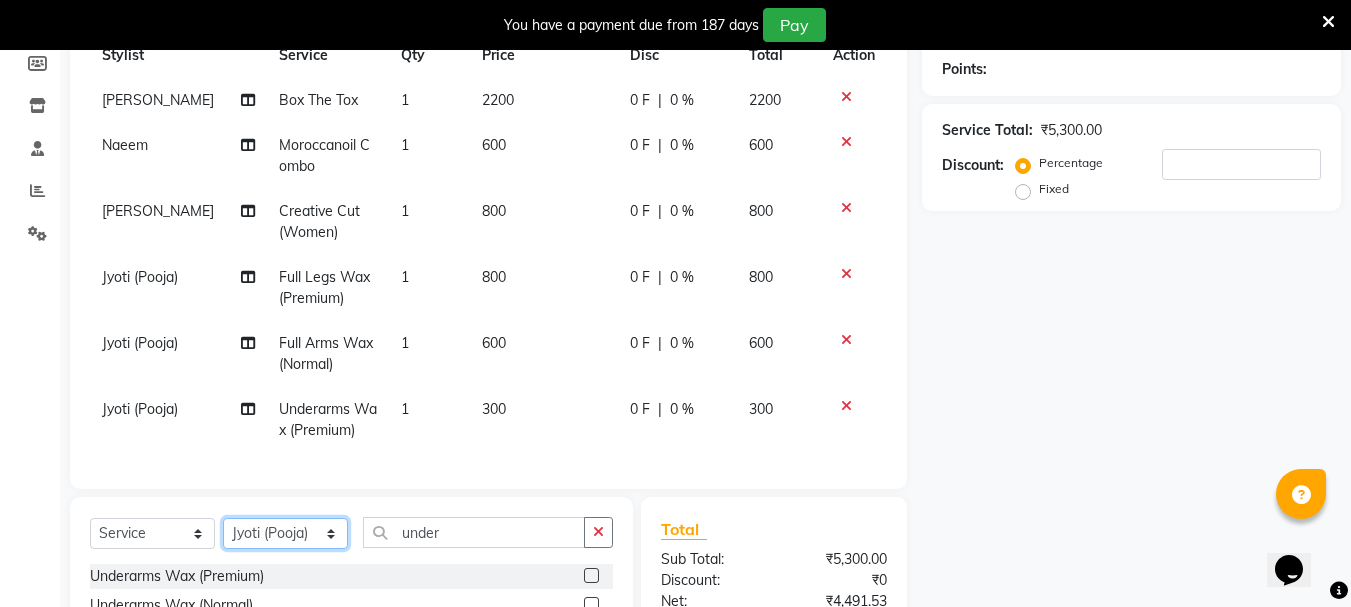 click on "Select Stylist Bhim Ram [PERSON_NAME] [PERSON_NAME] Jyoti (Pooja) [PERSON_NAME] [PERSON_NAME] [PERSON_NAME] [PERSON_NAME]  [PERSON_NAME] Salon (Counter) Tushar" 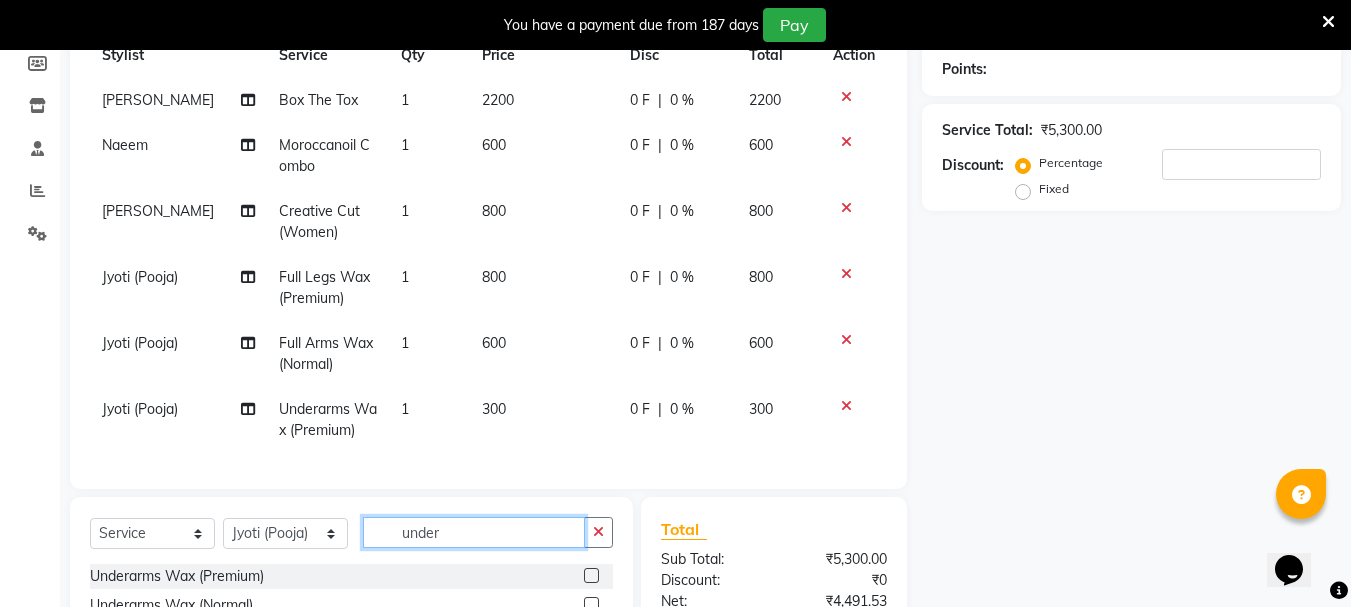 click on "under" 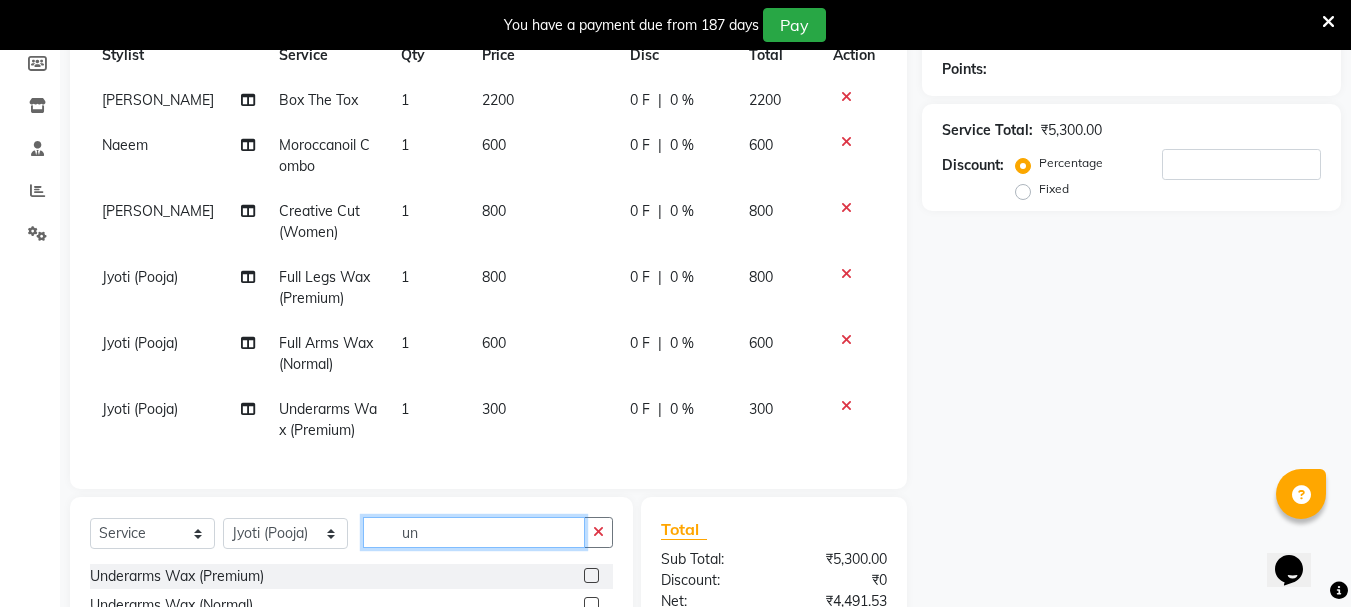 type on "u" 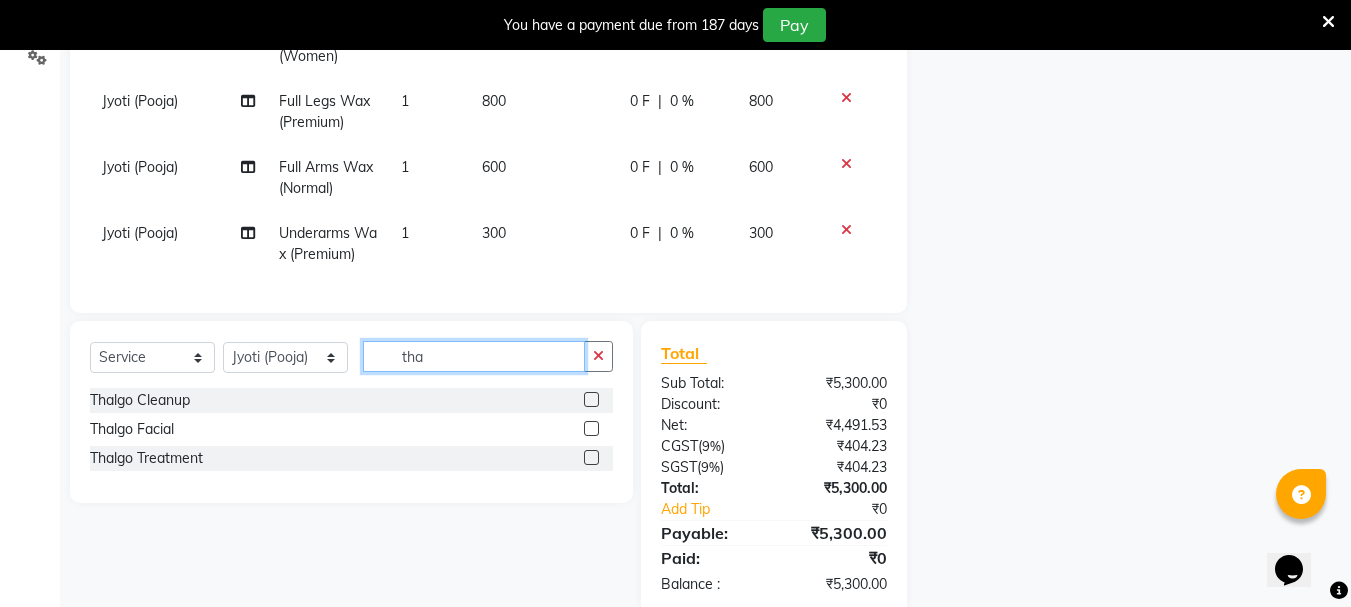 scroll, scrollTop: 484, scrollLeft: 0, axis: vertical 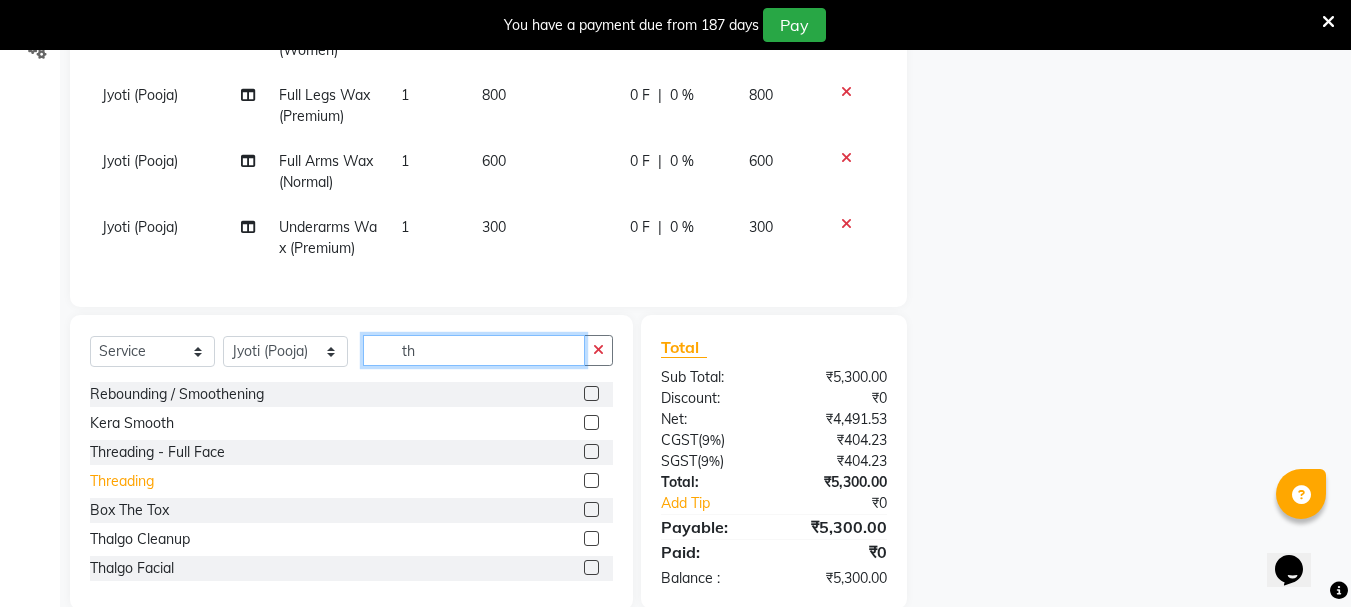 type on "th" 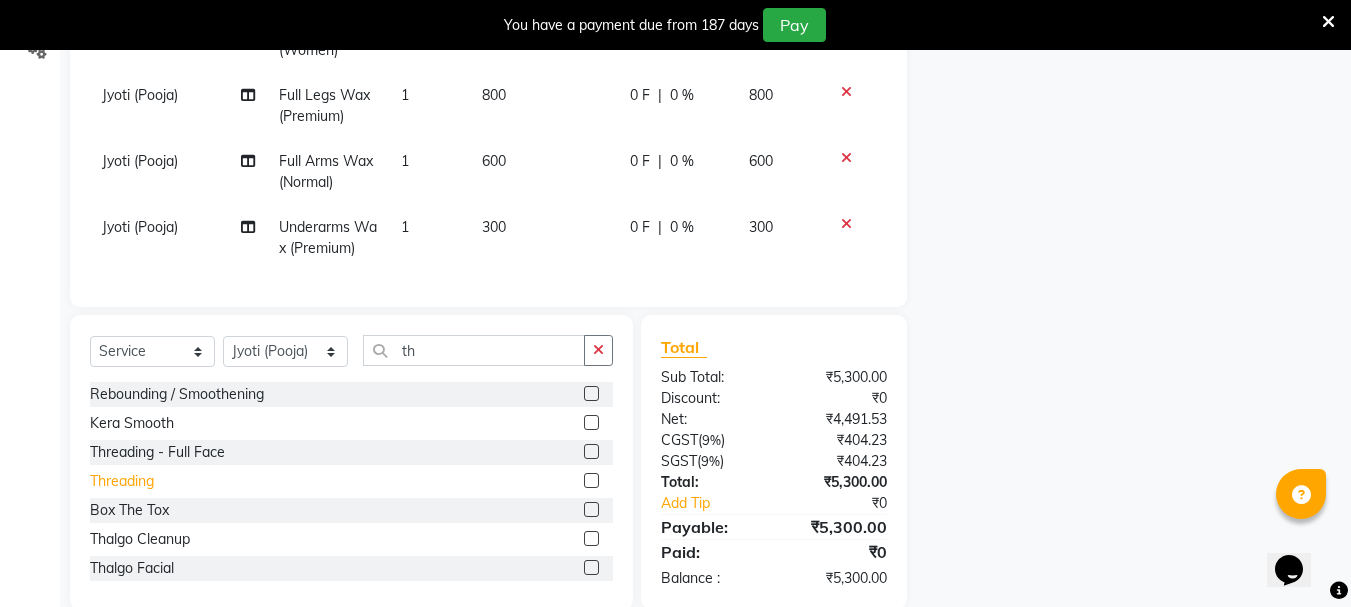 click on "Threading" 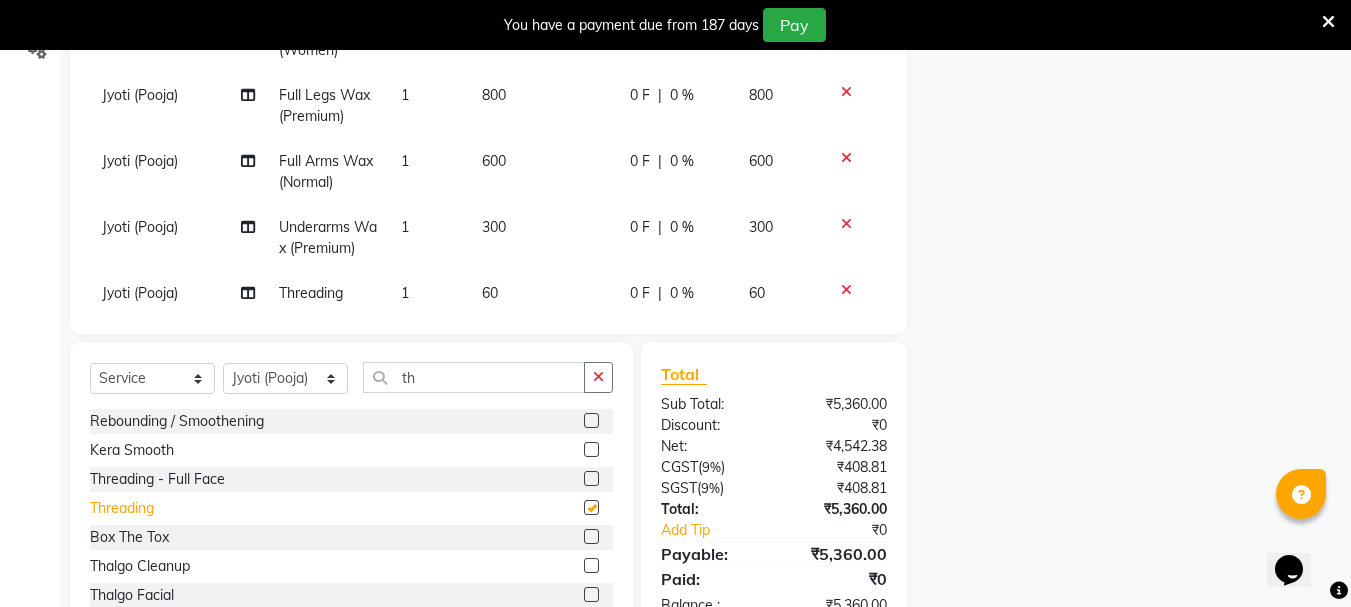 checkbox on "false" 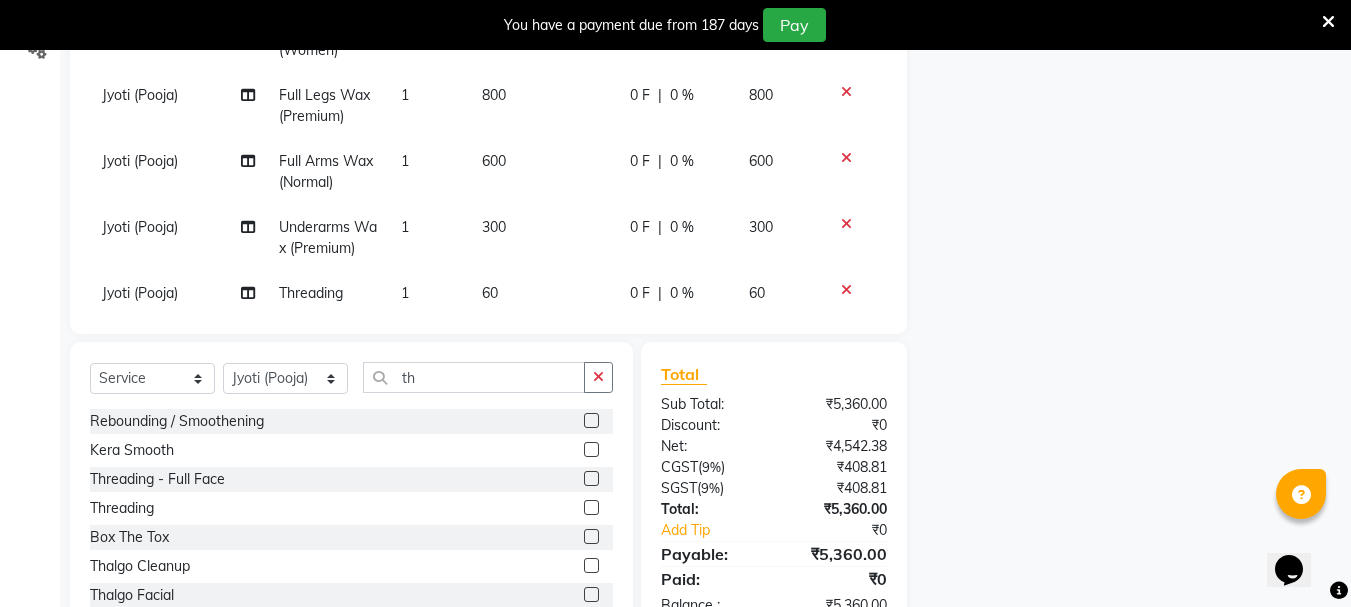 click on "1" 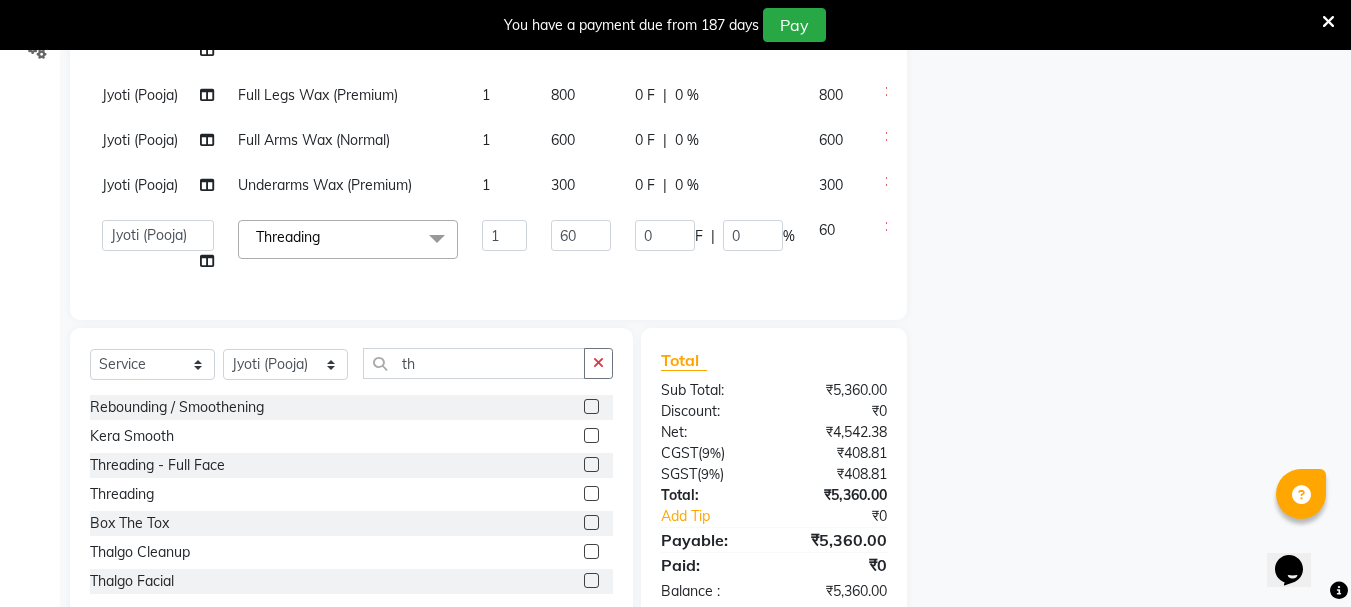 click on "1" 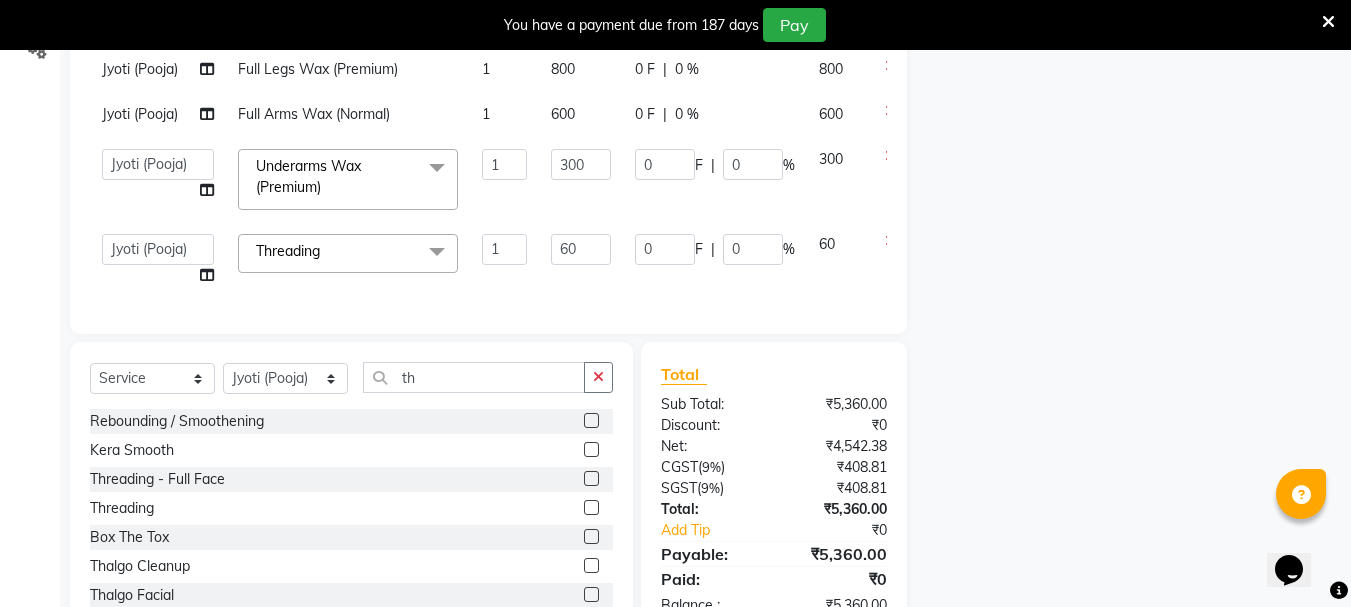 scroll, scrollTop: 146, scrollLeft: 0, axis: vertical 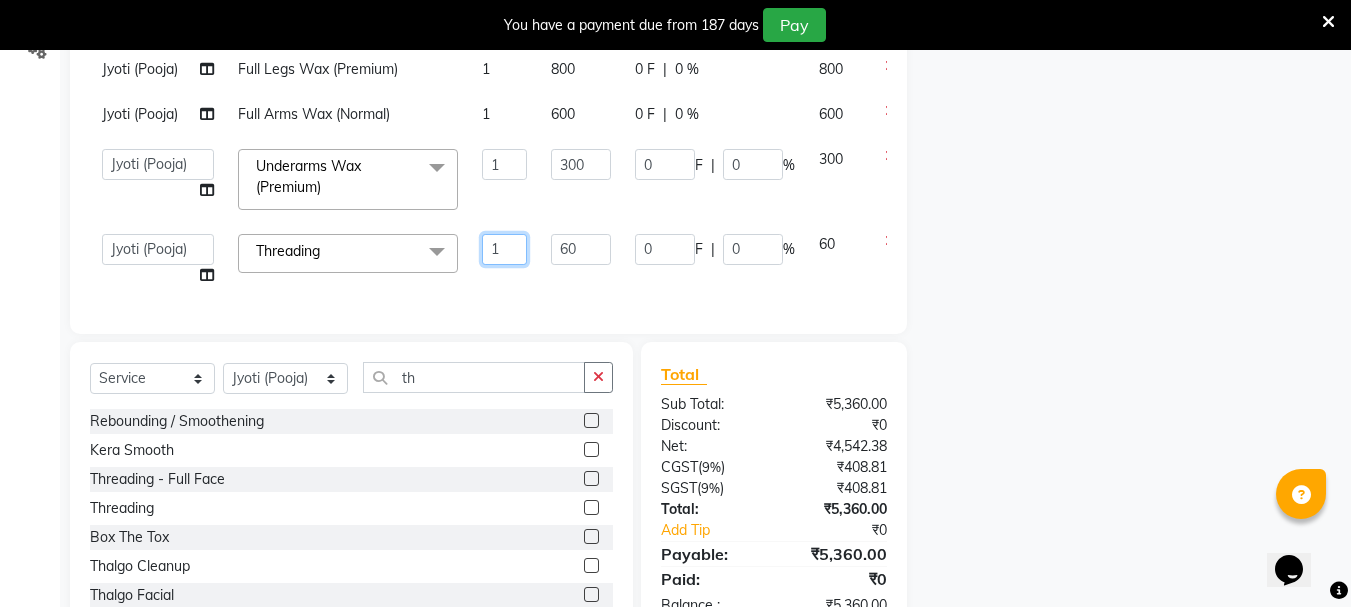 click on "1" 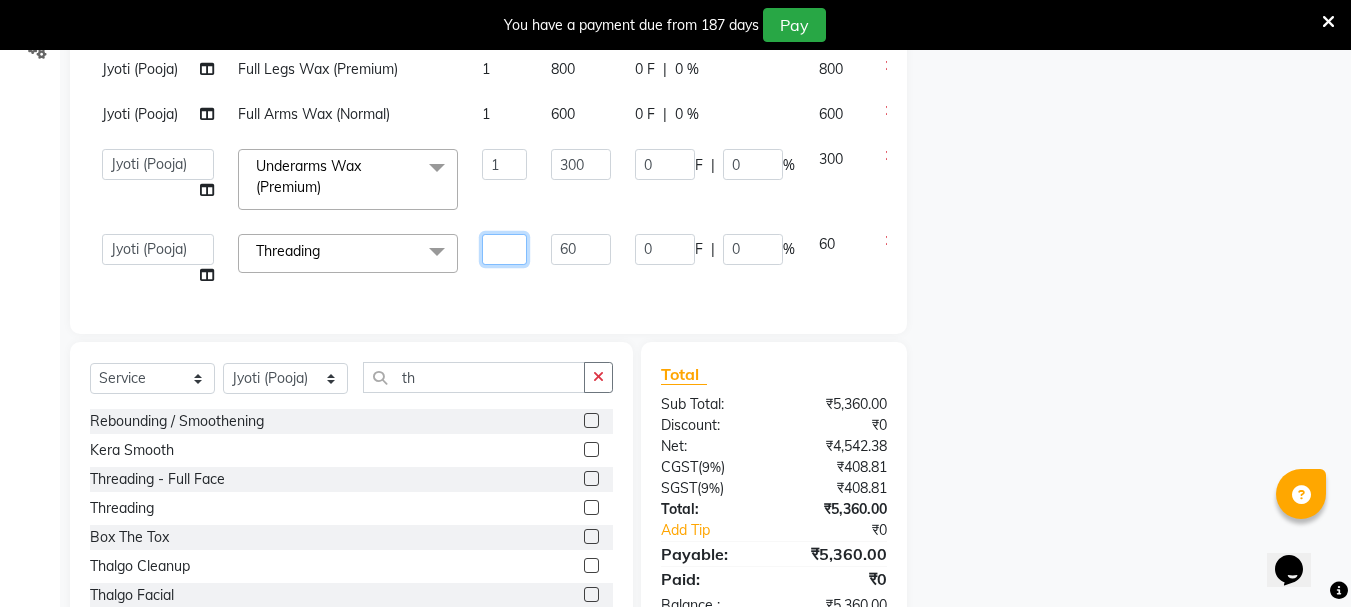 type on "2" 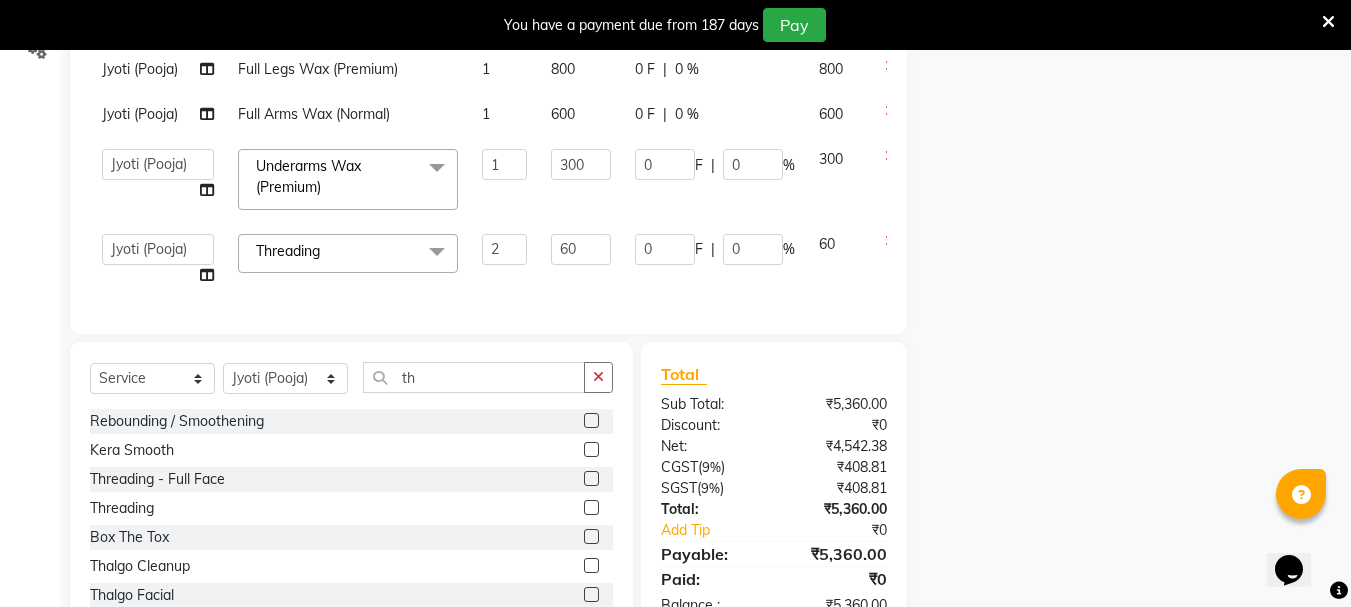 click on "Name: Membership: Total Visits: Card on file: Last Visit:  Points:  Service Total:  ₹5,360.00  Discount:  Percentage   Fixed" 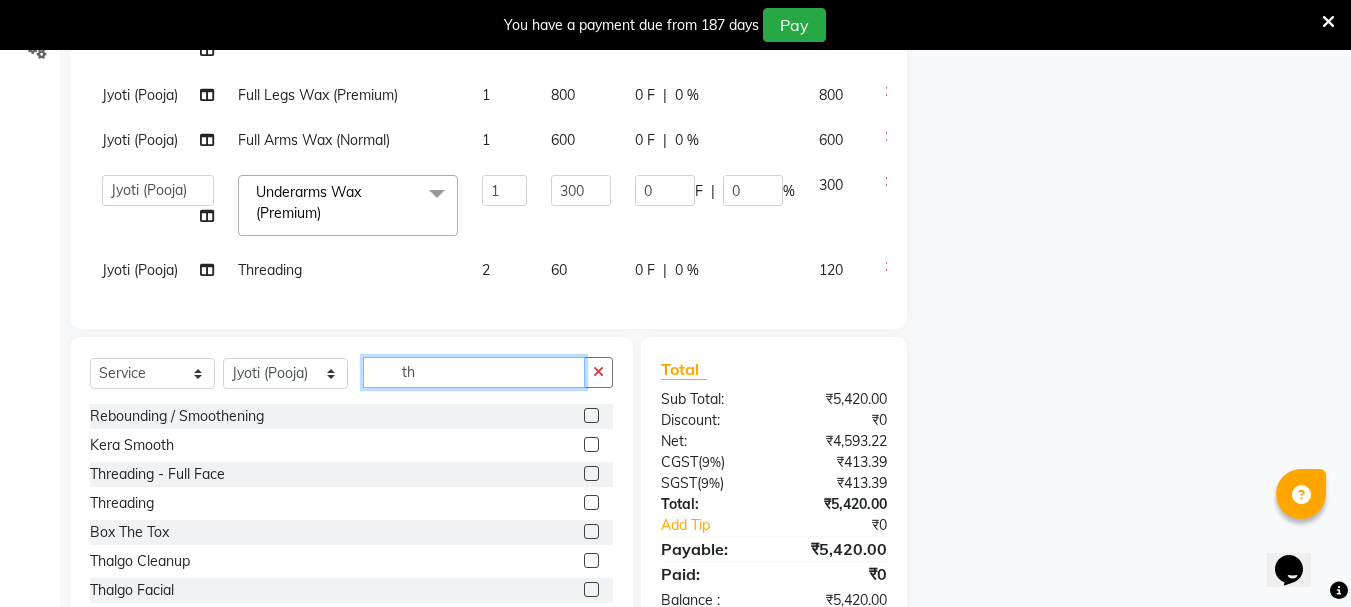 click on "th" 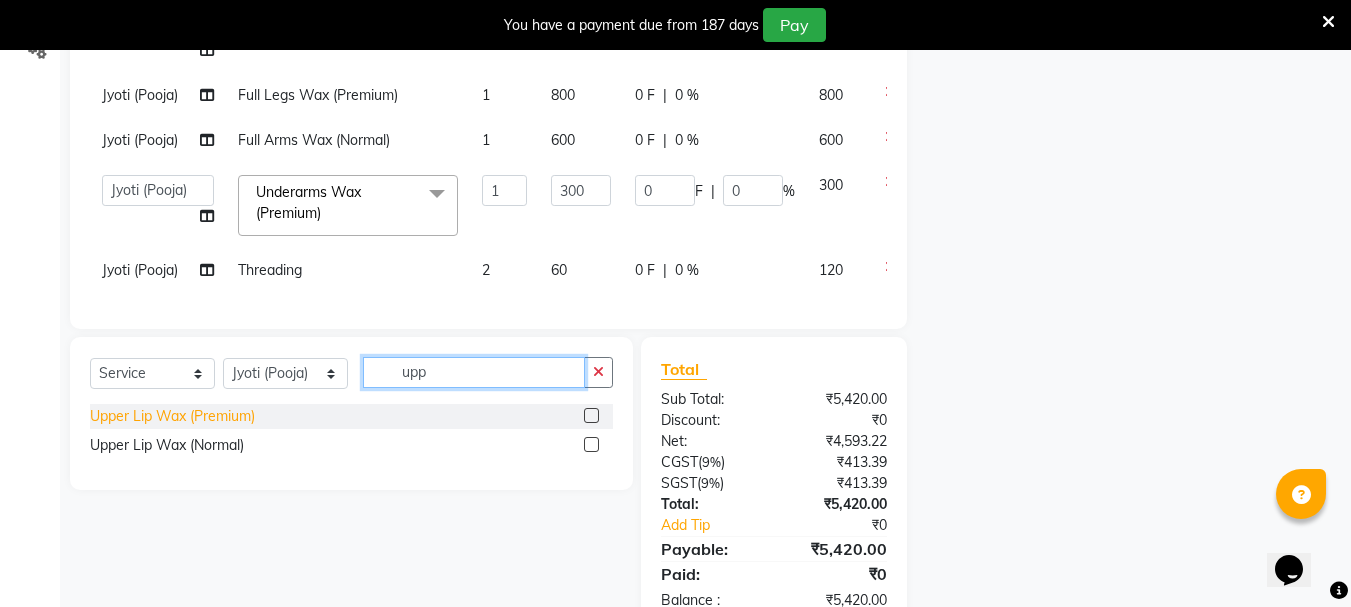 type on "upp" 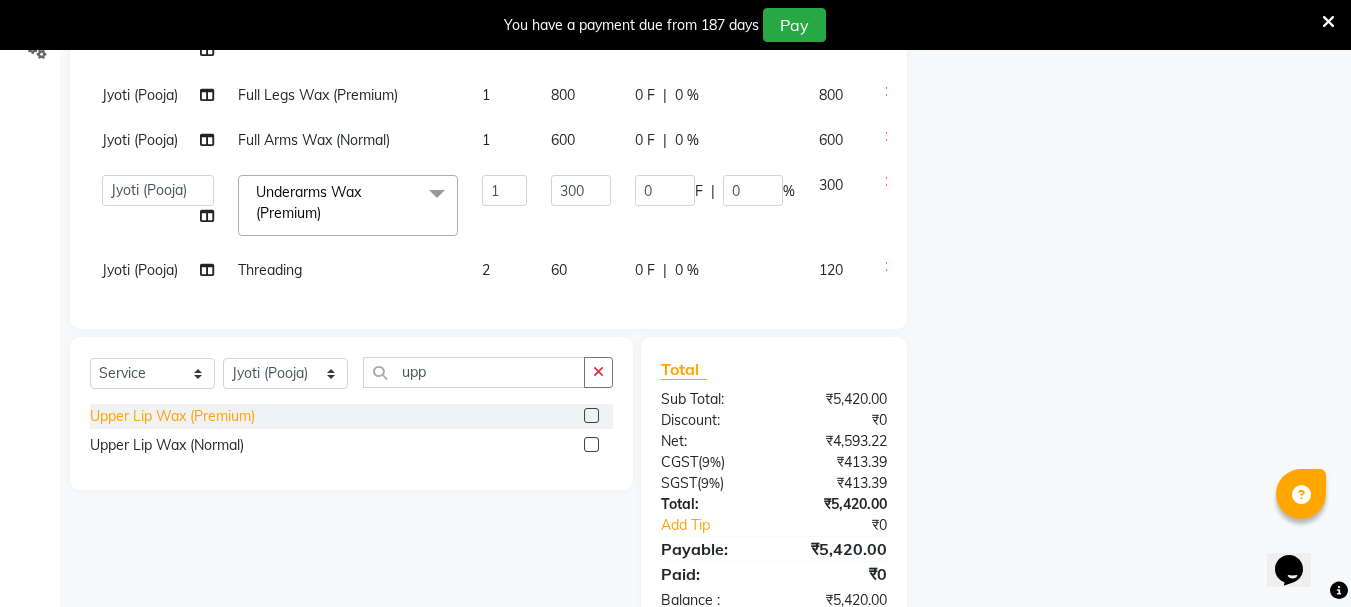 click on "Upper Lip Wax (Premium)" 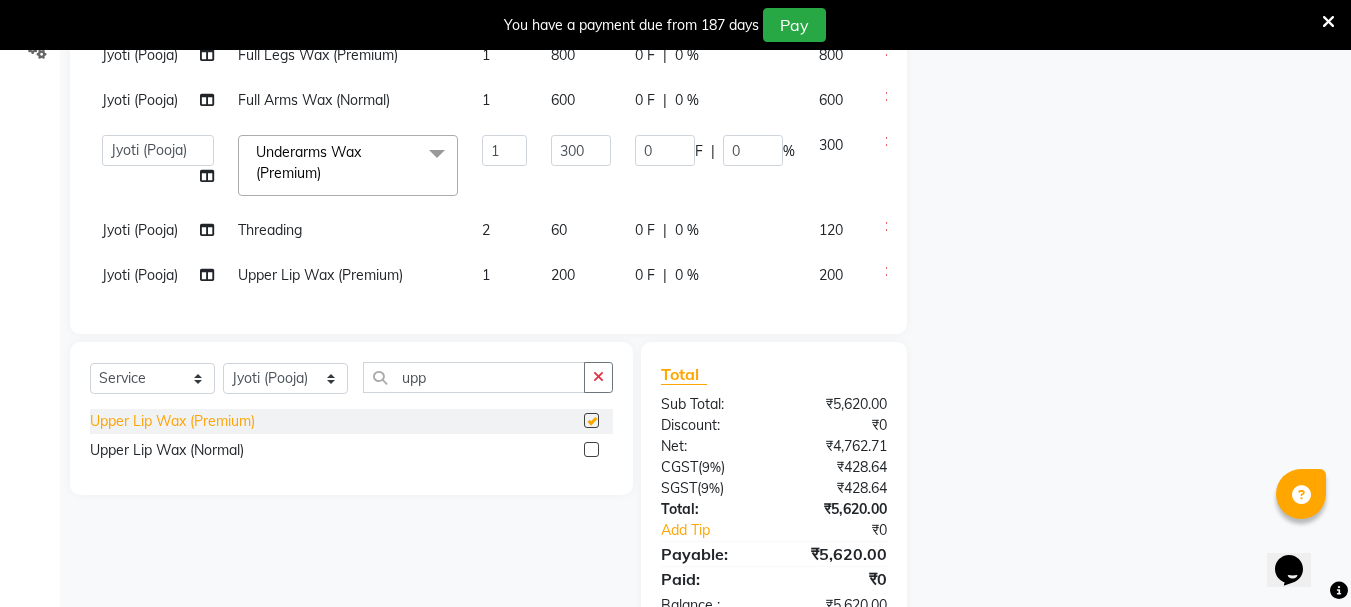 checkbox on "false" 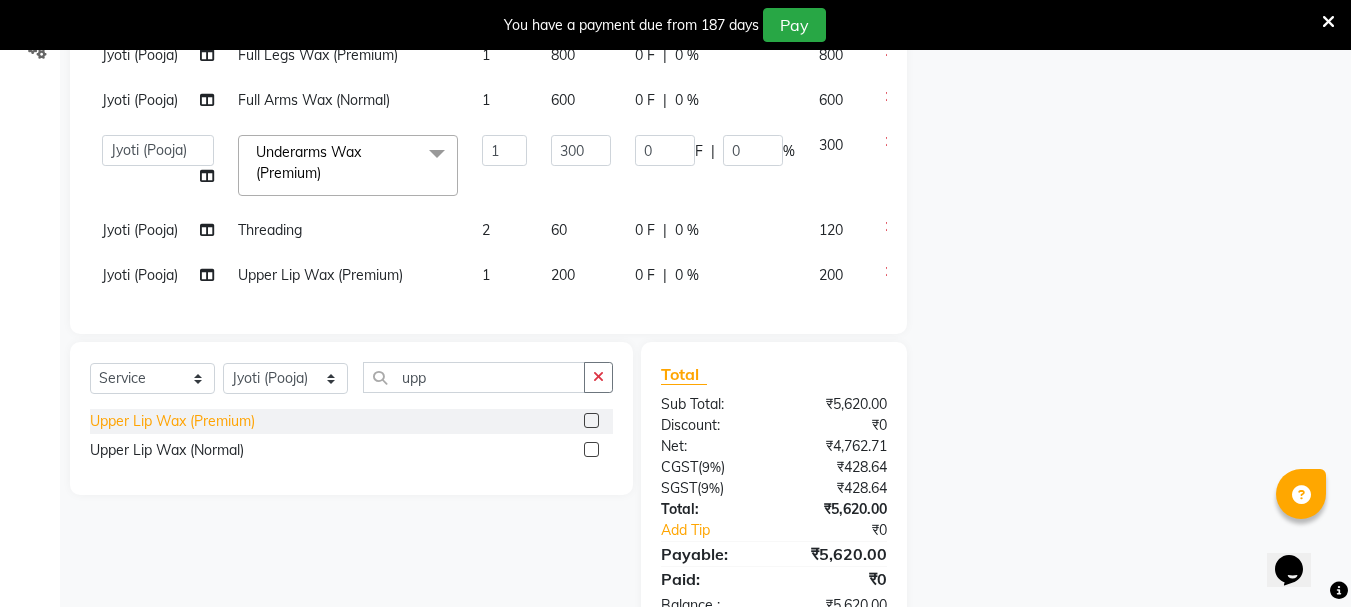 scroll, scrollTop: 244, scrollLeft: 0, axis: vertical 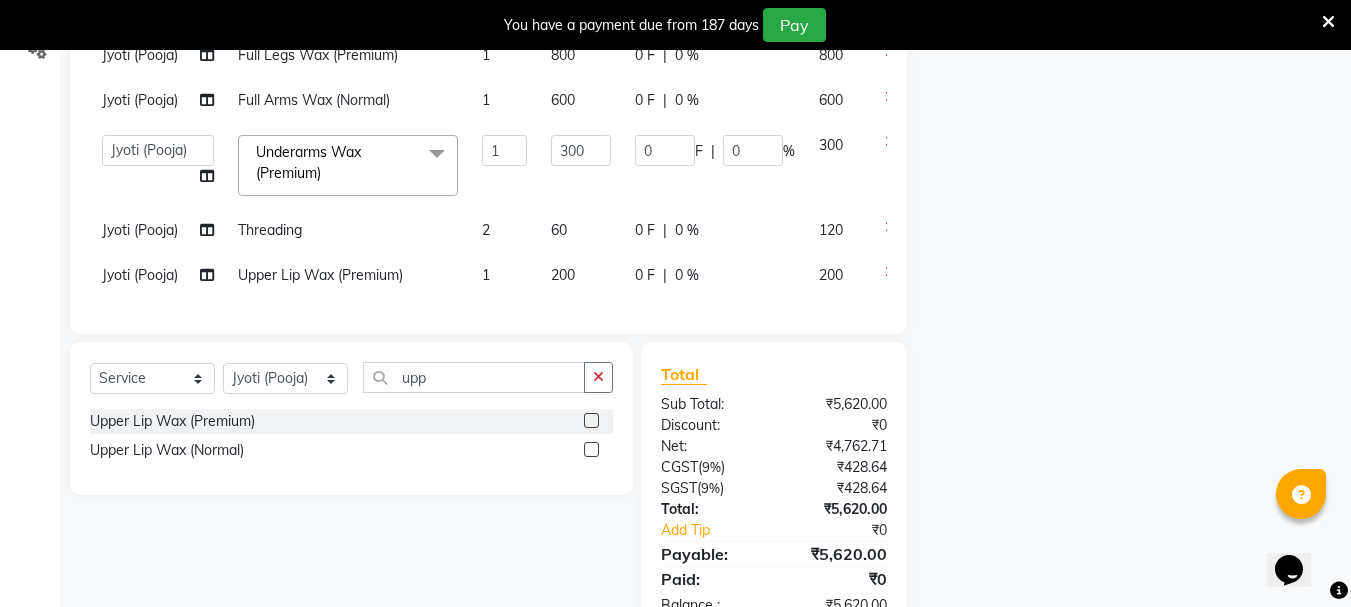 click 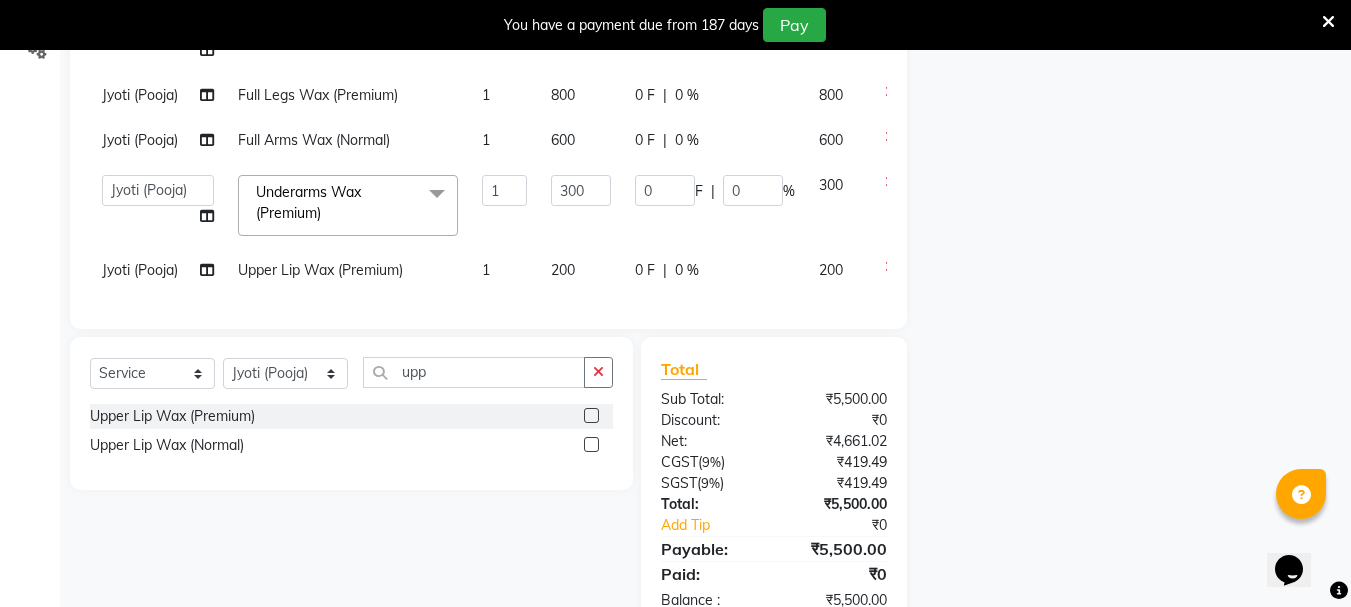 scroll, scrollTop: 157, scrollLeft: 0, axis: vertical 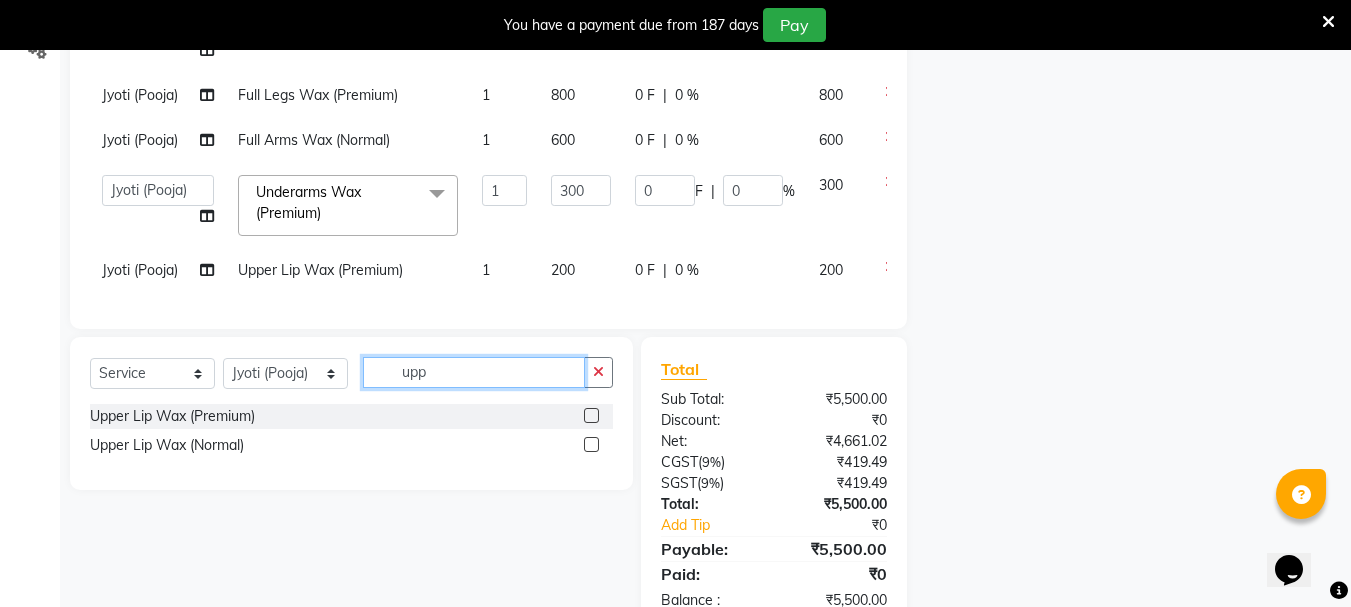 click on "upp" 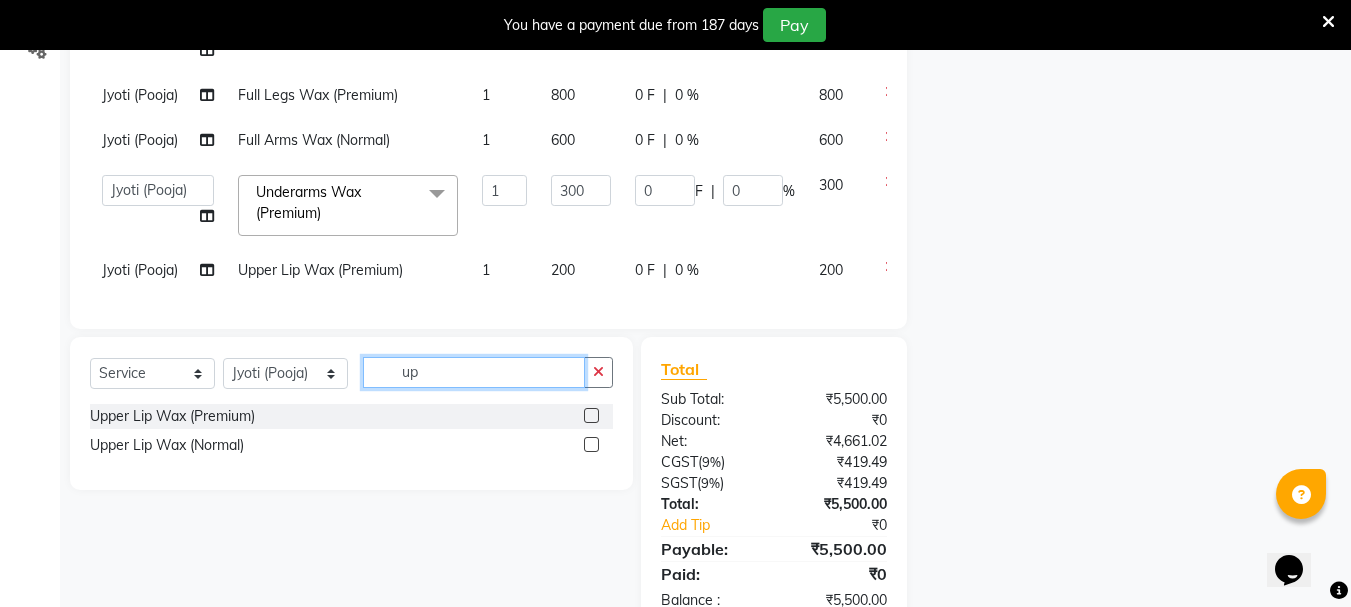 type on "u" 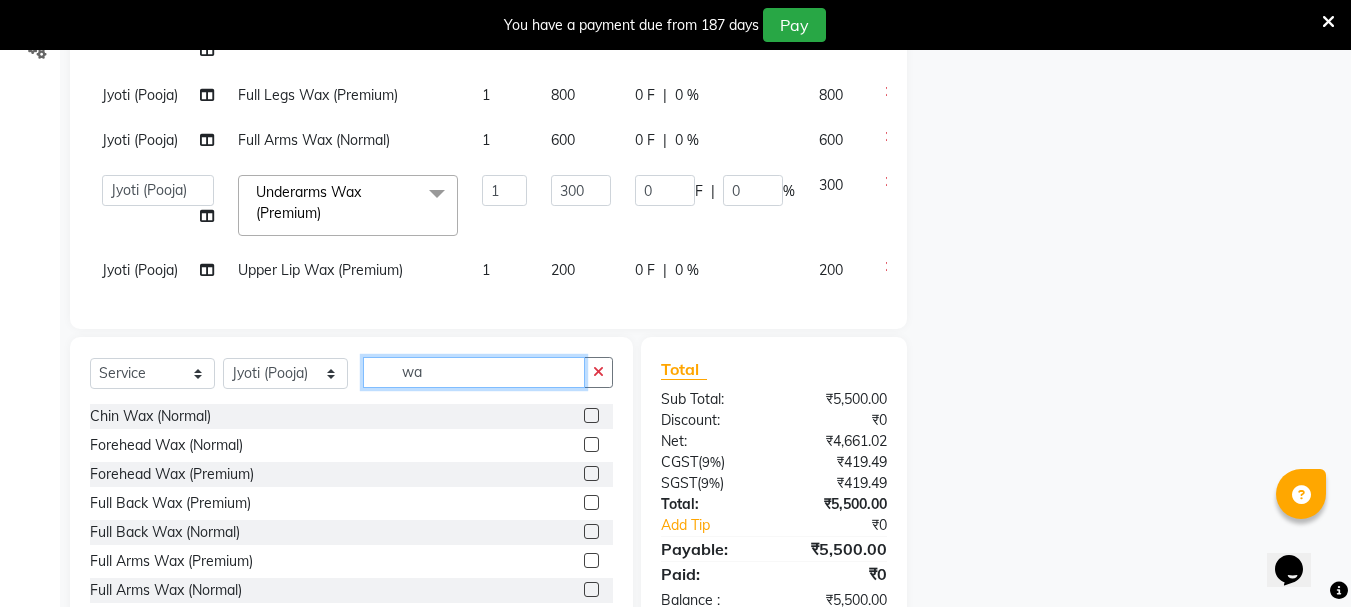 type on "w" 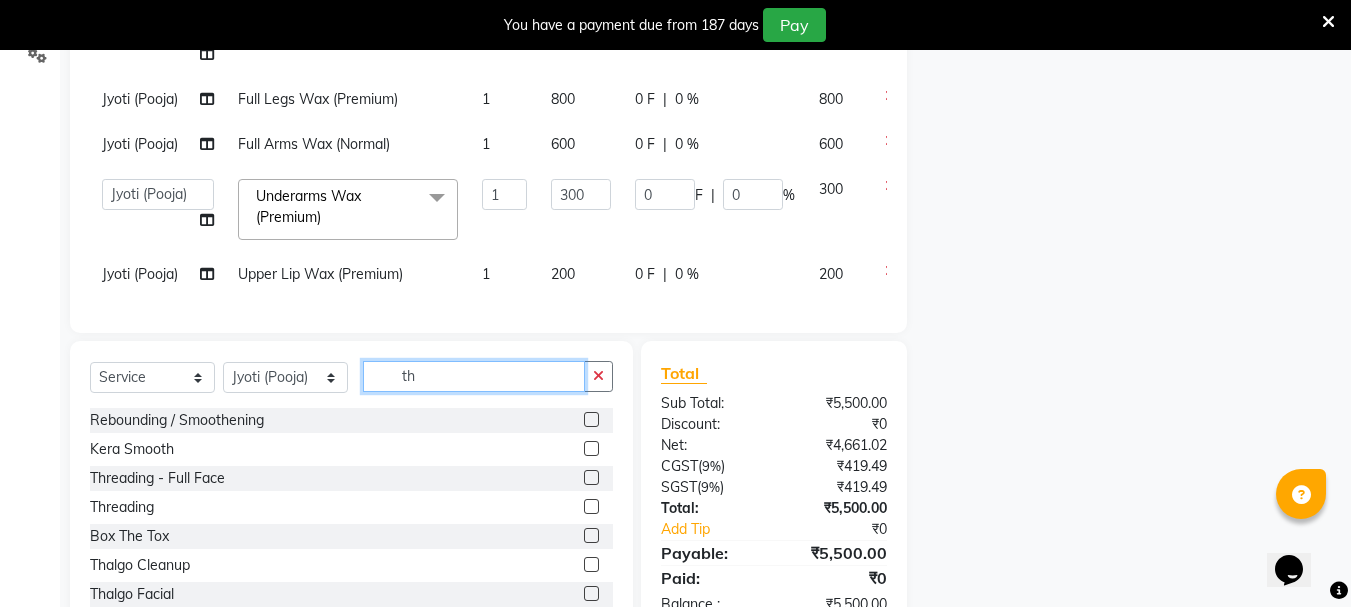 scroll, scrollTop: 476, scrollLeft: 0, axis: vertical 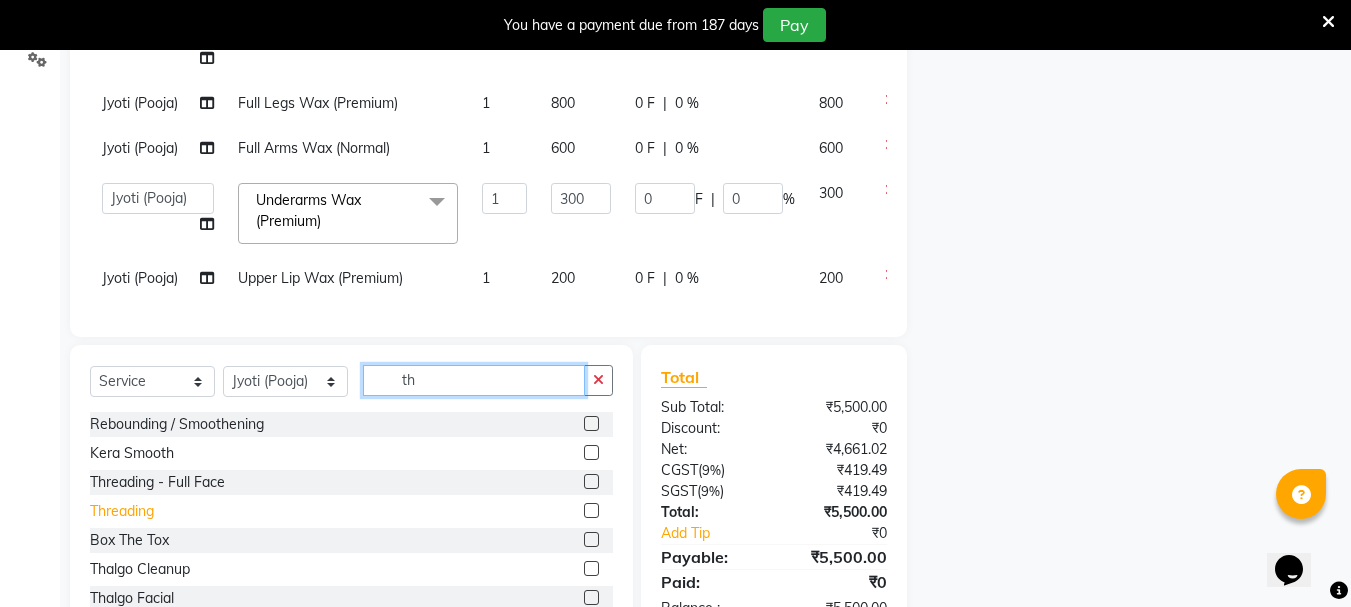 type on "th" 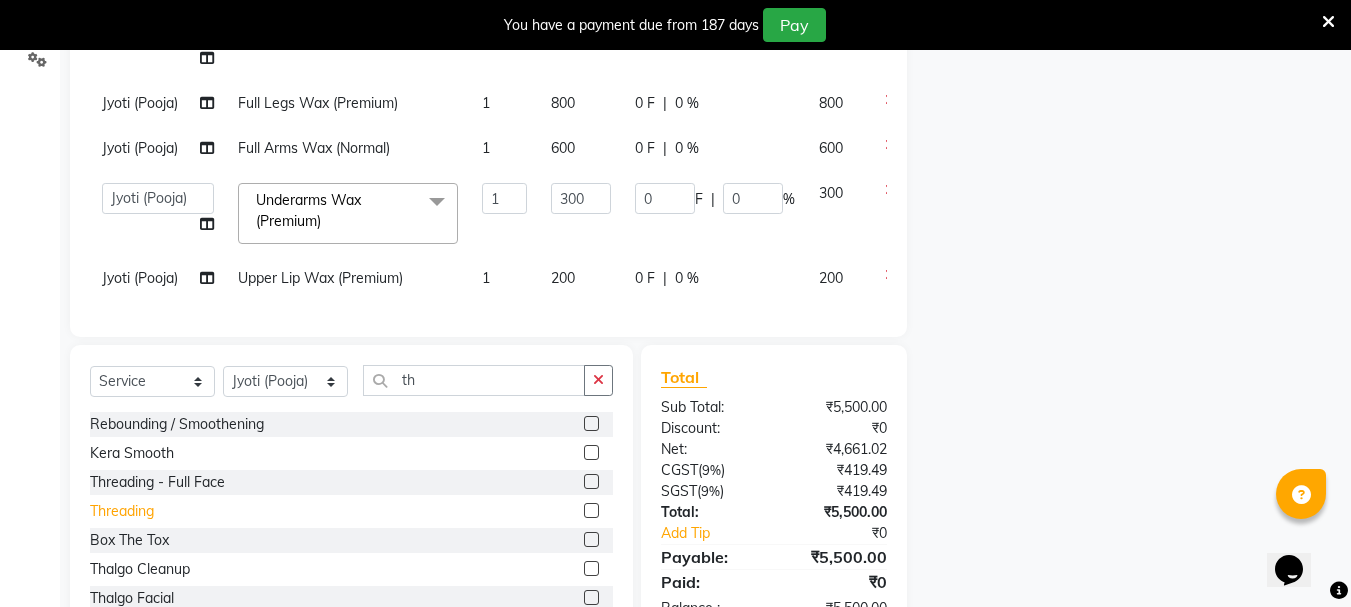 click on "Threading" 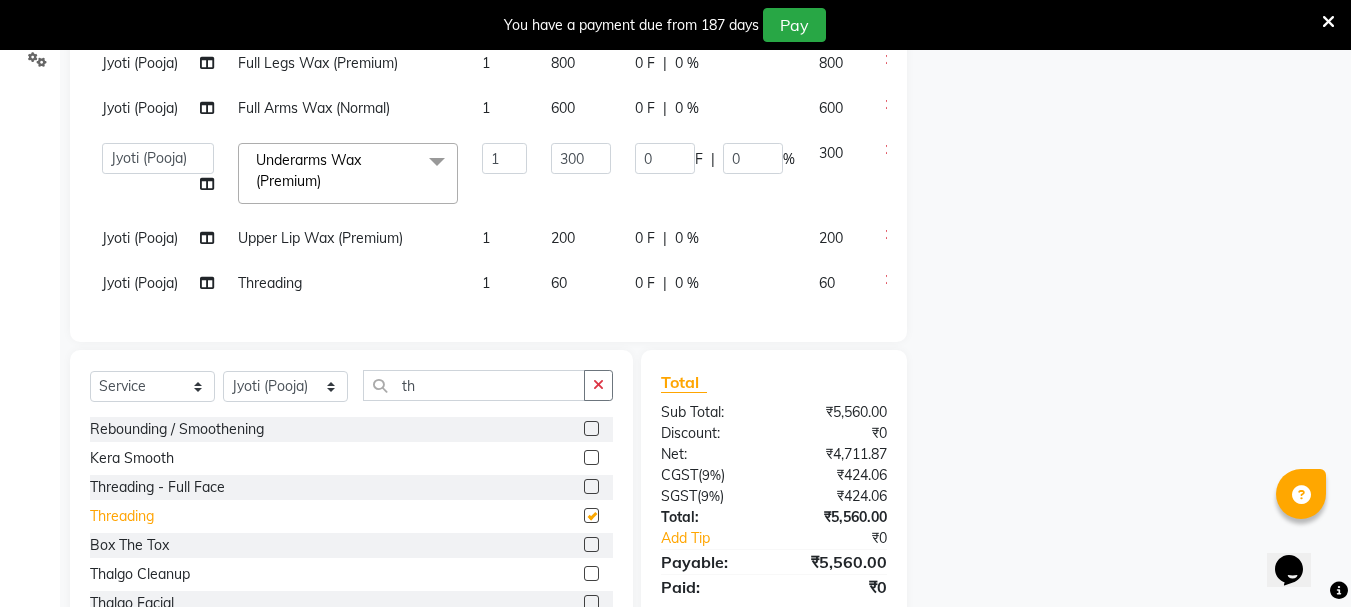 scroll, scrollTop: 244, scrollLeft: 0, axis: vertical 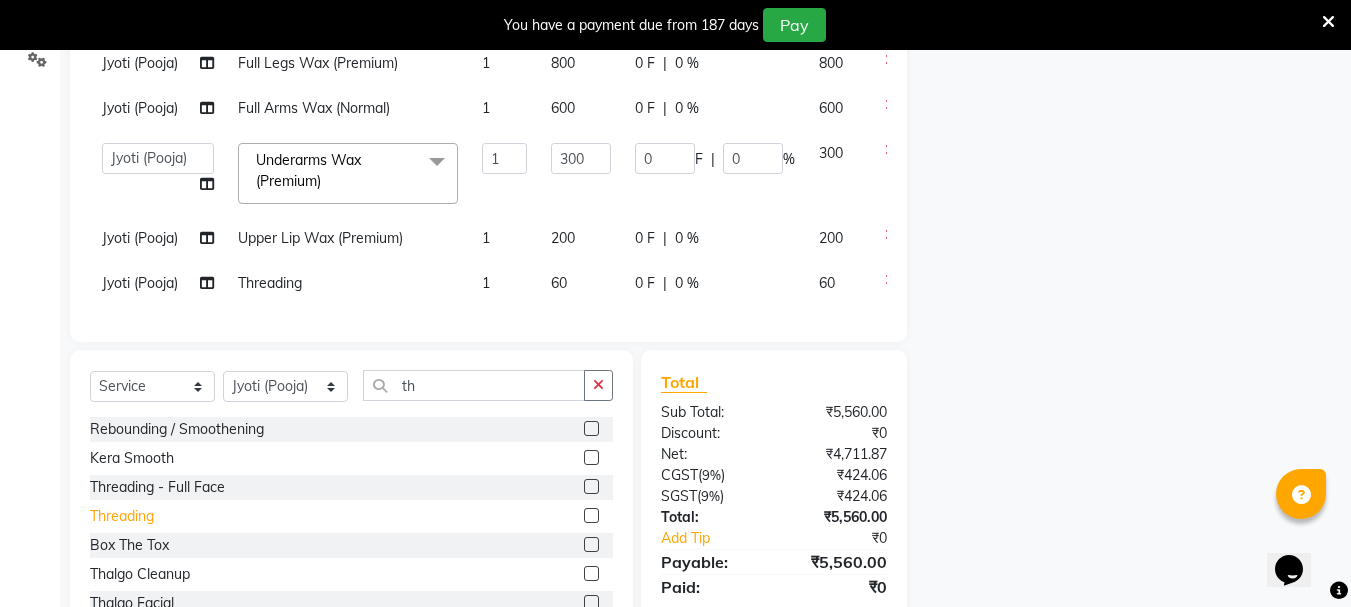 checkbox on "false" 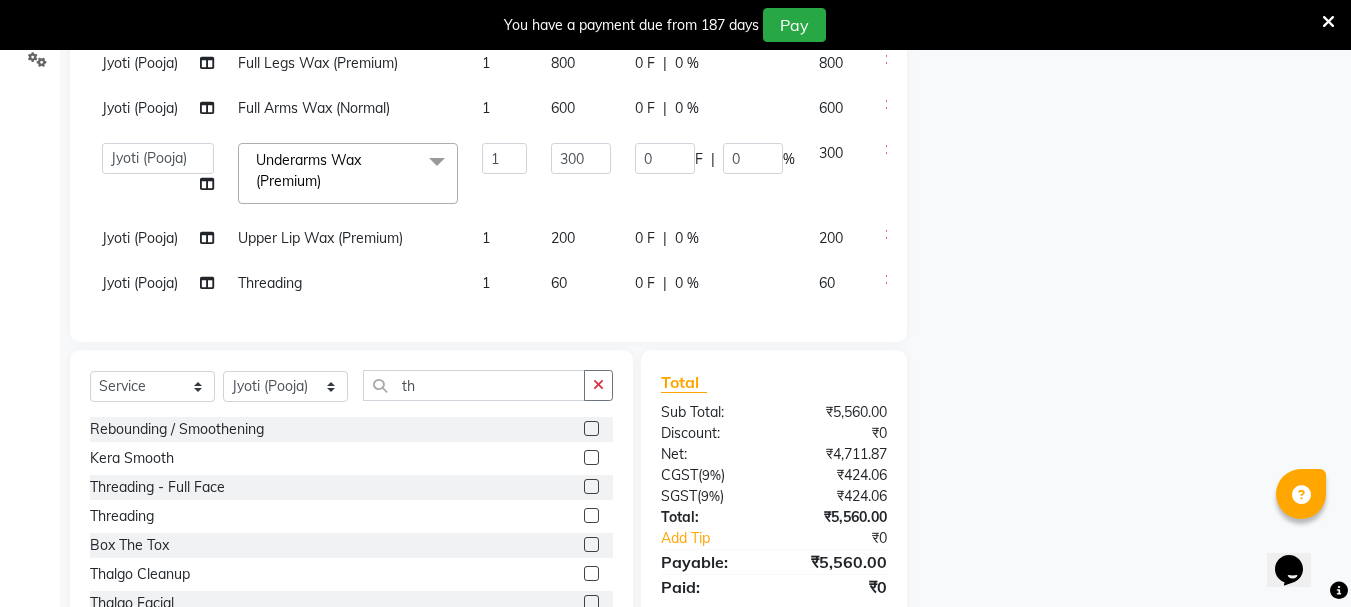 click on "60" 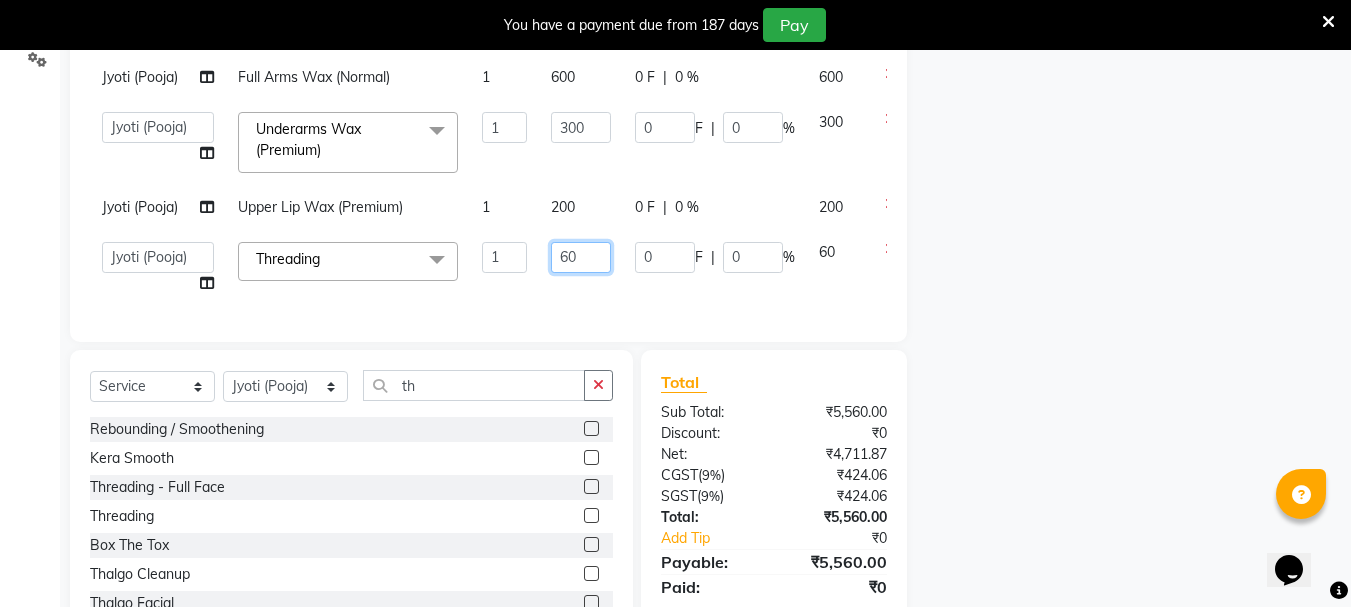 click on "60" 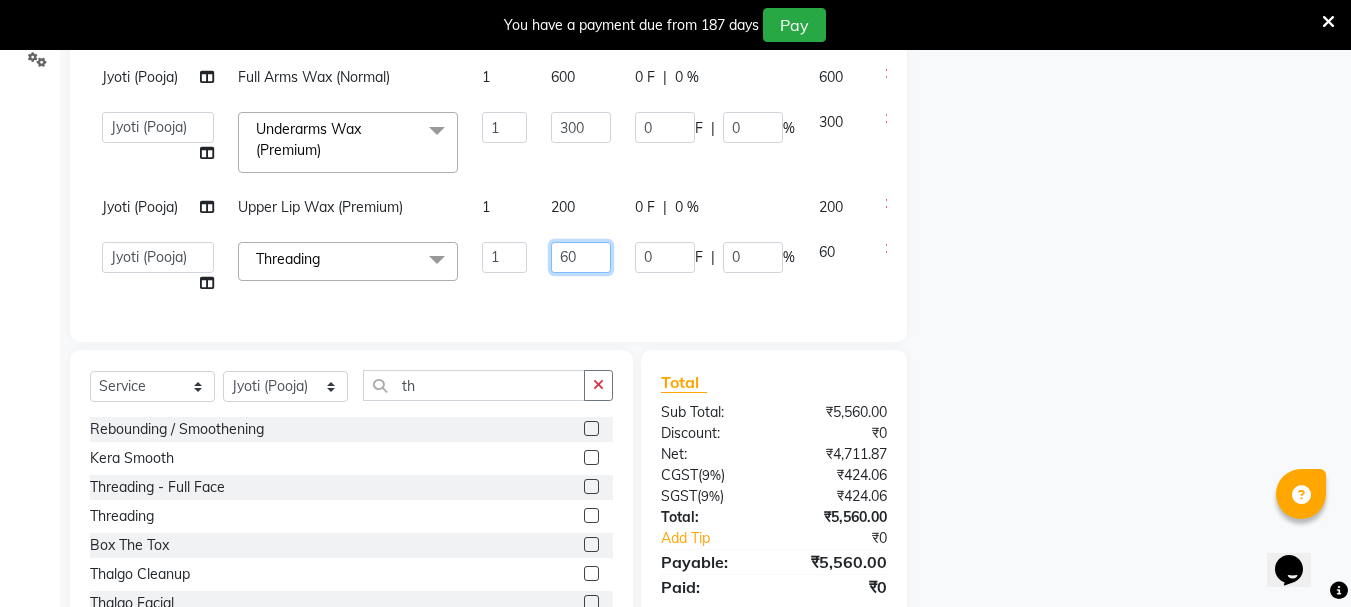 type on "6" 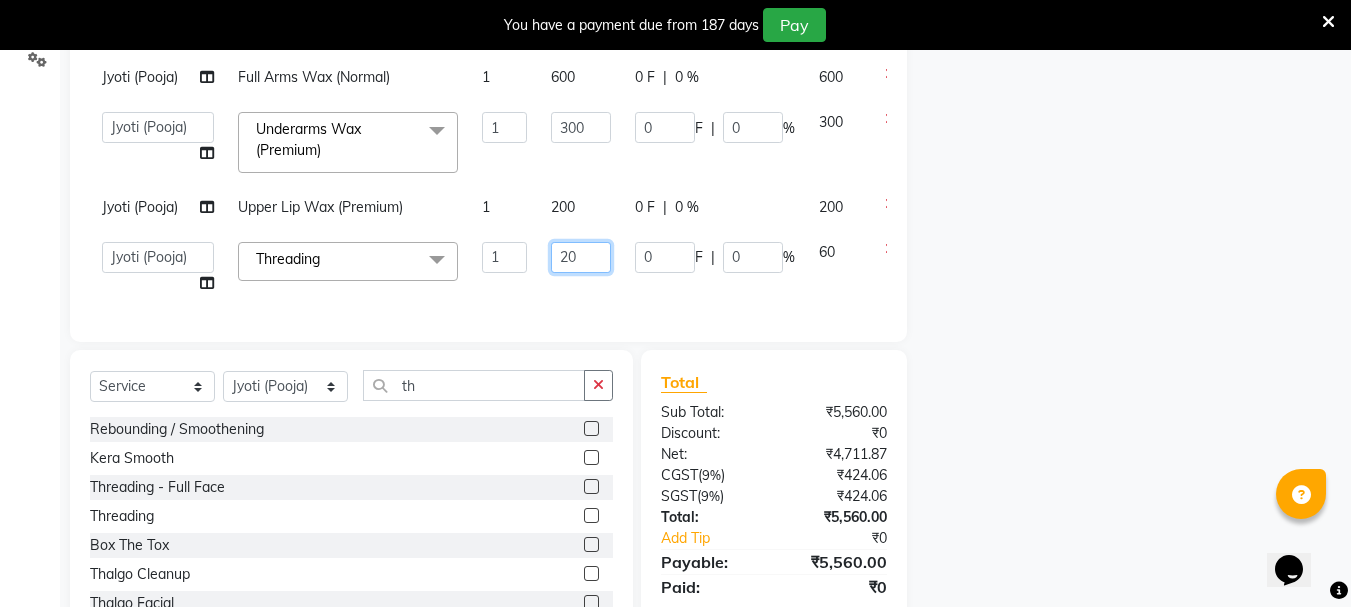 type on "200" 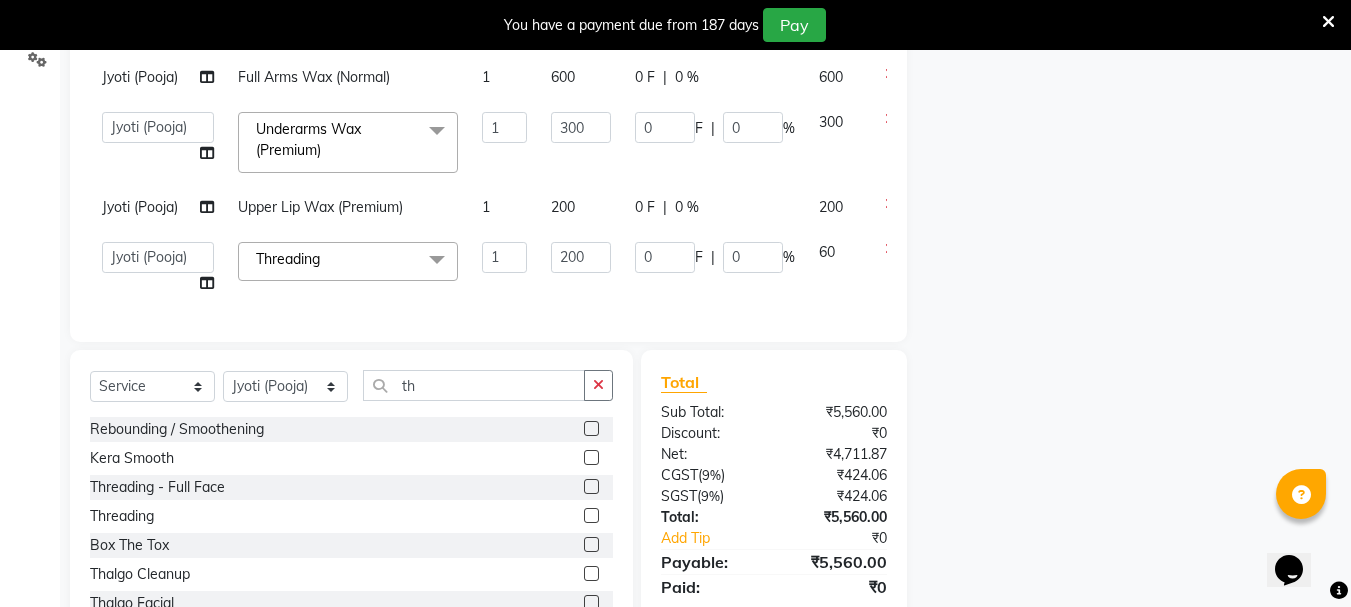 click on "Name: Membership: Total Visits: Card on file: Last Visit:  Points:  Service Total:  ₹5,560.00  Discount:  Percentage   Fixed" 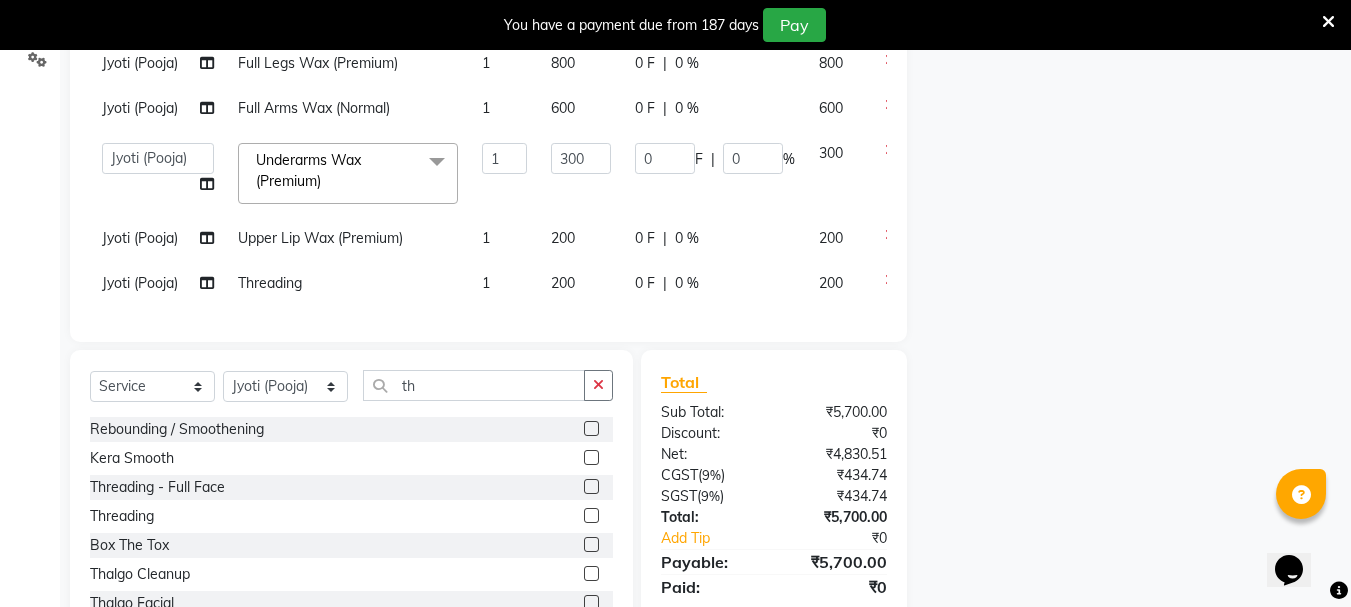 scroll, scrollTop: 244, scrollLeft: 0, axis: vertical 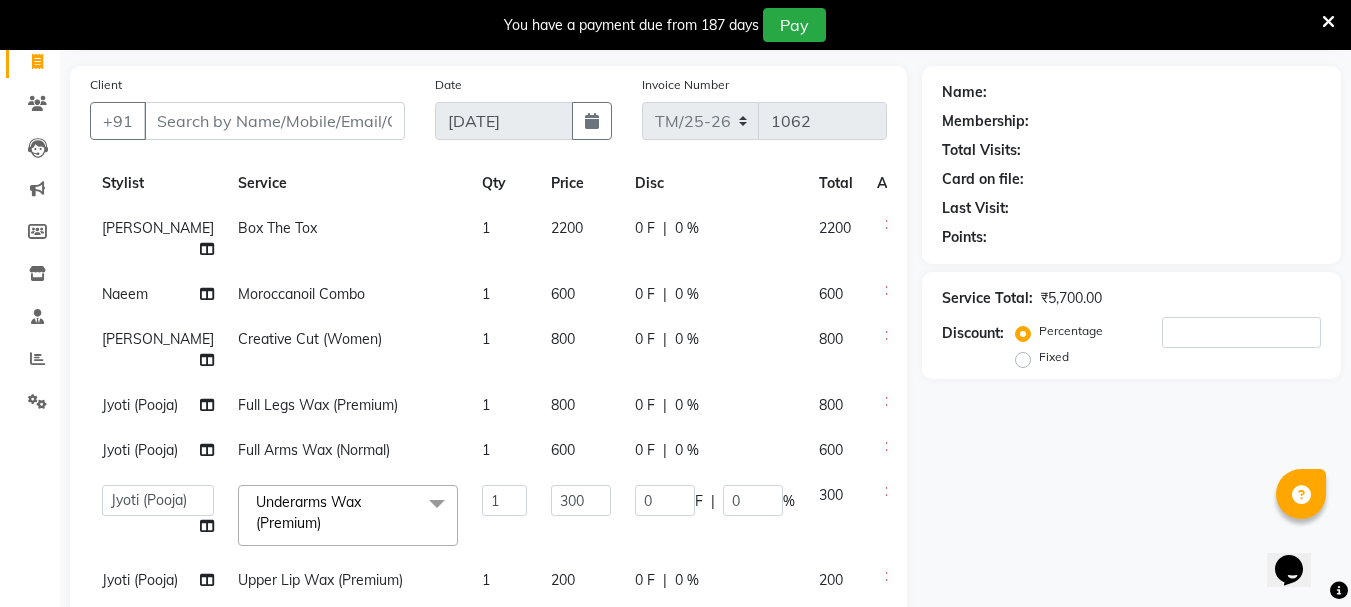 click on "Name: Membership: Total Visits: Card on file: Last Visit:  Points:  Service Total:  ₹5,700.00  Discount:  Percentage   Fixed" 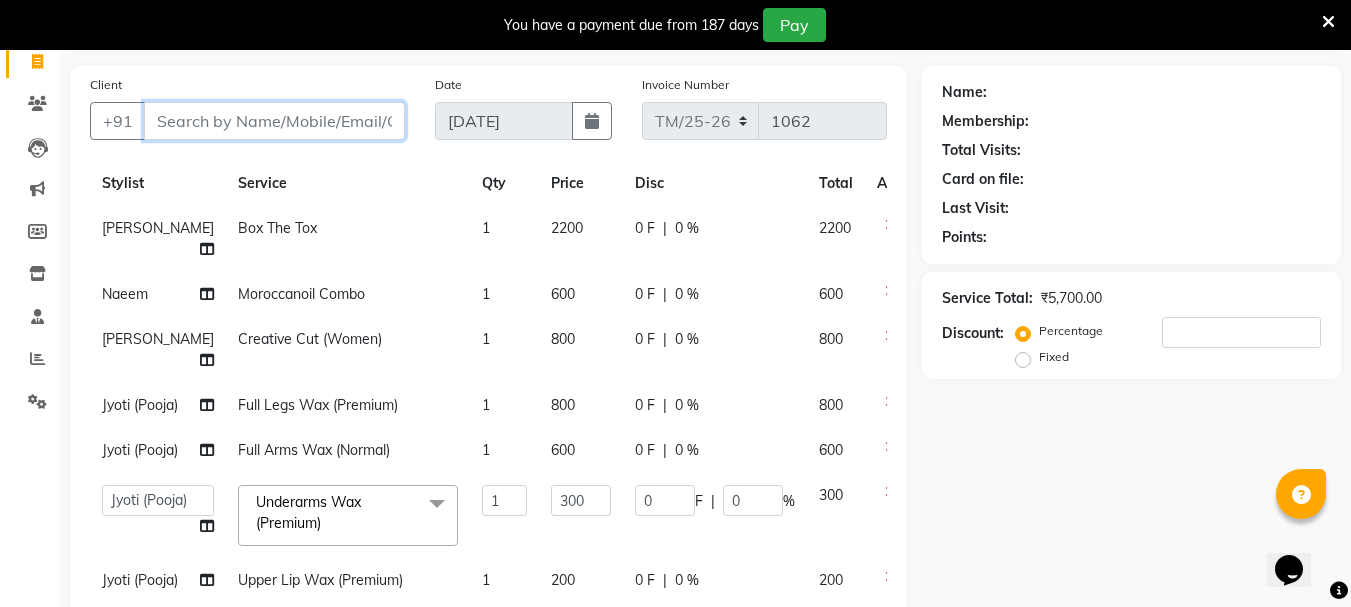 click on "Client" at bounding box center (274, 121) 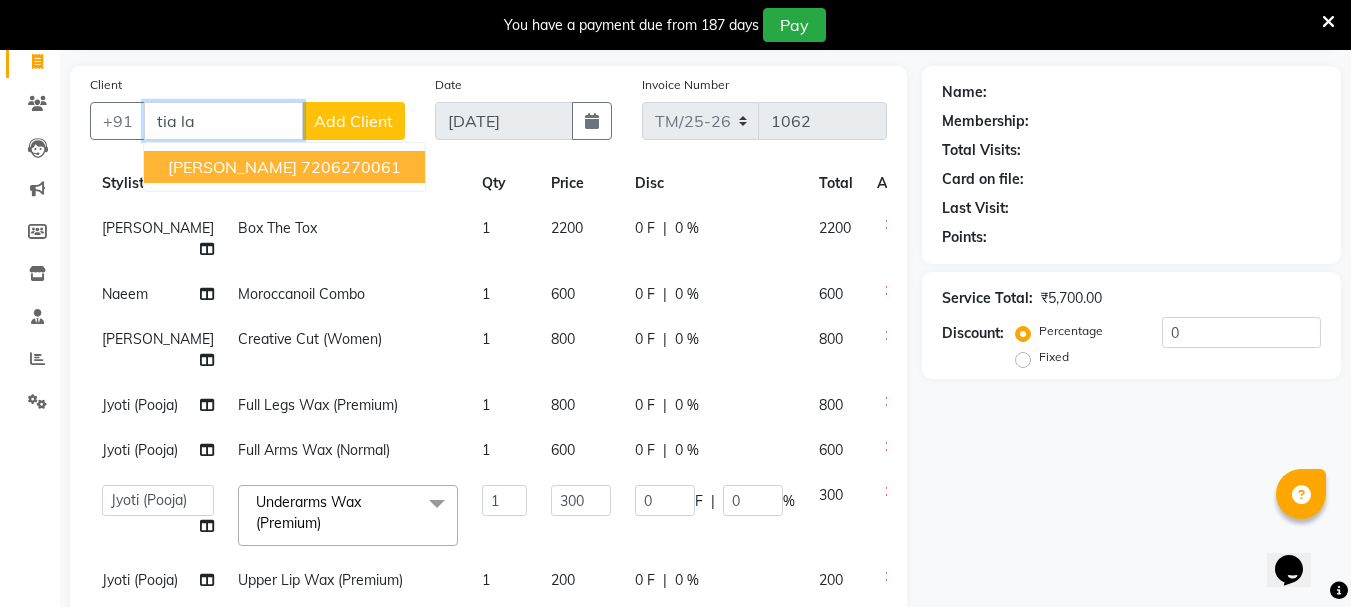 click on "Tia Lather" at bounding box center (232, 167) 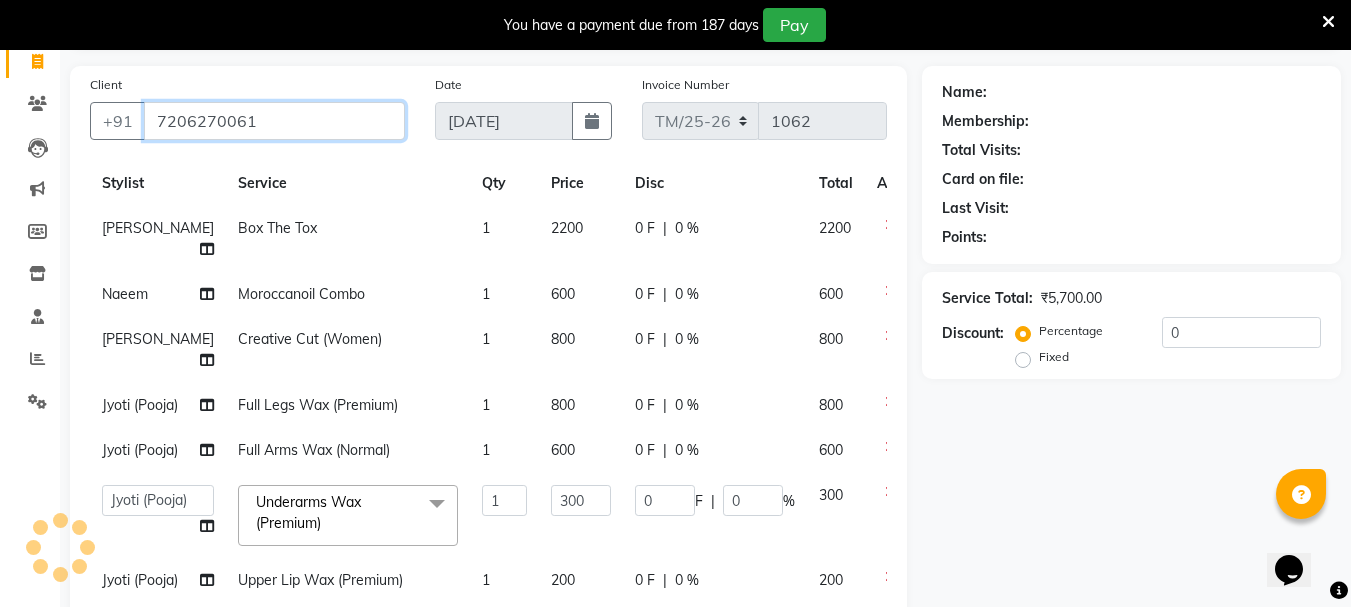 type on "7206270061" 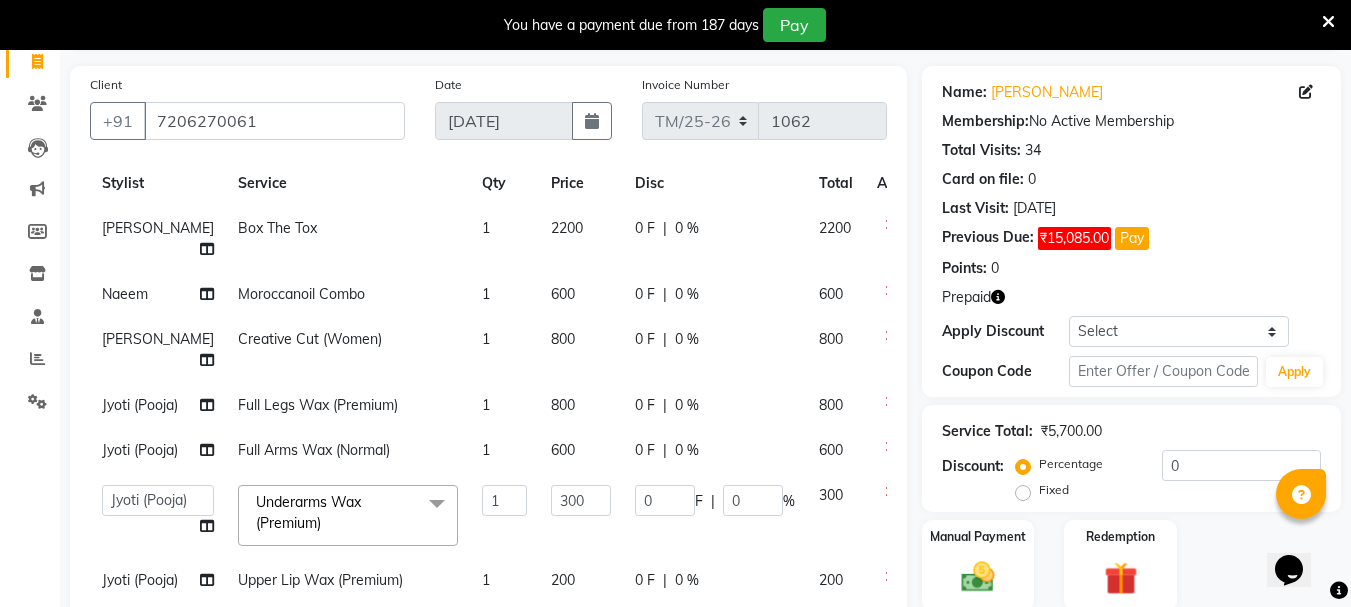 click 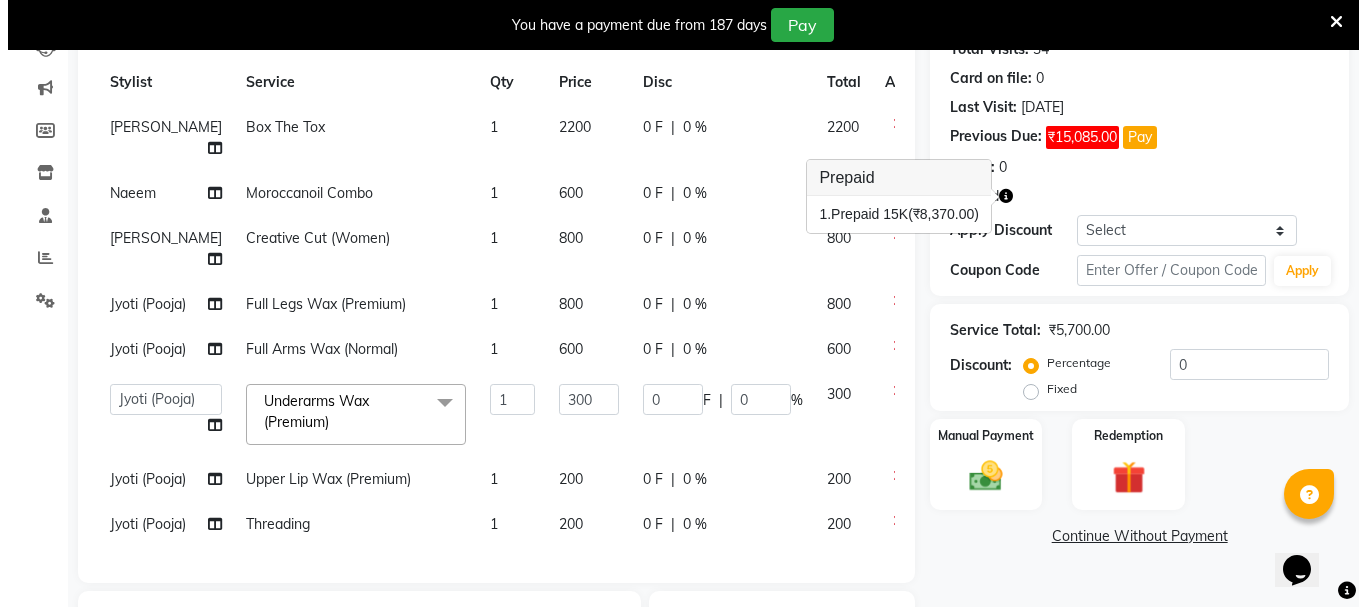 scroll, scrollTop: 236, scrollLeft: 0, axis: vertical 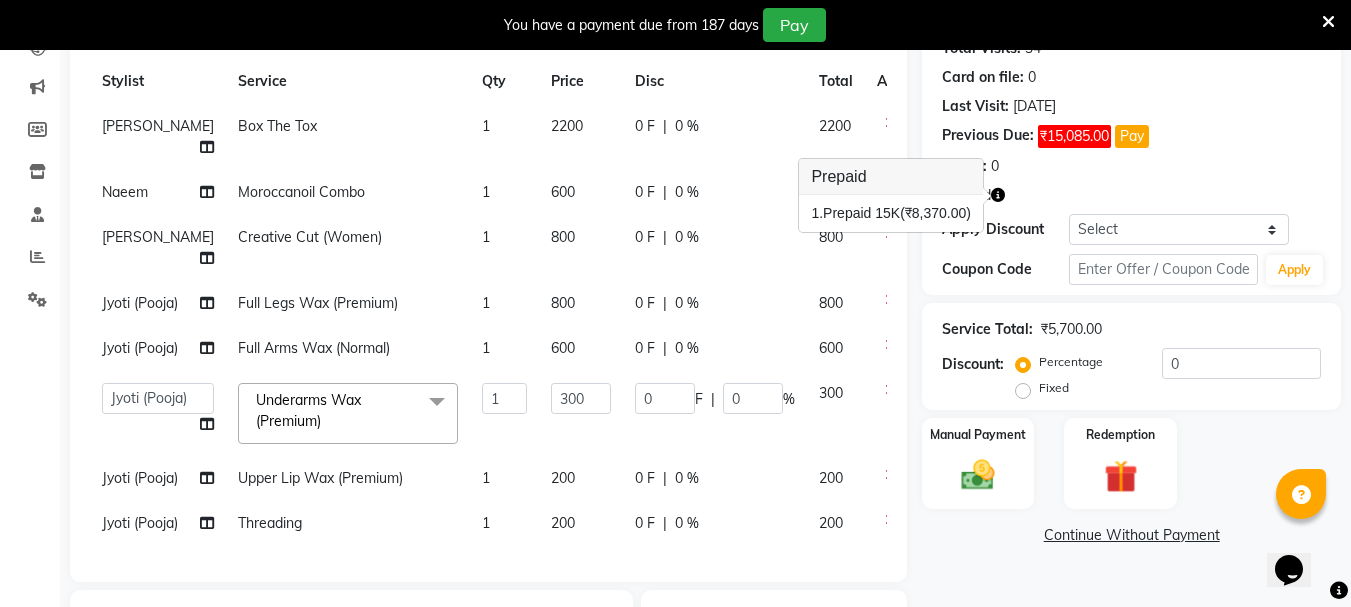 click on "Pay" 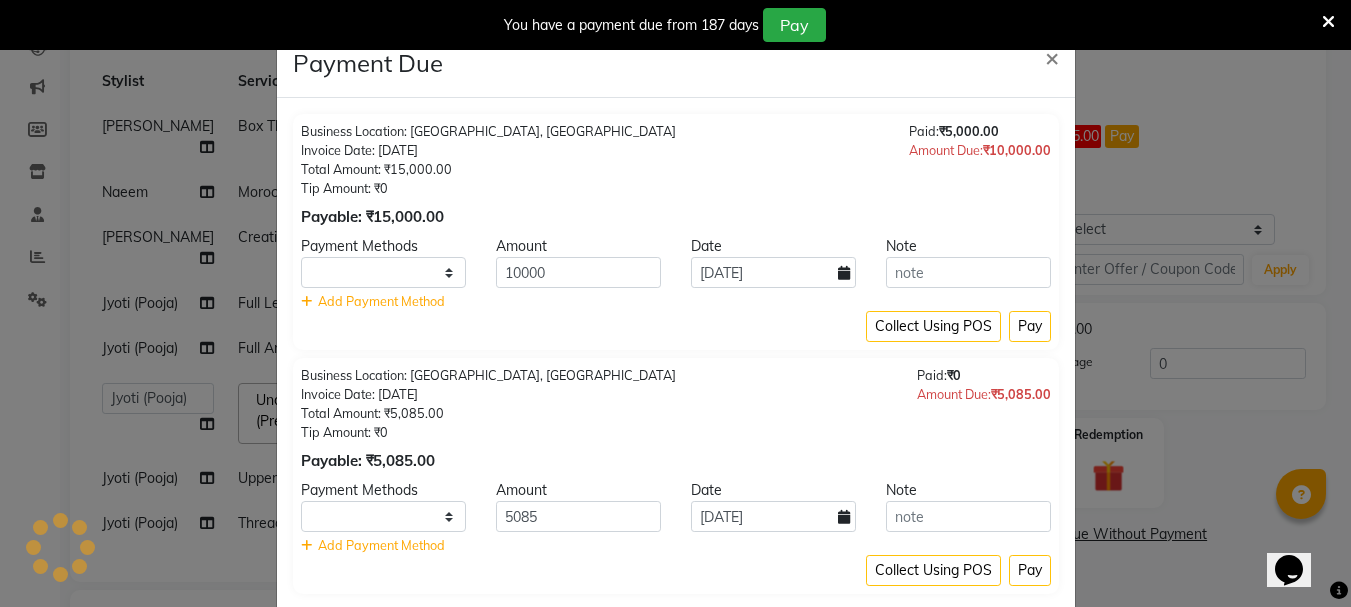 select on "1" 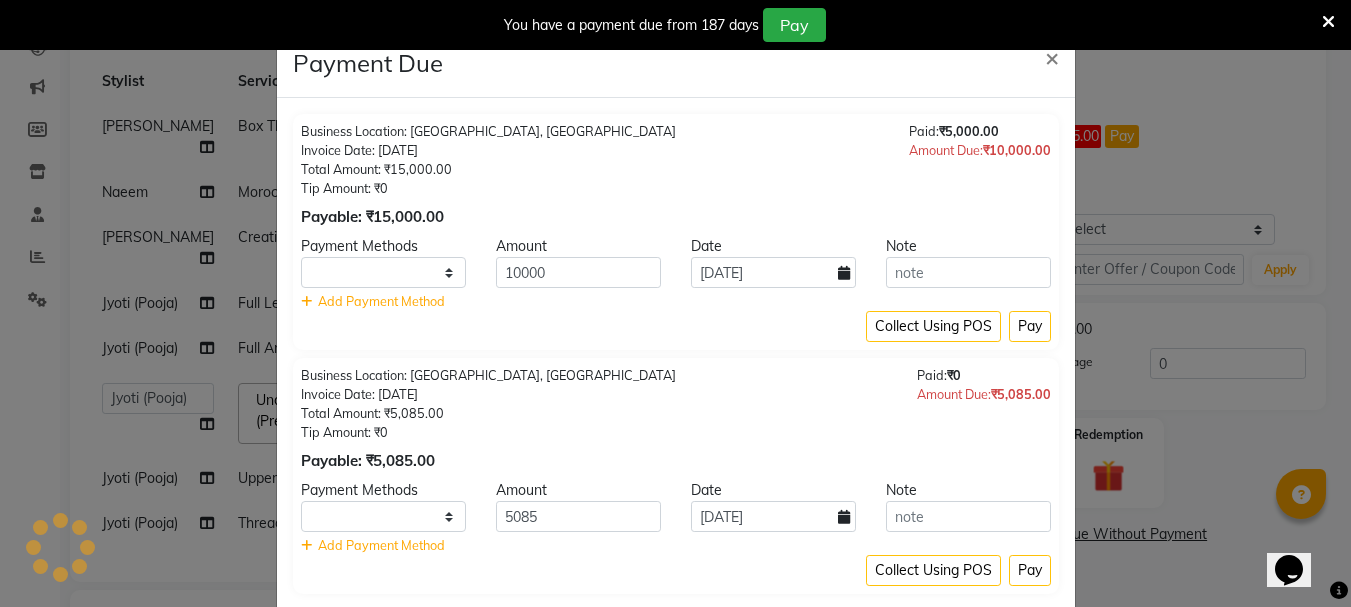 select on "1" 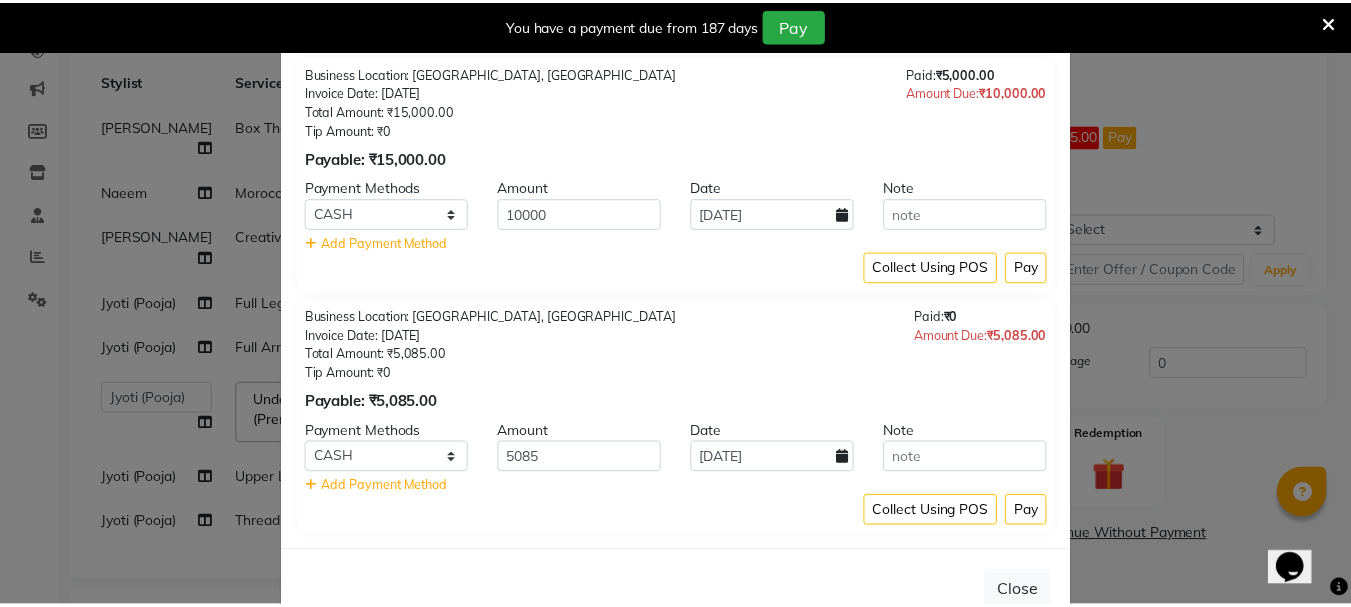 scroll, scrollTop: 66, scrollLeft: 0, axis: vertical 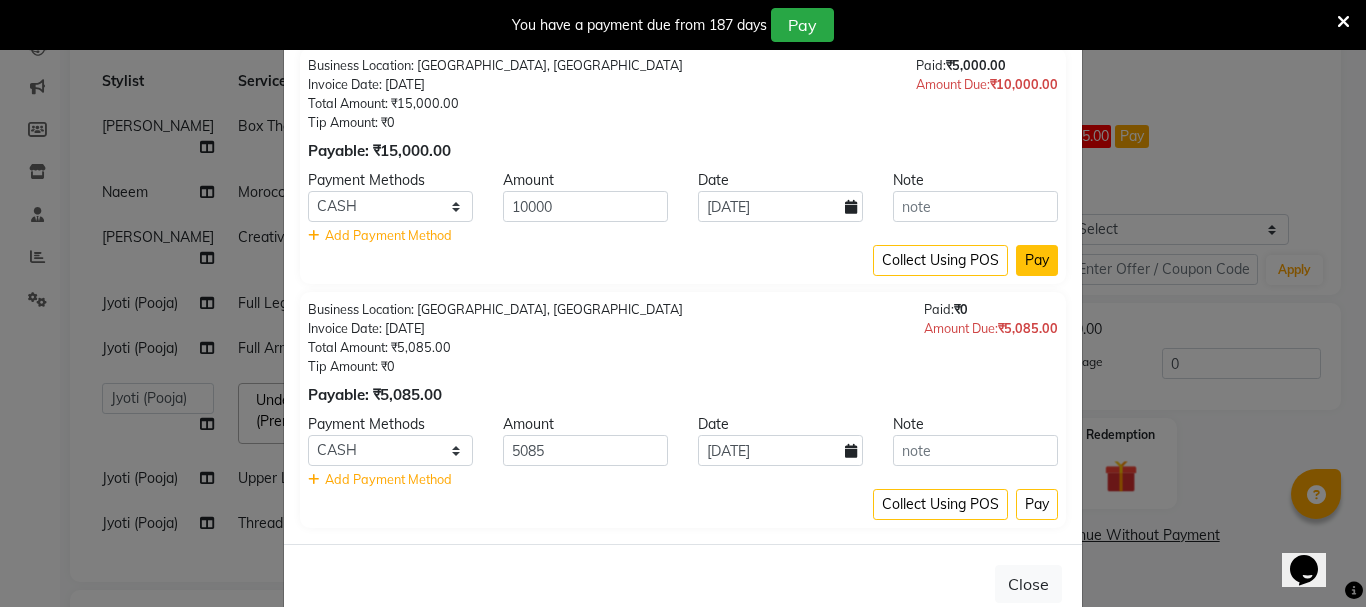 click on "Pay" 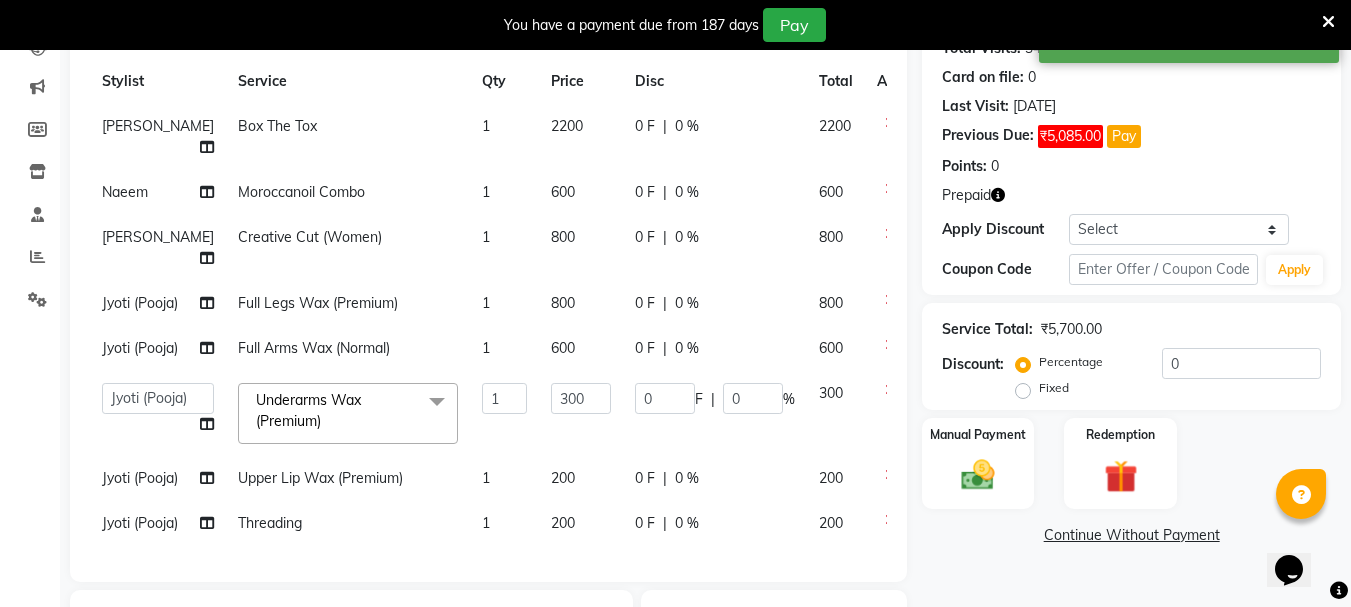 click 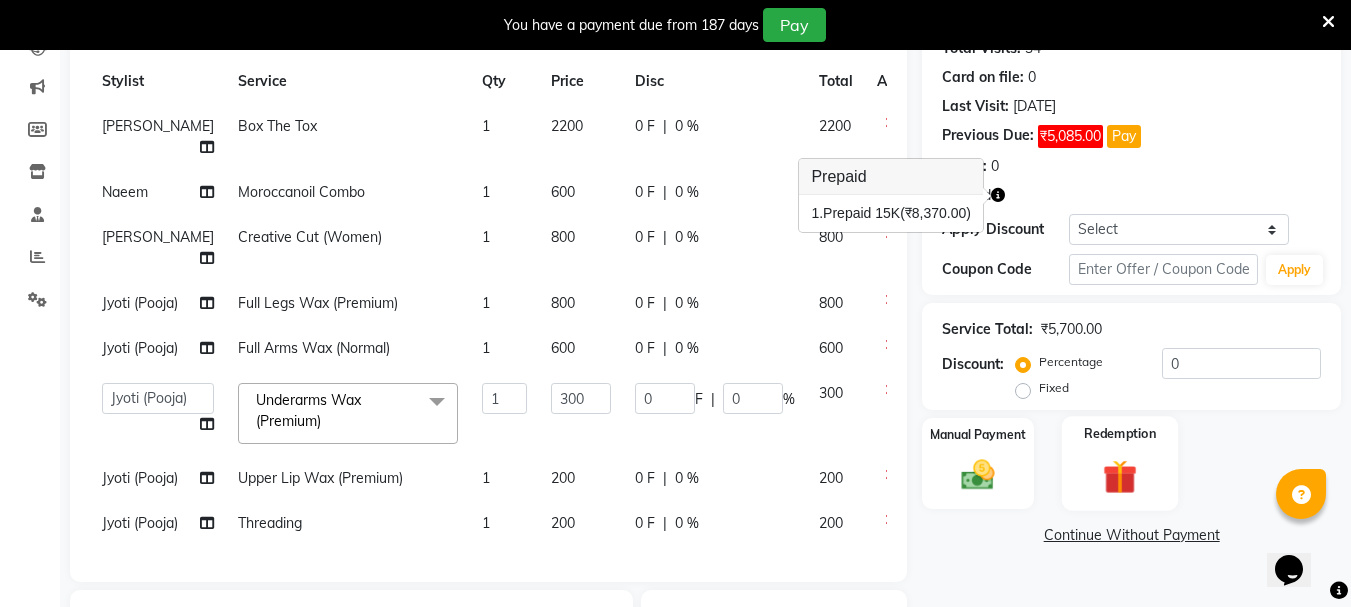 click 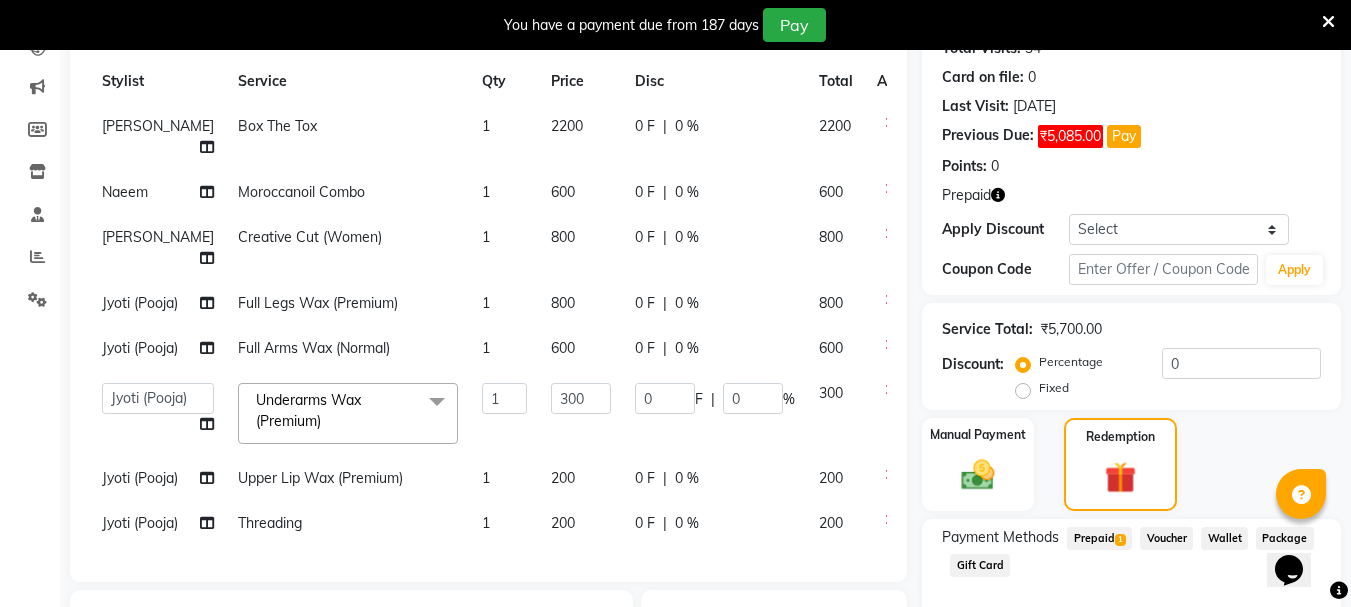 click on "Prepaid  1" 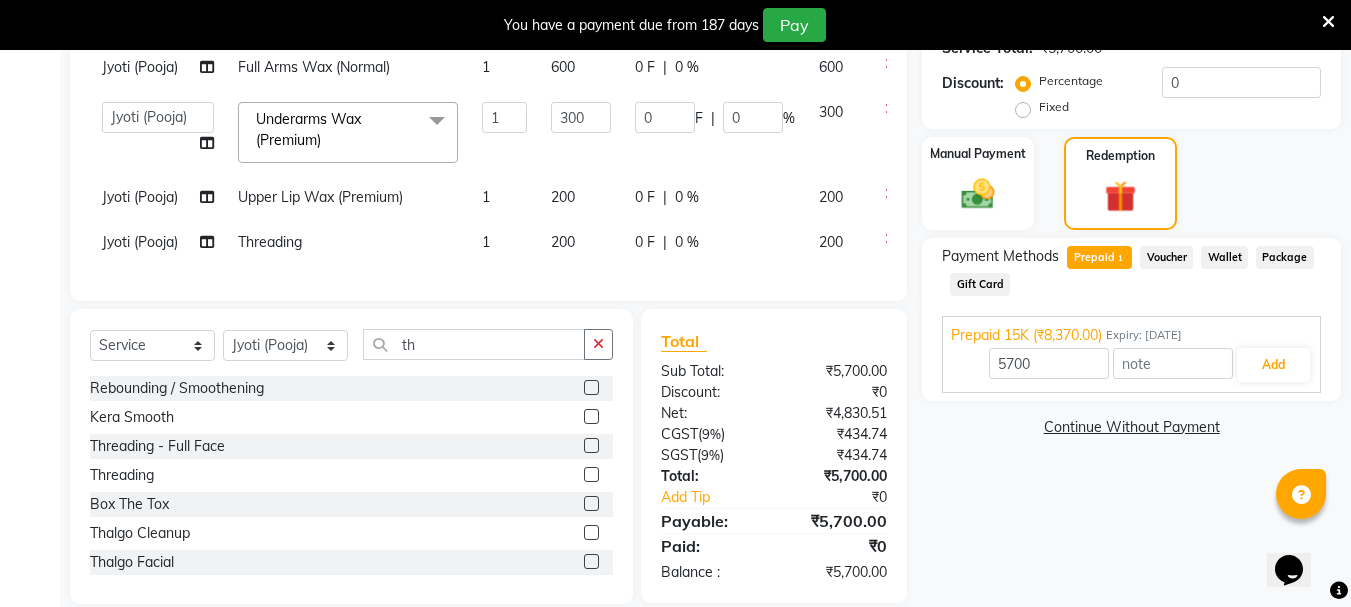 scroll, scrollTop: 530, scrollLeft: 0, axis: vertical 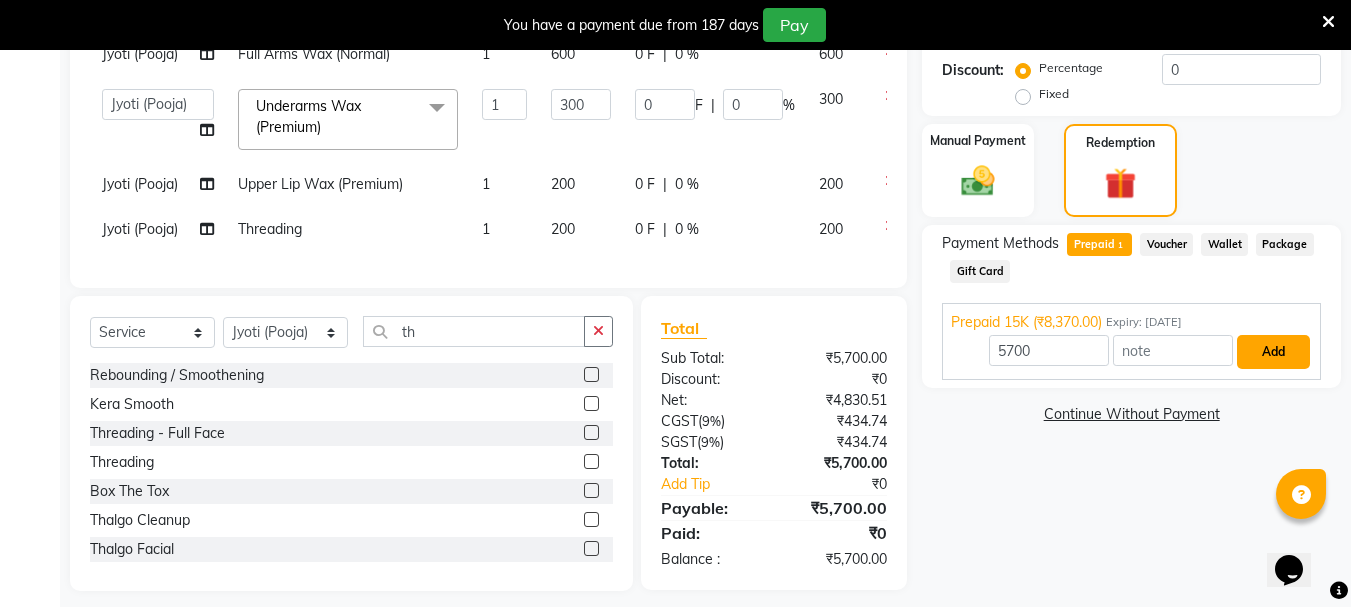 click on "Add" at bounding box center (1273, 352) 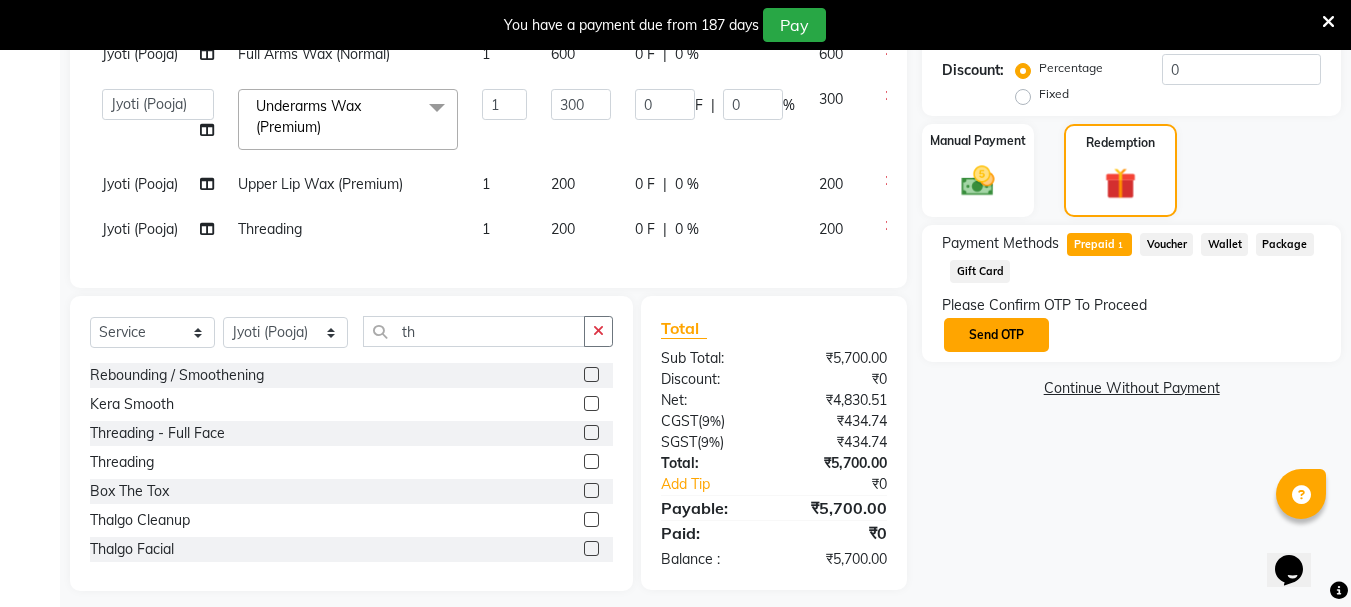 click on "Send OTP" 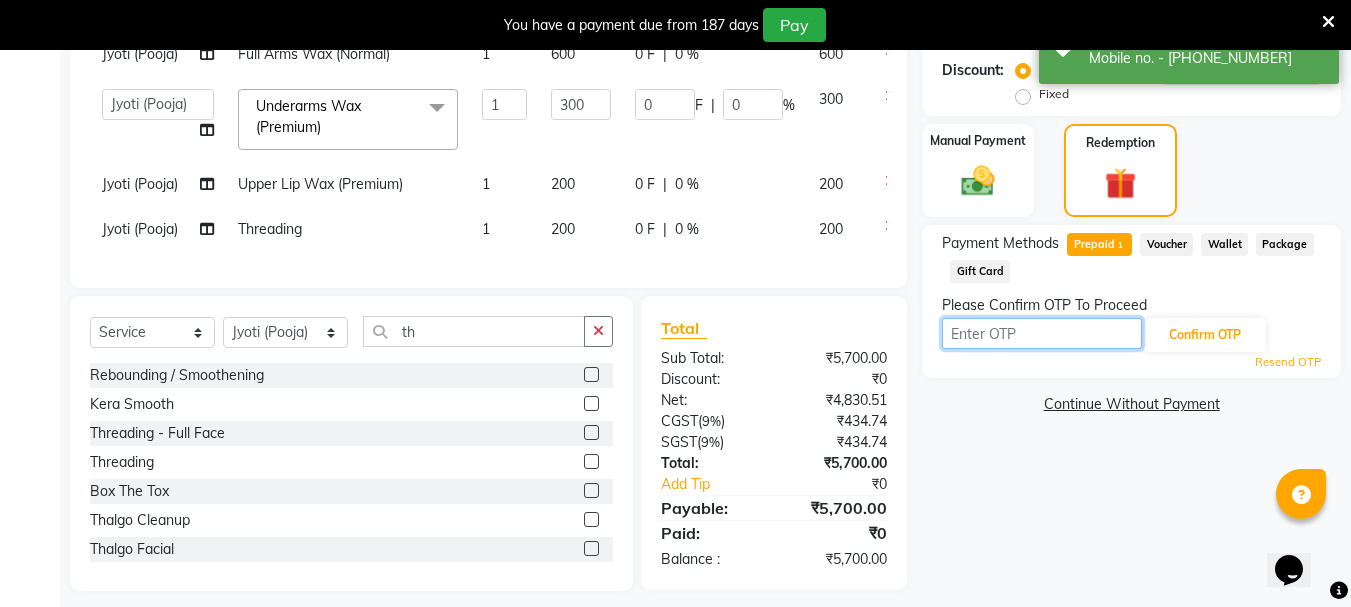 click at bounding box center [1042, 333] 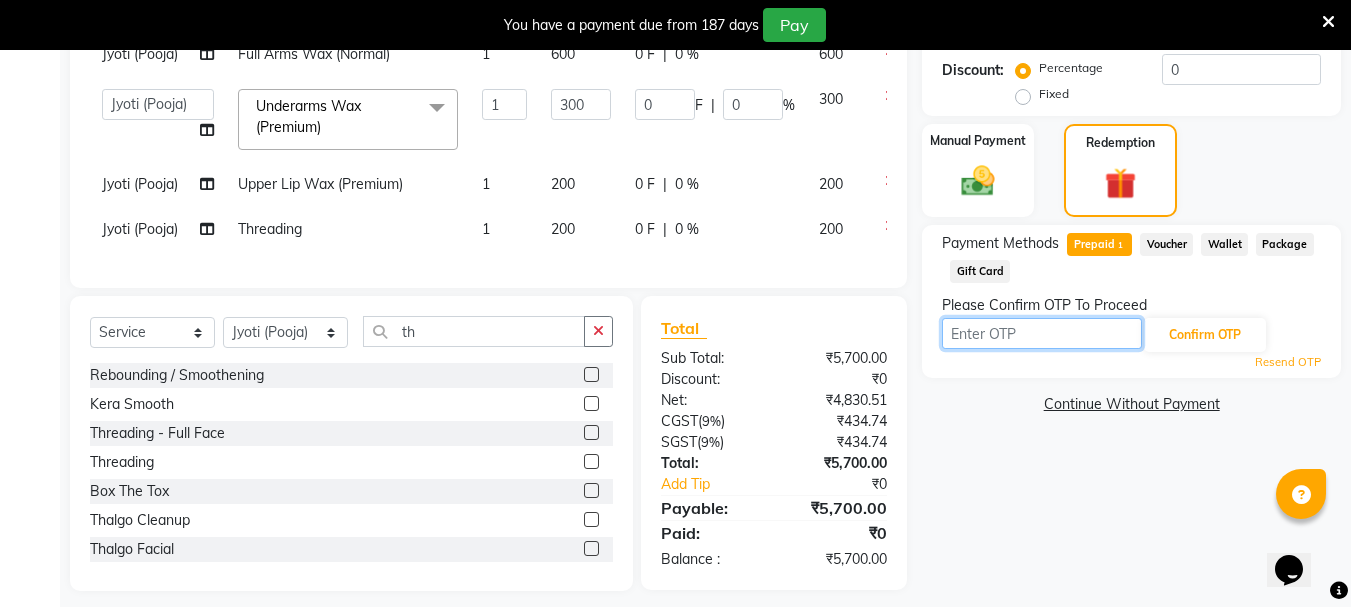 click at bounding box center [1042, 333] 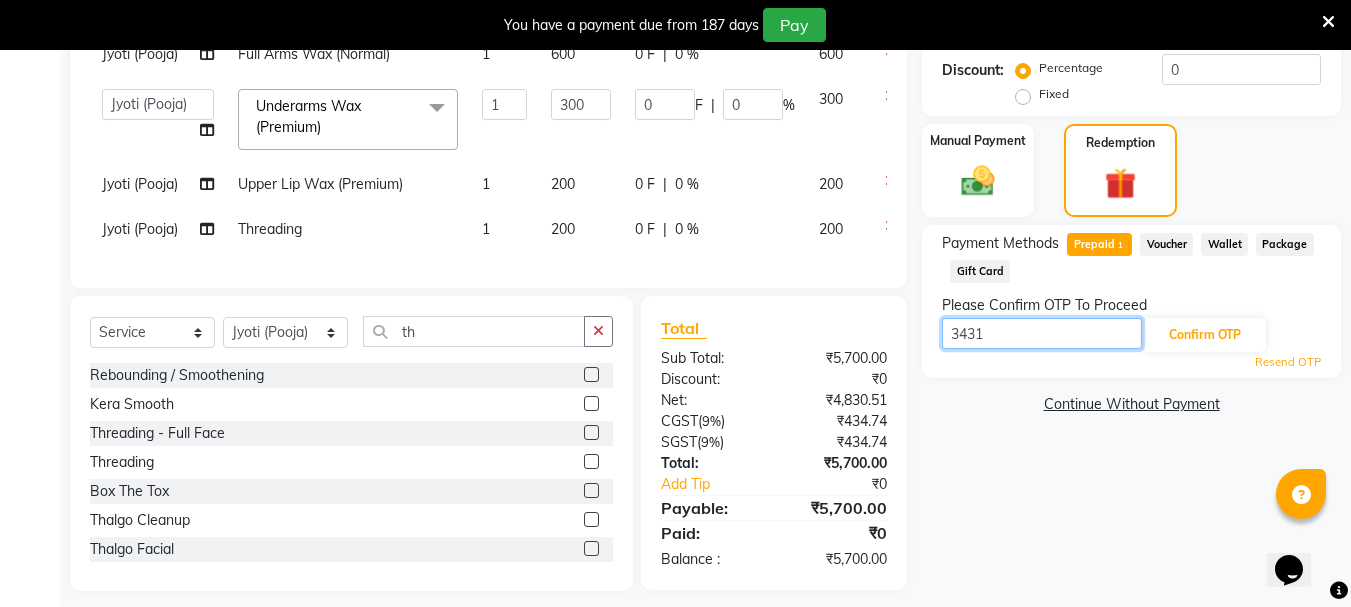 type on "3431" 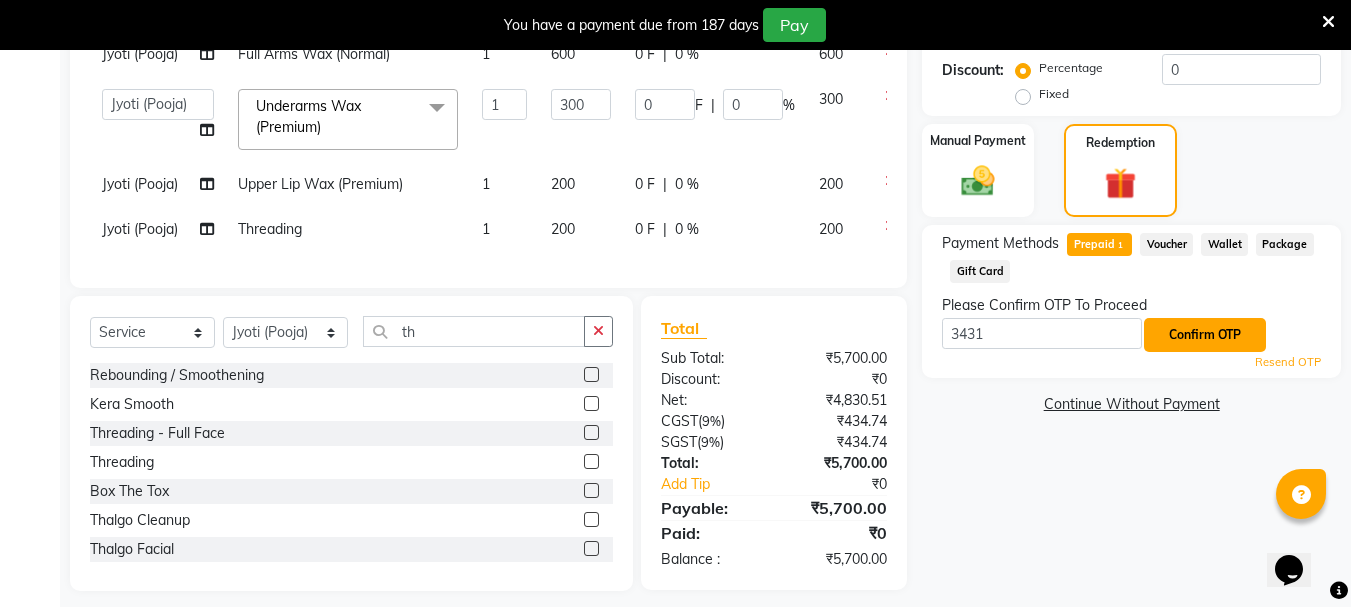 click on "Confirm OTP" 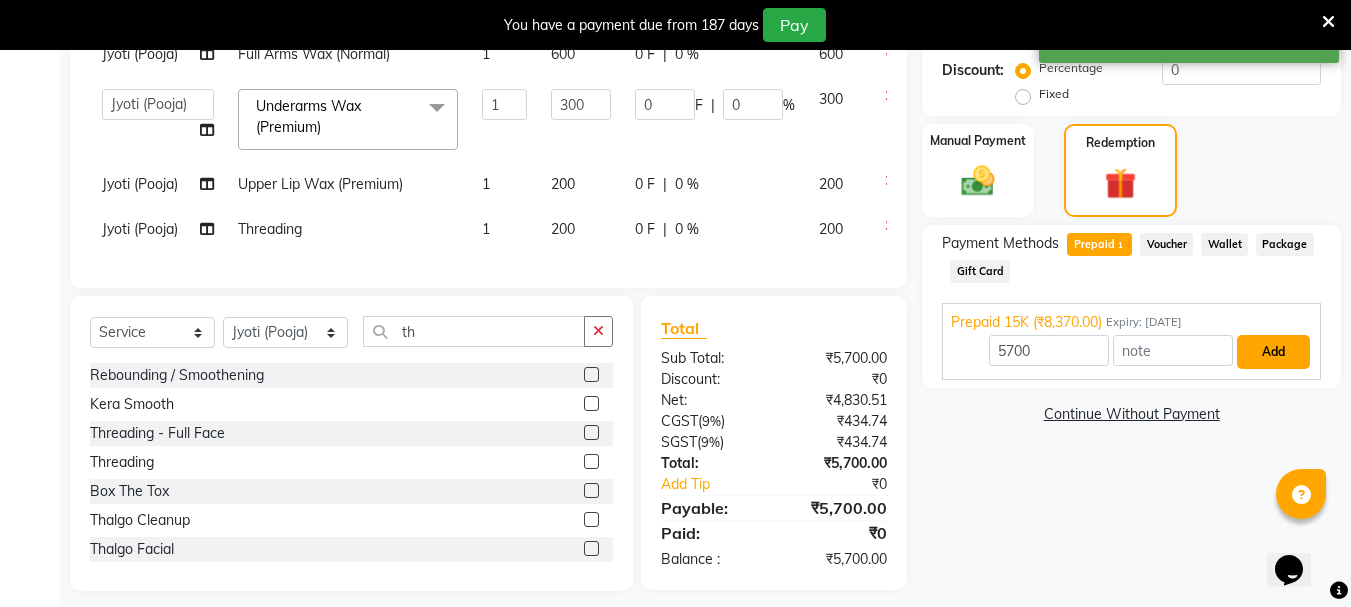 click on "Add" at bounding box center (1273, 352) 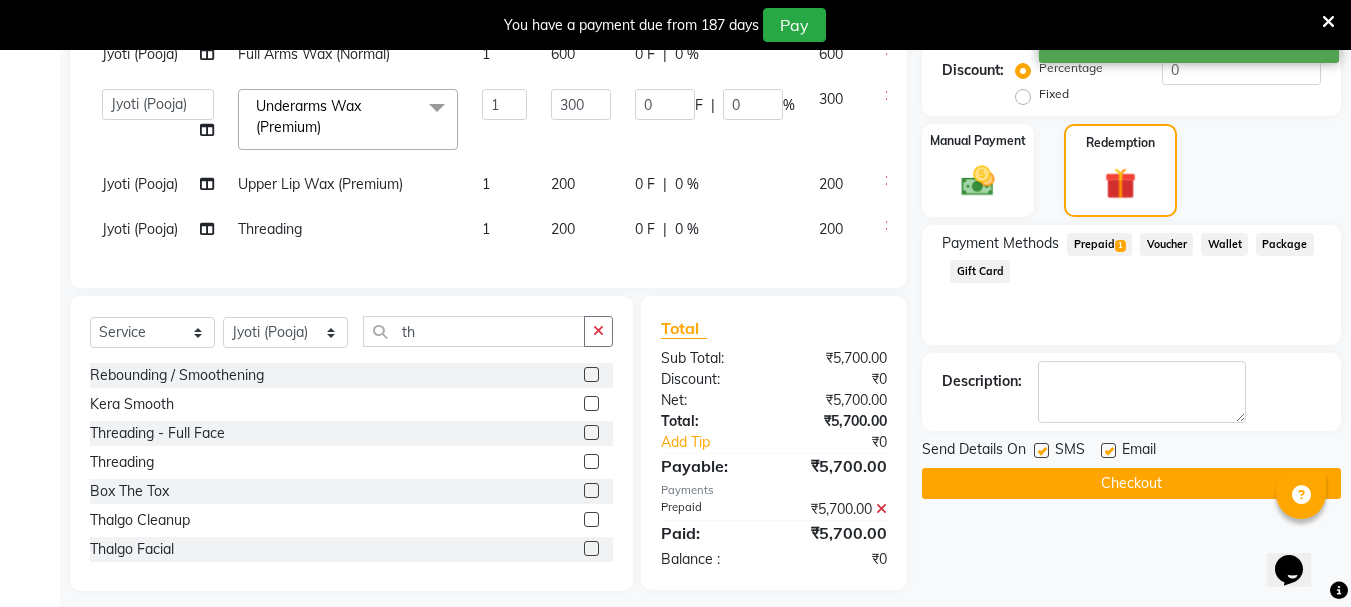 click on "Checkout" 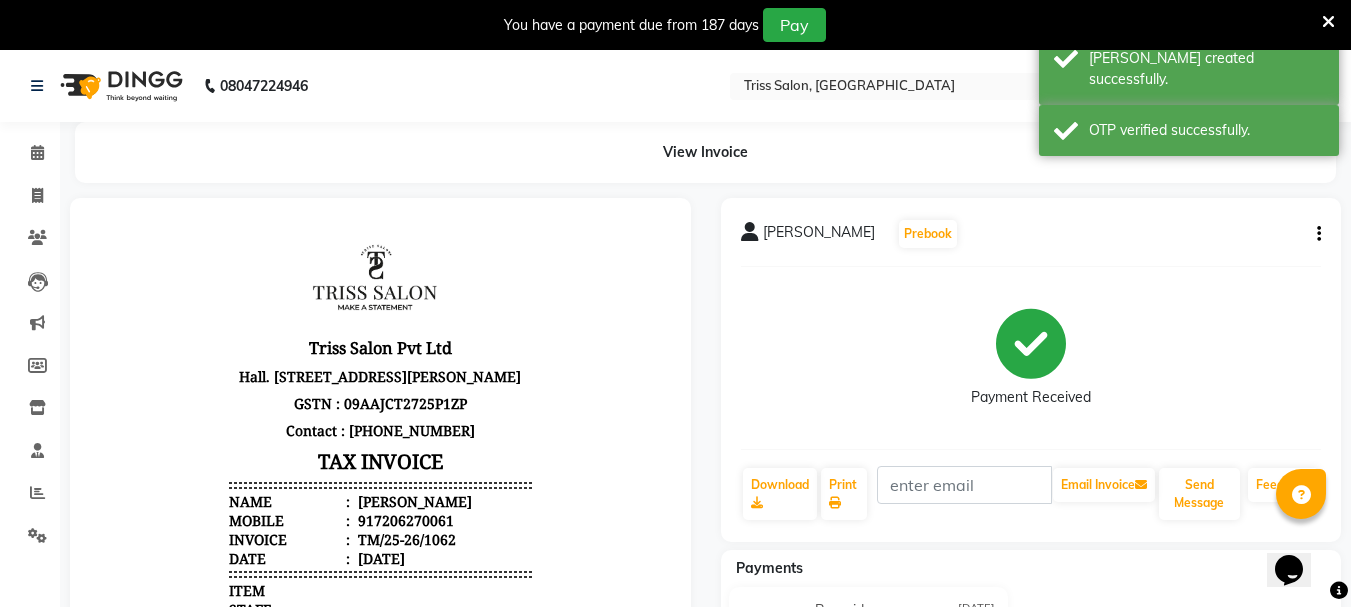 scroll, scrollTop: 0, scrollLeft: 0, axis: both 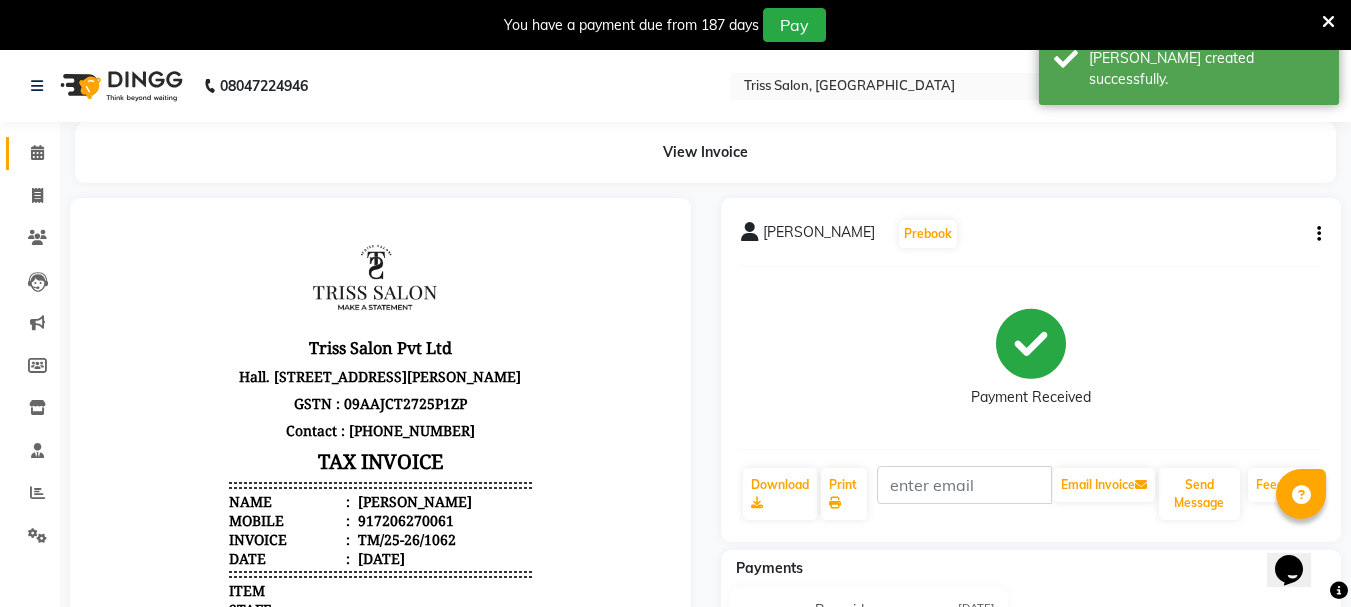 click 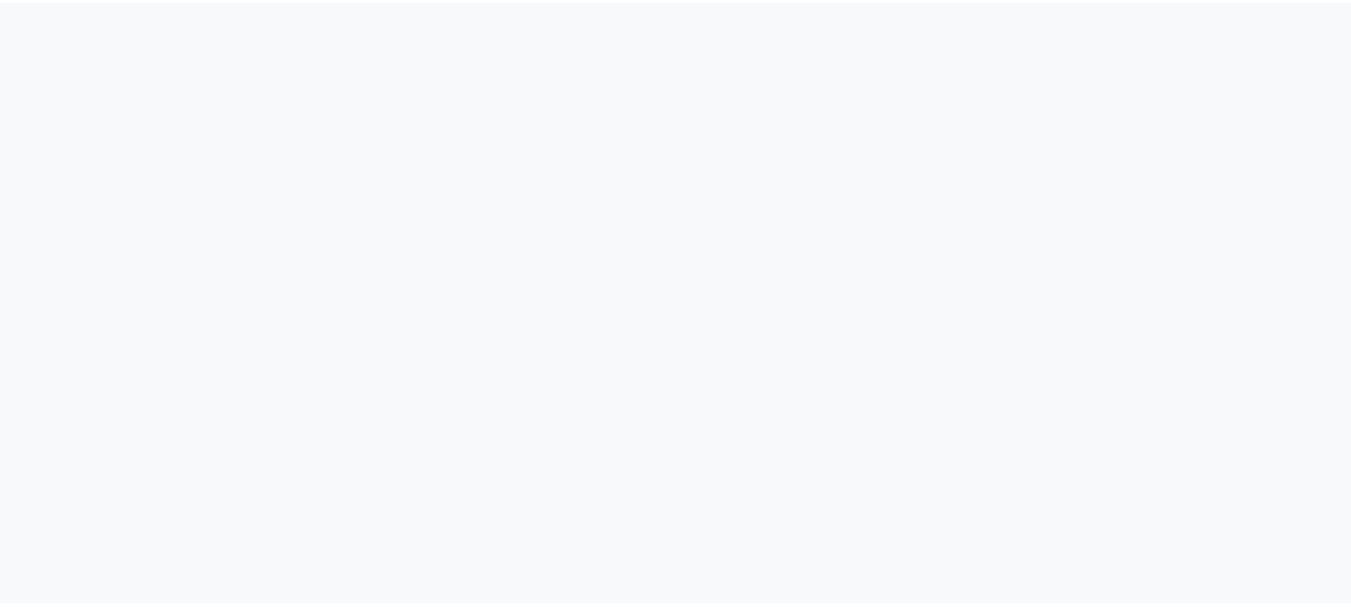 scroll, scrollTop: 0, scrollLeft: 0, axis: both 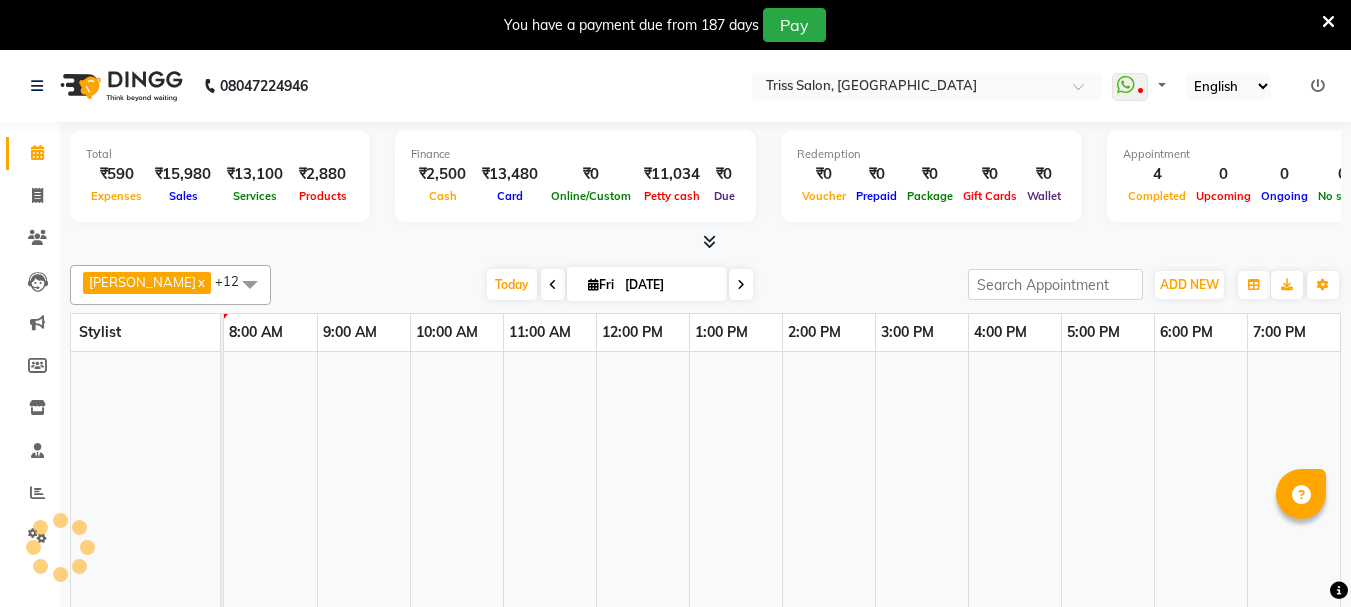 select on "en" 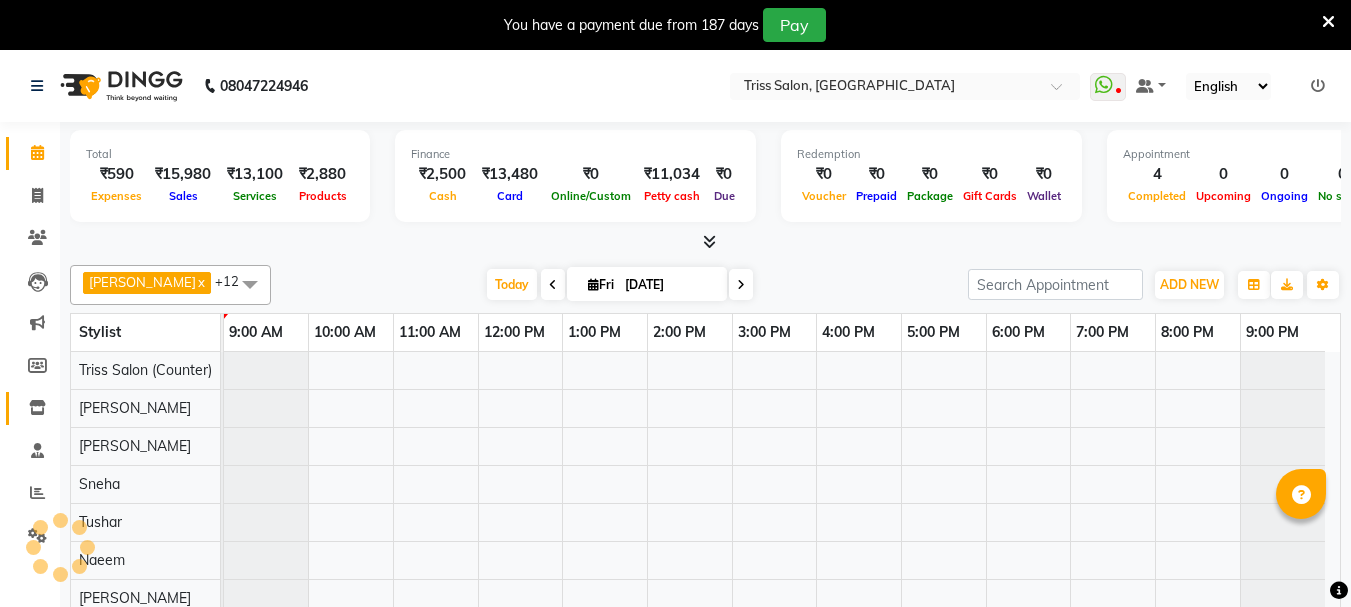 click 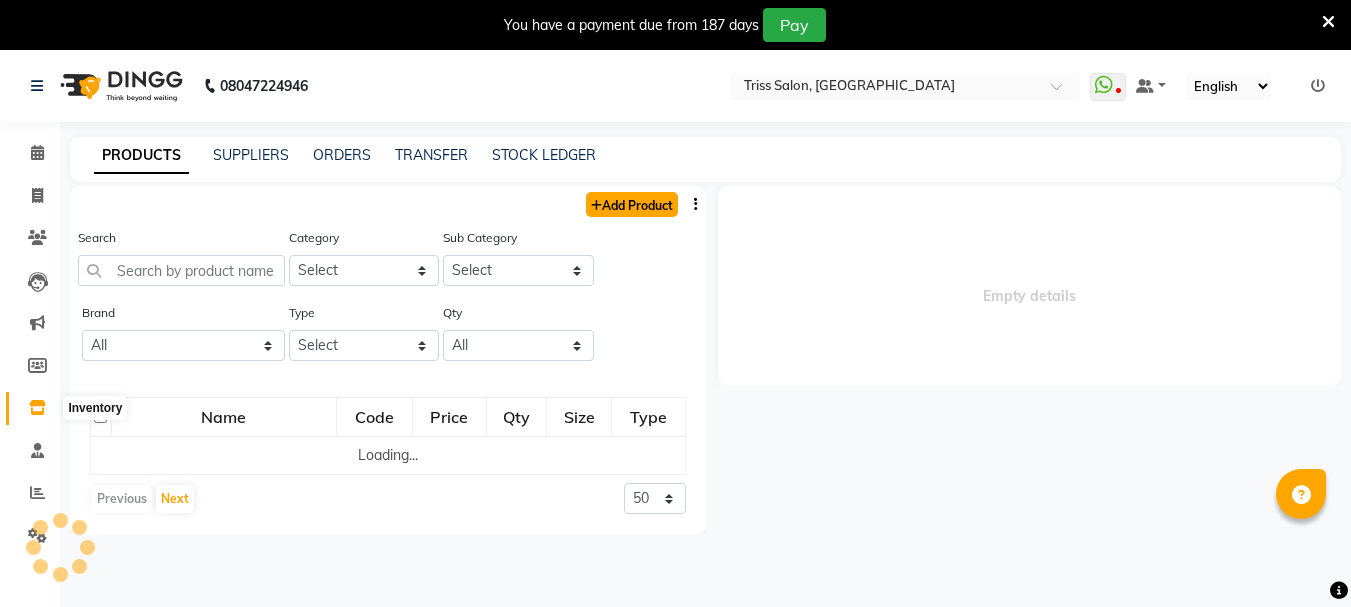 click on "Add Product" 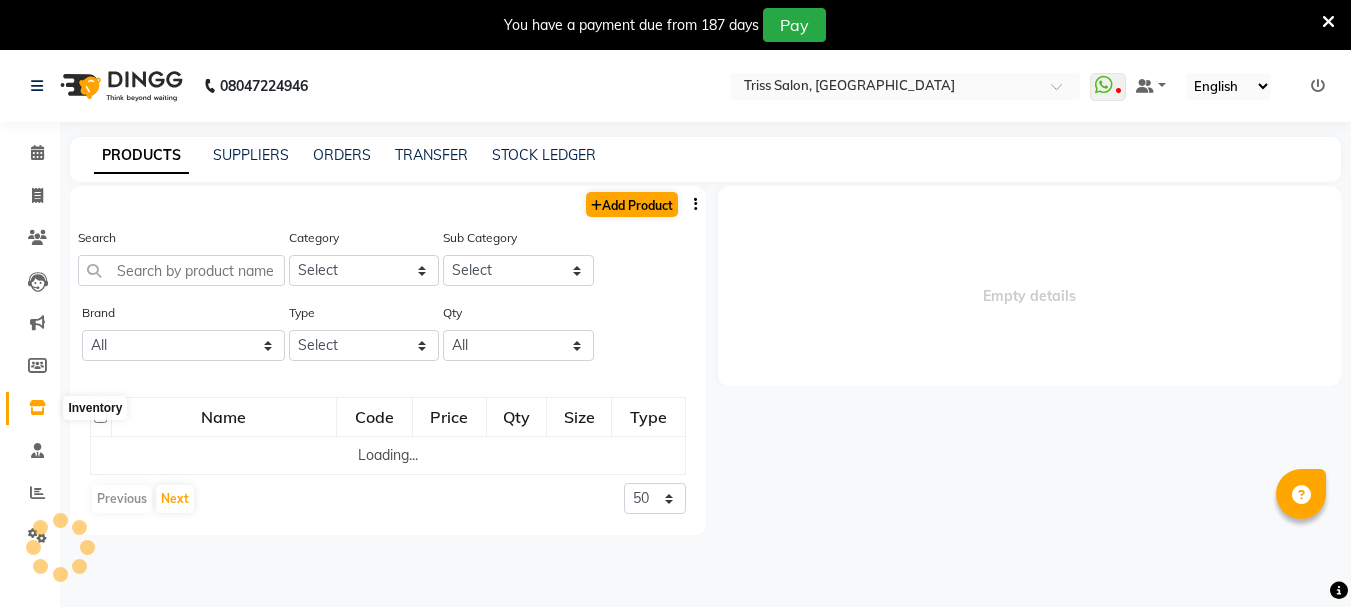 select on "true" 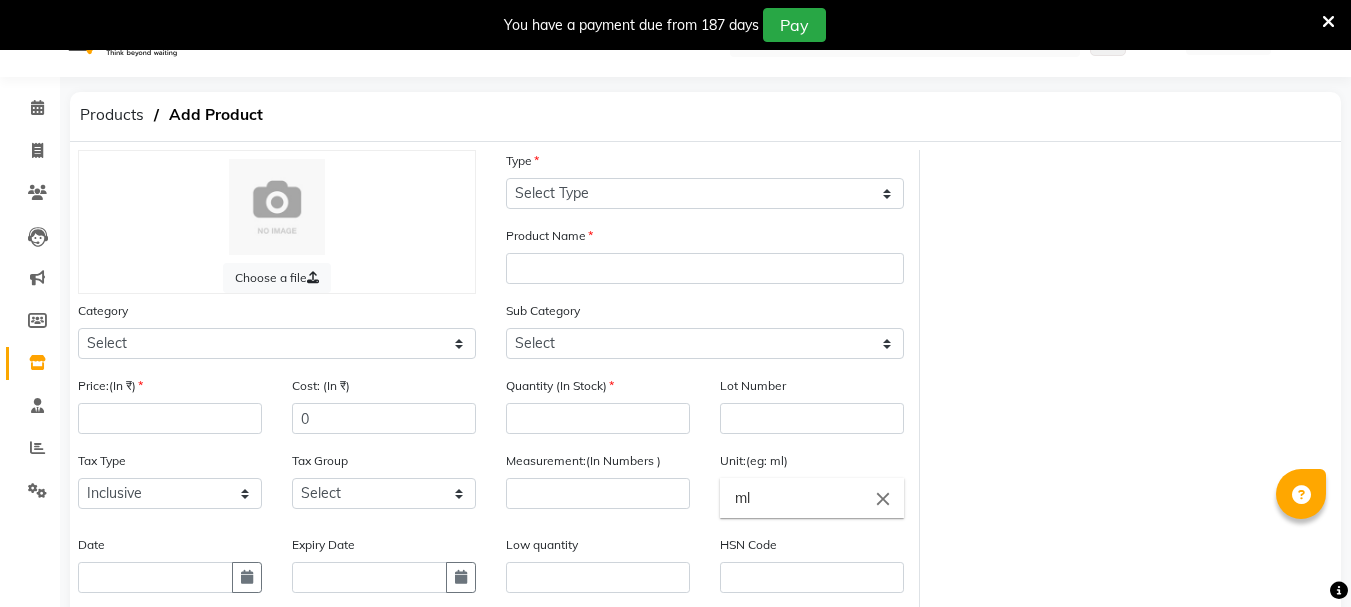 scroll, scrollTop: 40, scrollLeft: 0, axis: vertical 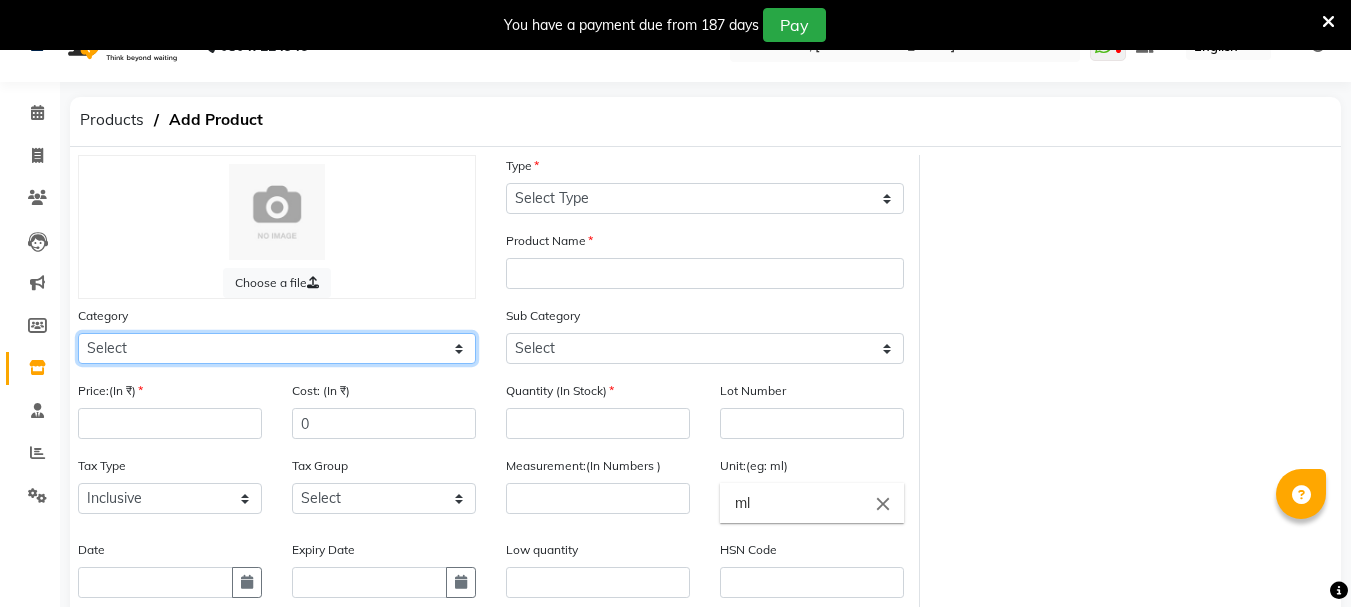 click on "Select PH Keune GK Moroccan Oil 3TenX K18 Schwarzkopf Mintree Kanpeki Thalgo Other Floractive" 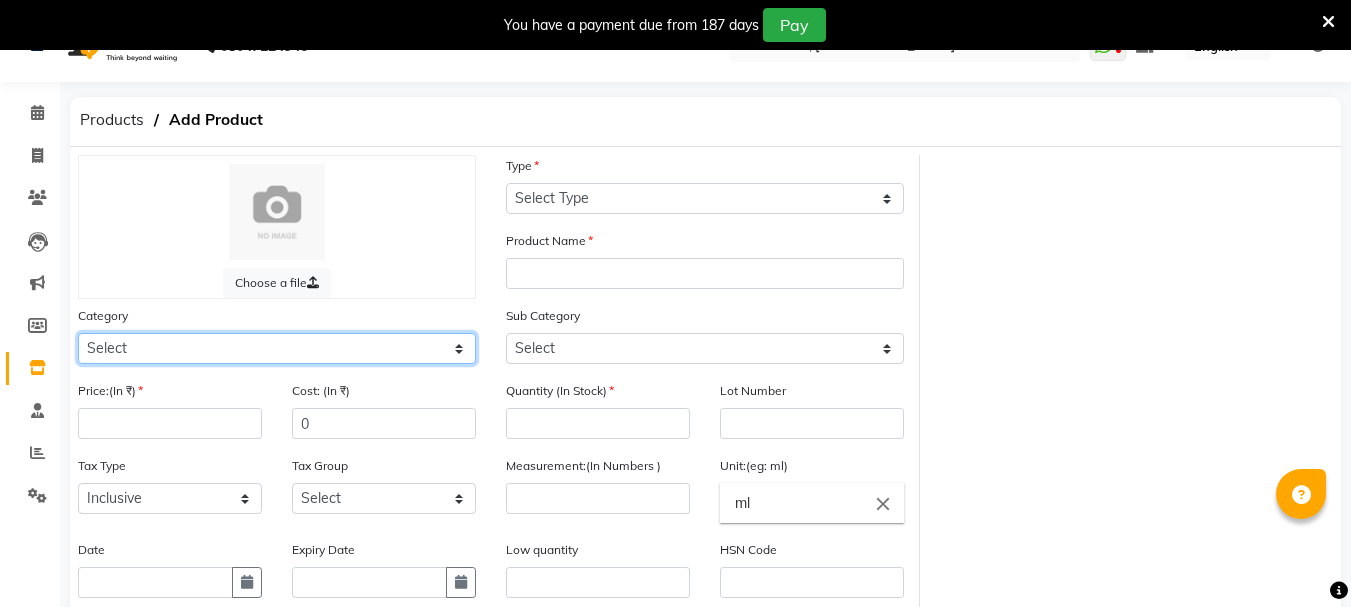 select on "367302250" 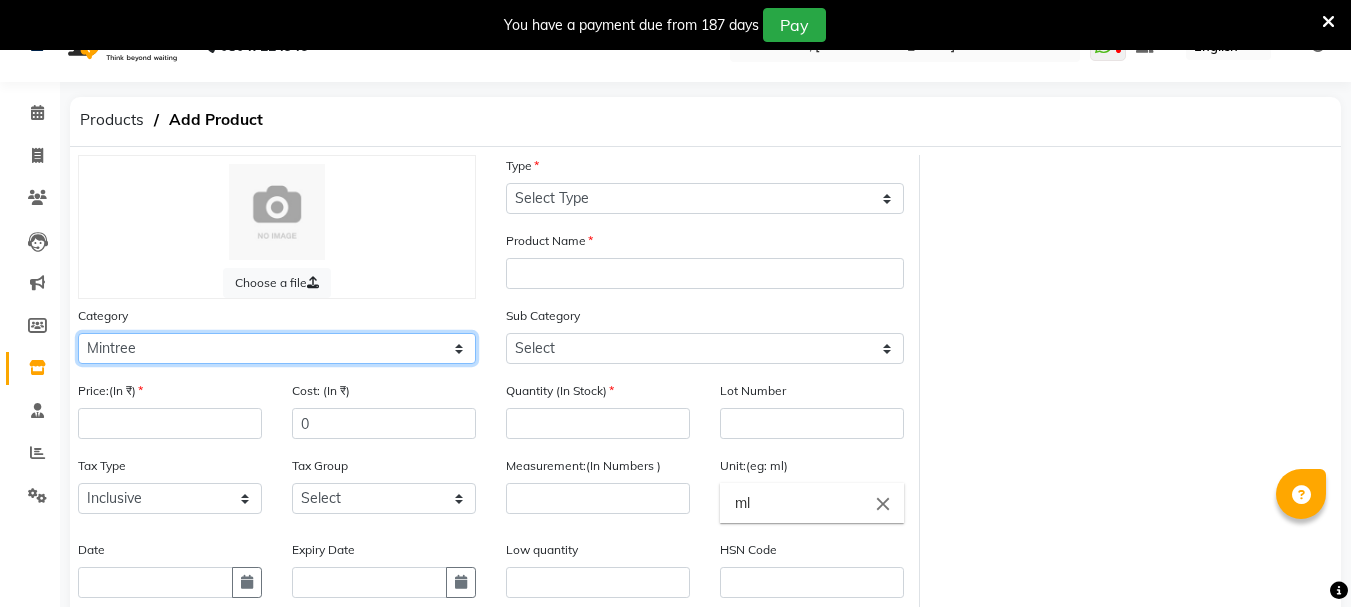 click on "Select PH Keune GK Moroccan Oil 3TenX K18 Schwarzkopf Mintree Kanpeki Thalgo Other Floractive" 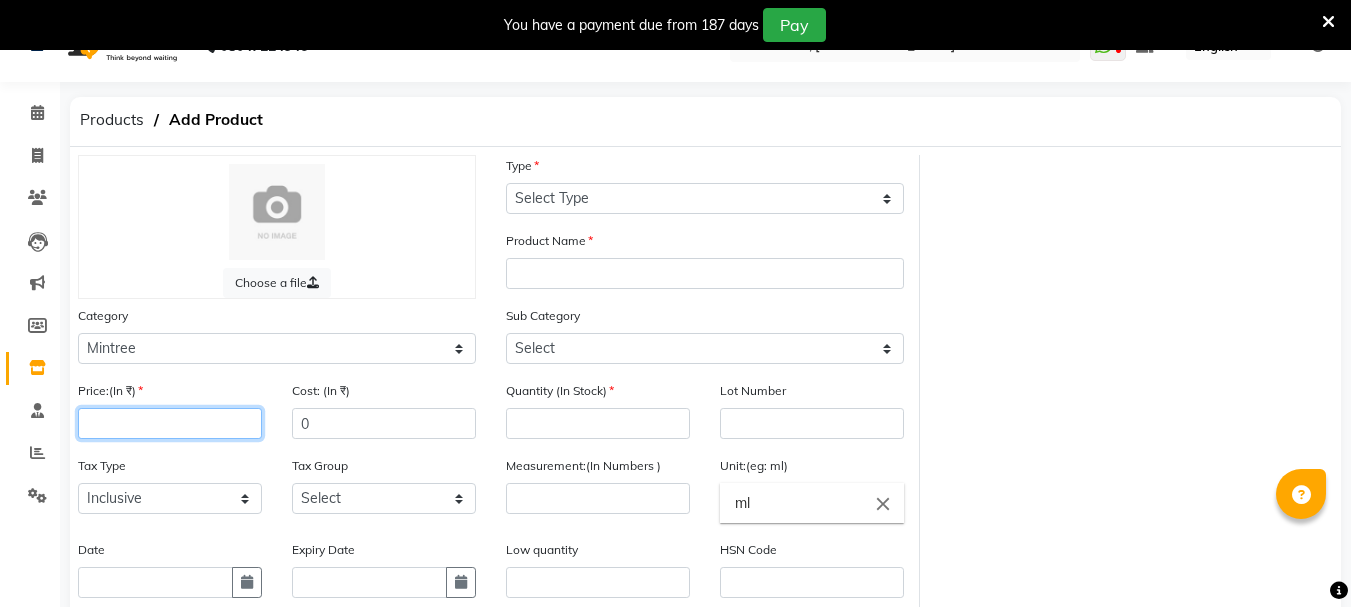click 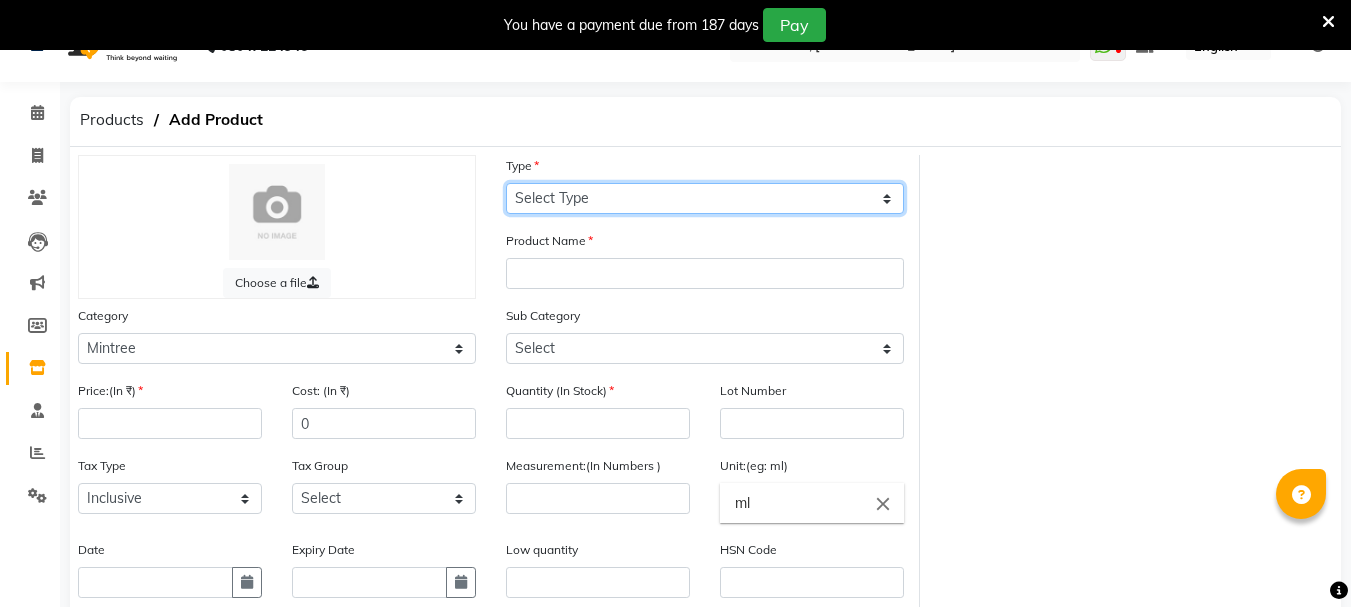 click on "Select Type Both Retail Consumable" 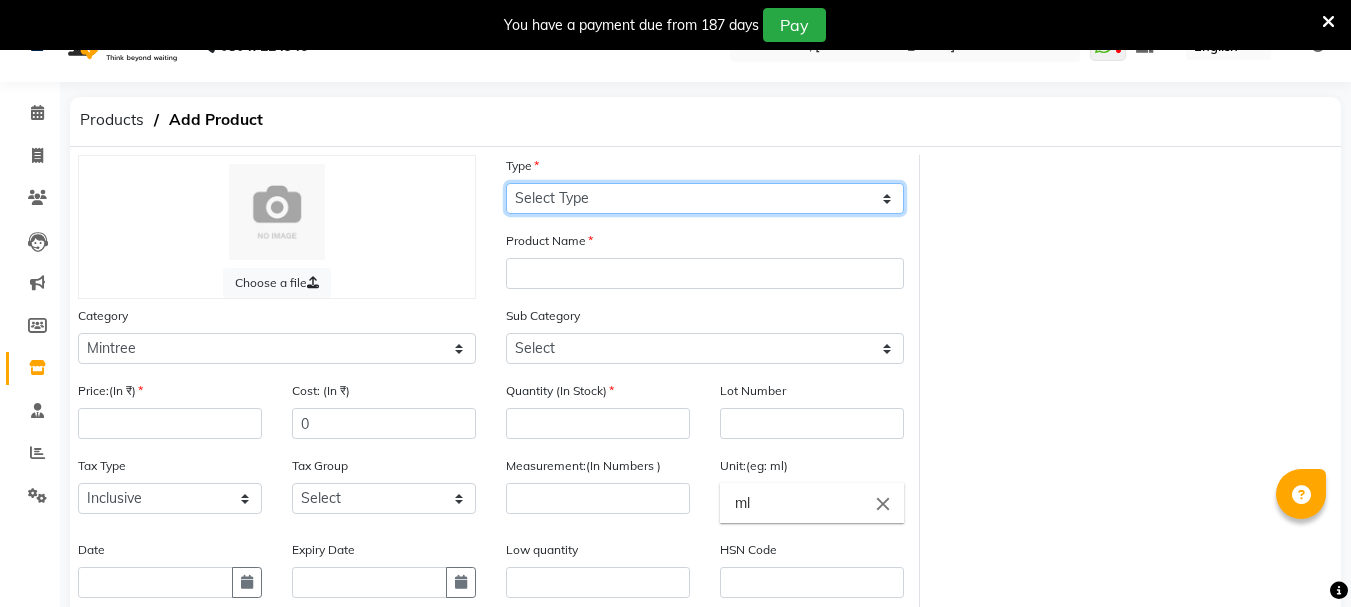 select on "R" 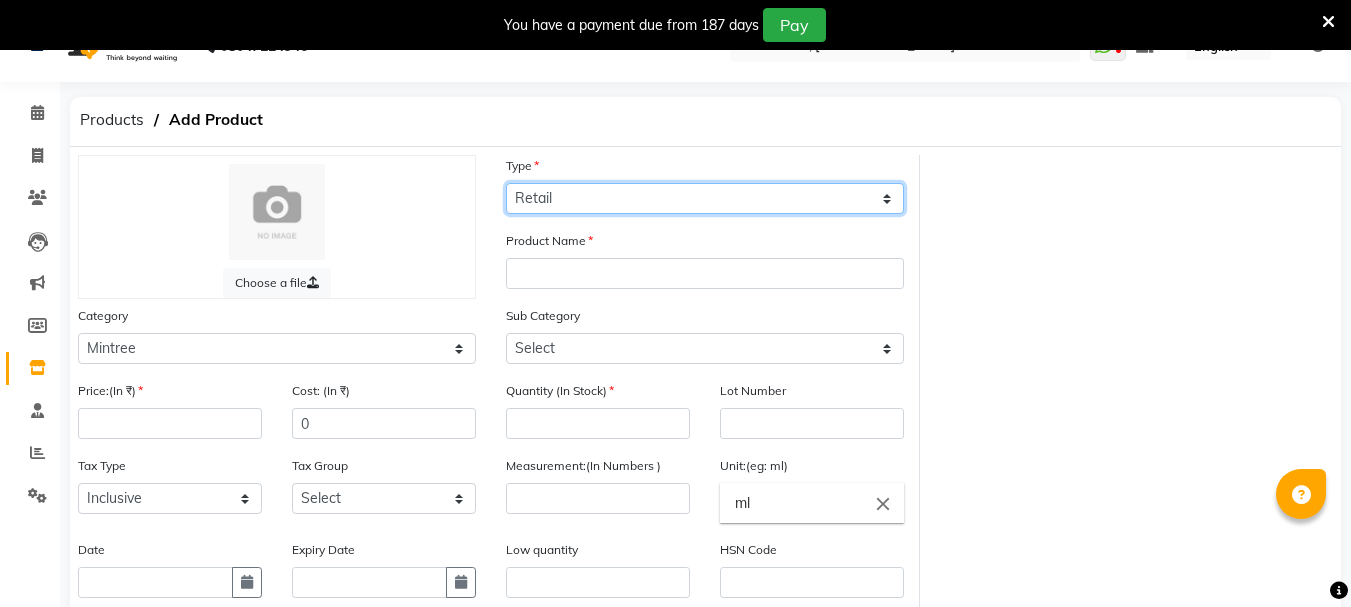 click on "Select Type Both Retail Consumable" 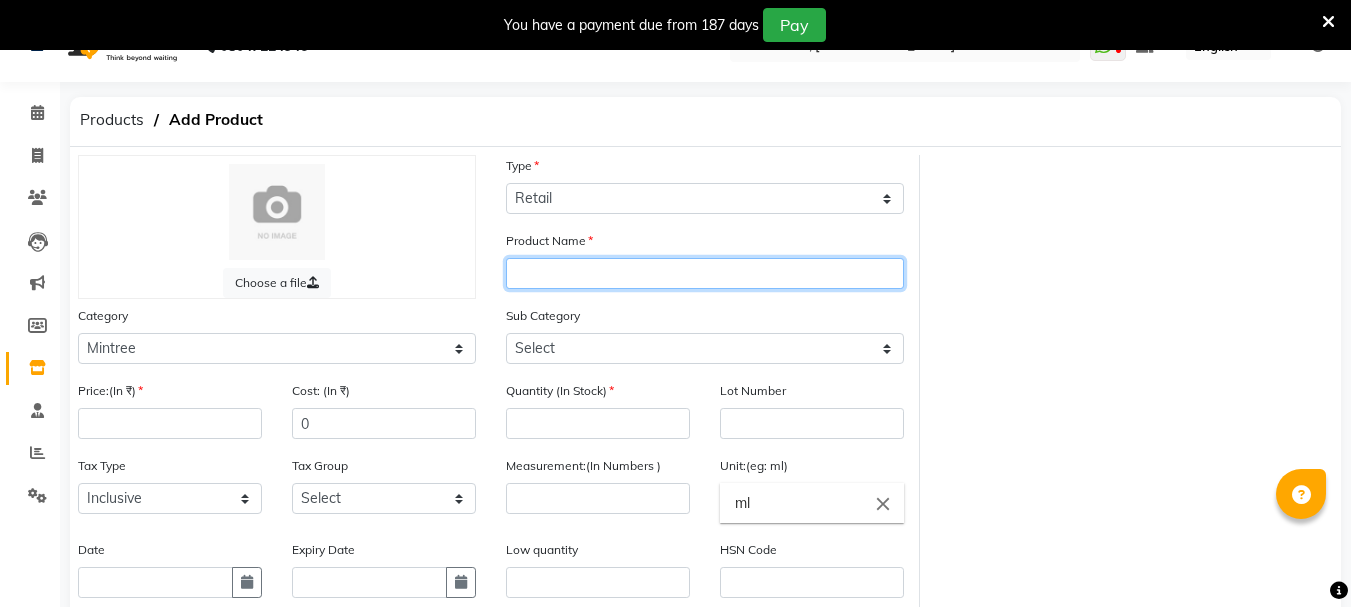 click 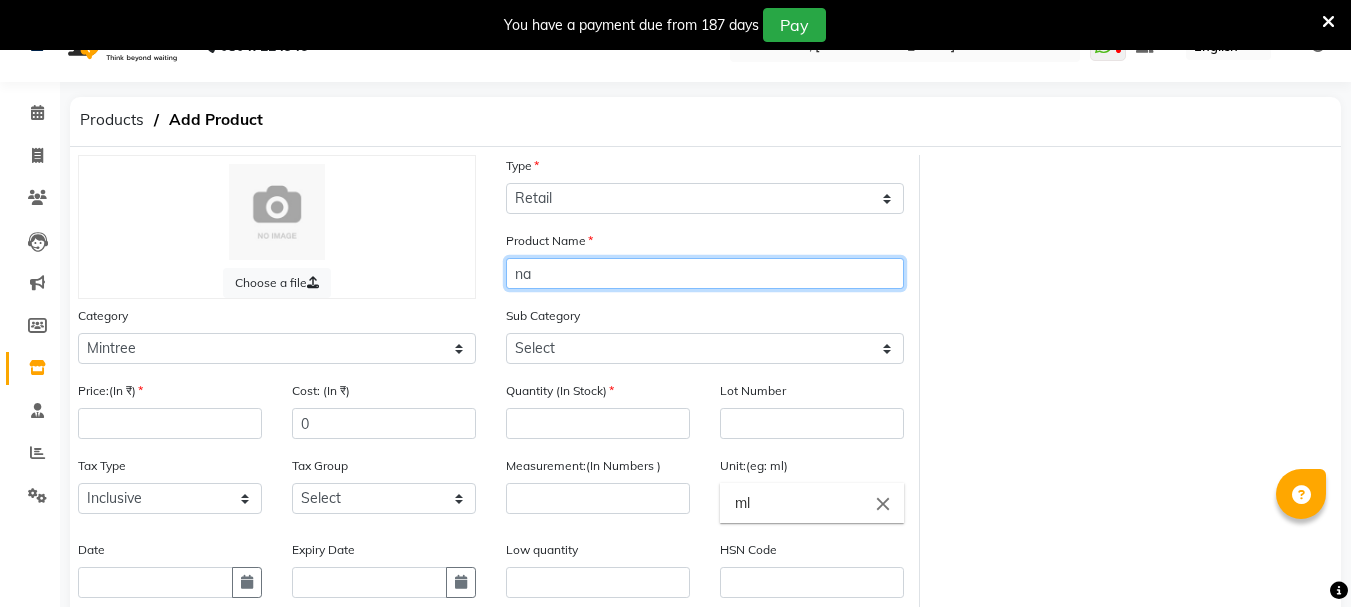type on "n" 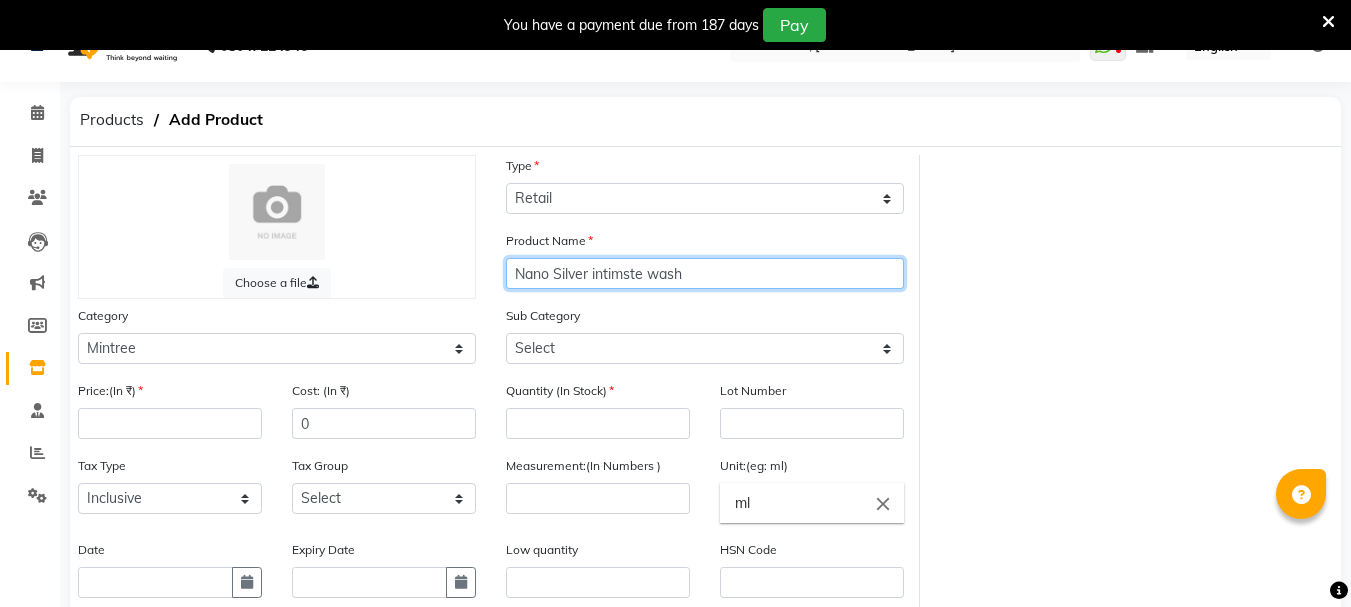 type on "Nano Silver intimste wash" 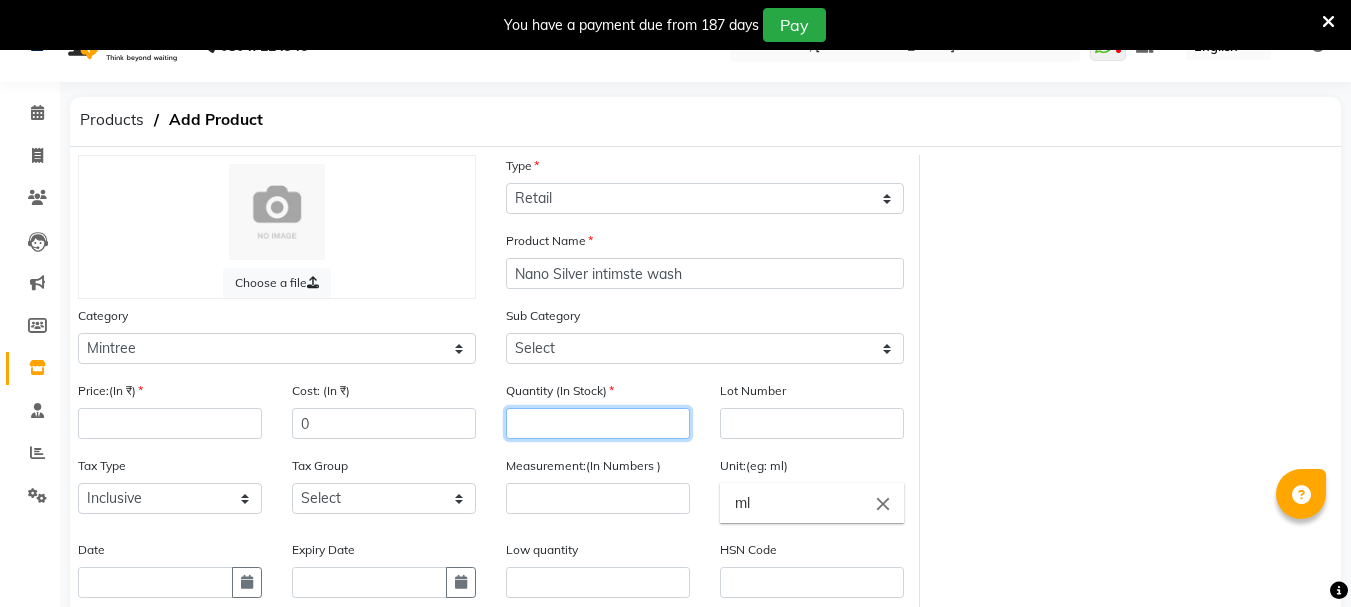 click 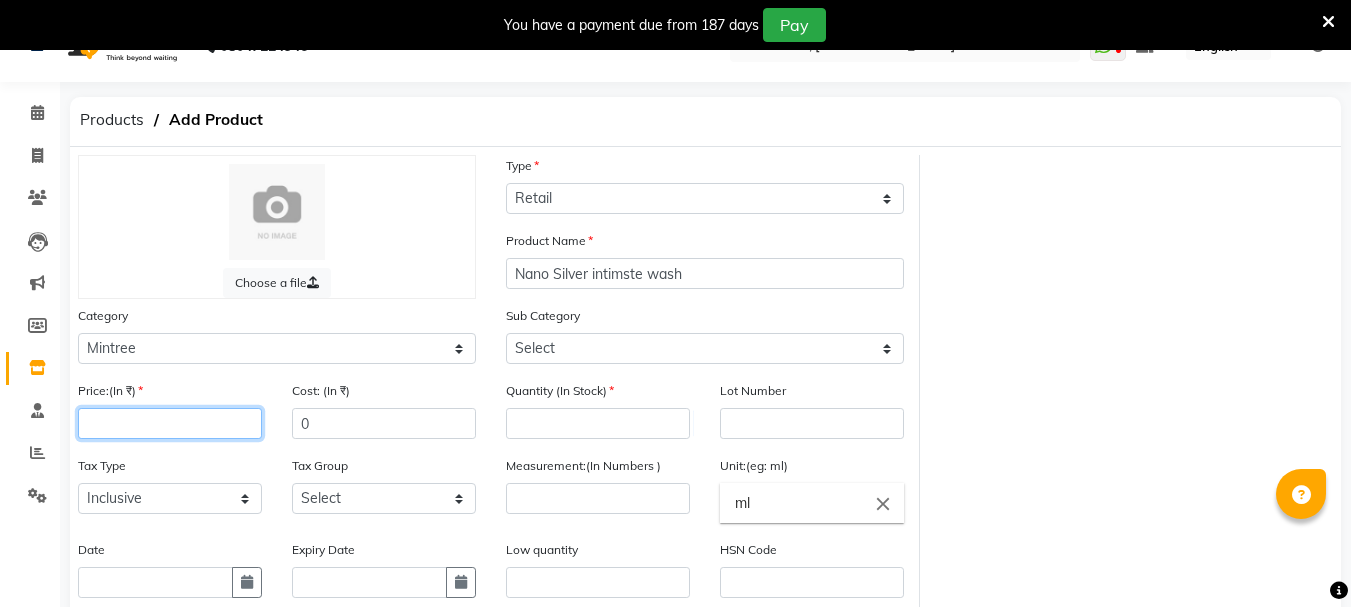 click 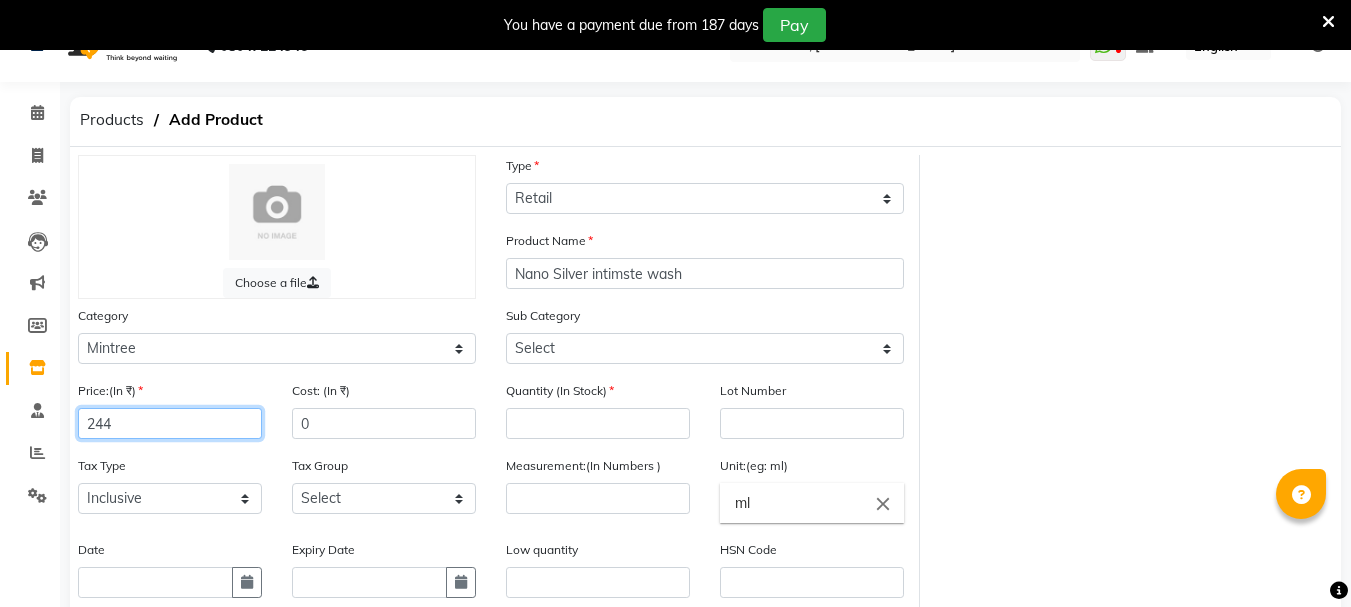type on "244" 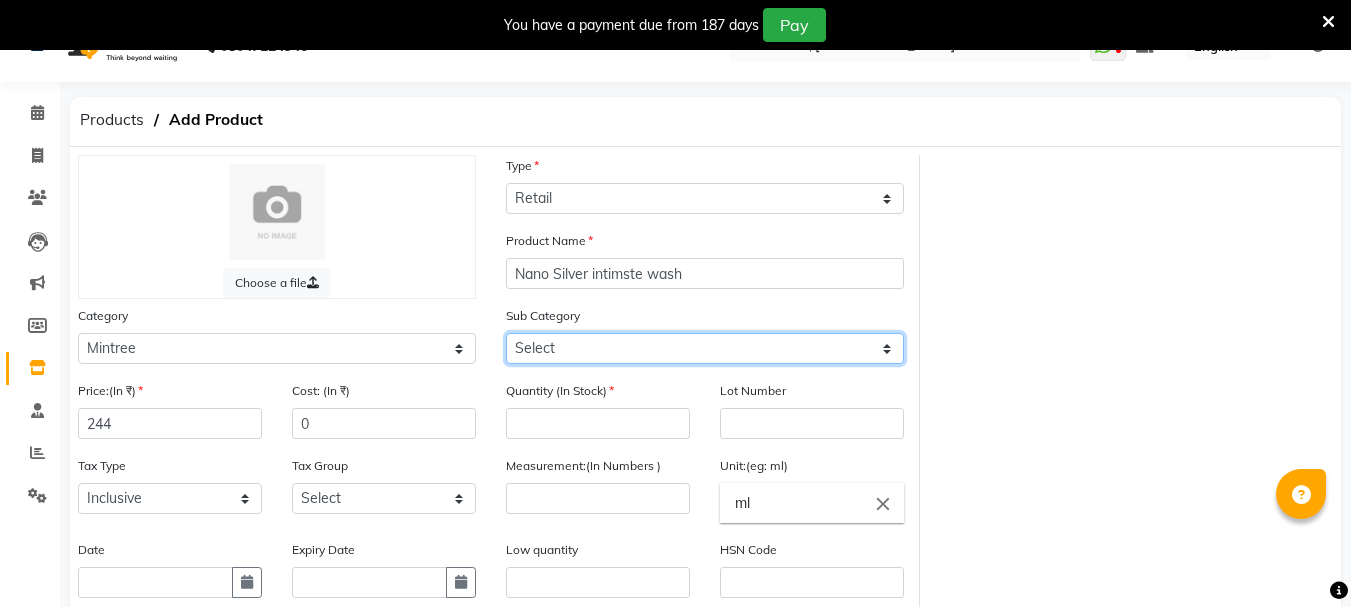 click on "Select Pedicure Salon Use Body Care Retail Retail - Mintree" 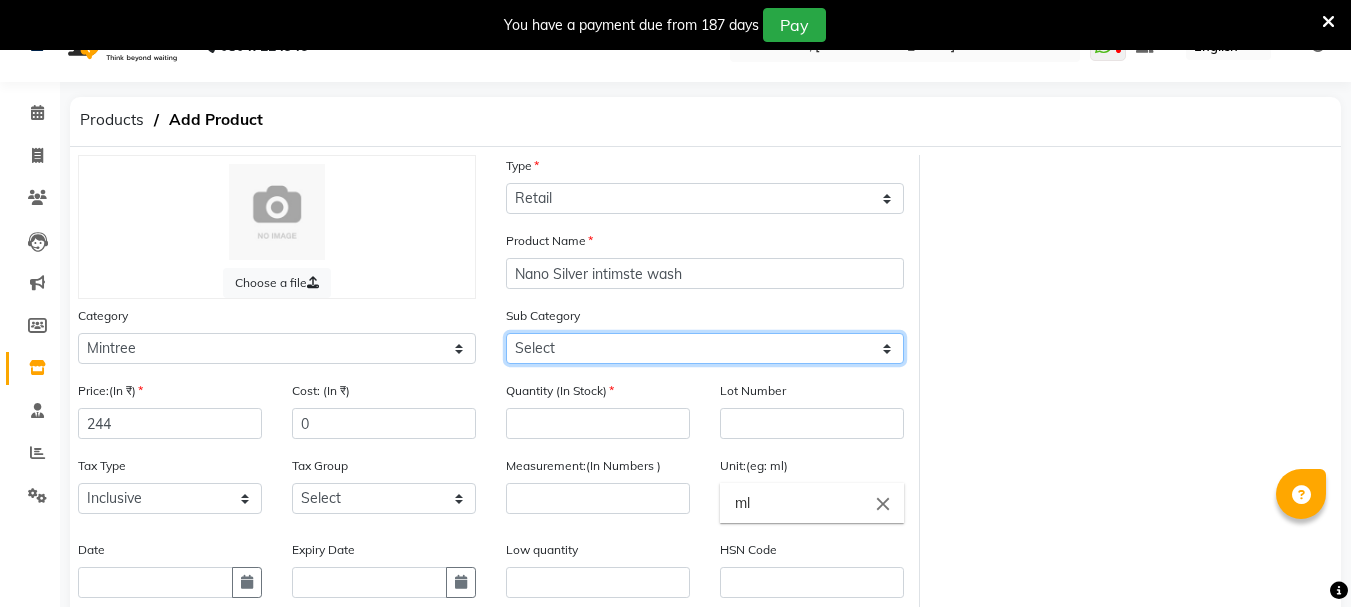 select on "3673022505" 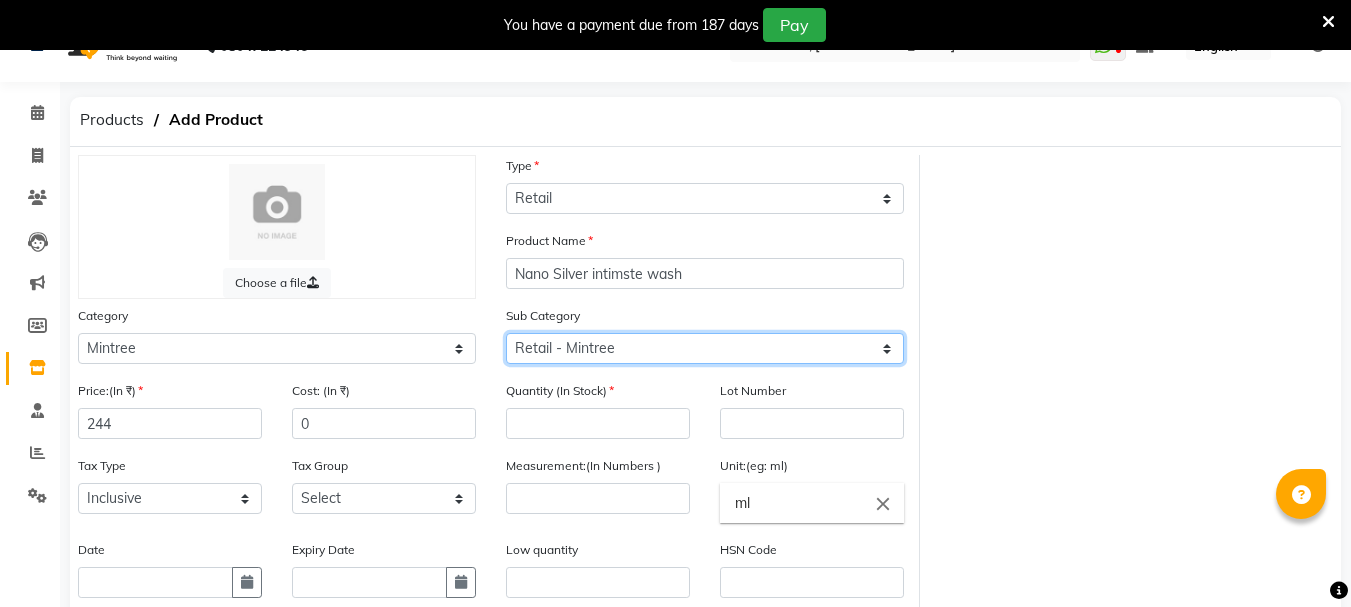click on "Select Pedicure Salon Use Body Care Retail Retail - Mintree" 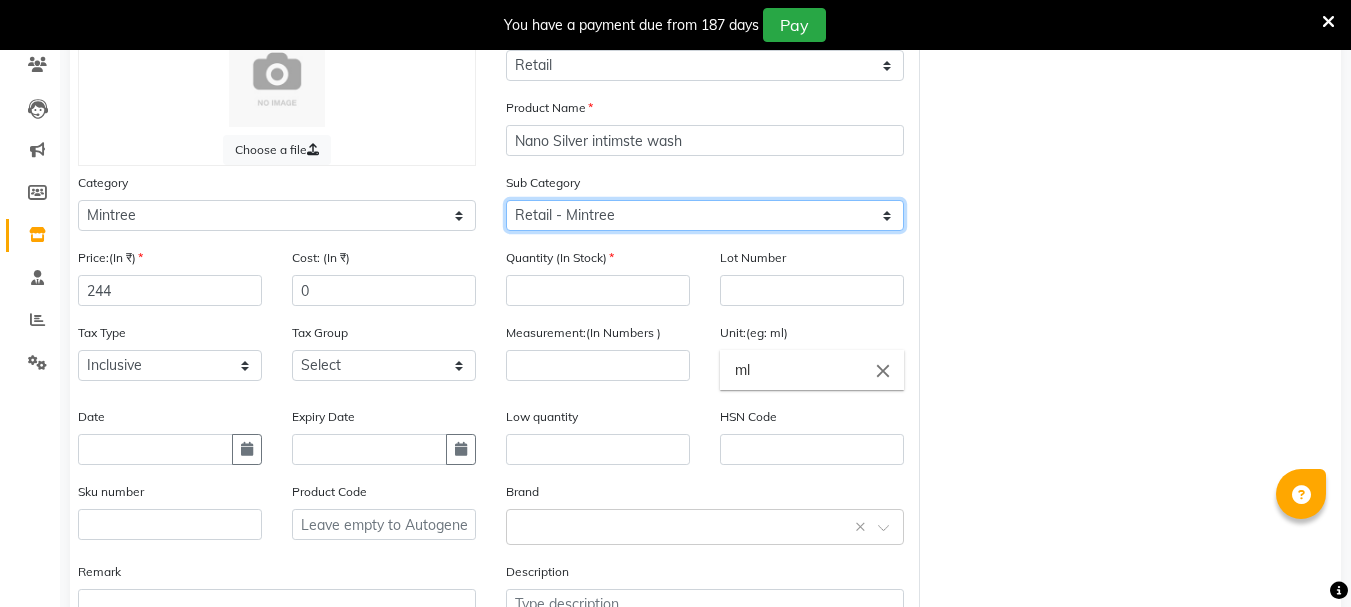 scroll, scrollTop: 195, scrollLeft: 0, axis: vertical 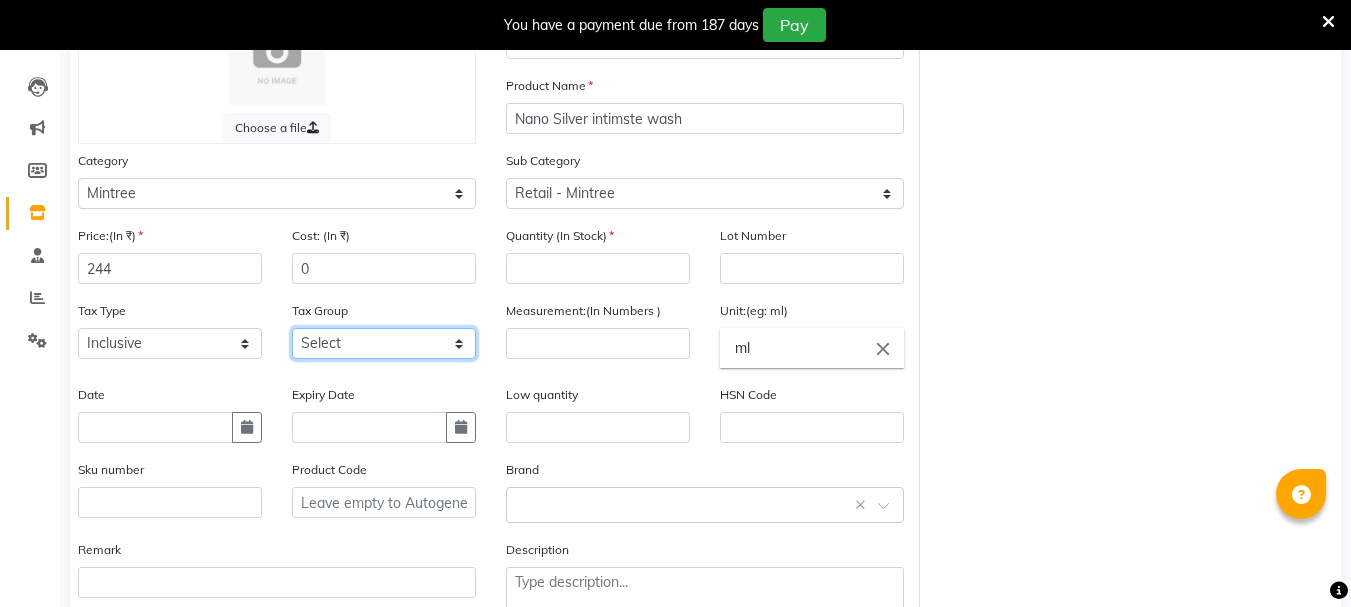 click on "Select GST WRONG WRONG" 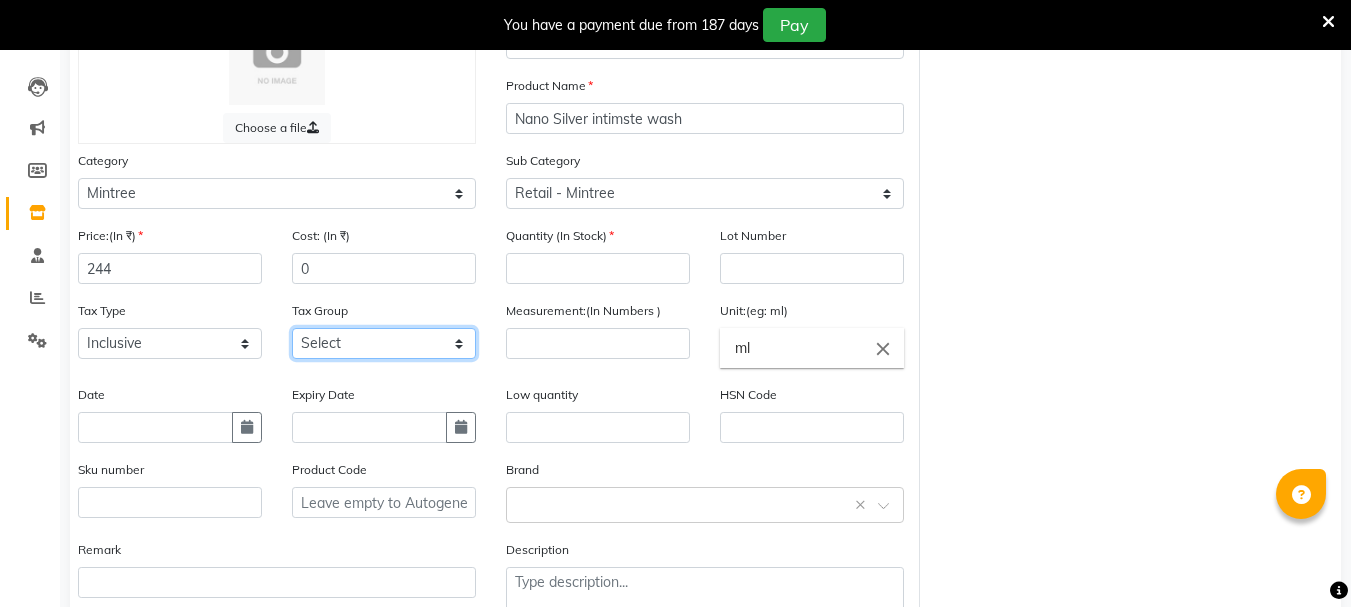 select on "1366" 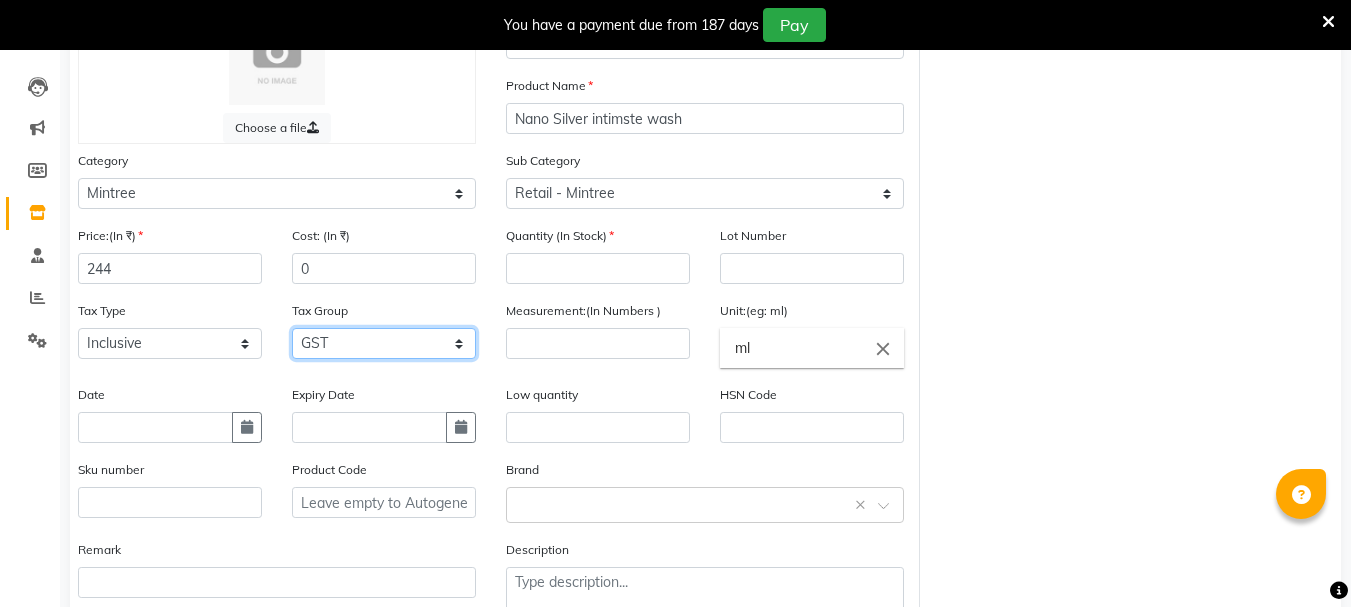 click on "Select GST WRONG WRONG" 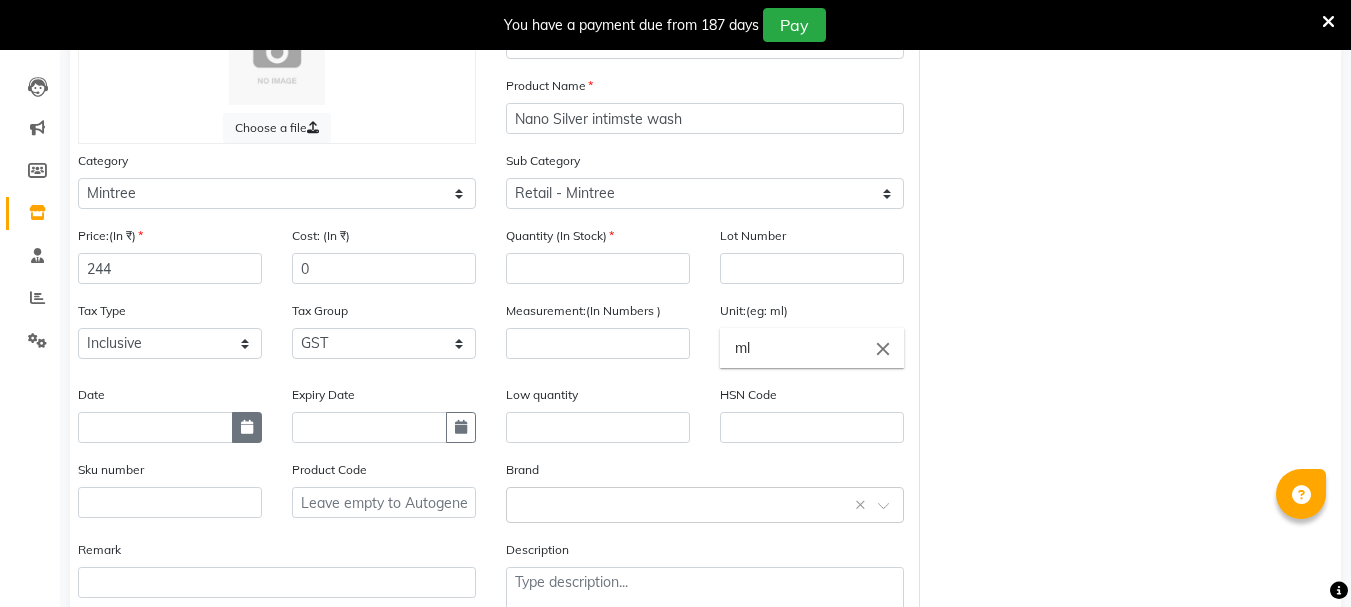 click 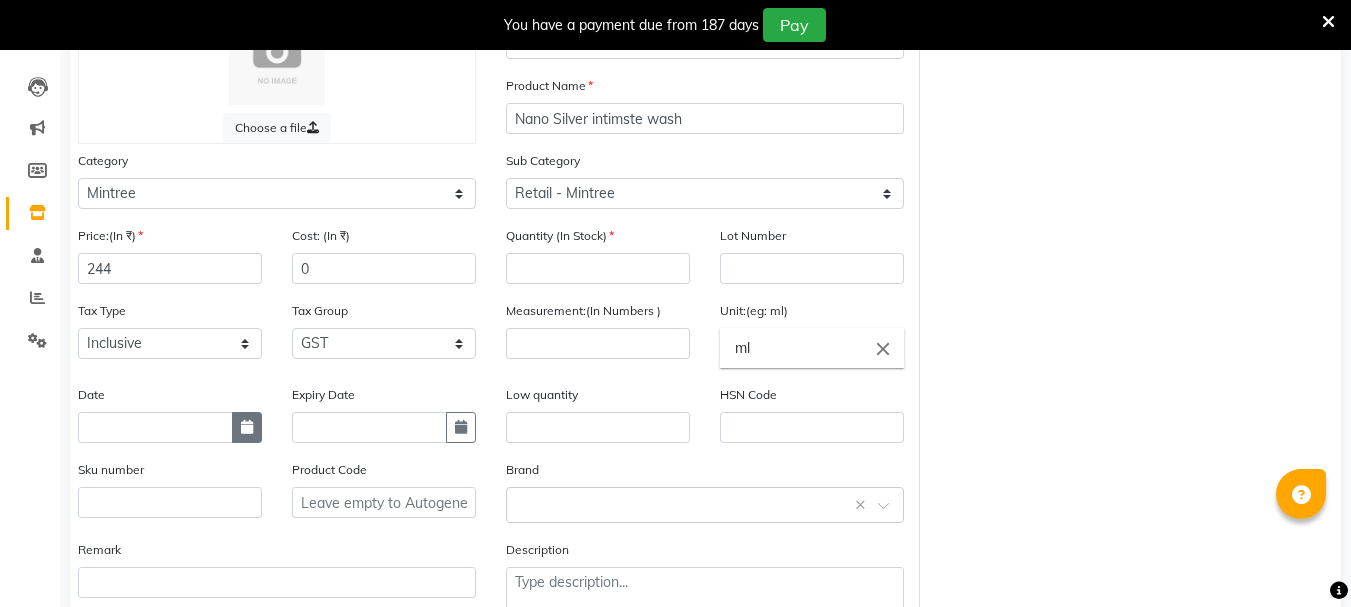 select on "7" 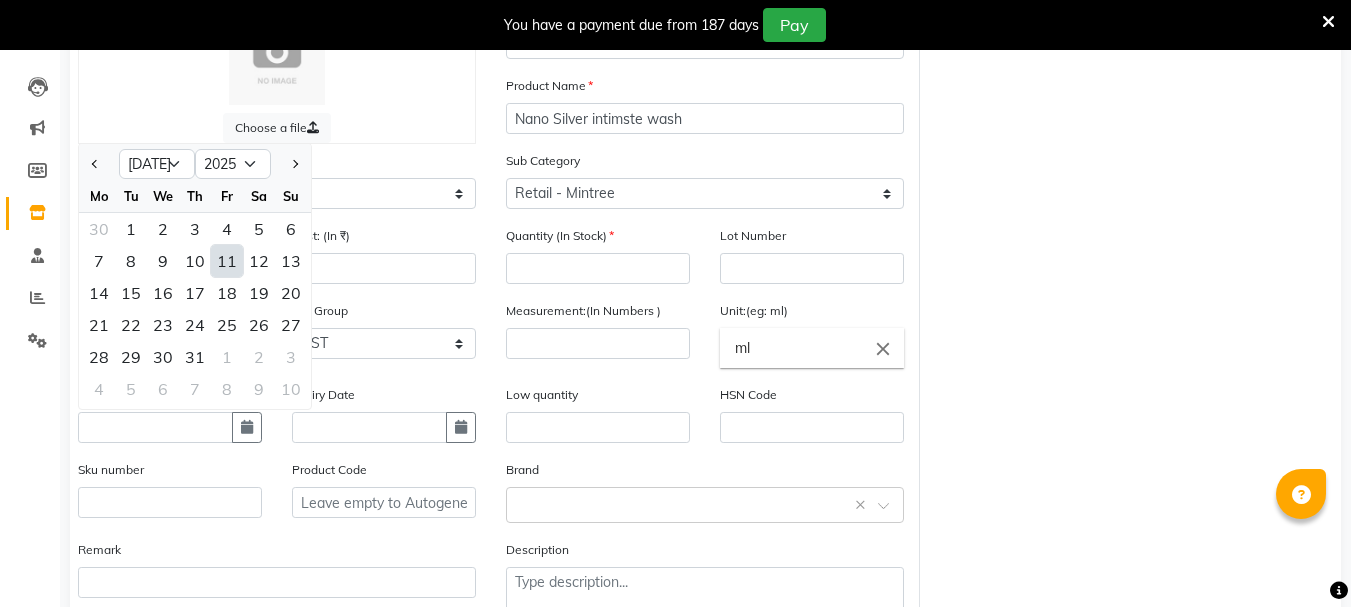 click on "11" 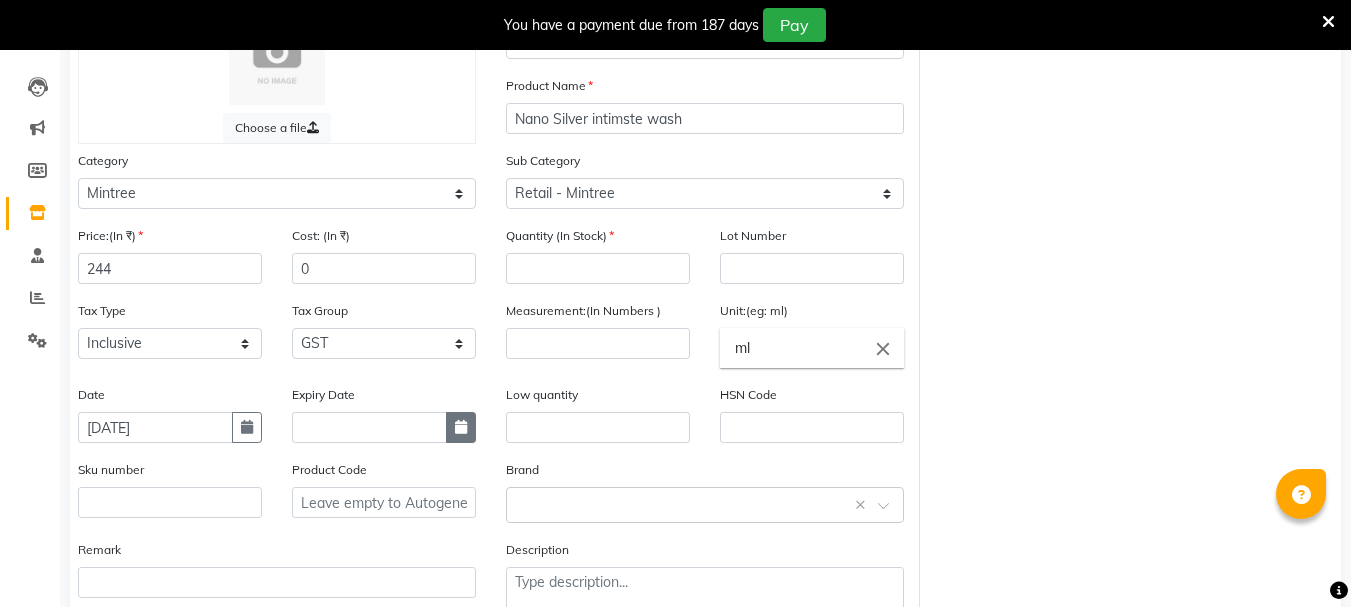 click 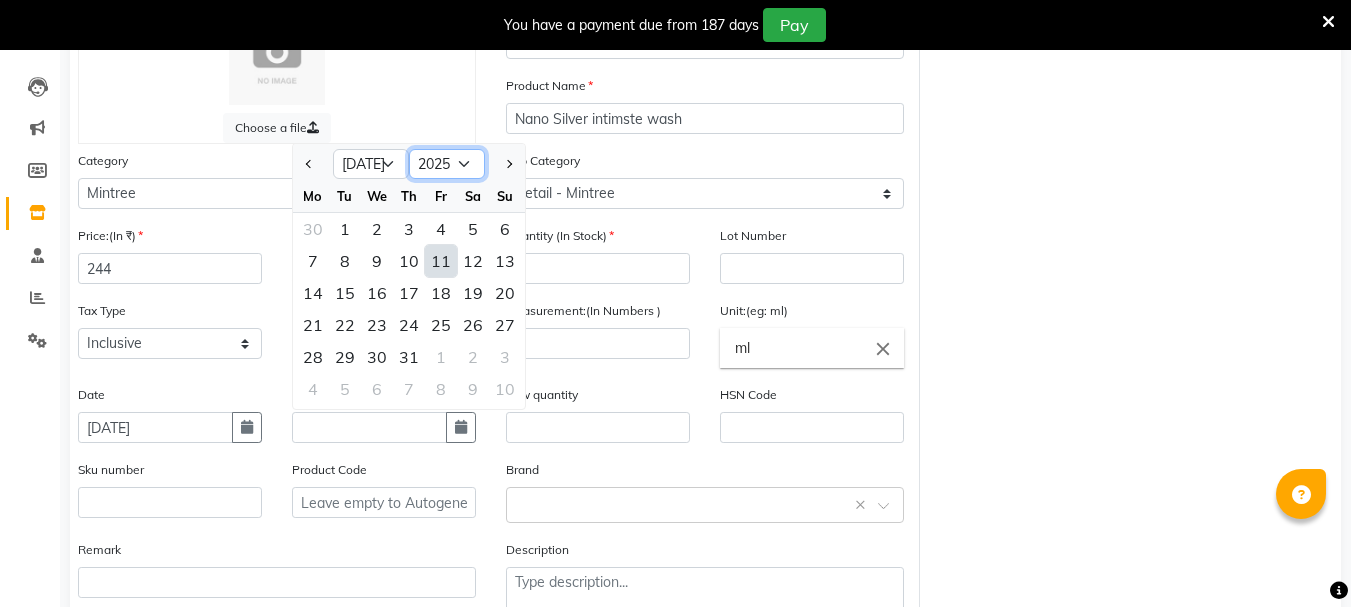 click on "2015 2016 2017 2018 2019 2020 2021 2022 2023 2024 2025 2026 2027 2028 2029 2030 2031 2032 2033 2034 2035" 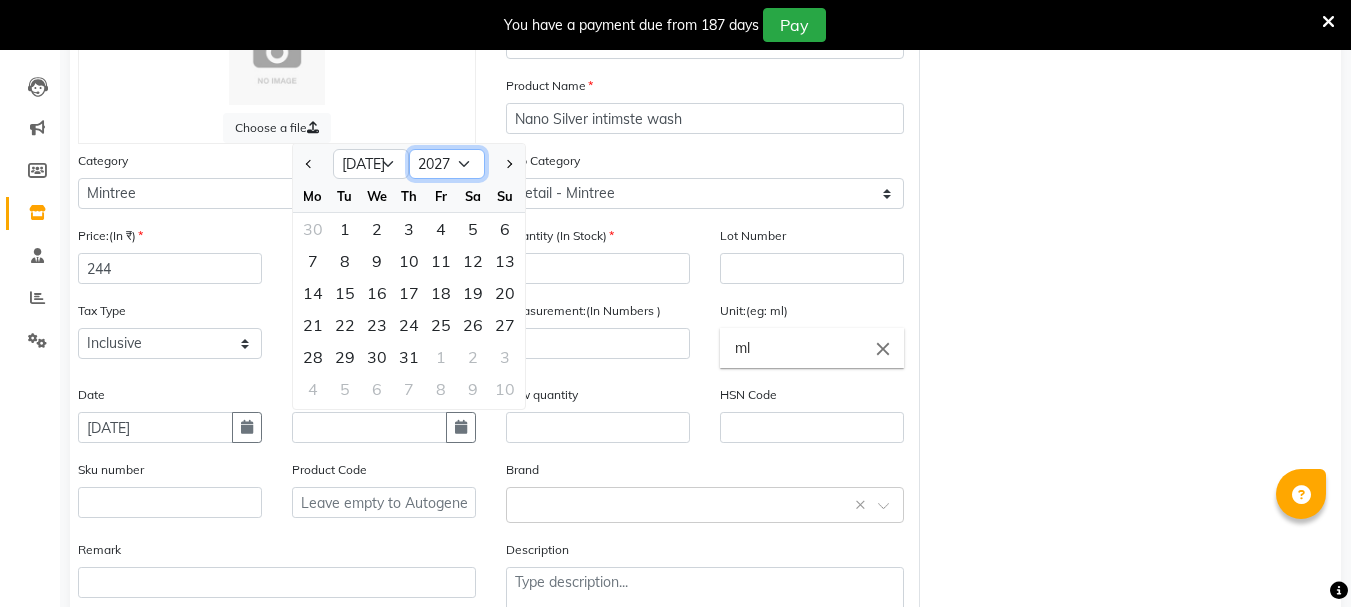 click on "2015 2016 2017 2018 2019 2020 2021 2022 2023 2024 2025 2026 2027 2028 2029 2030 2031 2032 2033 2034 2035" 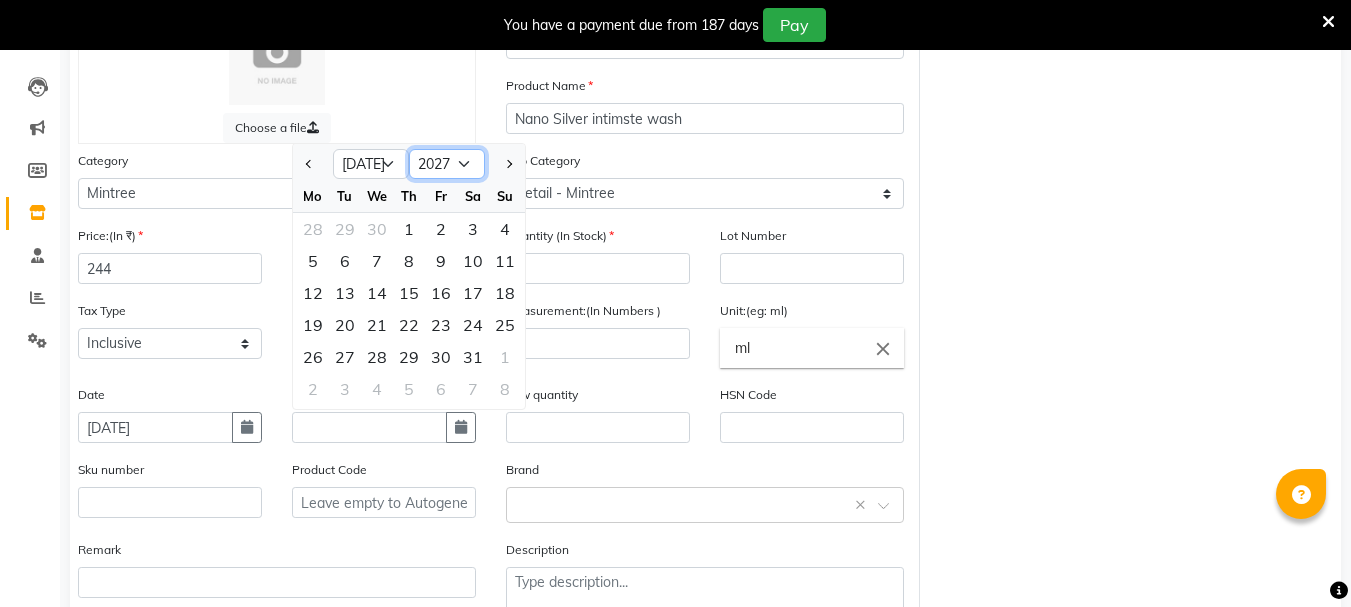 click on "2017 2018 2019 2020 2021 2022 2023 2024 2025 2026 2027 2028 2029 2030 2031 2032 2033 2034 2035 2036 2037" 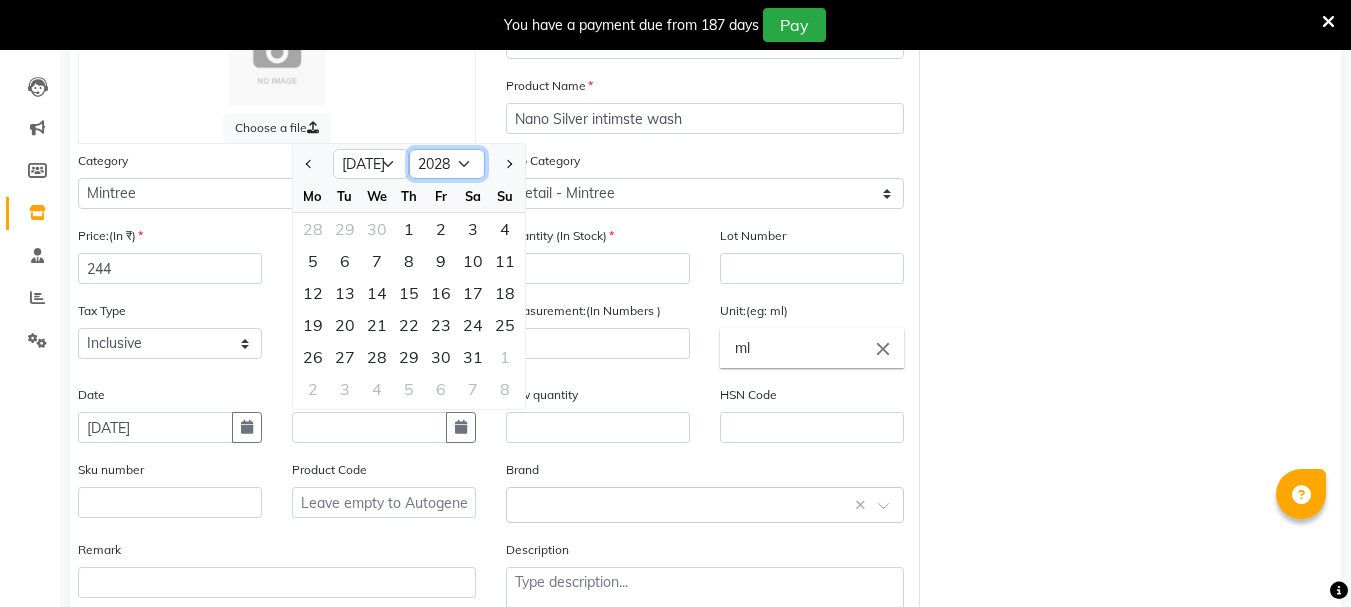 click on "2017 2018 2019 2020 2021 2022 2023 2024 2025 2026 2027 2028 2029 2030 2031 2032 2033 2034 2035 2036 2037" 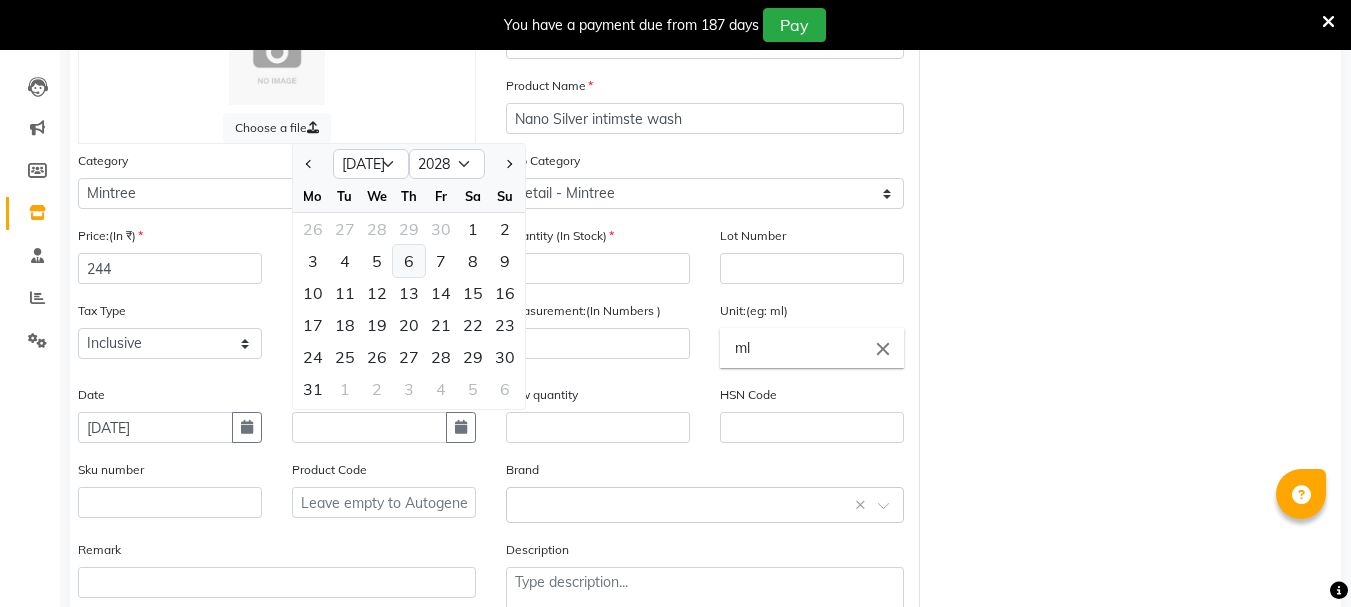 click on "6" 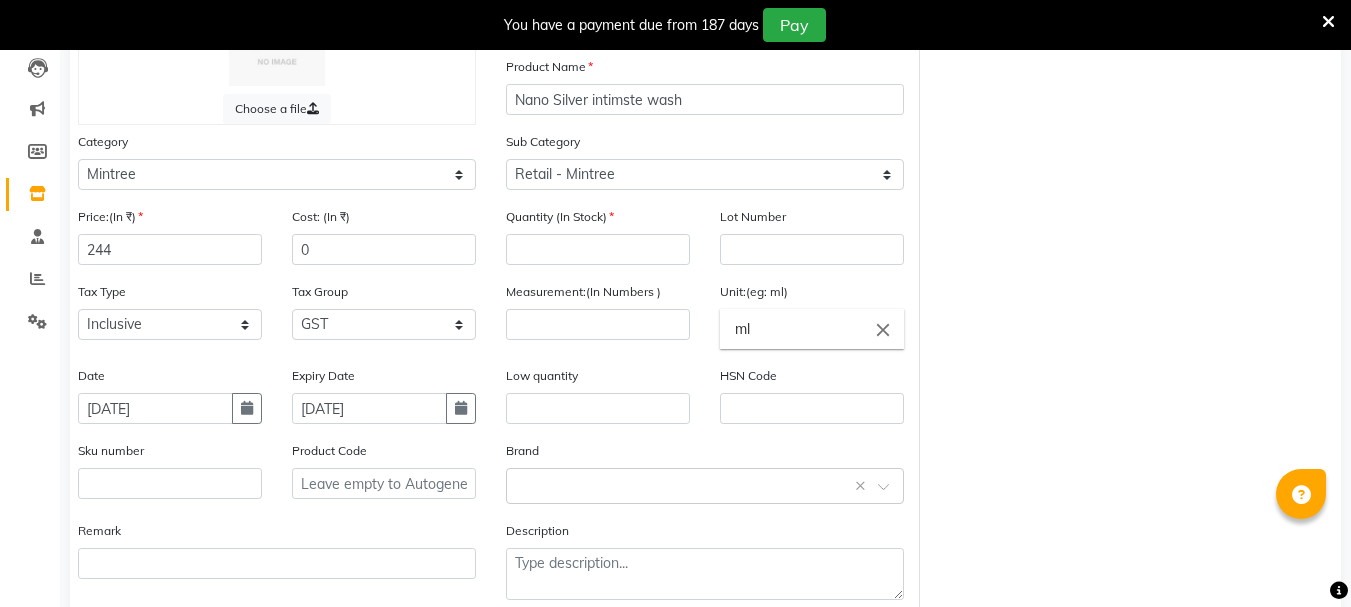scroll, scrollTop: 302, scrollLeft: 0, axis: vertical 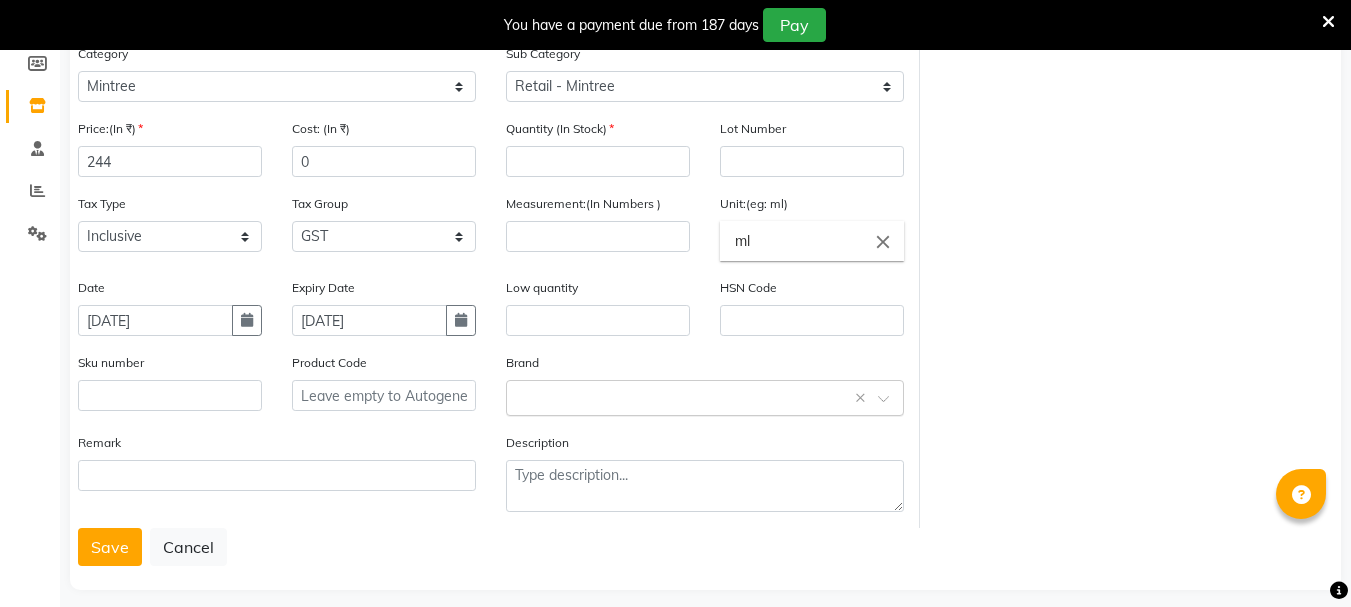 click 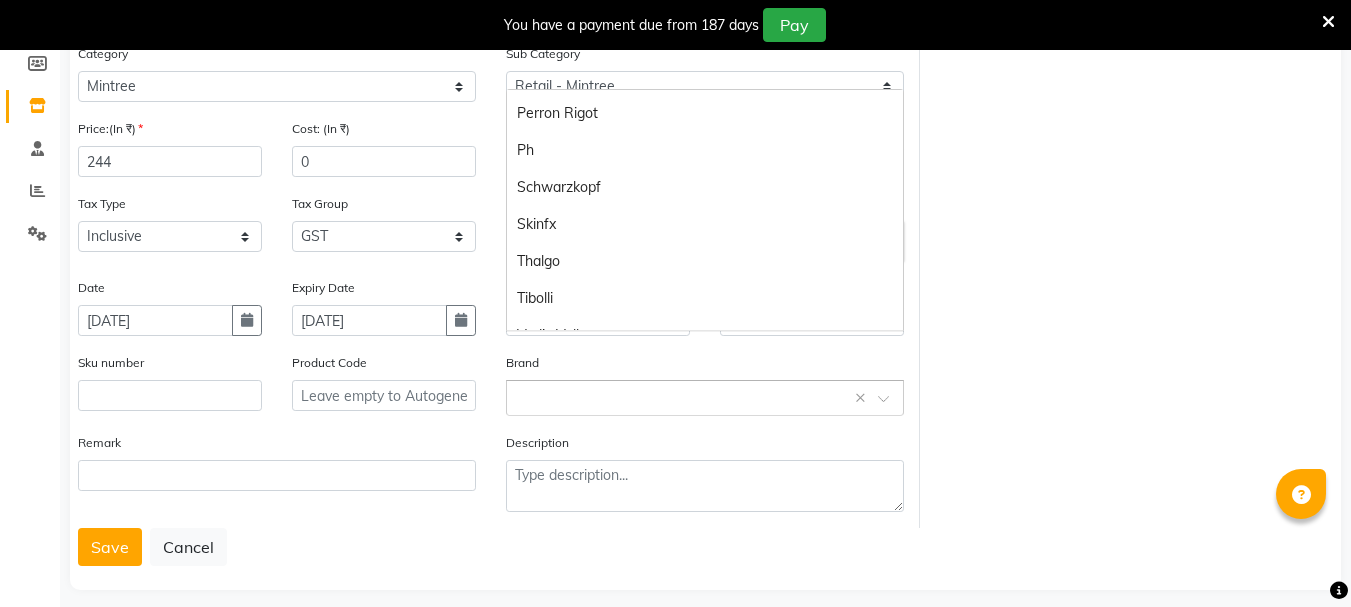 scroll, scrollTop: 537, scrollLeft: 0, axis: vertical 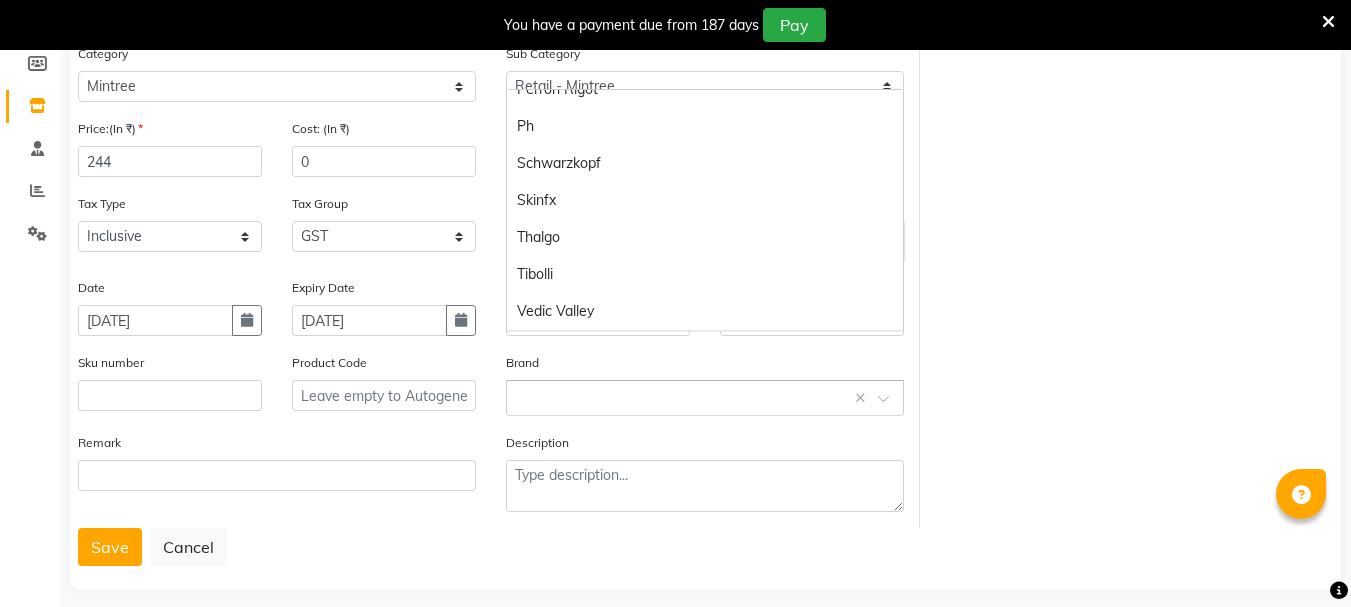 click on "Vedic Valley" at bounding box center (705, 311) 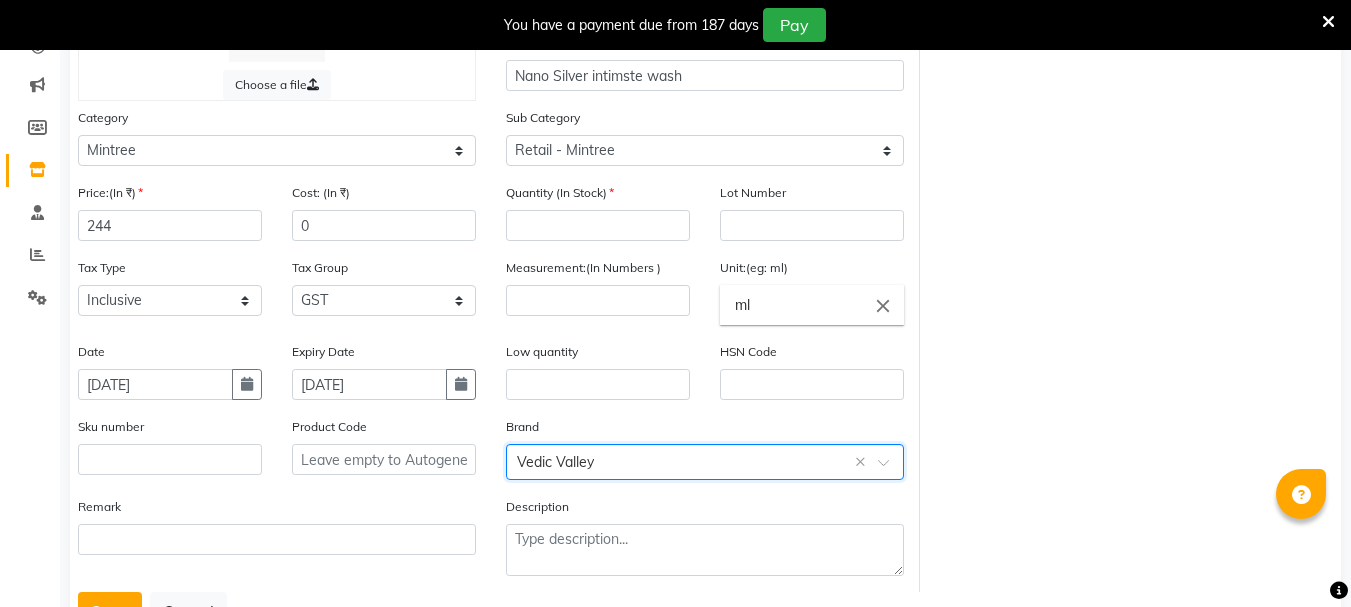 scroll, scrollTop: 319, scrollLeft: 0, axis: vertical 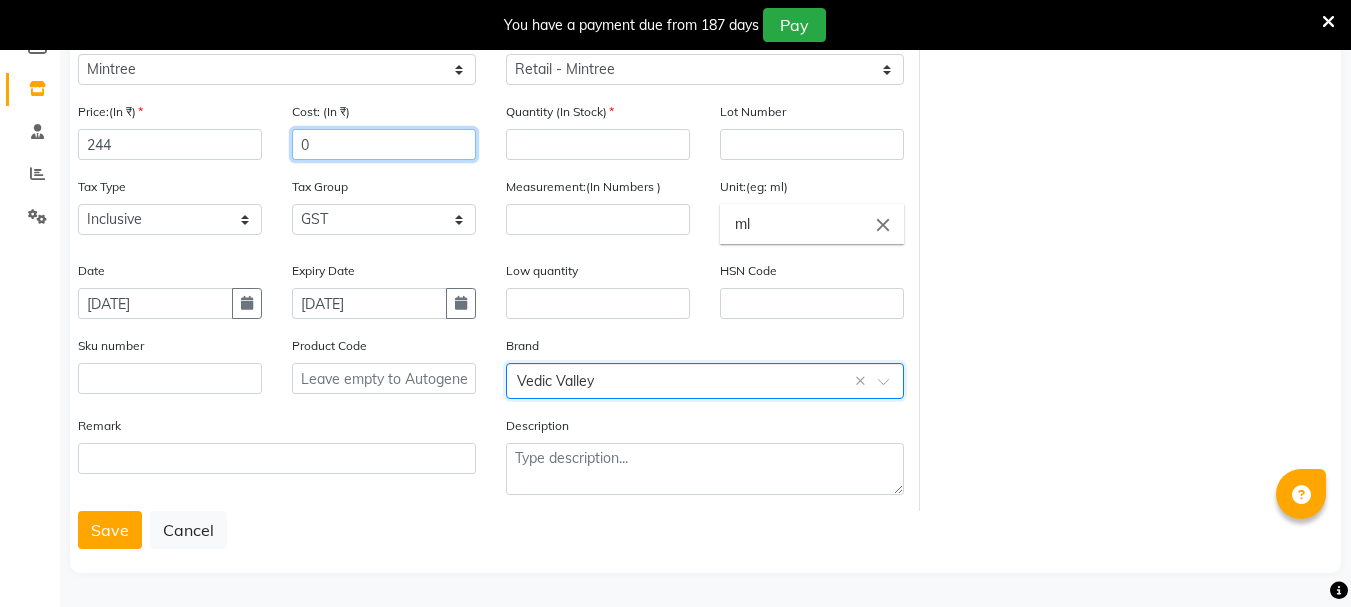 click on "0" 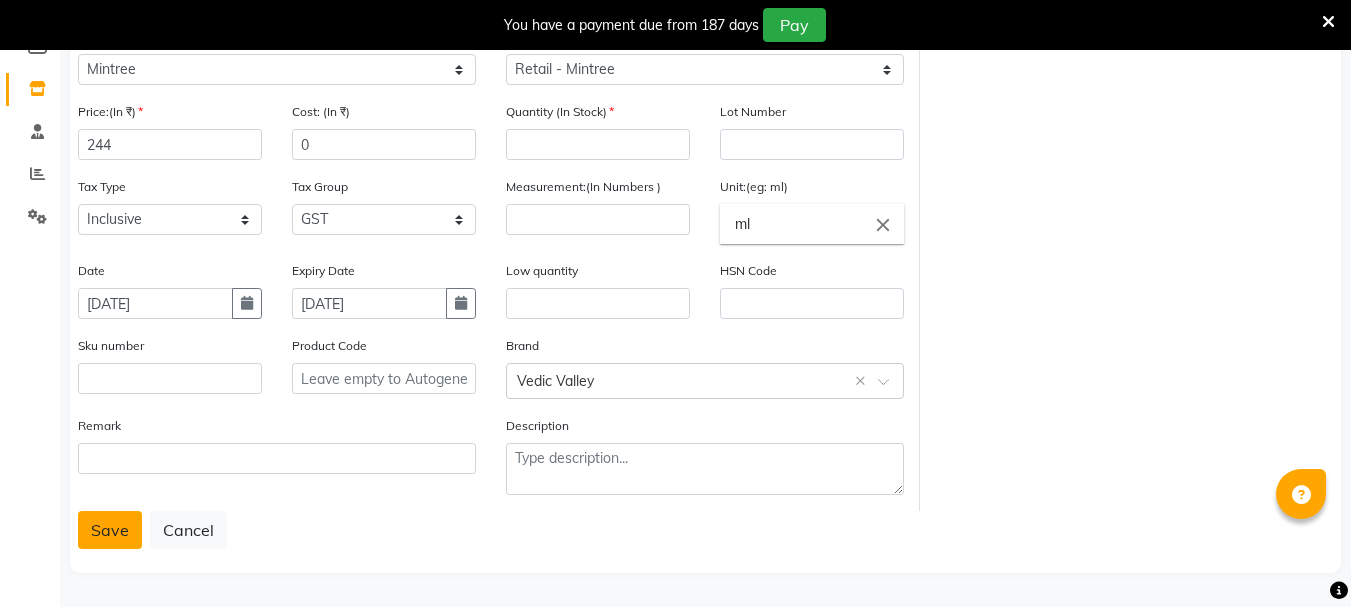 click on "Save" 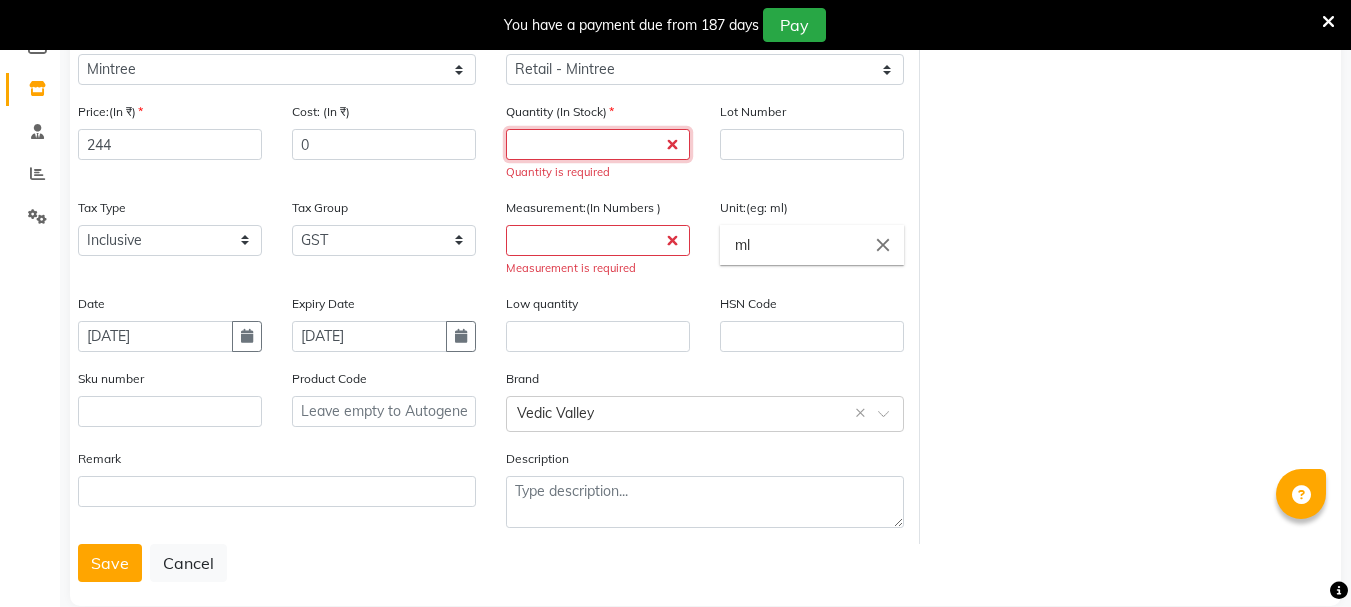 click 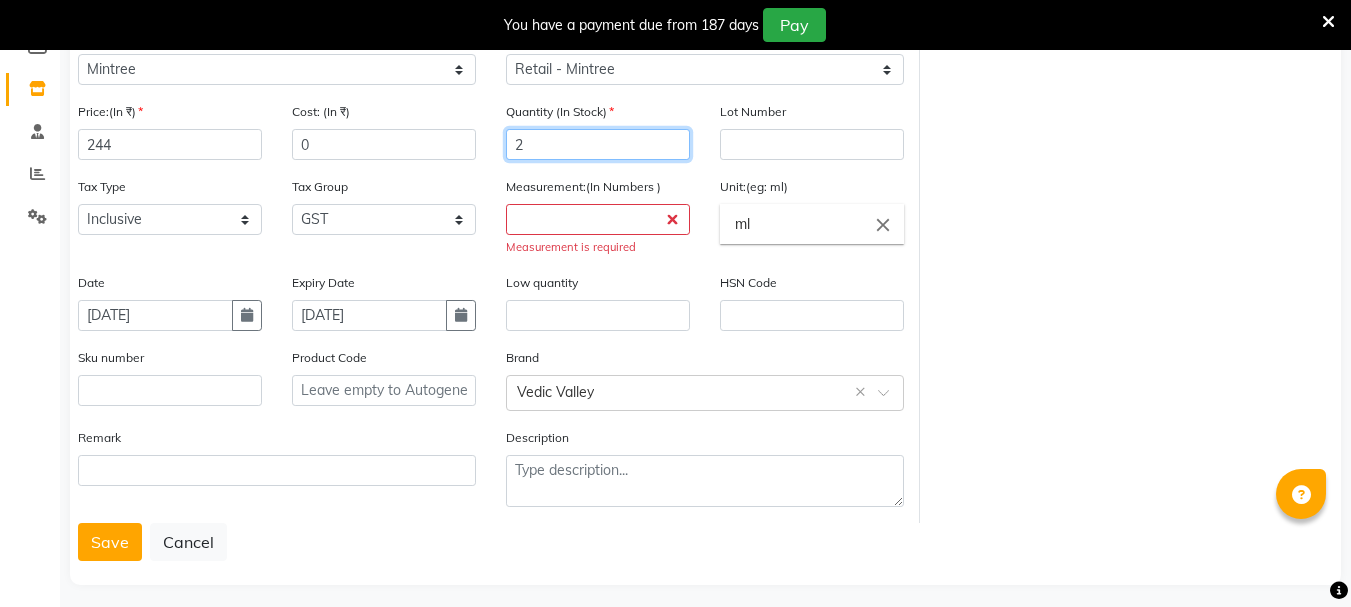 type on "2" 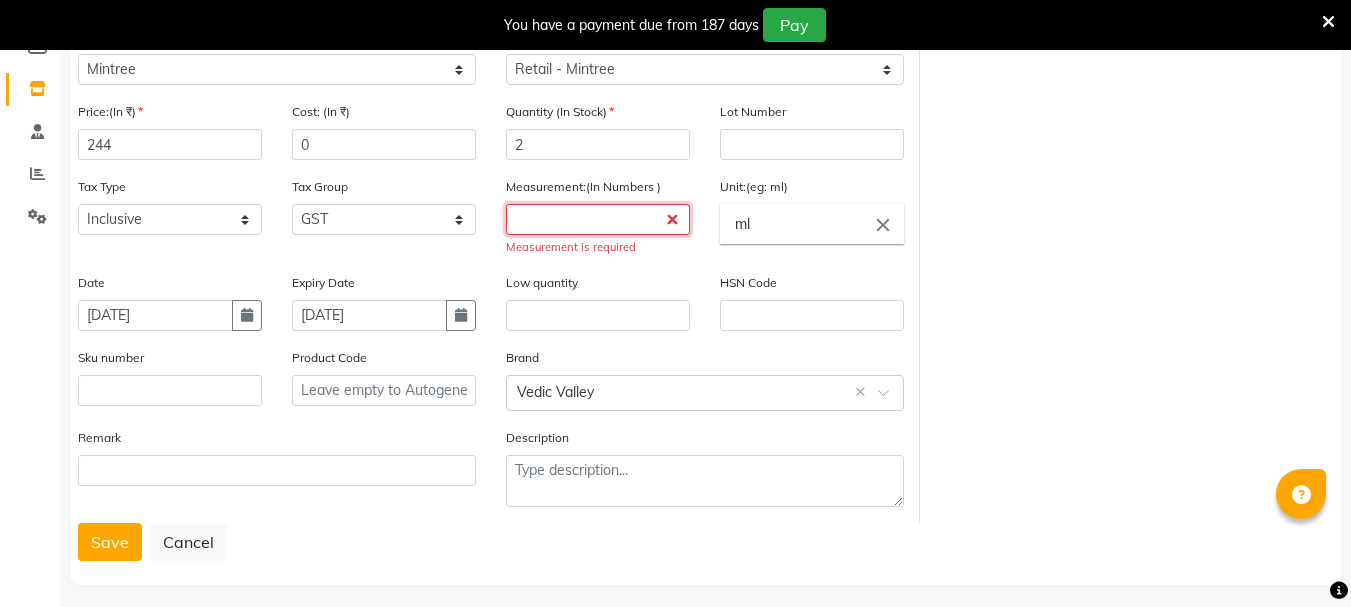 click 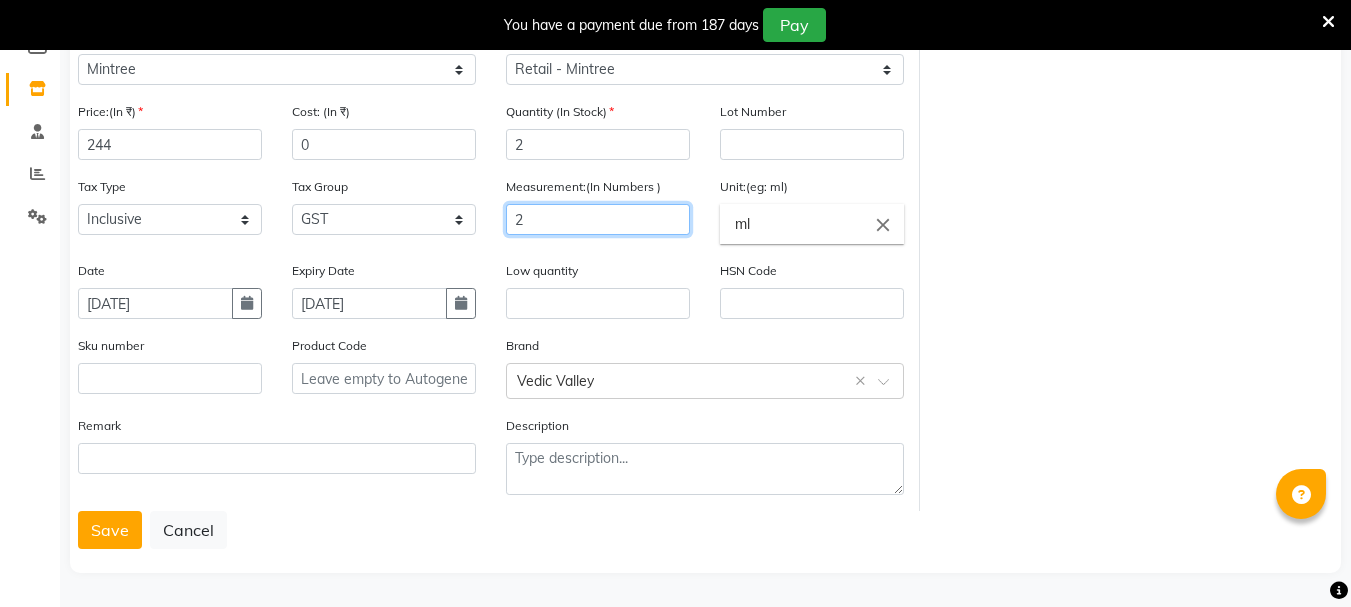 type on "2" 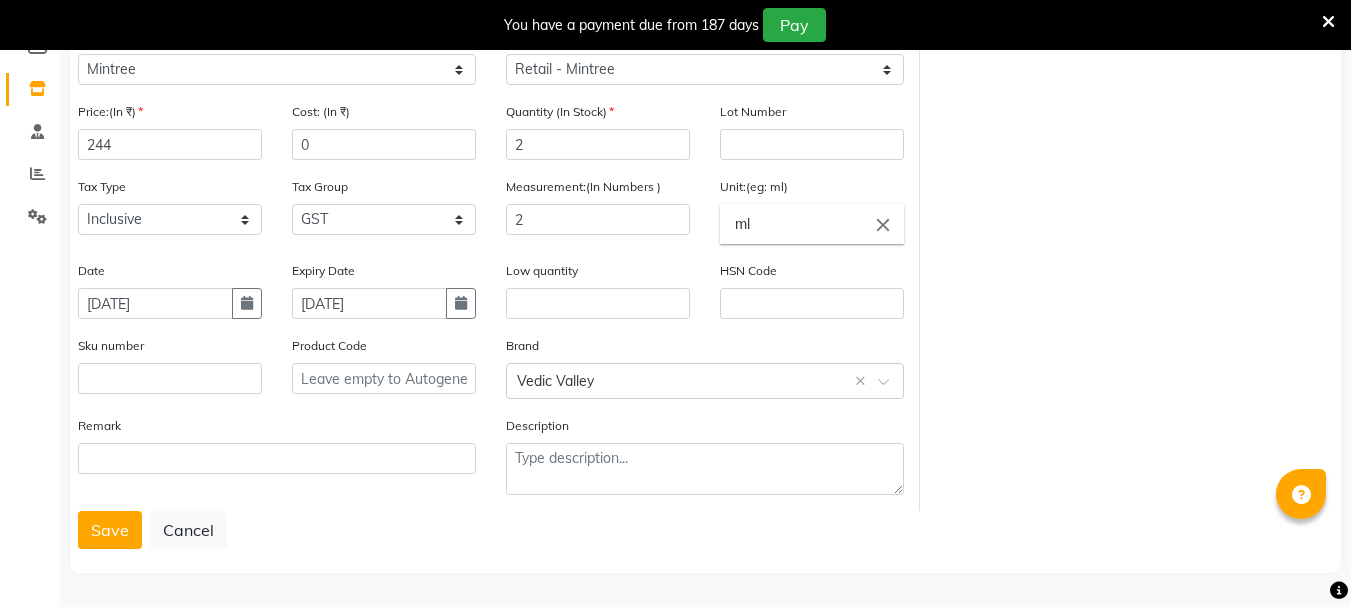 click on "ml" 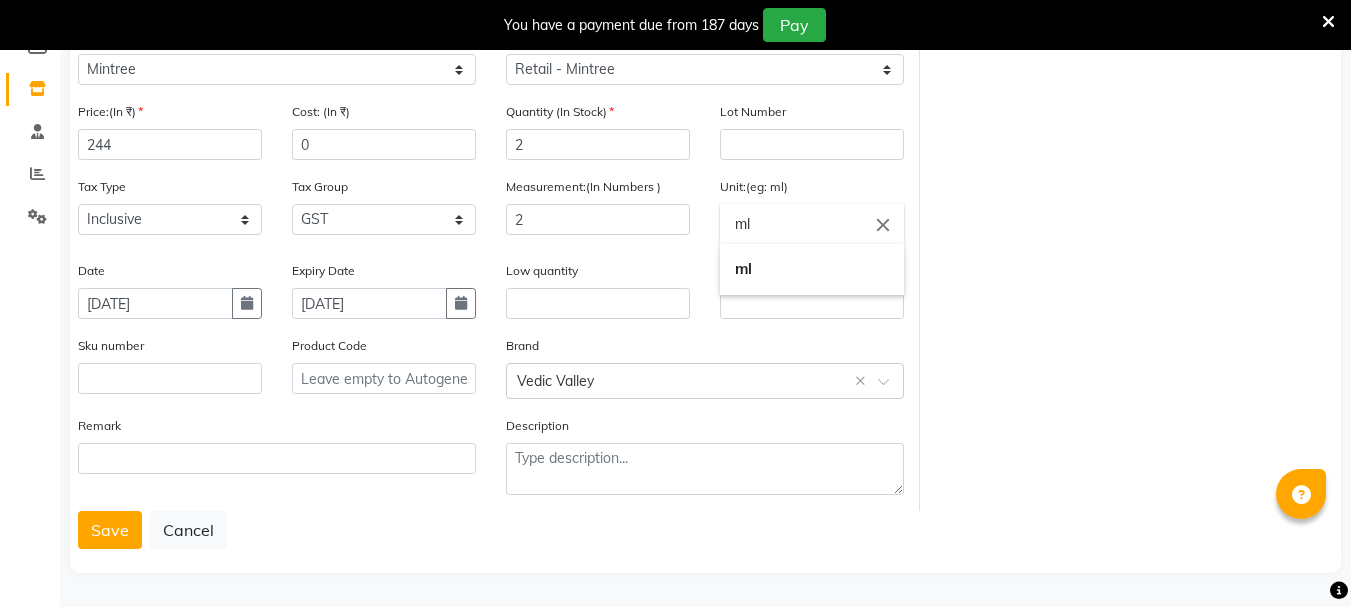 click on "close" 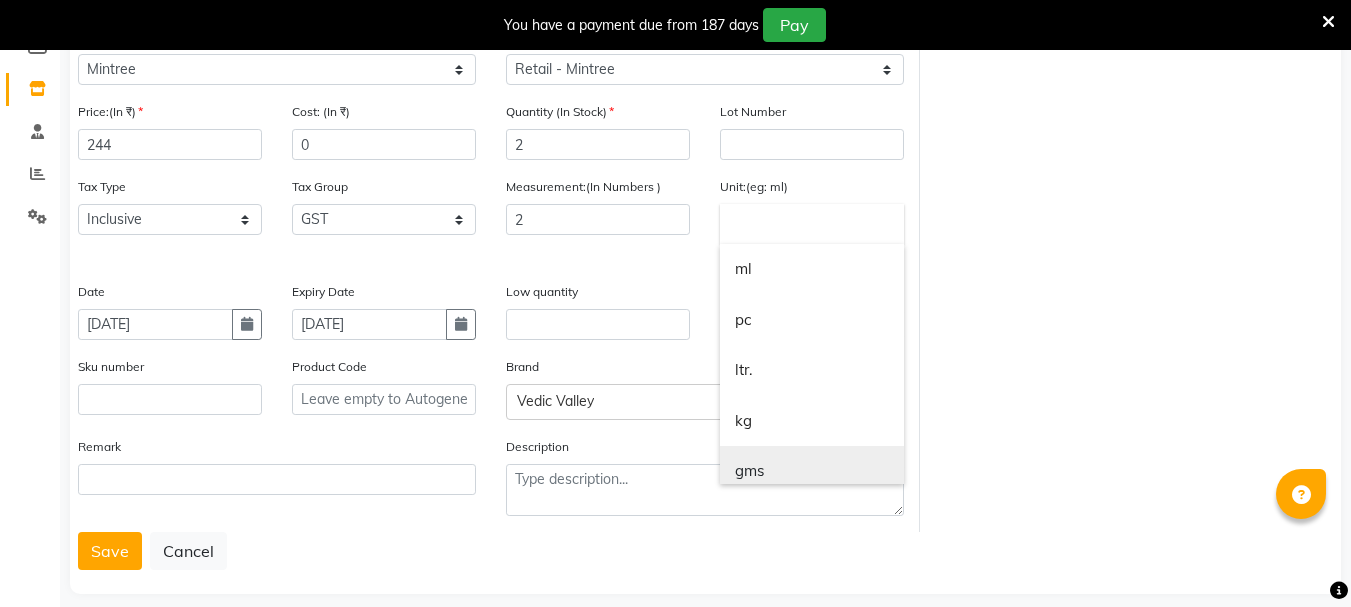 click on "gms" at bounding box center (812, 471) 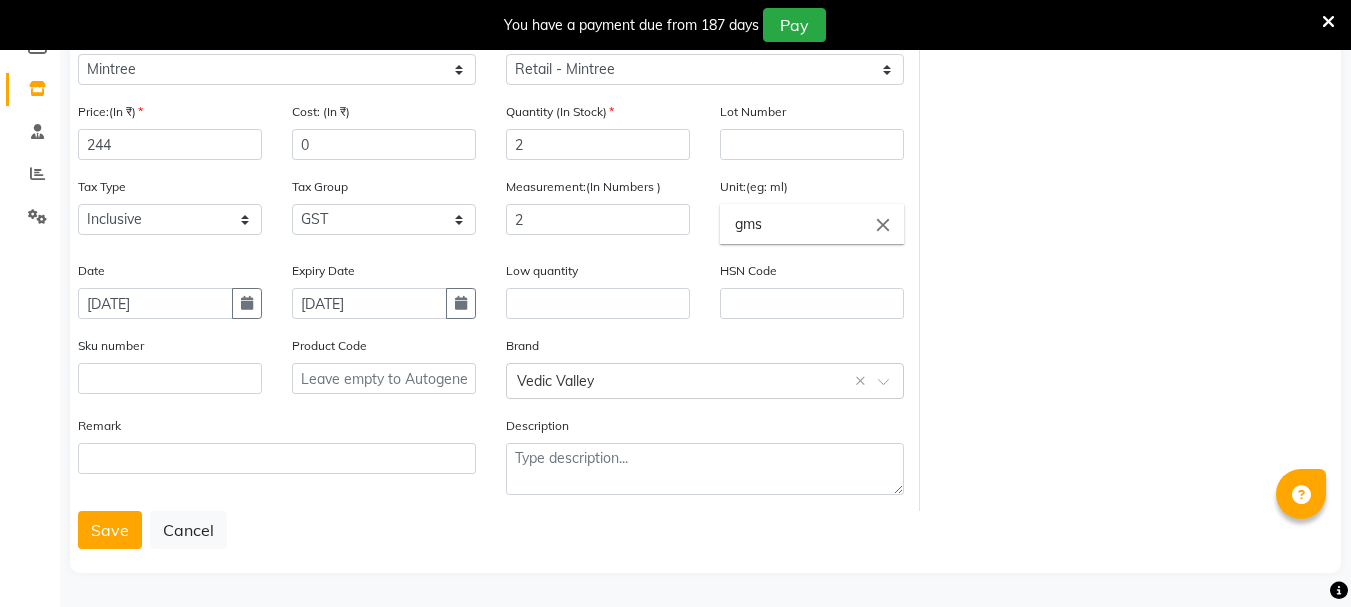 click on "close" 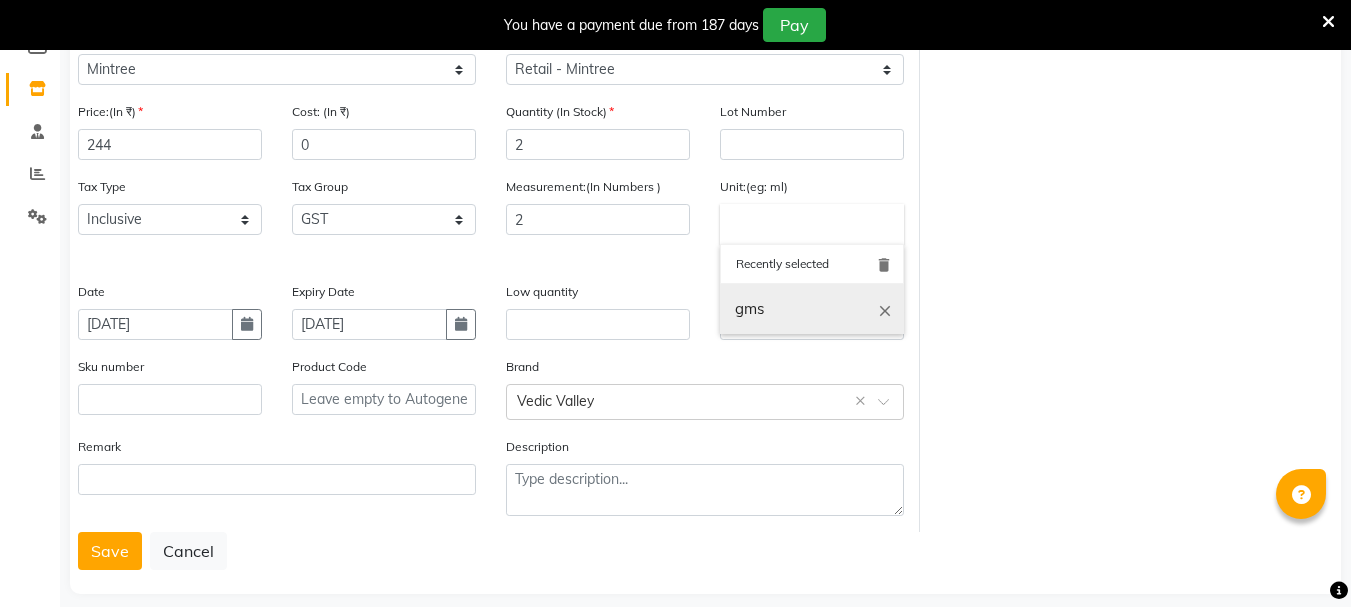click on "close" at bounding box center (885, 310) 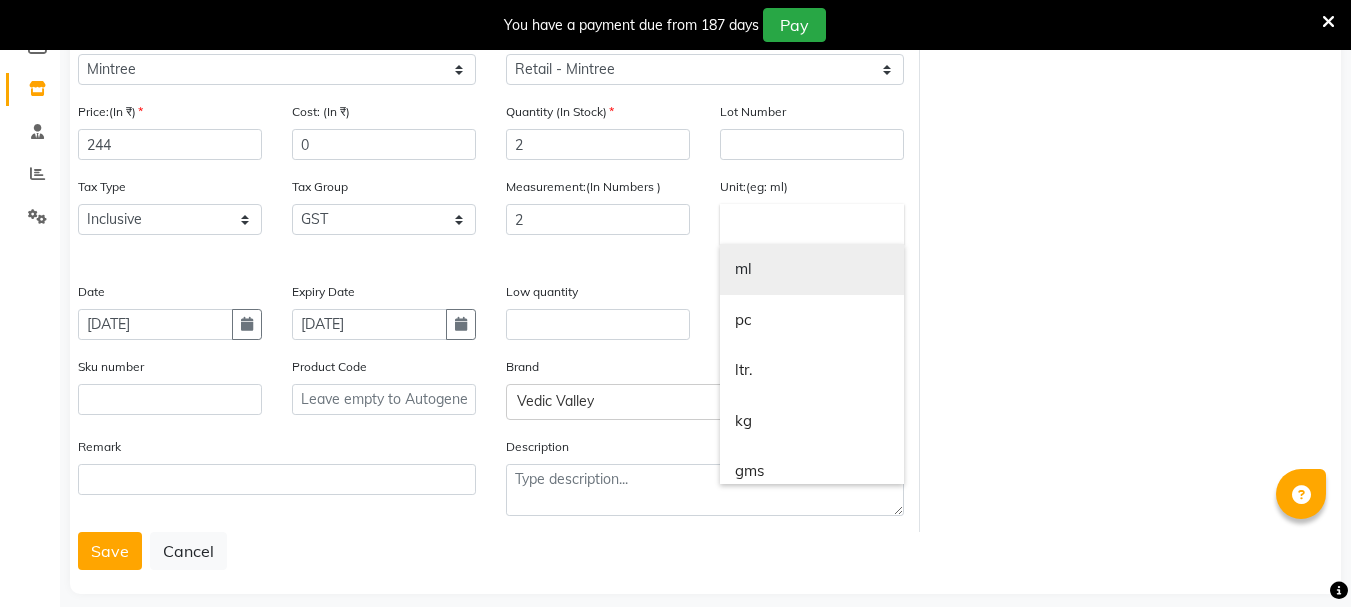 click on "ml" at bounding box center (812, 269) 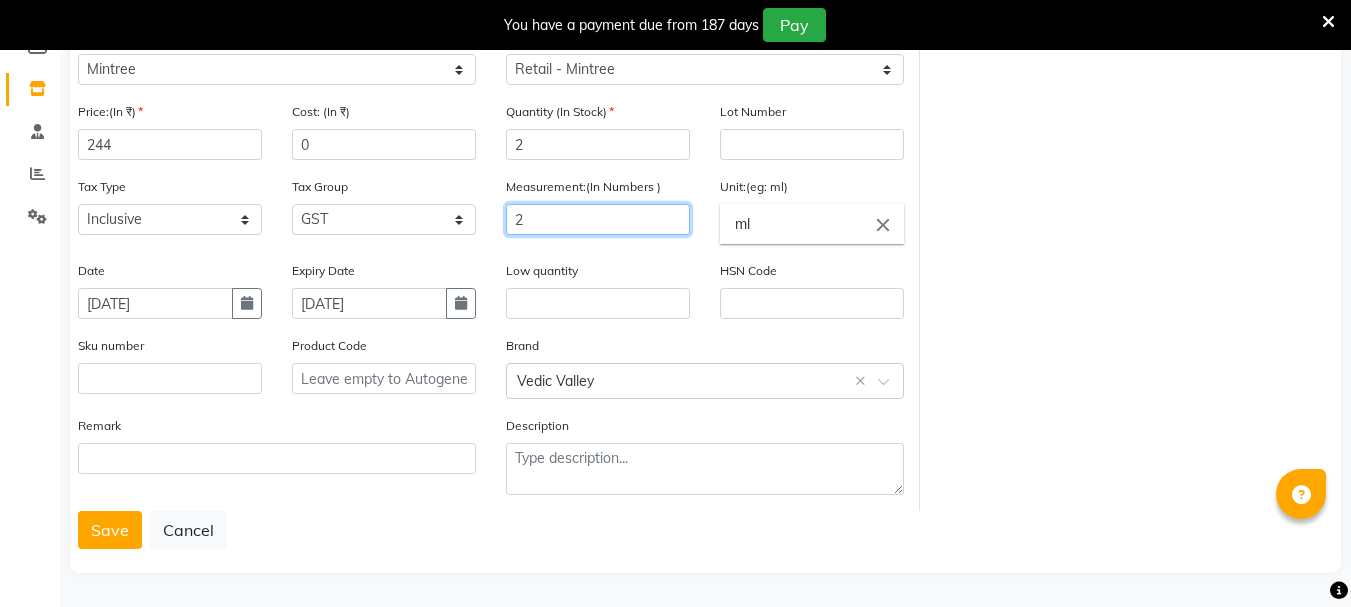 click on "2" 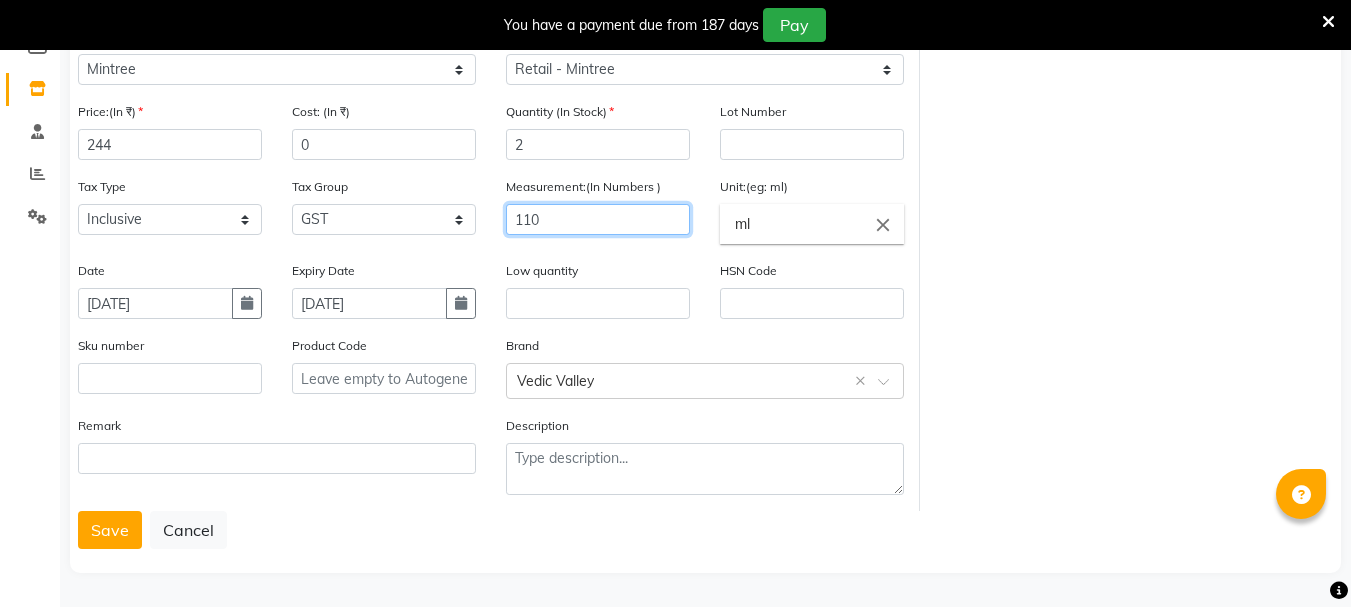 type on "110" 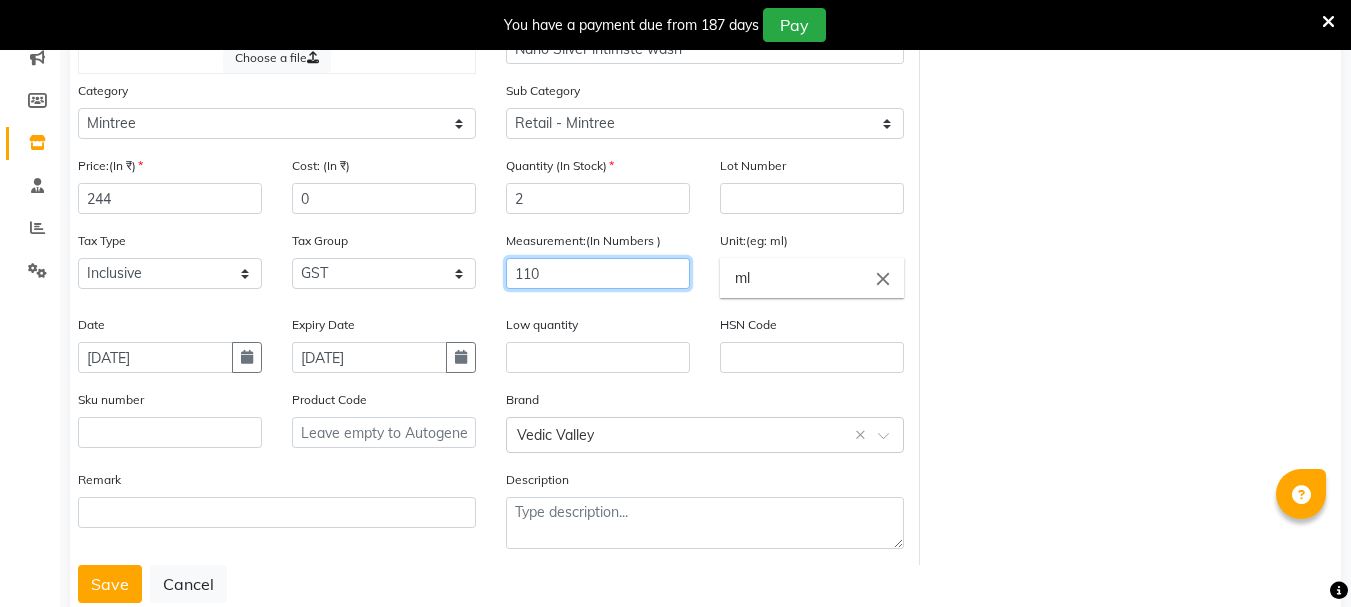 scroll, scrollTop: 319, scrollLeft: 0, axis: vertical 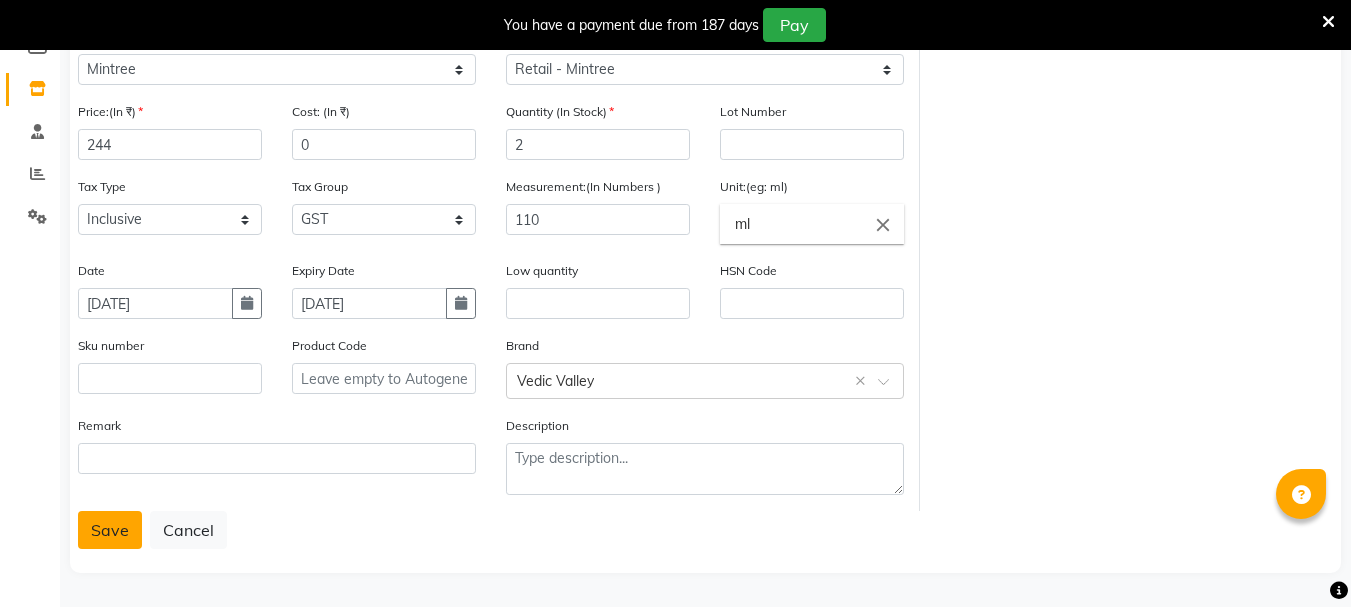 click on "Save" 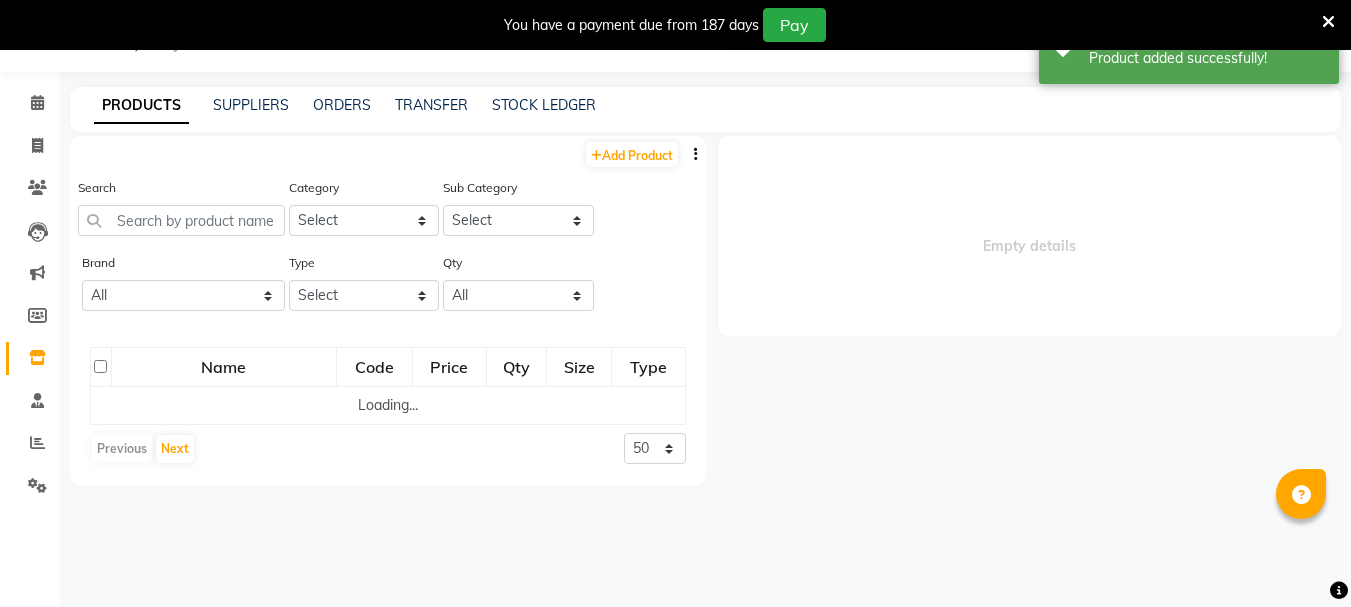 select 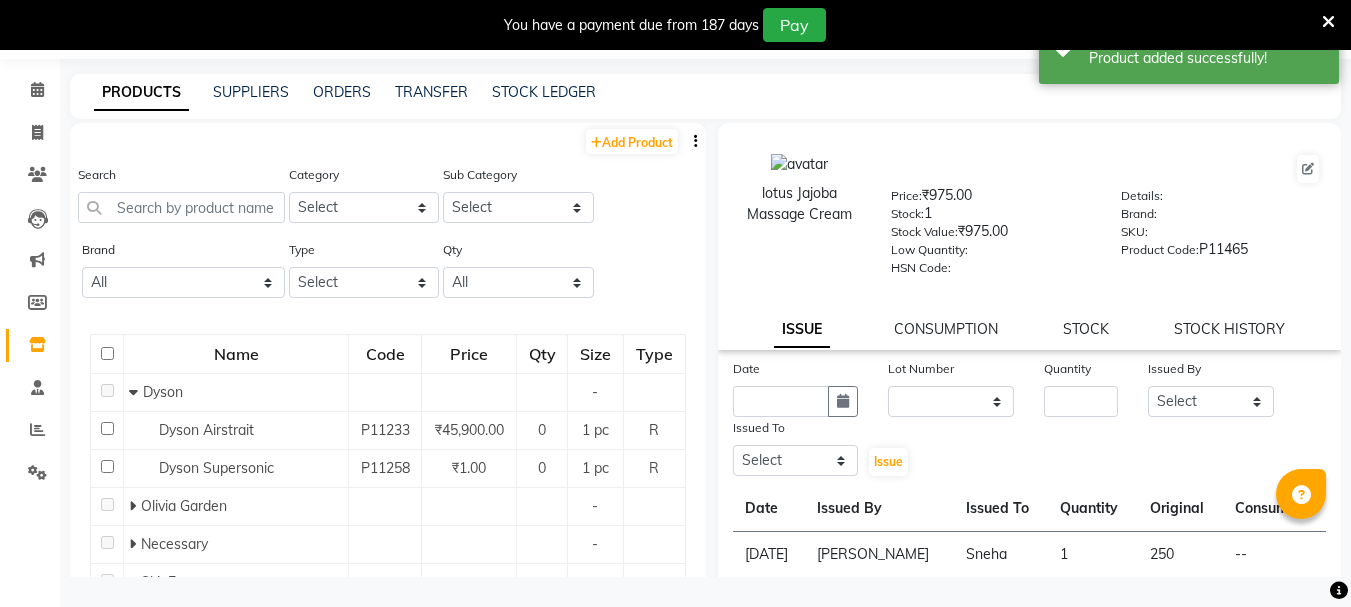 scroll, scrollTop: 63, scrollLeft: 0, axis: vertical 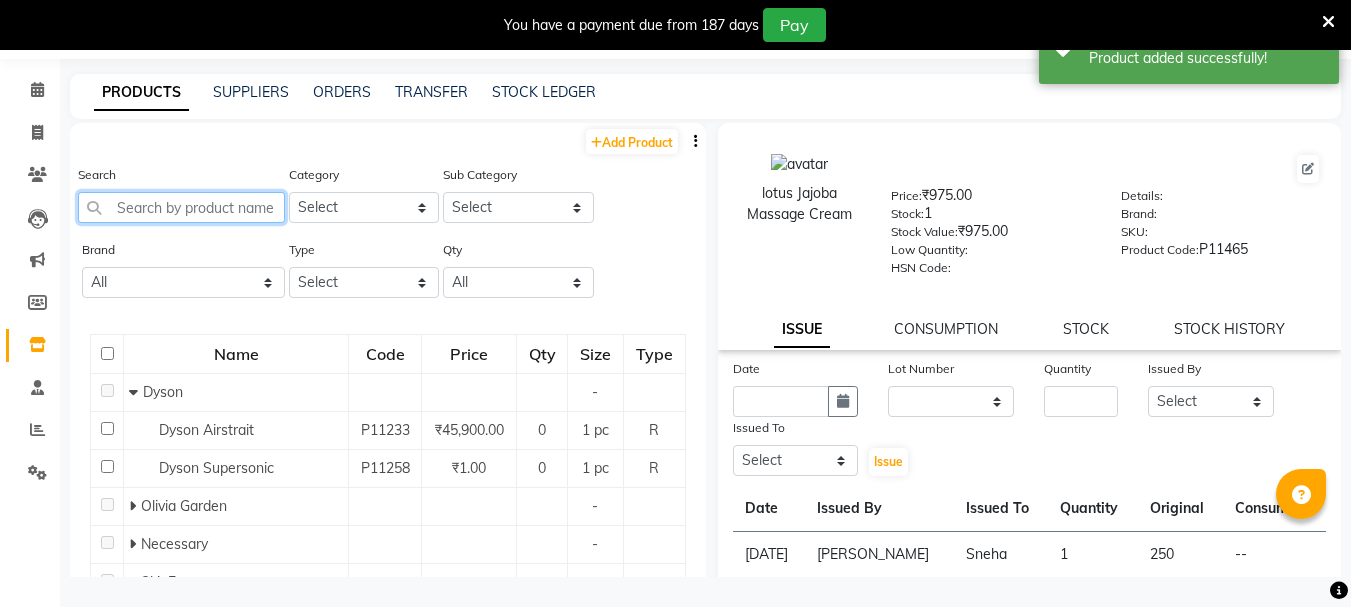 click 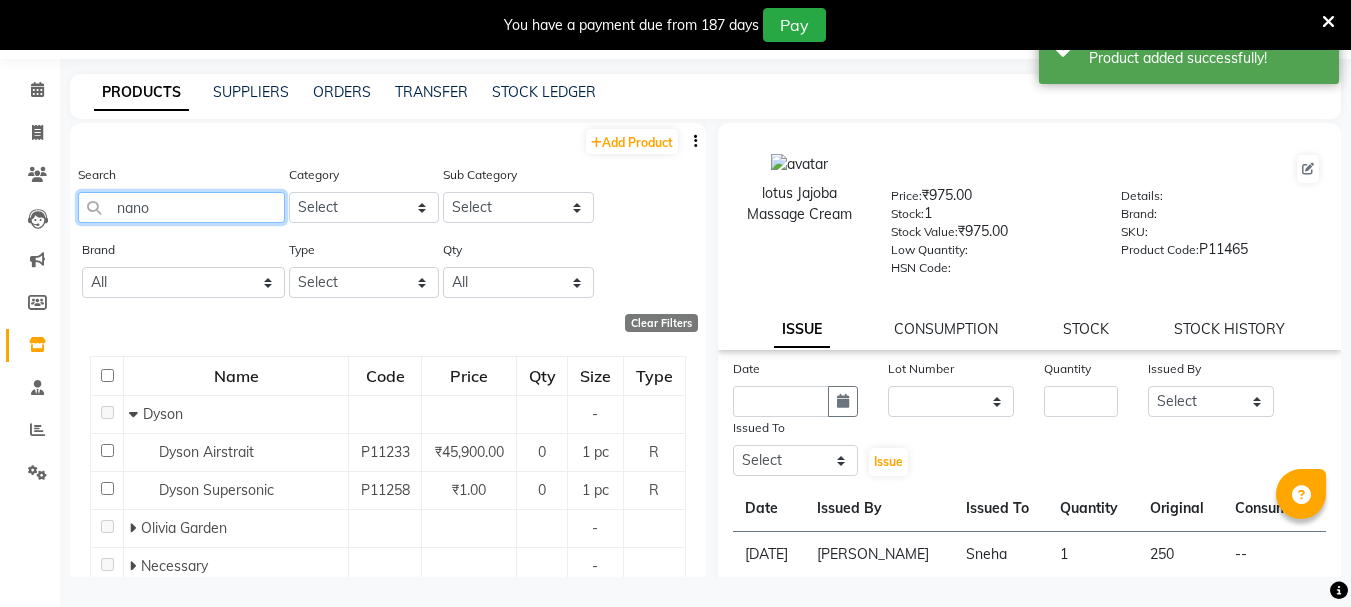 type on "nano" 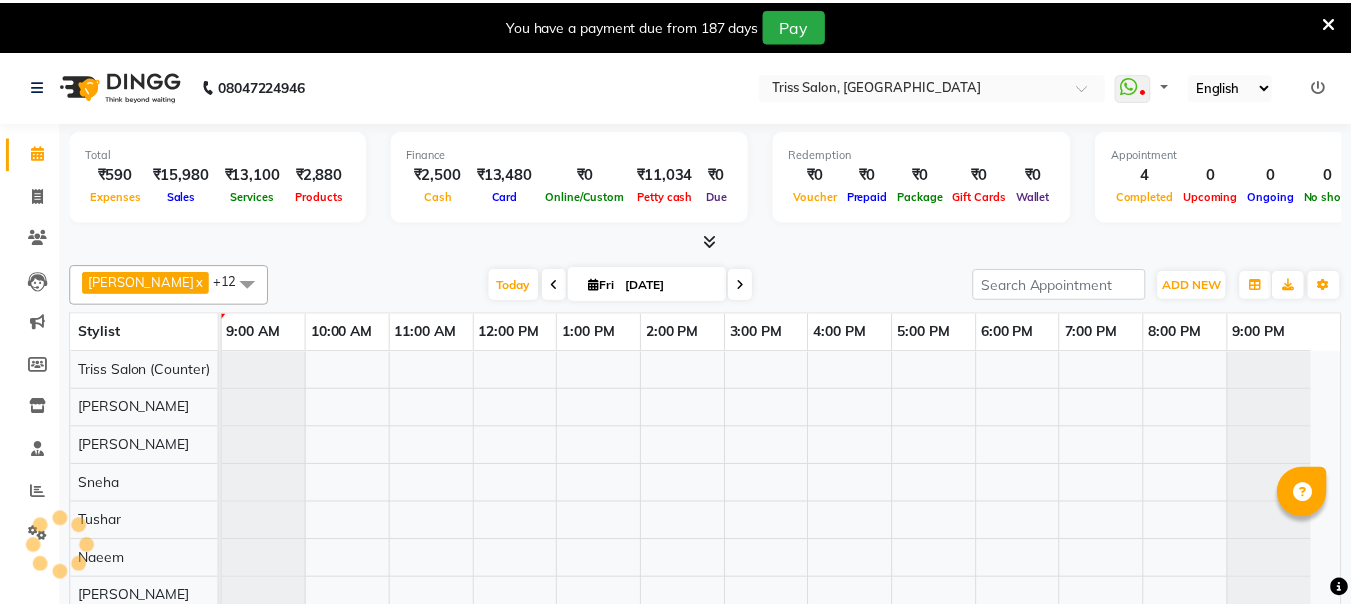 scroll, scrollTop: 0, scrollLeft: 0, axis: both 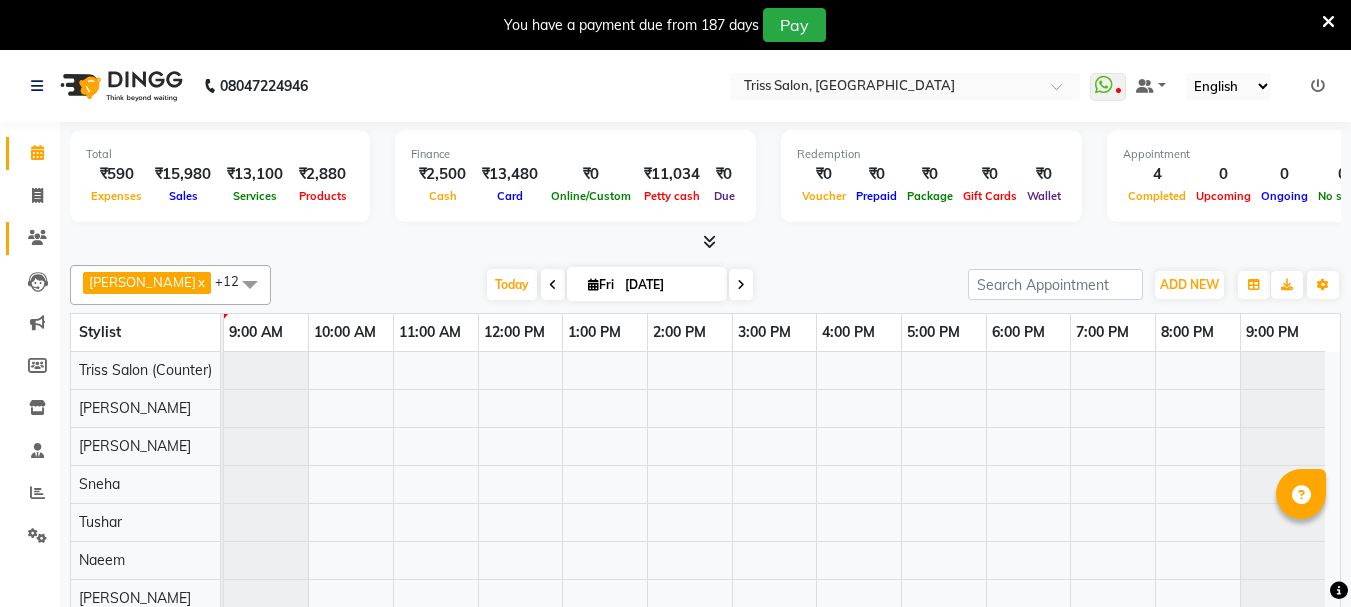 click 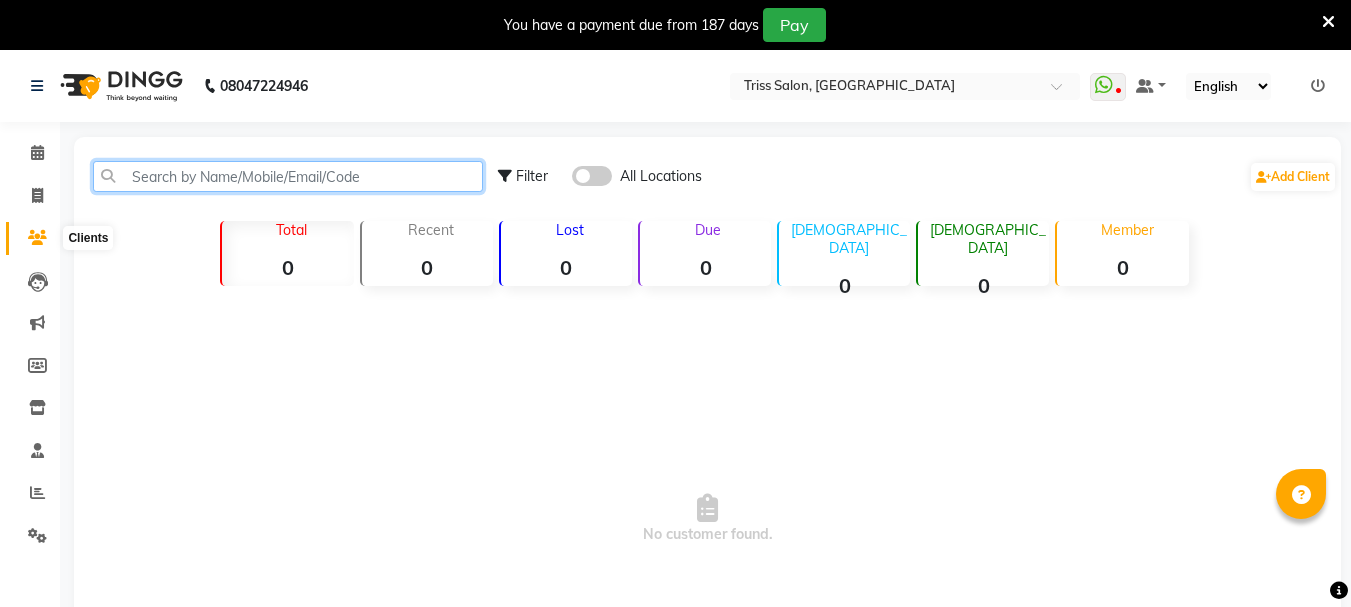 click 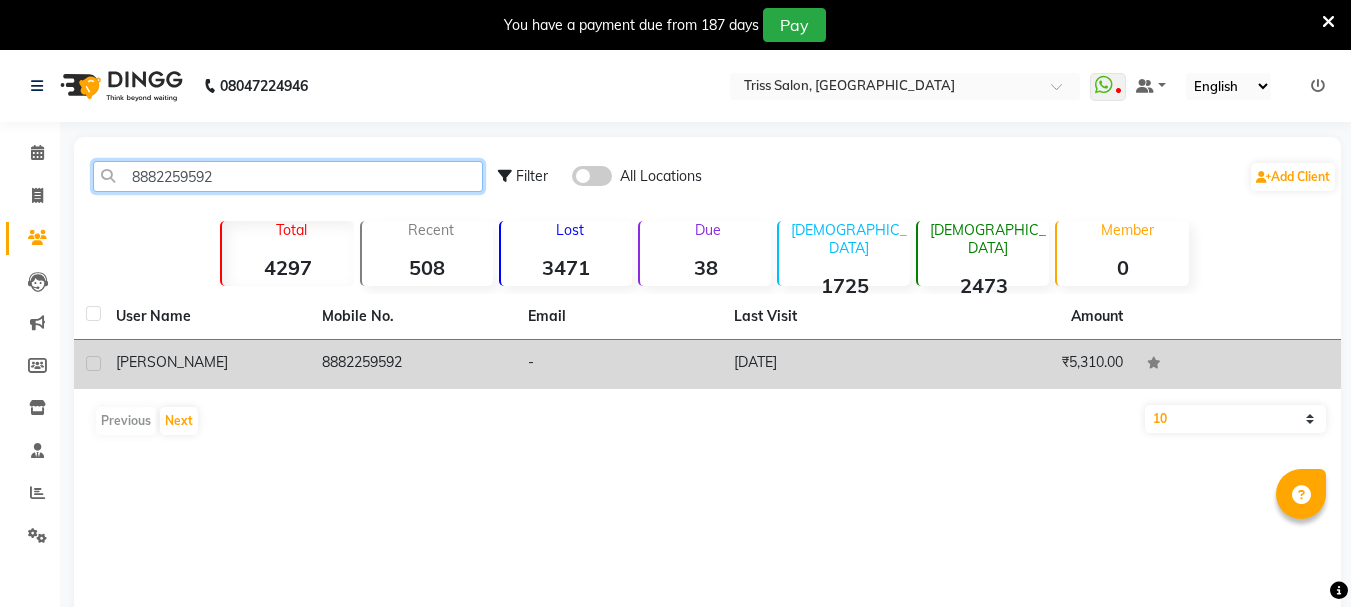 type on "8882259592" 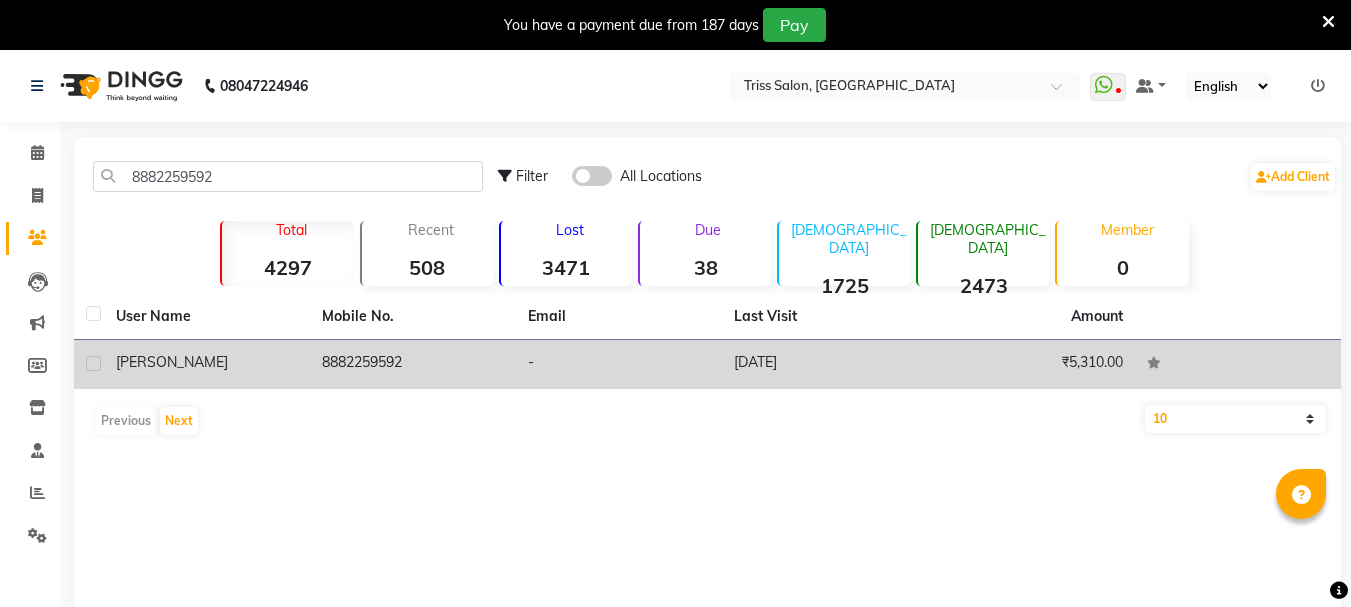 click on "8882259592" 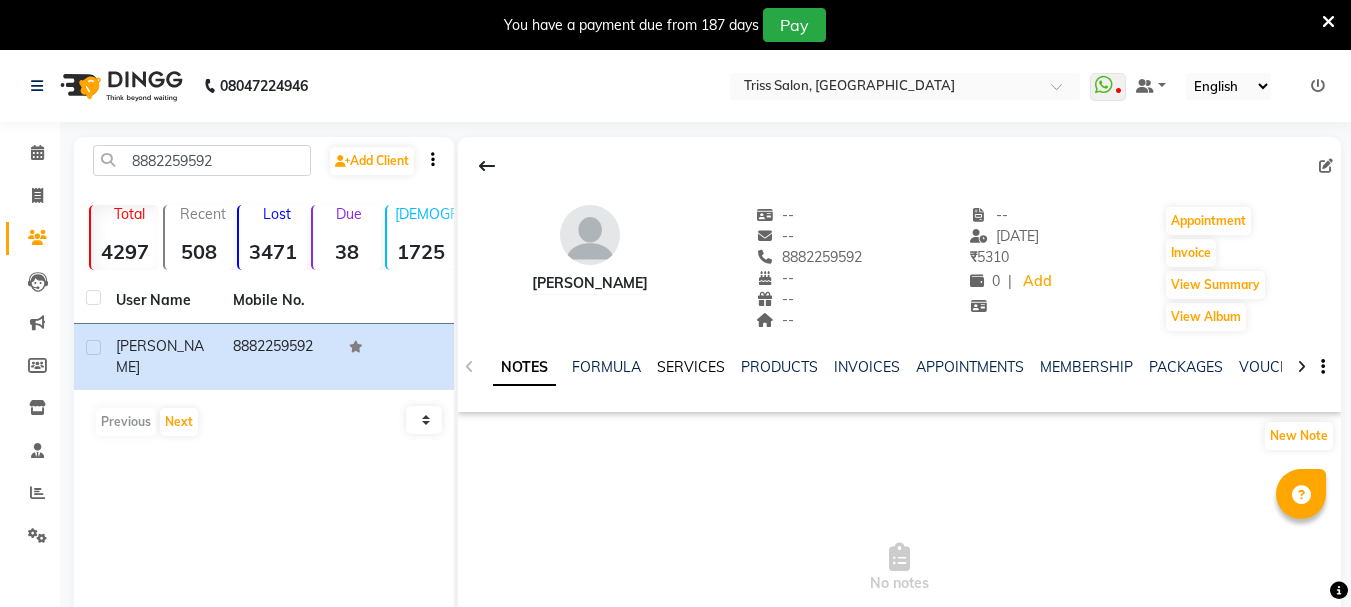 click on "SERVICES" 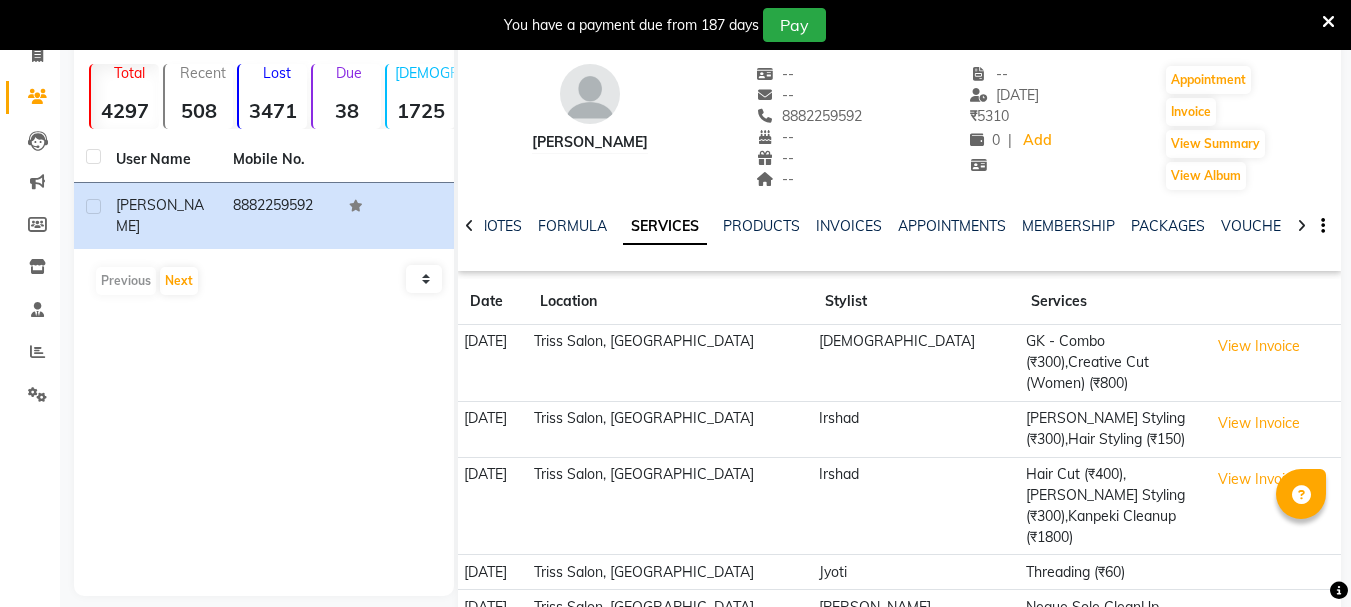 scroll, scrollTop: 182, scrollLeft: 0, axis: vertical 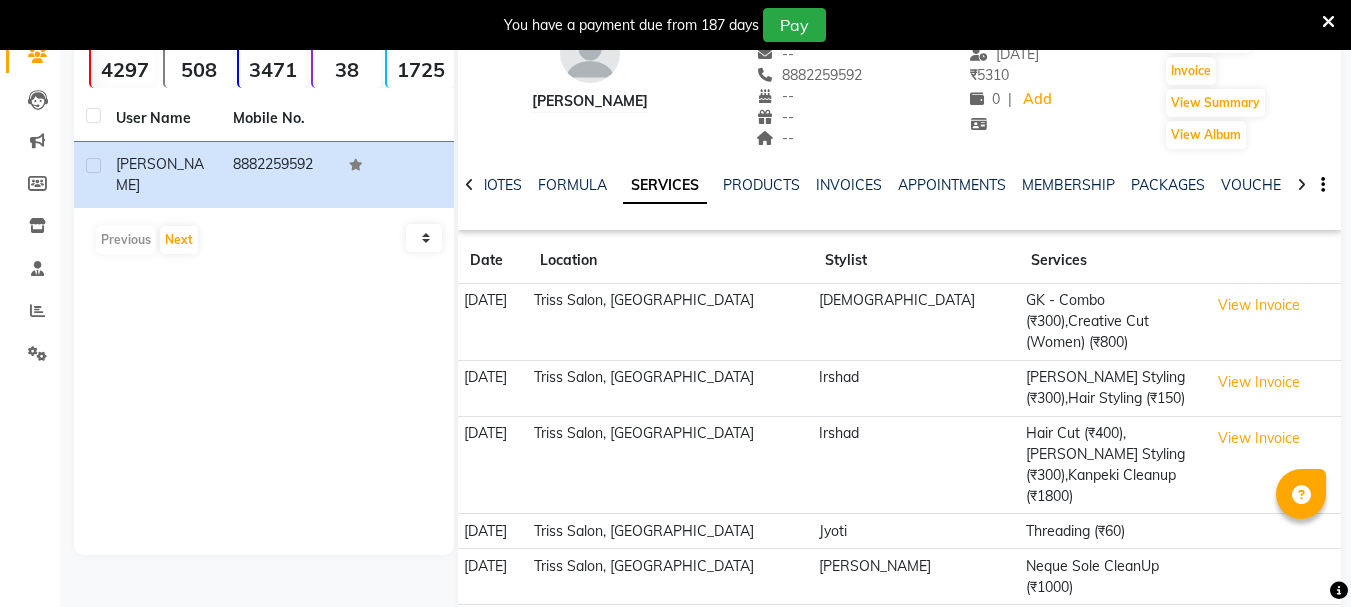 click on "Next" 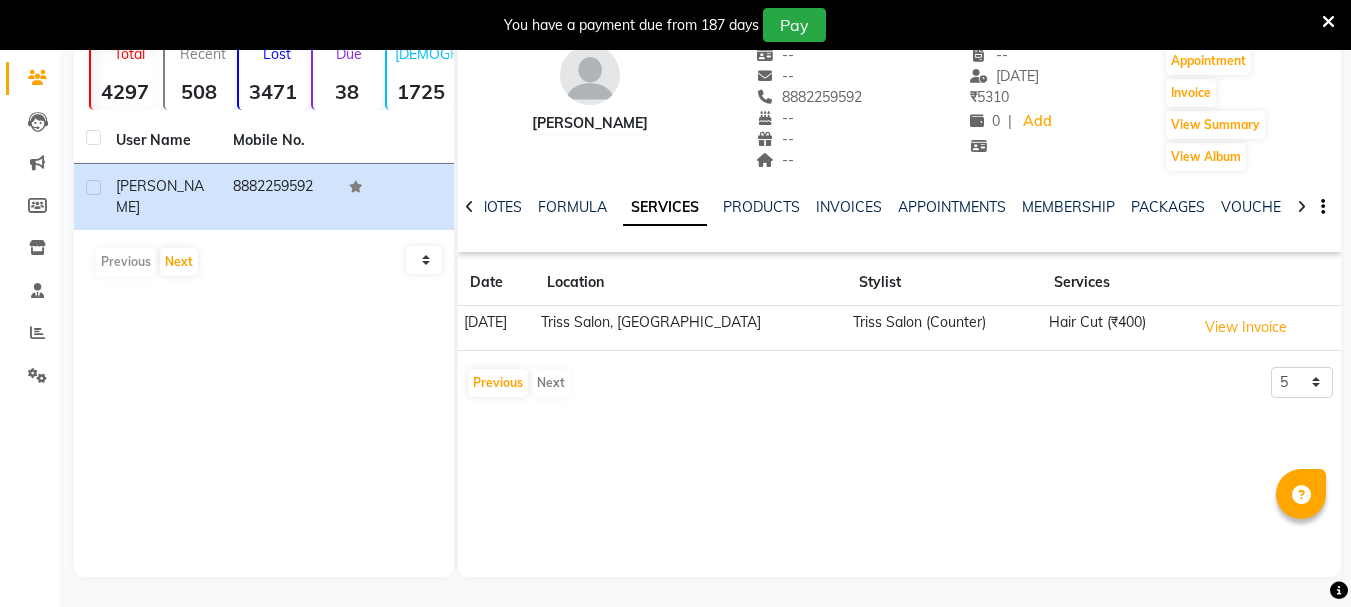 scroll, scrollTop: 160, scrollLeft: 0, axis: vertical 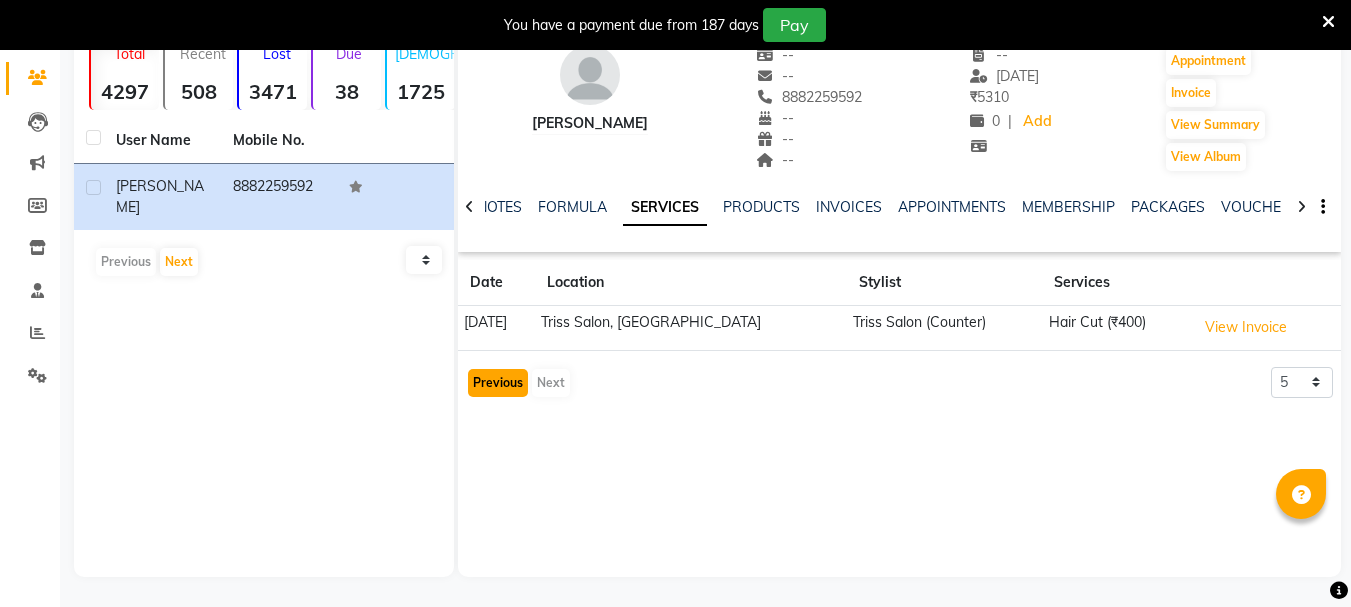 click on "Previous" 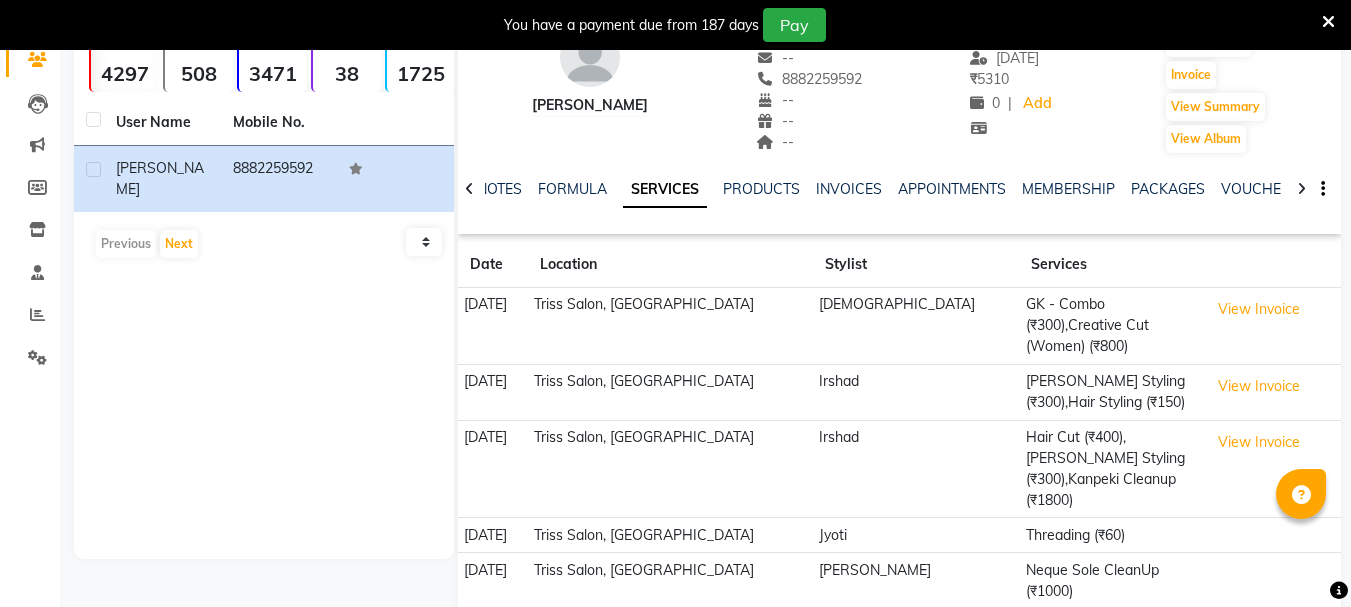 scroll, scrollTop: 182, scrollLeft: 0, axis: vertical 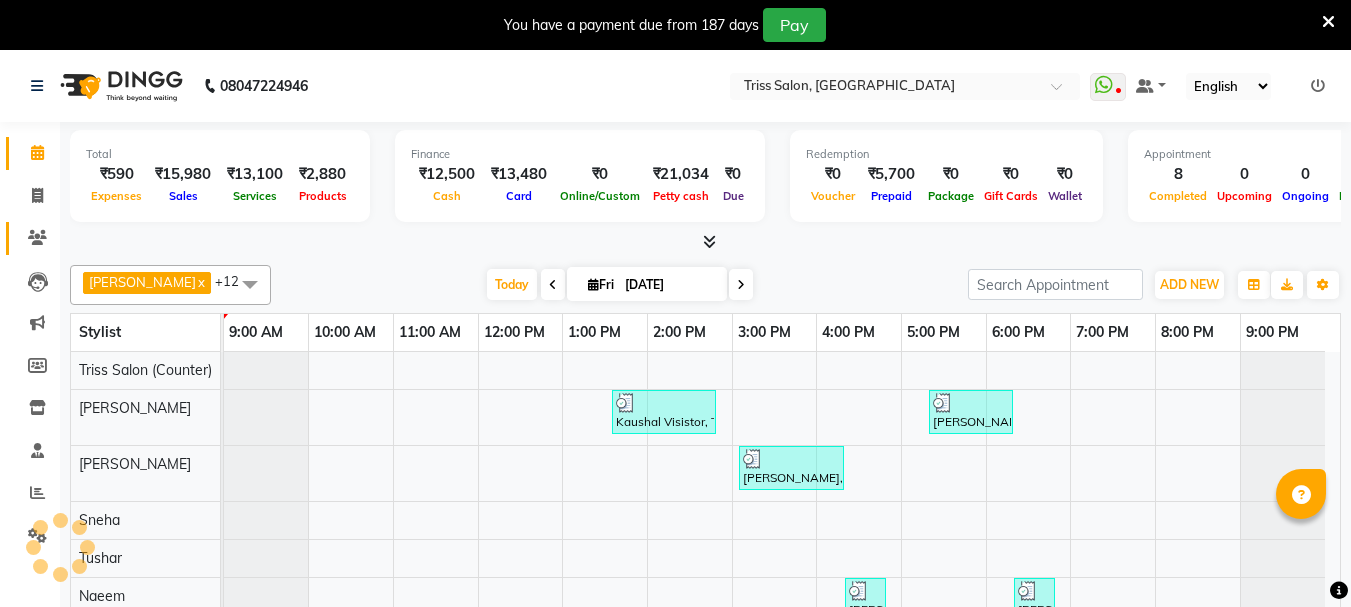 click 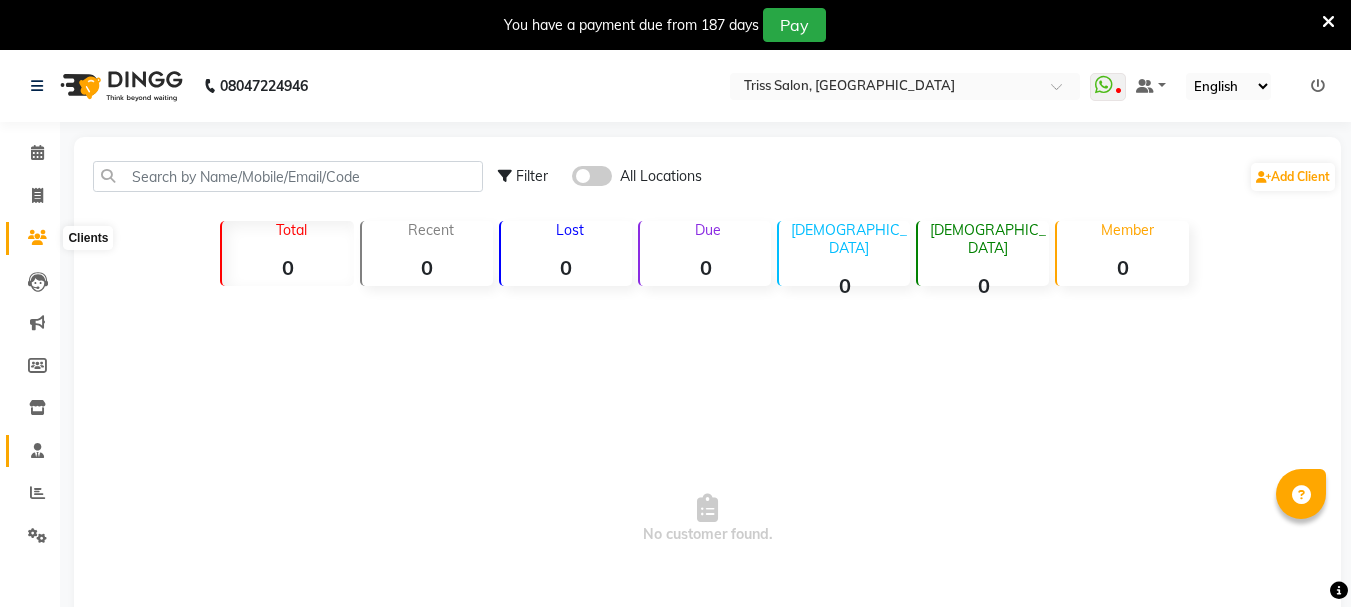 click 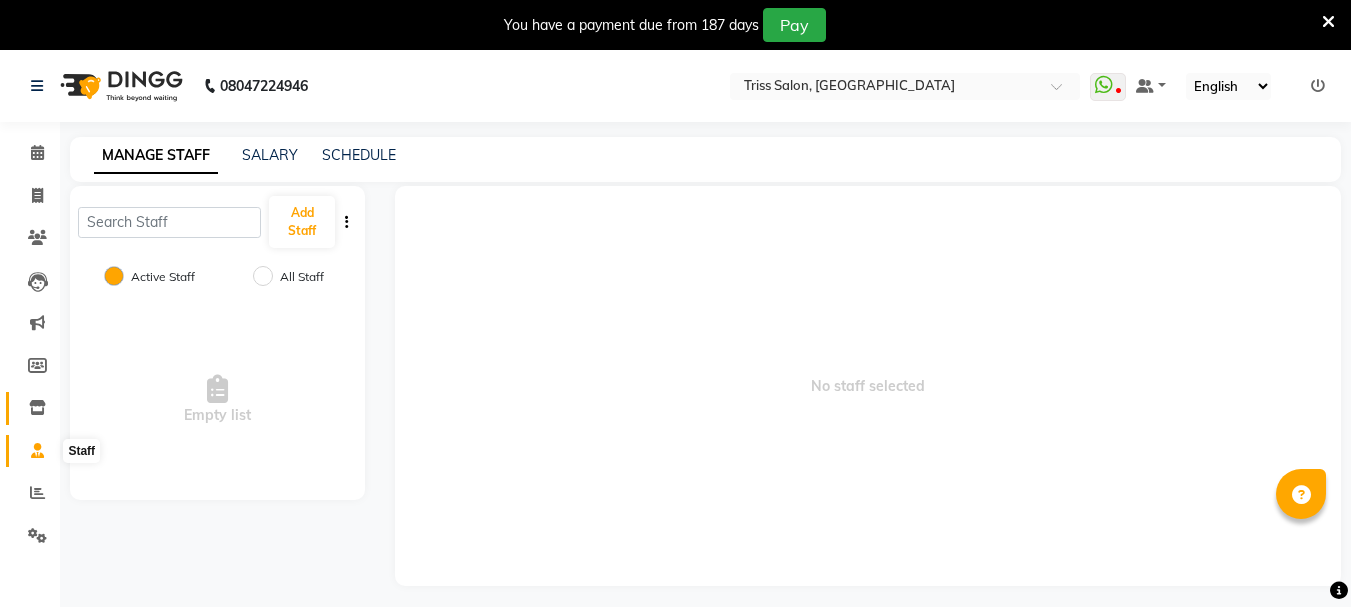 click 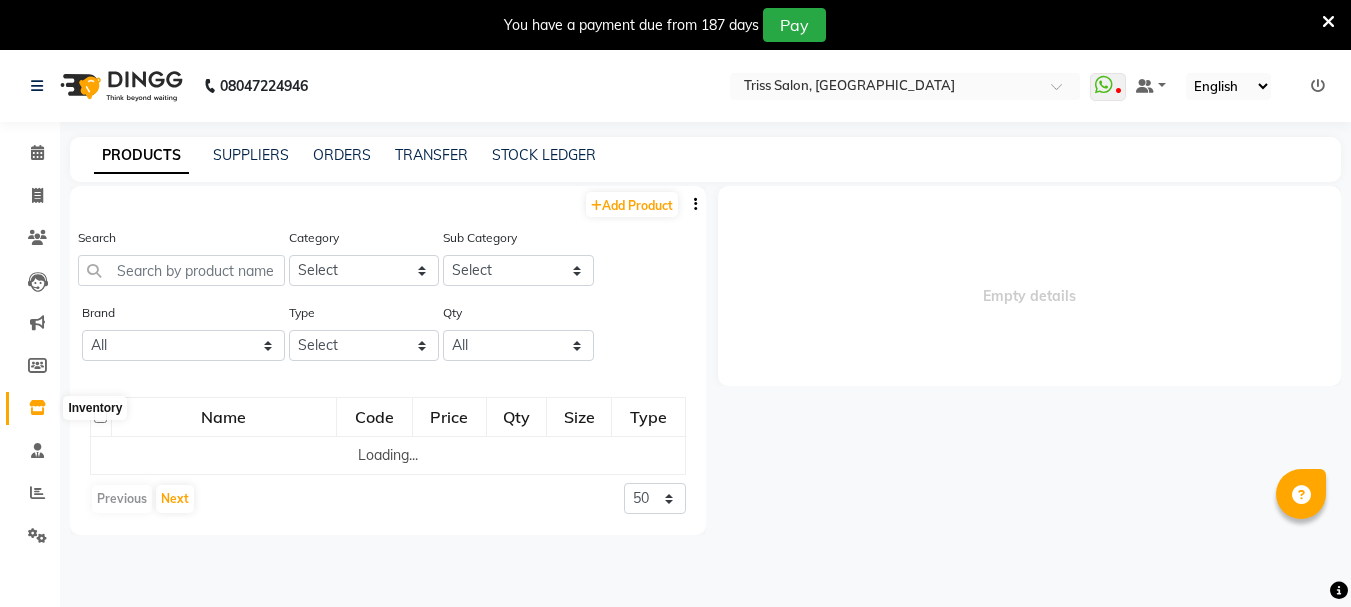 select 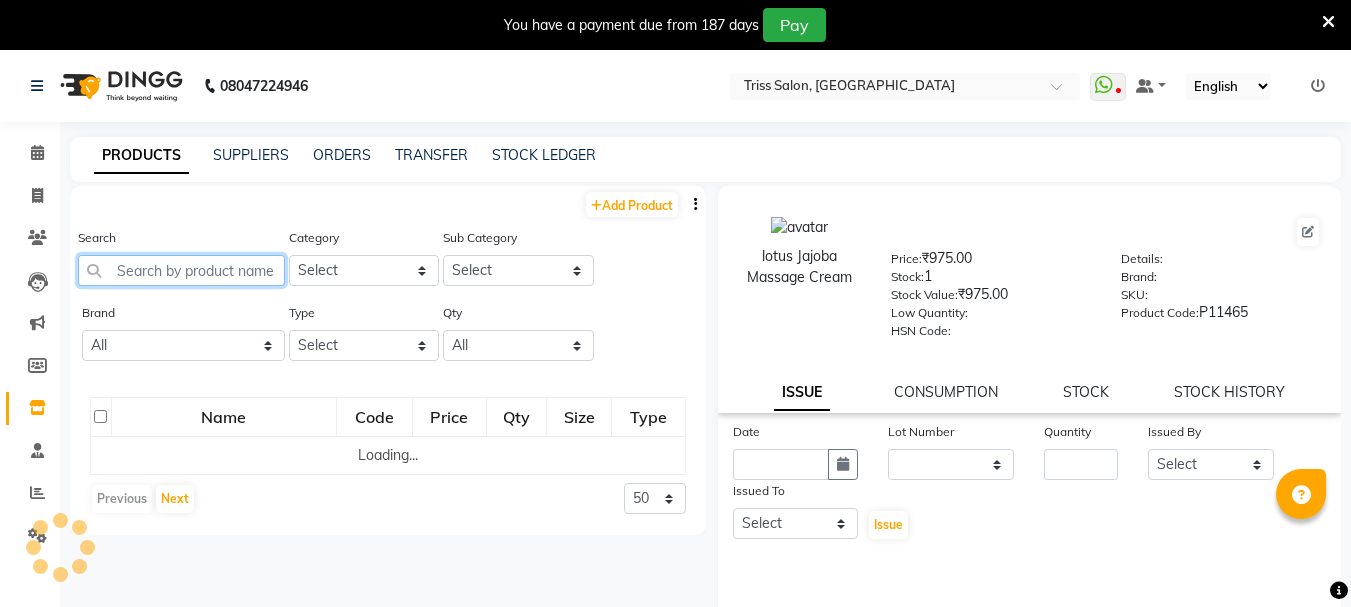 click 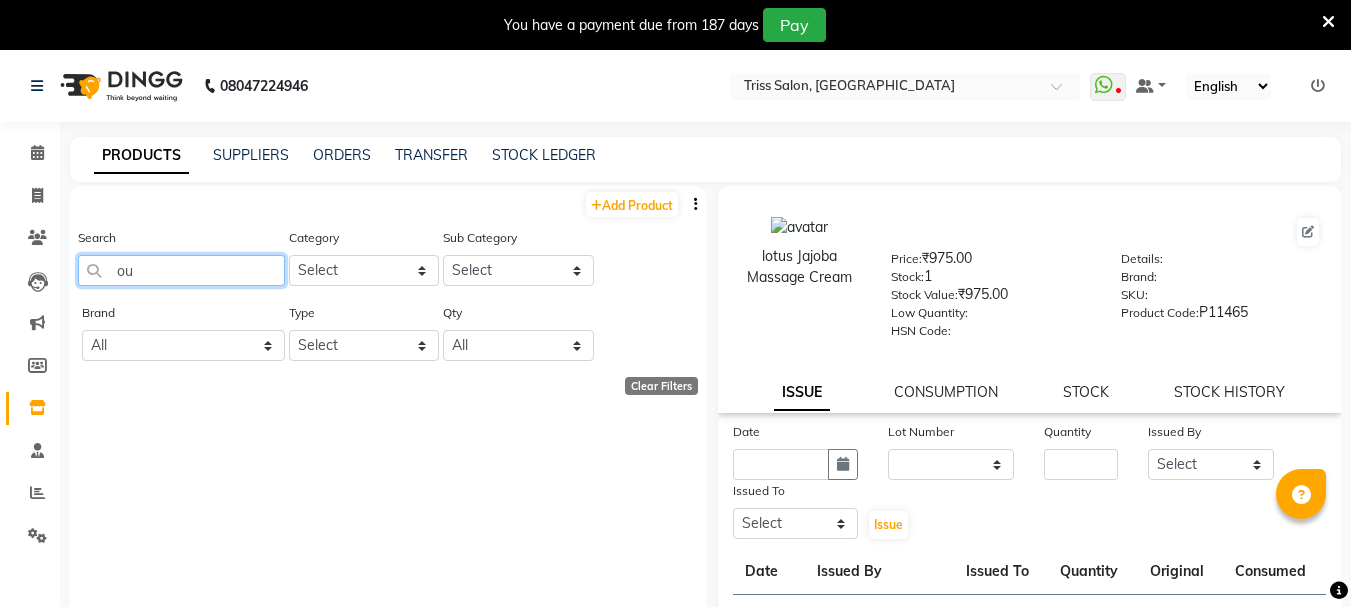 type on "o" 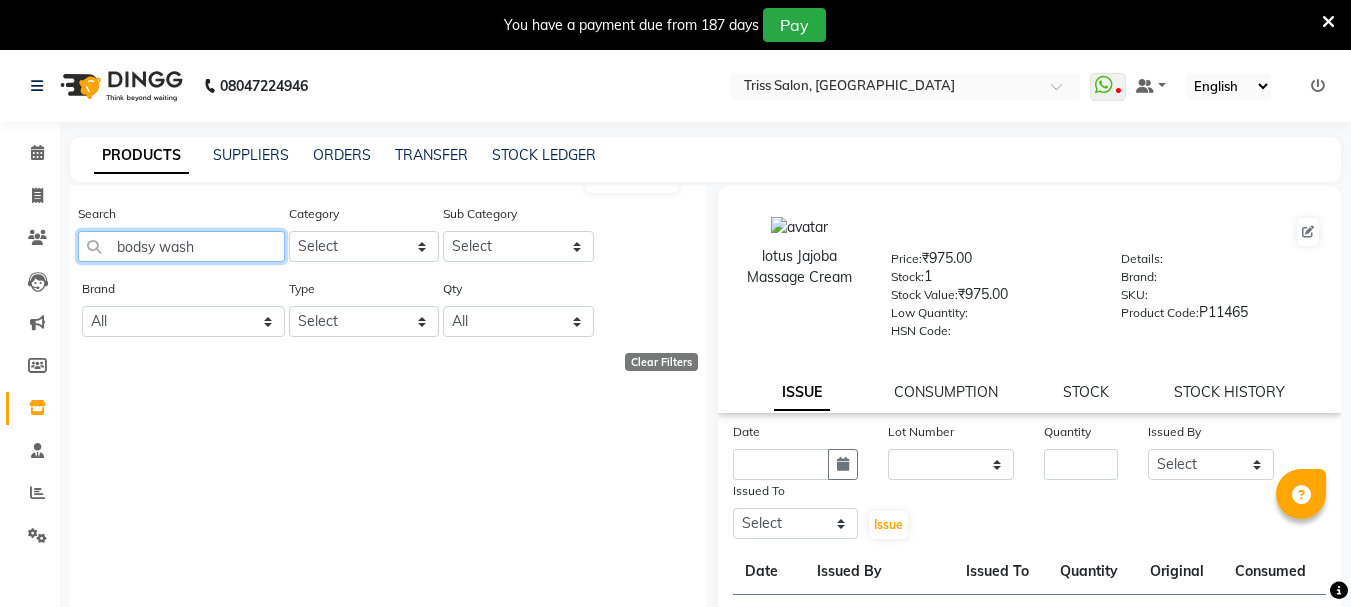scroll, scrollTop: 0, scrollLeft: 0, axis: both 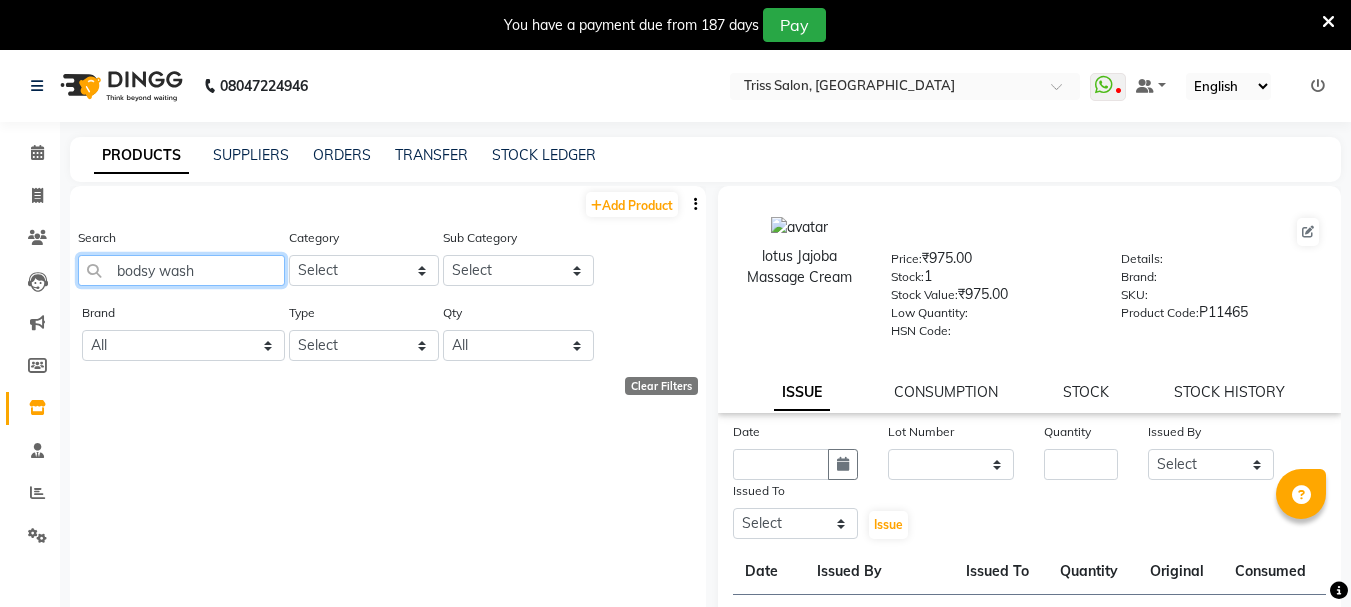 click on "bodsy wash" 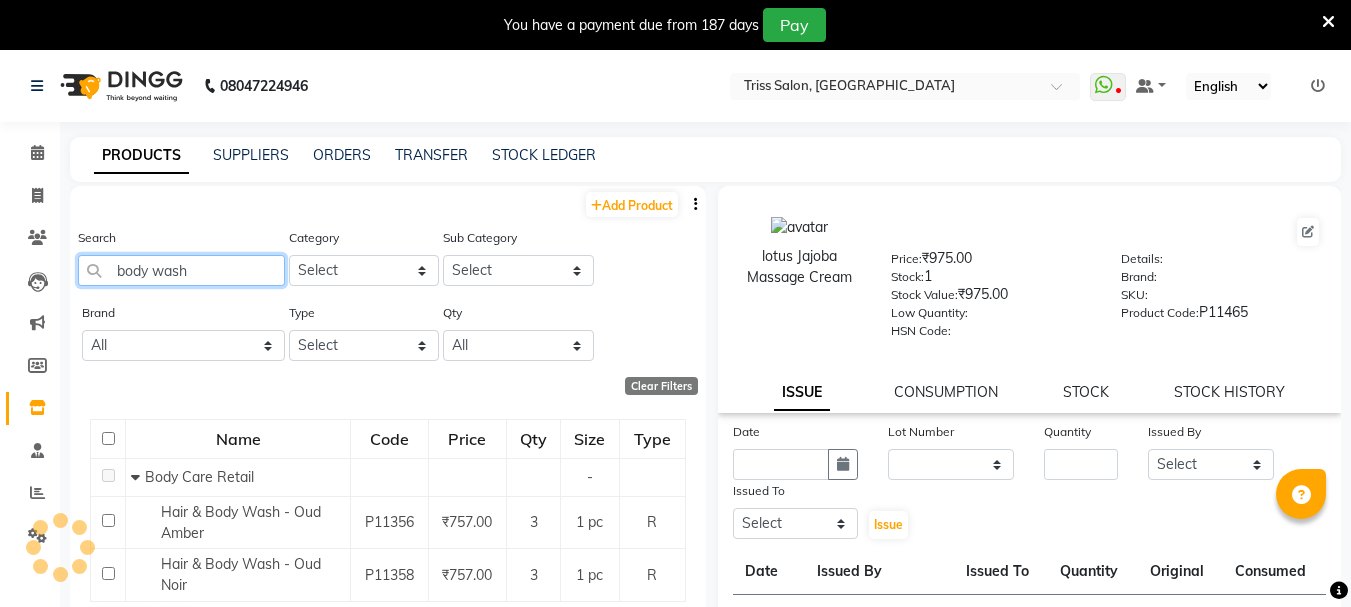 scroll, scrollTop: 22, scrollLeft: 0, axis: vertical 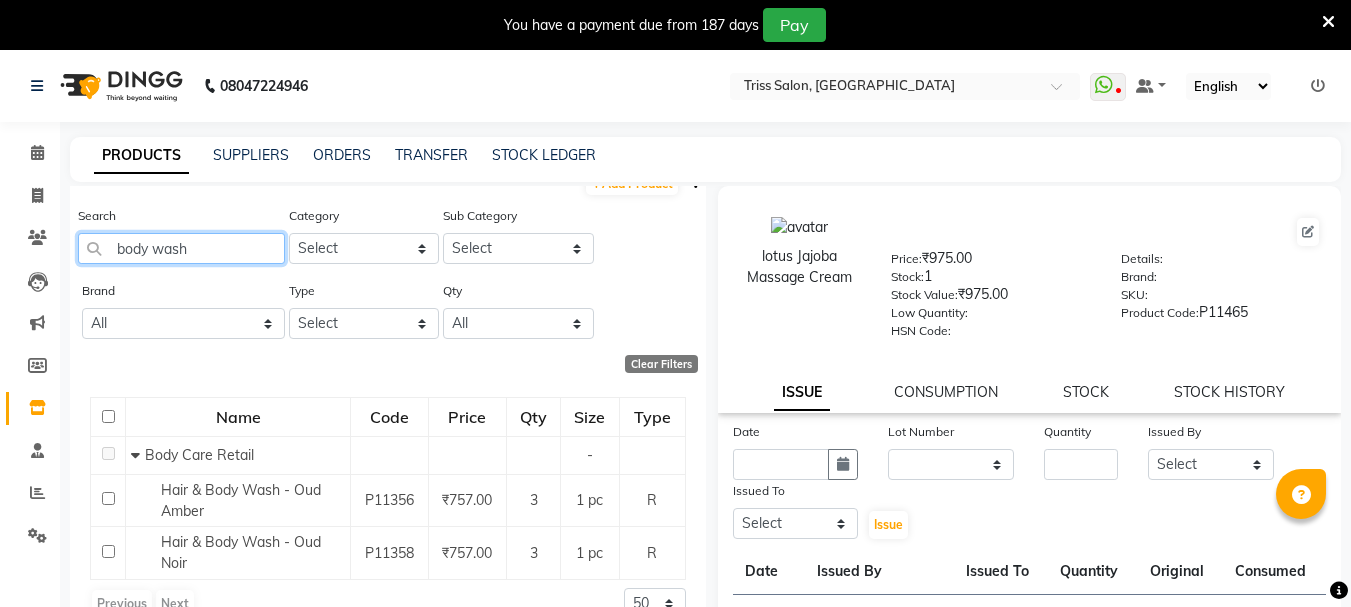 type on "body wash" 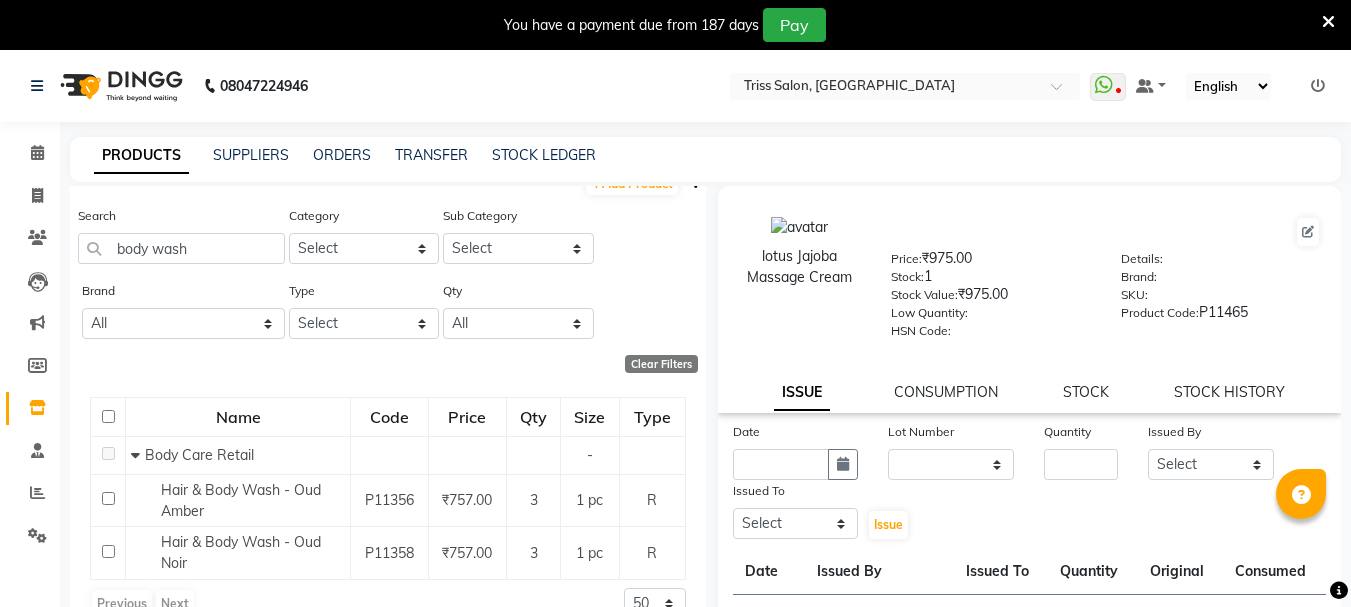 click 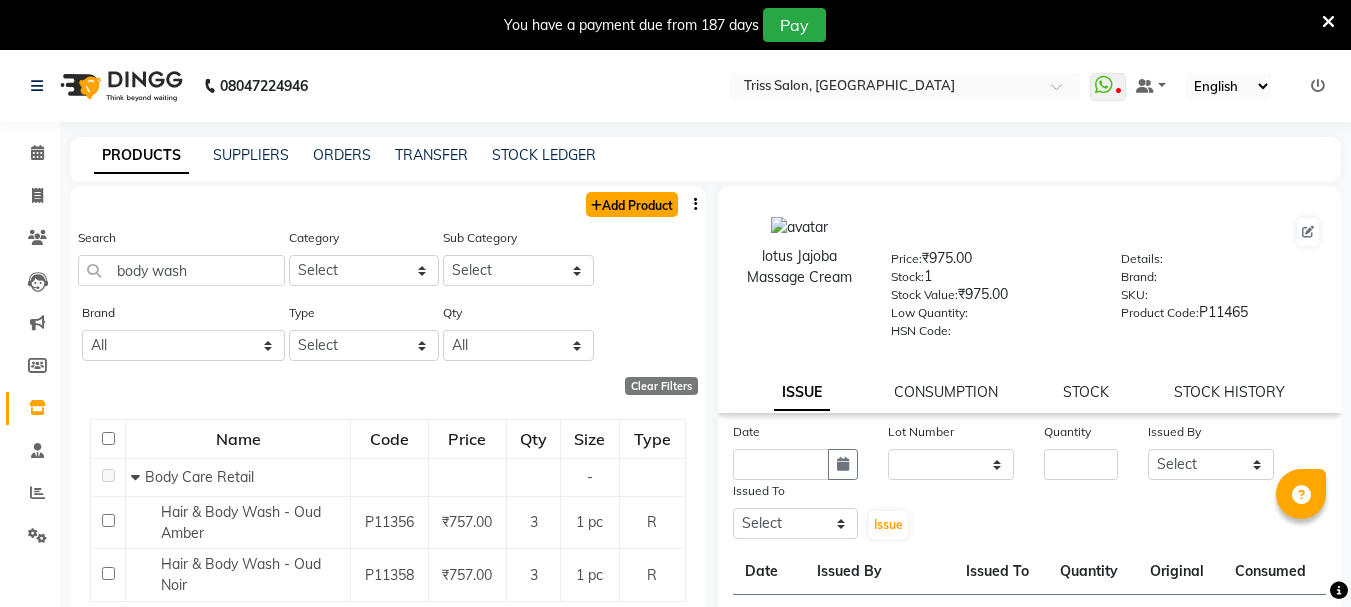 click on "Add Product" 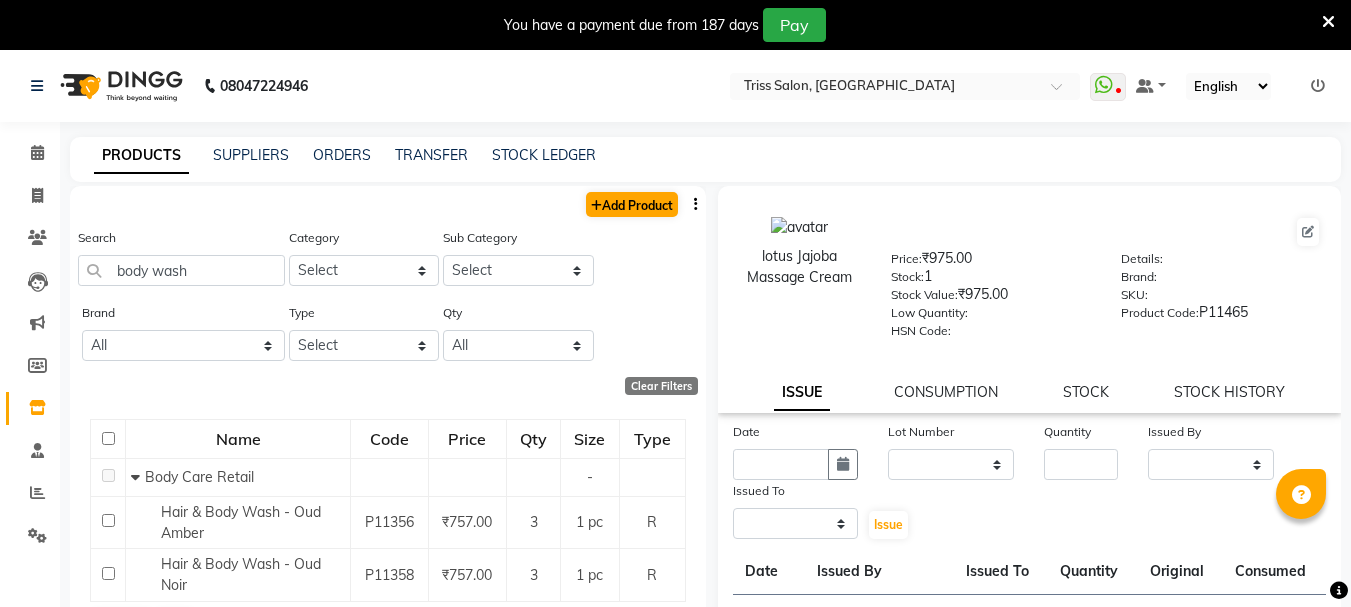 select on "true" 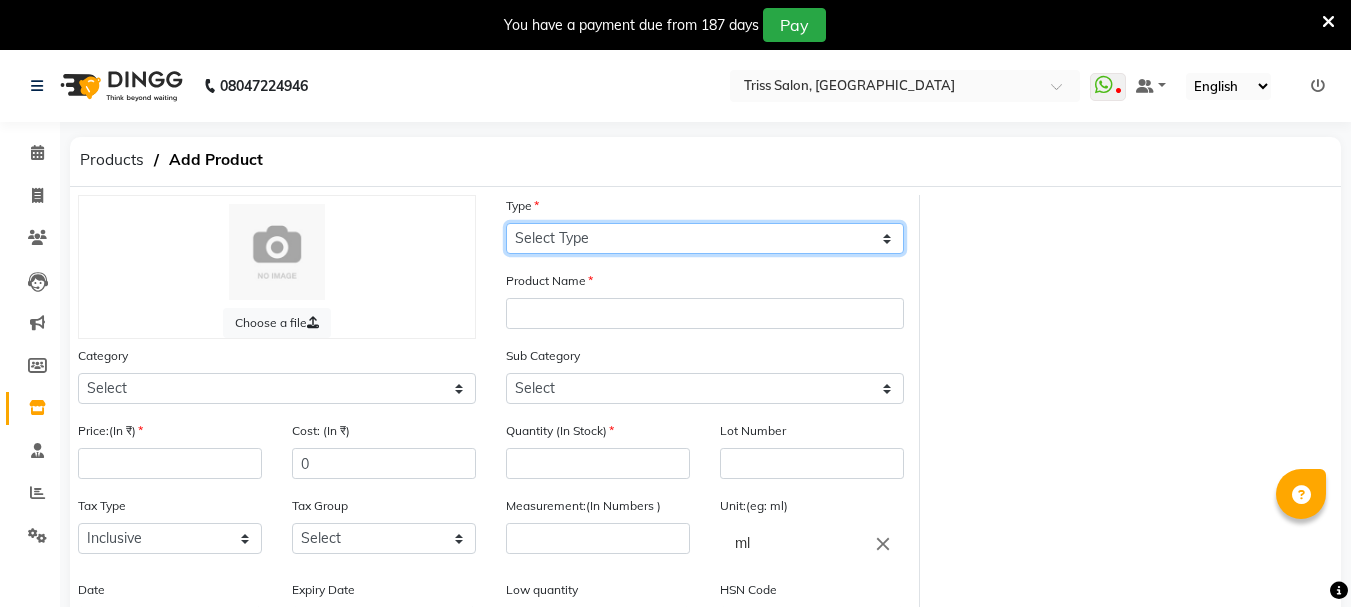 click on "Select Type Both Retail Consumable" 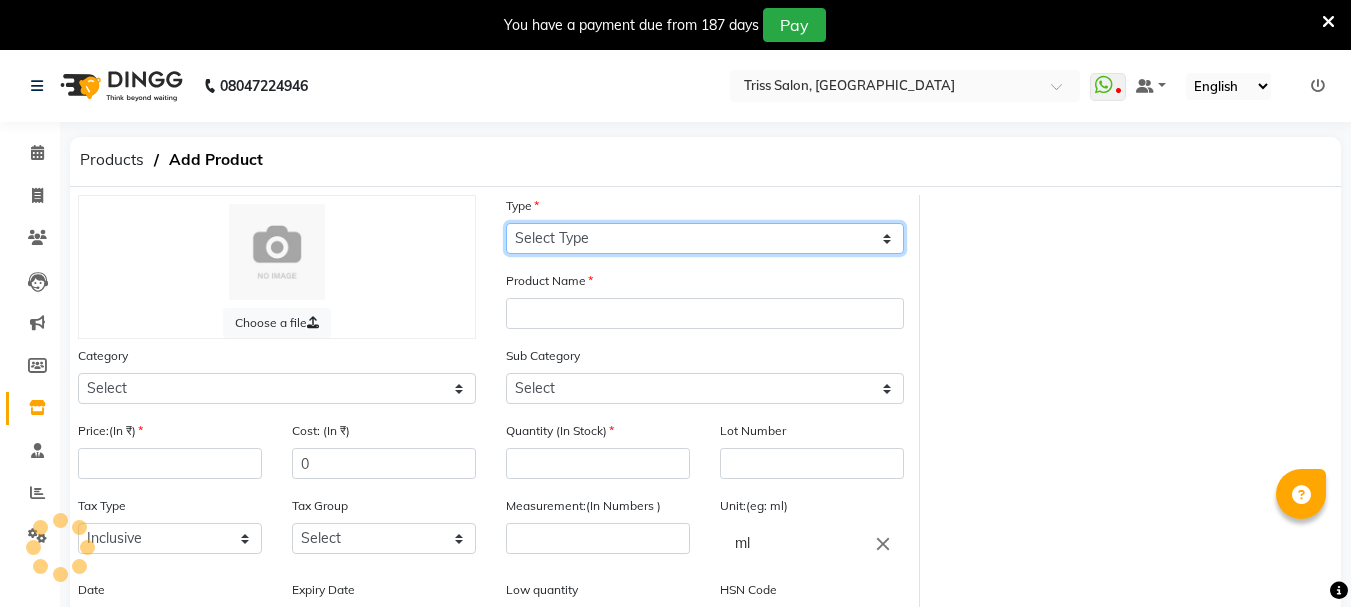 select on "R" 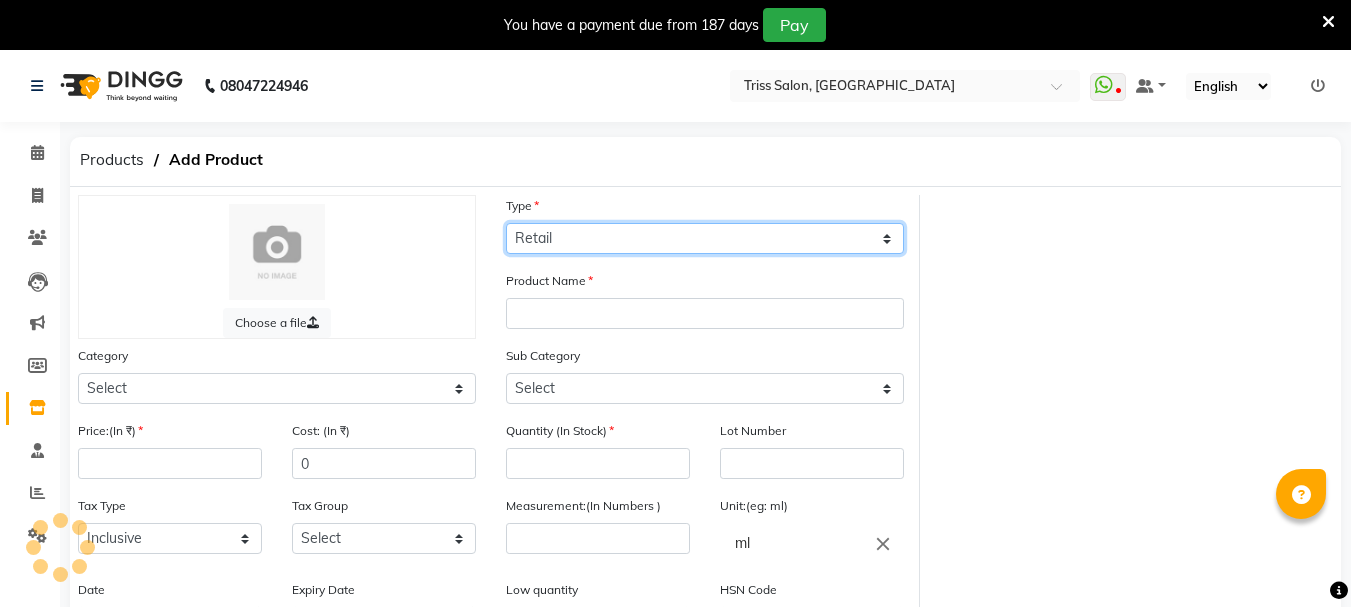 click on "Select Type Both Retail Consumable" 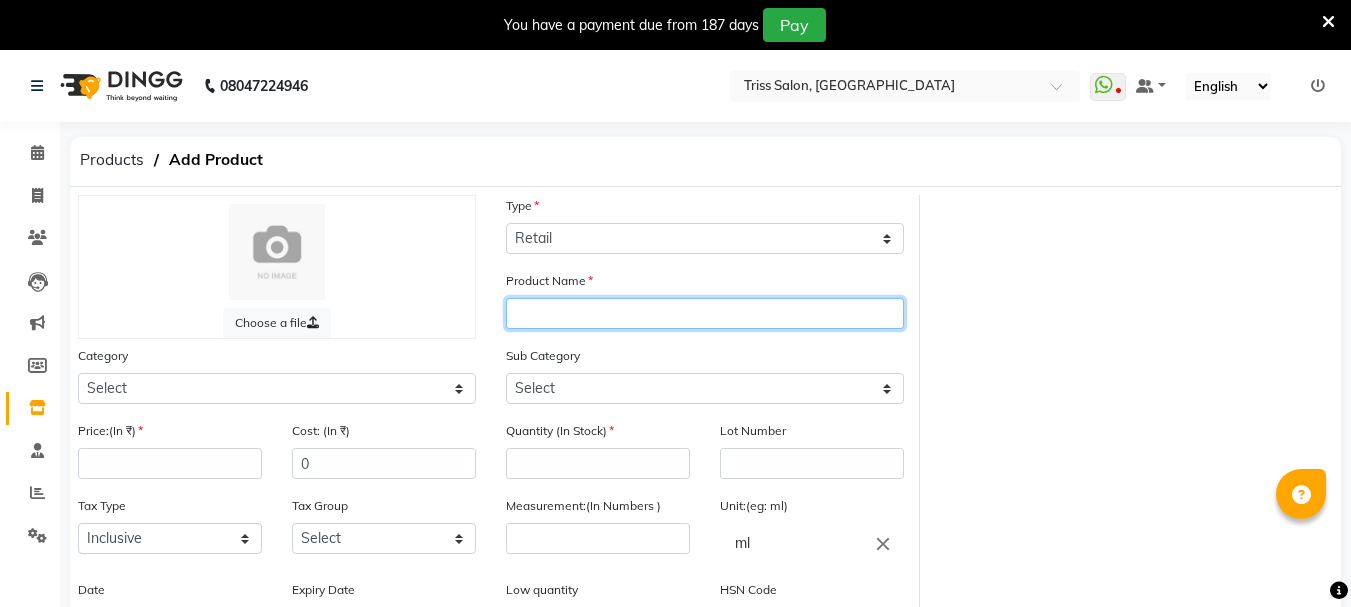 click 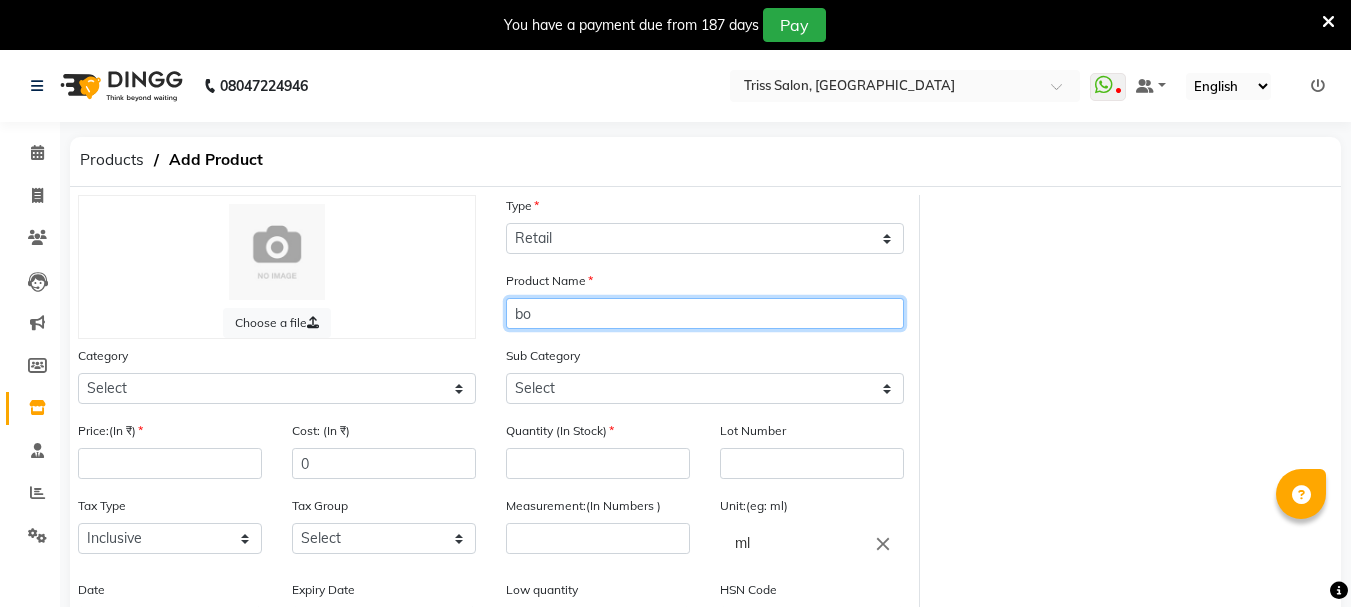 type on "b" 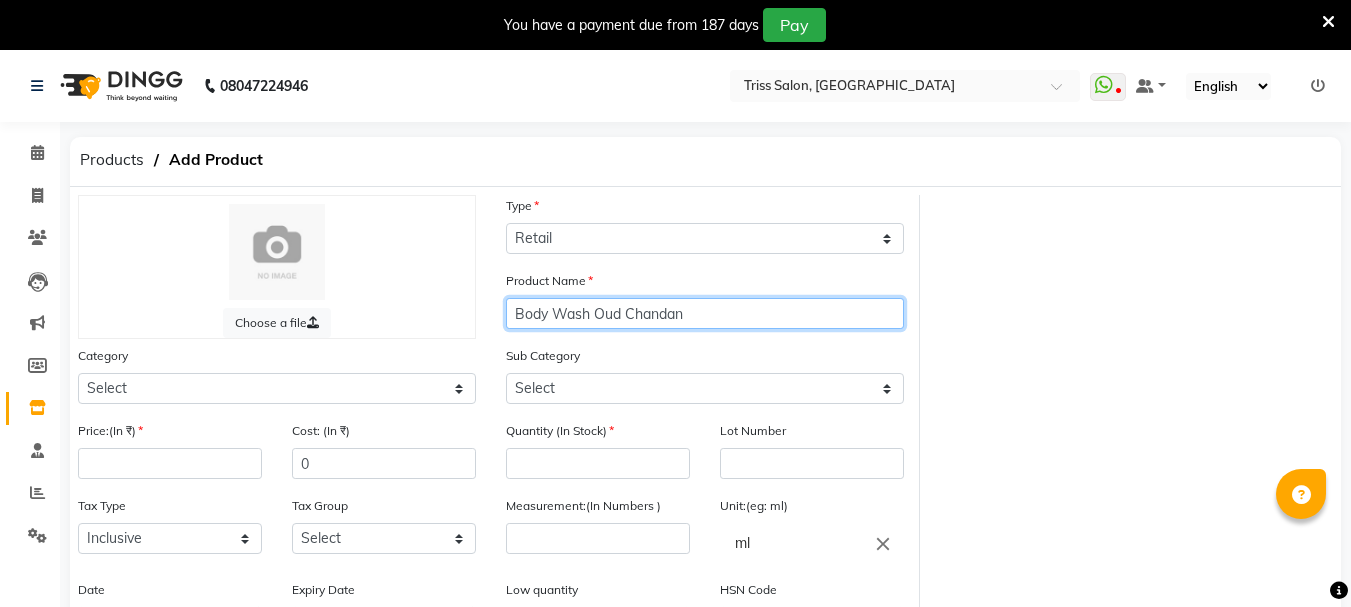 type on "Body Wash Oud Chandan" 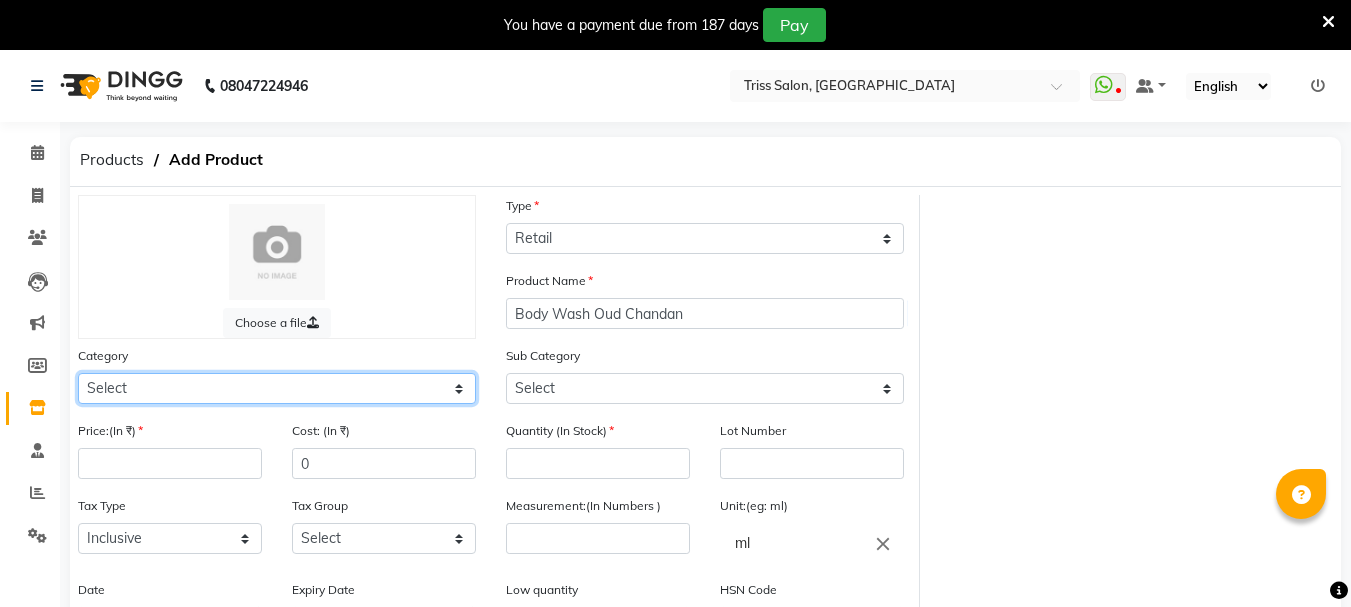 click on "Select PH Keune GK Moroccan Oil 3TenX K18 Schwarzkopf Mintree Kanpeki Thalgo Other Floractive" 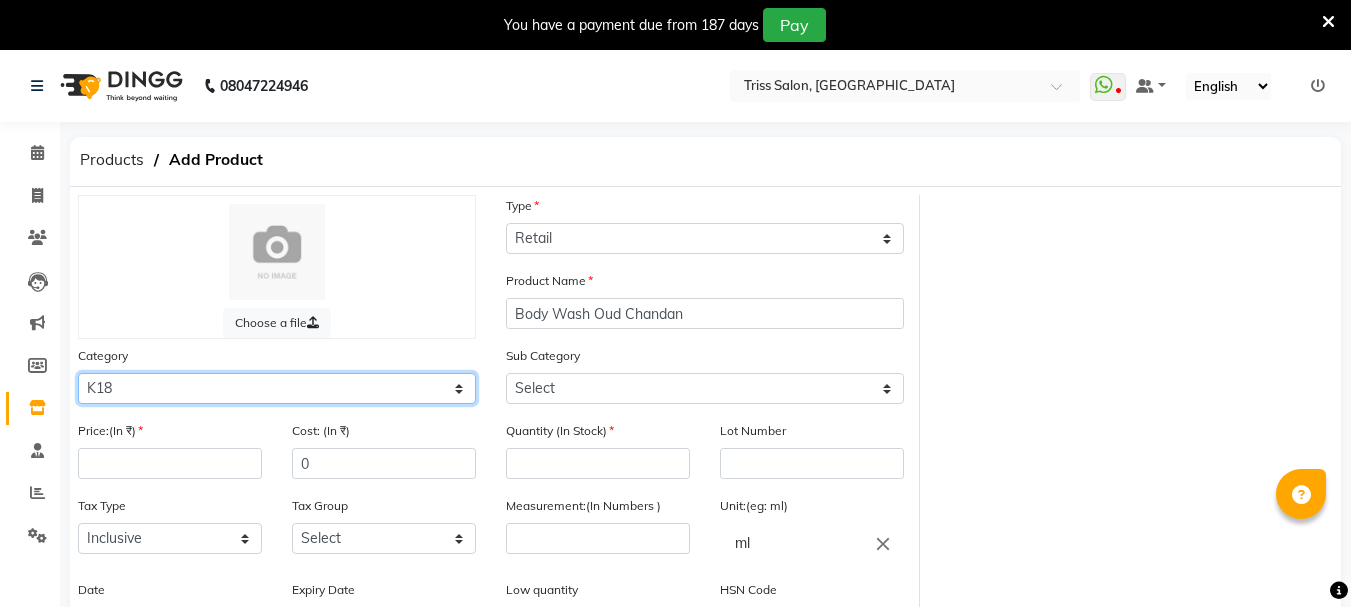 click on "Select PH Keune GK Moroccan Oil 3TenX K18 Schwarzkopf Mintree Kanpeki Thalgo Other Floractive" 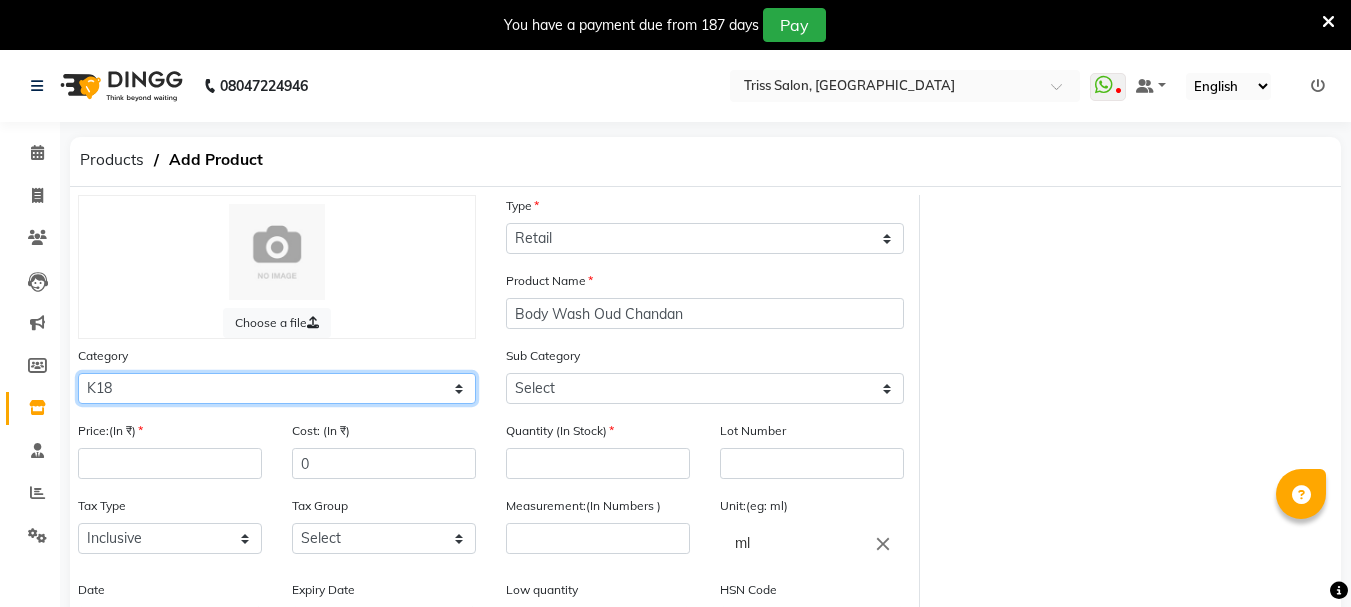 click on "Select PH Keune GK Moroccan Oil 3TenX K18 Schwarzkopf Mintree Kanpeki Thalgo Other Floractive" 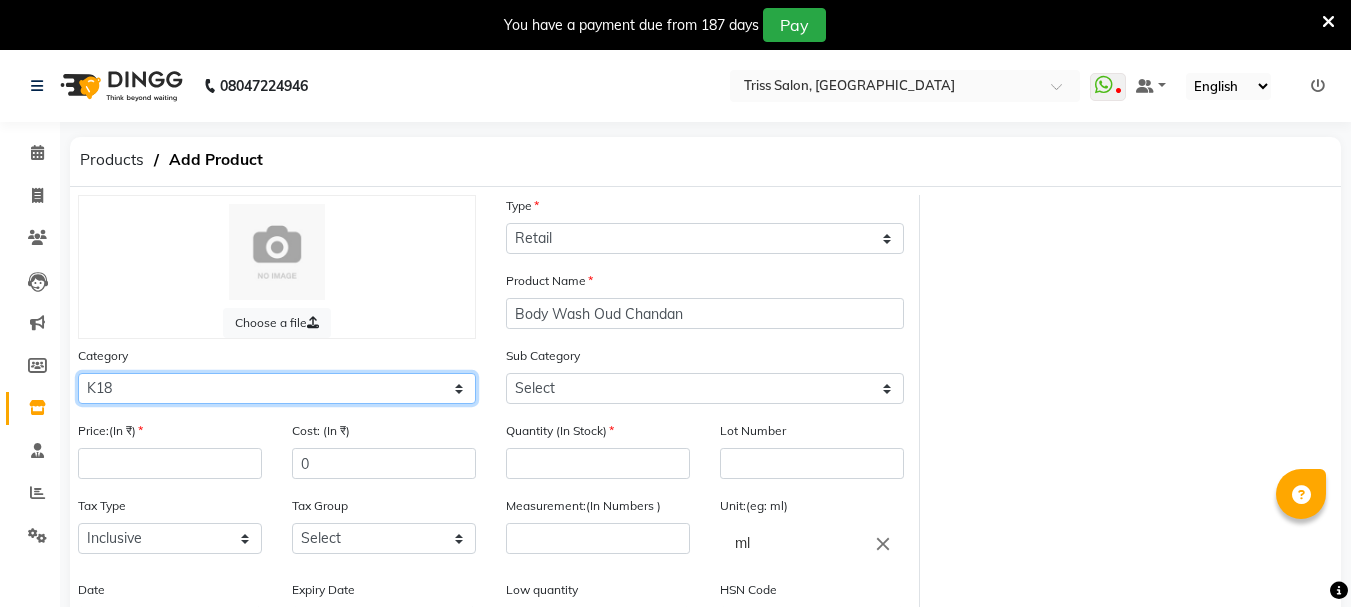 select on "367302250" 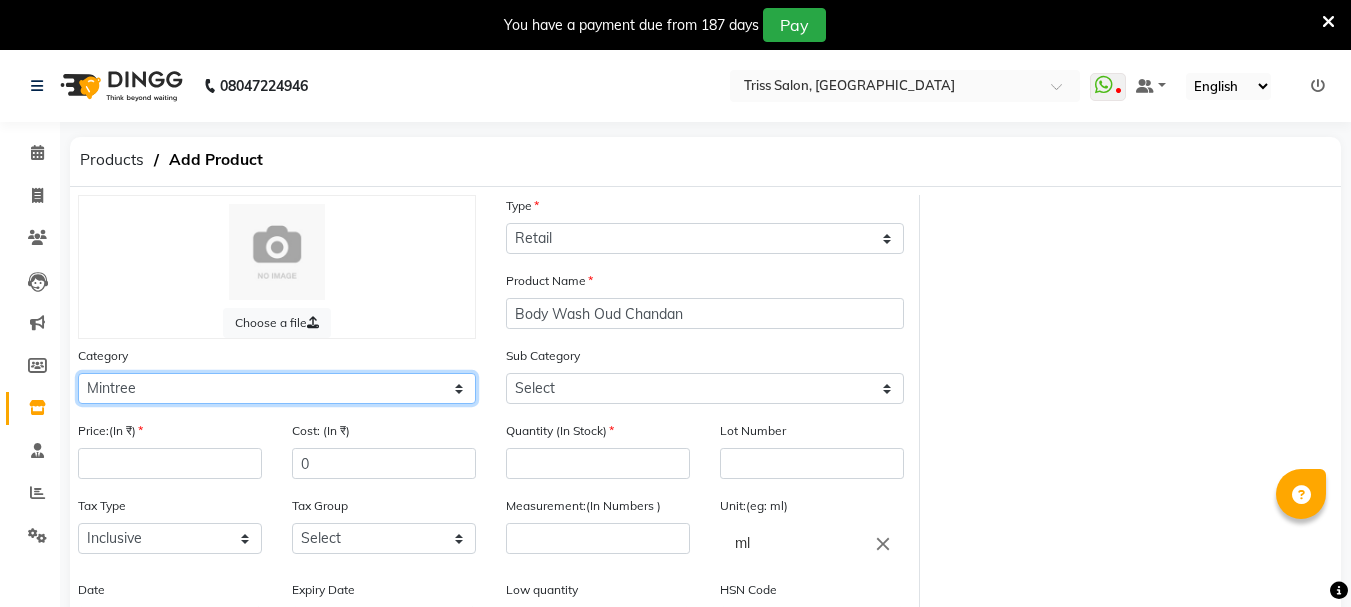 click on "Select PH Keune GK Moroccan Oil 3TenX K18 Schwarzkopf Mintree Kanpeki Thalgo Other Floractive" 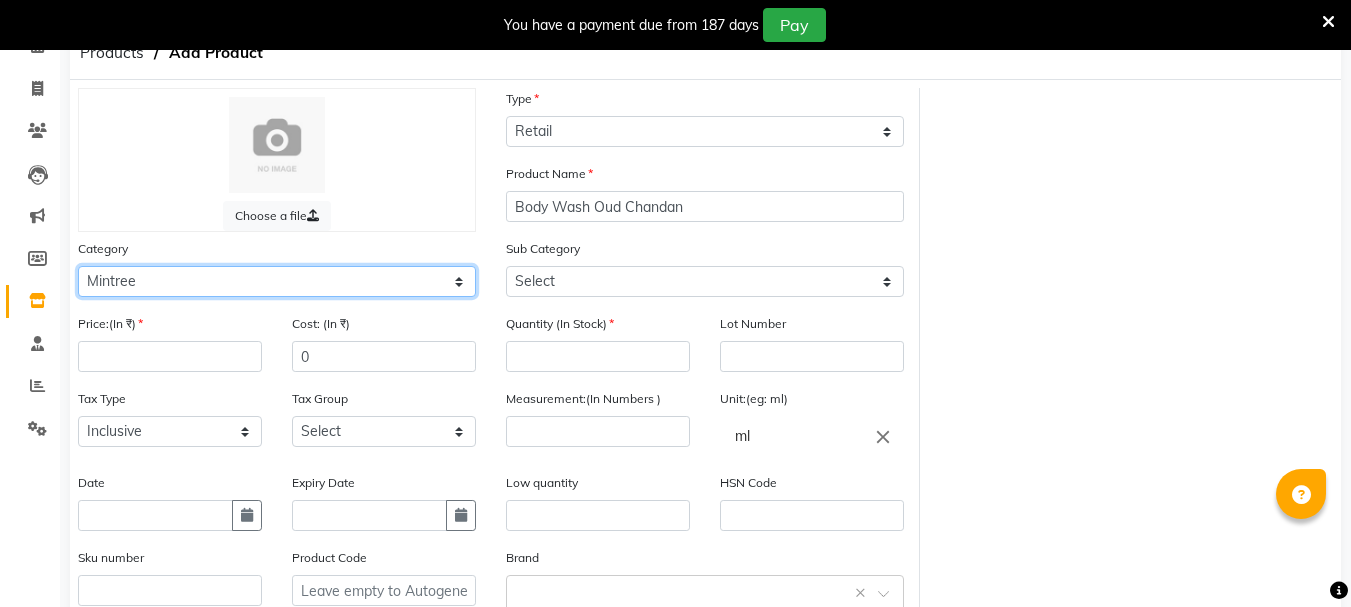 scroll, scrollTop: 108, scrollLeft: 0, axis: vertical 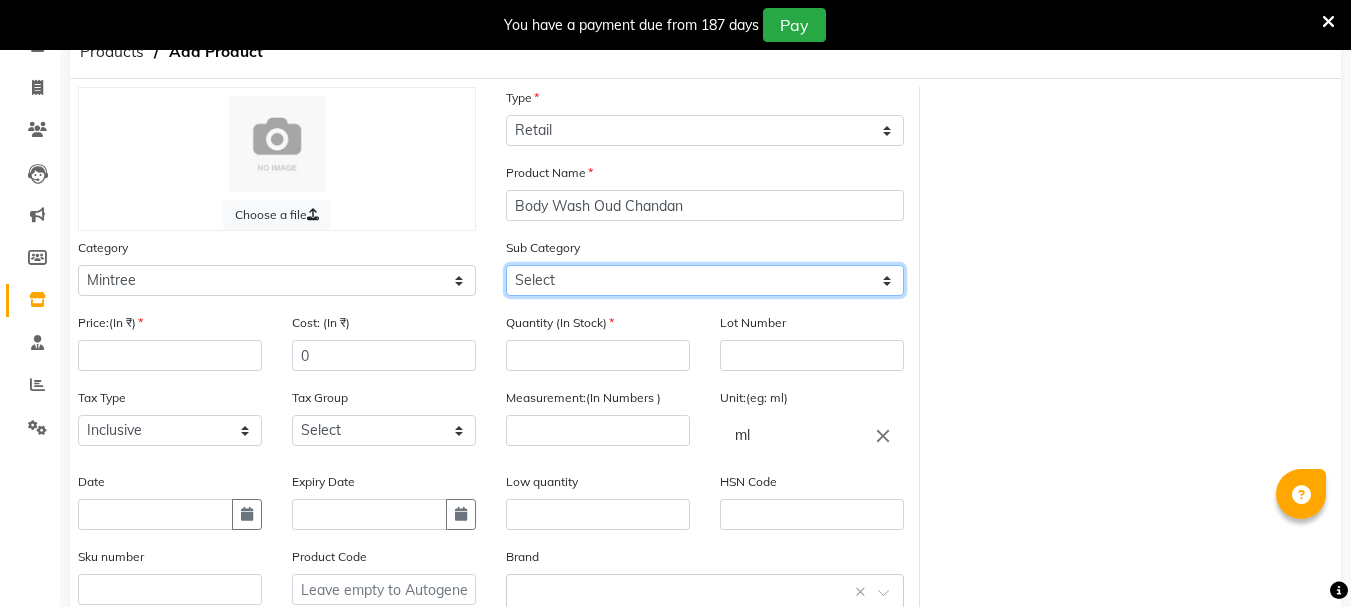 click on "Select Pedicure Salon Use Body Care Retail Retail - Mintree" 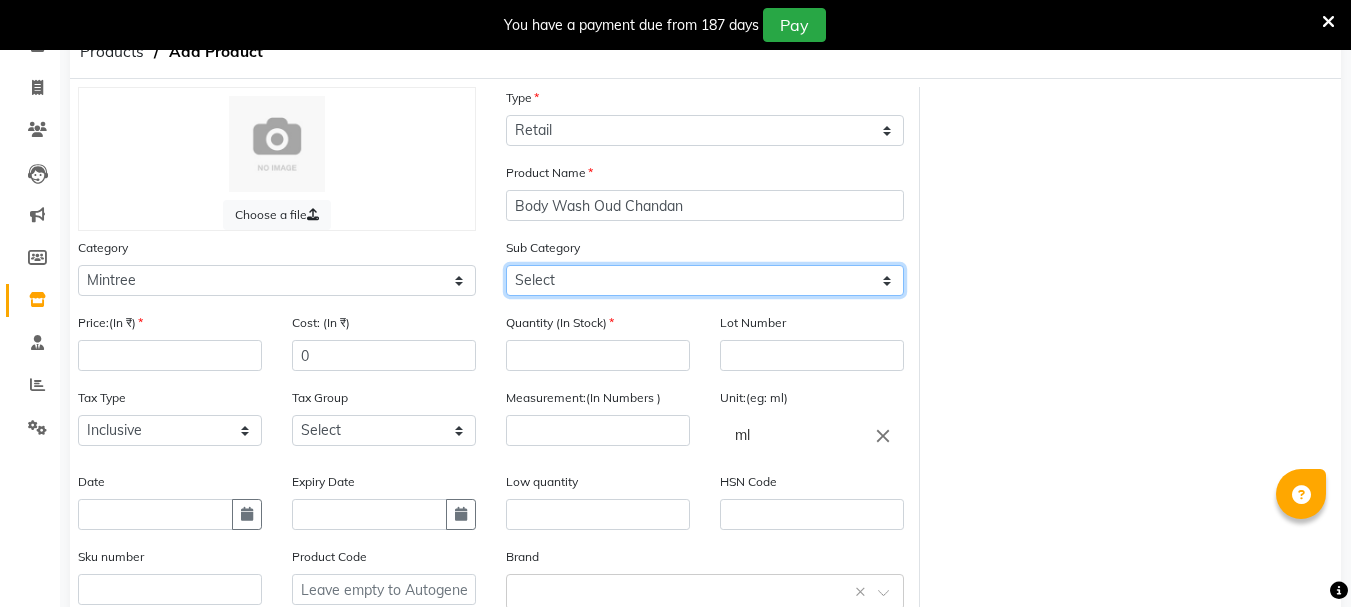 select on "3673022505" 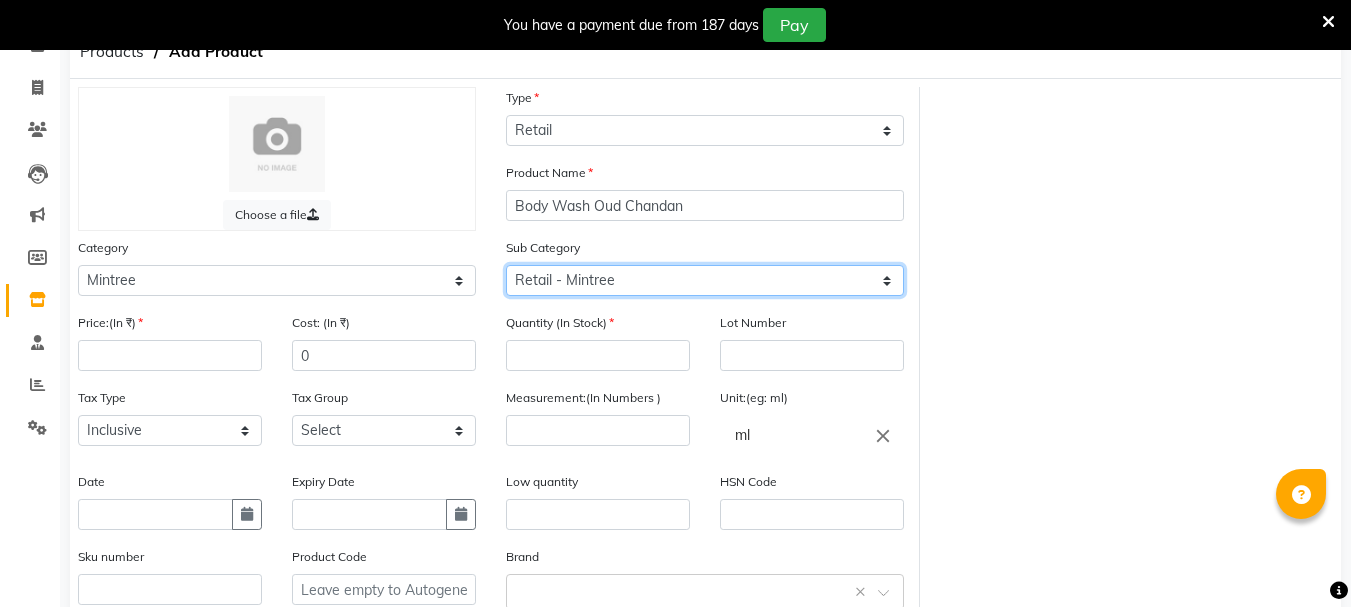 click on "Select Pedicure Salon Use Body Care Retail Retail - Mintree" 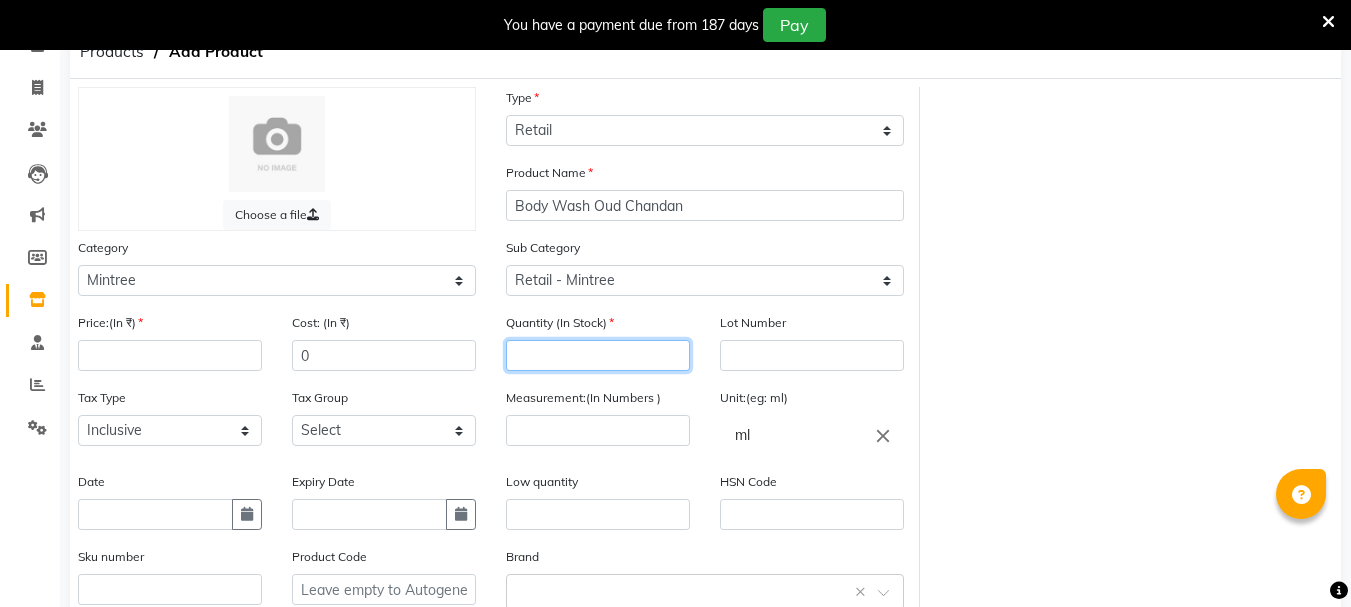 click 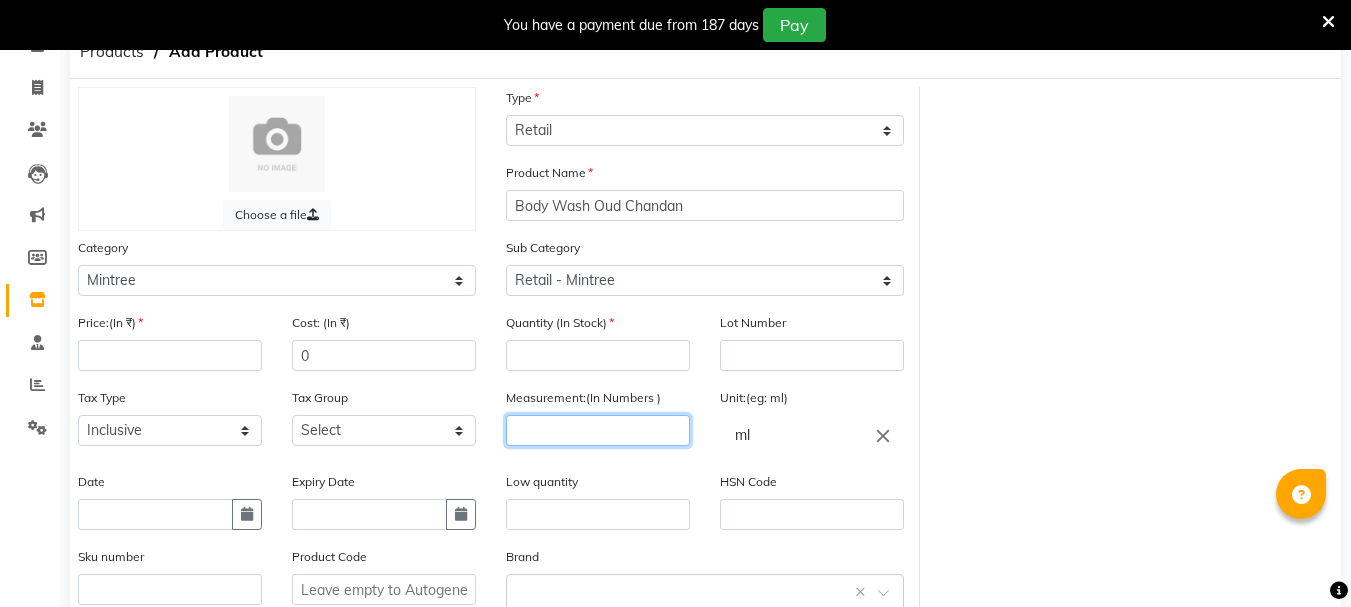 click 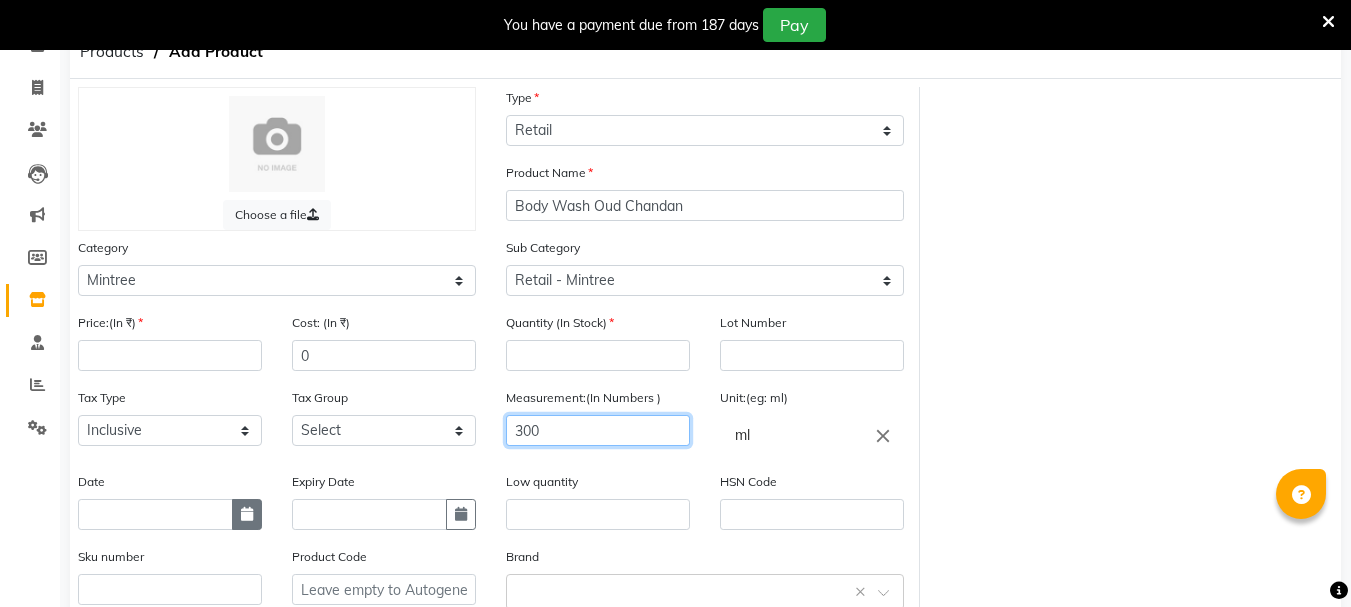 type on "300" 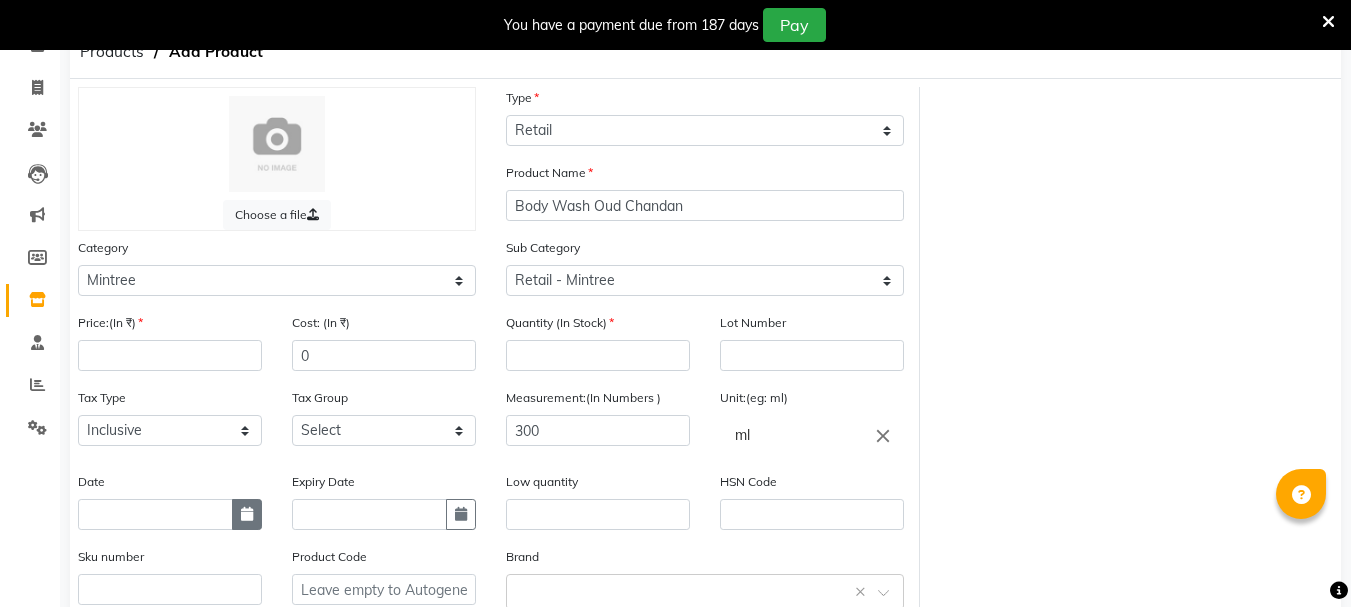 click 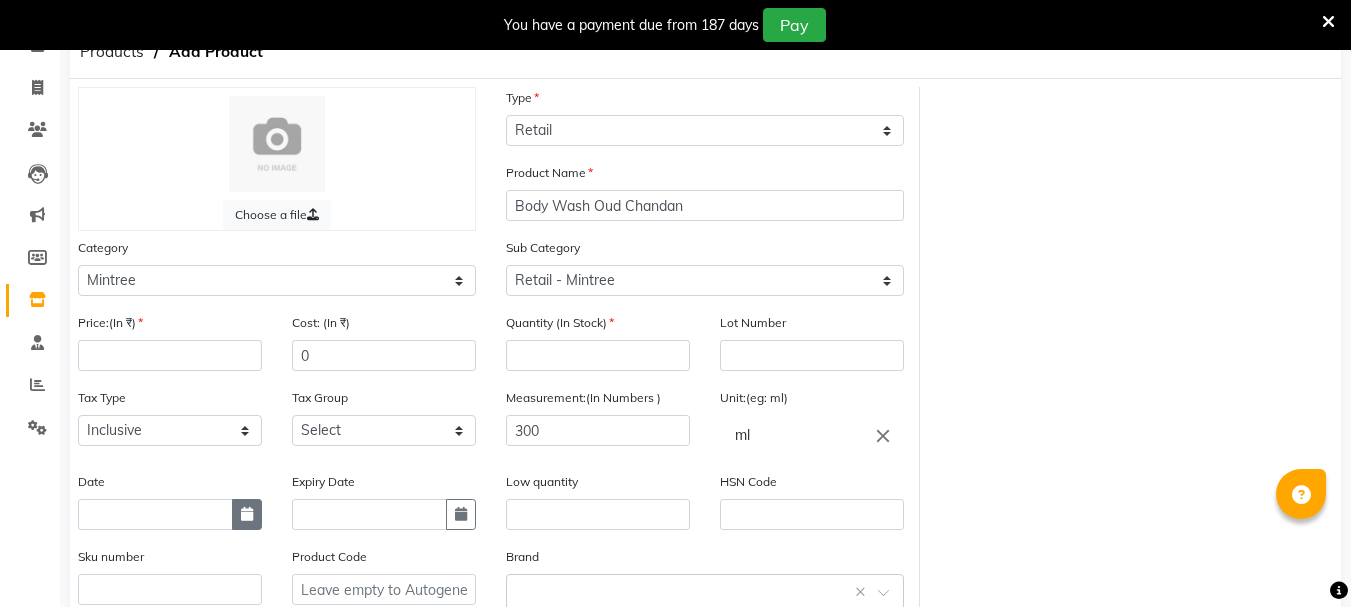 select on "7" 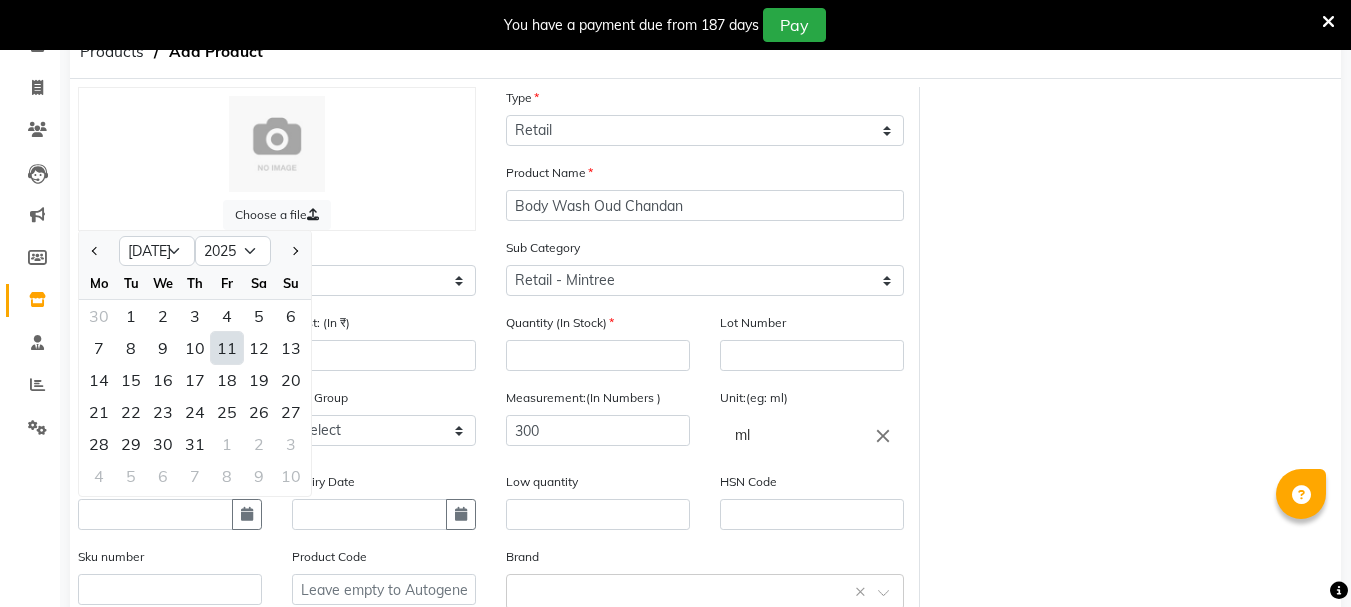 click on "11" 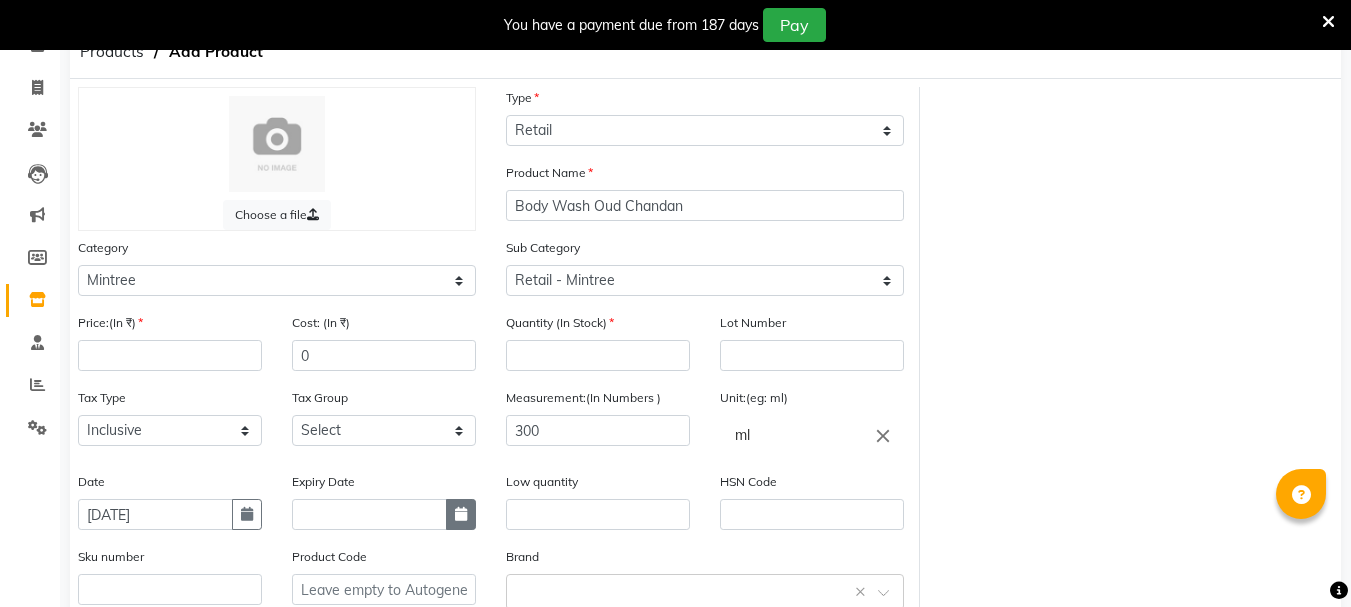 click 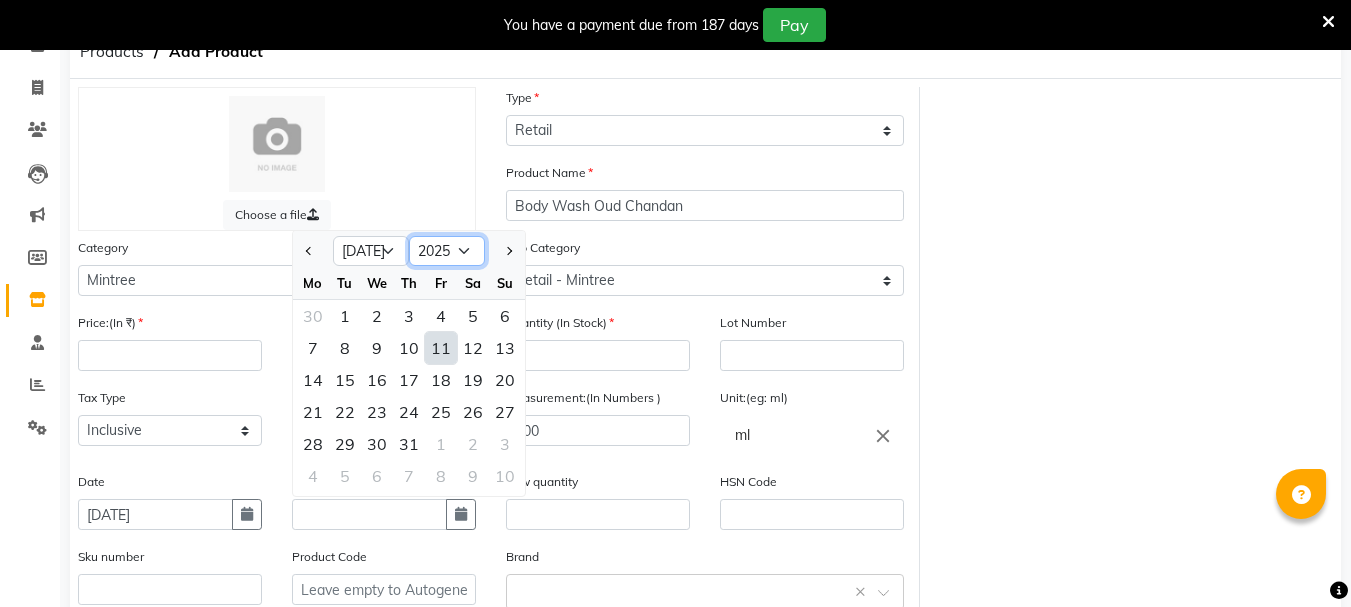 click on "2015 2016 2017 2018 2019 2020 2021 2022 2023 2024 2025 2026 2027 2028 2029 2030 2031 2032 2033 2034 2035" 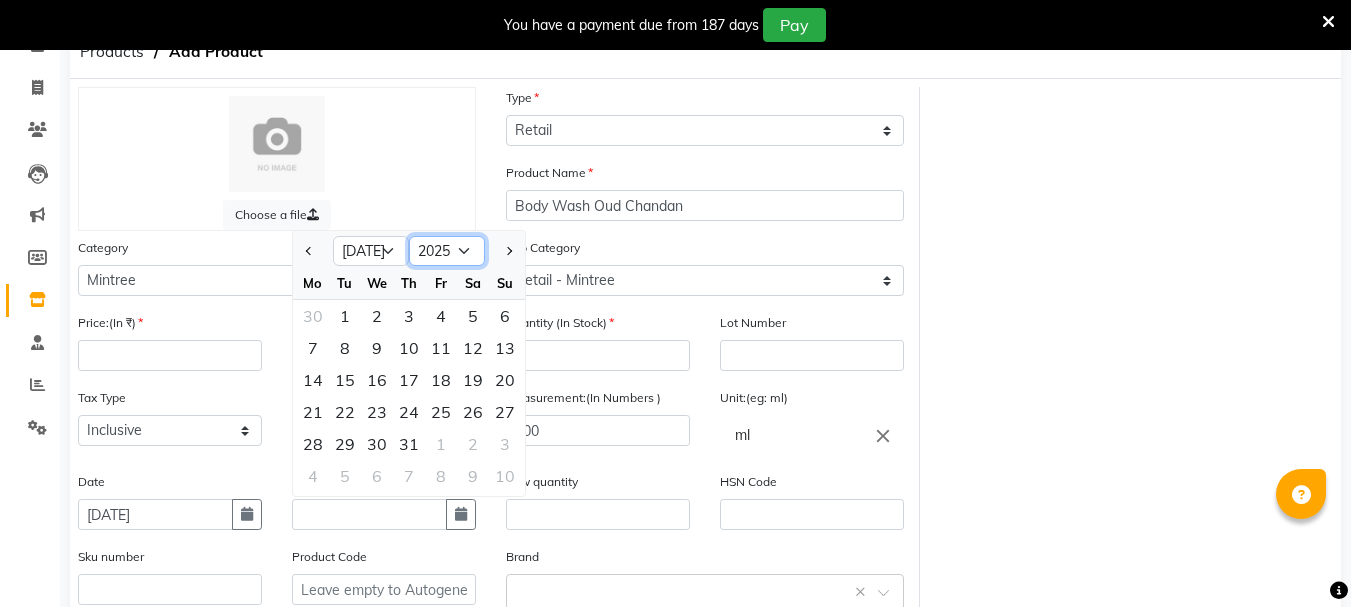 select on "2027" 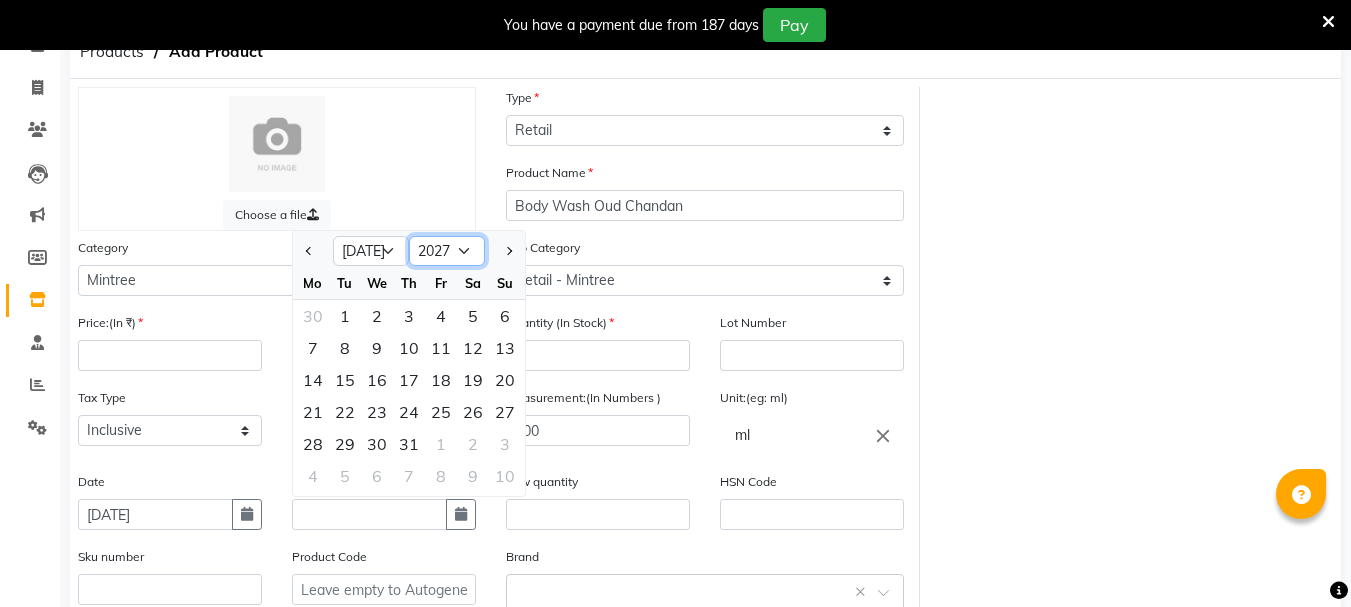 click on "2015 2016 2017 2018 2019 2020 2021 2022 2023 2024 2025 2026 2027 2028 2029 2030 2031 2032 2033 2034 2035" 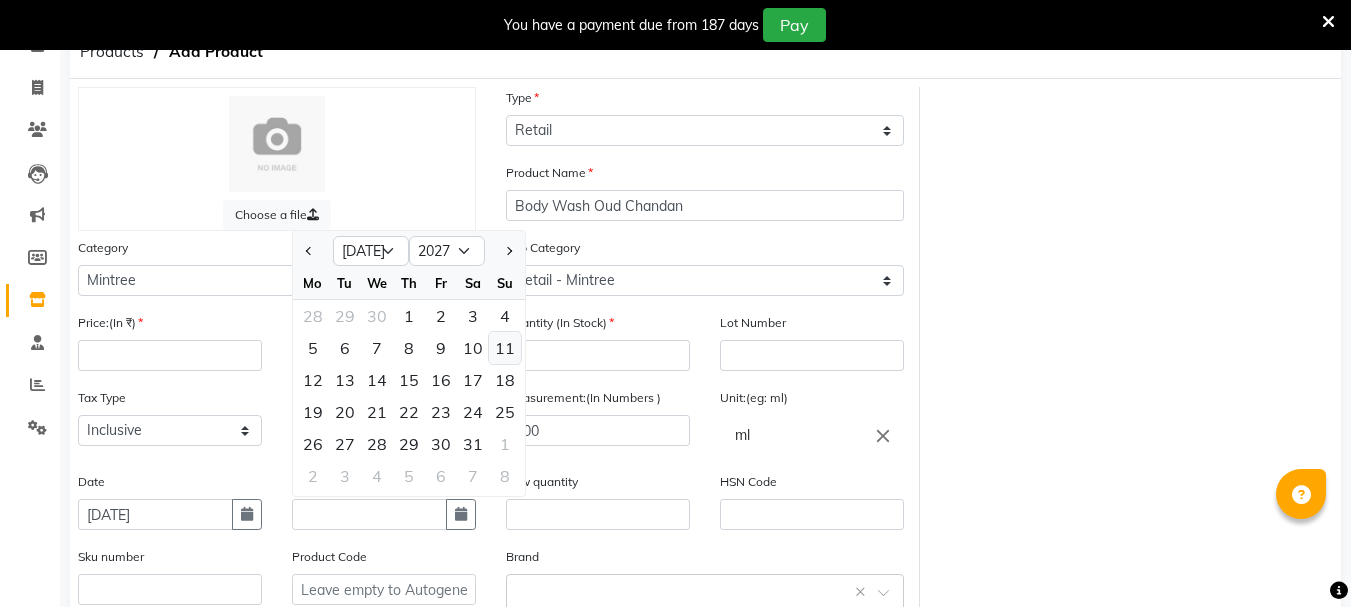 click on "11" 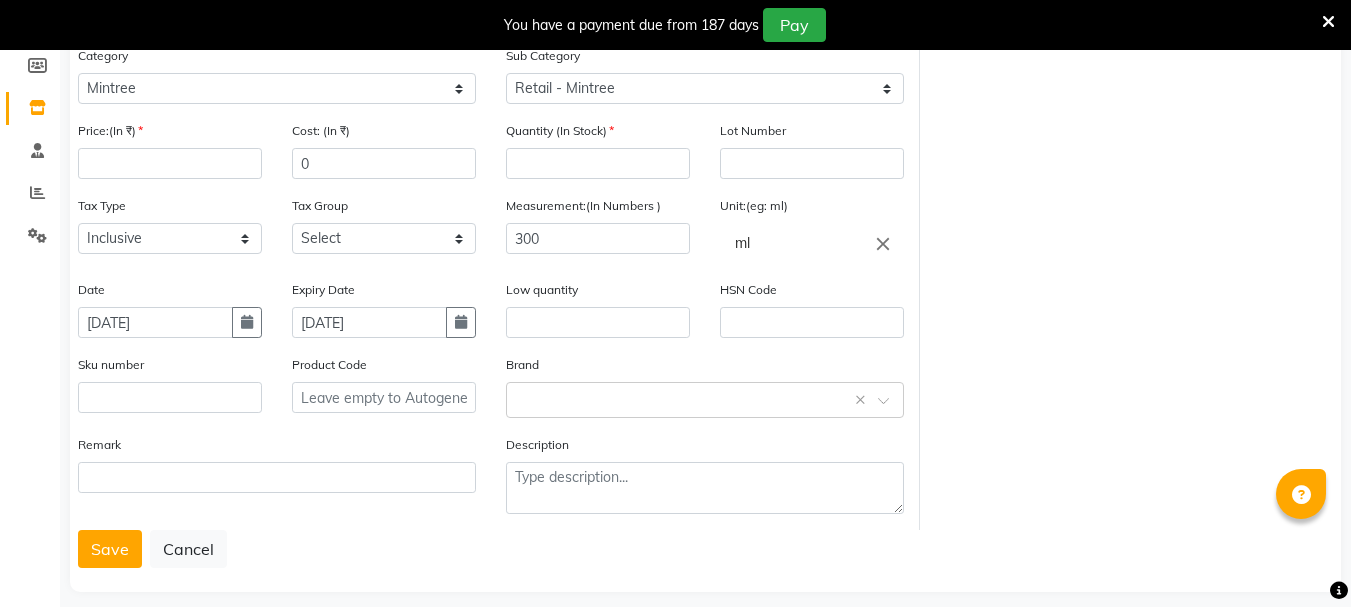 scroll, scrollTop: 305, scrollLeft: 0, axis: vertical 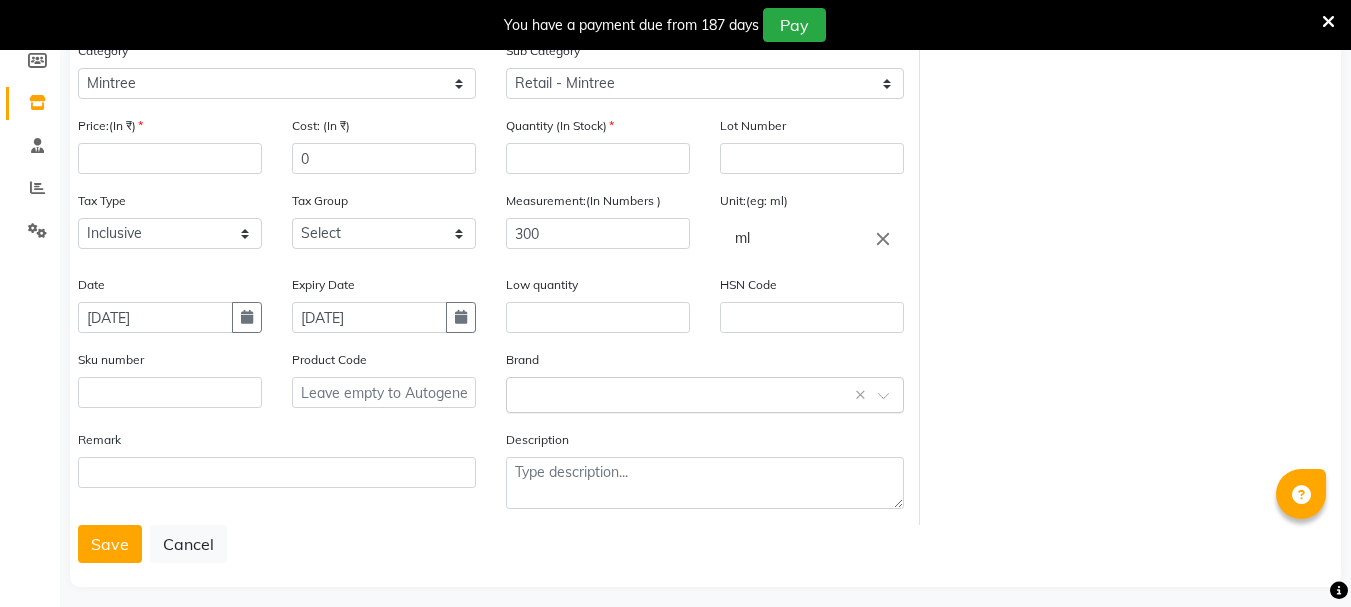 click 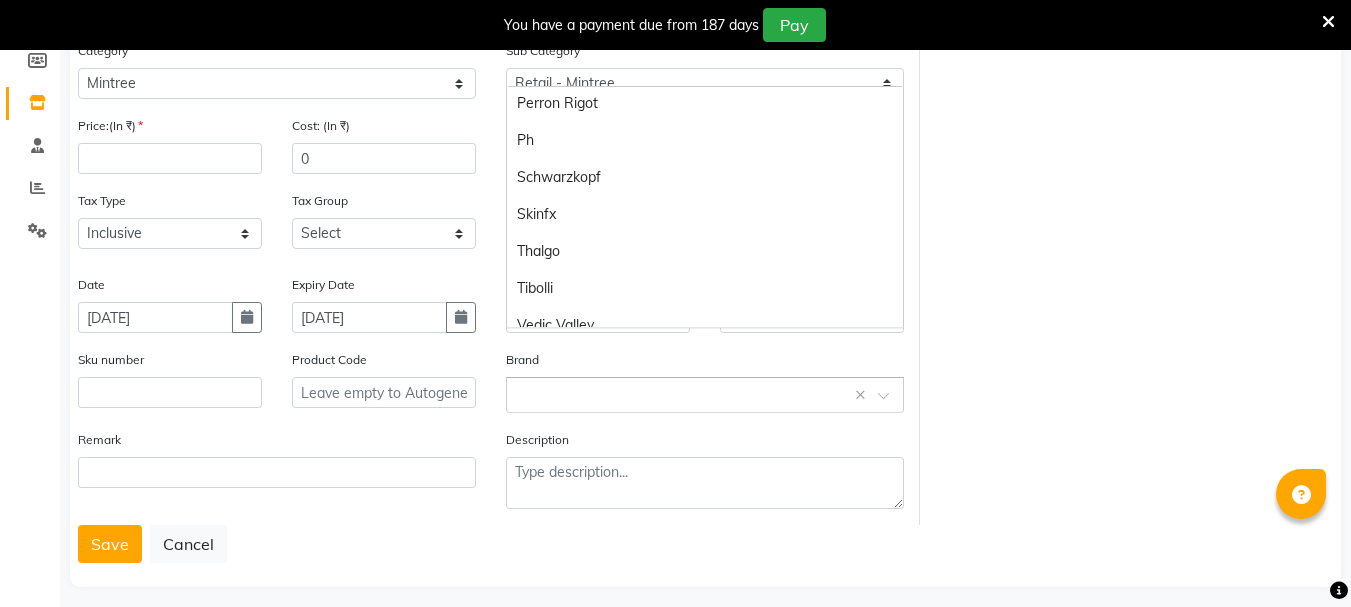 scroll, scrollTop: 537, scrollLeft: 0, axis: vertical 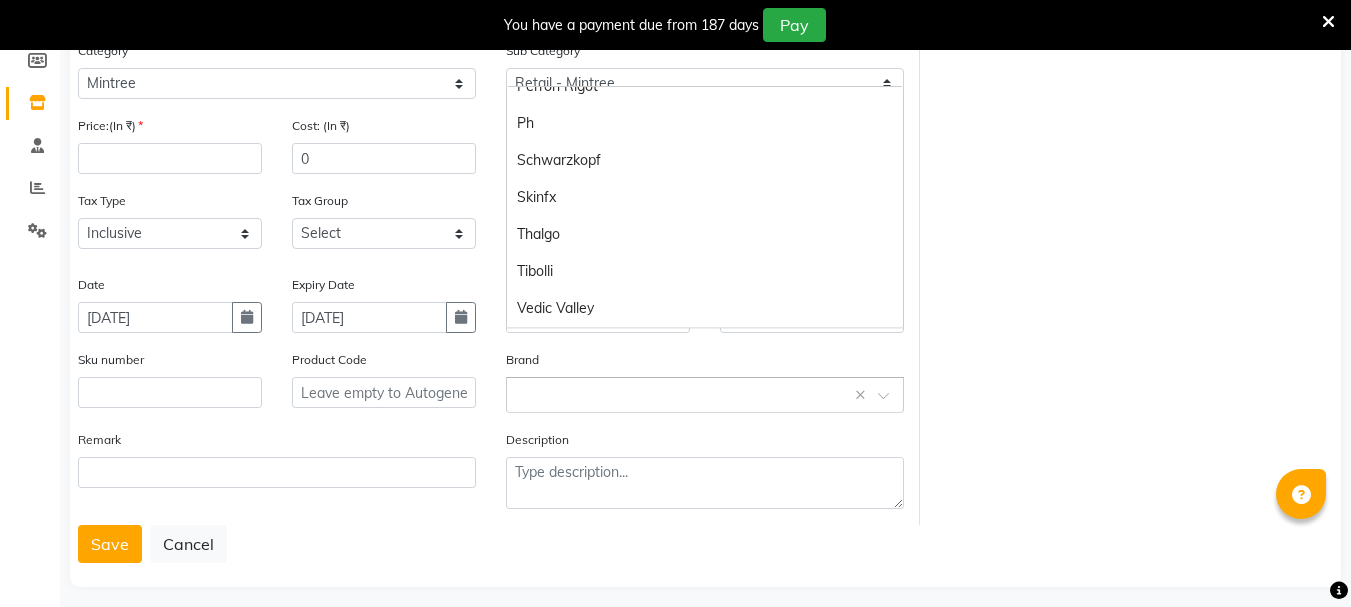 click on "Vedic Valley" at bounding box center (705, 308) 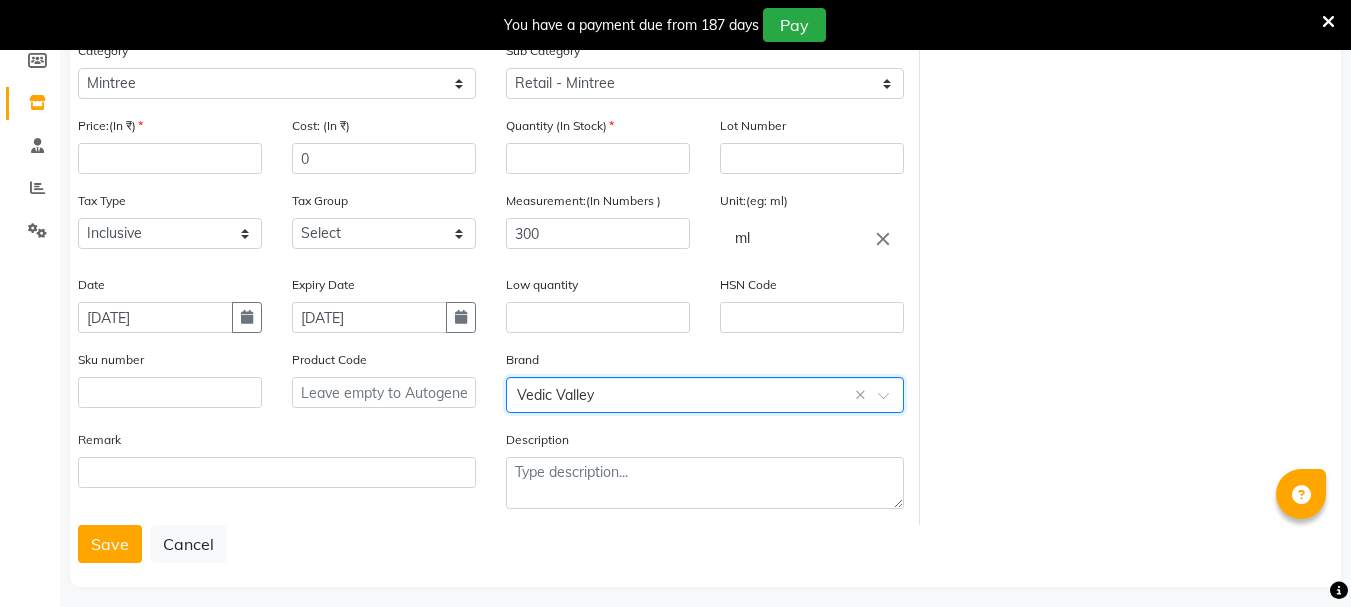 click 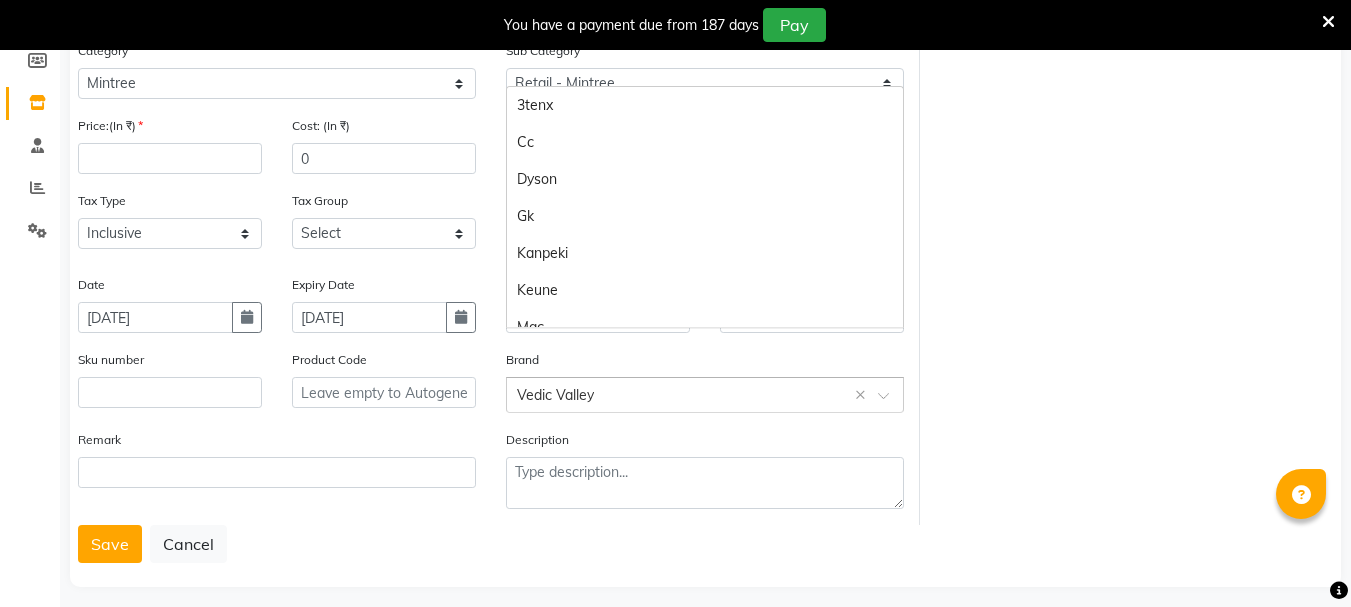 scroll, scrollTop: 537, scrollLeft: 0, axis: vertical 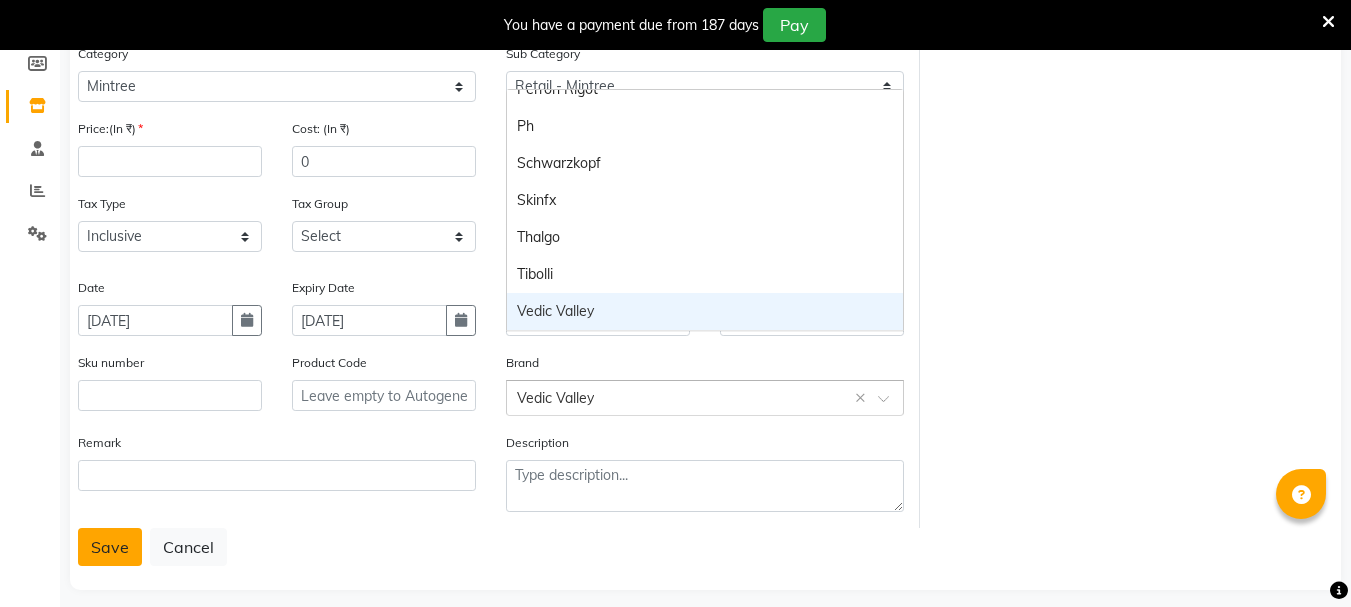 click on "Save" 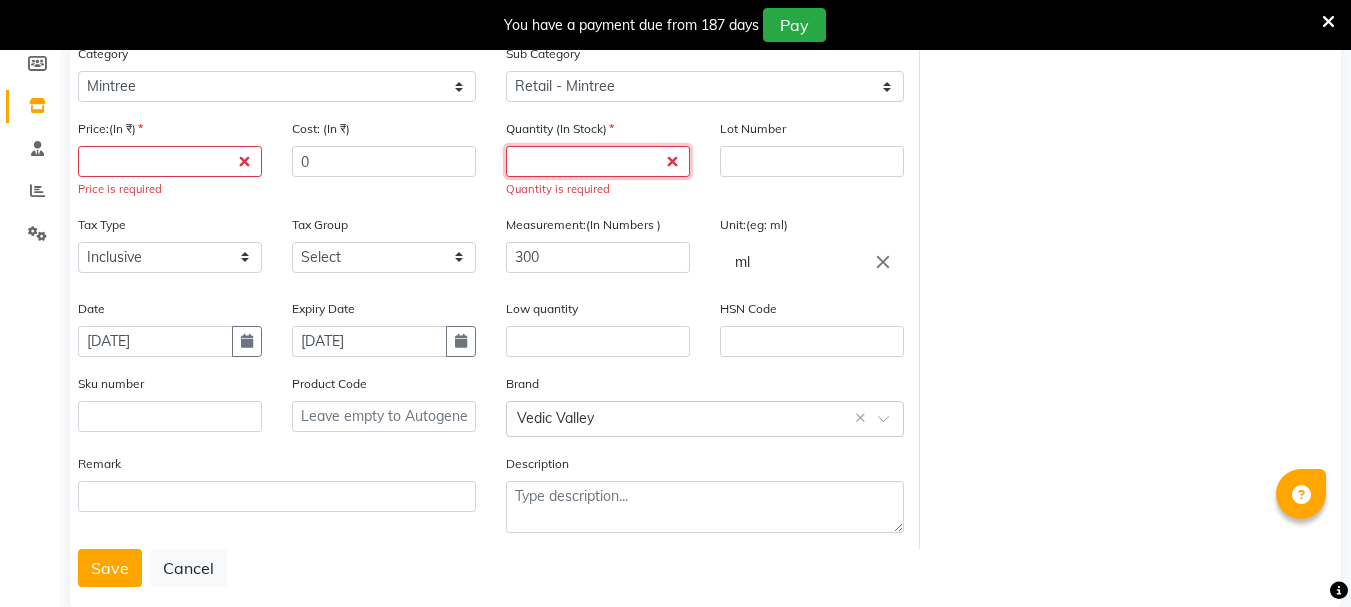 click 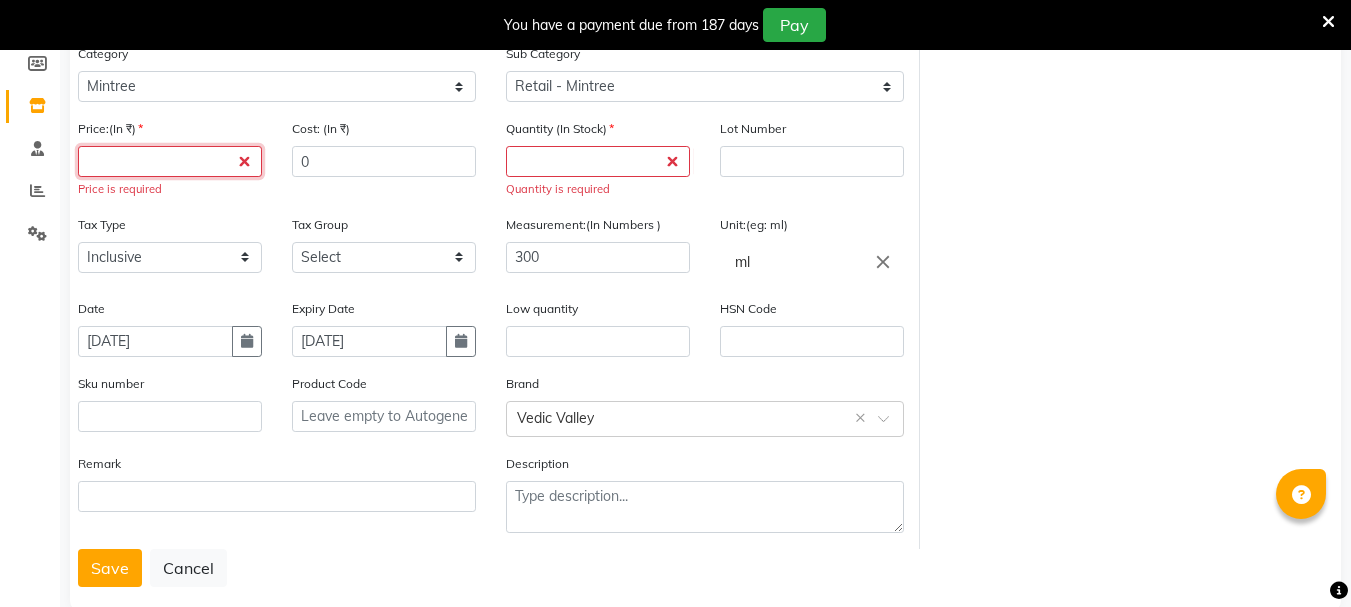 click 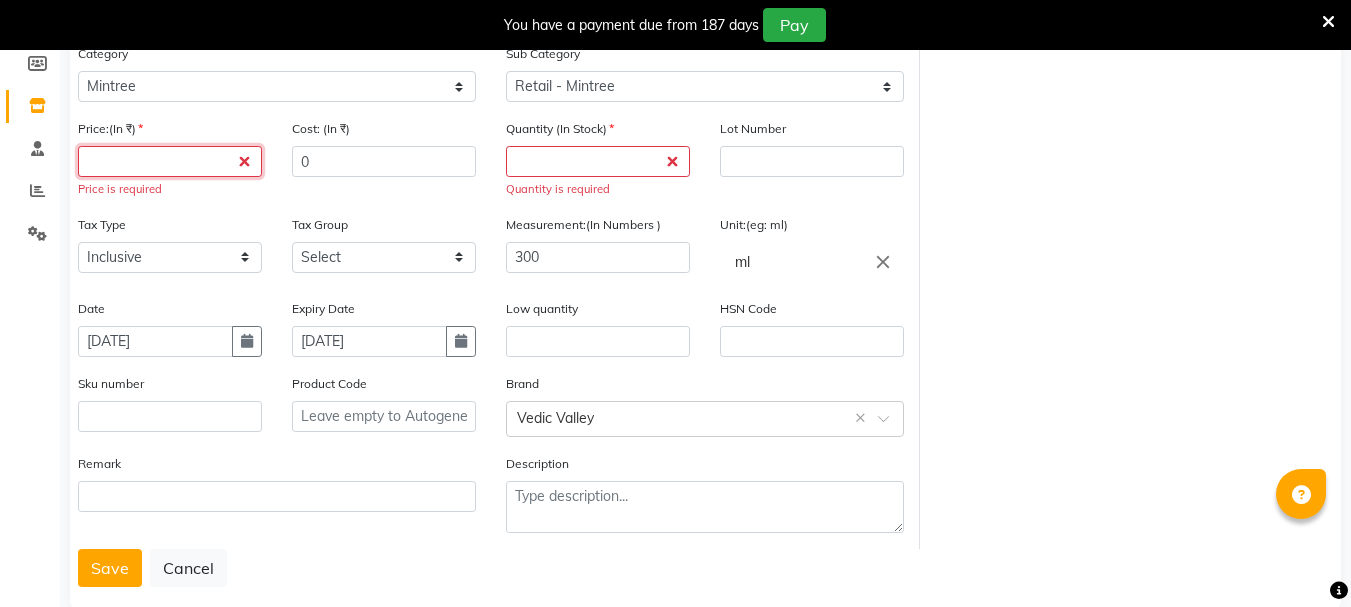 click 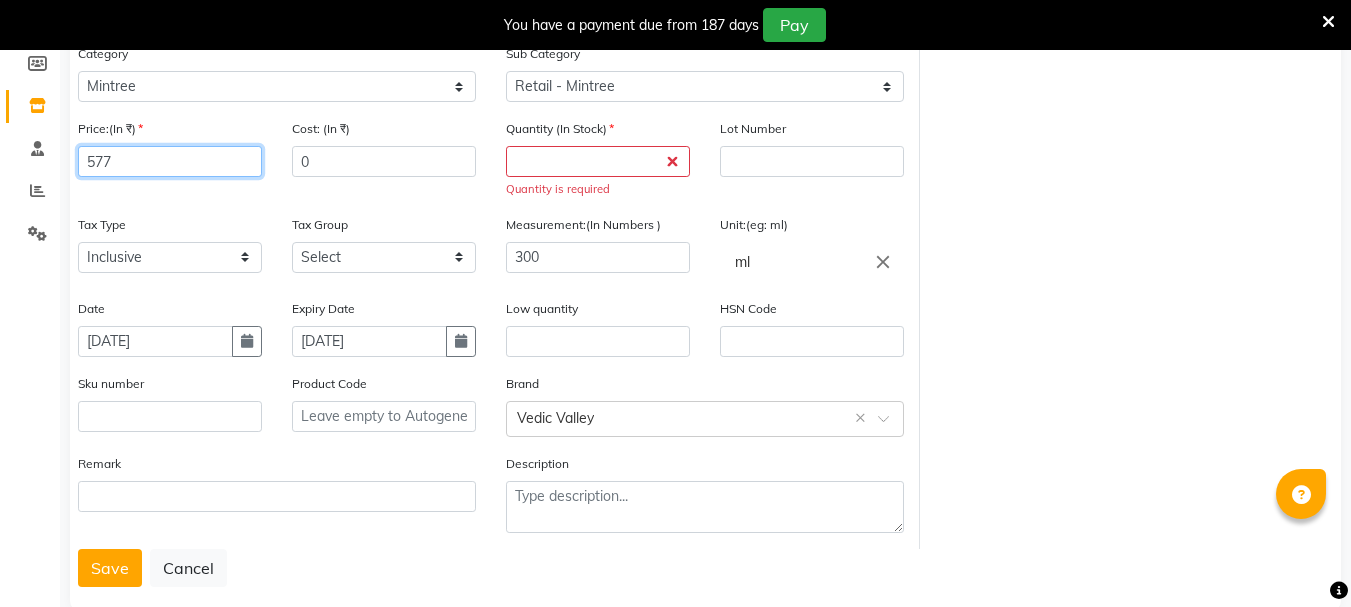 type on "577" 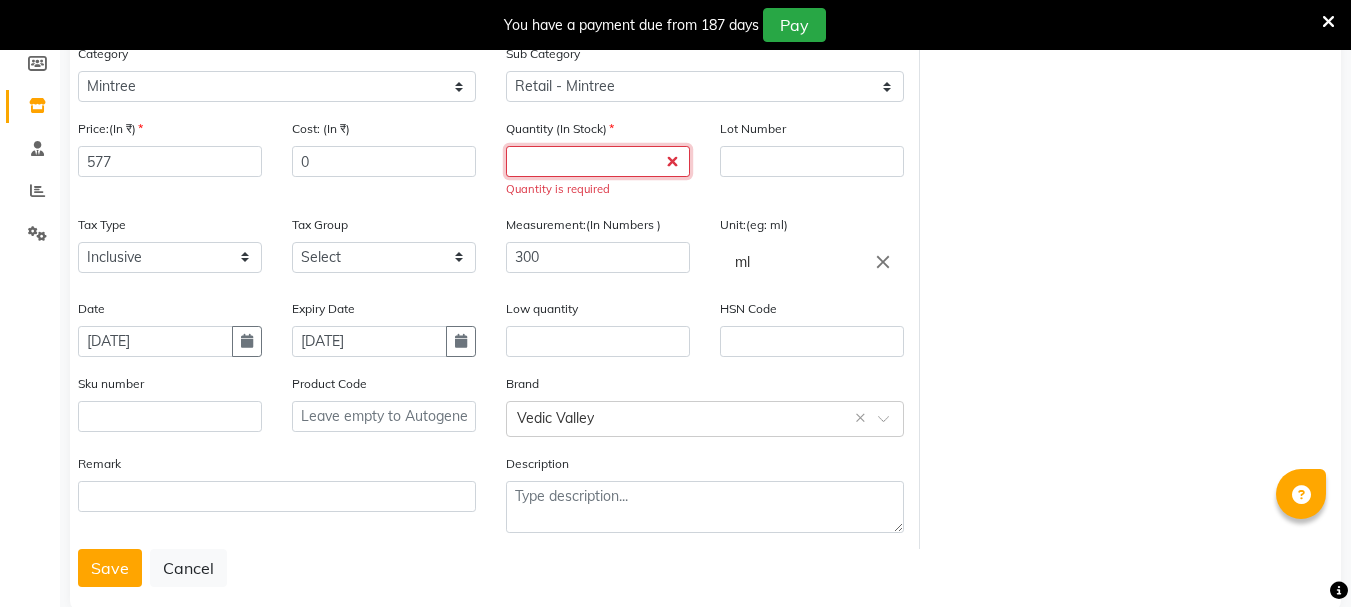 click 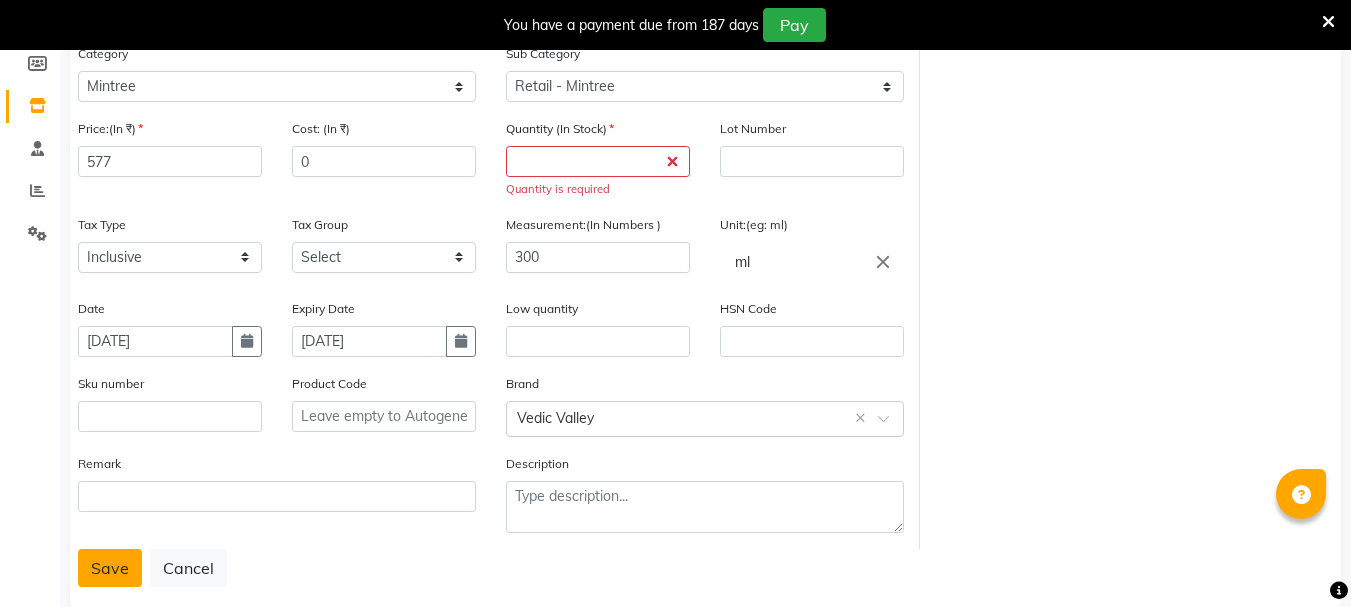 click on "Save" 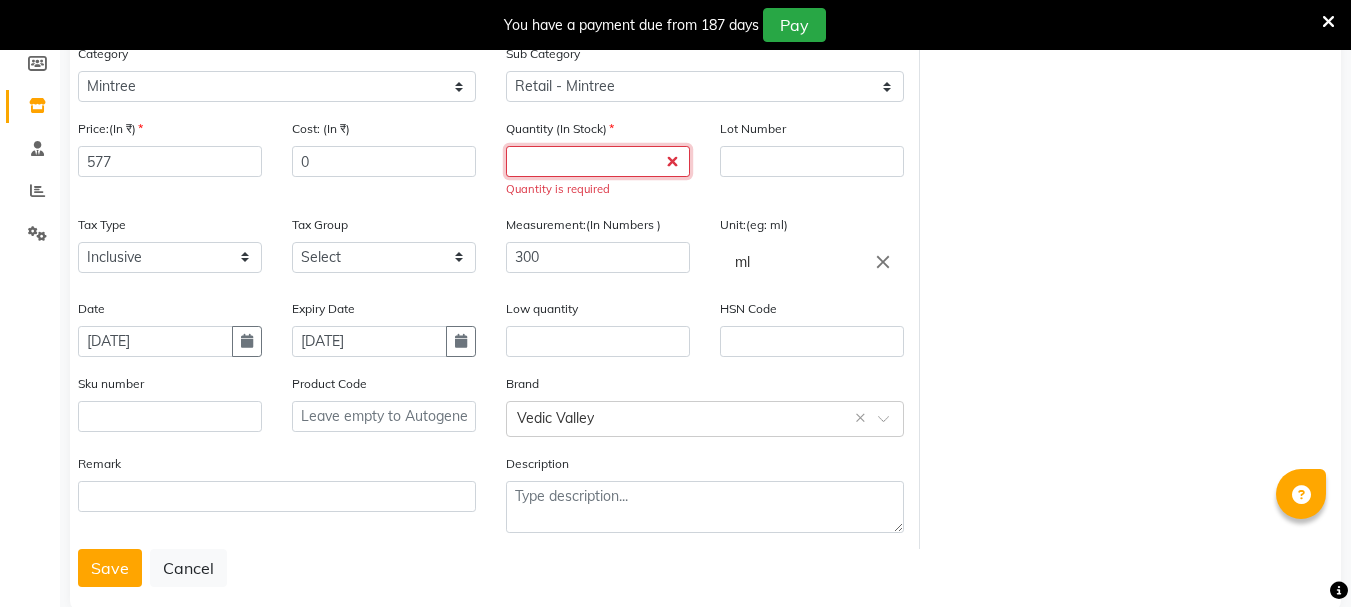 click 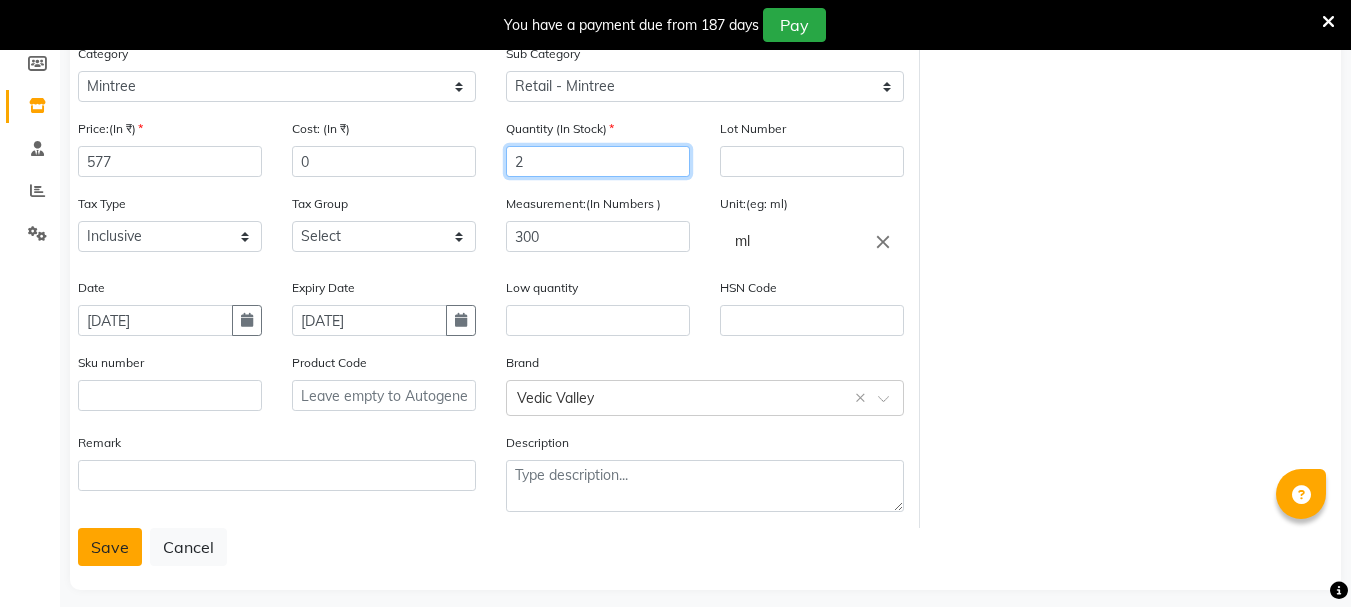 type on "2" 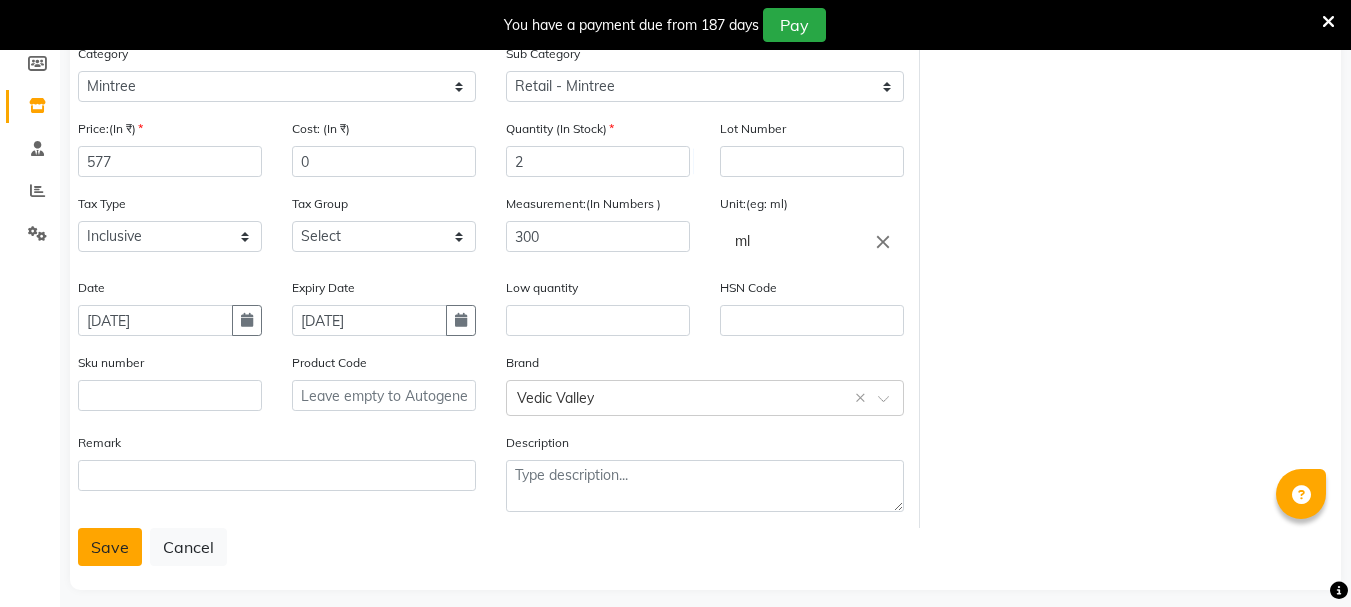 click on "Save" 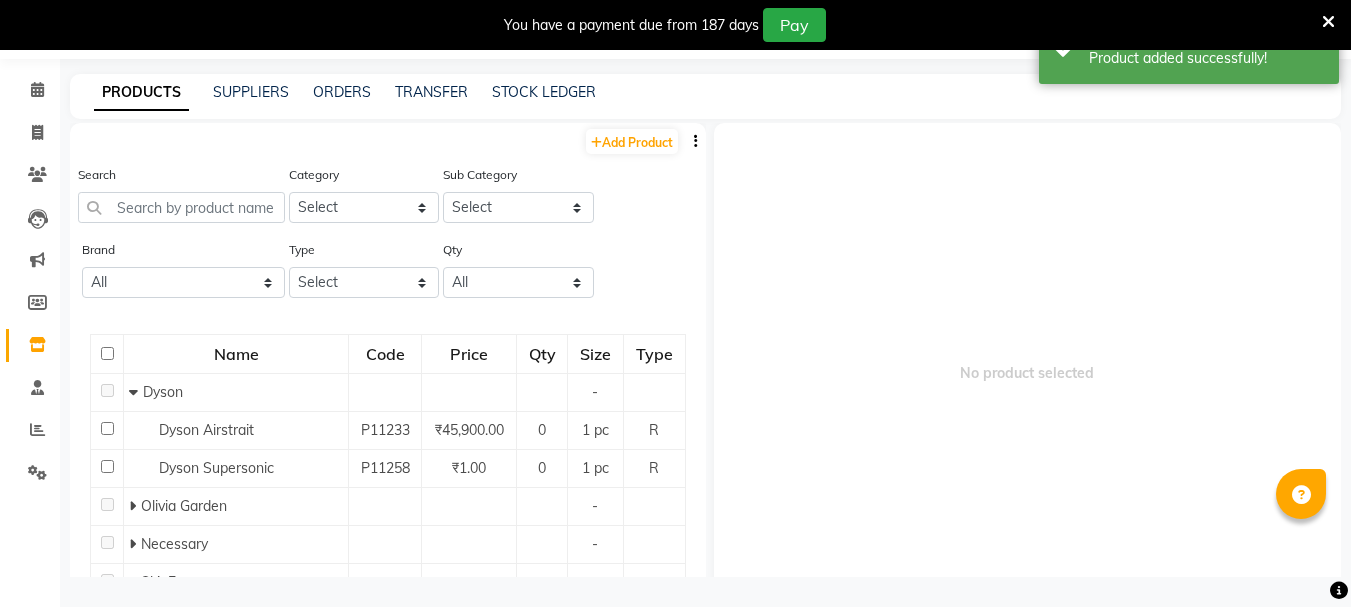 scroll, scrollTop: 63, scrollLeft: 0, axis: vertical 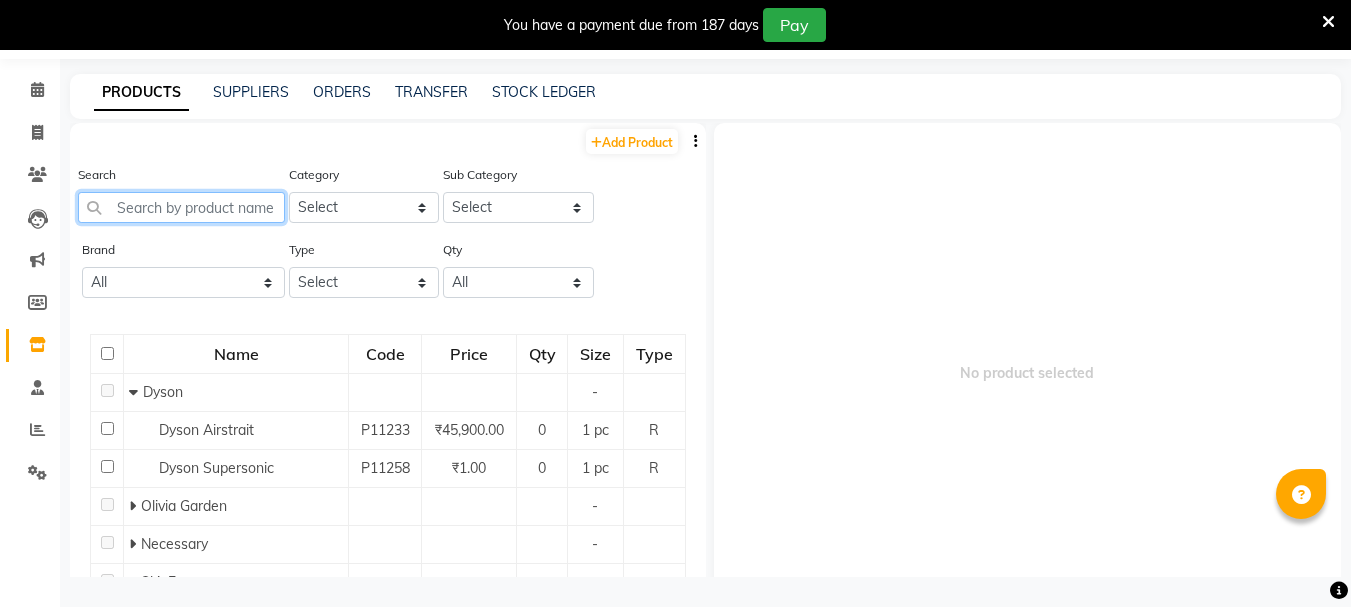 click 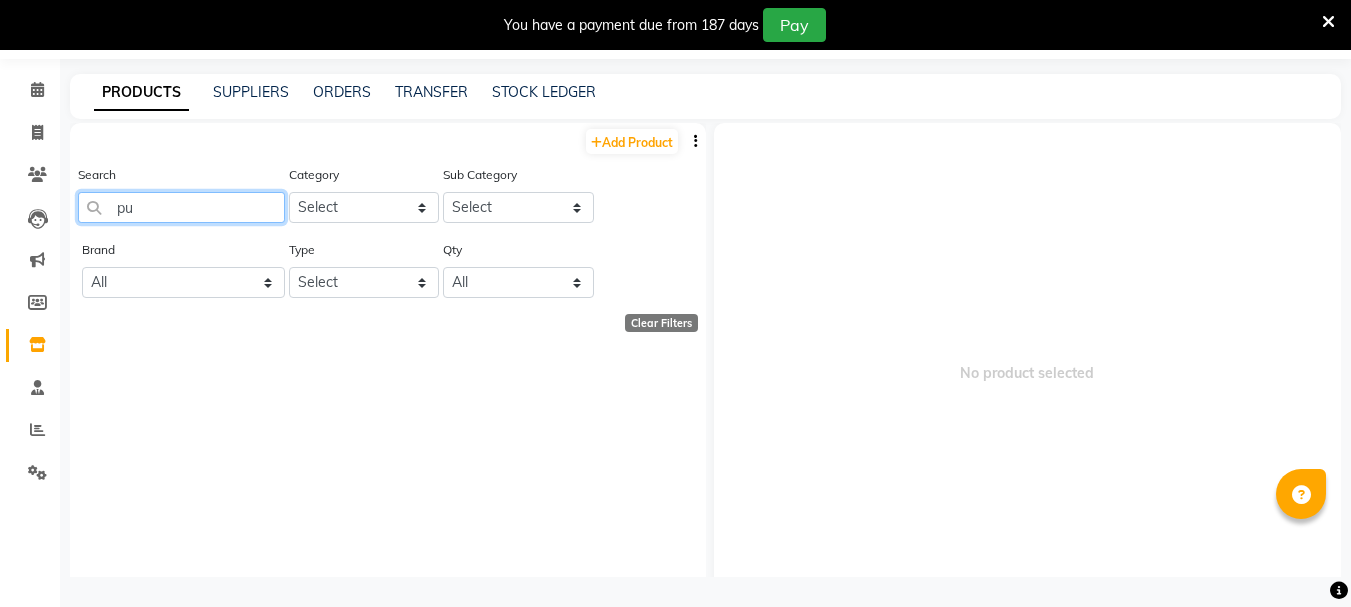 type on "p" 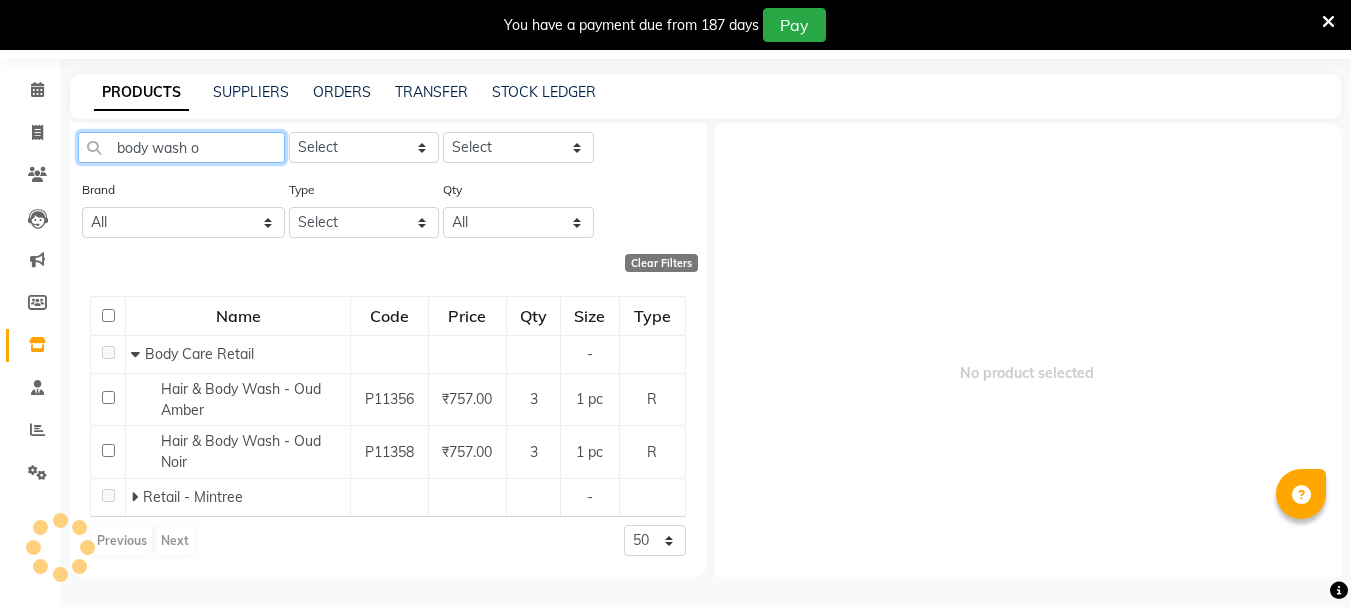 scroll, scrollTop: 0, scrollLeft: 0, axis: both 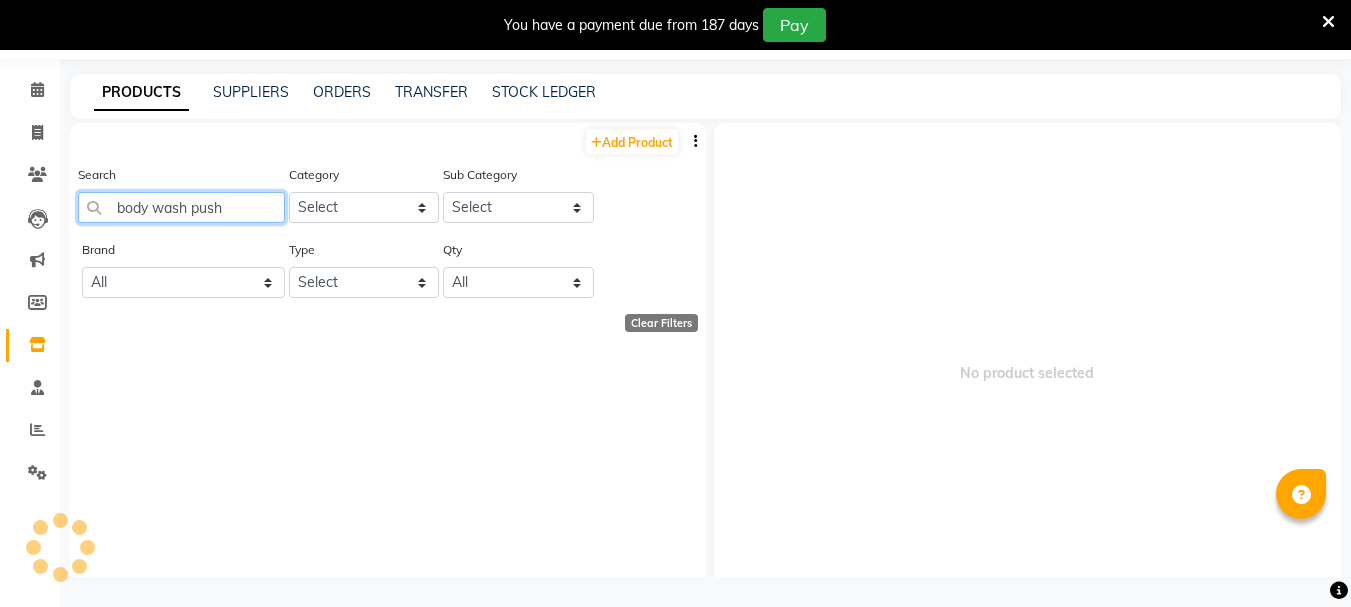 type on "body wash pushp" 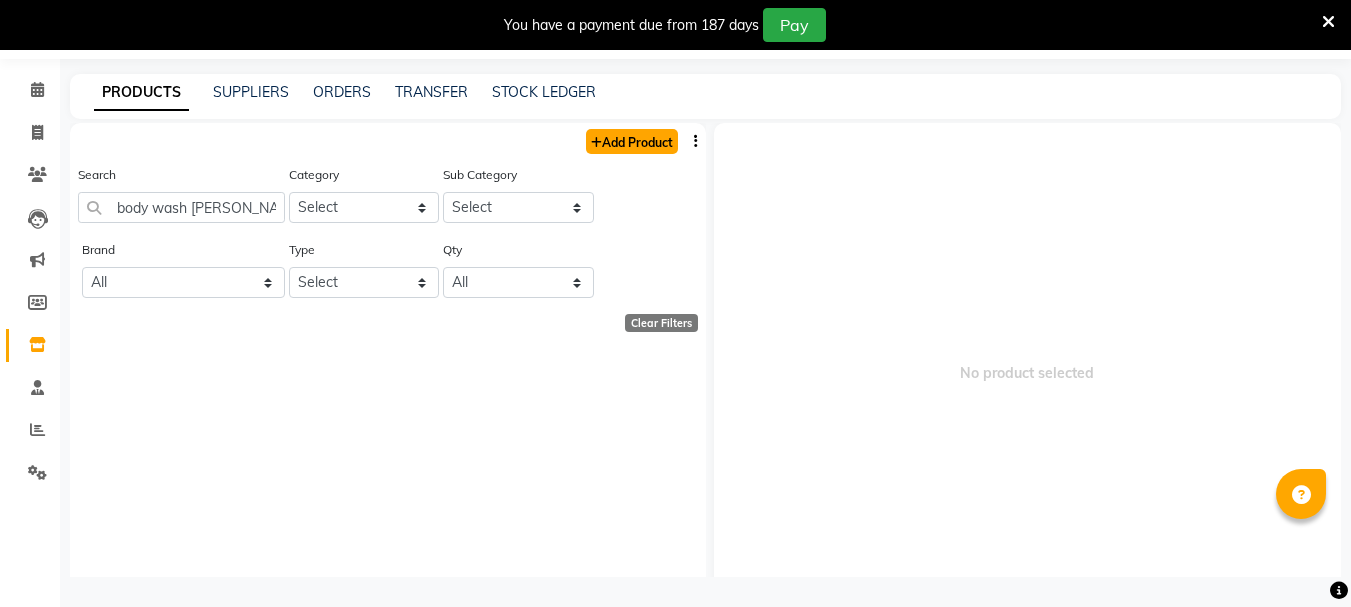 click on "Add Product" 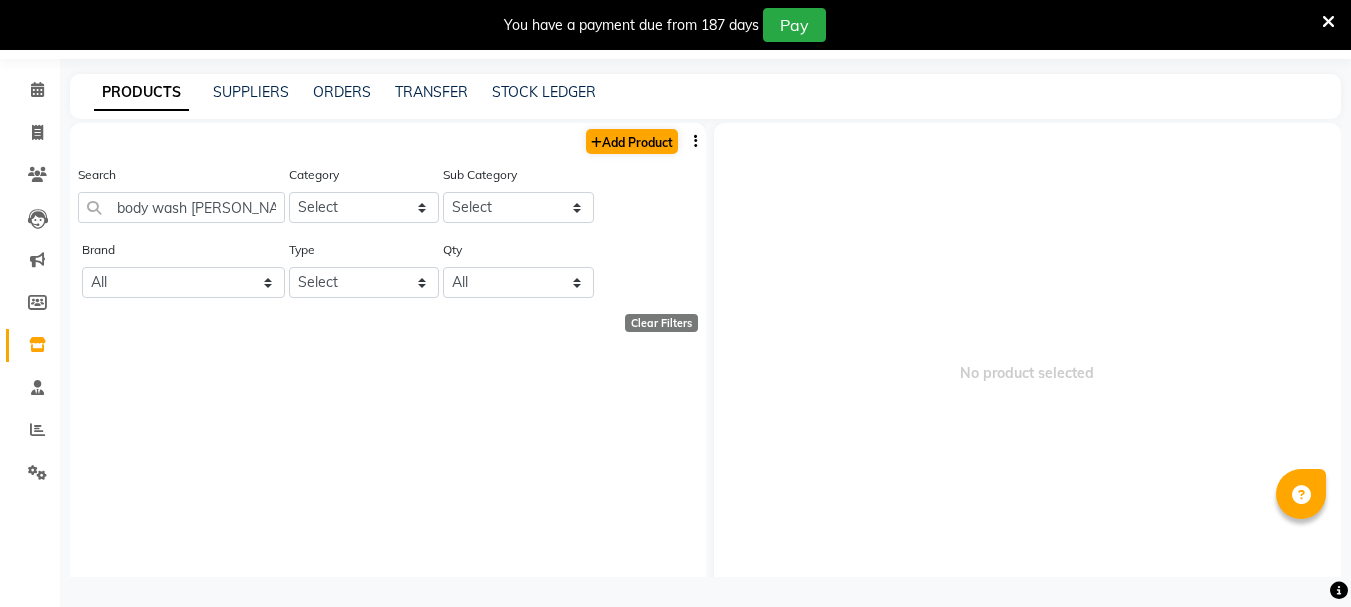 select on "true" 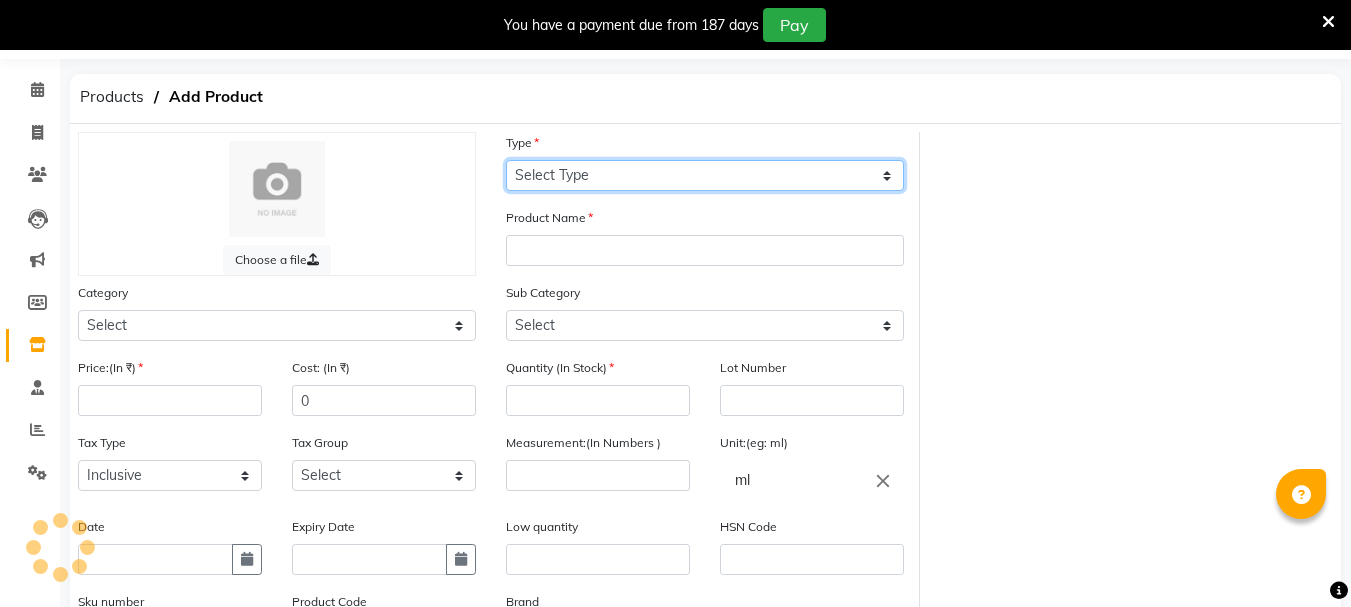 click on "Select Type Both Retail Consumable" 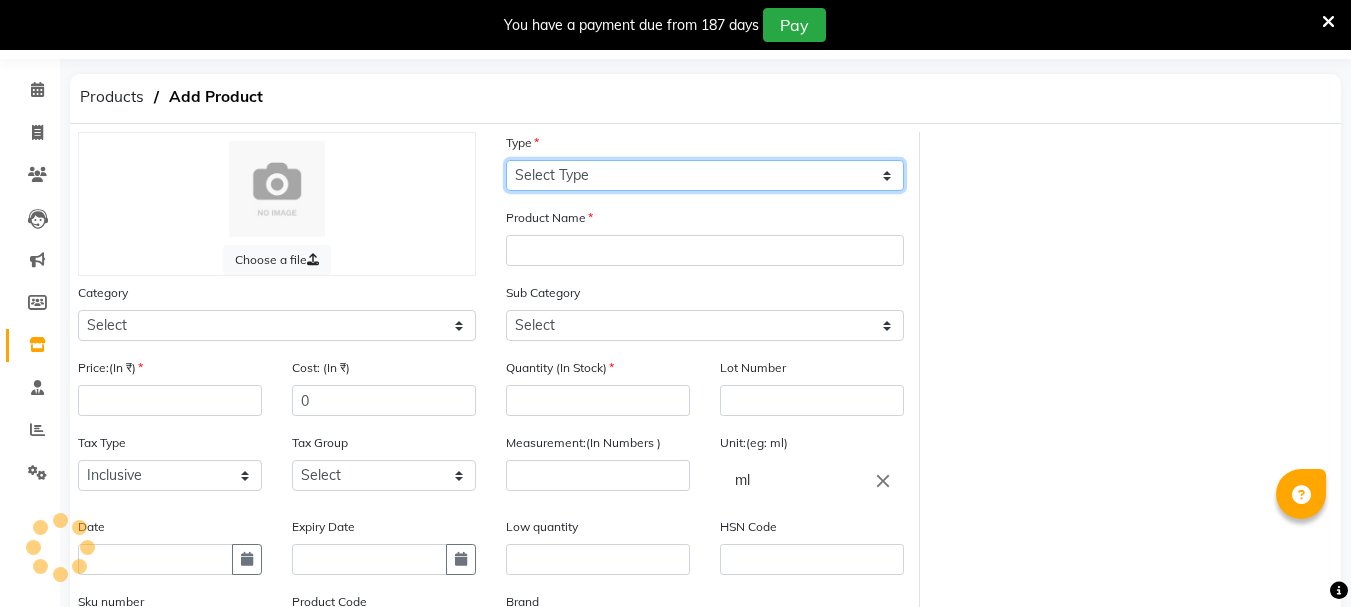 select on "R" 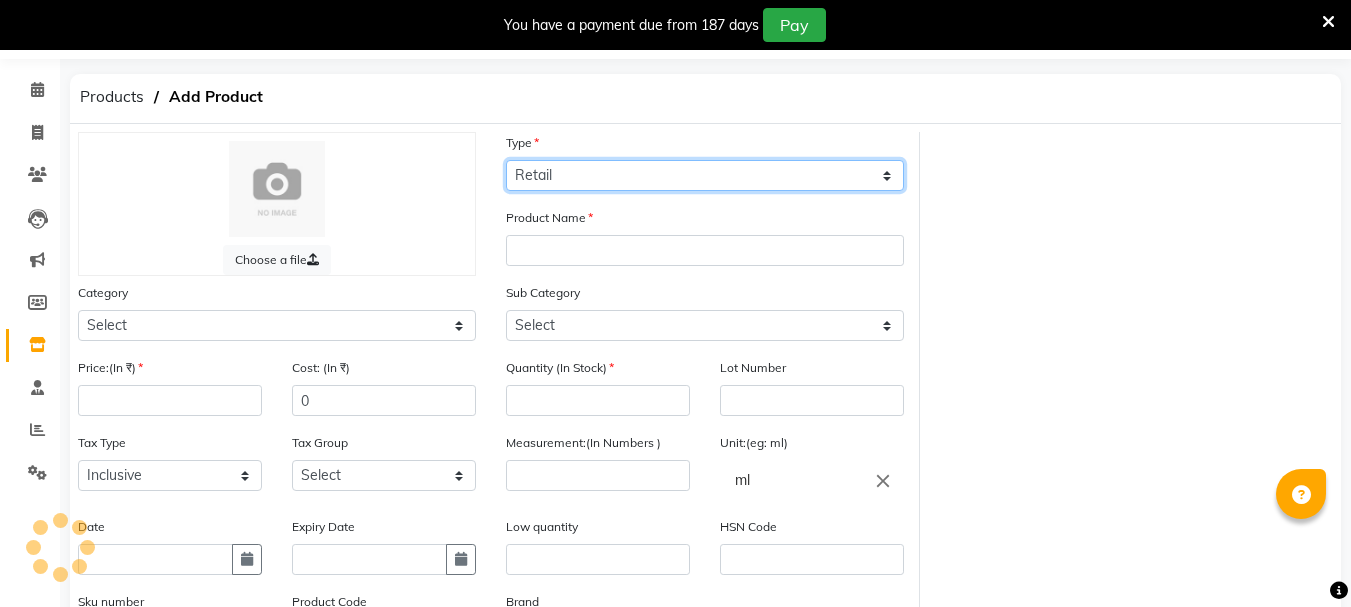click on "Select Type Both Retail Consumable" 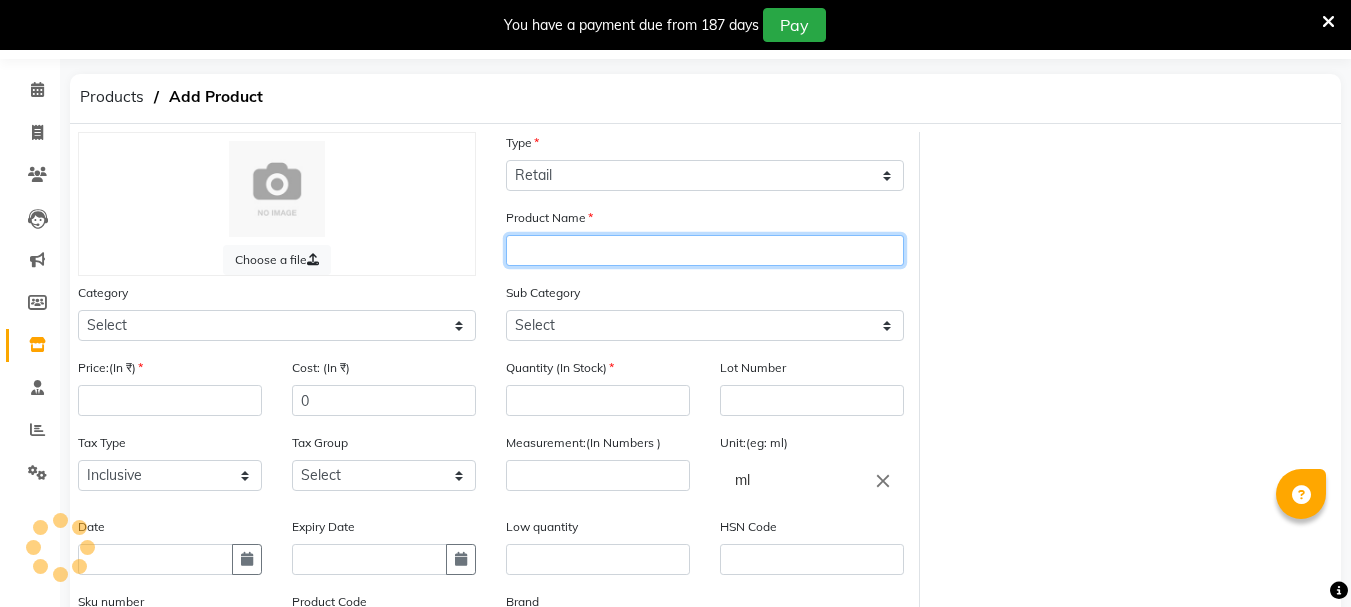 click 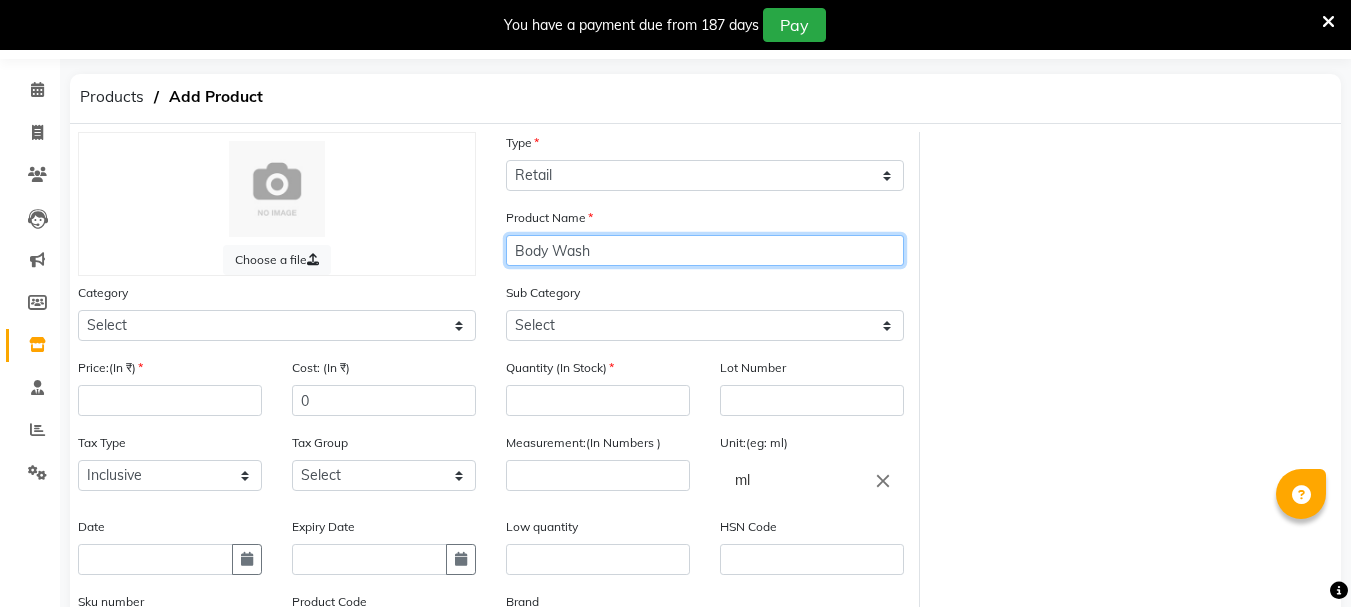 click on "Save" 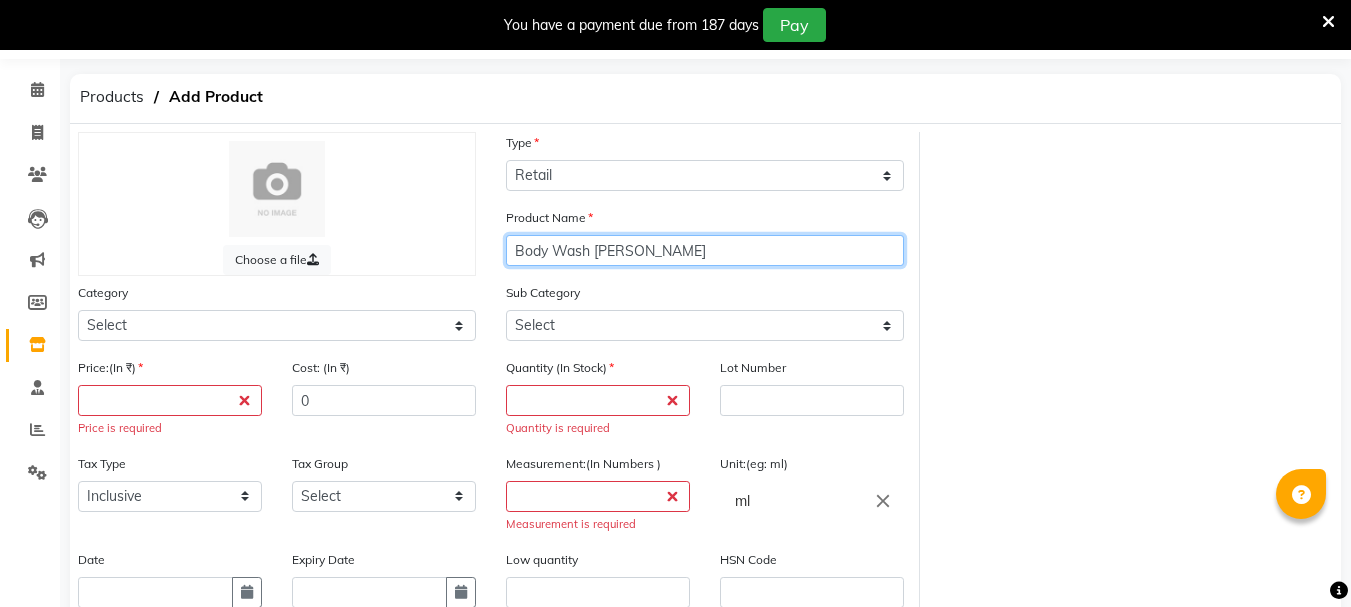 type on "Body Wash pushp" 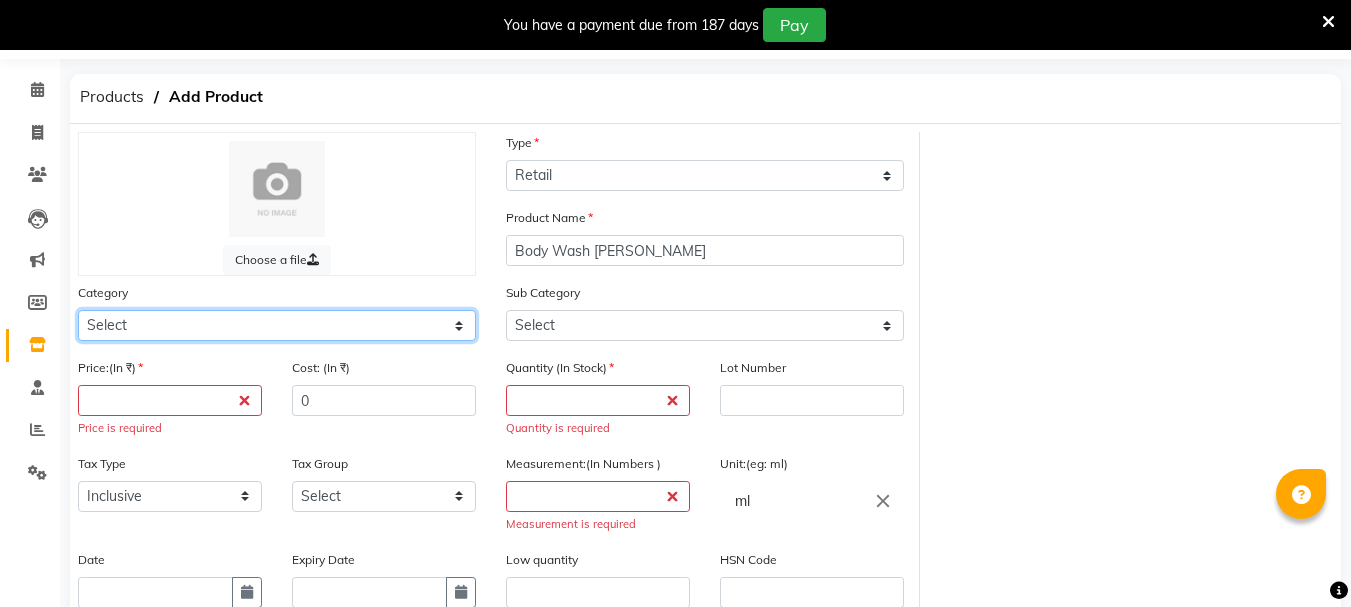 click on "Select PH Keune GK Moroccan Oil 3TenX K18 Schwarzkopf Mintree Kanpeki Thalgo Other Floractive" 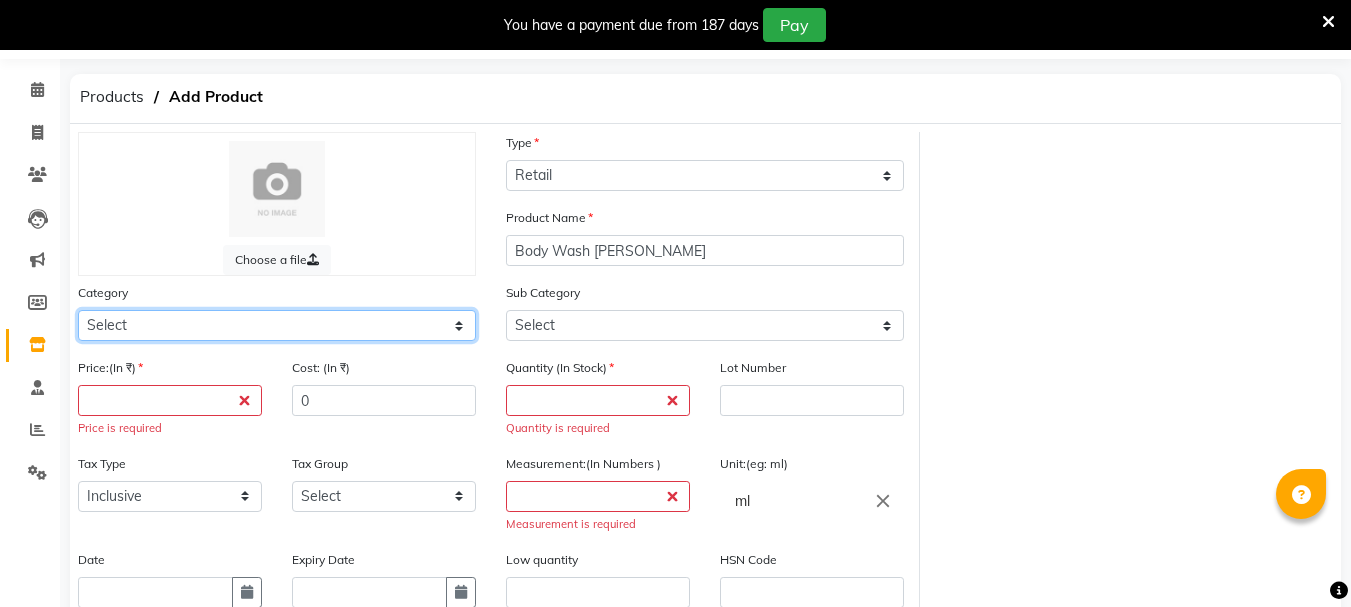 select on "367302250" 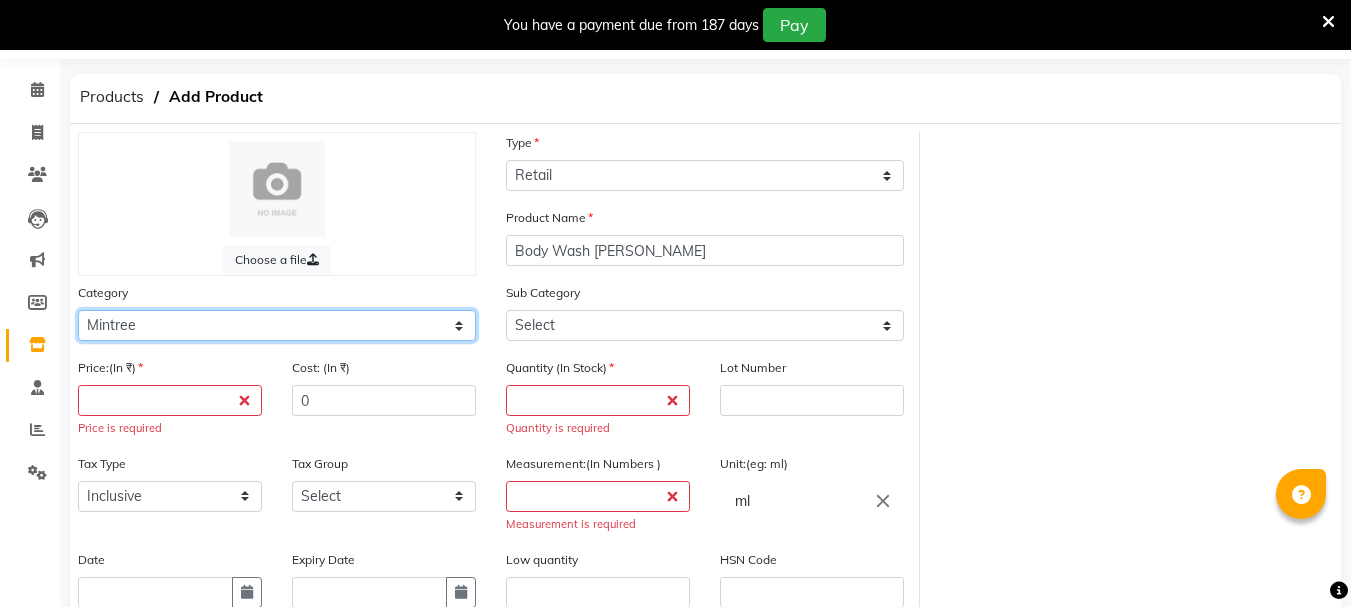 click on "Select PH Keune GK Moroccan Oil 3TenX K18 Schwarzkopf Mintree Kanpeki Thalgo Other Floractive" 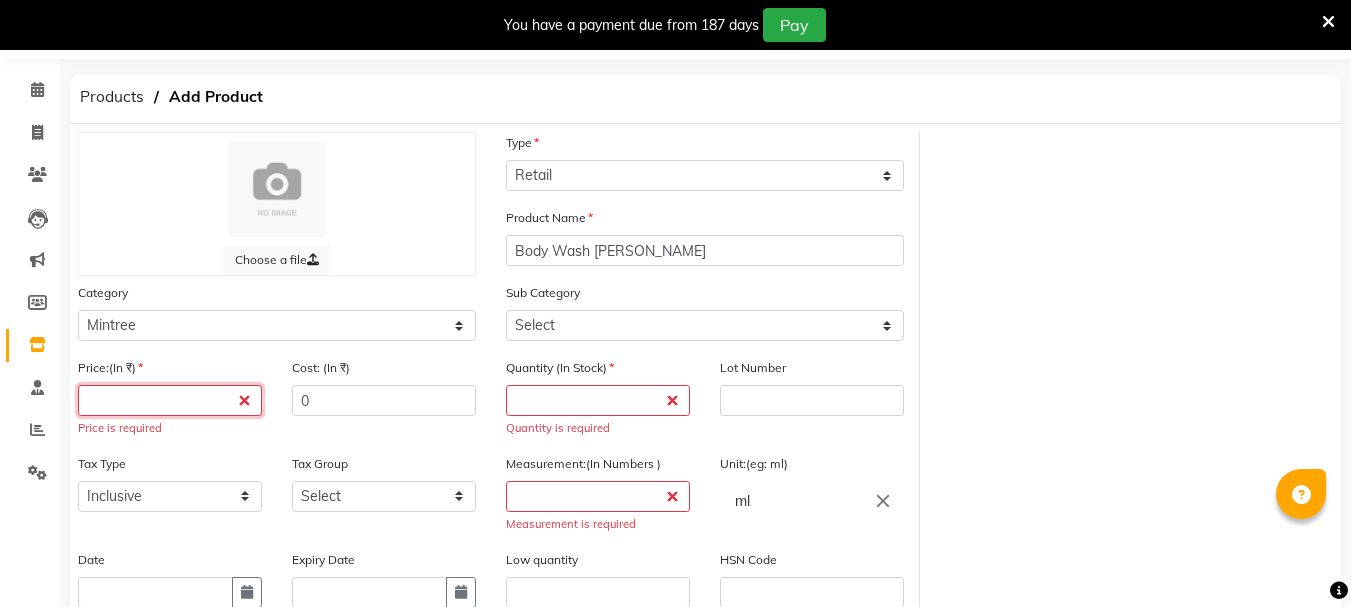 click 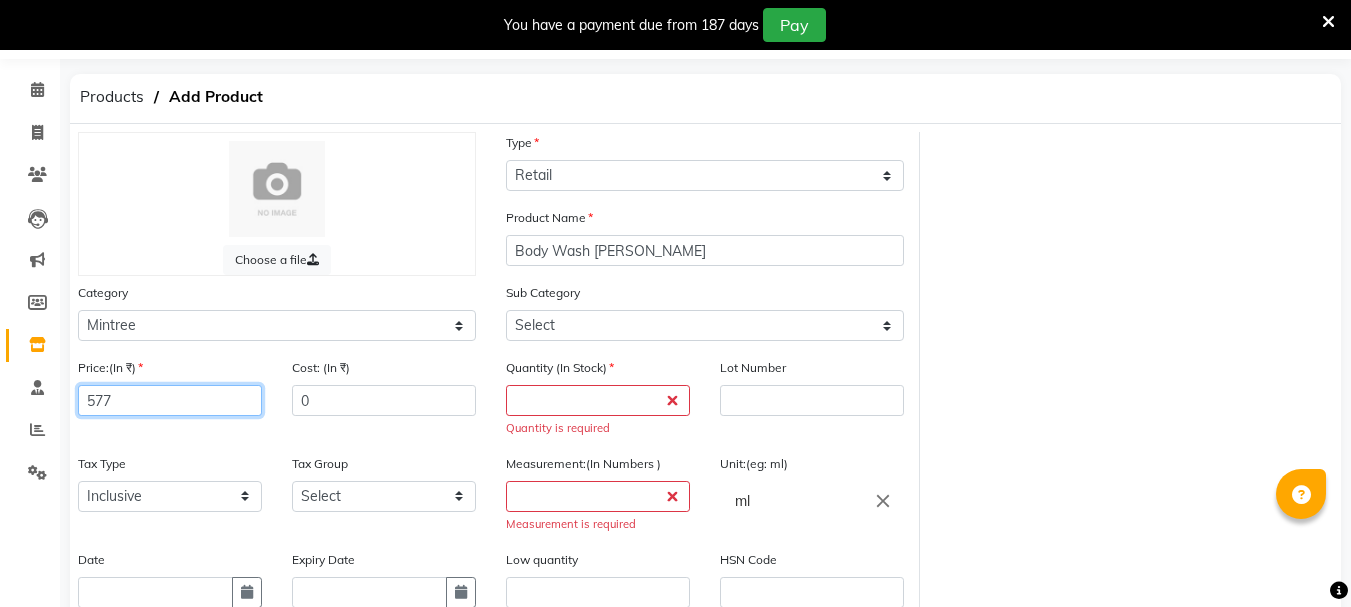 type on "577" 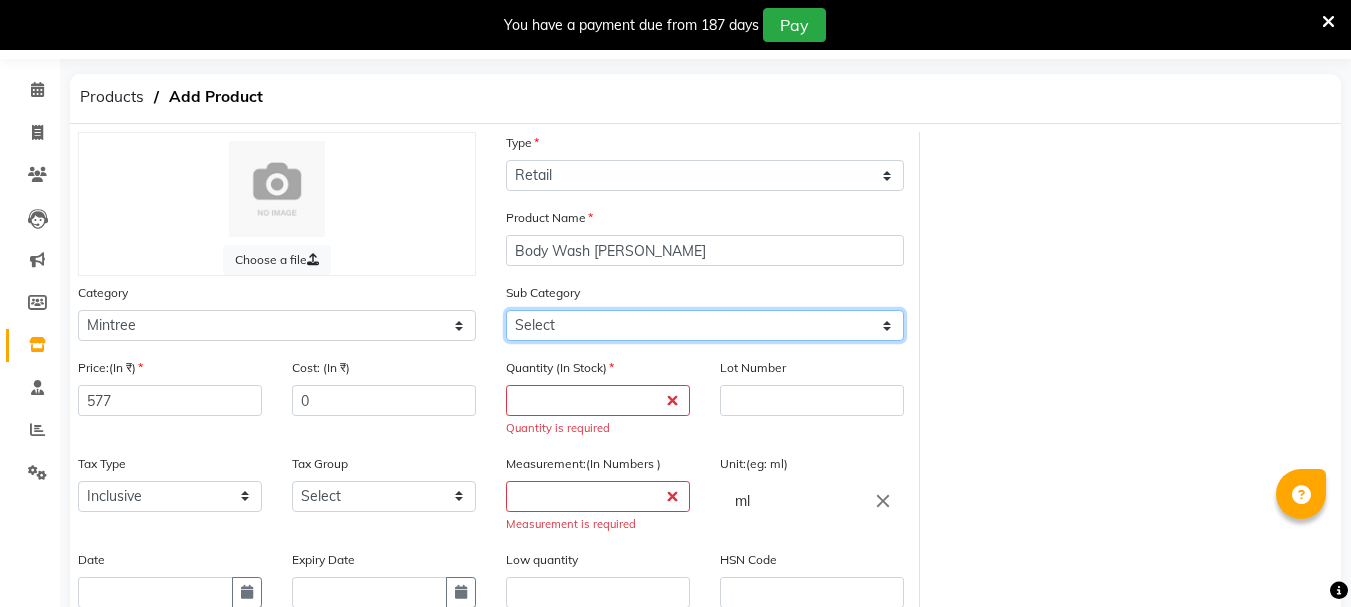 click on "Select Pedicure Salon Use Body Care Retail Retail - Mintree" 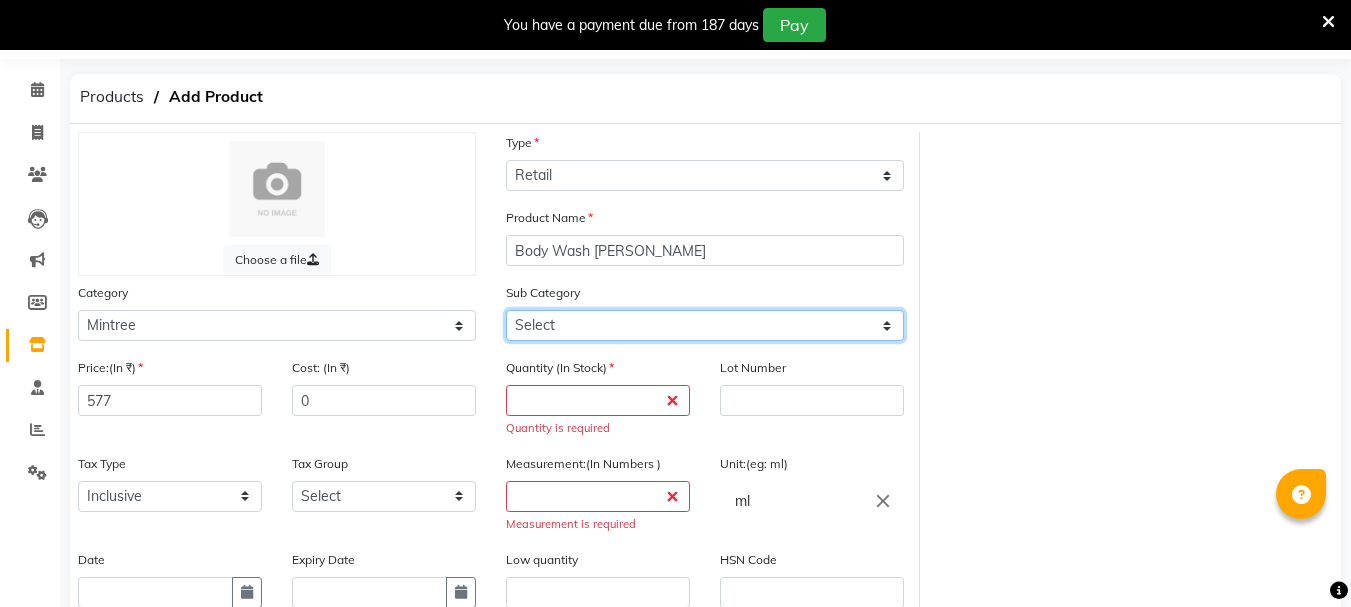 select on "3673022505" 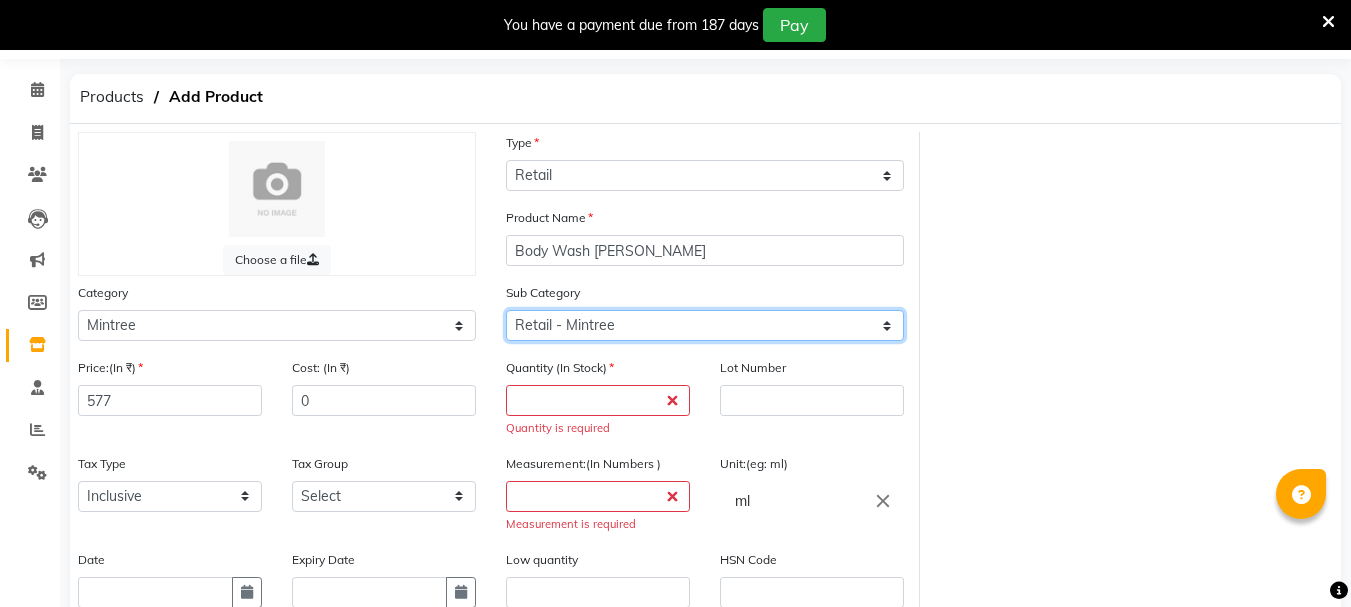 click on "Select Pedicure Salon Use Body Care Retail Retail - Mintree" 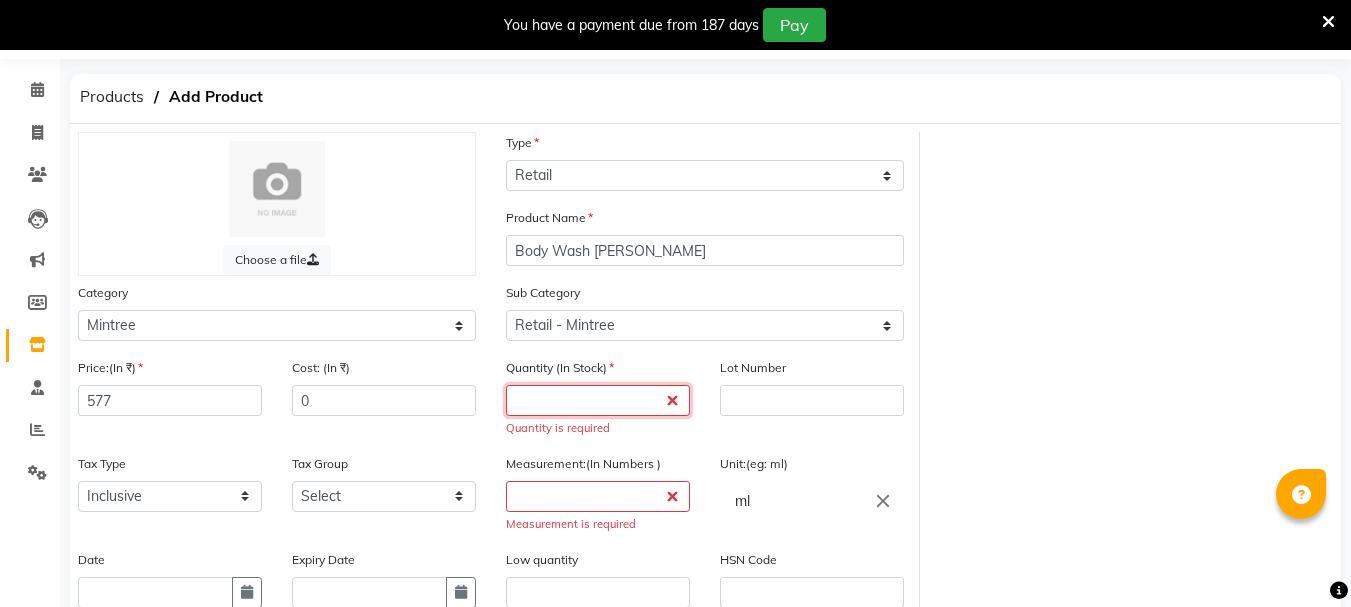 click 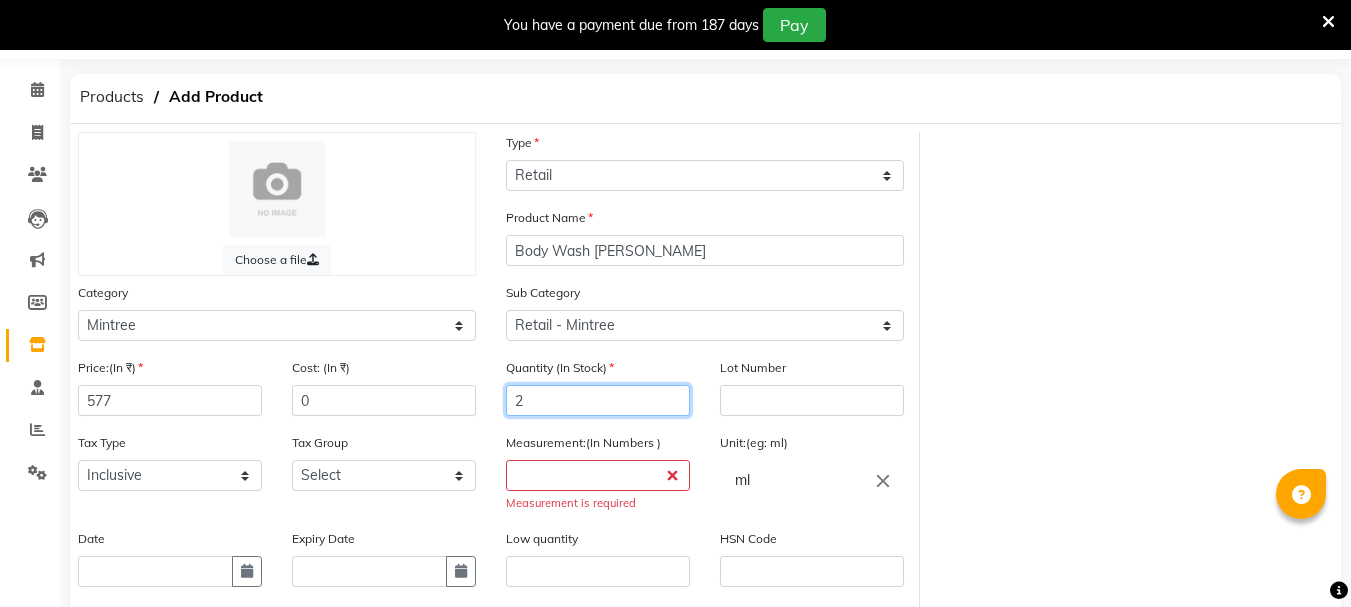 type on "2" 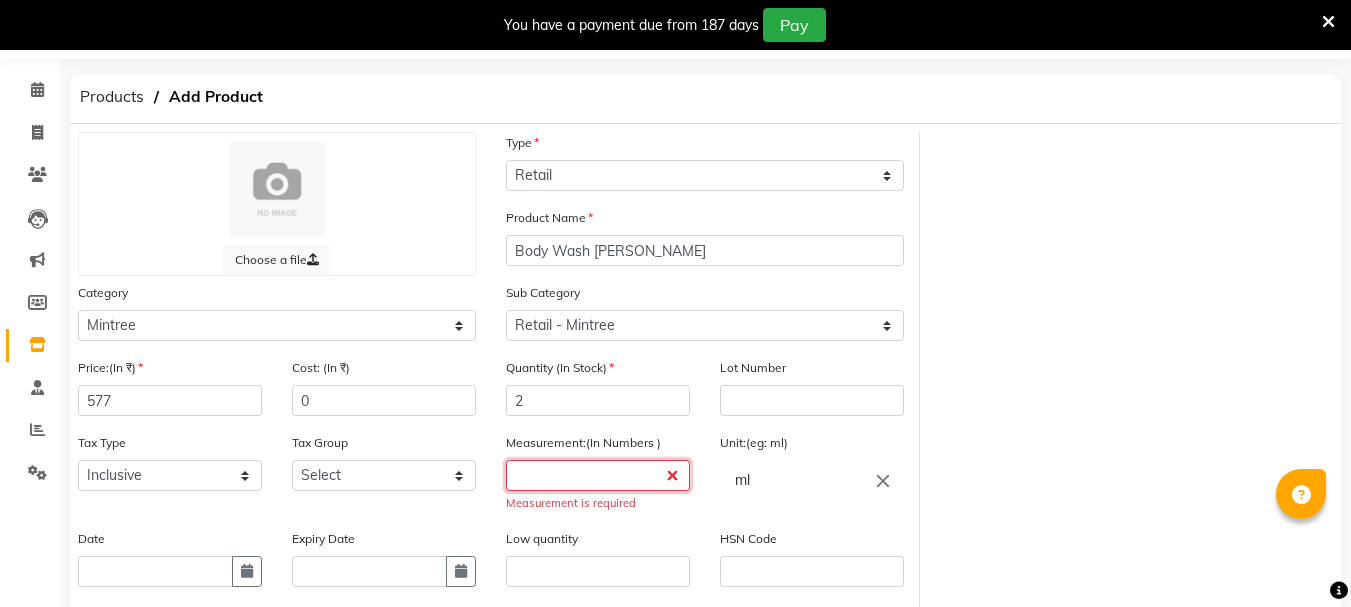 click 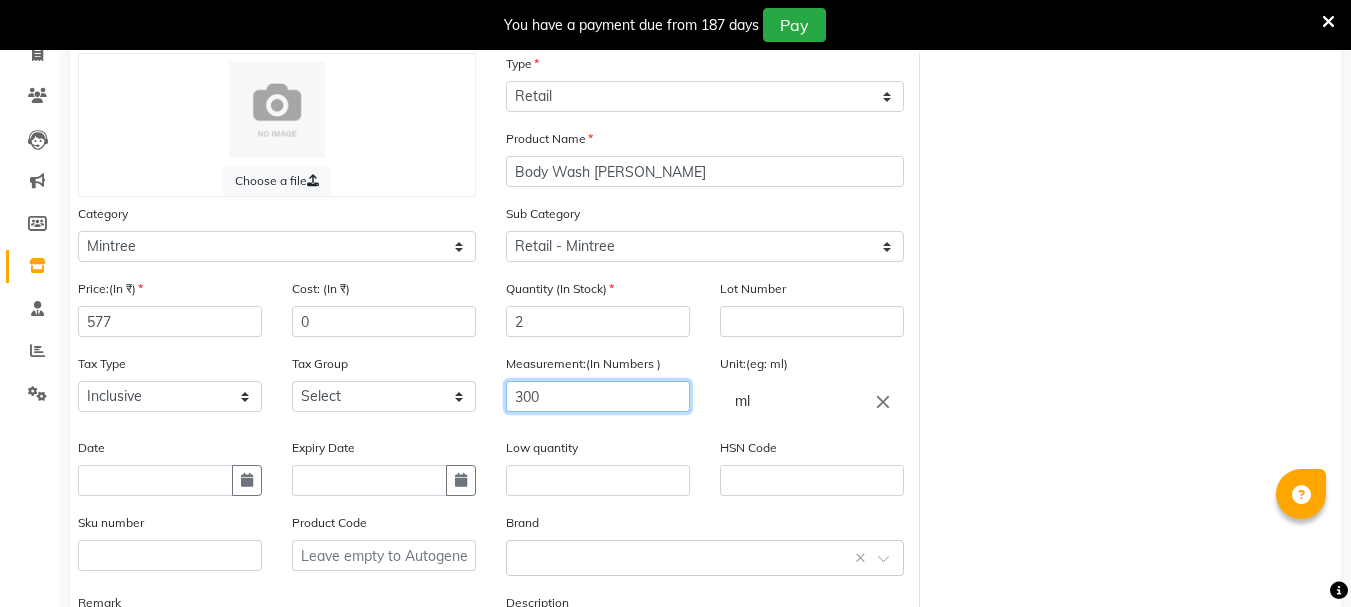 scroll, scrollTop: 148, scrollLeft: 0, axis: vertical 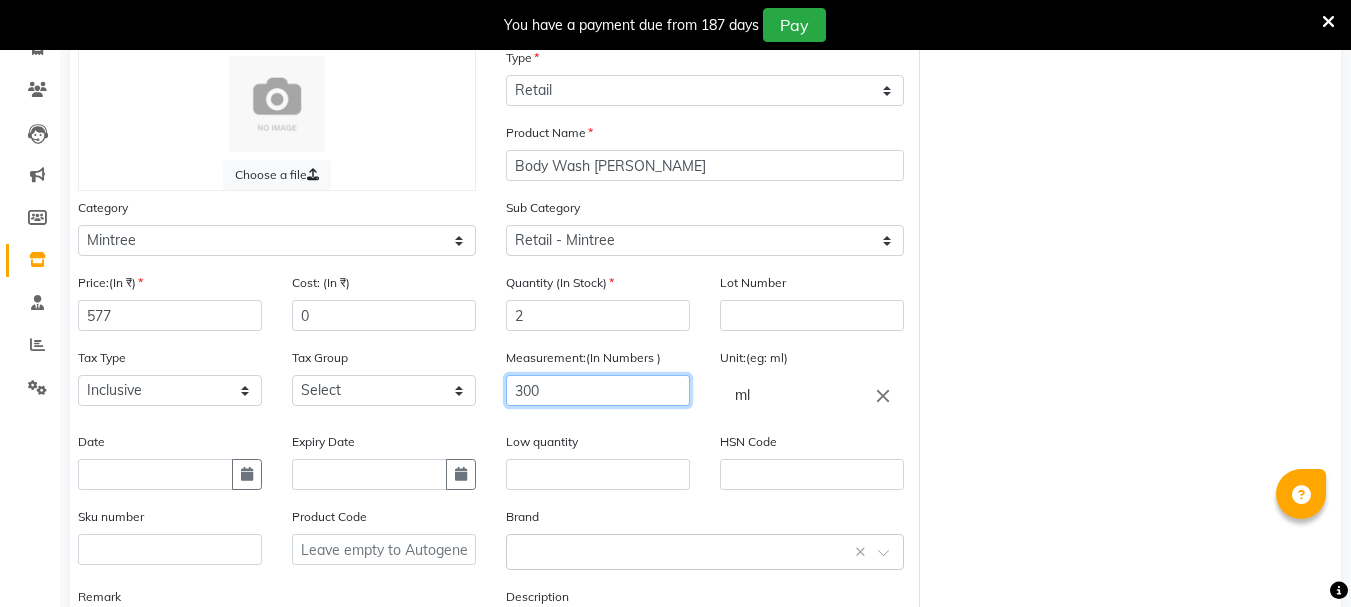 type on "300" 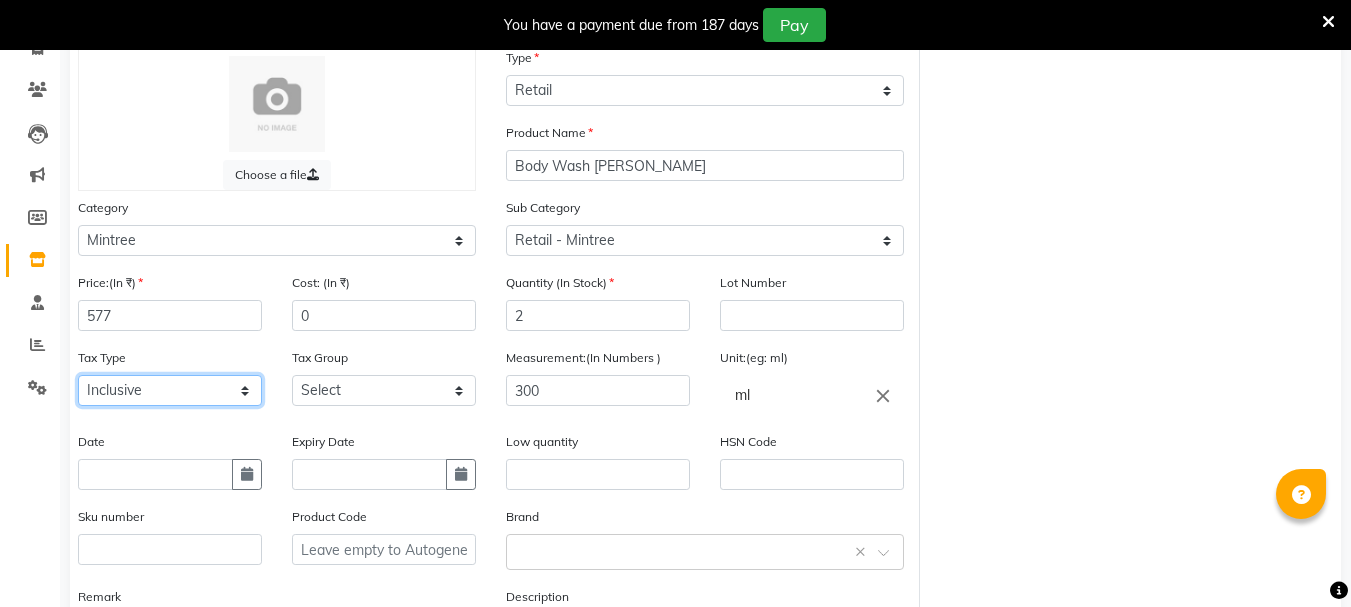 click on "Select Inclusive Exclusive" 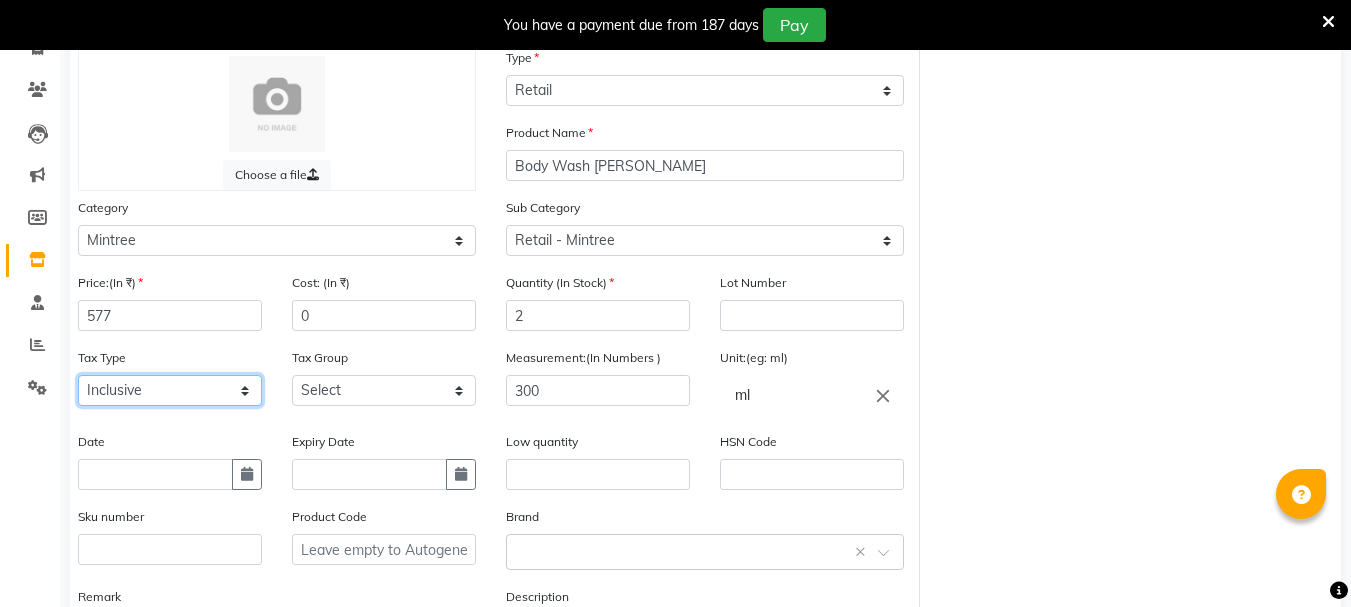 click on "Select Inclusive Exclusive" 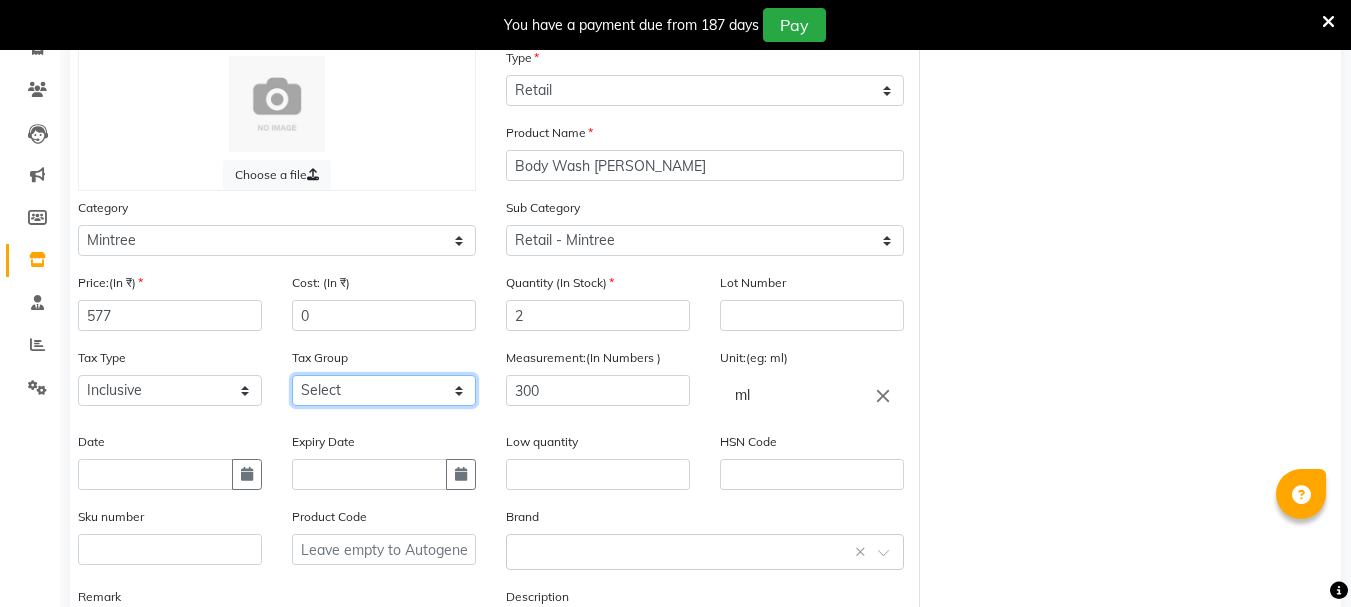 click on "Select GST WRONG WRONG" 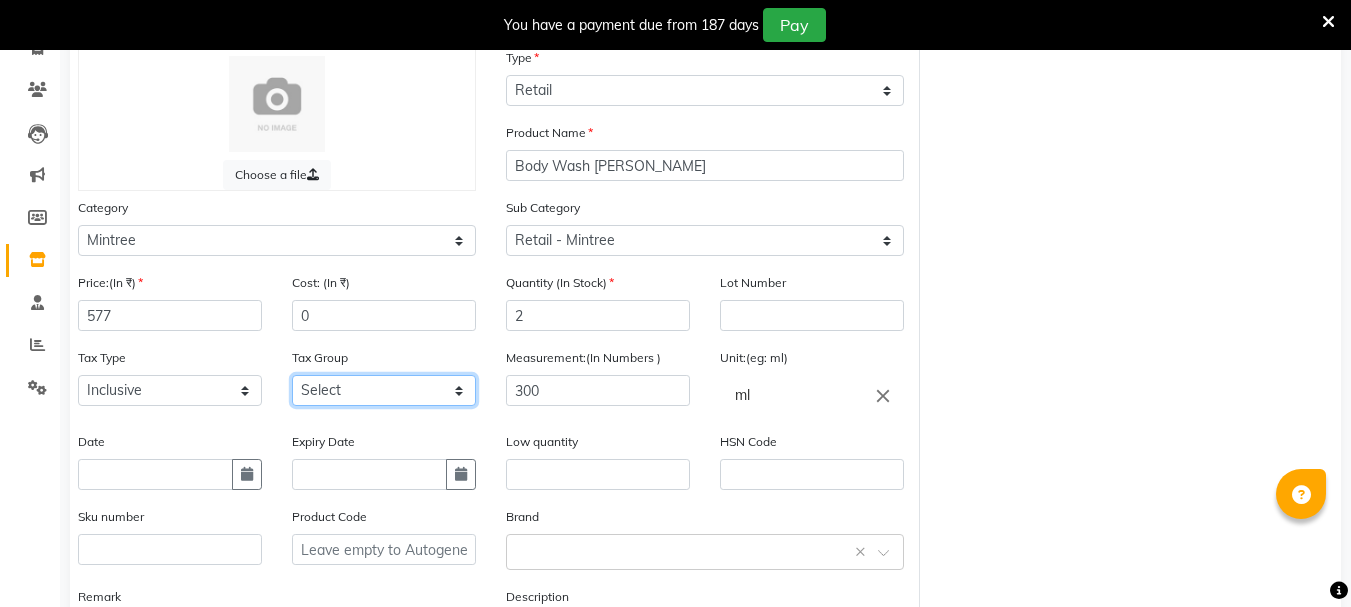 select on "1366" 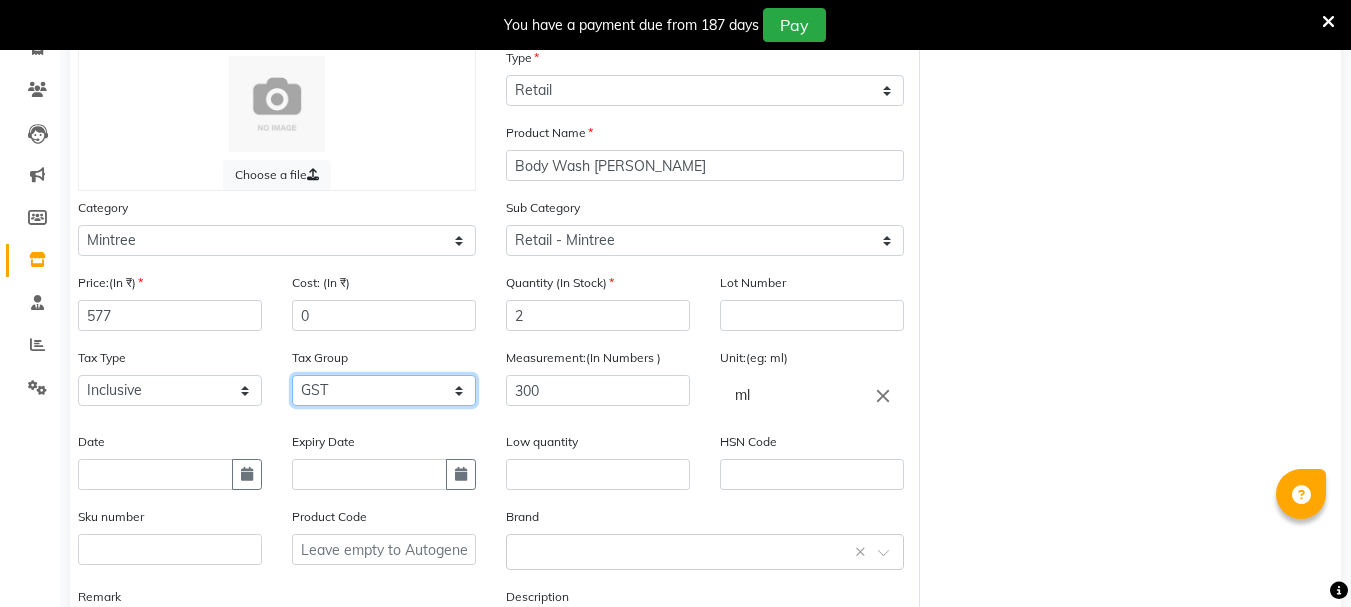 click on "Select GST WRONG WRONG" 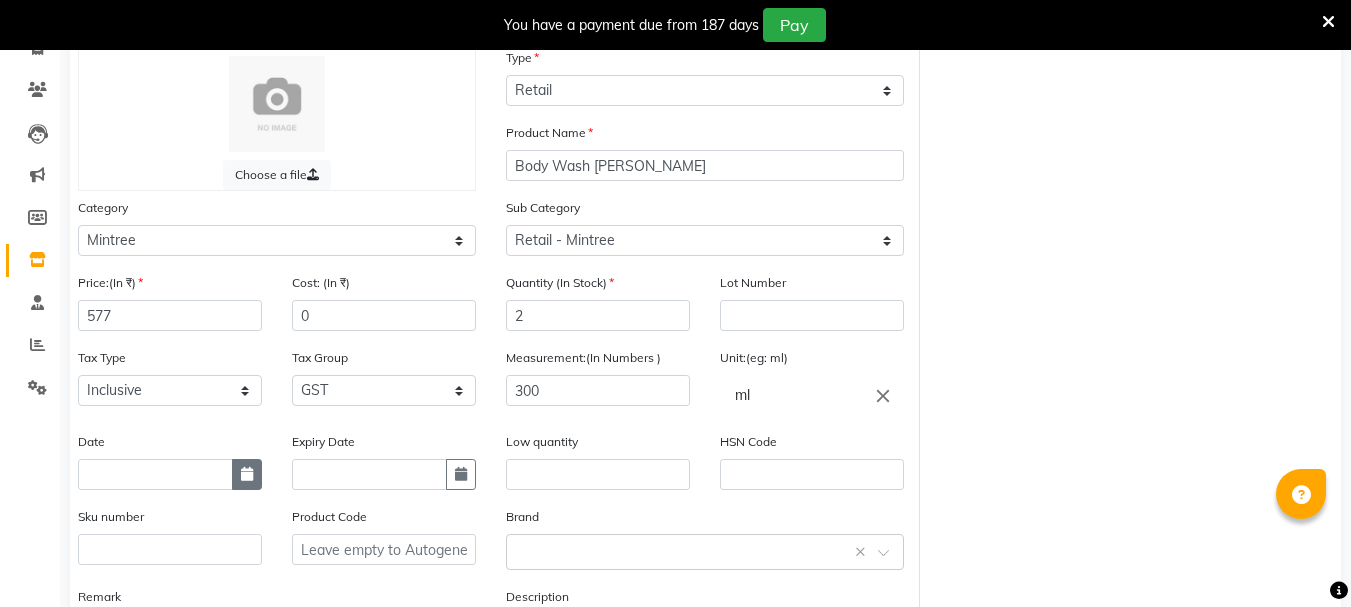 click 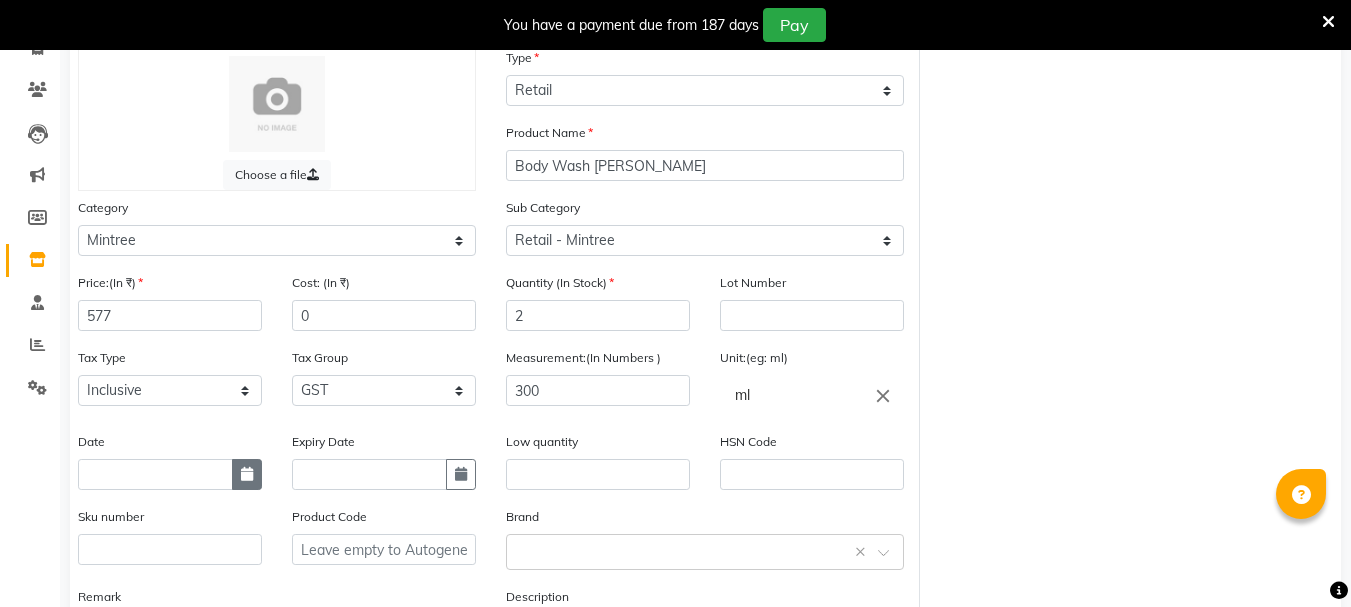 select on "7" 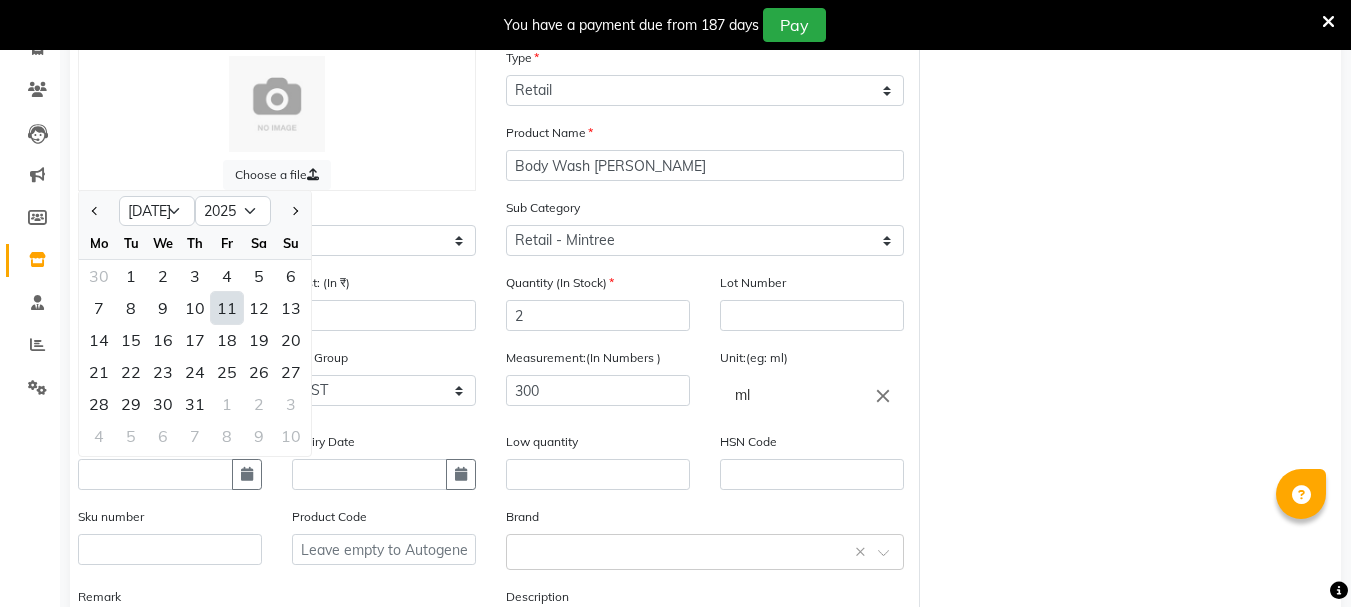 click on "11" 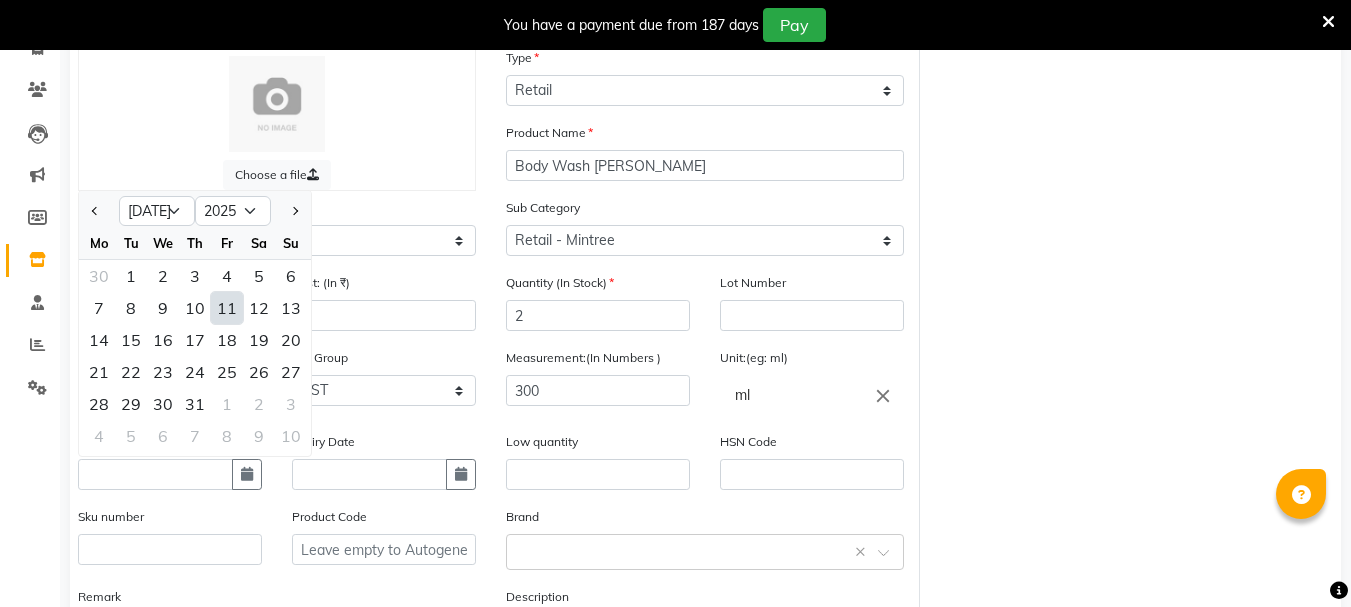 type on "[DATE]" 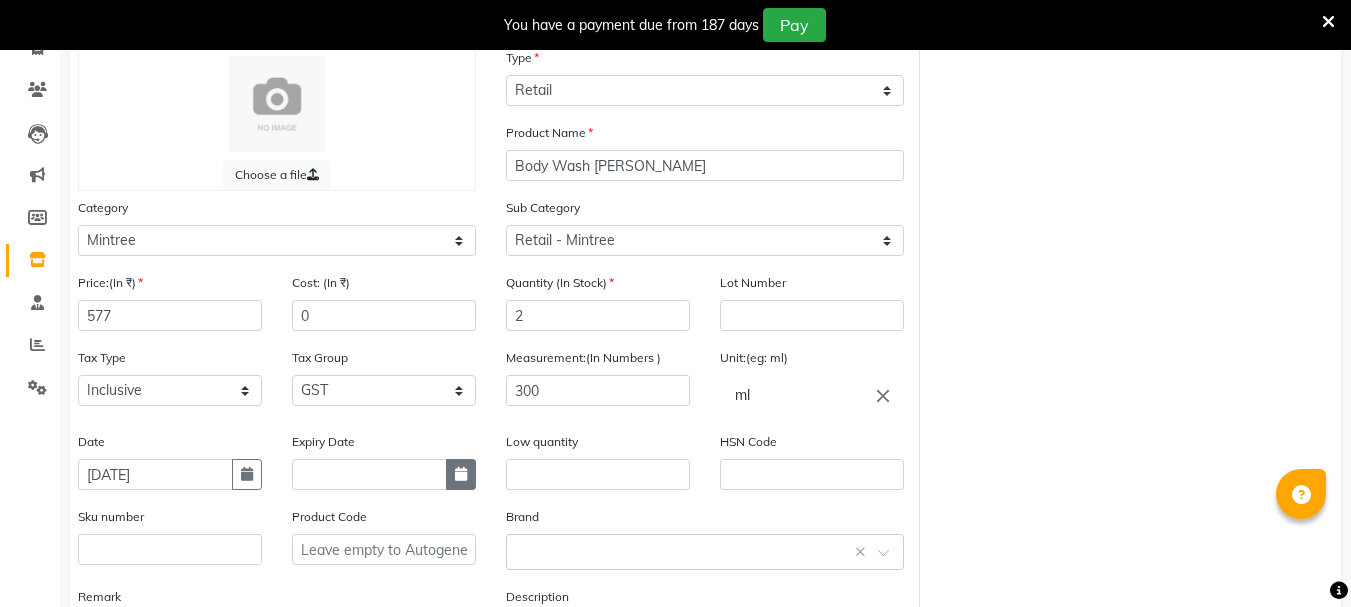 click 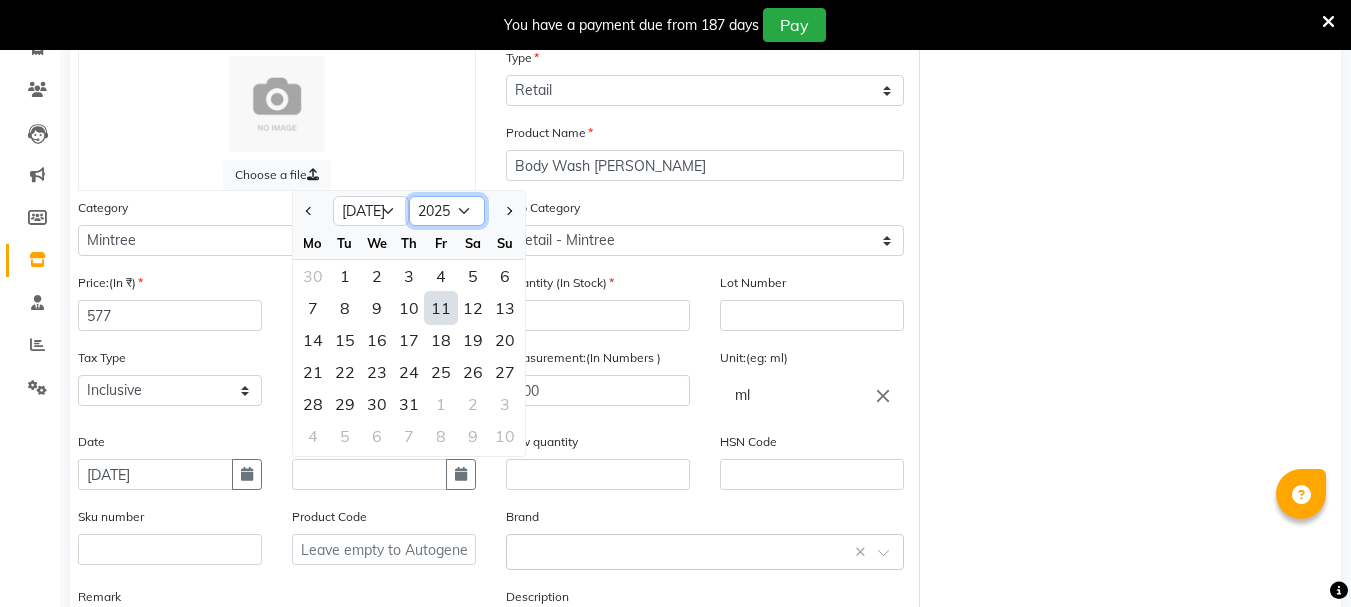 click on "2015 2016 2017 2018 2019 2020 2021 2022 2023 2024 2025 2026 2027 2028 2029 2030 2031 2032 2033 2034 2035" 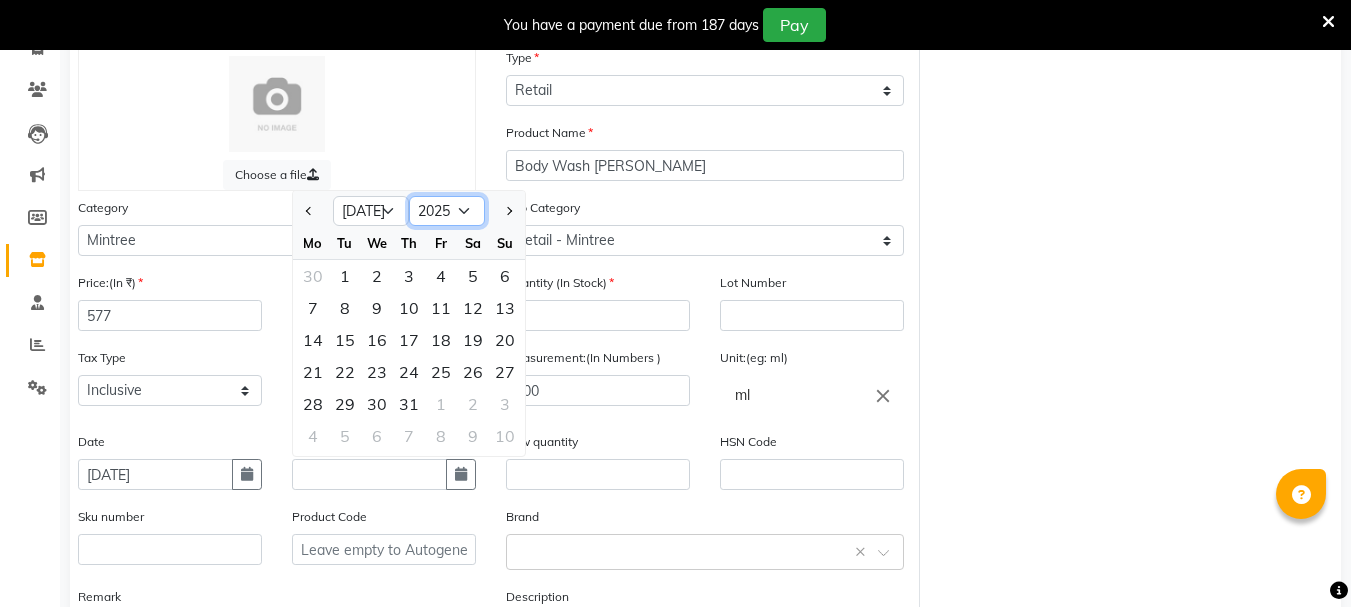 select on "2028" 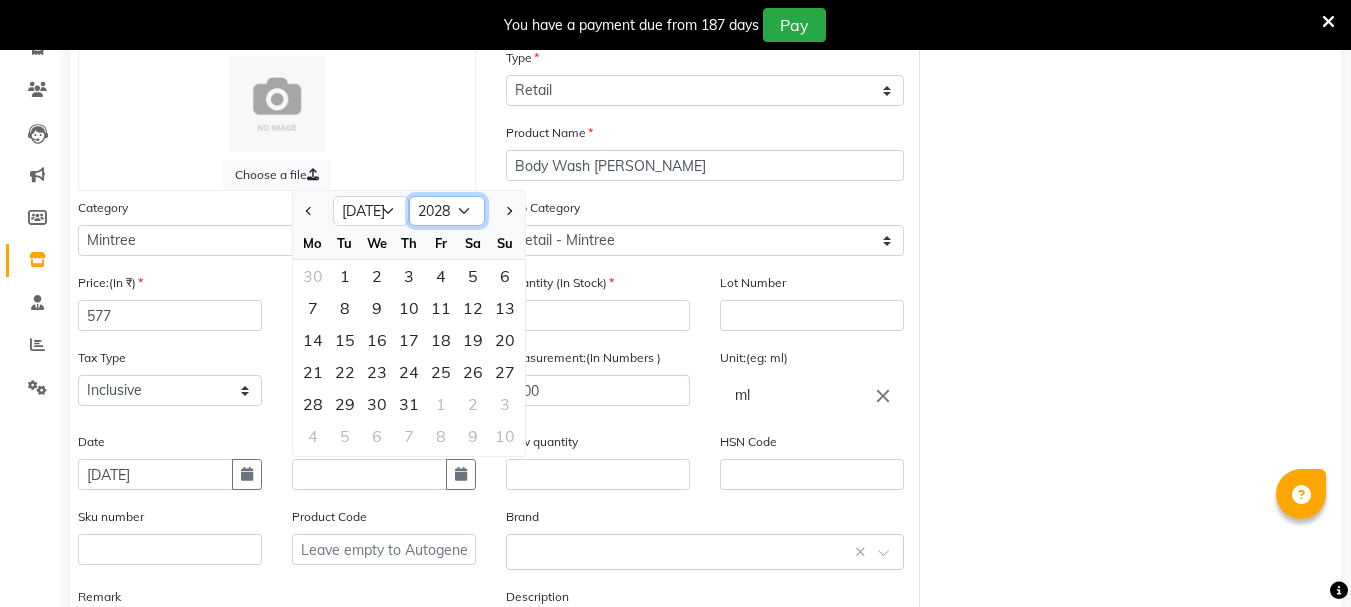 click on "2015 2016 2017 2018 2019 2020 2021 2022 2023 2024 2025 2026 2027 2028 2029 2030 2031 2032 2033 2034 2035" 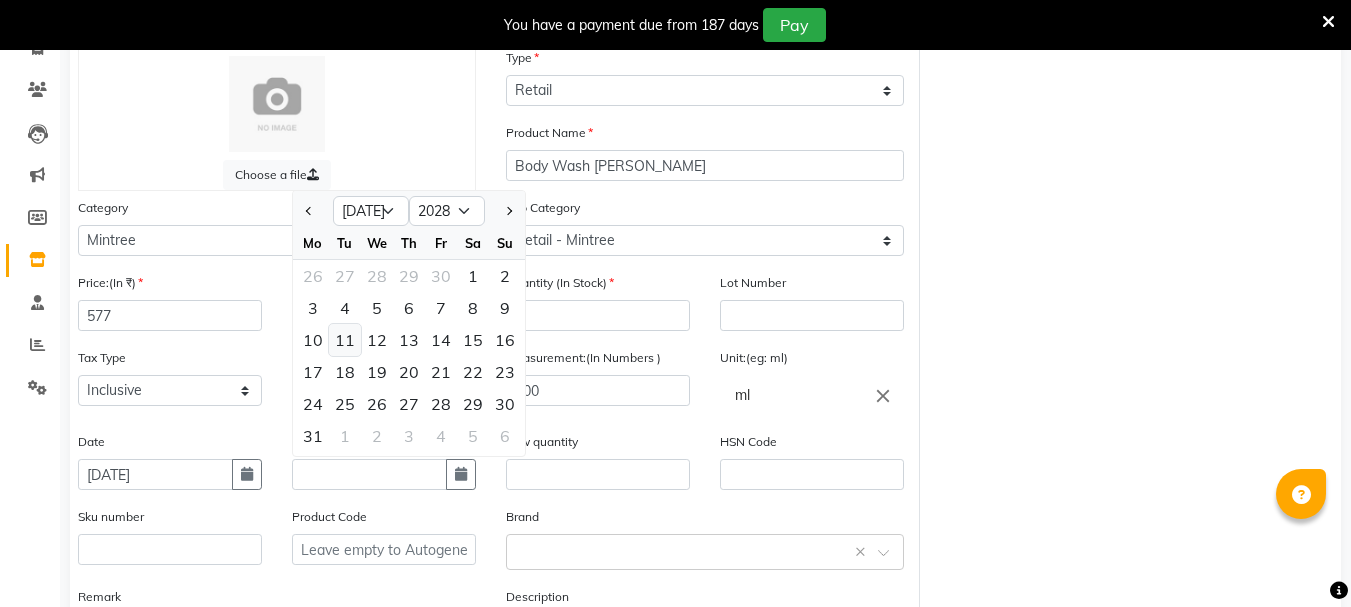 click on "11" 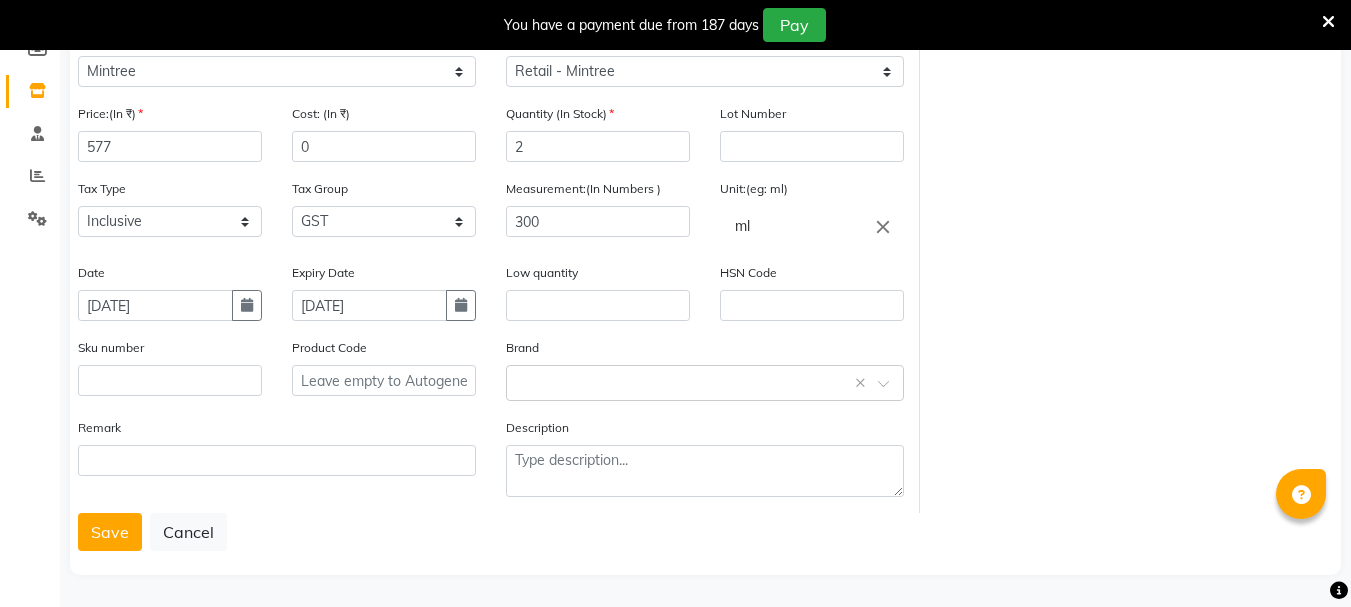 scroll, scrollTop: 319, scrollLeft: 0, axis: vertical 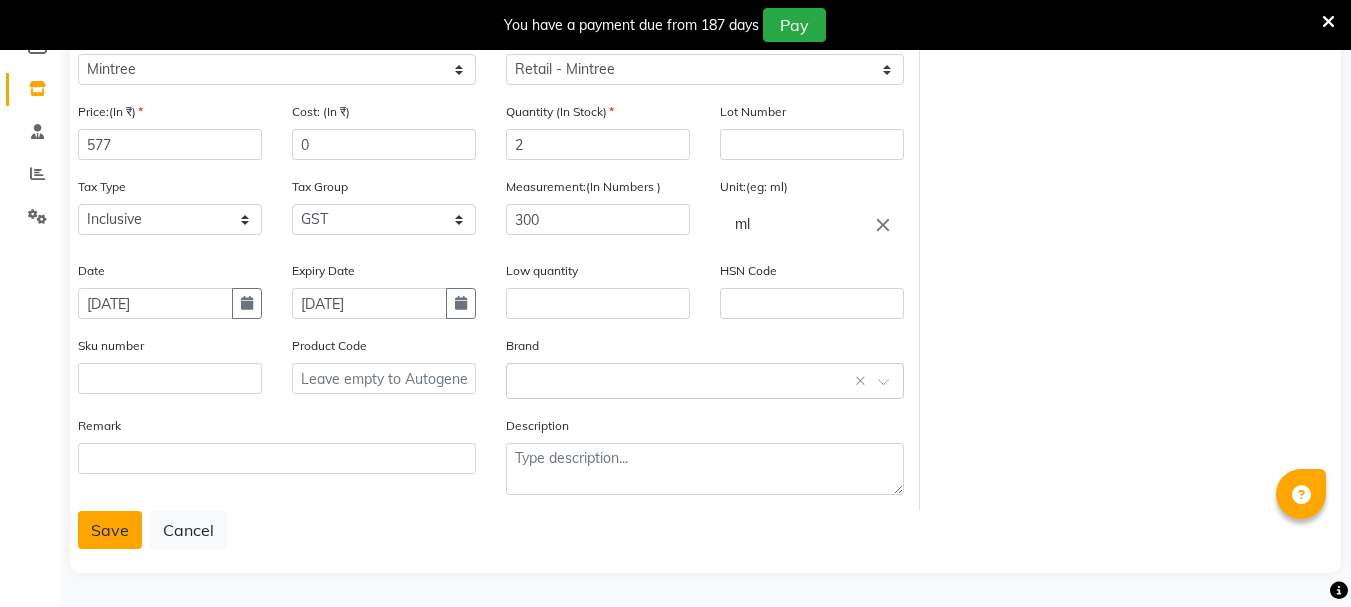 click on "Save" 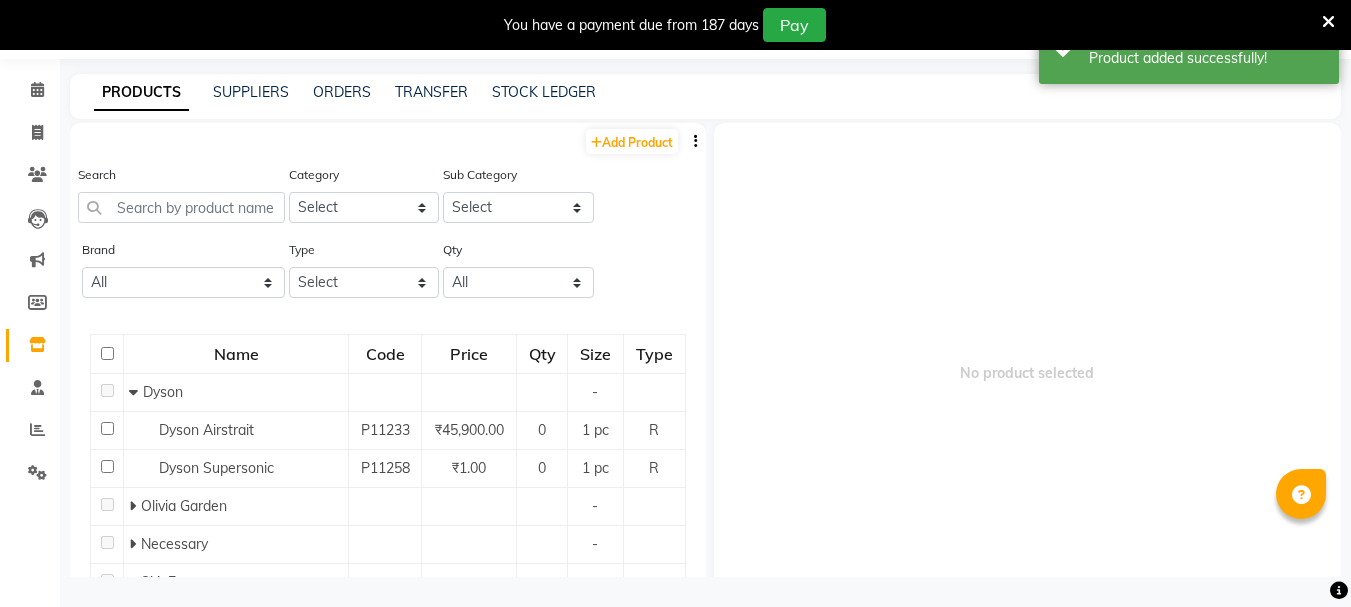 scroll, scrollTop: 63, scrollLeft: 0, axis: vertical 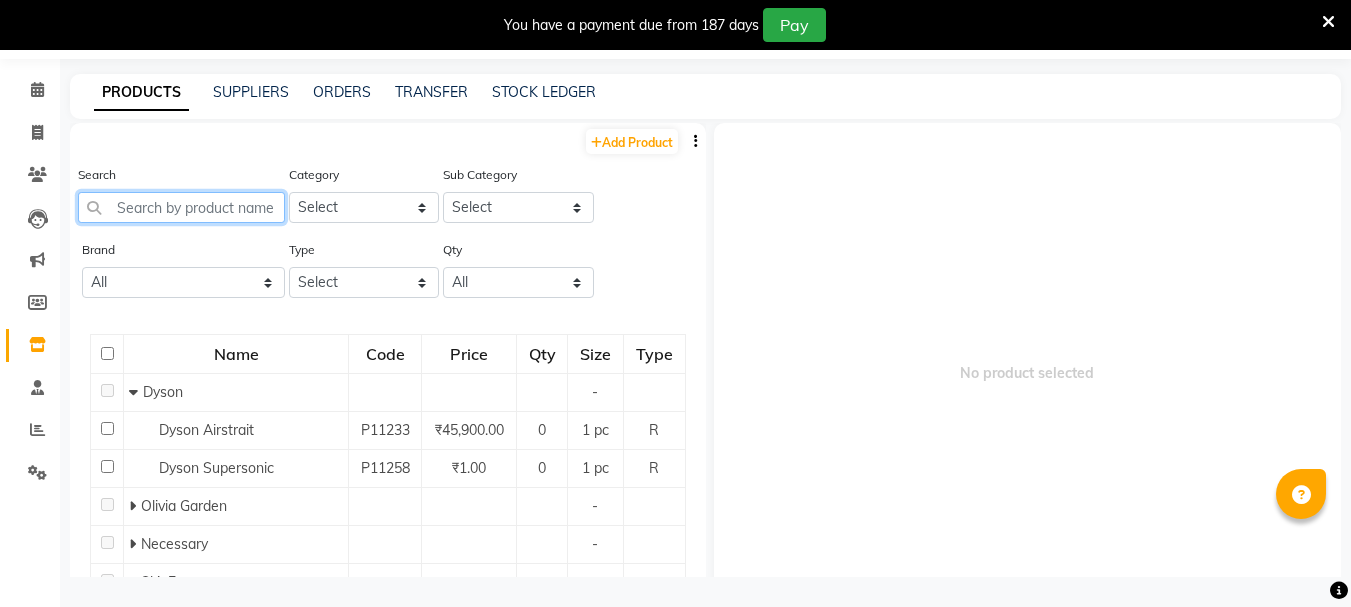 click 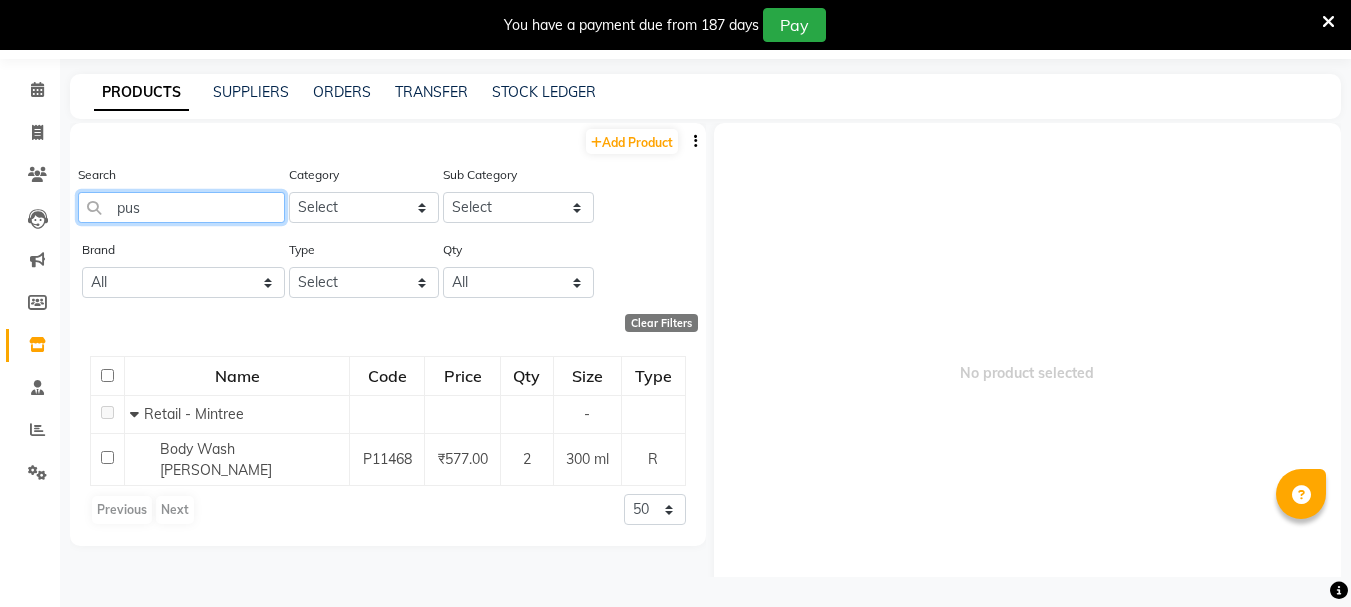 type on "pus" 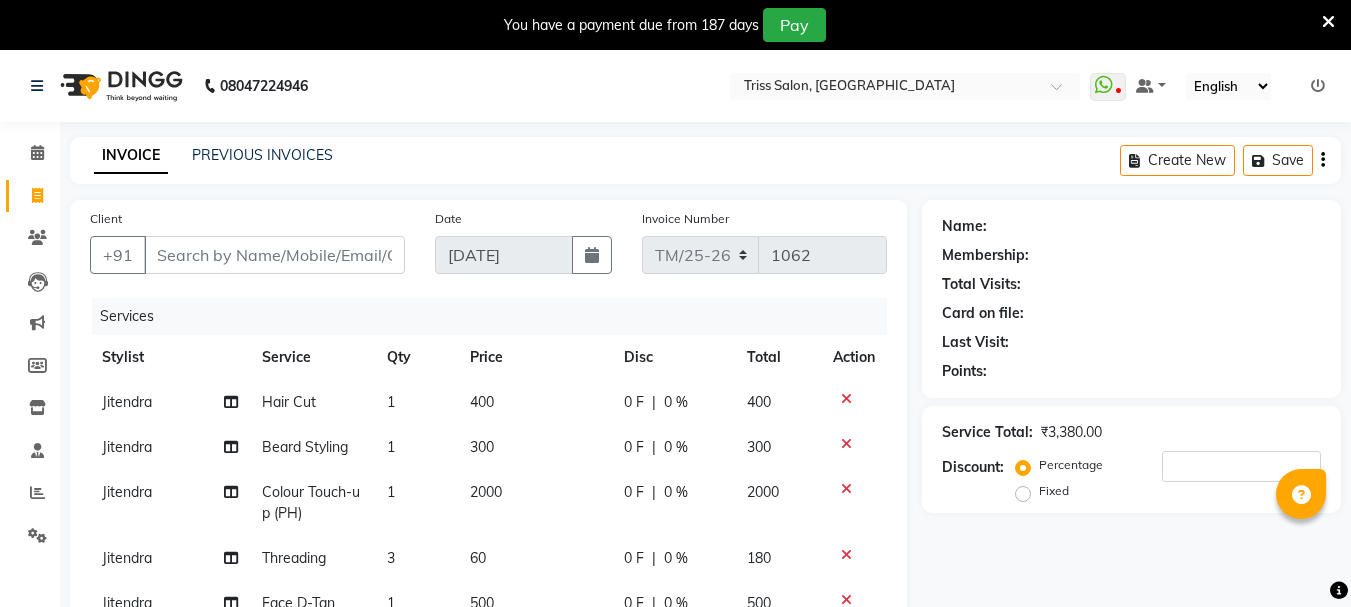 select on "service" 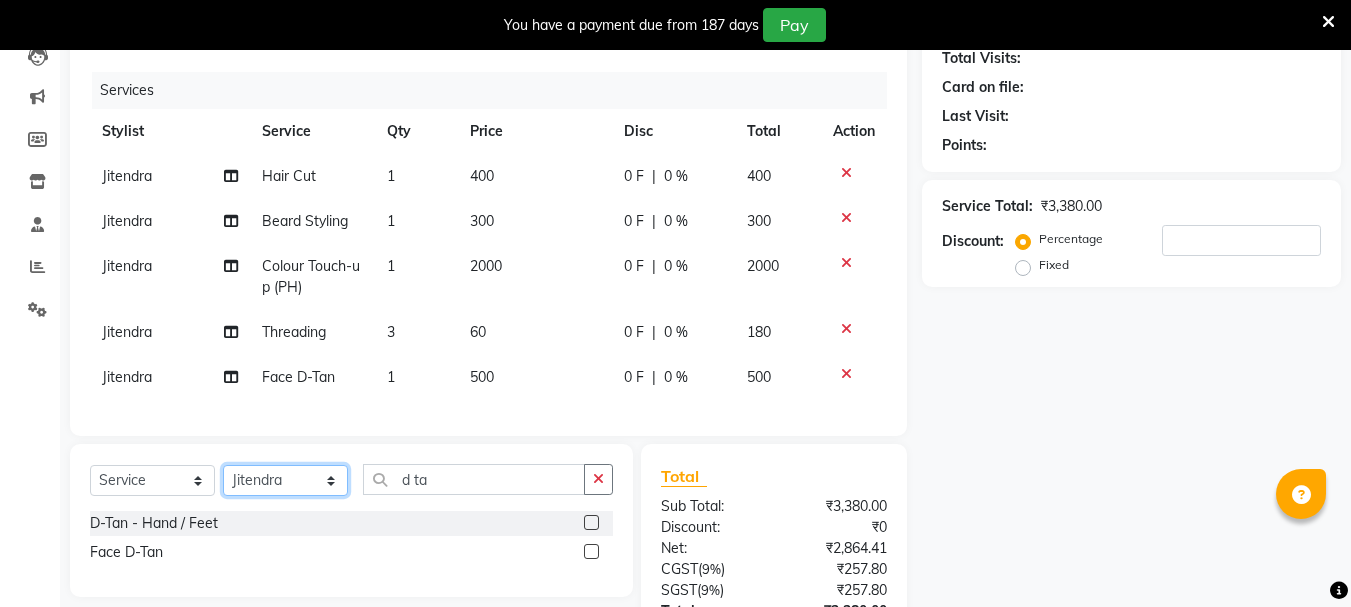 click on "Select Stylist Bhim Ram [PERSON_NAME] [PERSON_NAME] Jyoti (Pooja) [PERSON_NAME] [PERSON_NAME] [PERSON_NAME] [PERSON_NAME]  [PERSON_NAME] Salon (Counter) Tushar" 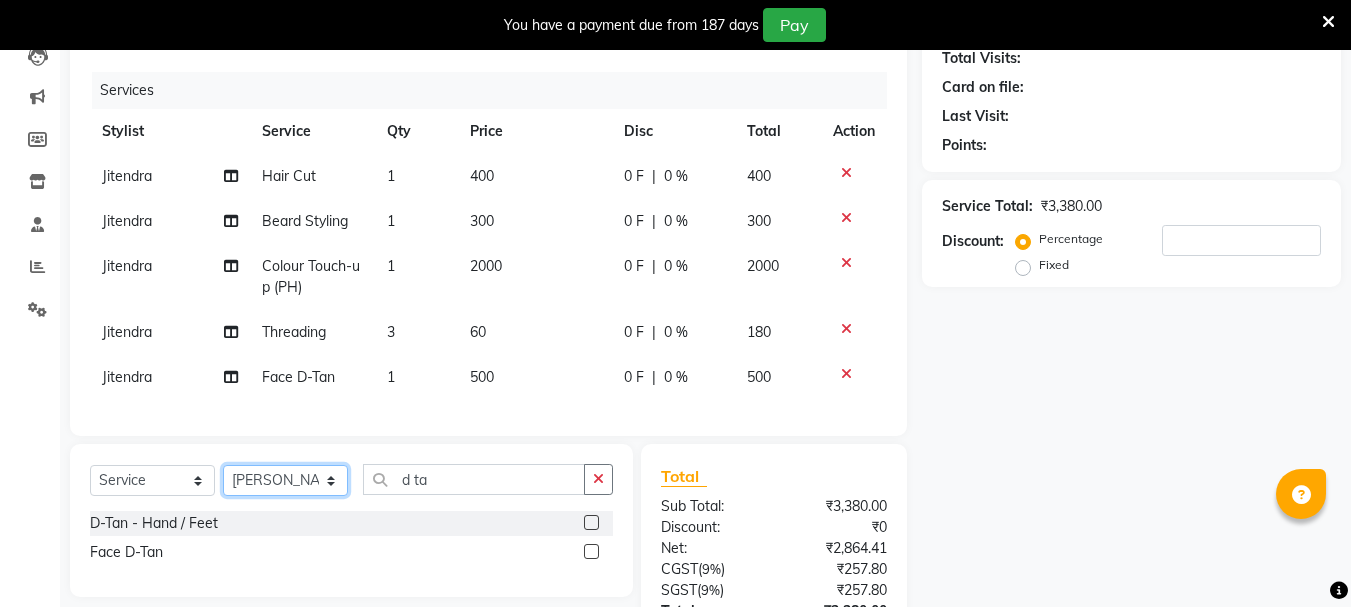 click on "Select Stylist Bhim Ram [PERSON_NAME] [PERSON_NAME] Jyoti (Pooja) [PERSON_NAME] [PERSON_NAME] [PERSON_NAME] [PERSON_NAME]  [PERSON_NAME] Salon (Counter) Tushar" 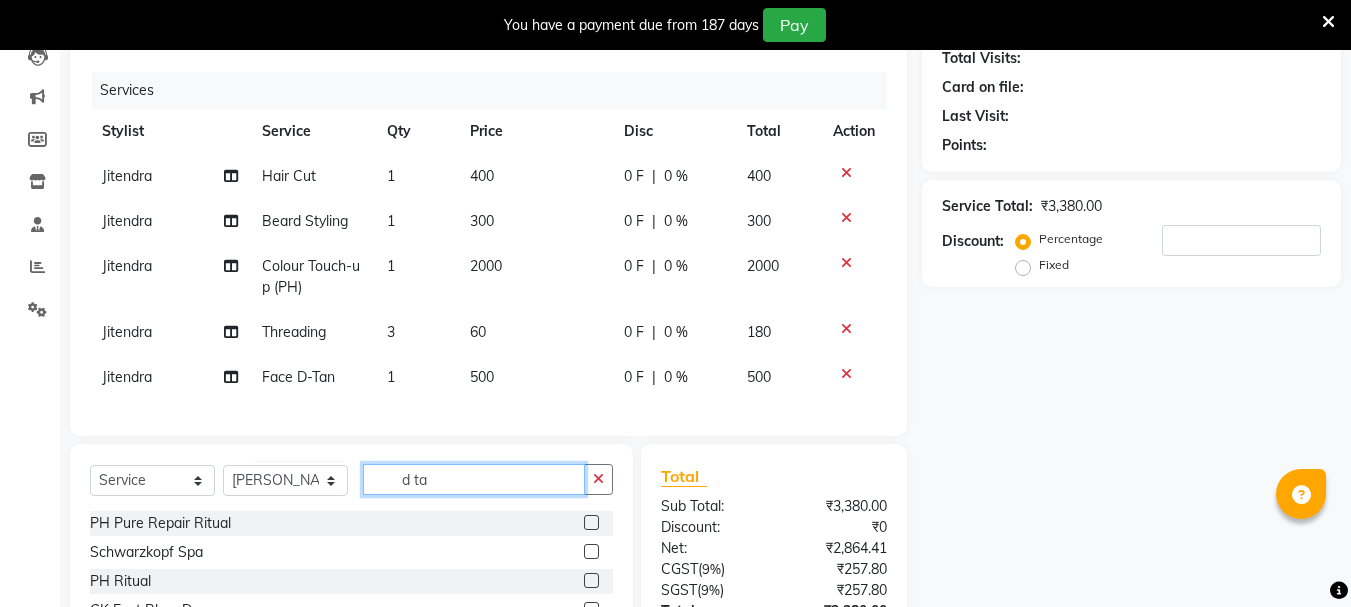 click on "d ta" 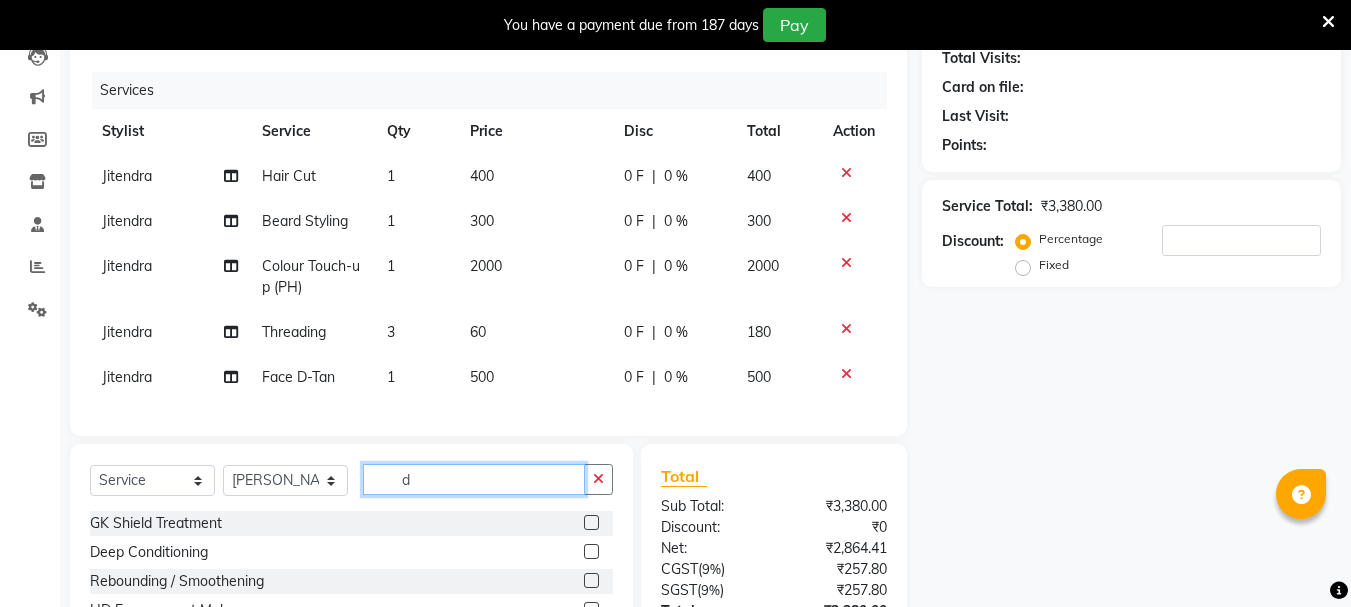 type on "d" 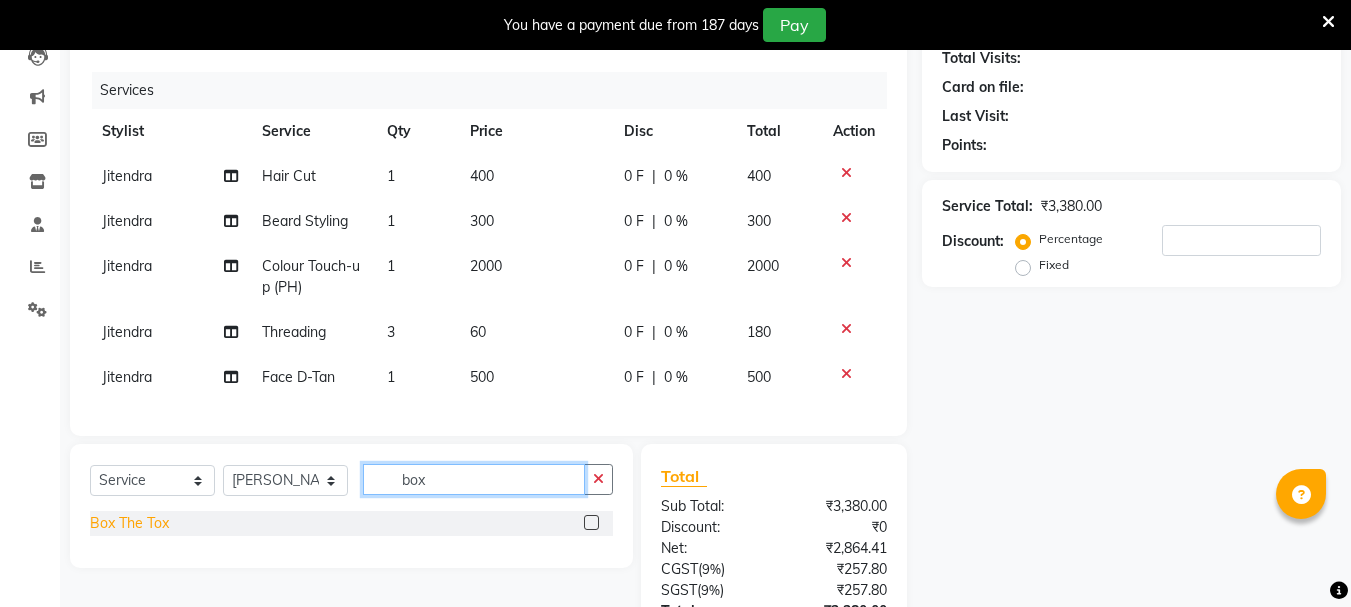 type on "box" 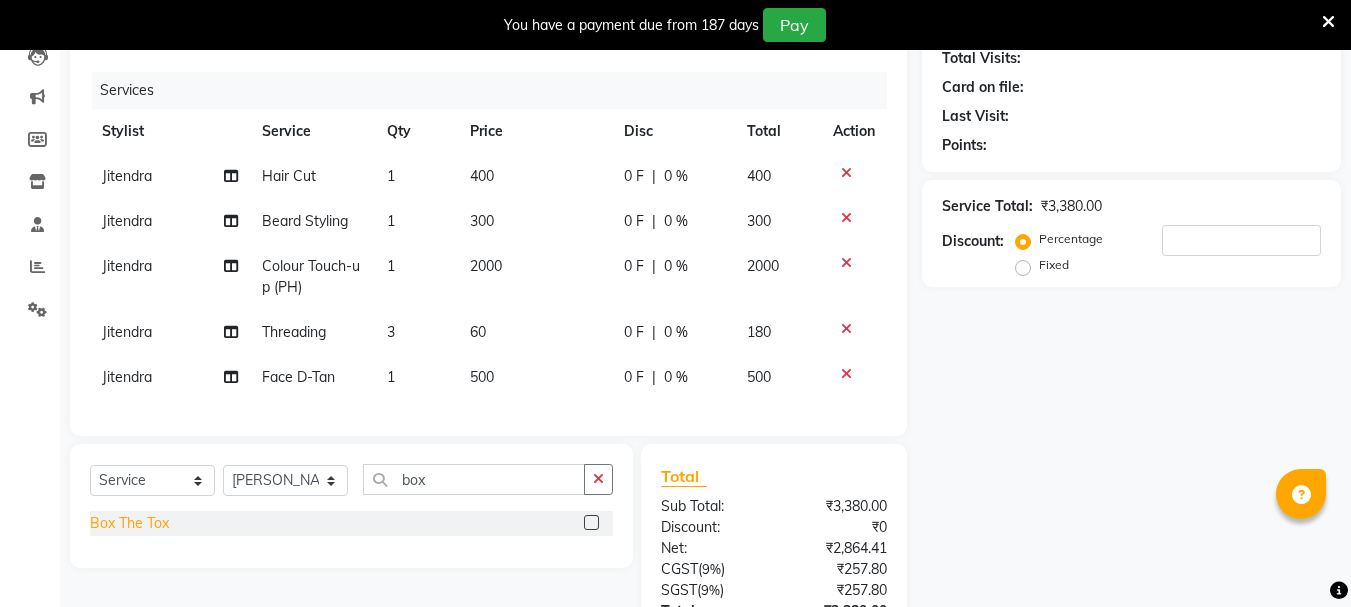 click on "Box The Tox" 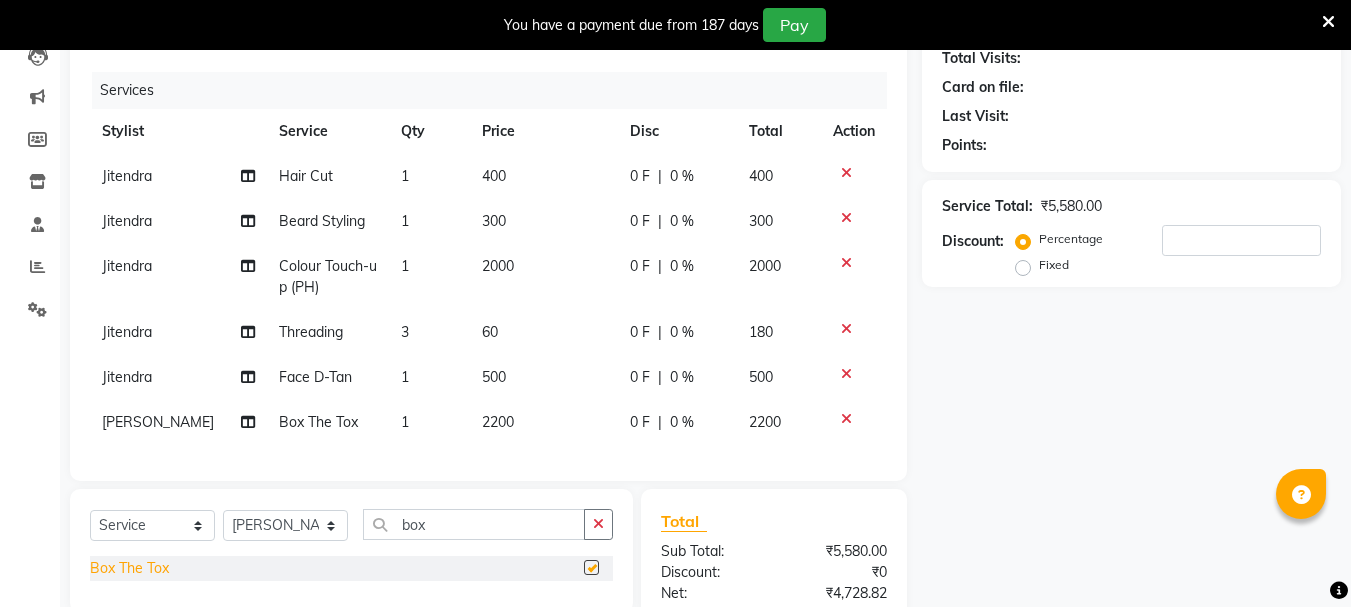 checkbox on "false" 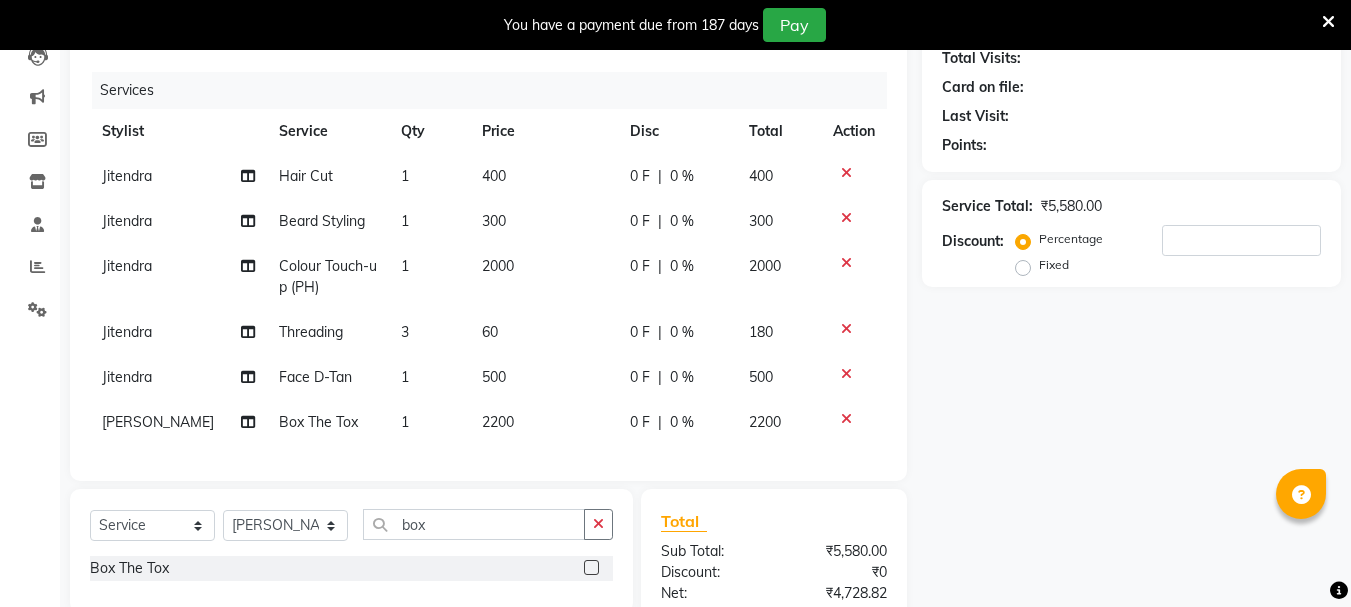 click on "1" 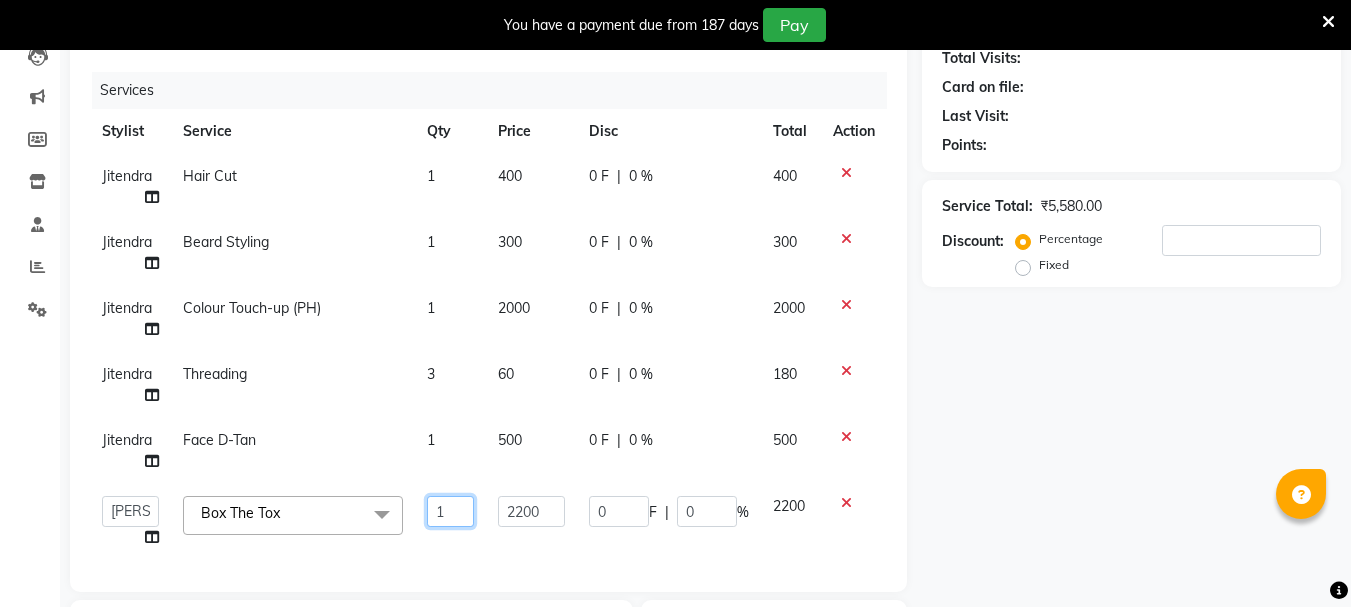 click on "1" 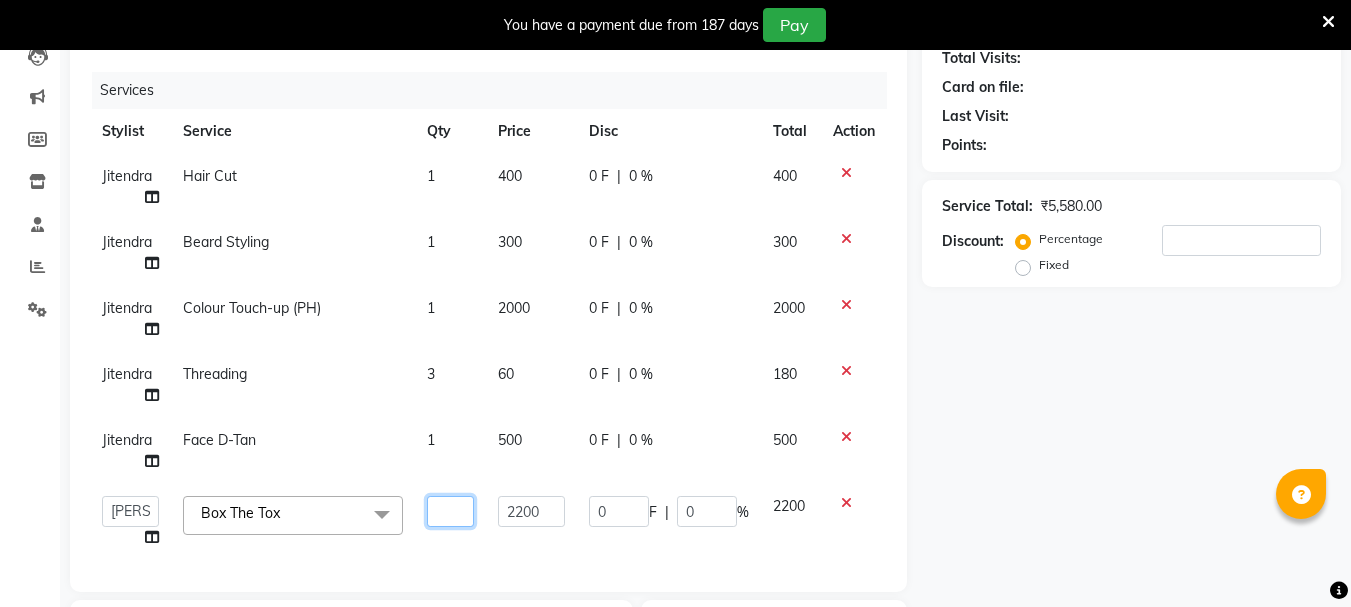 type on "2" 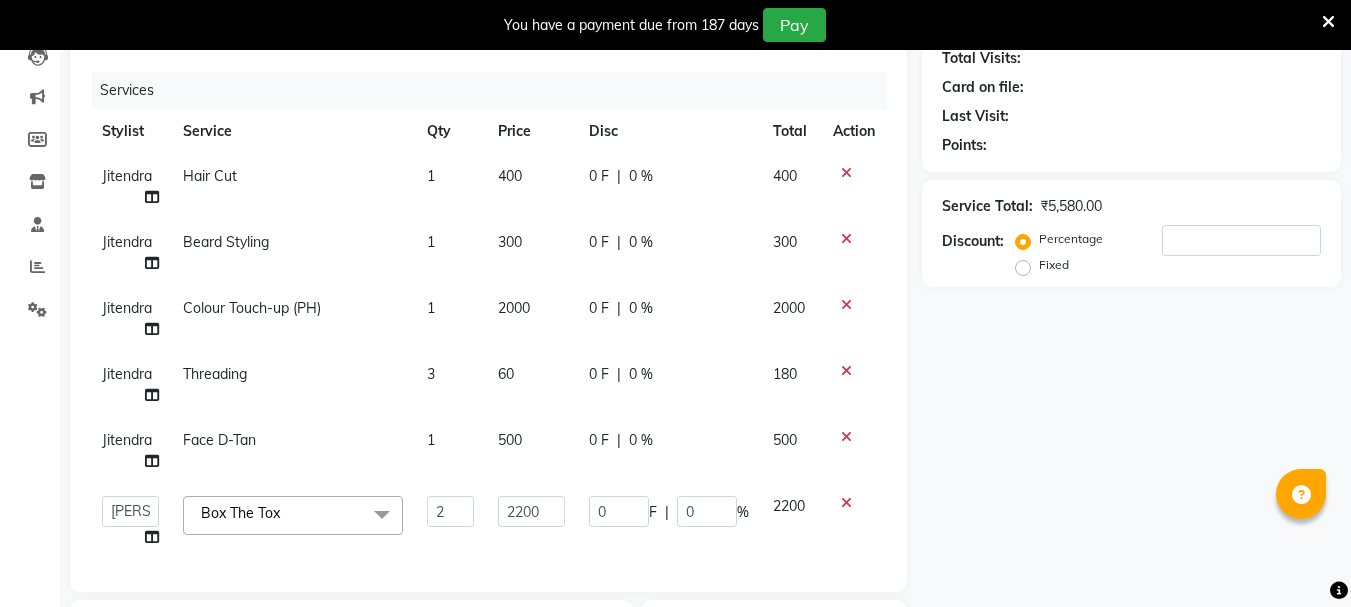 click on "Name: Membership: Total Visits: Card on file: Last Visit:  Points:  Service Total:  ₹5,580.00  Discount:  Percentage   Fixed" 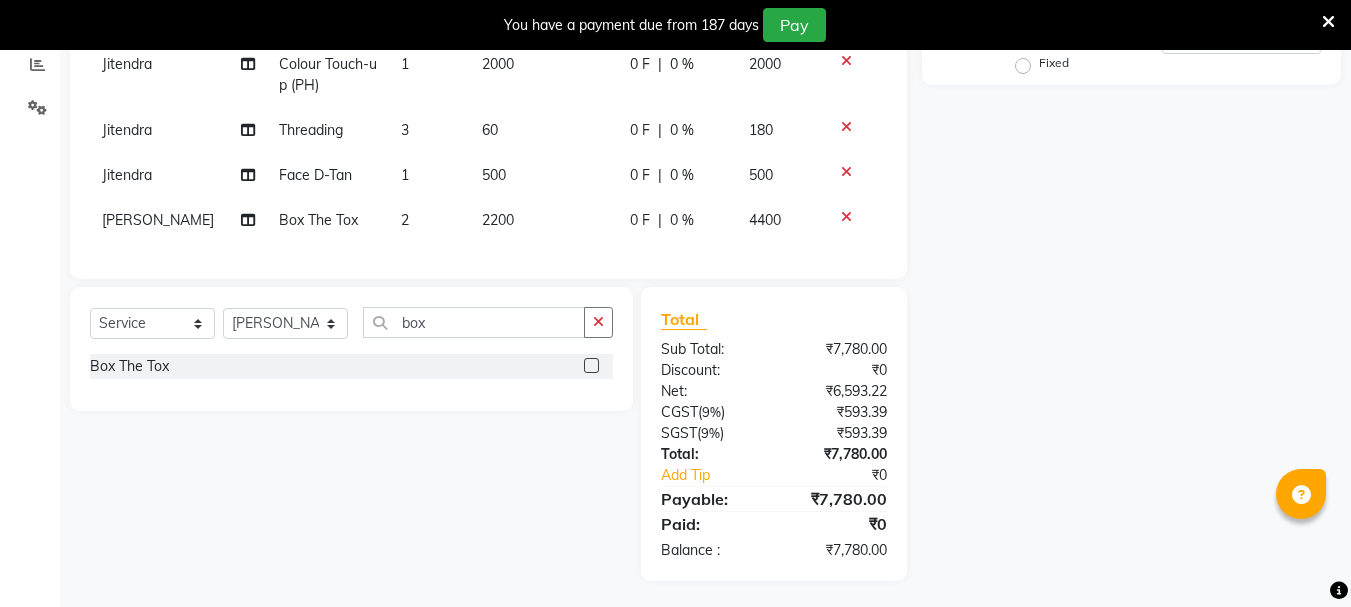 scroll, scrollTop: 432, scrollLeft: 0, axis: vertical 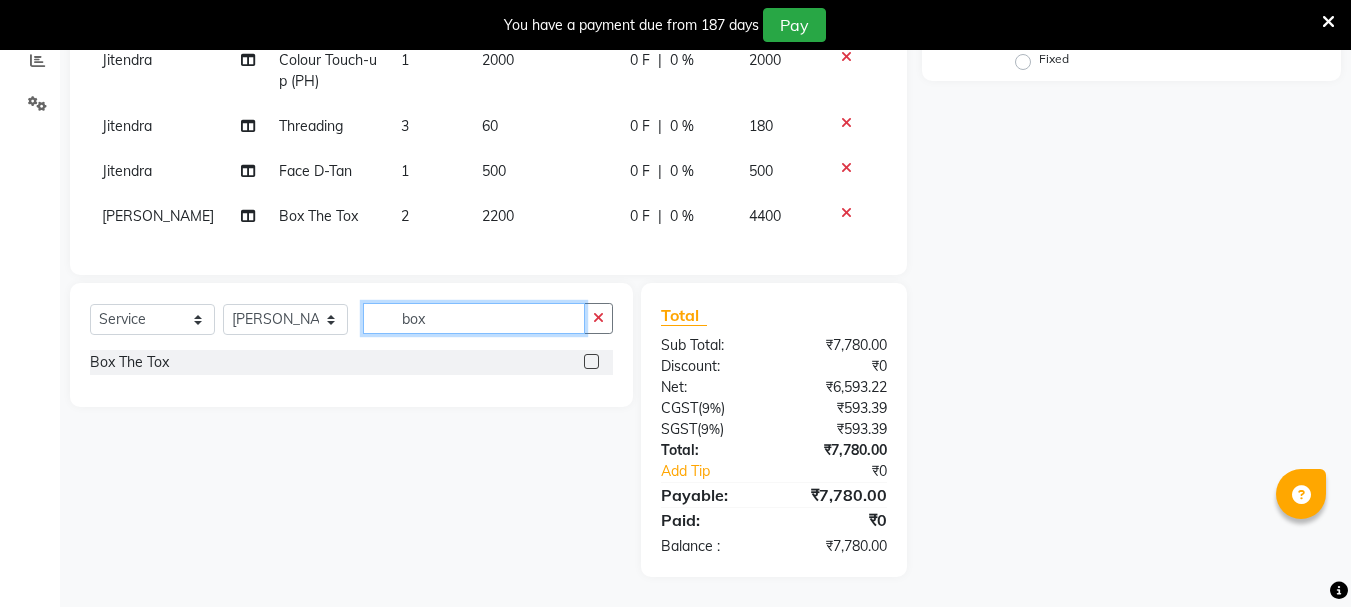 click on "box" 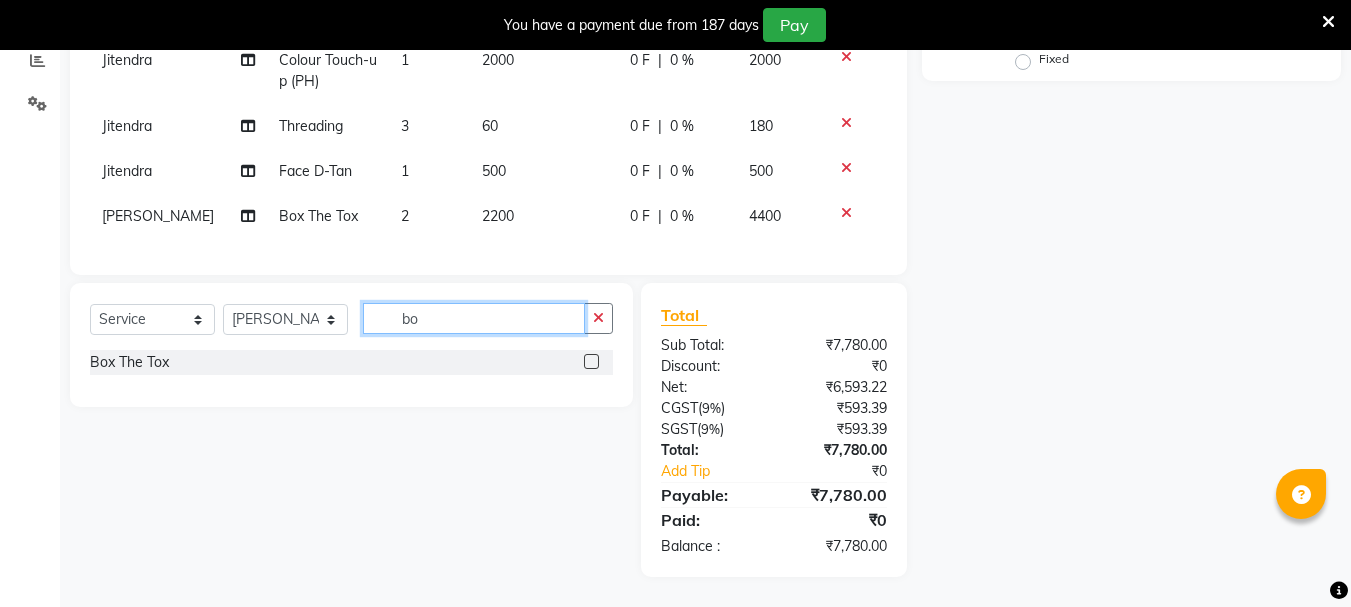 type on "b" 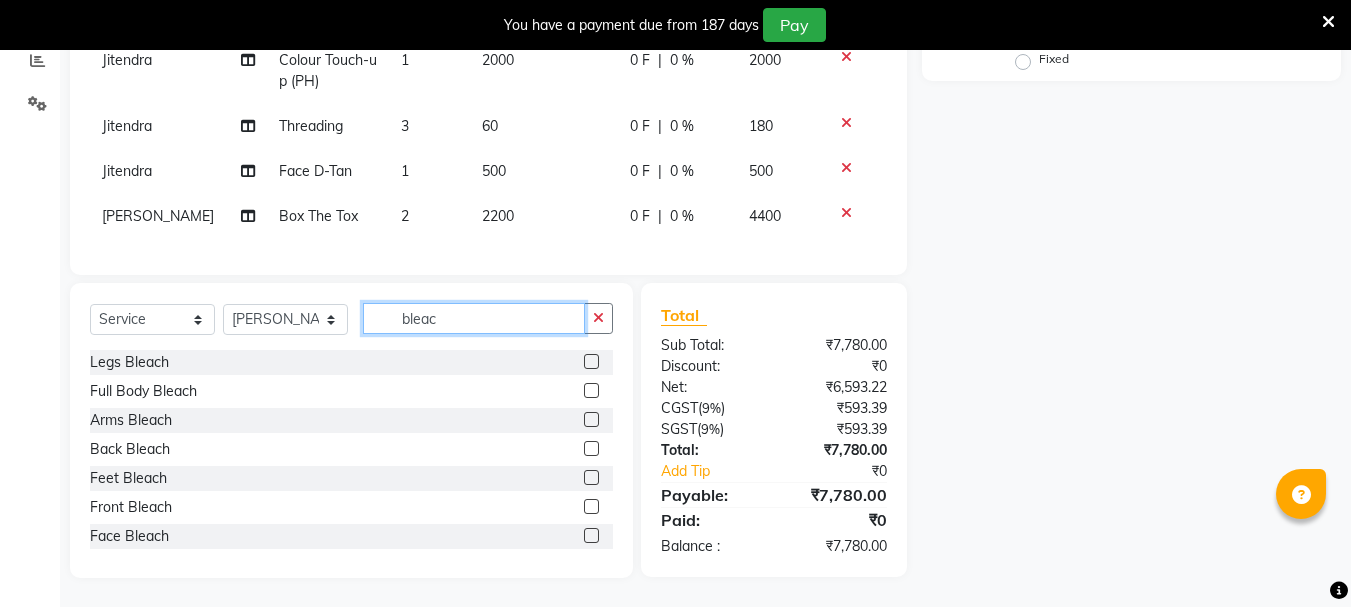 click on "bleac" 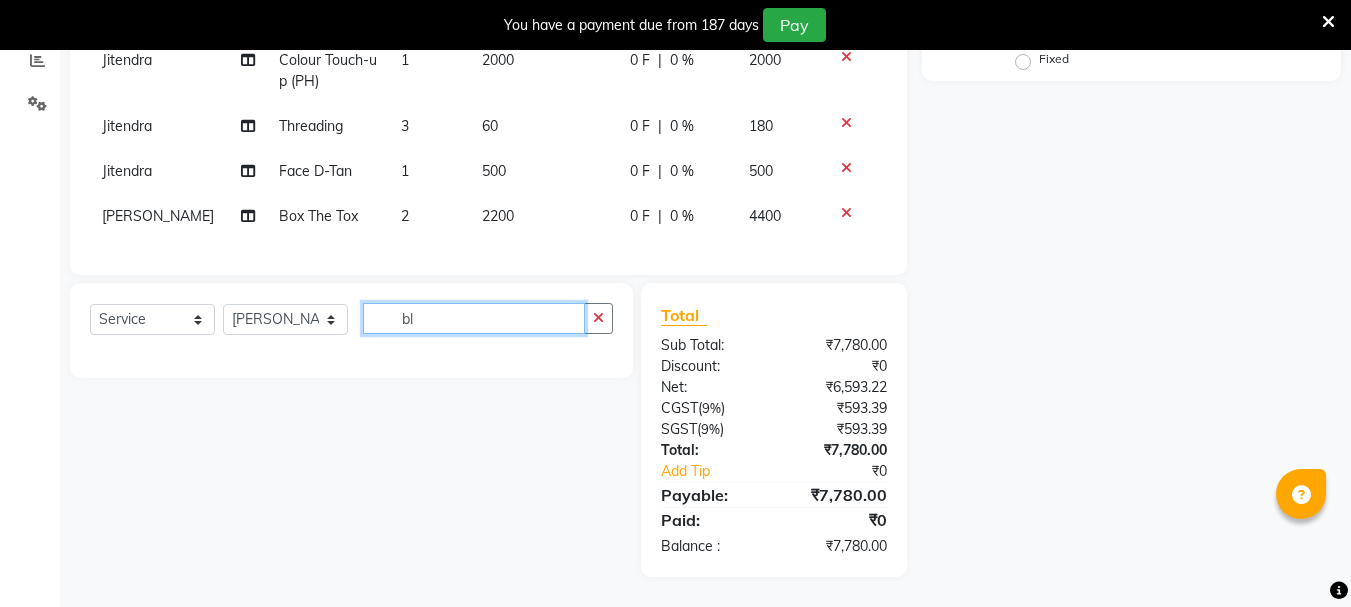 type on "b" 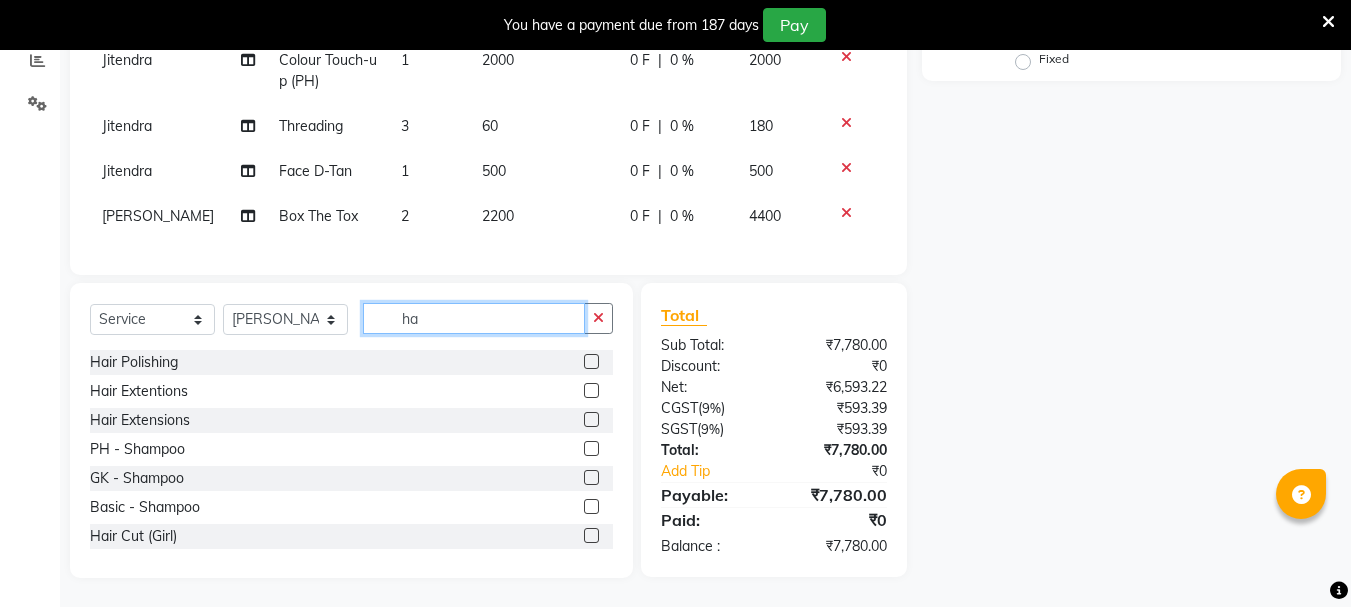 type on "h" 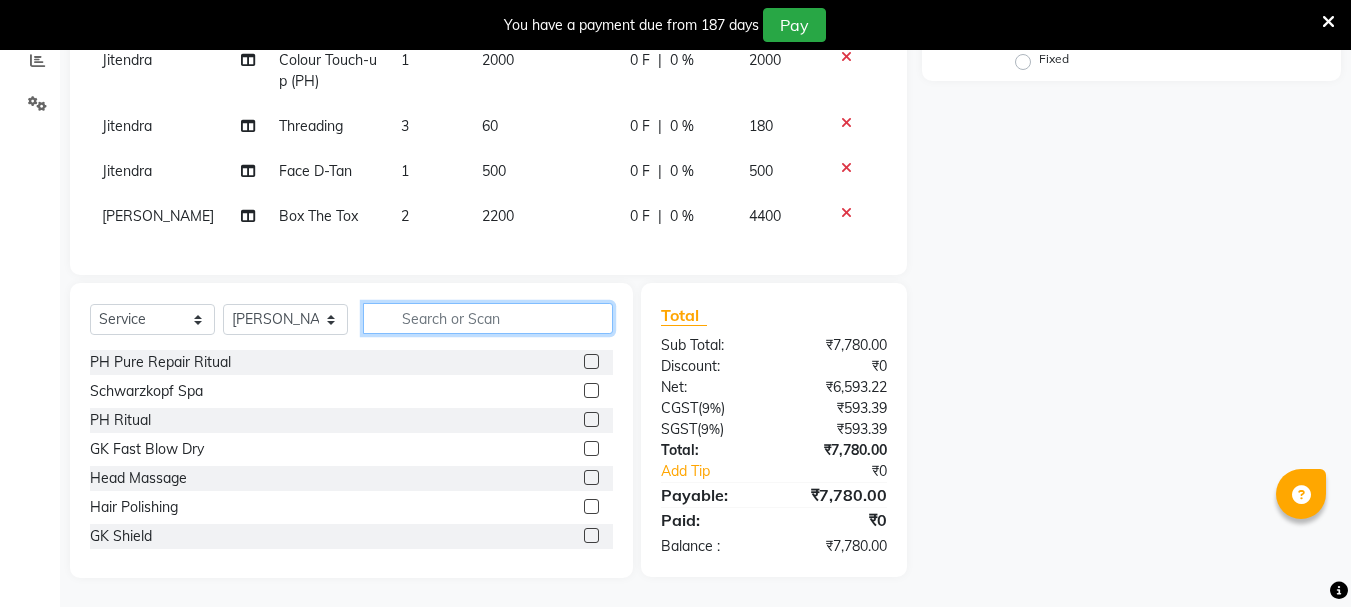 type on "m" 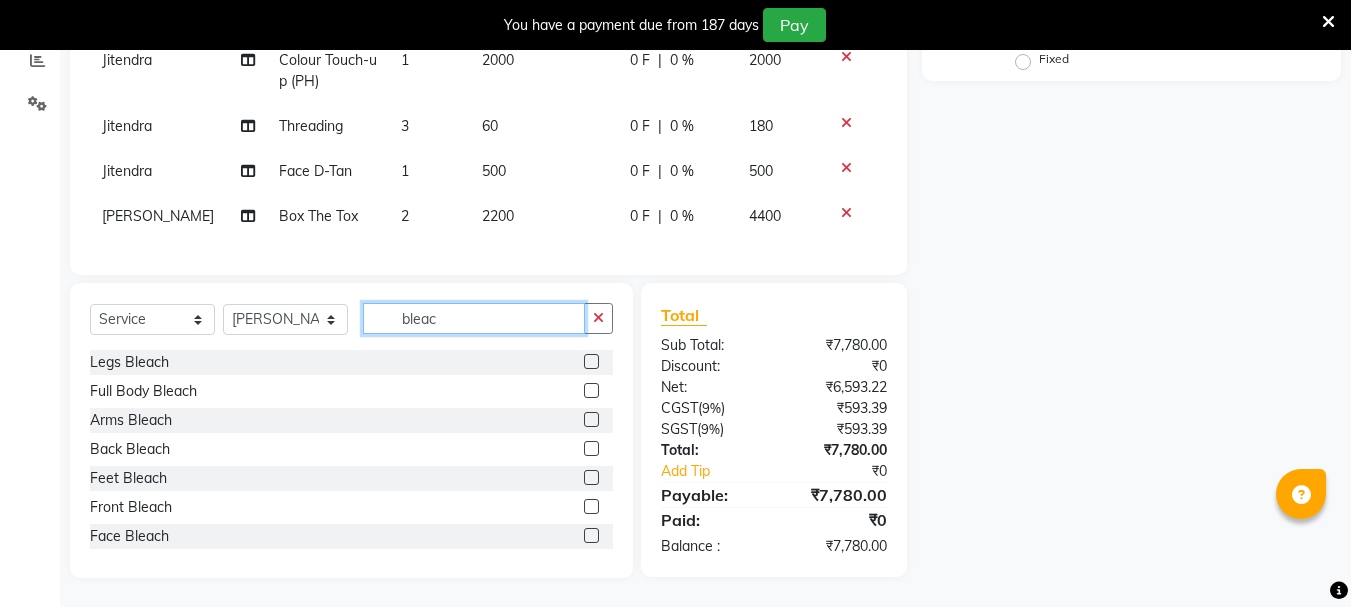 type on "bleac" 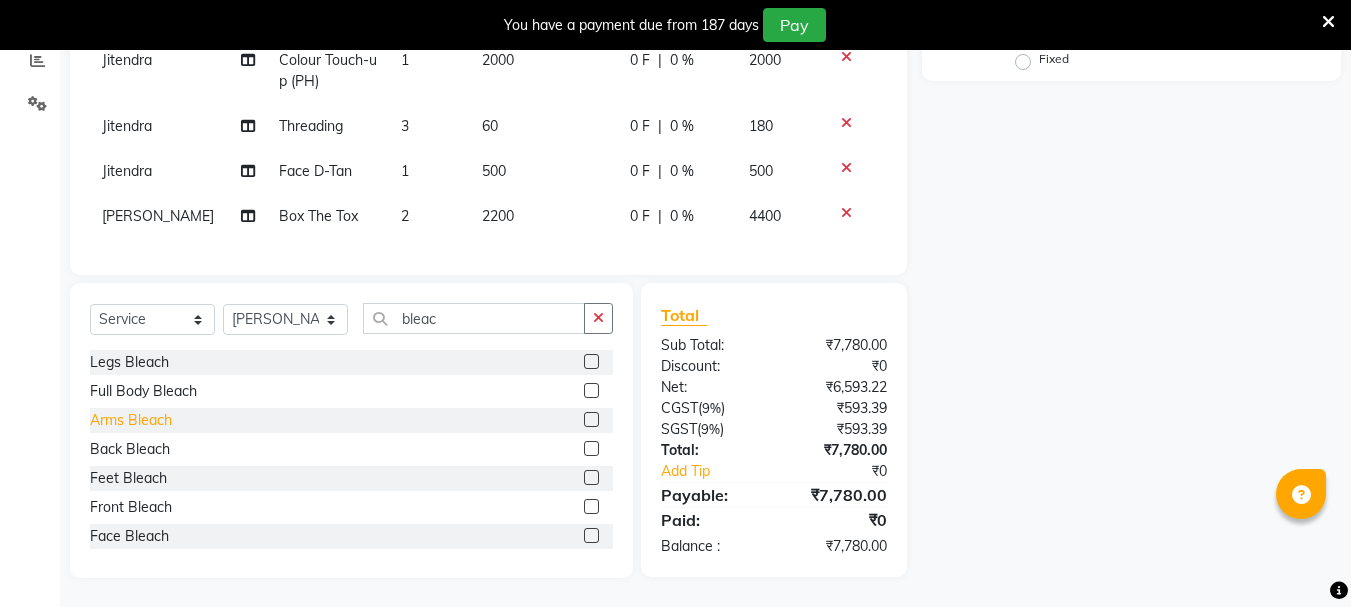 click on "Arms Bleach" 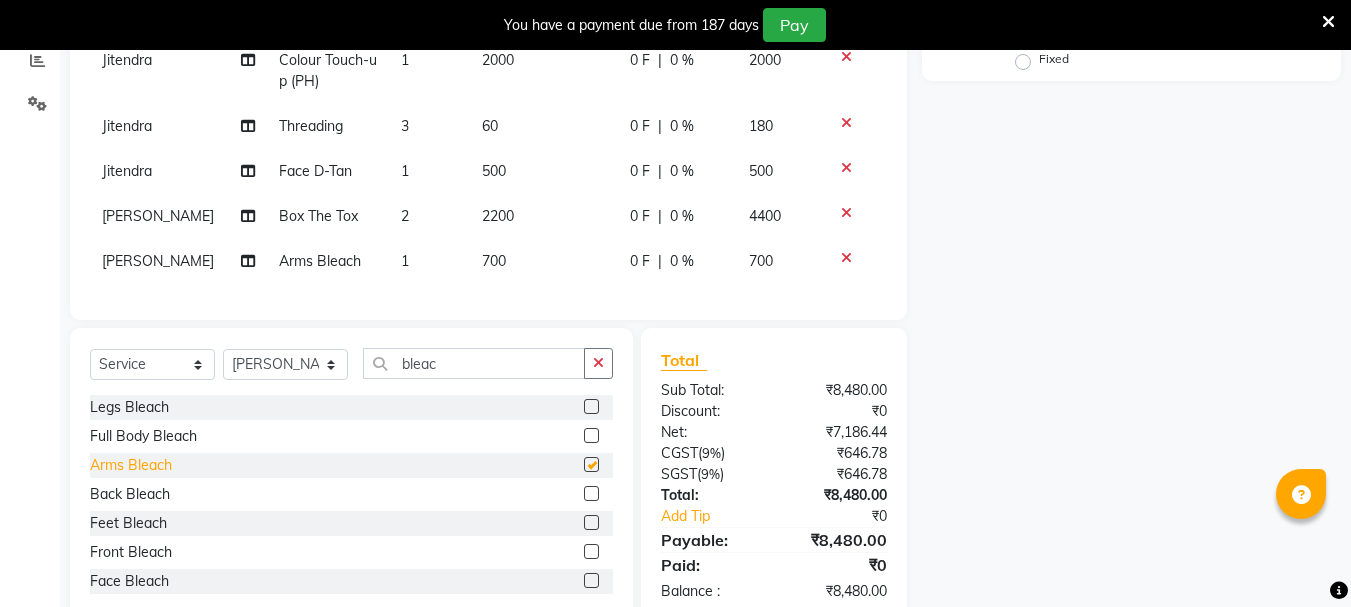 checkbox on "false" 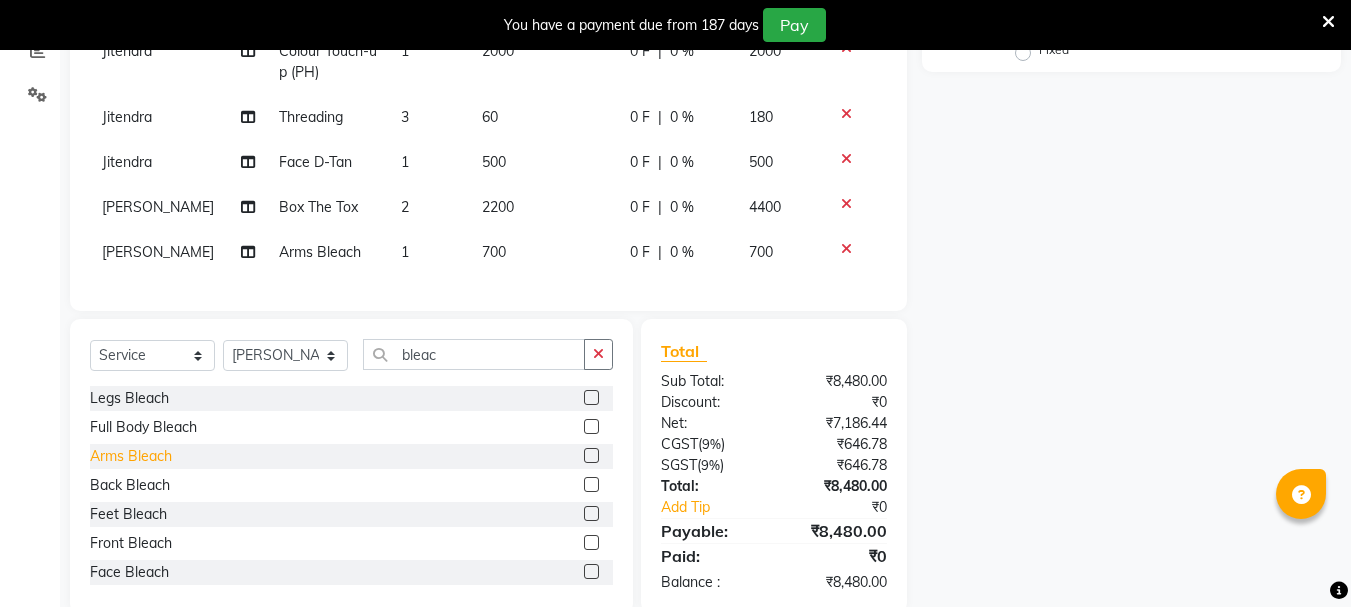 scroll, scrollTop: 436, scrollLeft: 0, axis: vertical 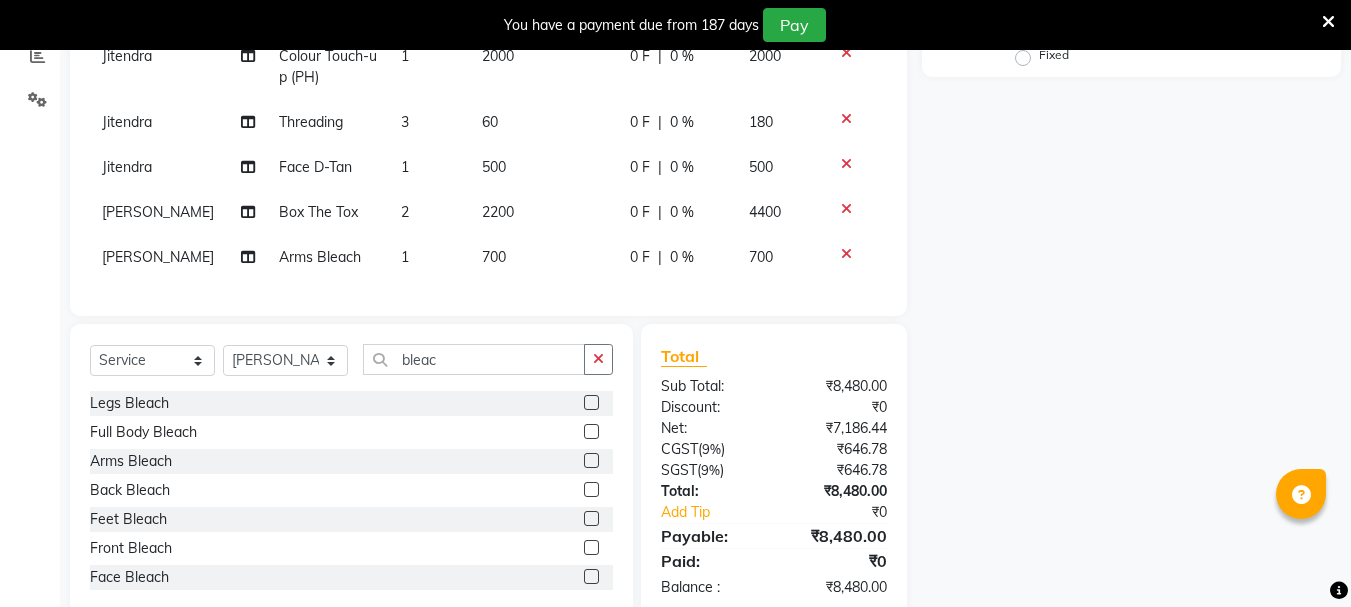click on "700" 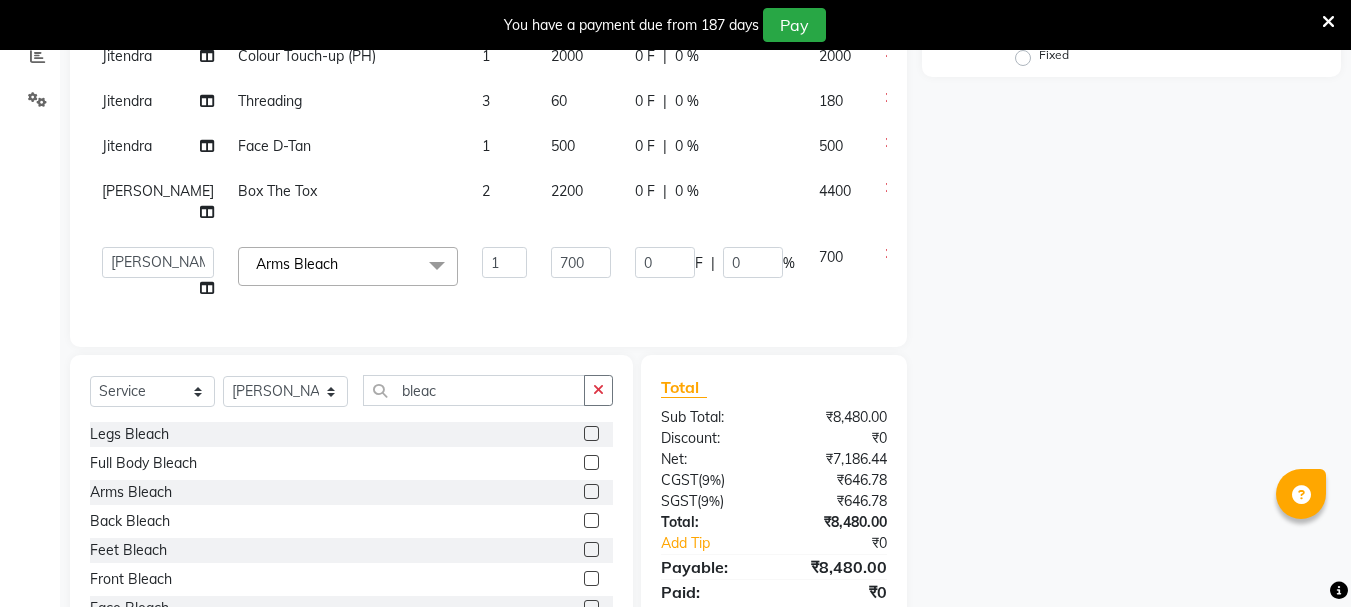 click on "2200" 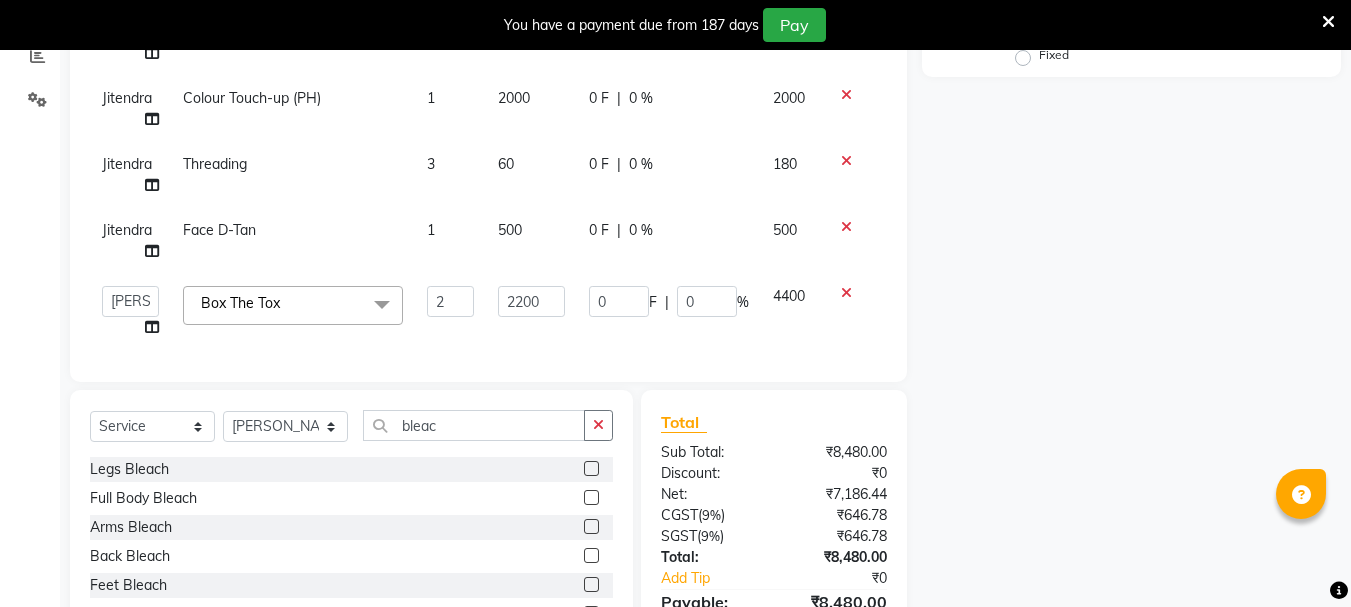 scroll, scrollTop: 95, scrollLeft: 0, axis: vertical 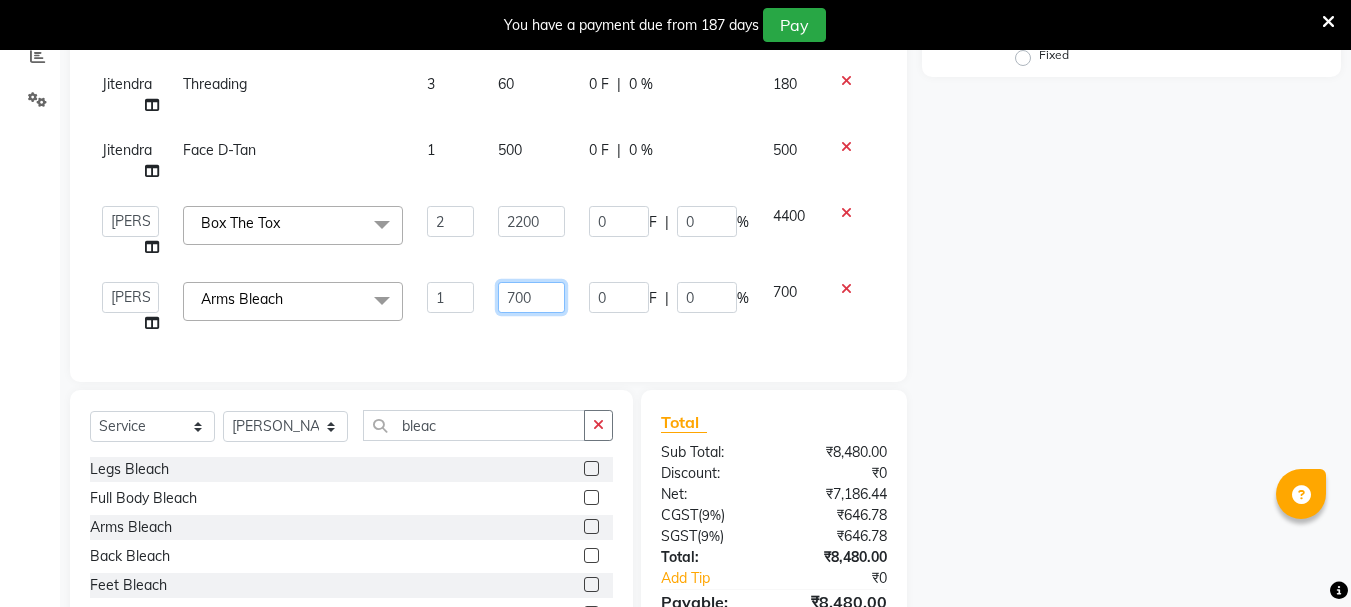 click on "700" 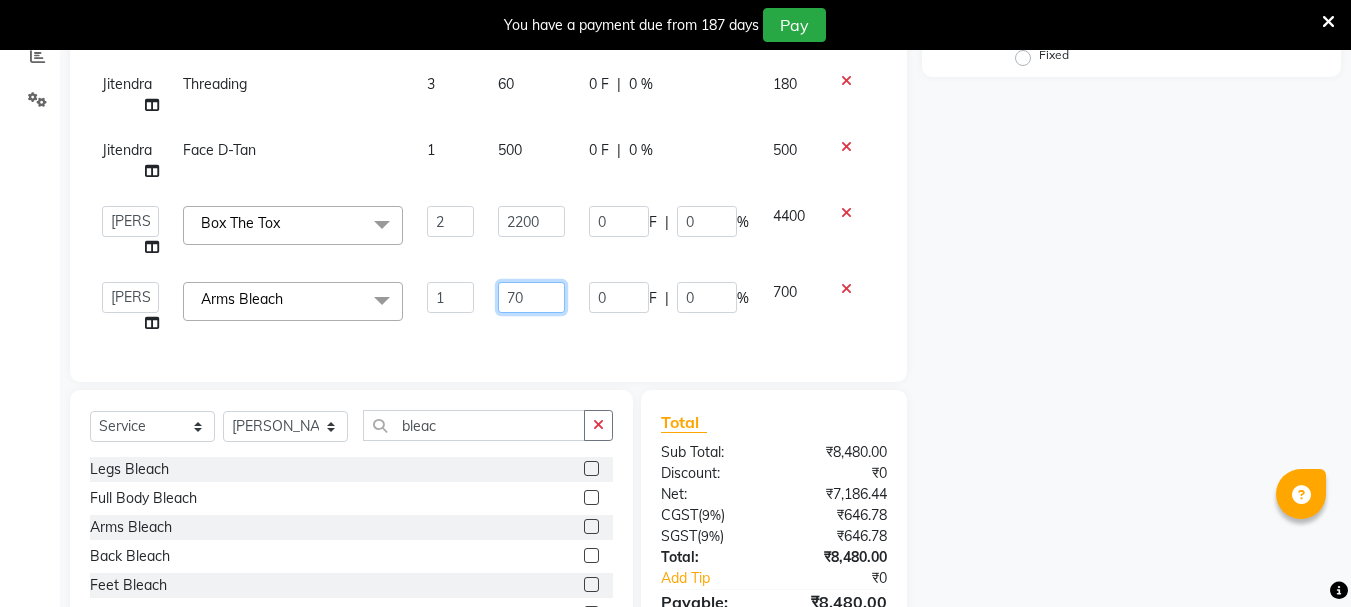 type on "7" 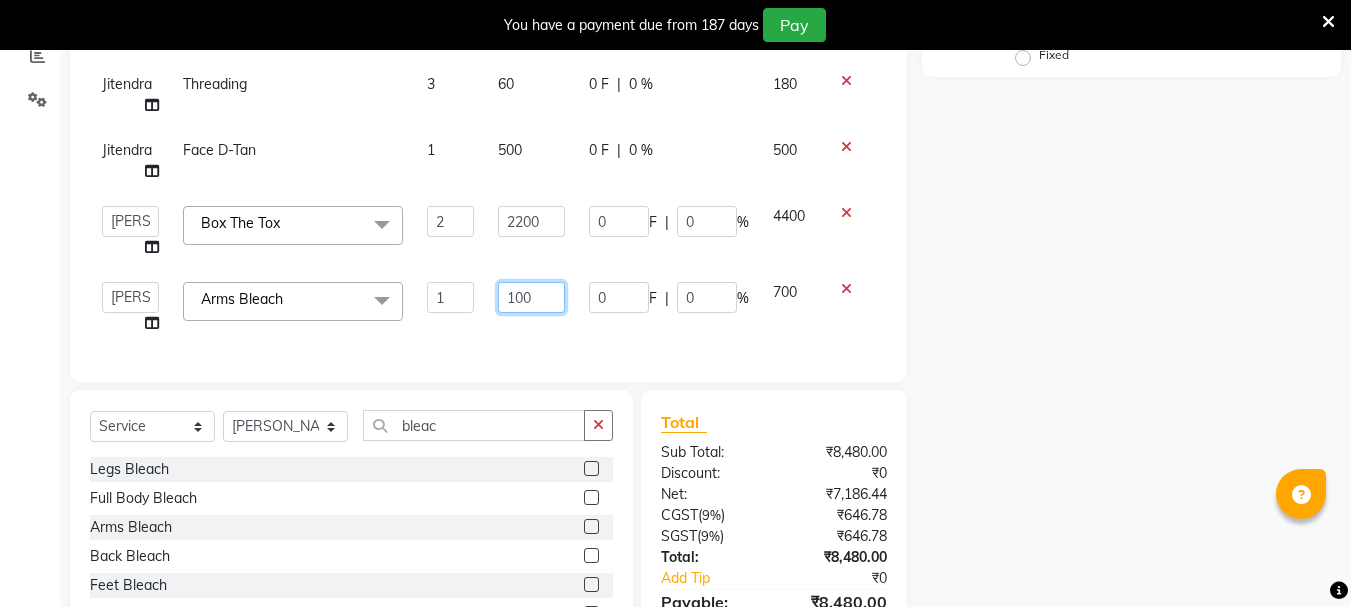 type on "1000" 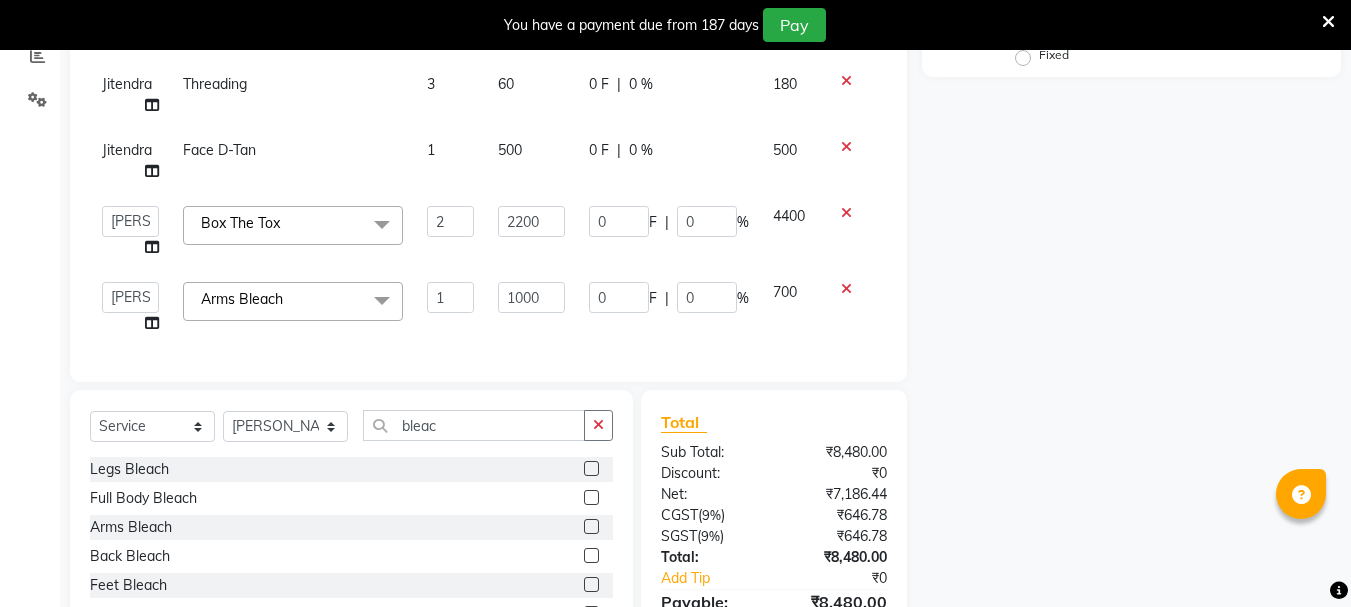 click on "Name: Membership: Total Visits: Card on file: Last Visit:  Points:  Service Total:  ₹8,480.00  Discount:  Percentage   Fixed" 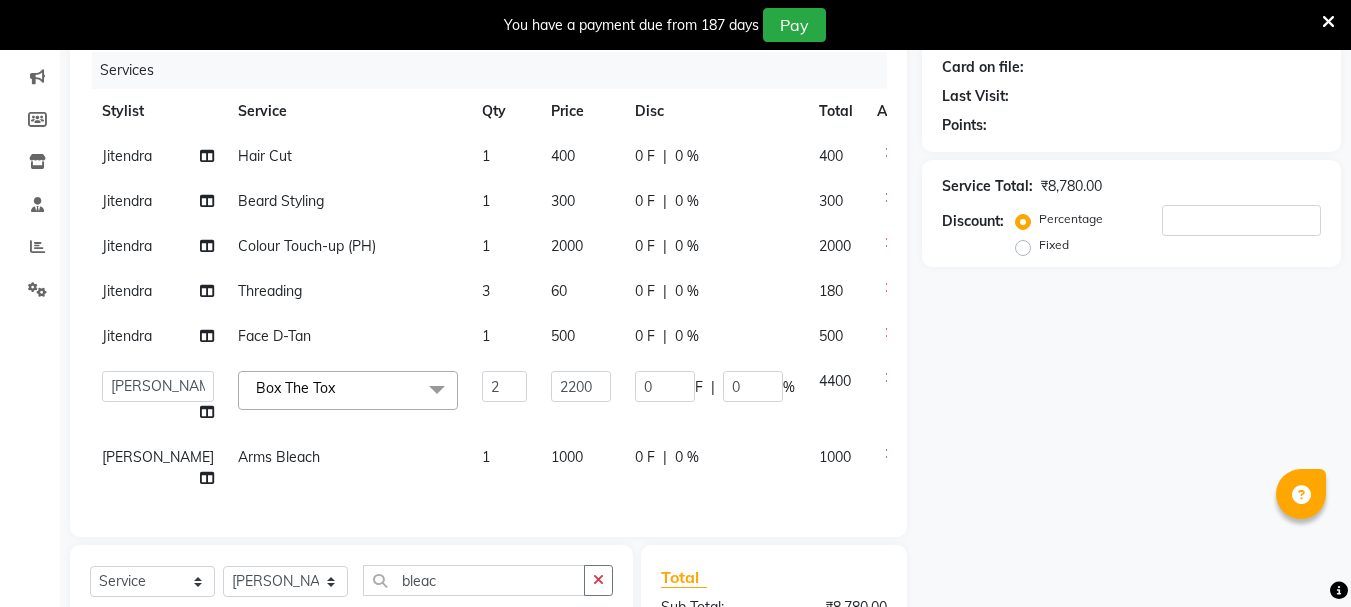 scroll, scrollTop: 249, scrollLeft: 0, axis: vertical 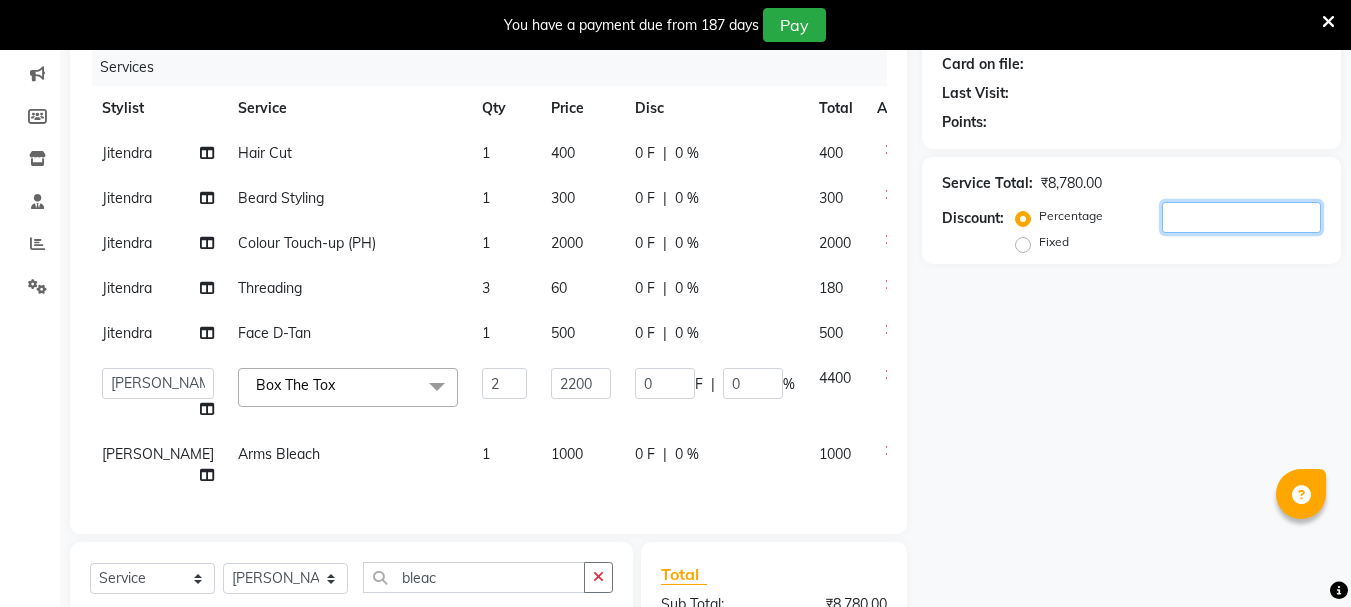click 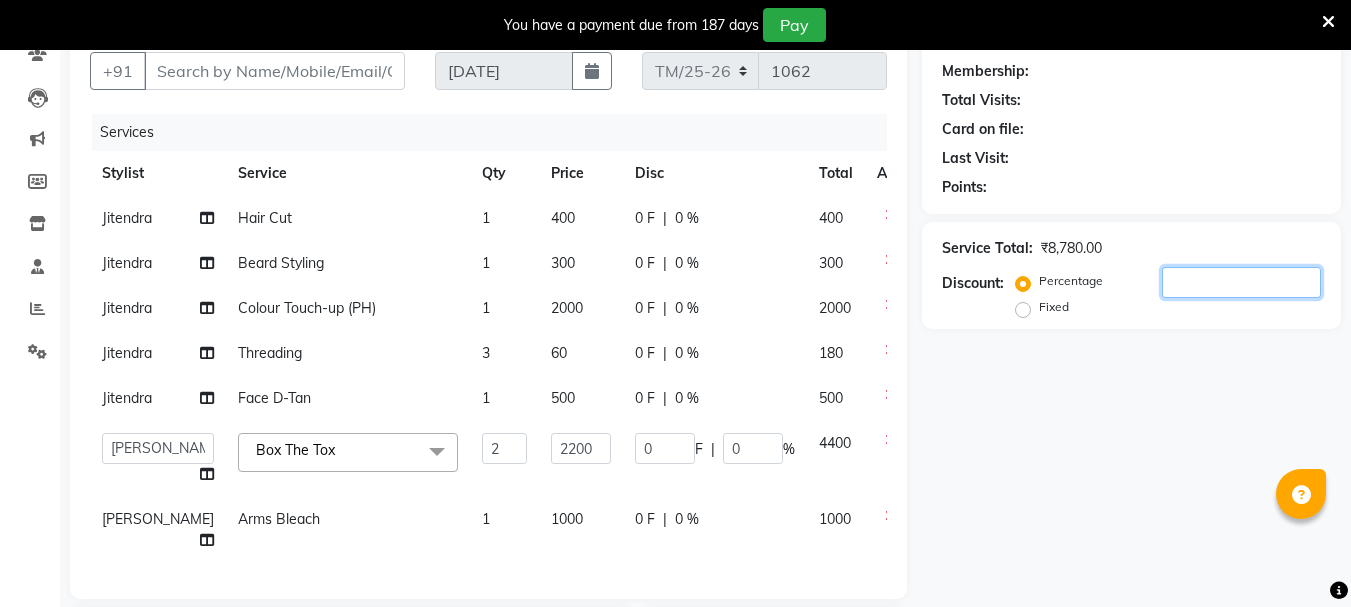 scroll, scrollTop: 0, scrollLeft: 0, axis: both 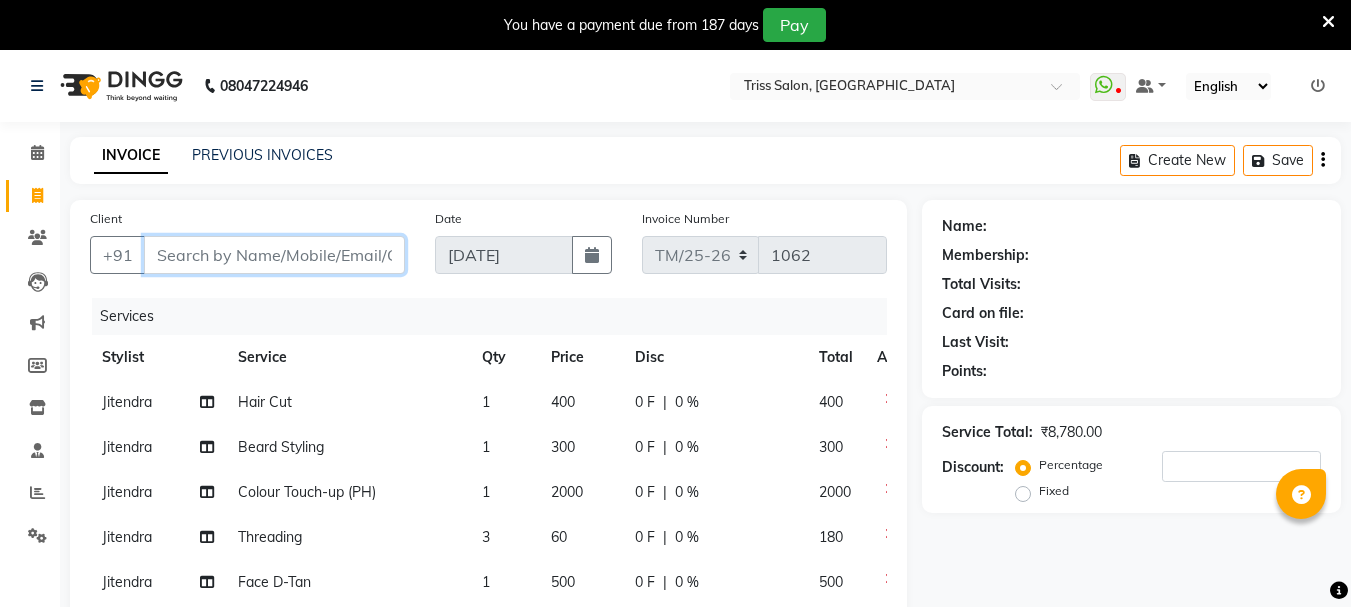 click on "Client" at bounding box center [274, 255] 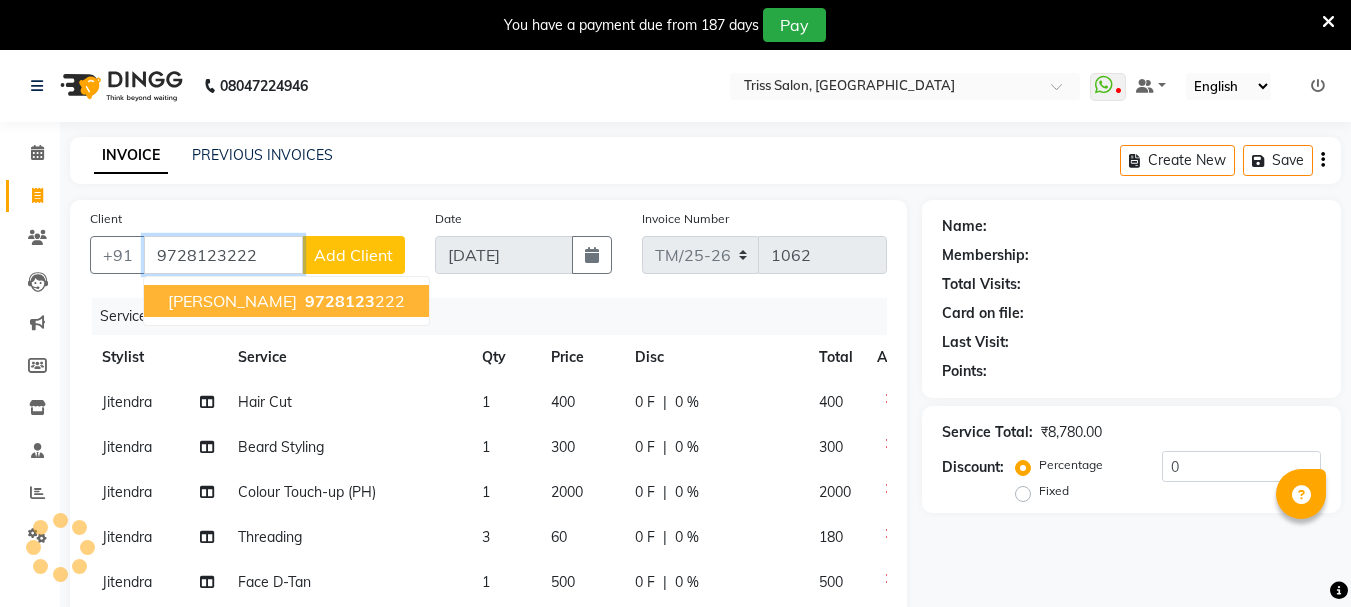 type on "9728123222" 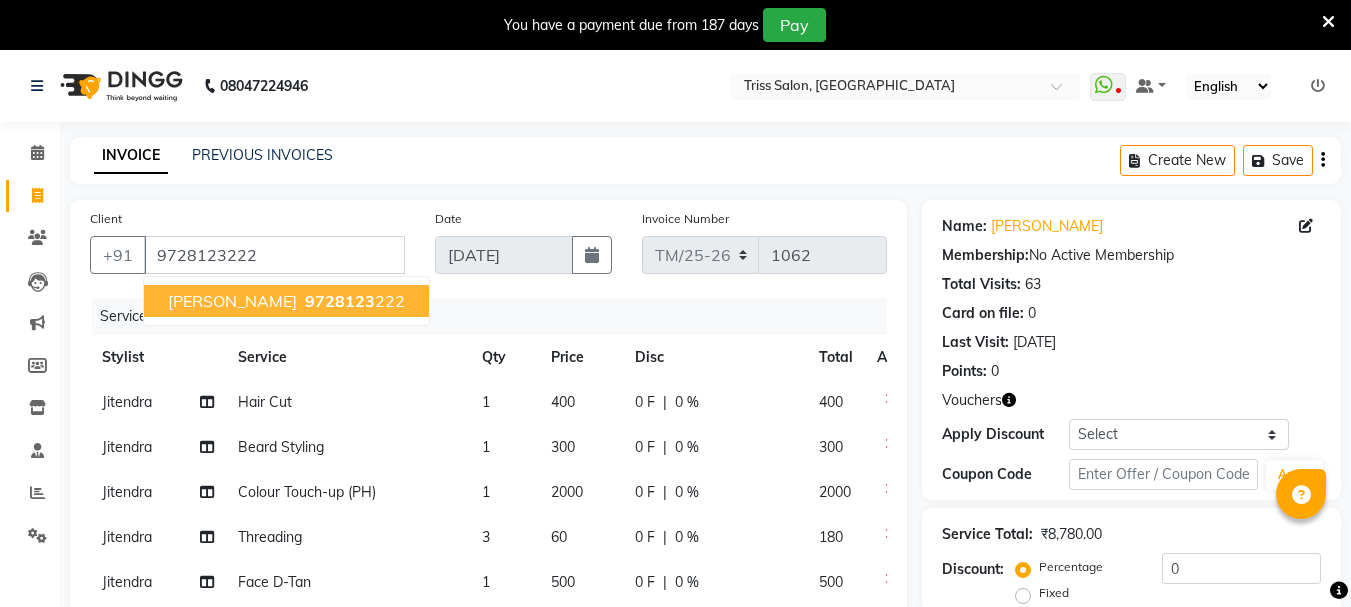 click on "[PERSON_NAME]" at bounding box center (232, 301) 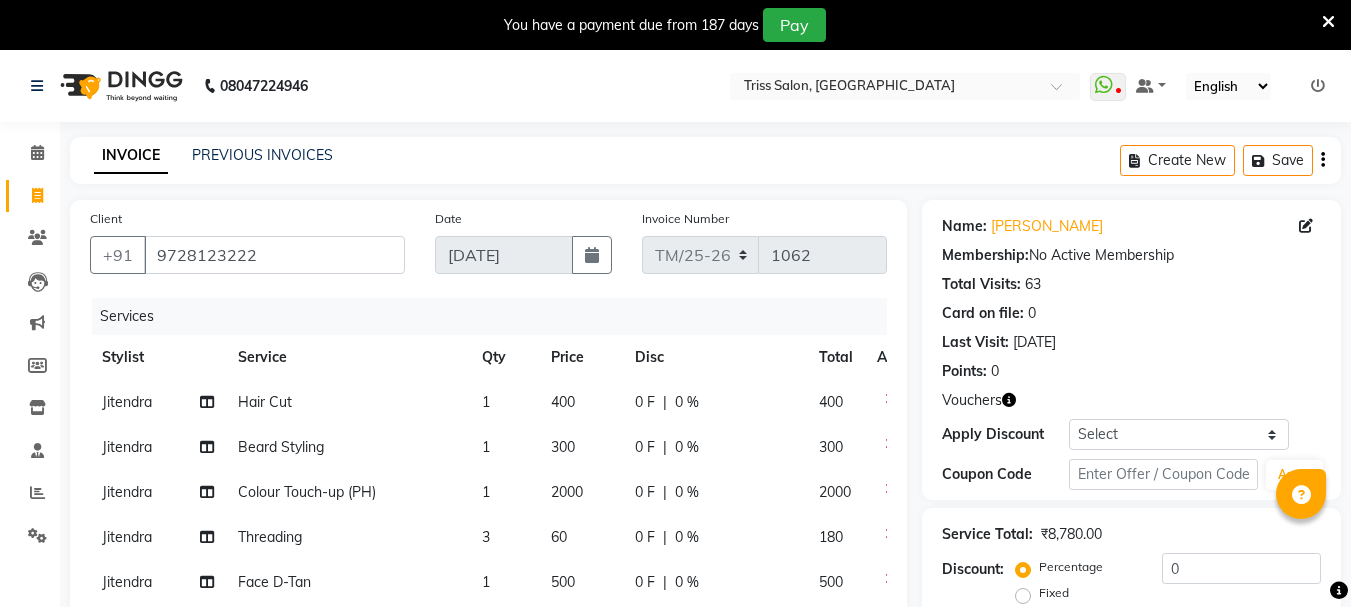 click 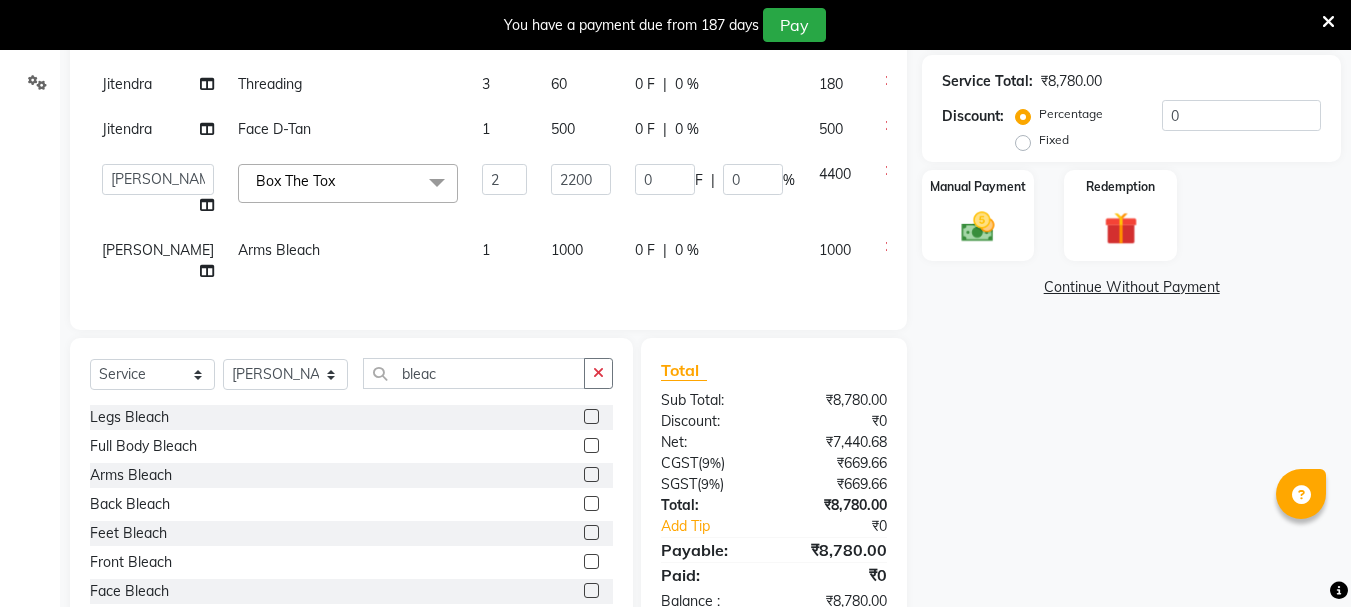 scroll, scrollTop: 455, scrollLeft: 0, axis: vertical 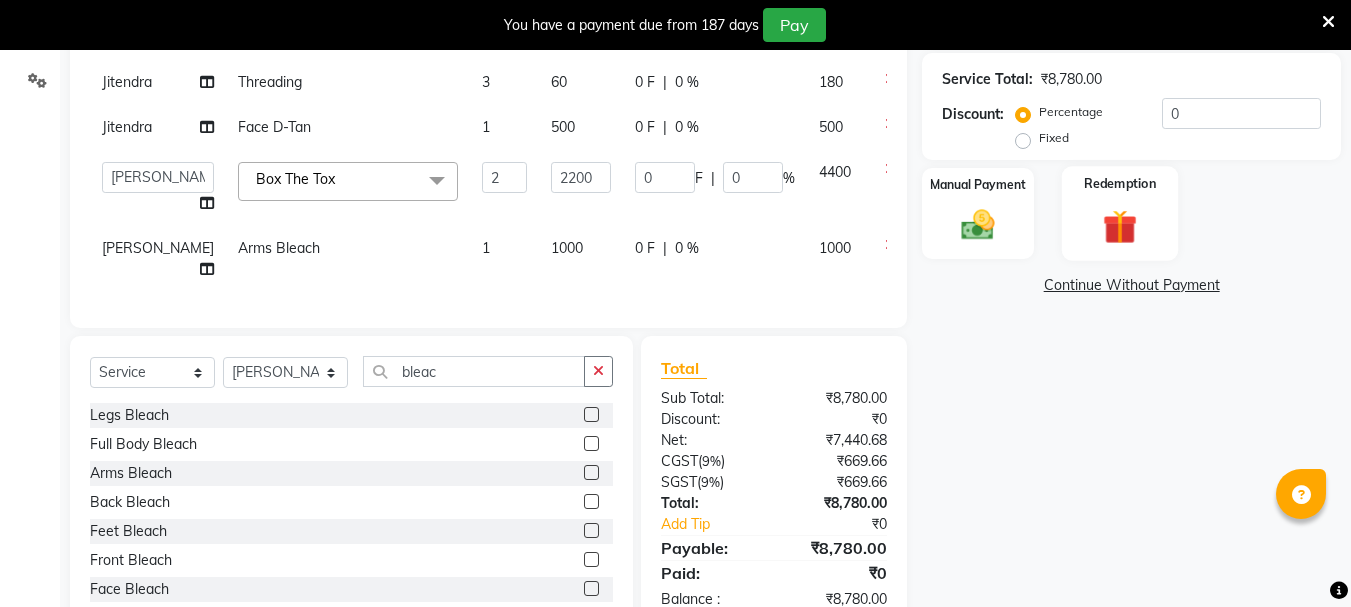 click 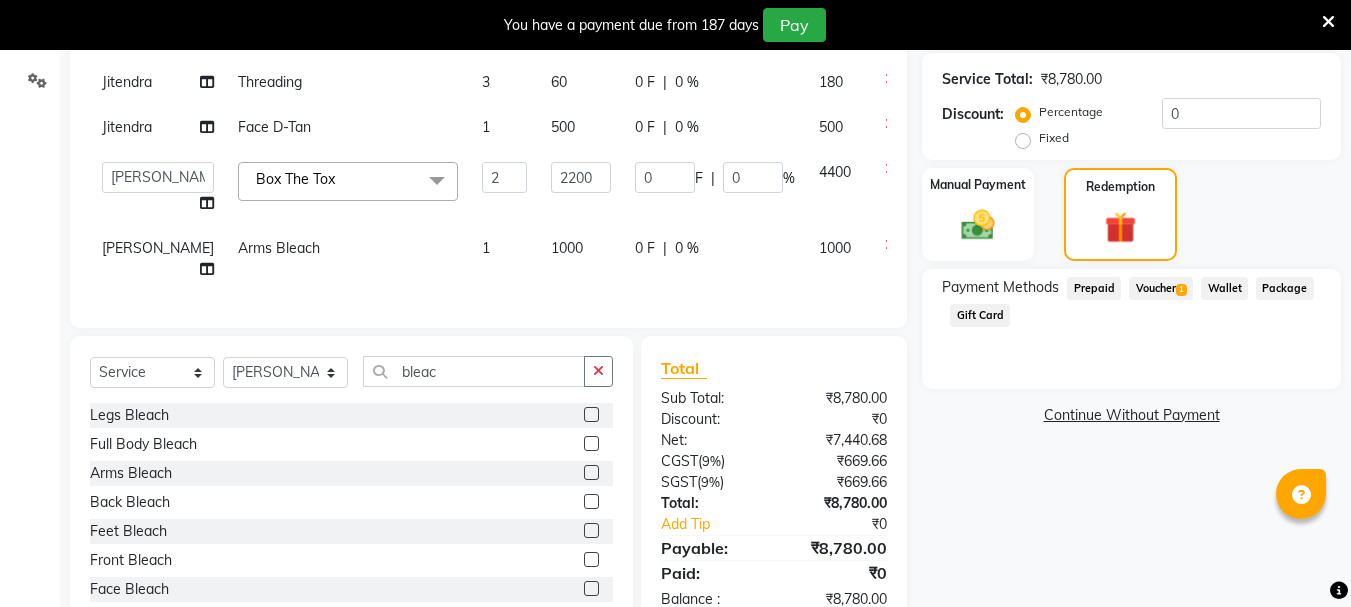 click on "Voucher  1" 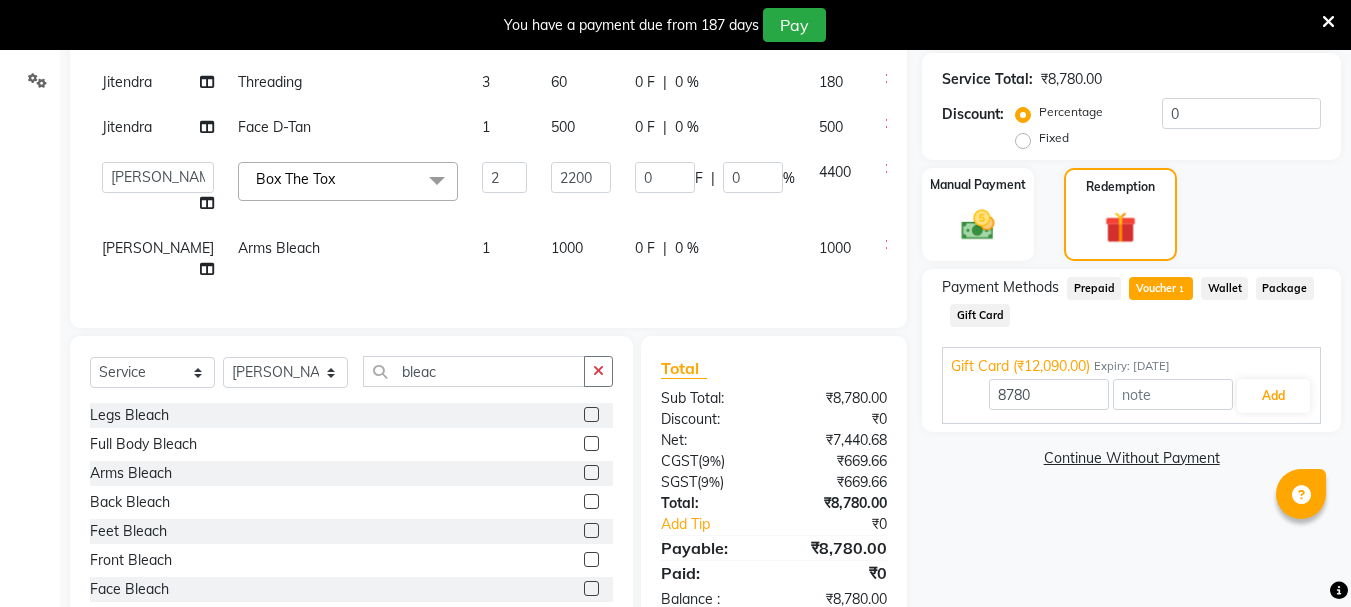 click on "1" 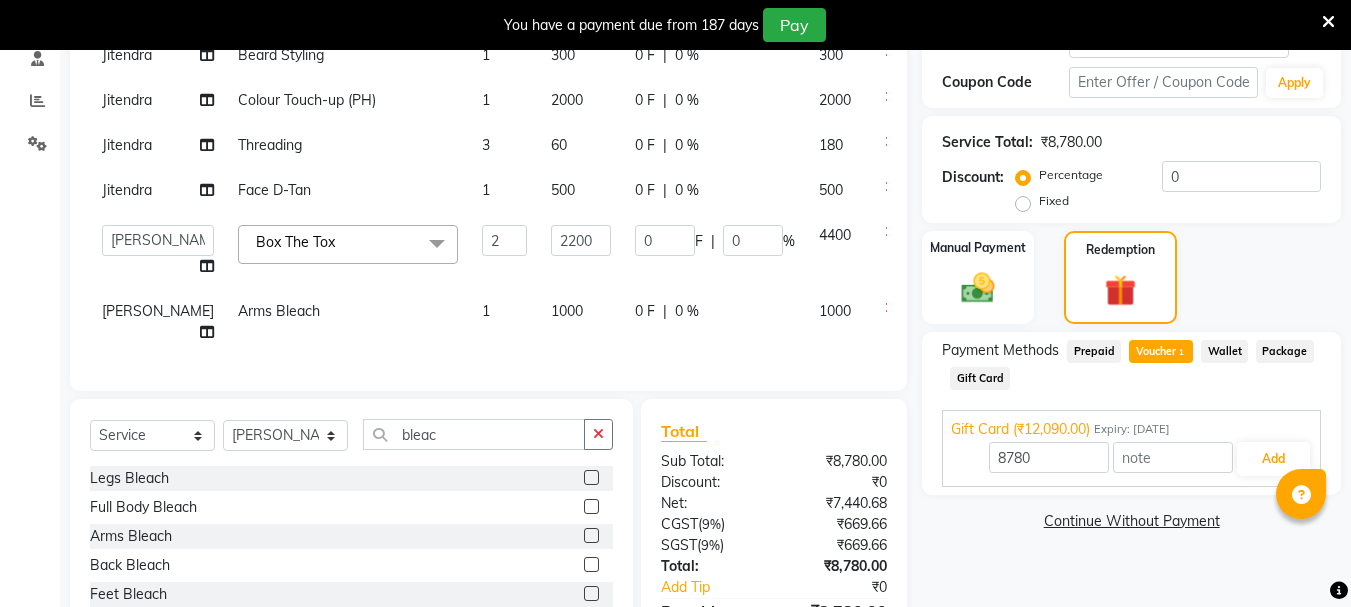 scroll, scrollTop: 326, scrollLeft: 0, axis: vertical 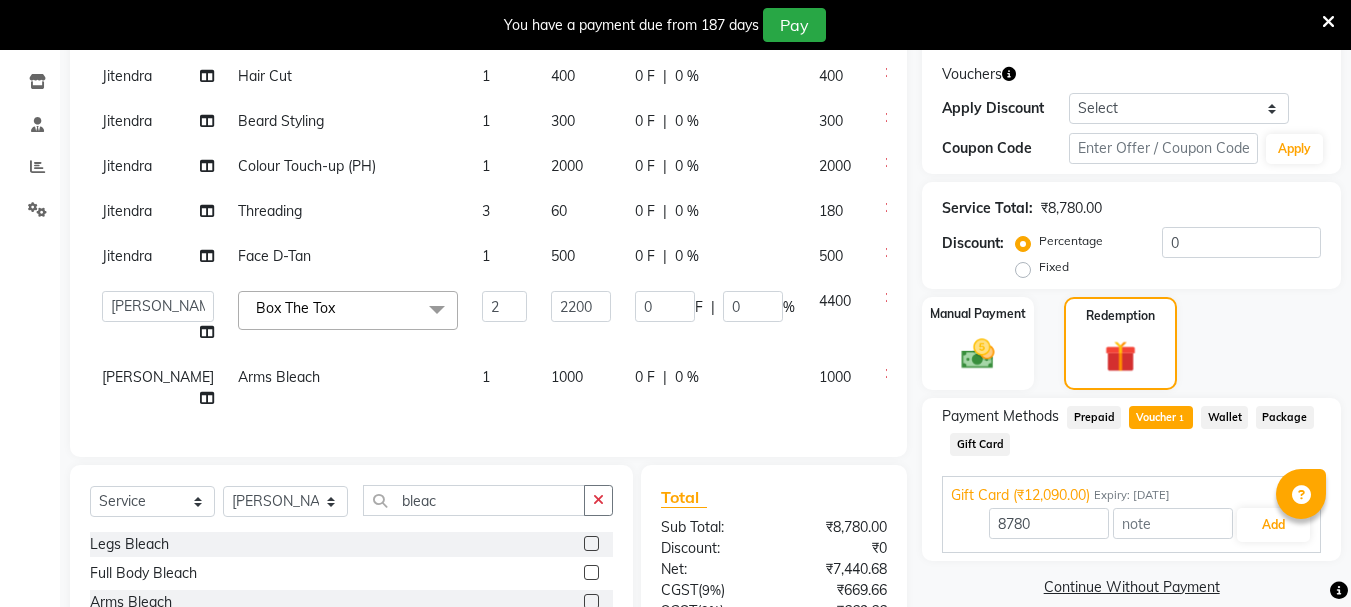 click 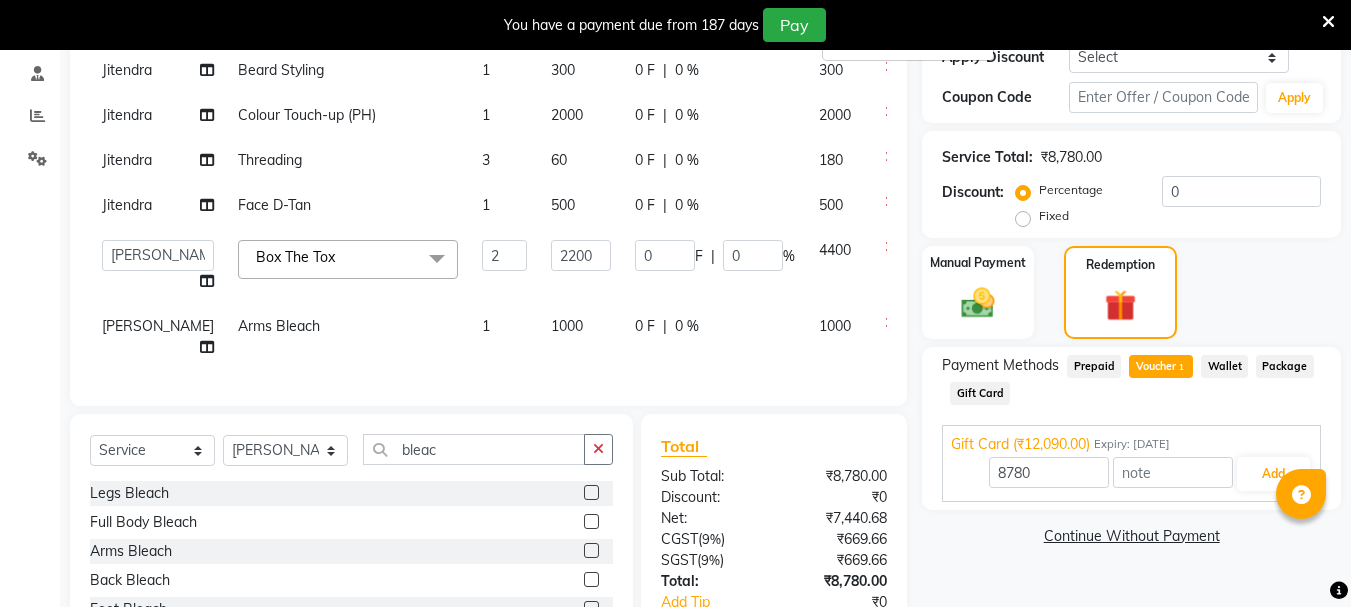 scroll, scrollTop: 440, scrollLeft: 0, axis: vertical 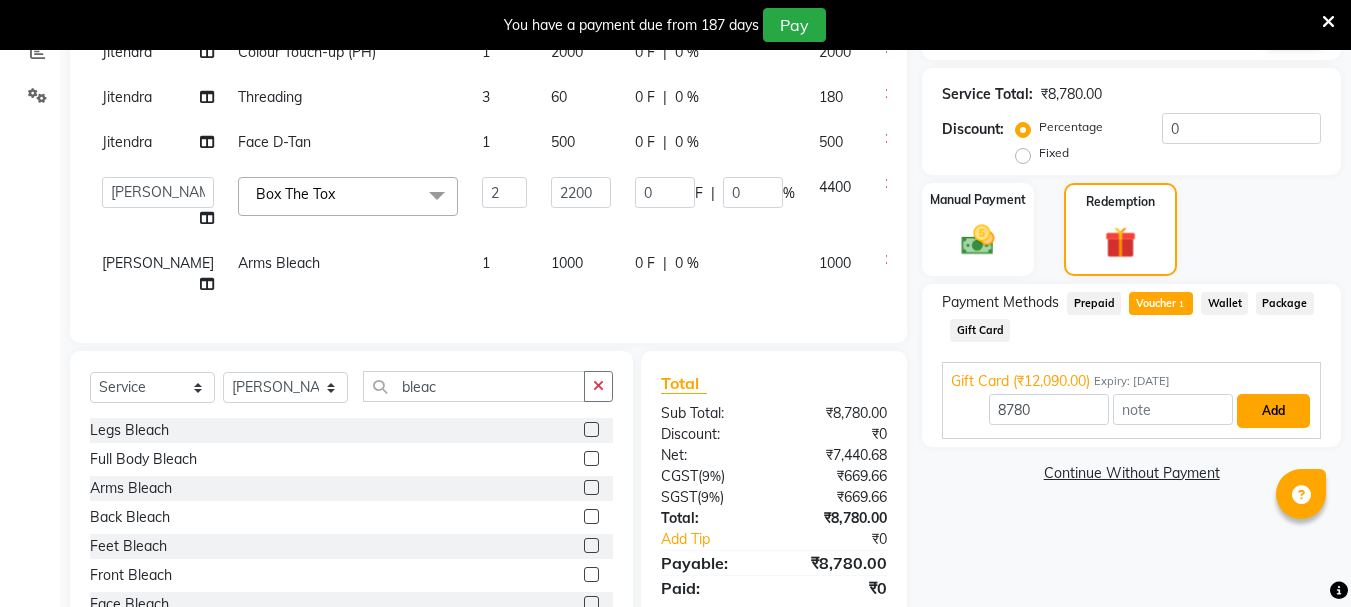 click on "Add" at bounding box center [1273, 411] 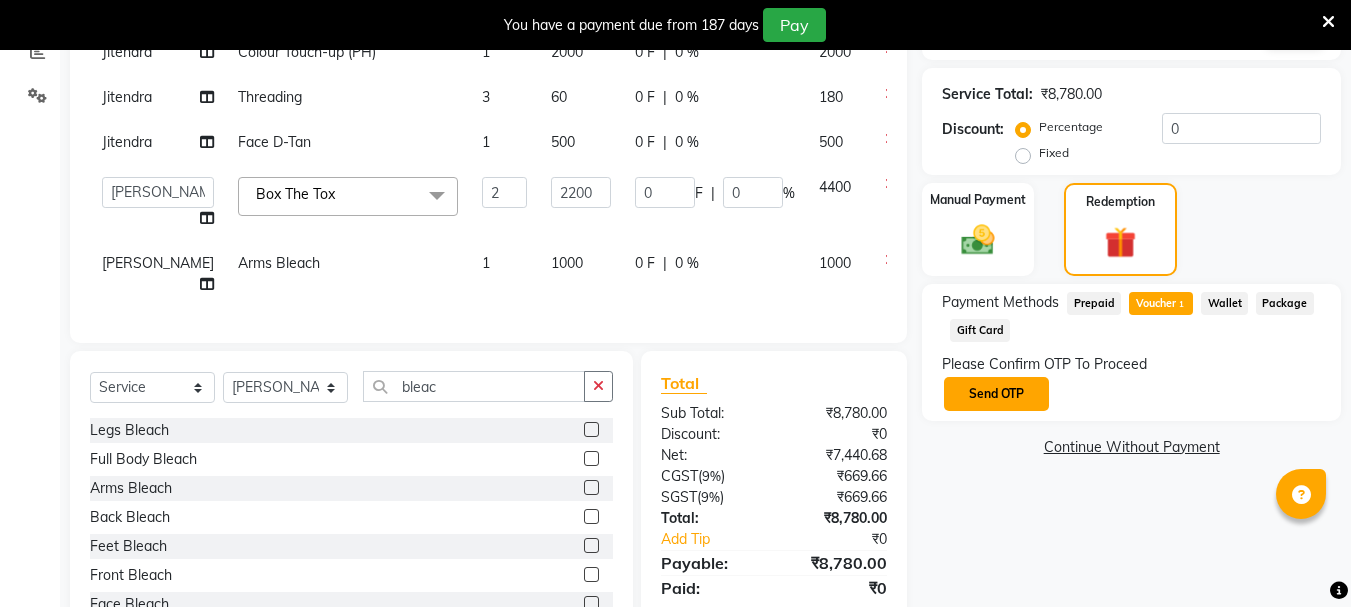 click on "Send OTP" 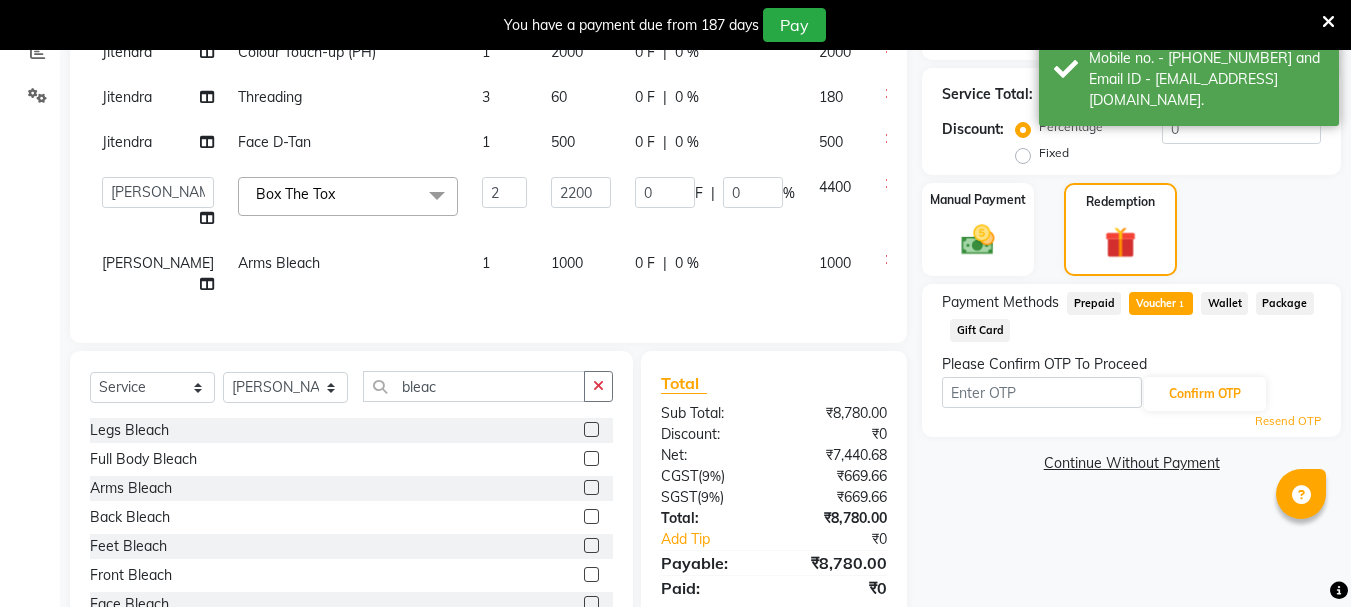 scroll, scrollTop: 544, scrollLeft: 0, axis: vertical 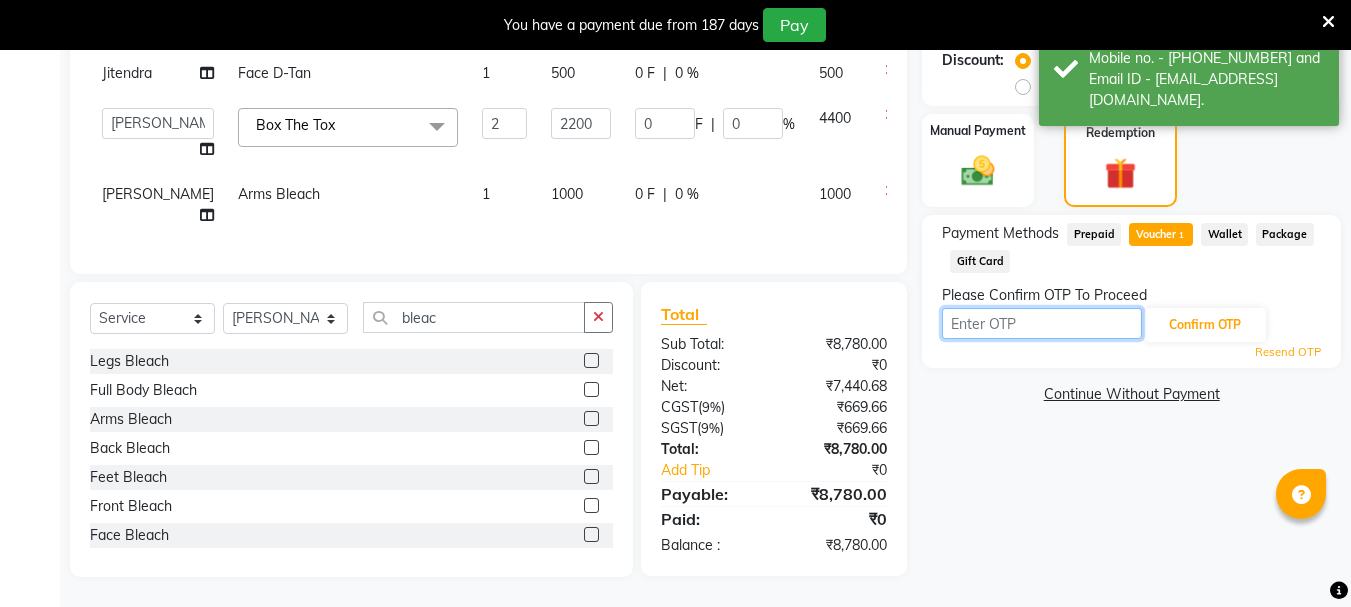 click at bounding box center (1042, 323) 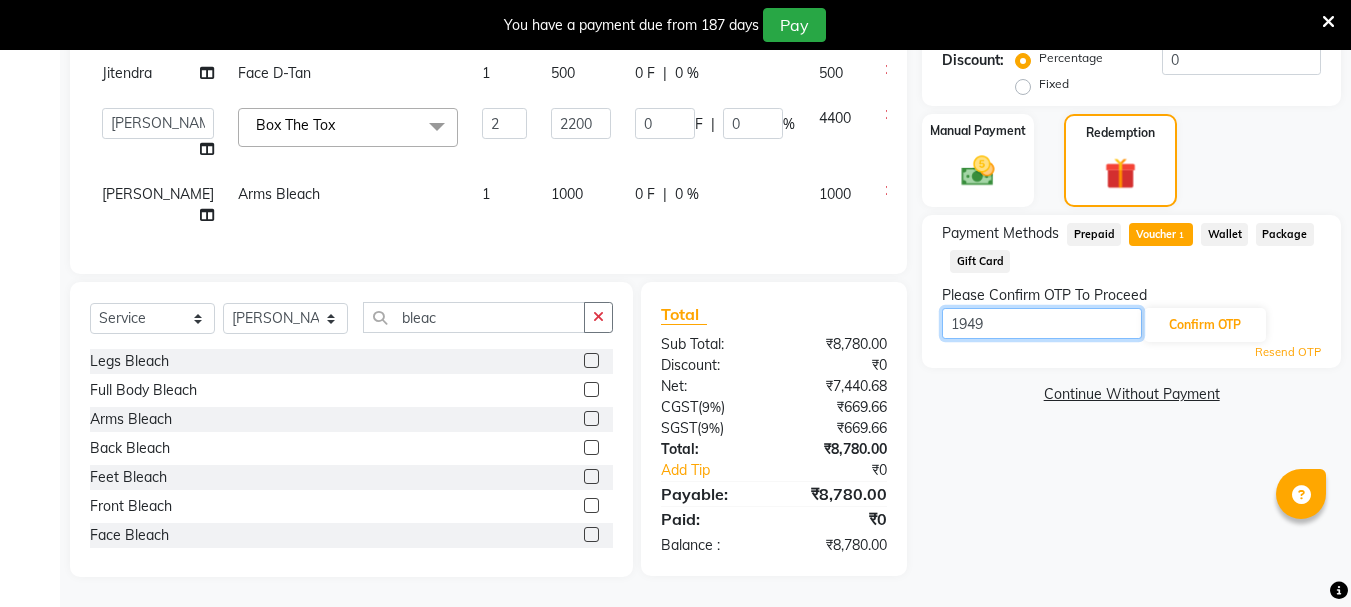 type on "1949" 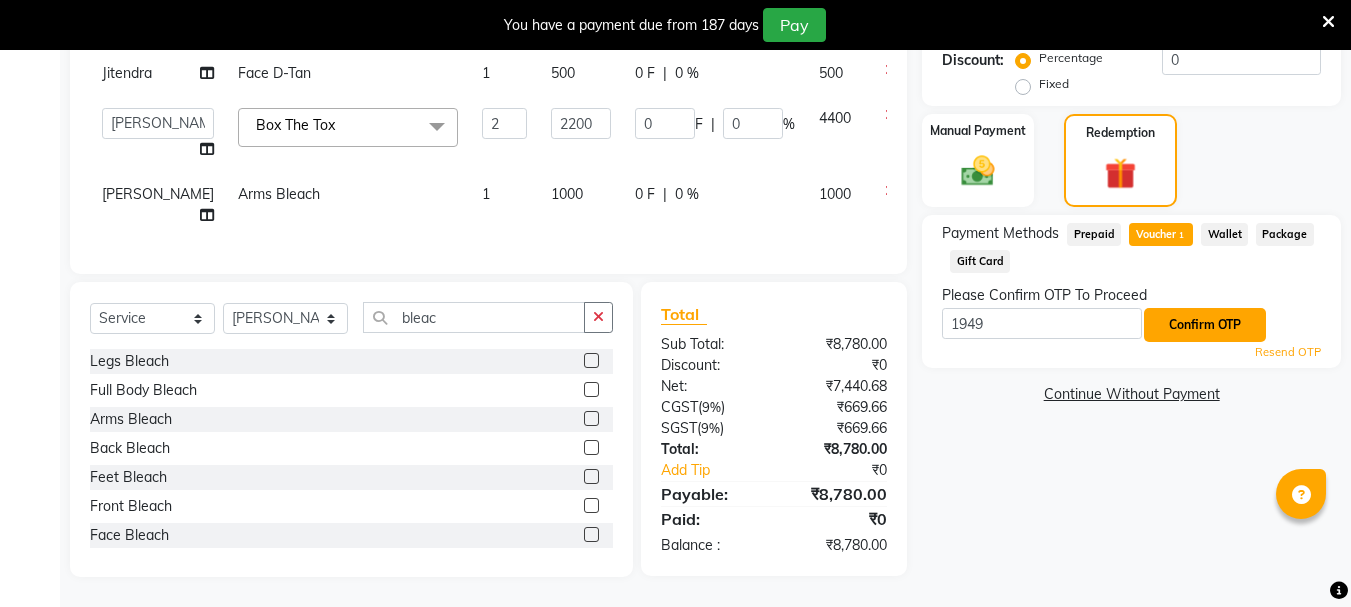 click on "Confirm OTP" 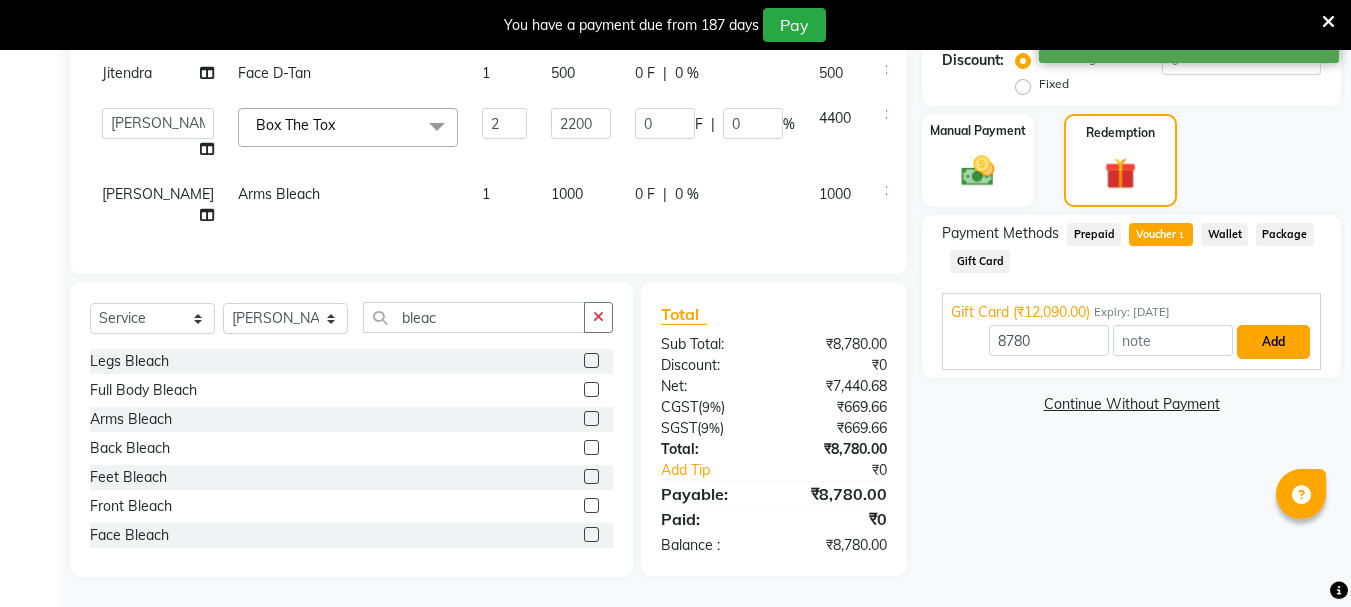click on "Add" at bounding box center (1273, 342) 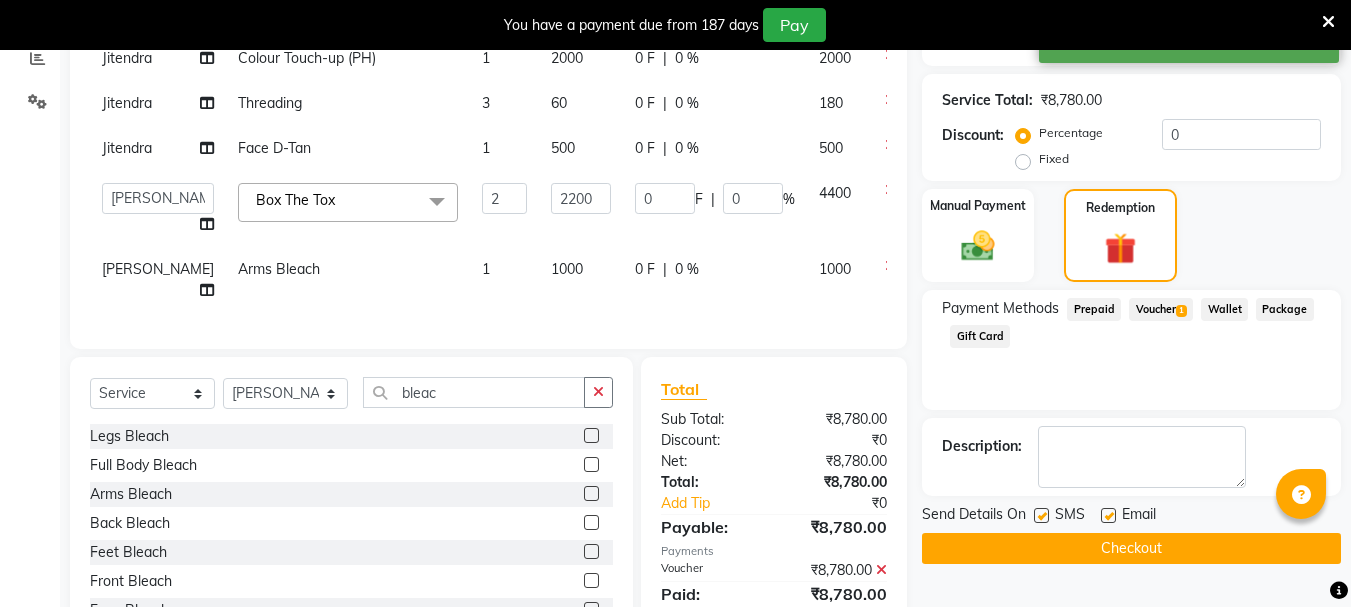 scroll, scrollTop: 544, scrollLeft: 0, axis: vertical 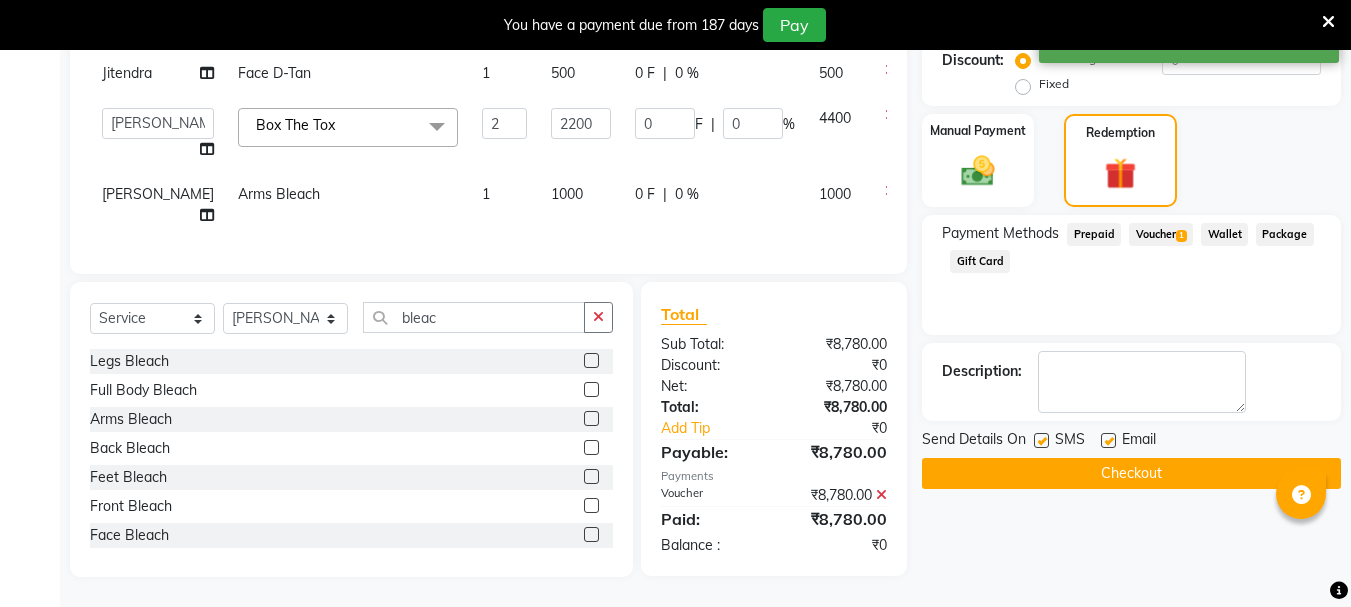 click on "Checkout" 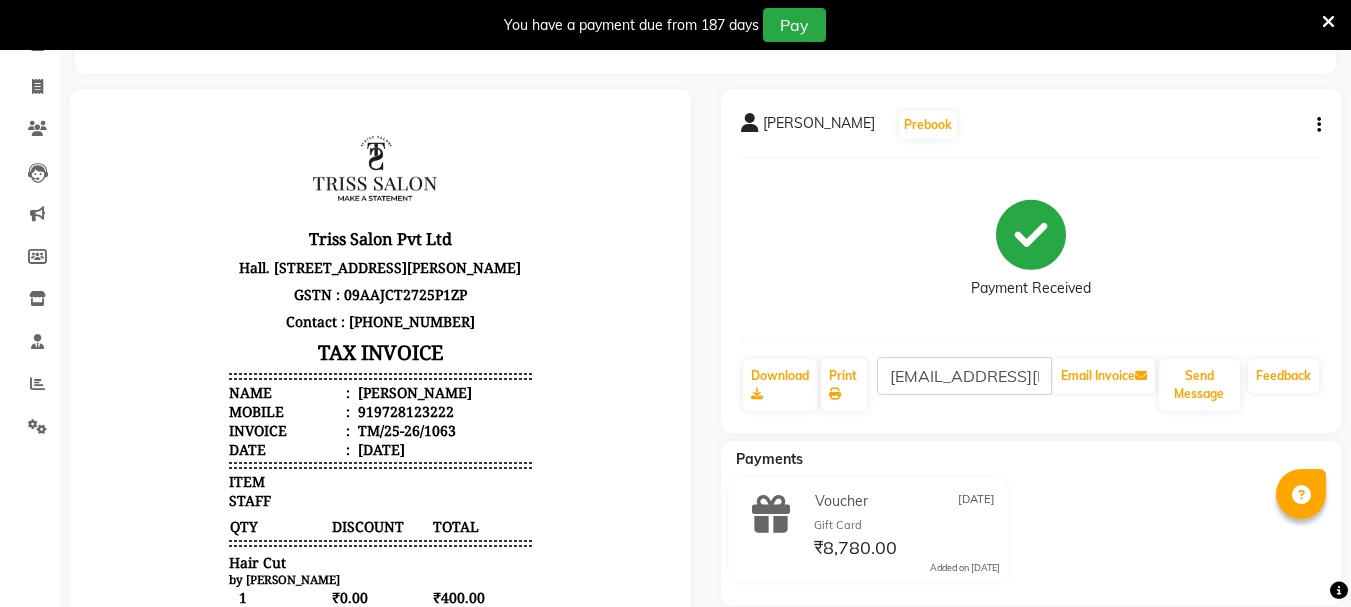 scroll, scrollTop: 0, scrollLeft: 0, axis: both 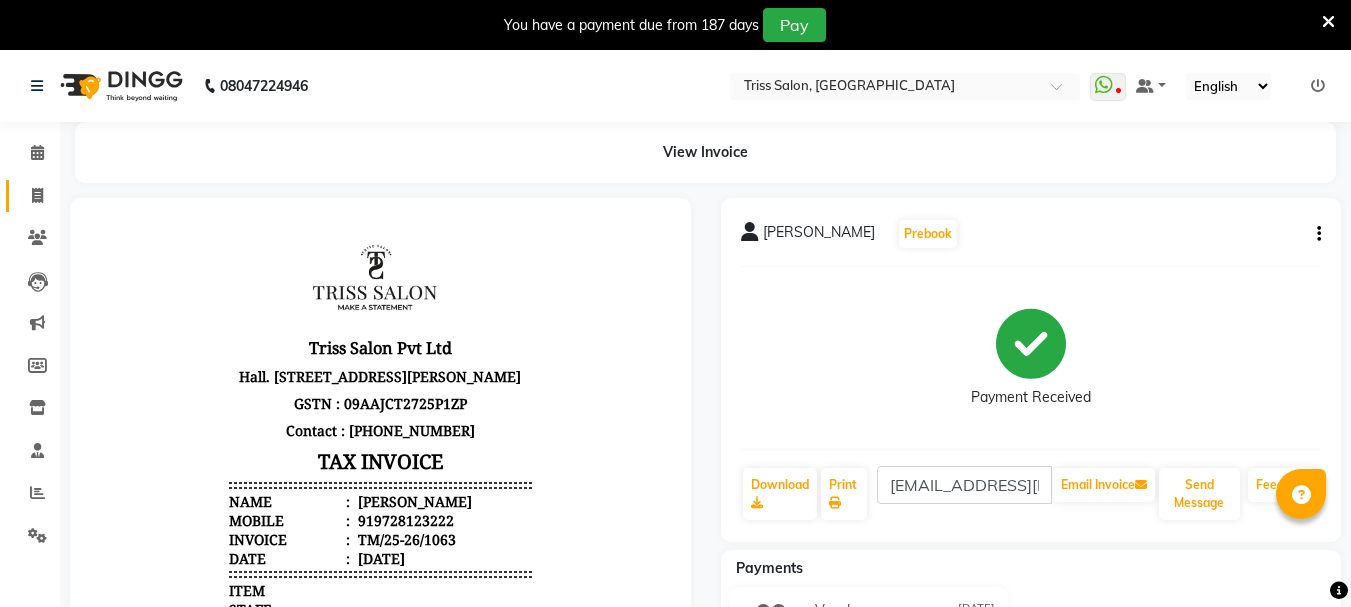click 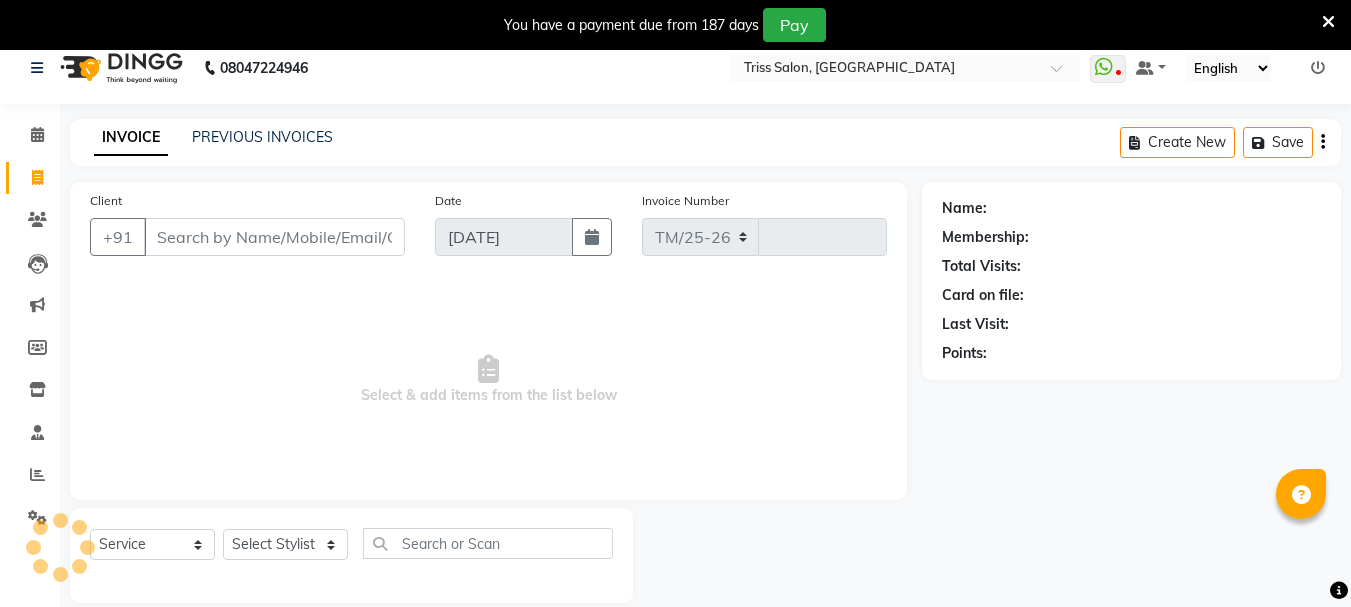 select on "4304" 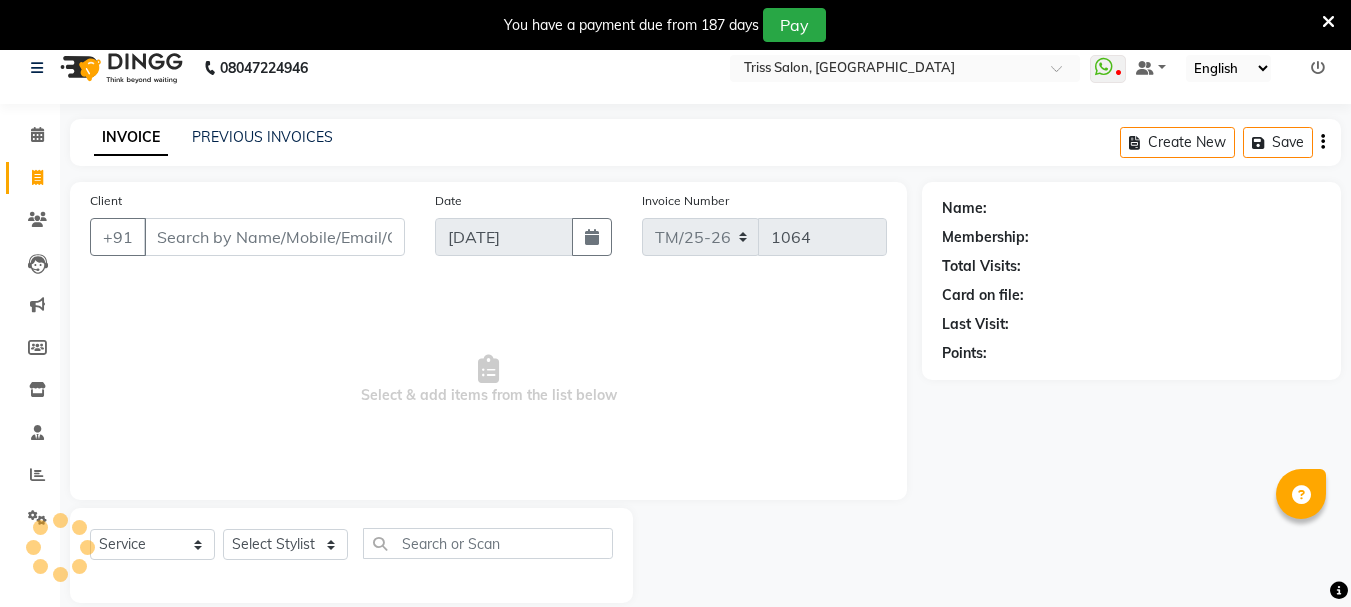 scroll, scrollTop: 50, scrollLeft: 0, axis: vertical 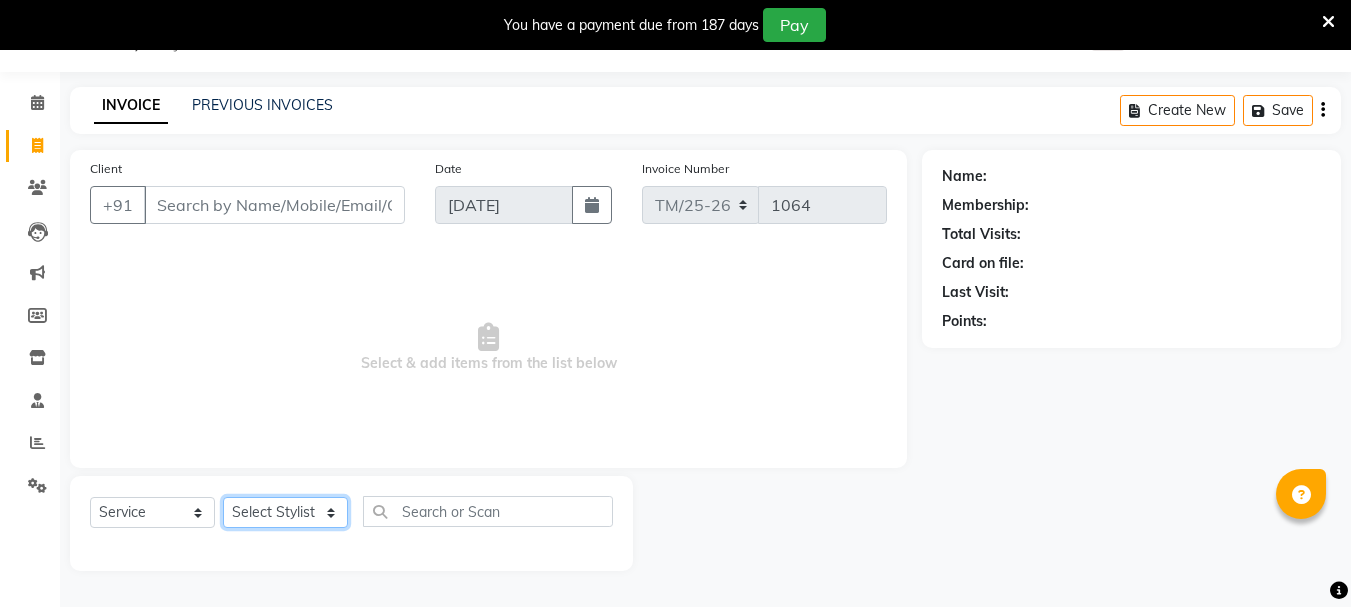 click on "Select Stylist" 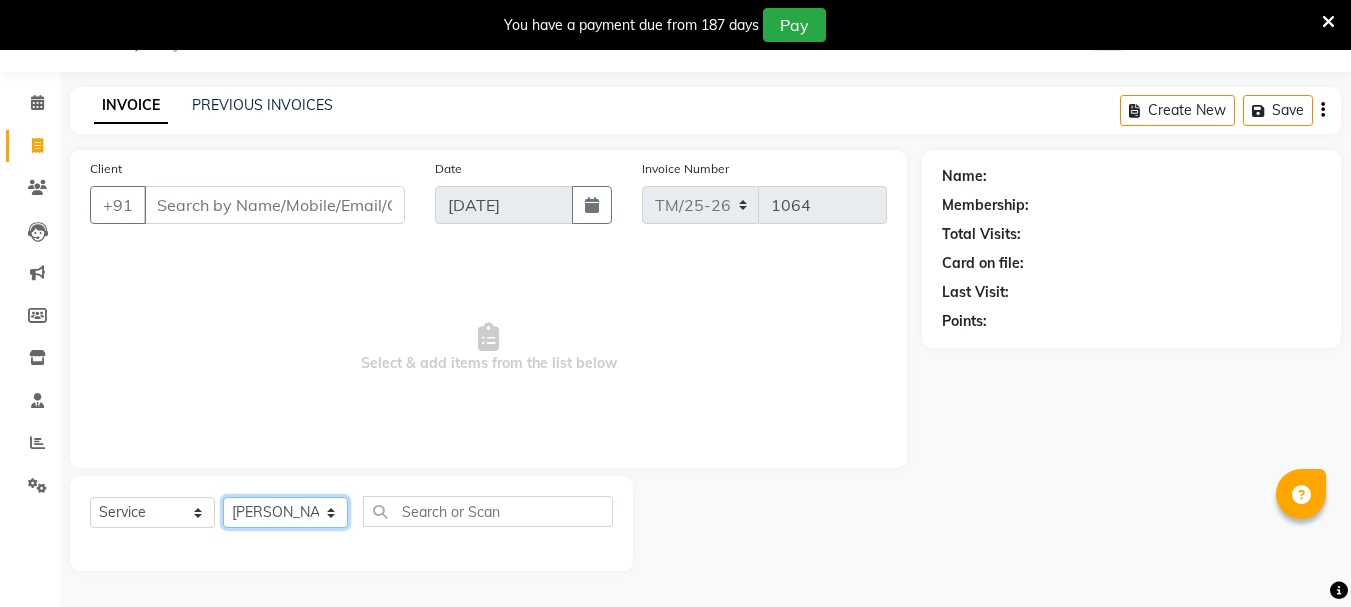 click on "Select Stylist Bhim Ram [PERSON_NAME] [PERSON_NAME] Jyoti (Pooja) [PERSON_NAME] [PERSON_NAME] [PERSON_NAME] [PERSON_NAME]  [PERSON_NAME] Salon (Counter) Tushar" 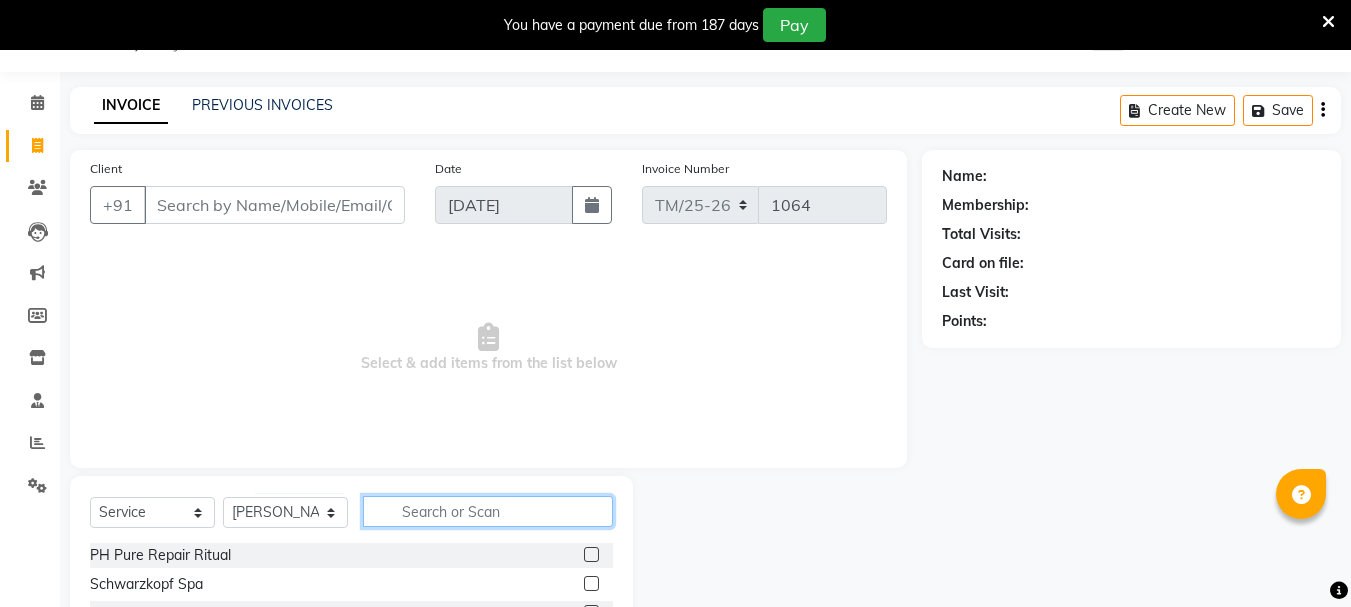 click 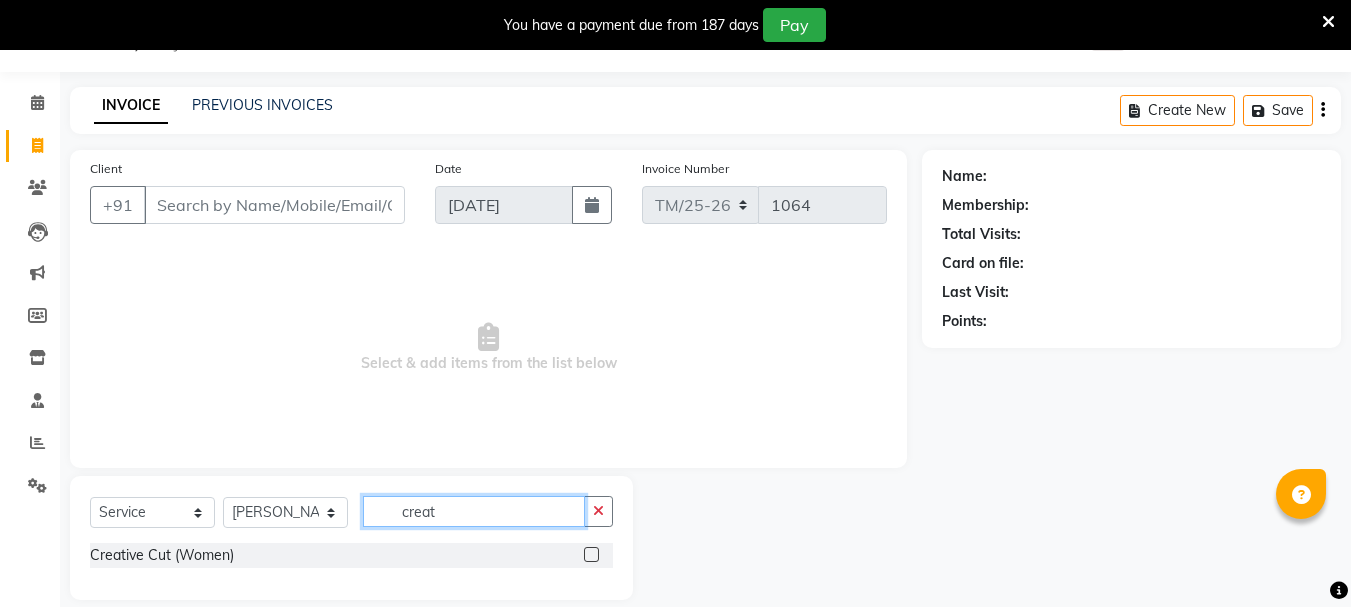 type on "creat" 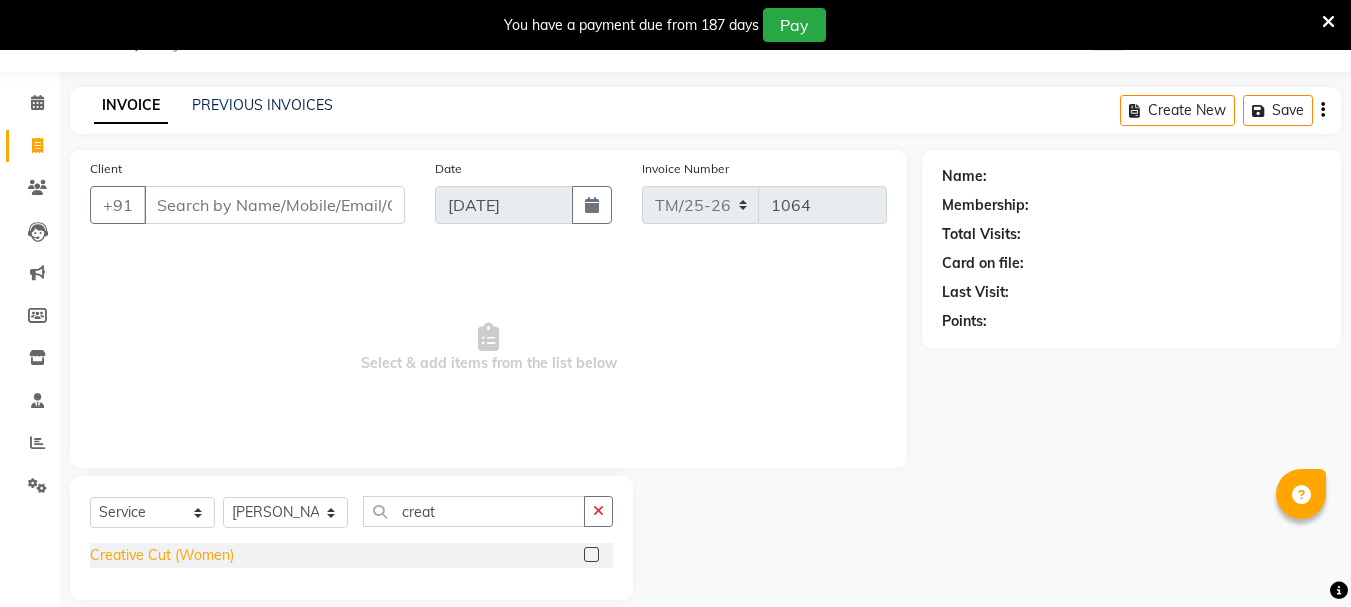 click on "Creative Cut (Women)" 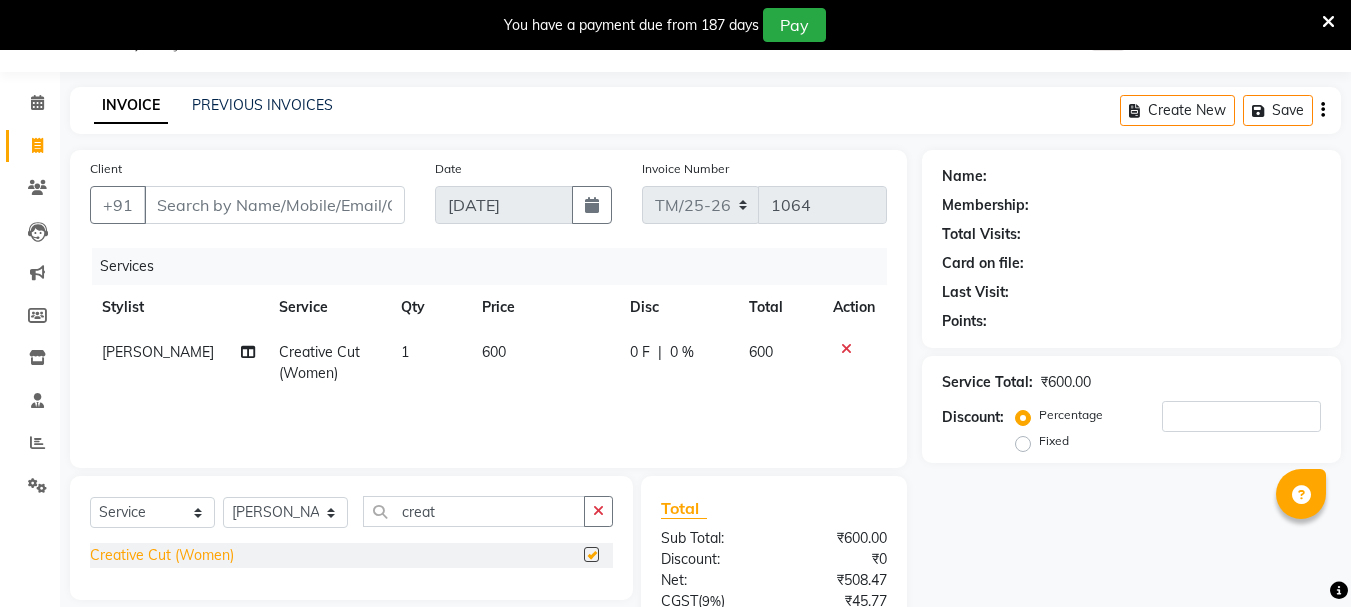 checkbox on "false" 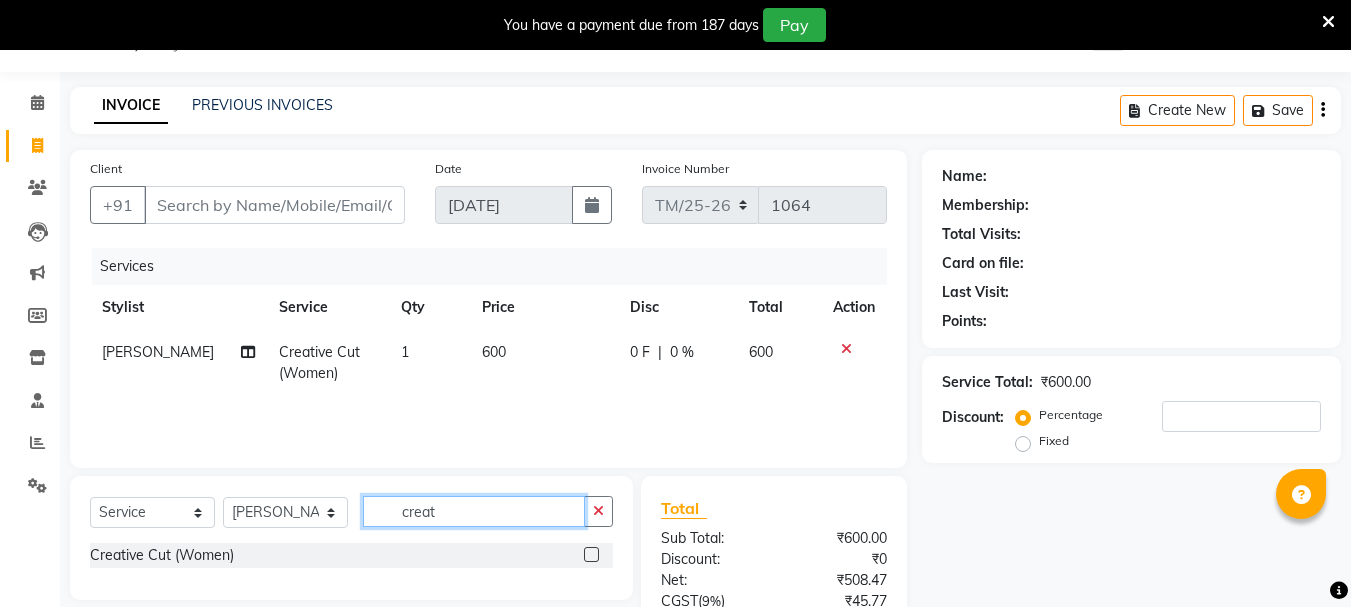 click on "creat" 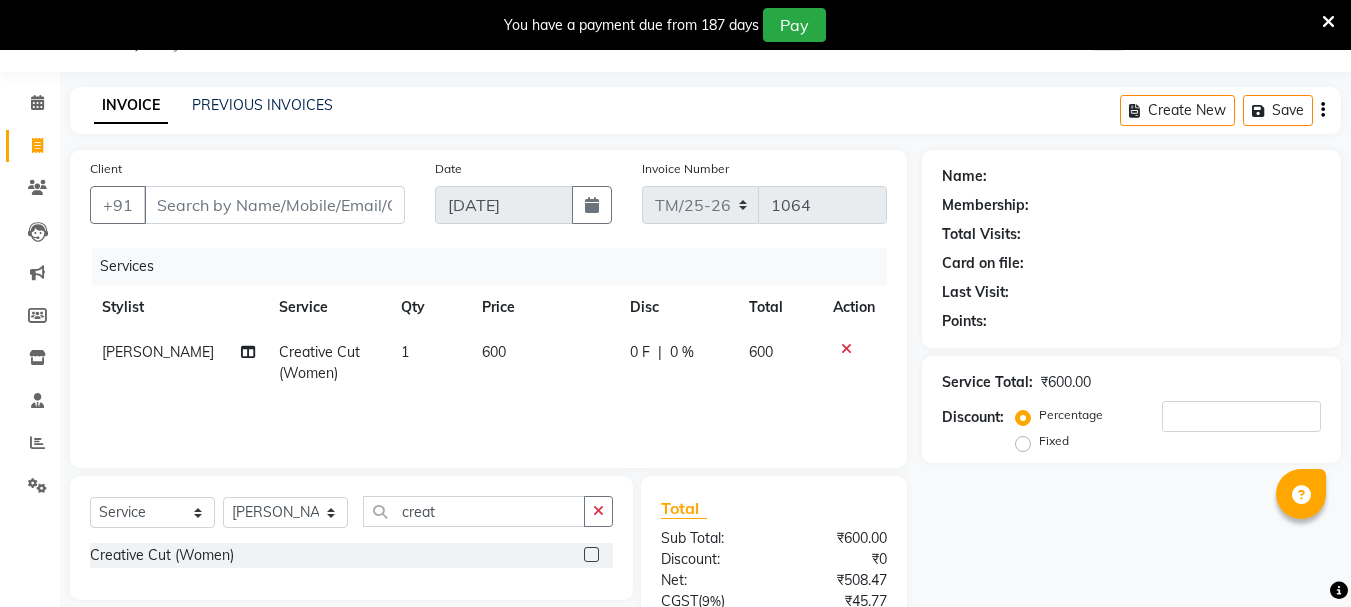 click on "600" 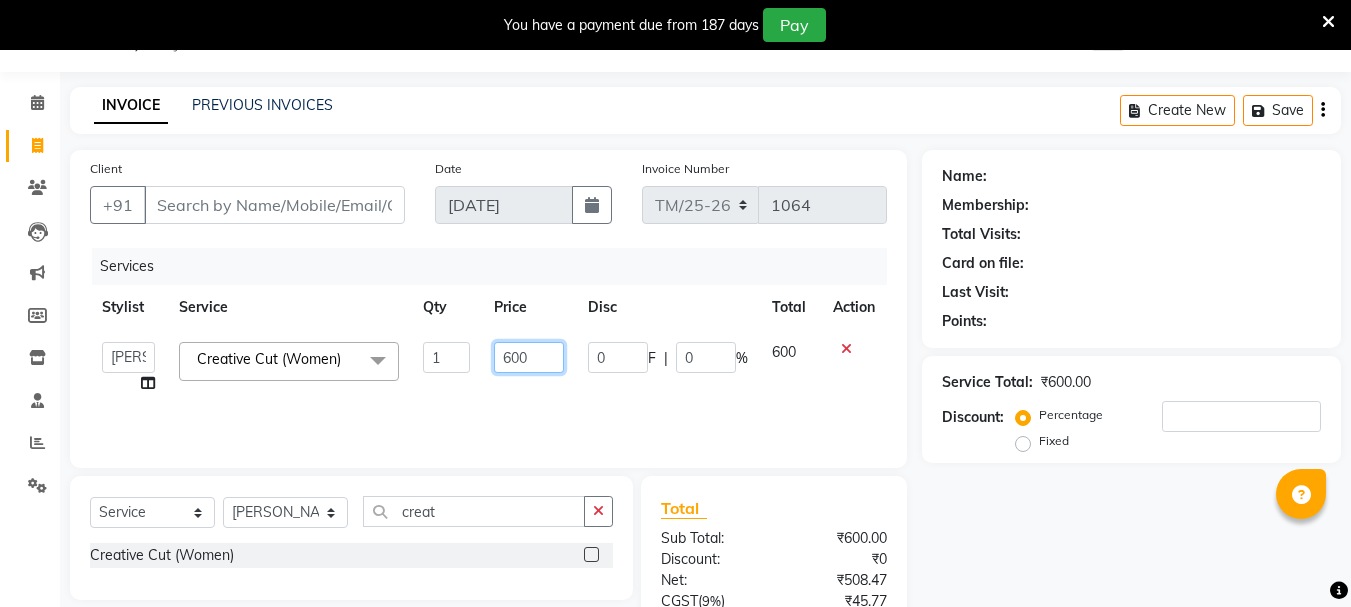 click on "600" 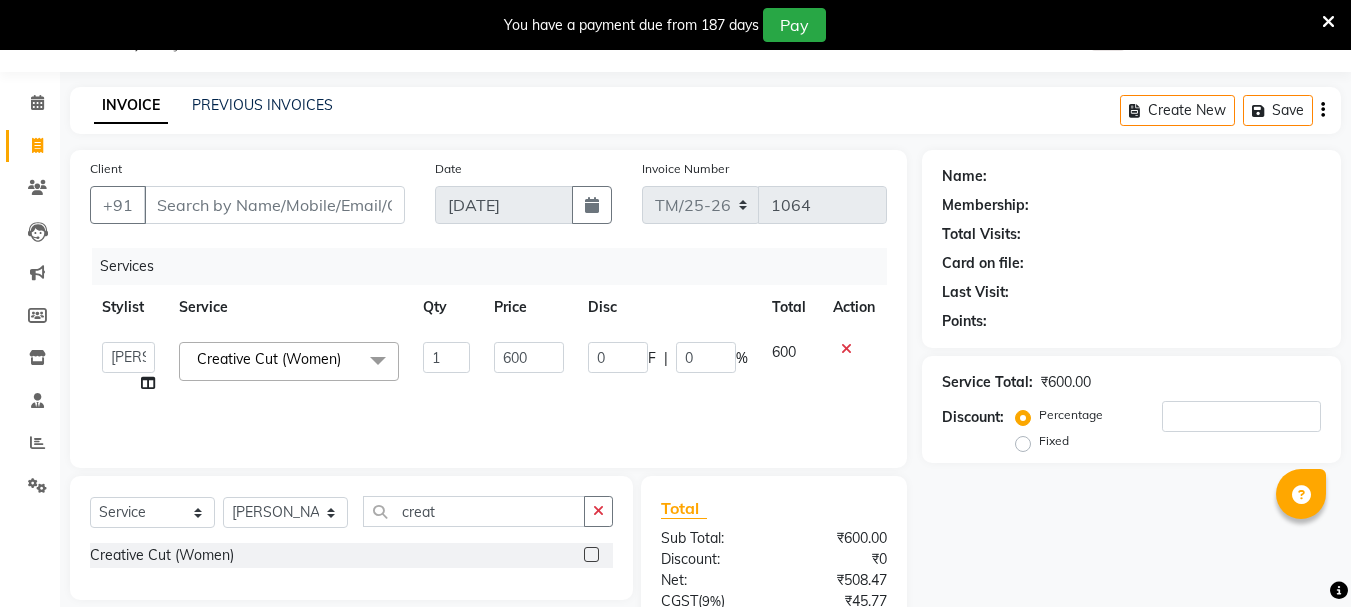 click 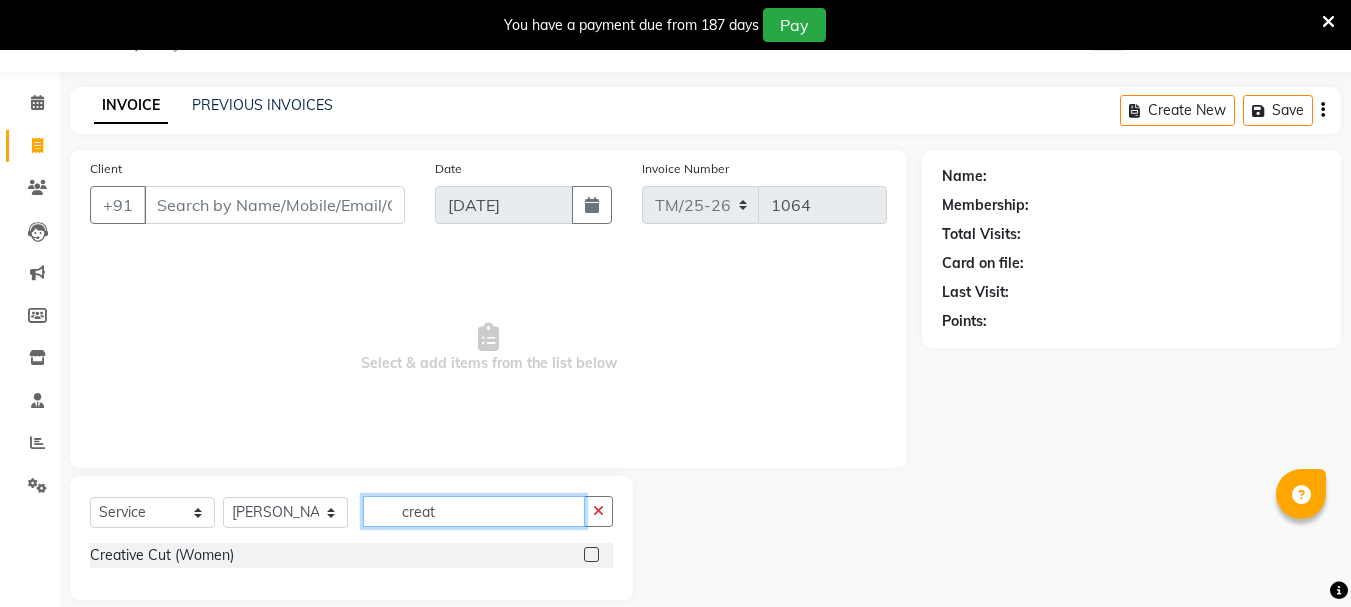 click on "creat" 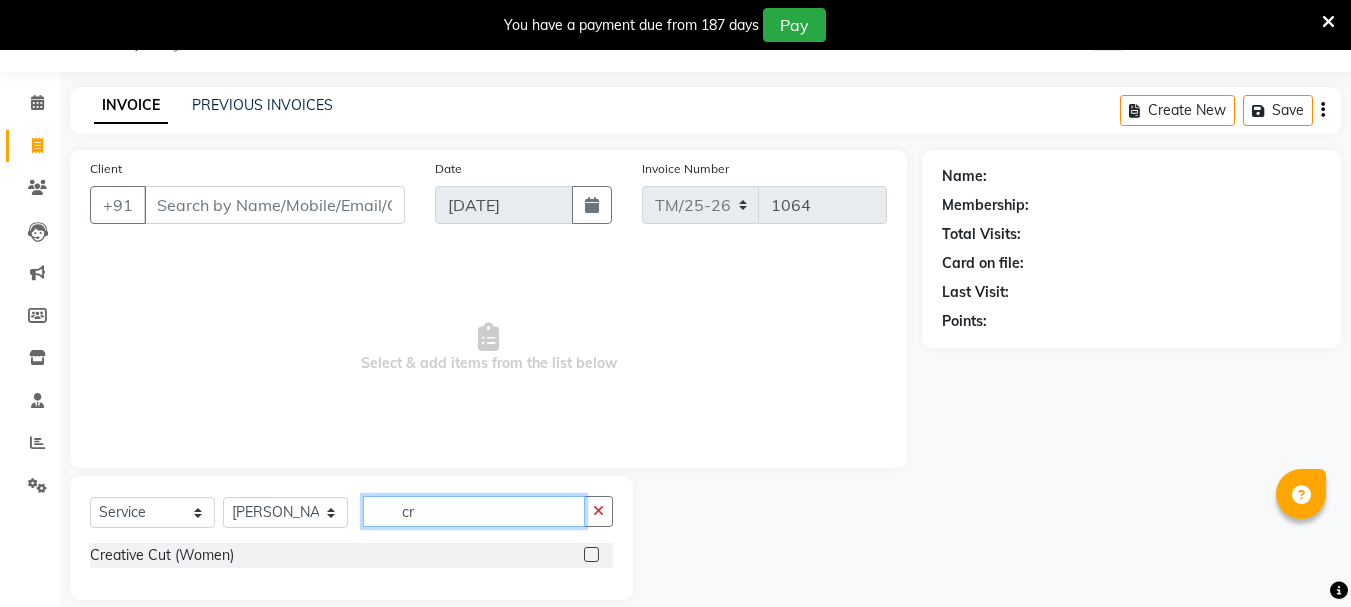 type on "c" 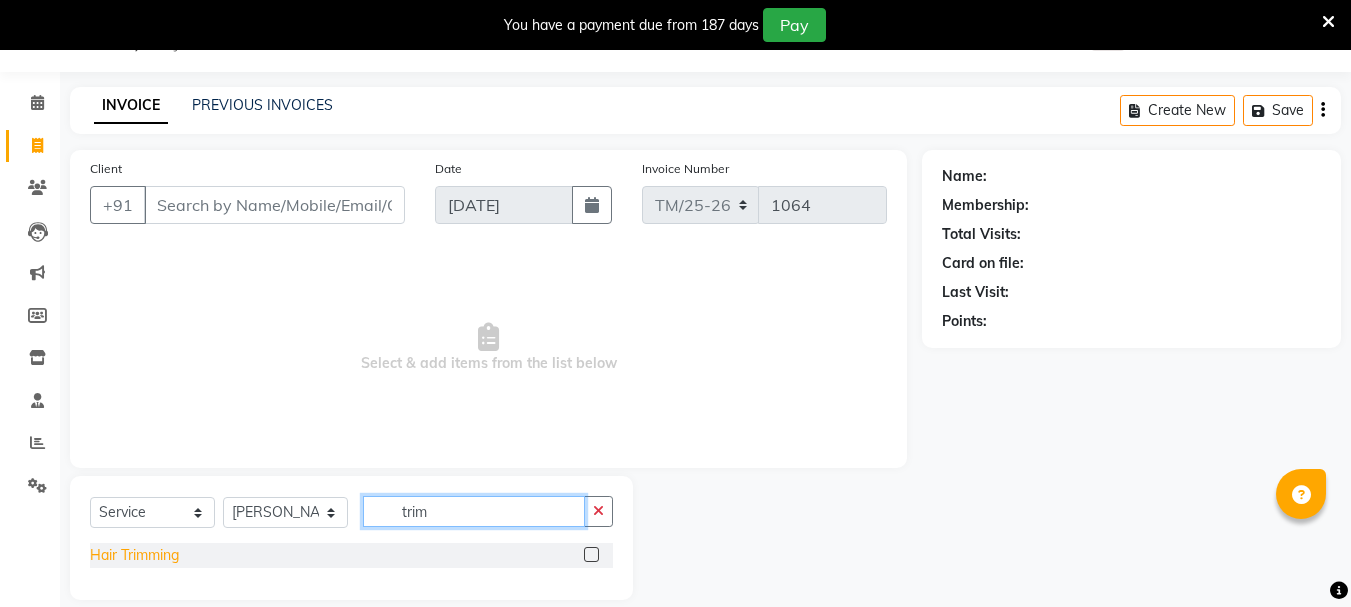 type on "trim" 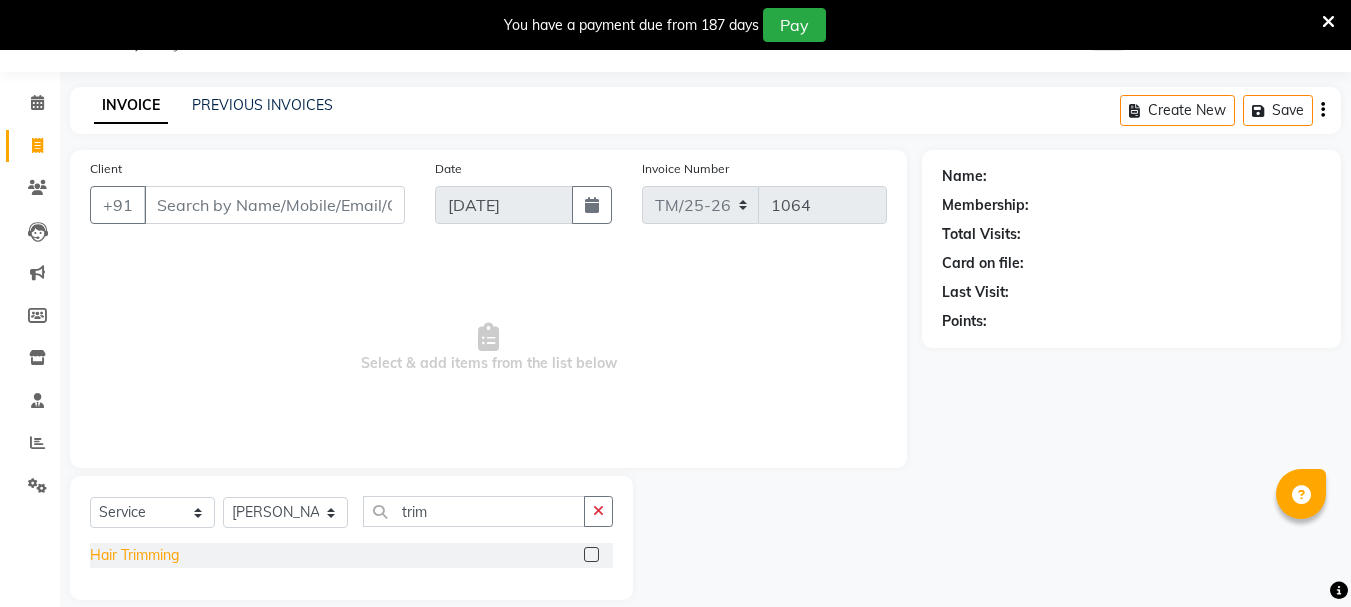 click on "Hair Trimming" 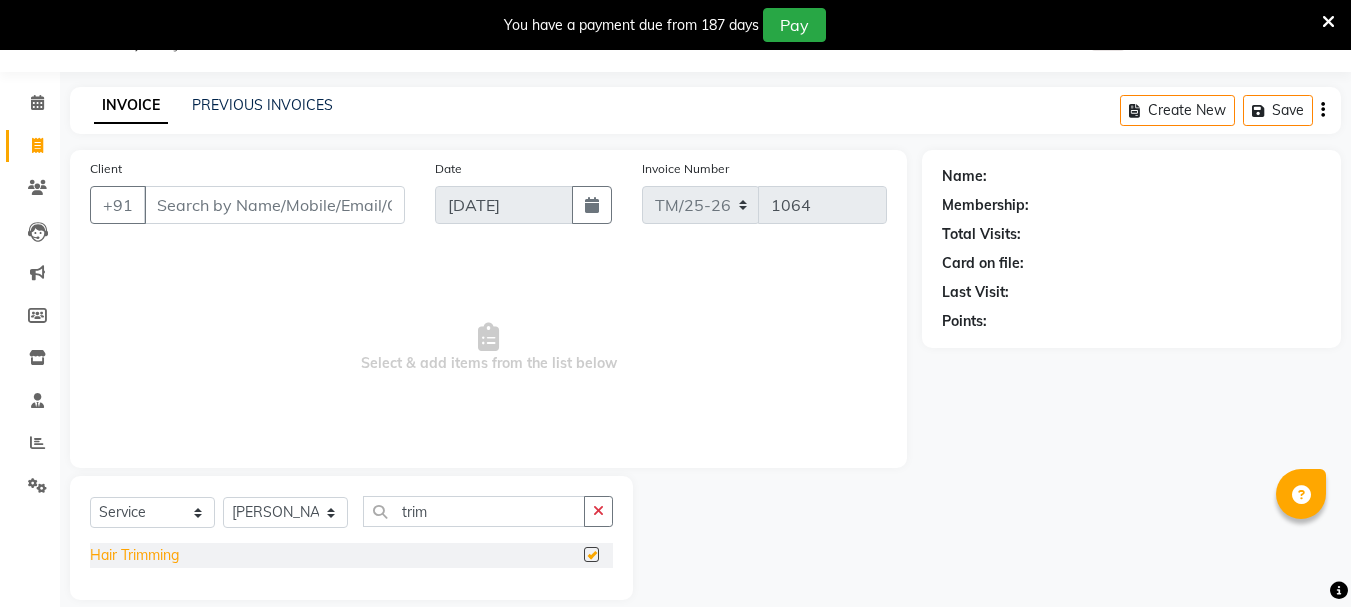 checkbox on "false" 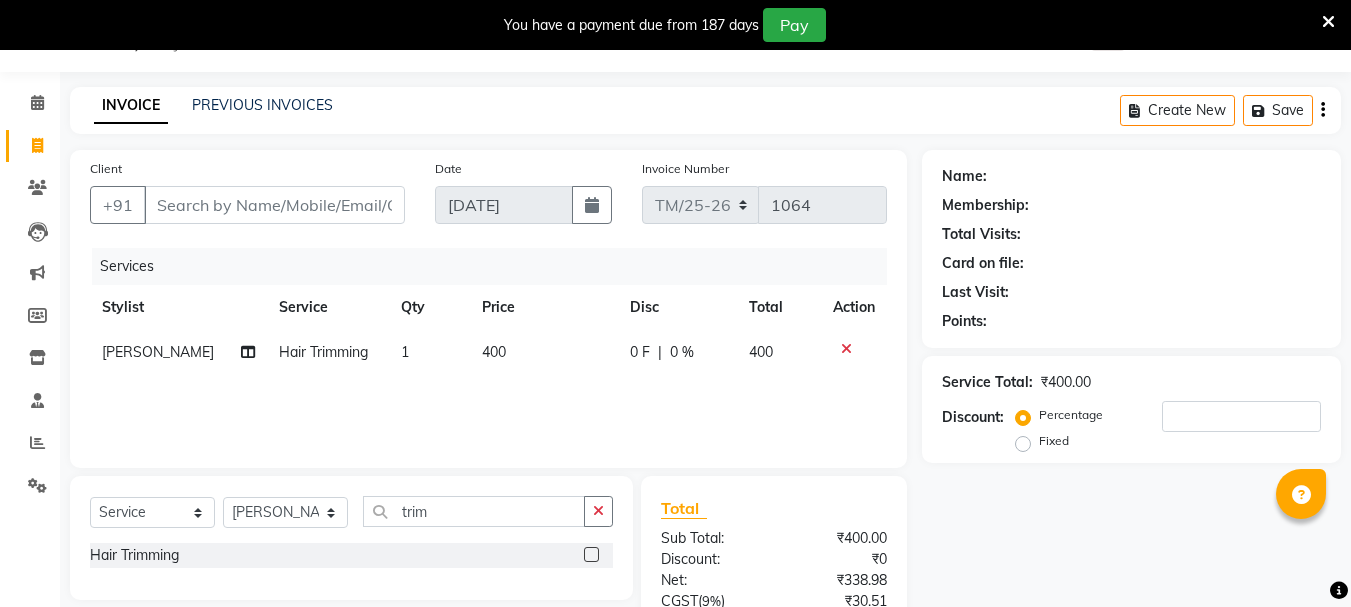 click on "400" 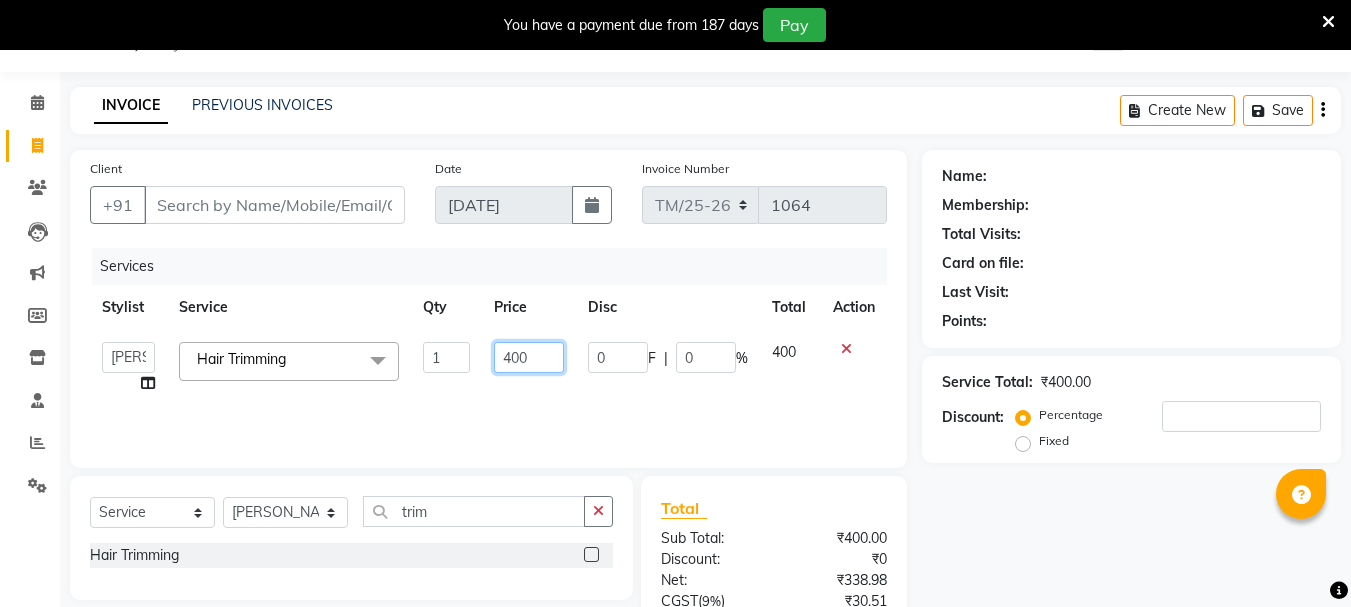 click on "400" 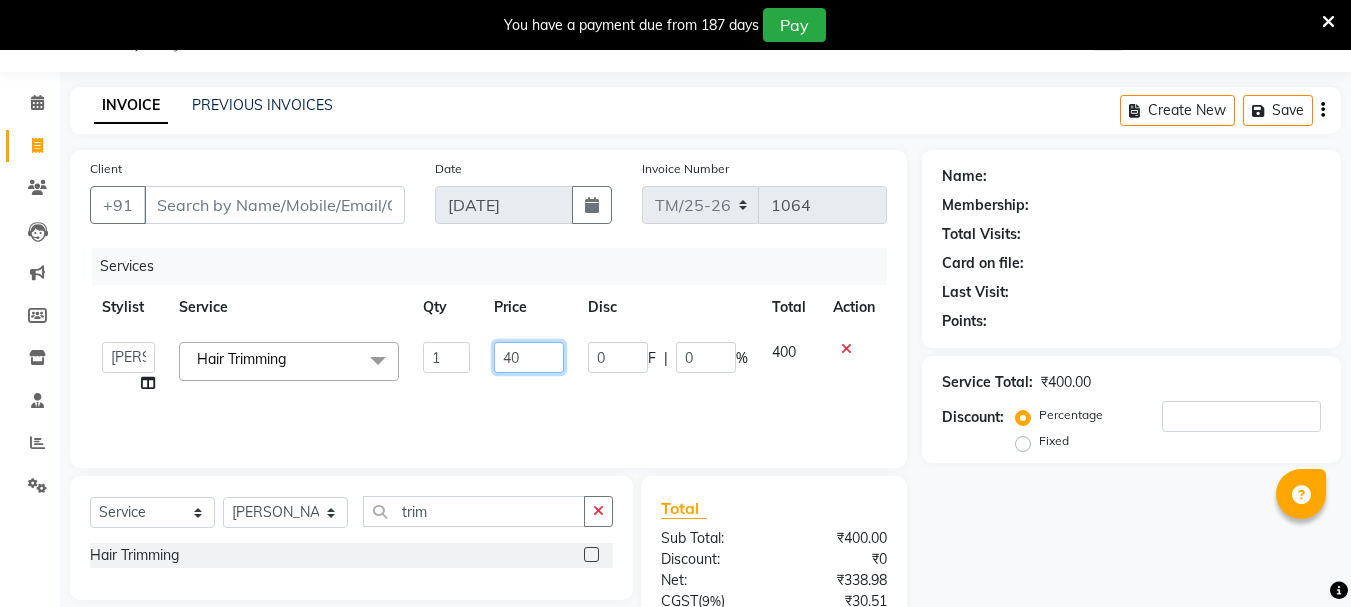 type on "4" 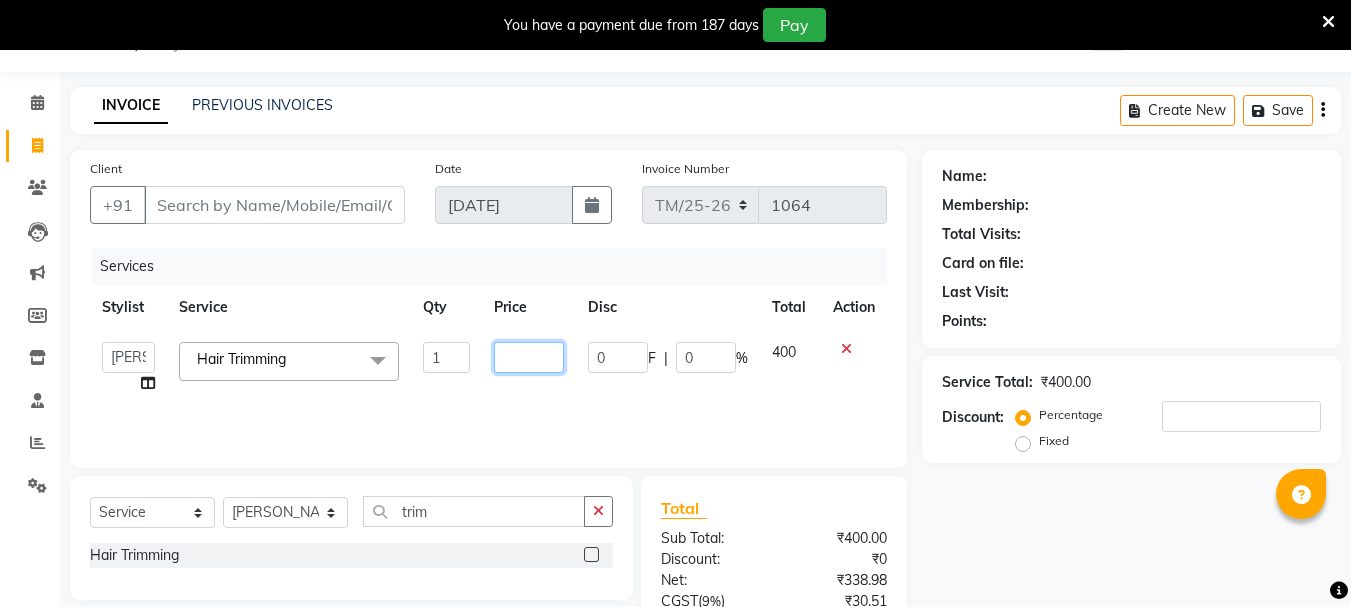 type on "7" 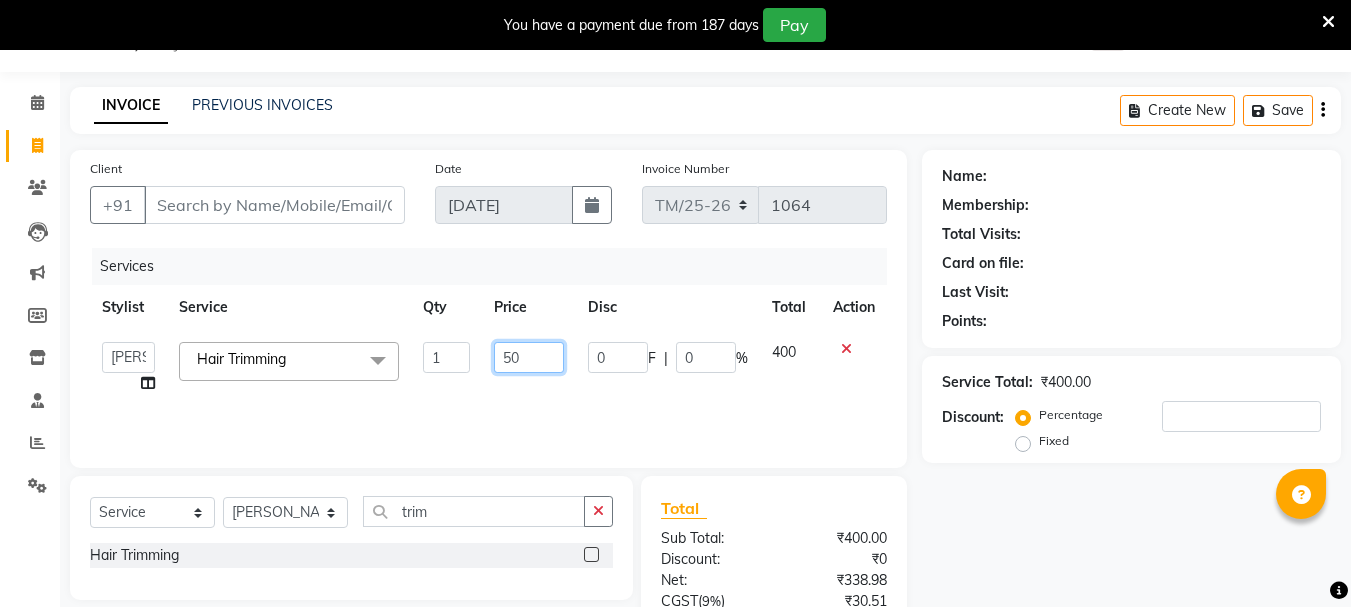 type on "500" 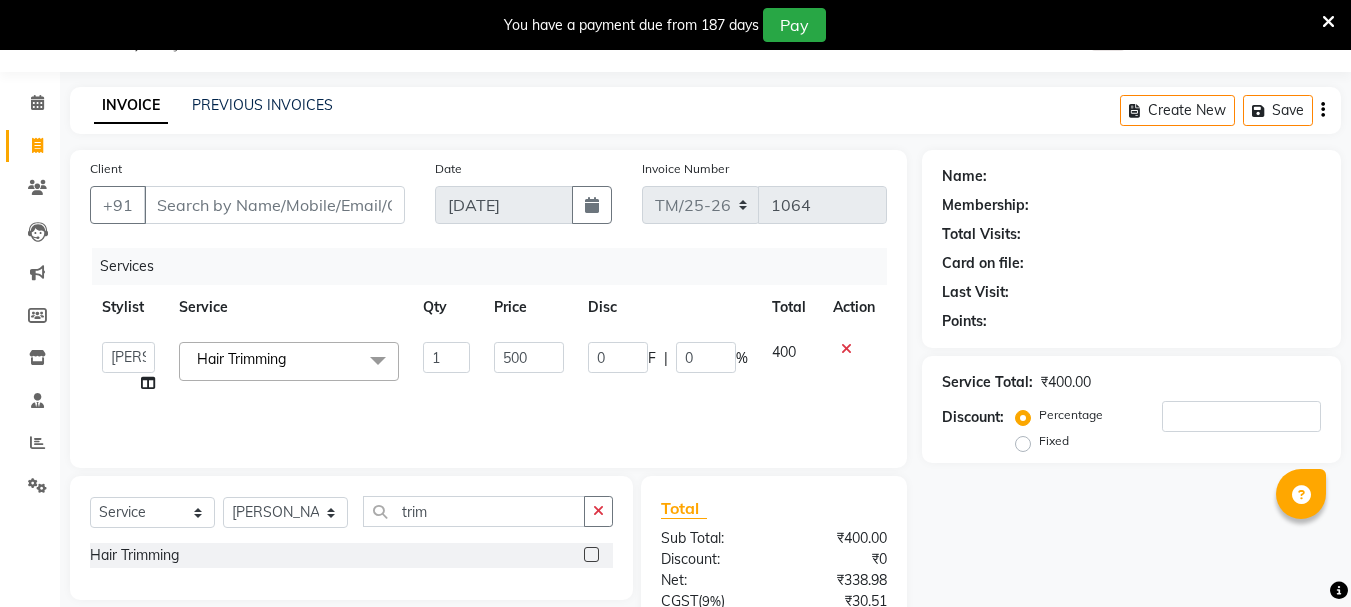 click on "Name: Membership: Total Visits: Card on file: Last Visit:  Points:  Service Total:  ₹400.00  Discount:  Percentage   Fixed" 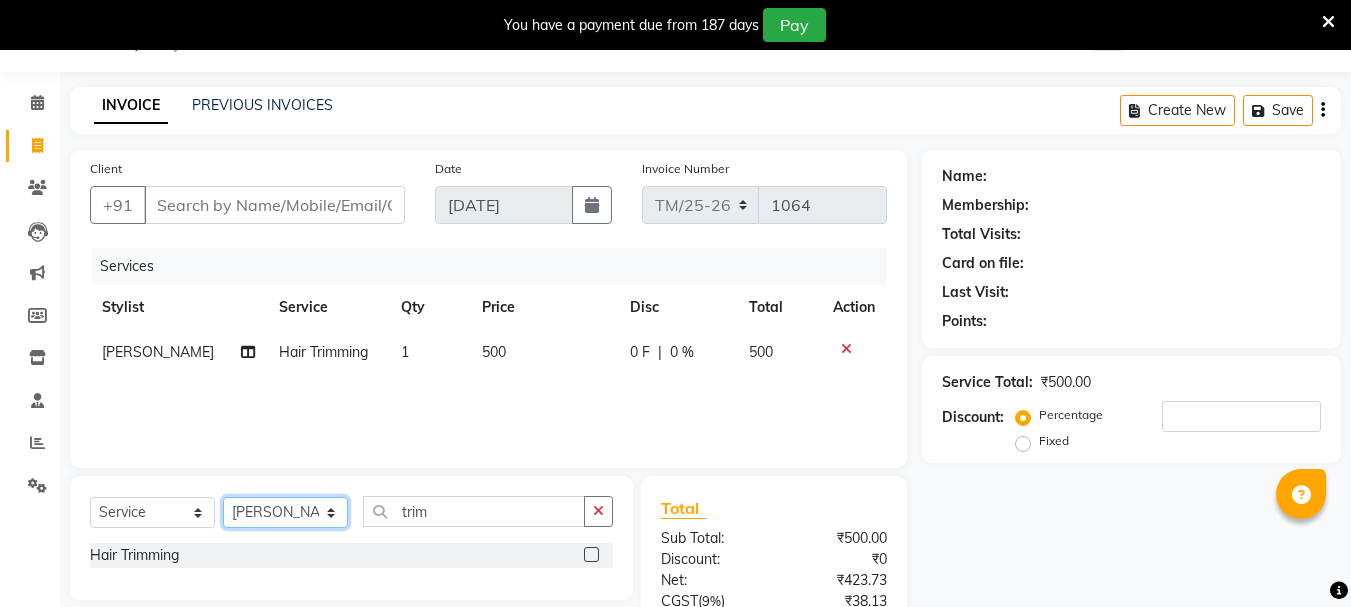 click on "Select Stylist Bhim Ram [PERSON_NAME] [PERSON_NAME] Jyoti (Pooja) [PERSON_NAME] [PERSON_NAME] [PERSON_NAME] [PERSON_NAME]  [PERSON_NAME] Salon (Counter) Tushar" 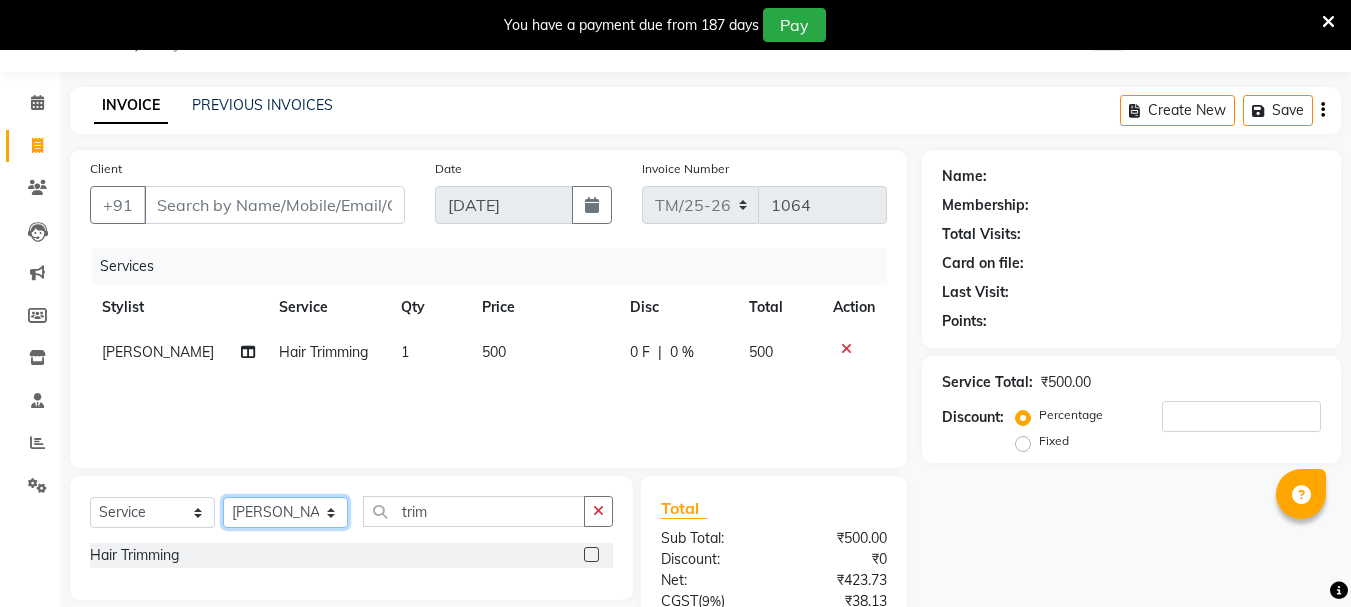 select on "40814" 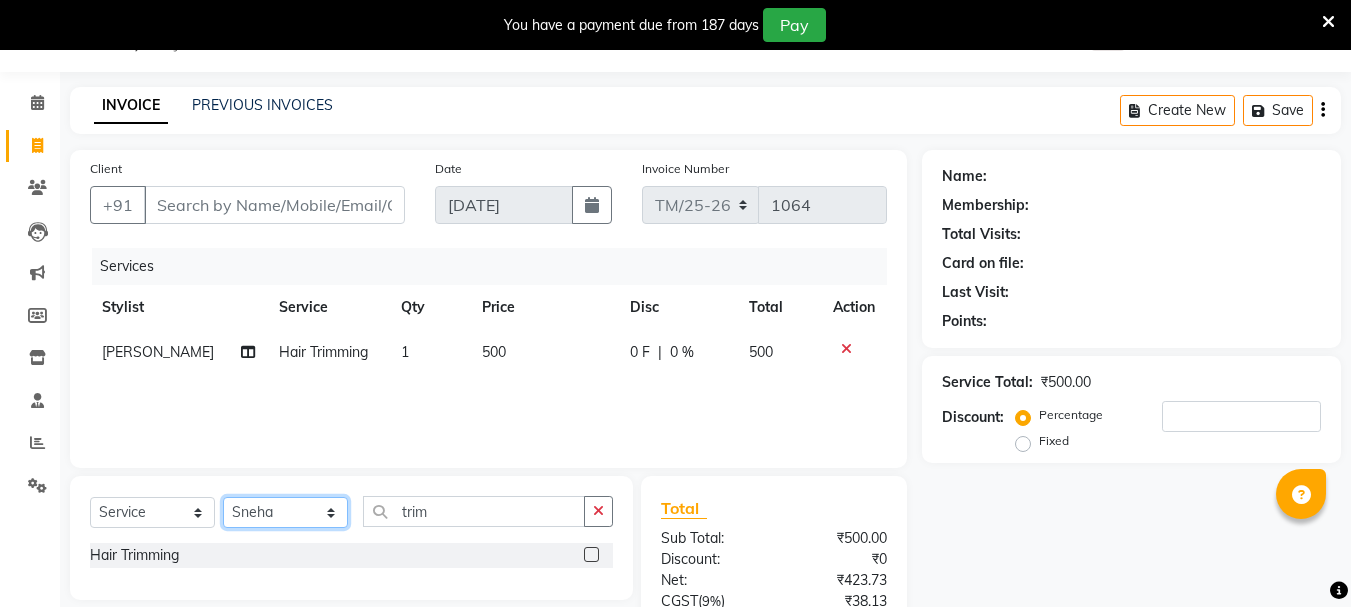 click on "Select Stylist Bhim Ram [PERSON_NAME] [PERSON_NAME] Jyoti (Pooja) [PERSON_NAME] [PERSON_NAME] [PERSON_NAME] [PERSON_NAME]  [PERSON_NAME] Salon (Counter) Tushar" 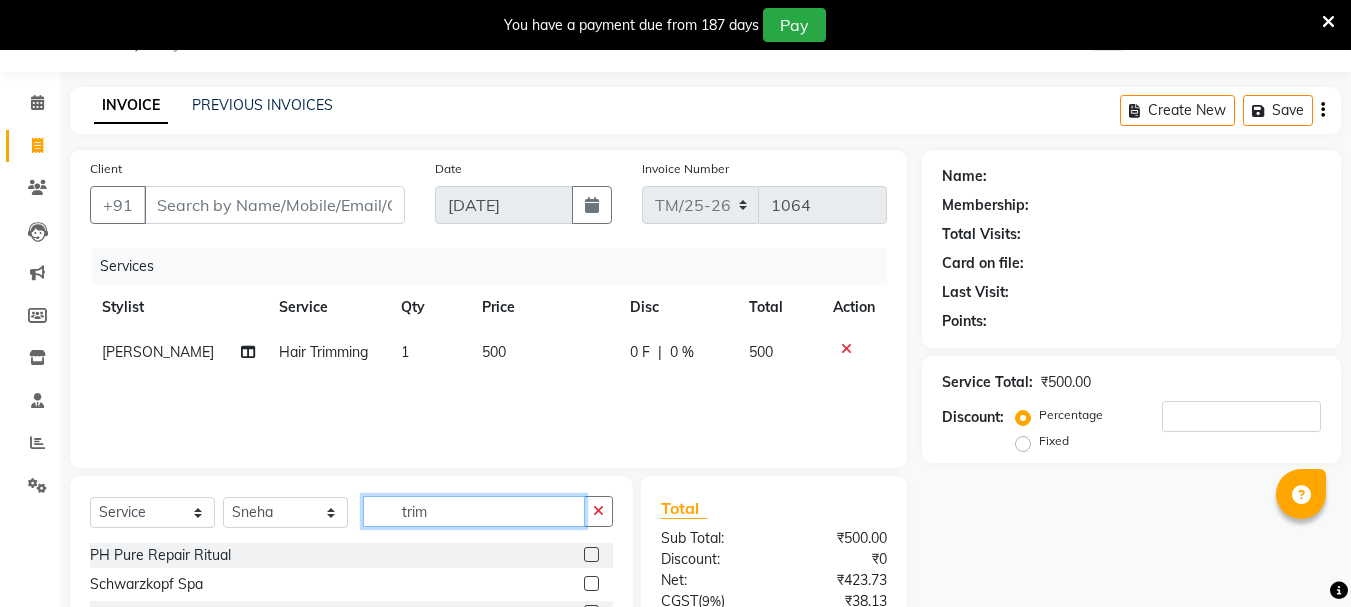 click on "trim" 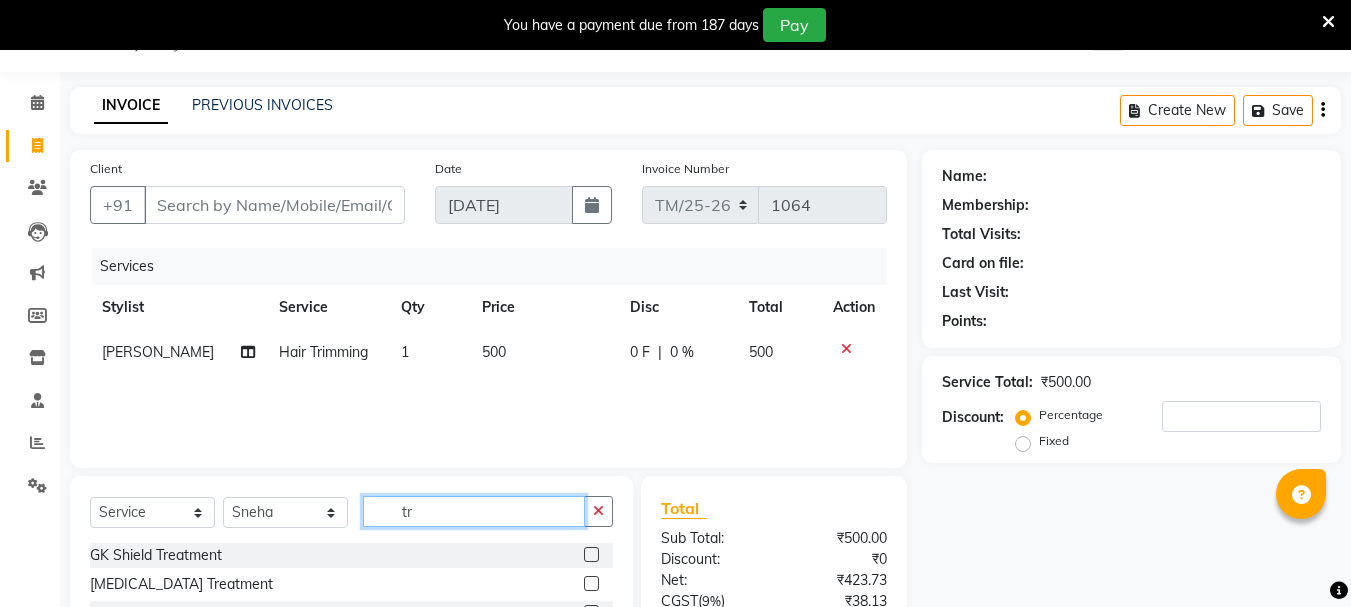 type on "t" 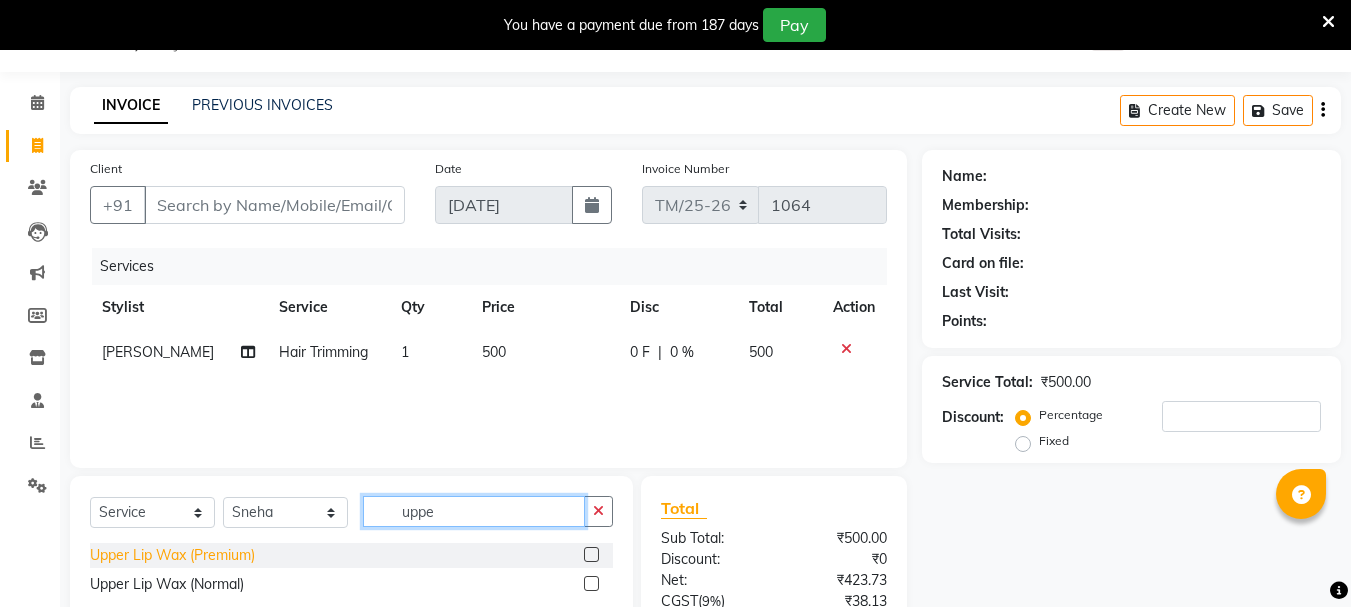 type on "uppe" 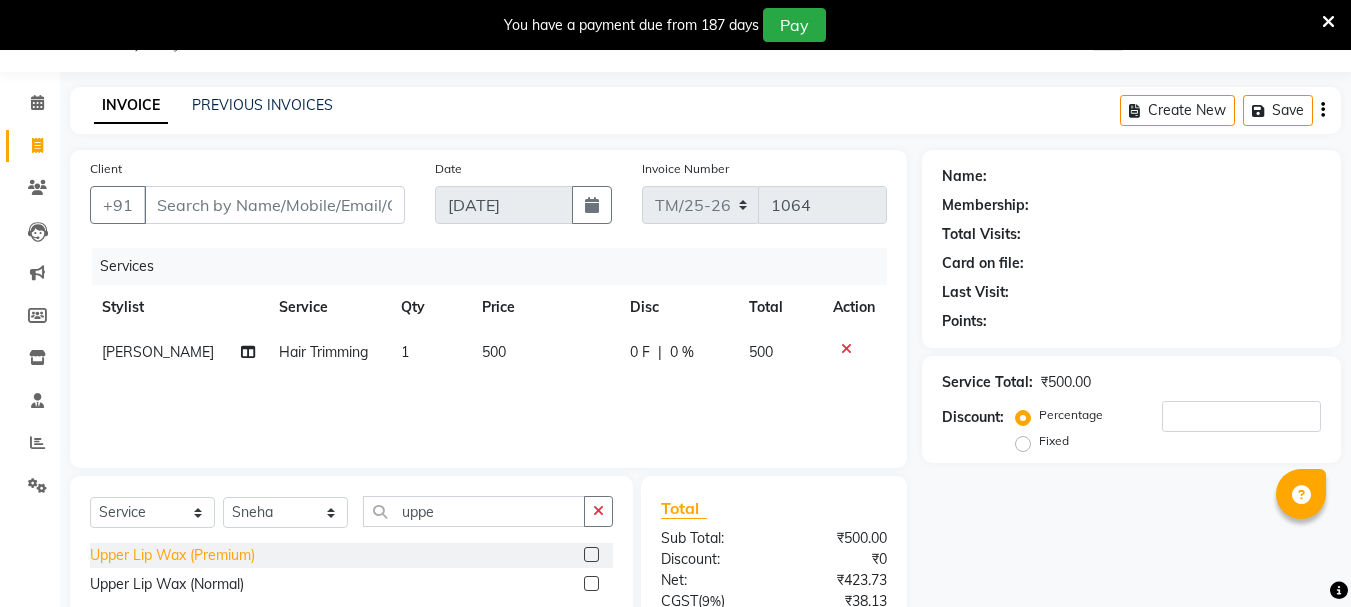 click on "Upper Lip Wax (Premium)" 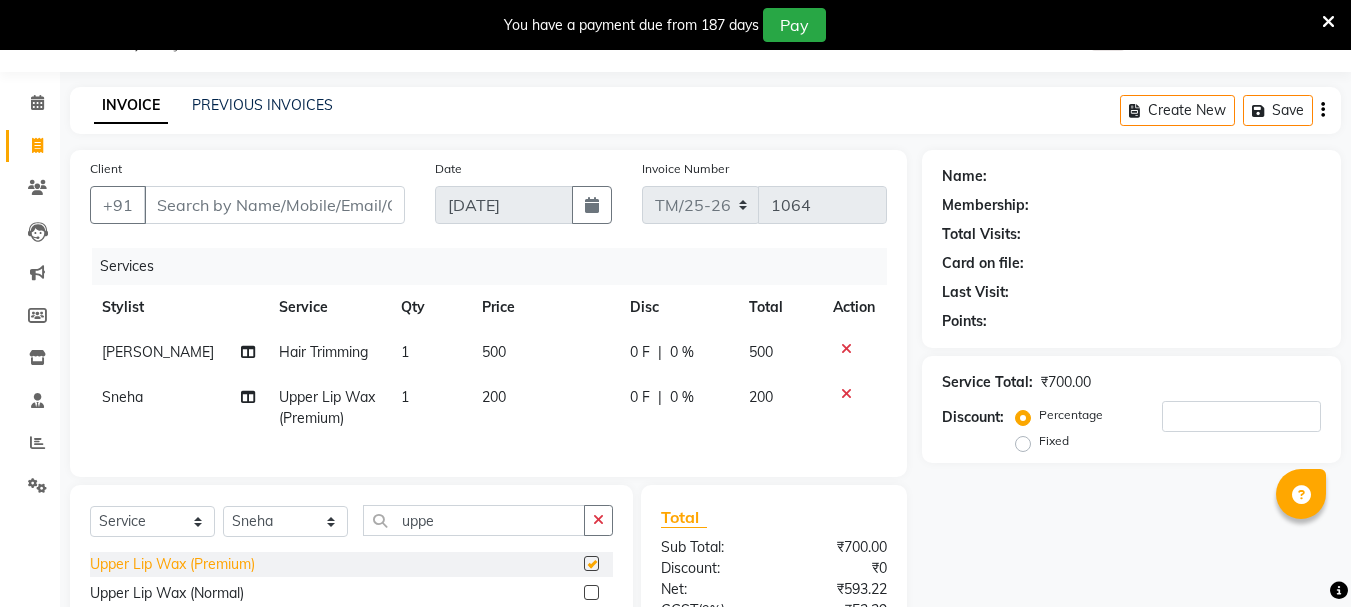 checkbox on "false" 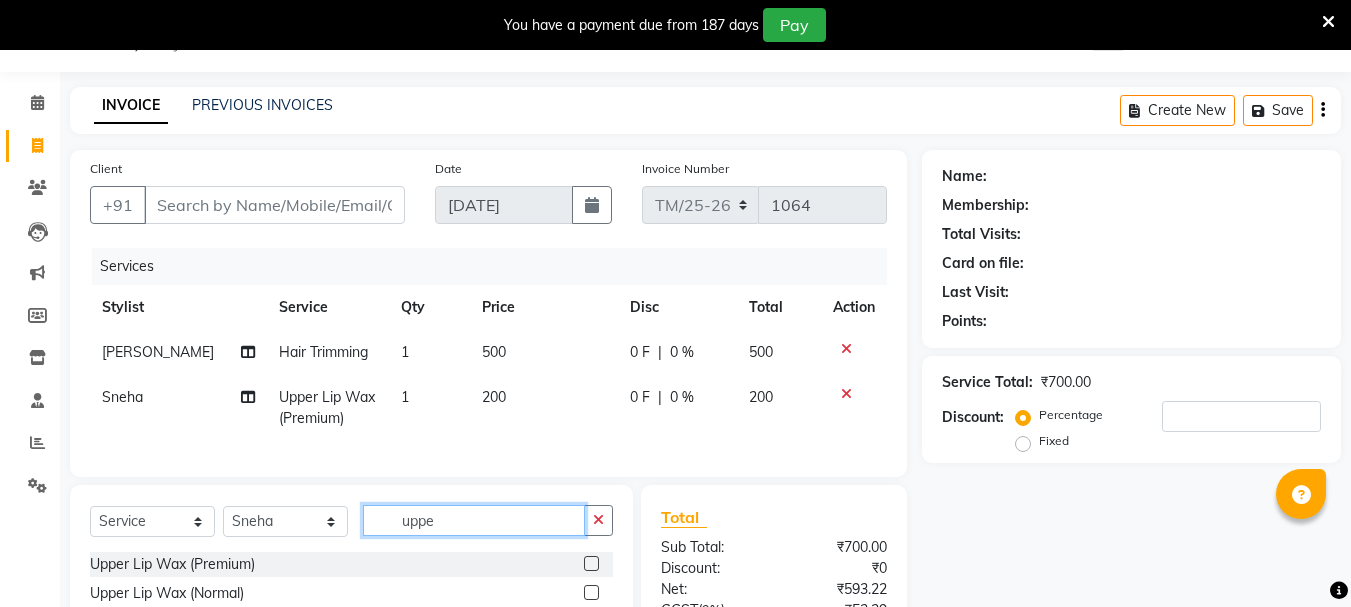 click on "uppe" 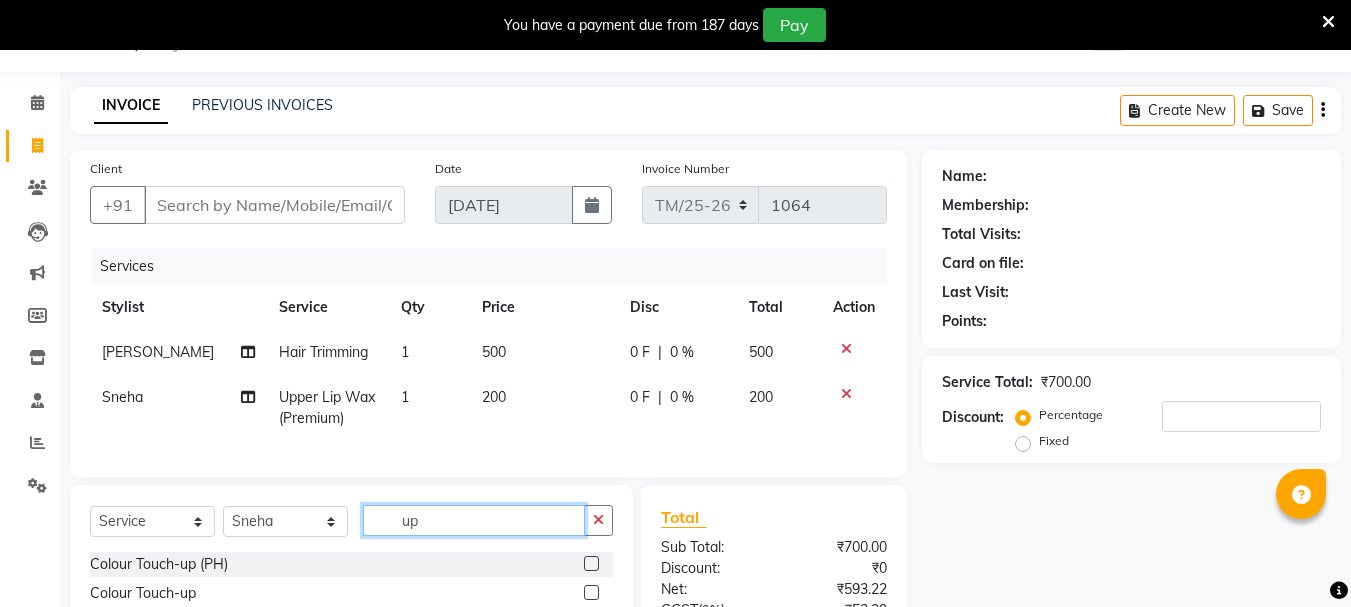 type on "u" 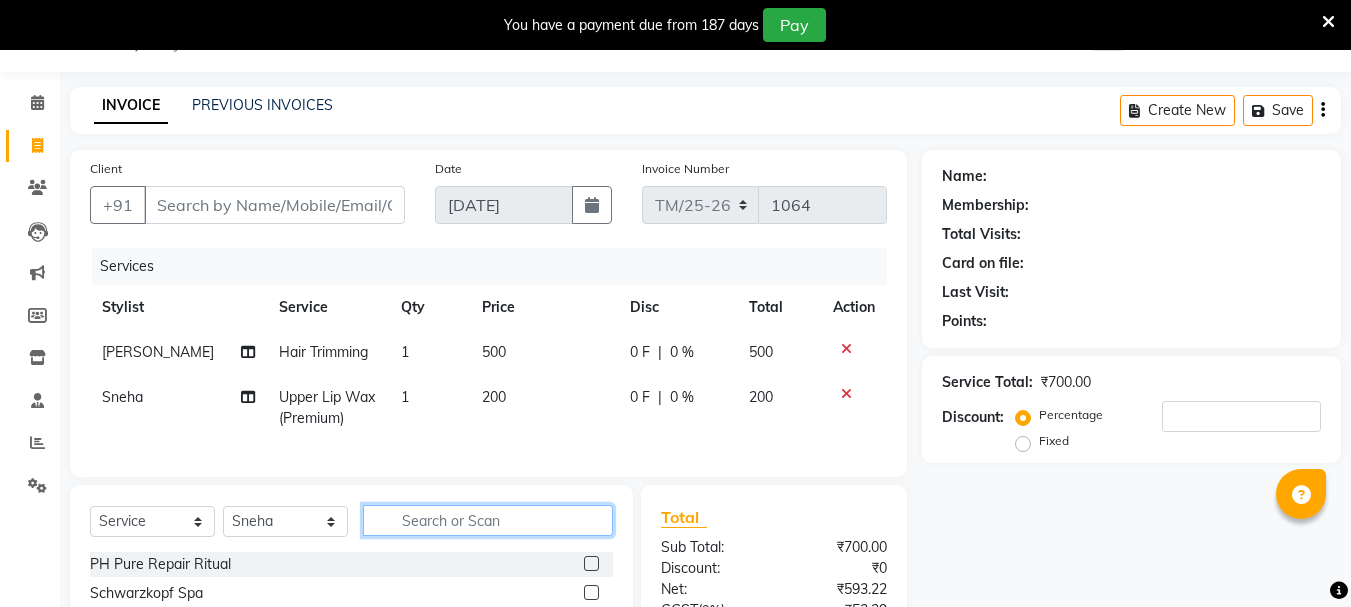 type on "y" 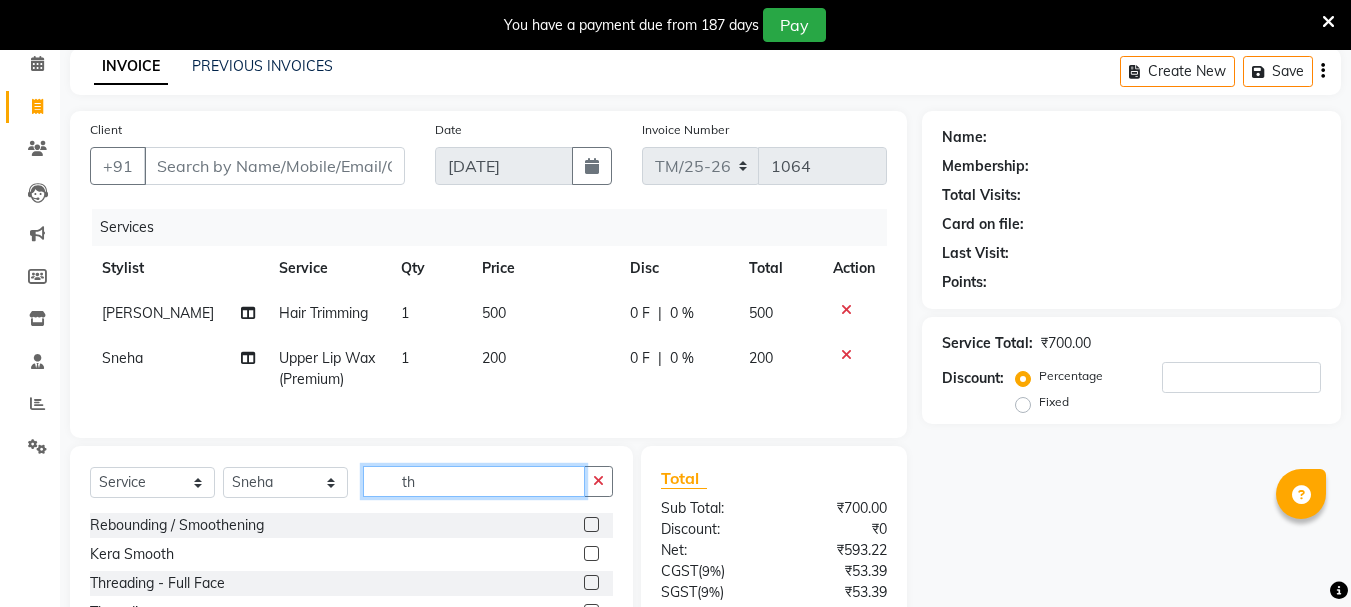 scroll, scrollTop: 151, scrollLeft: 0, axis: vertical 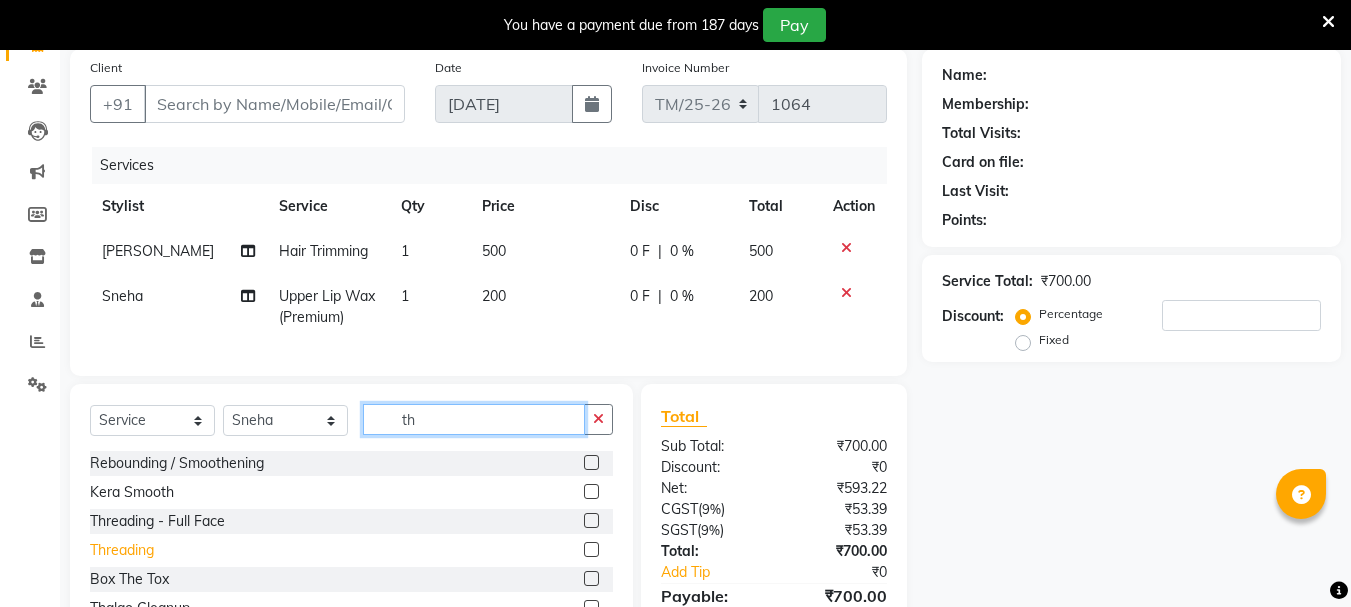 type on "th" 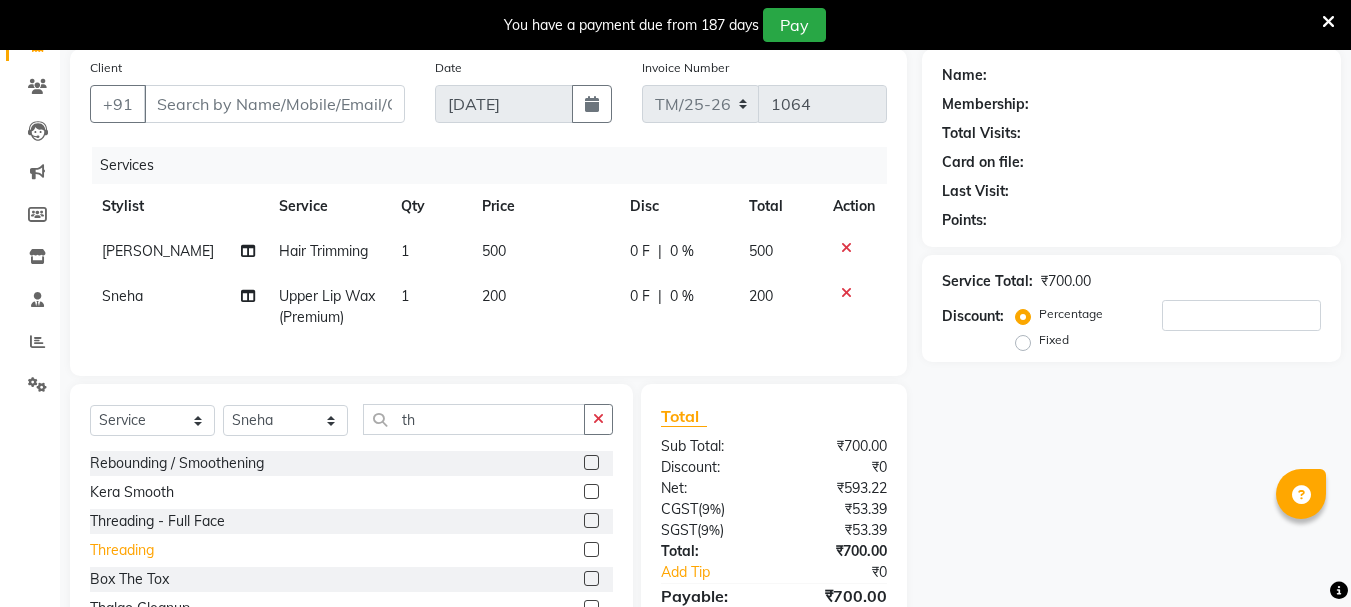 click on "Threading" 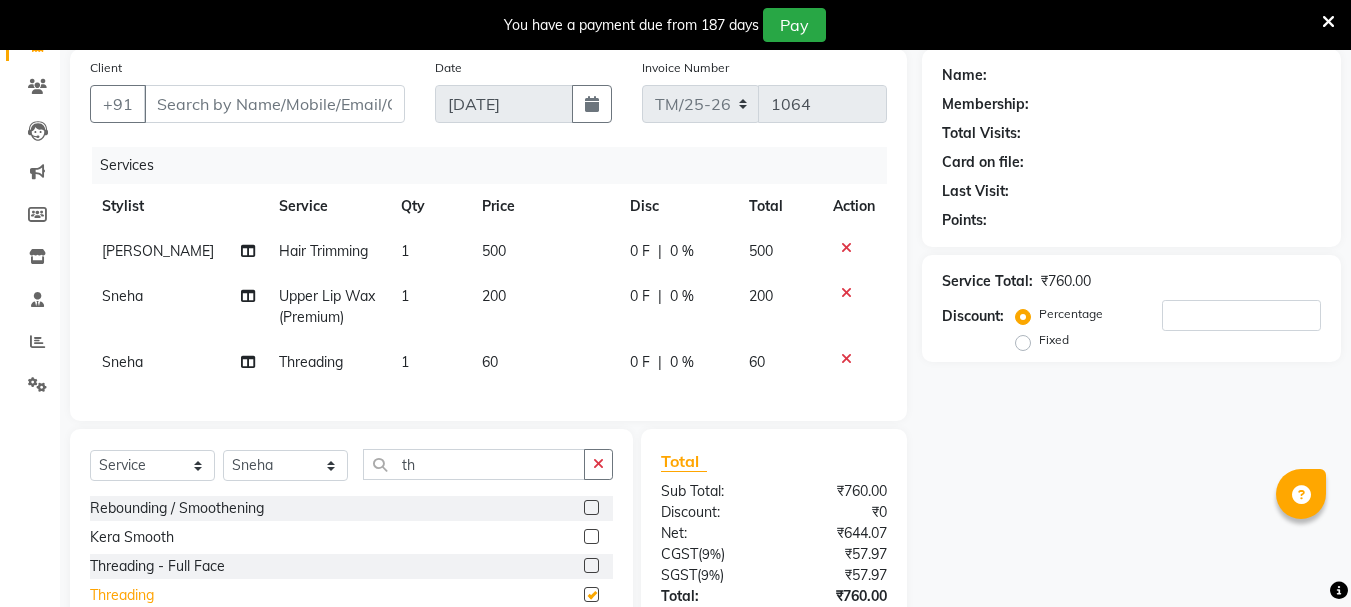 checkbox on "false" 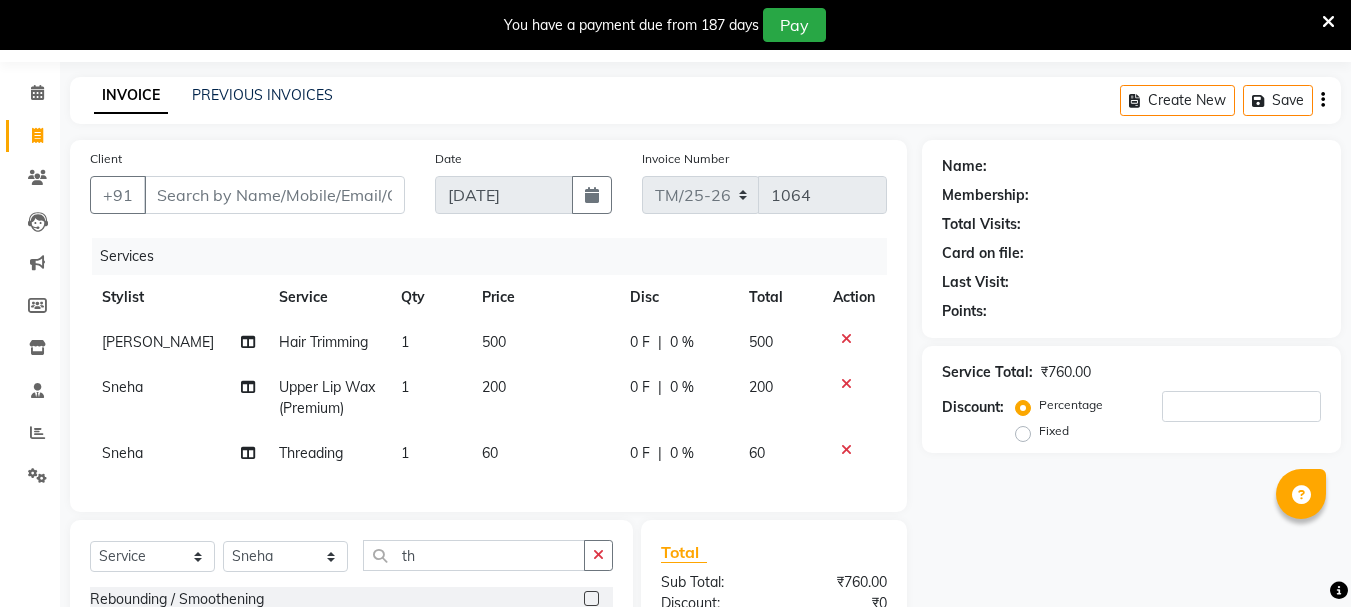 scroll, scrollTop: 50, scrollLeft: 0, axis: vertical 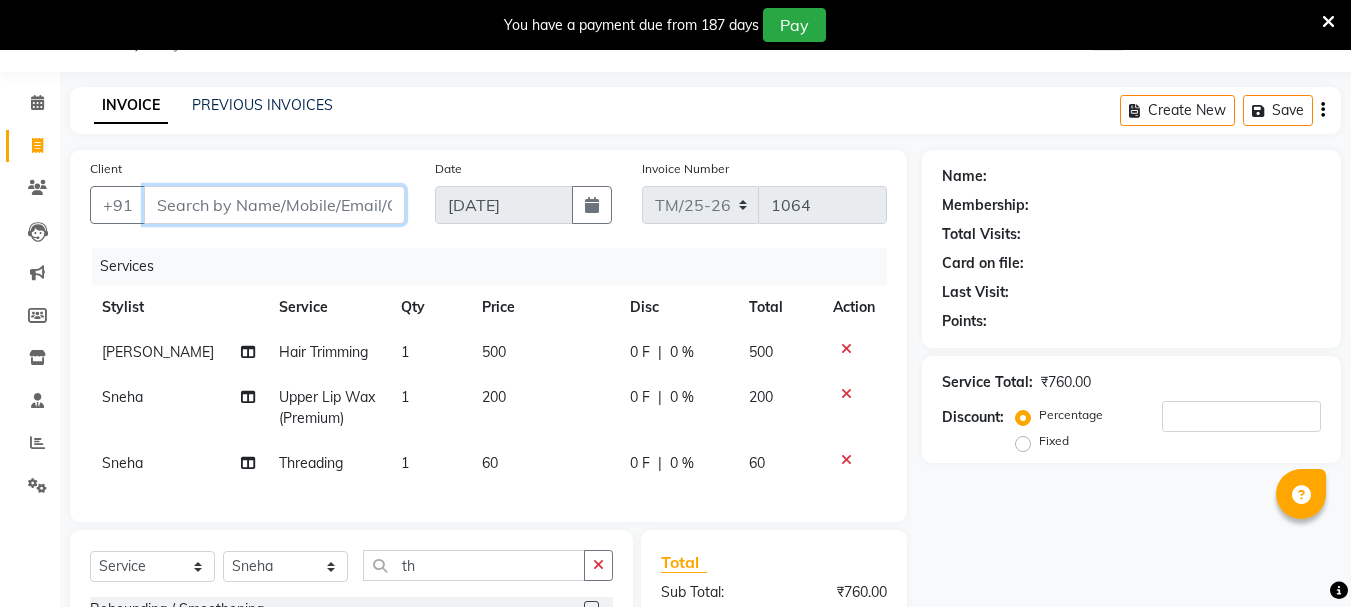 click on "Client" at bounding box center [274, 205] 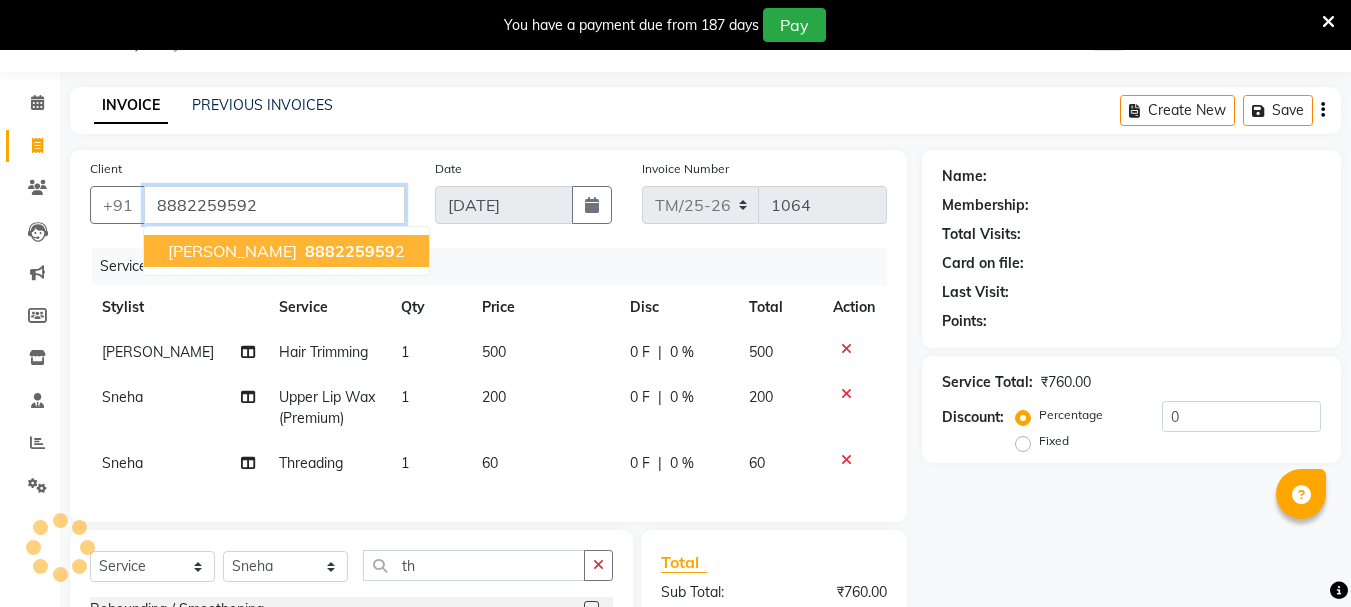 type on "8882259592" 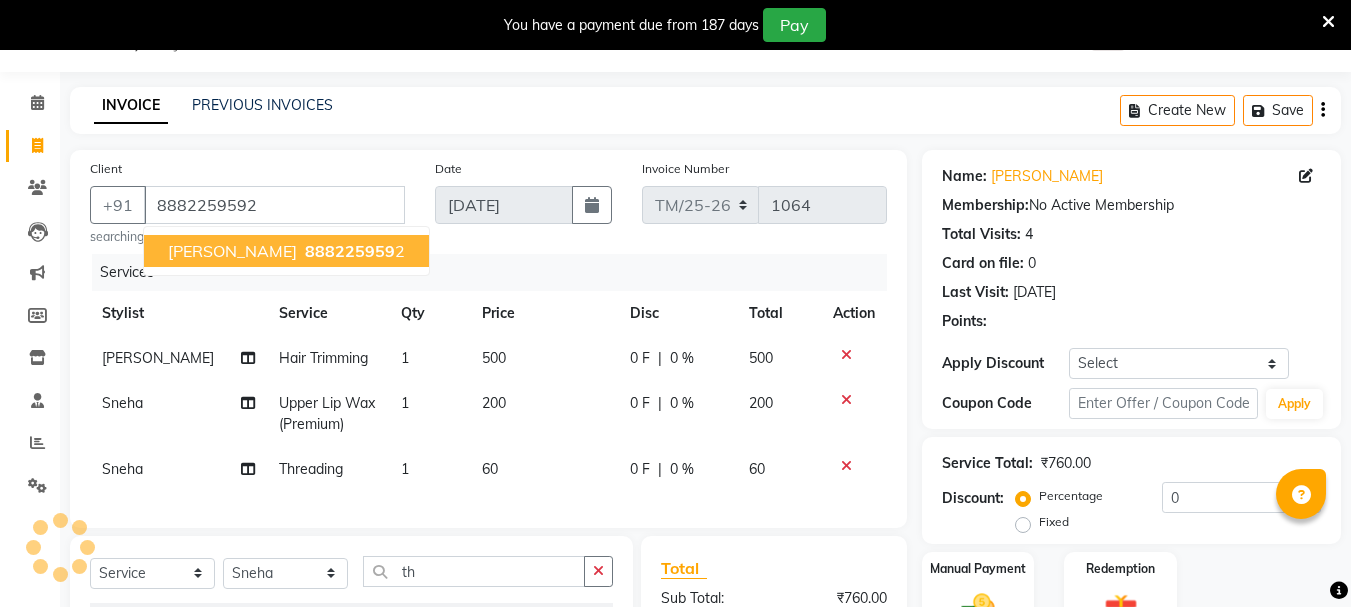 click on "[PERSON_NAME]" at bounding box center (232, 251) 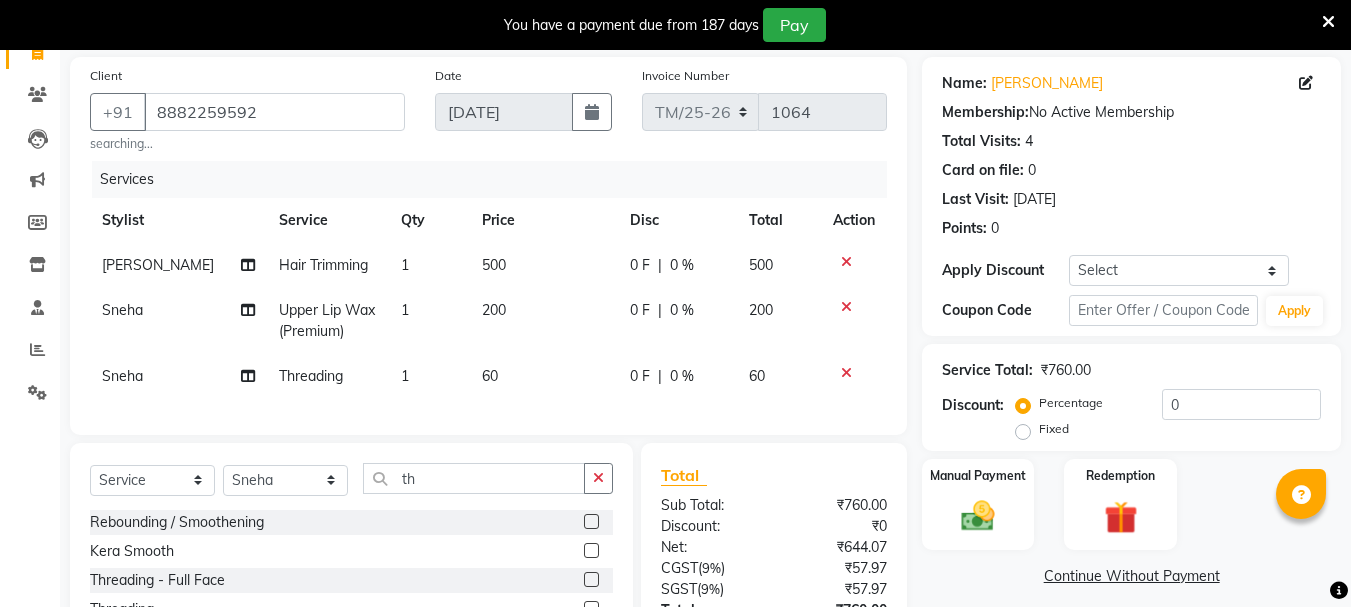scroll, scrollTop: 319, scrollLeft: 0, axis: vertical 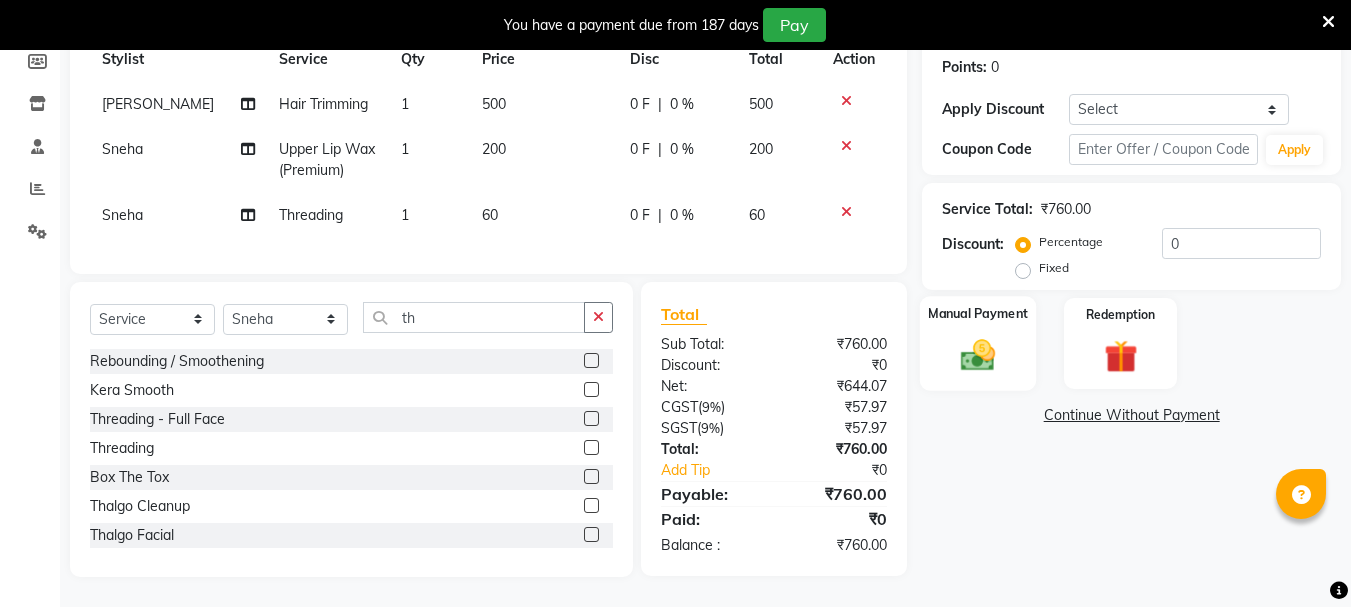 click 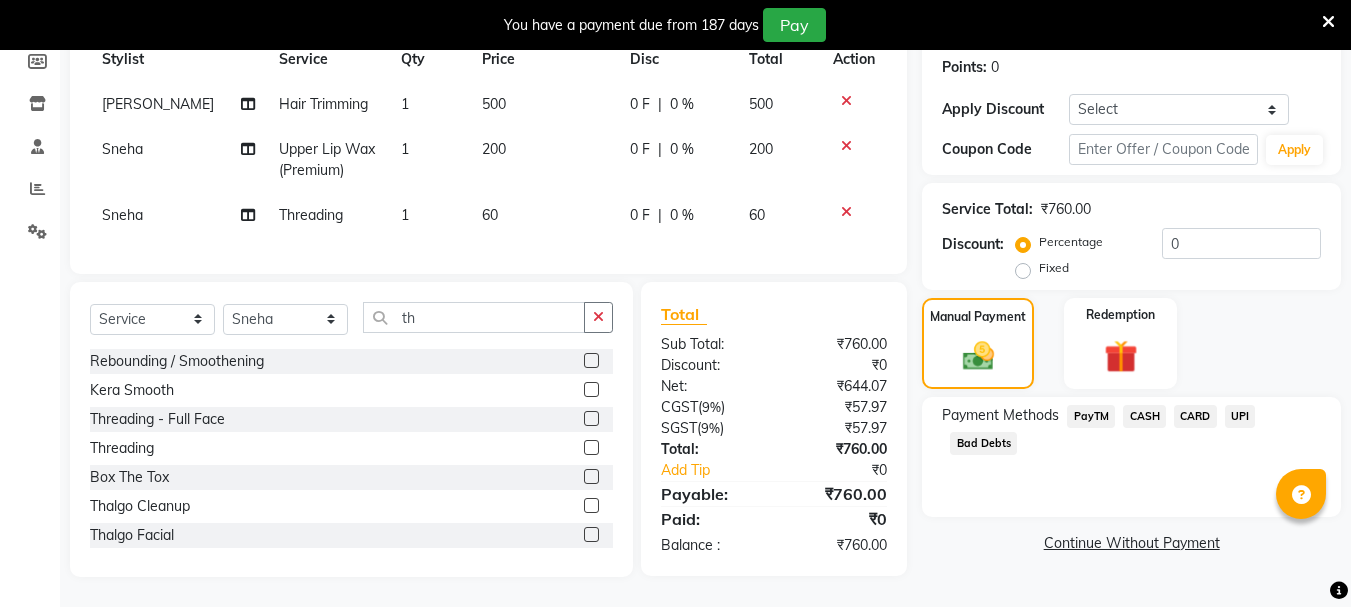 click on "UPI" 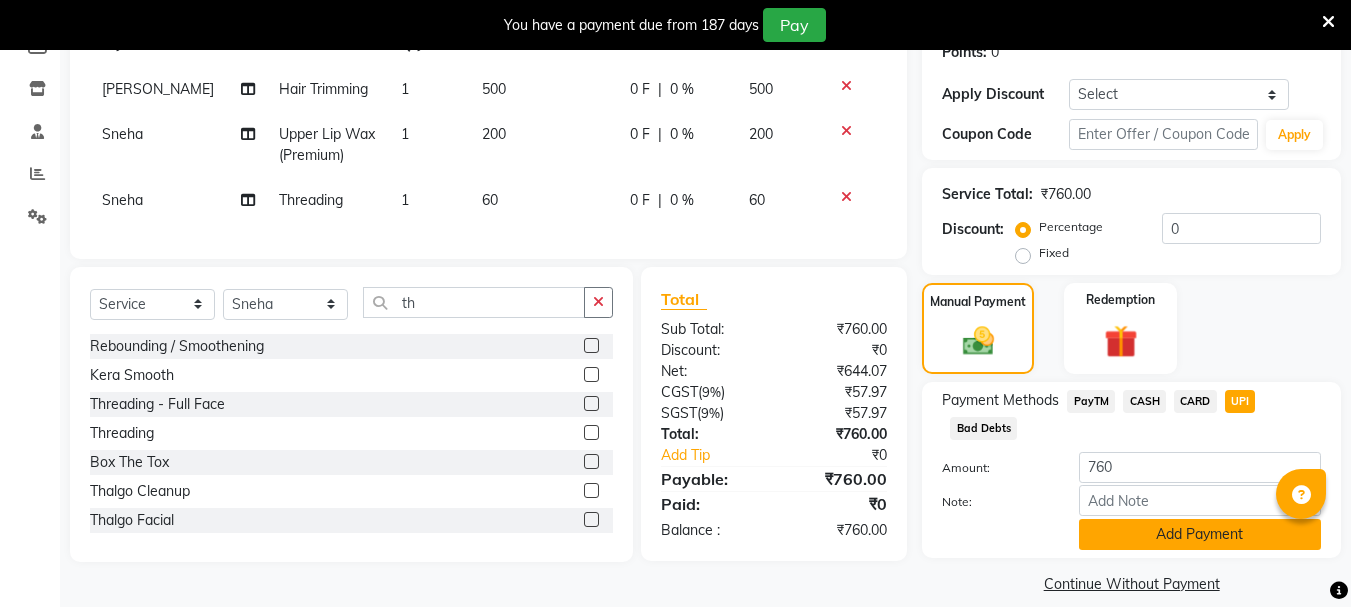 click on "Add Payment" 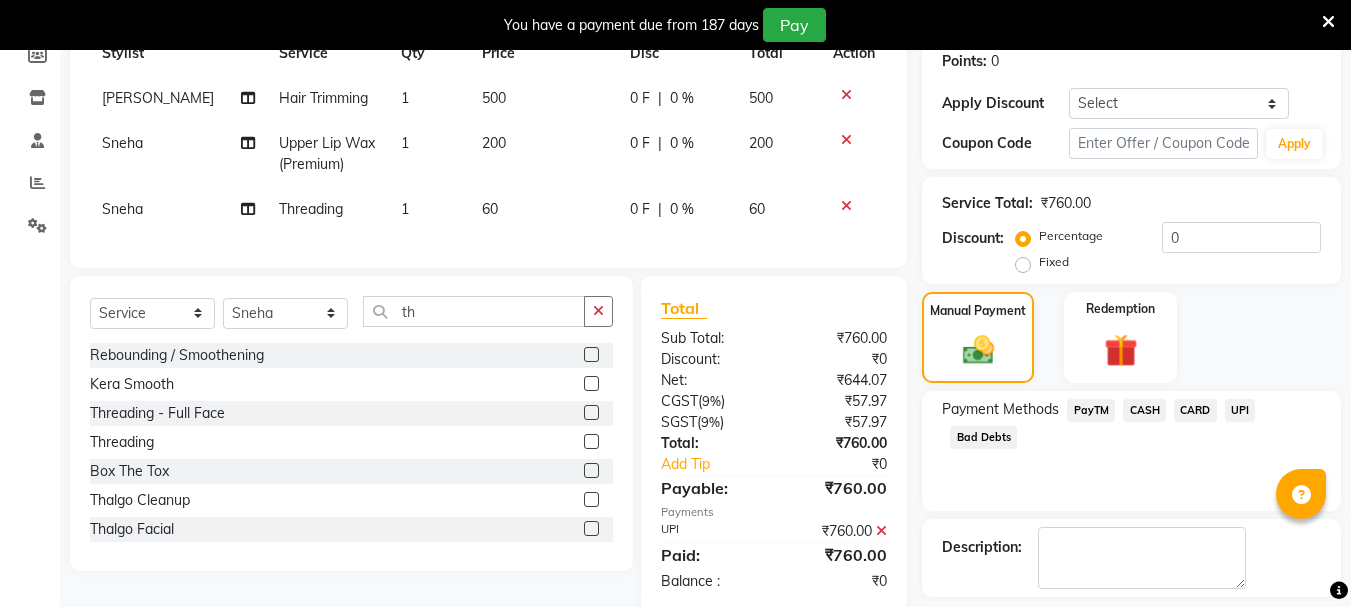 scroll, scrollTop: 398, scrollLeft: 0, axis: vertical 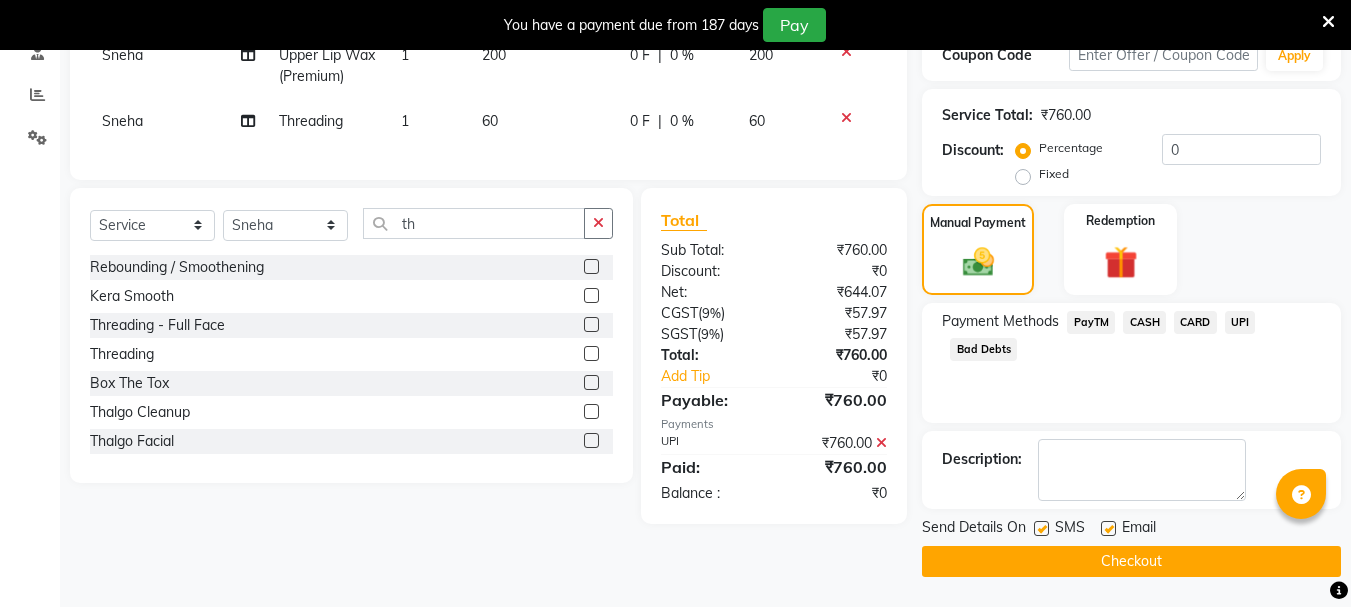 click on "Checkout" 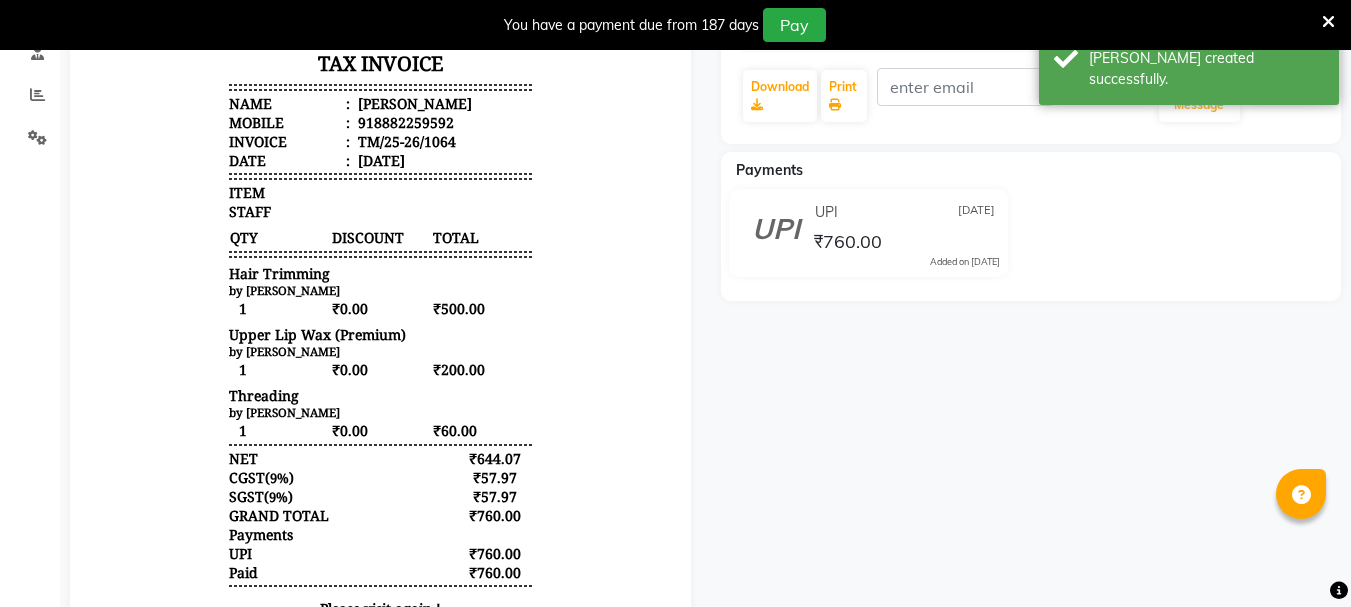 scroll, scrollTop: 0, scrollLeft: 0, axis: both 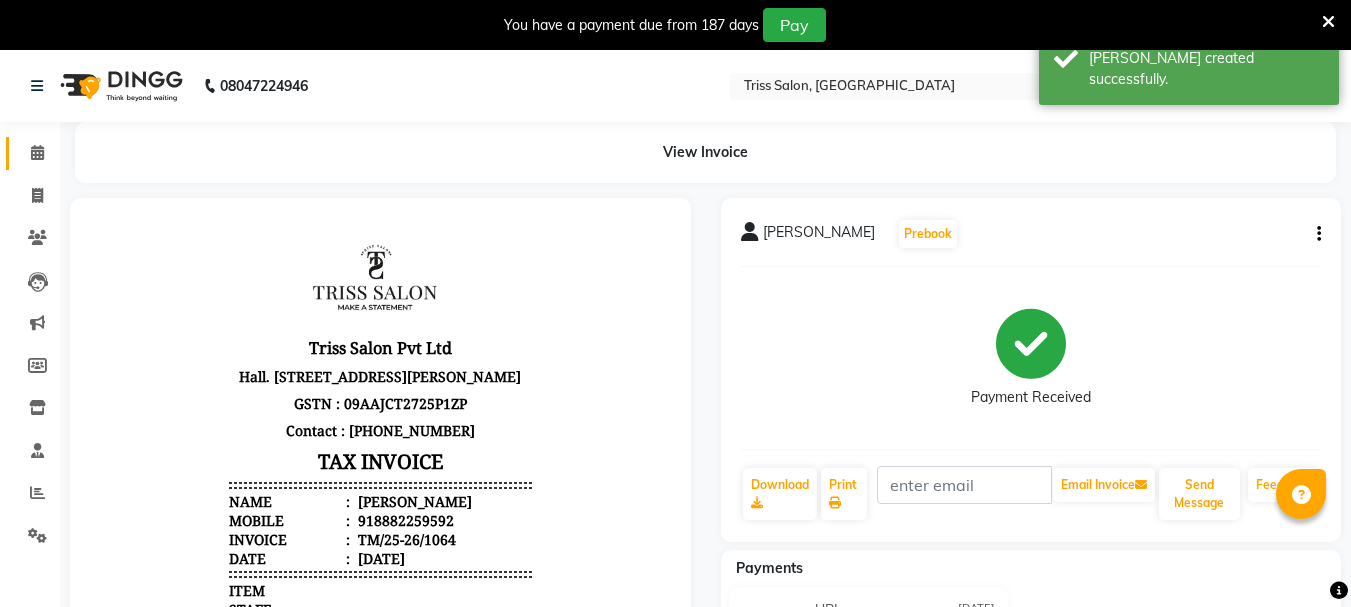 click on "Calendar" 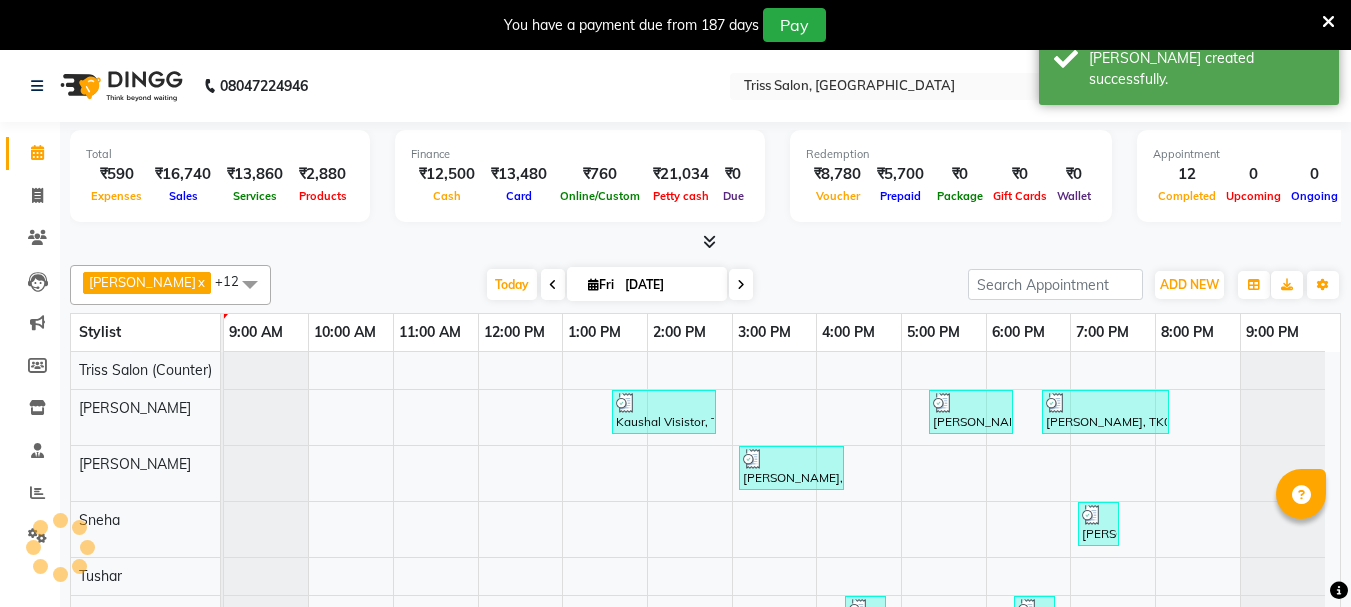 click at bounding box center [709, 241] 